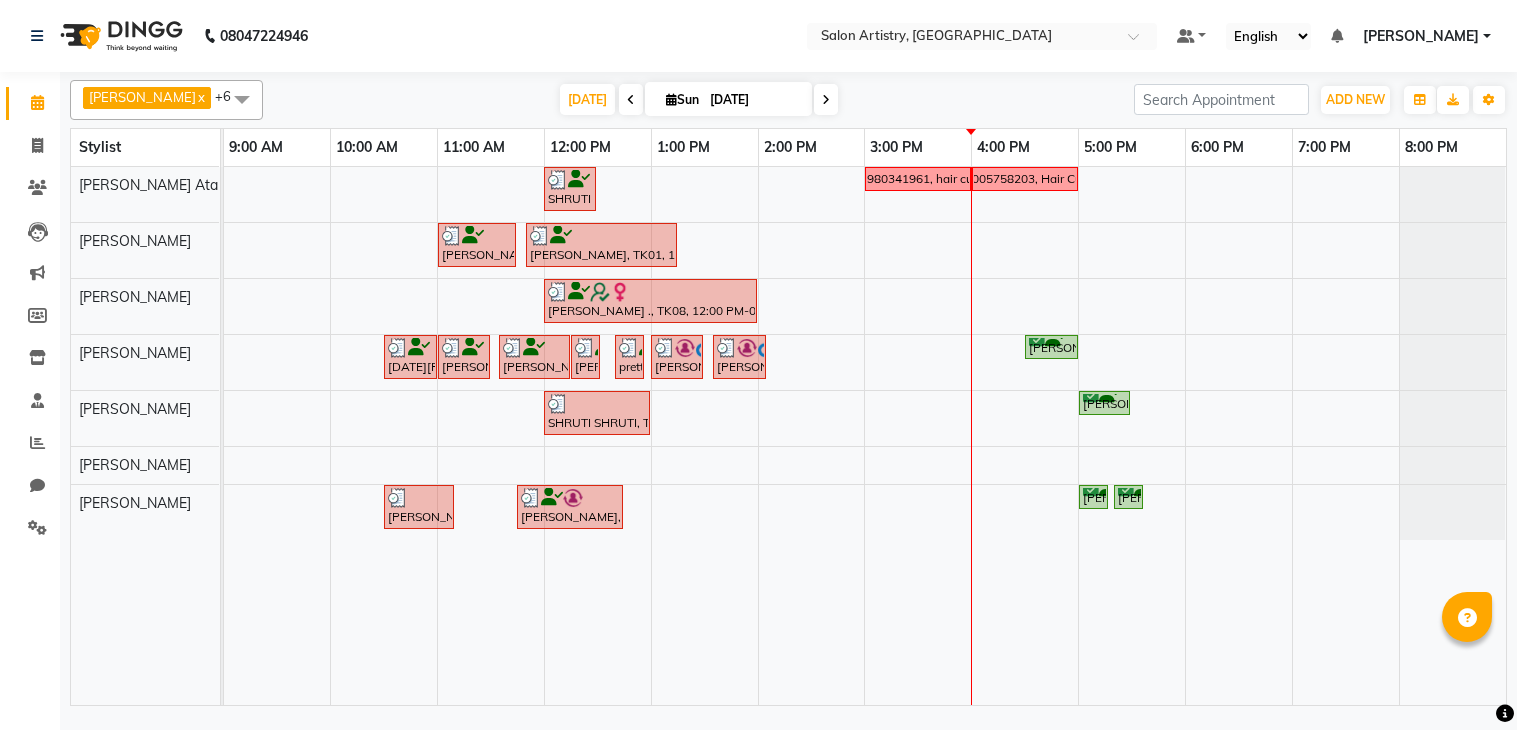 scroll, scrollTop: 0, scrollLeft: 0, axis: both 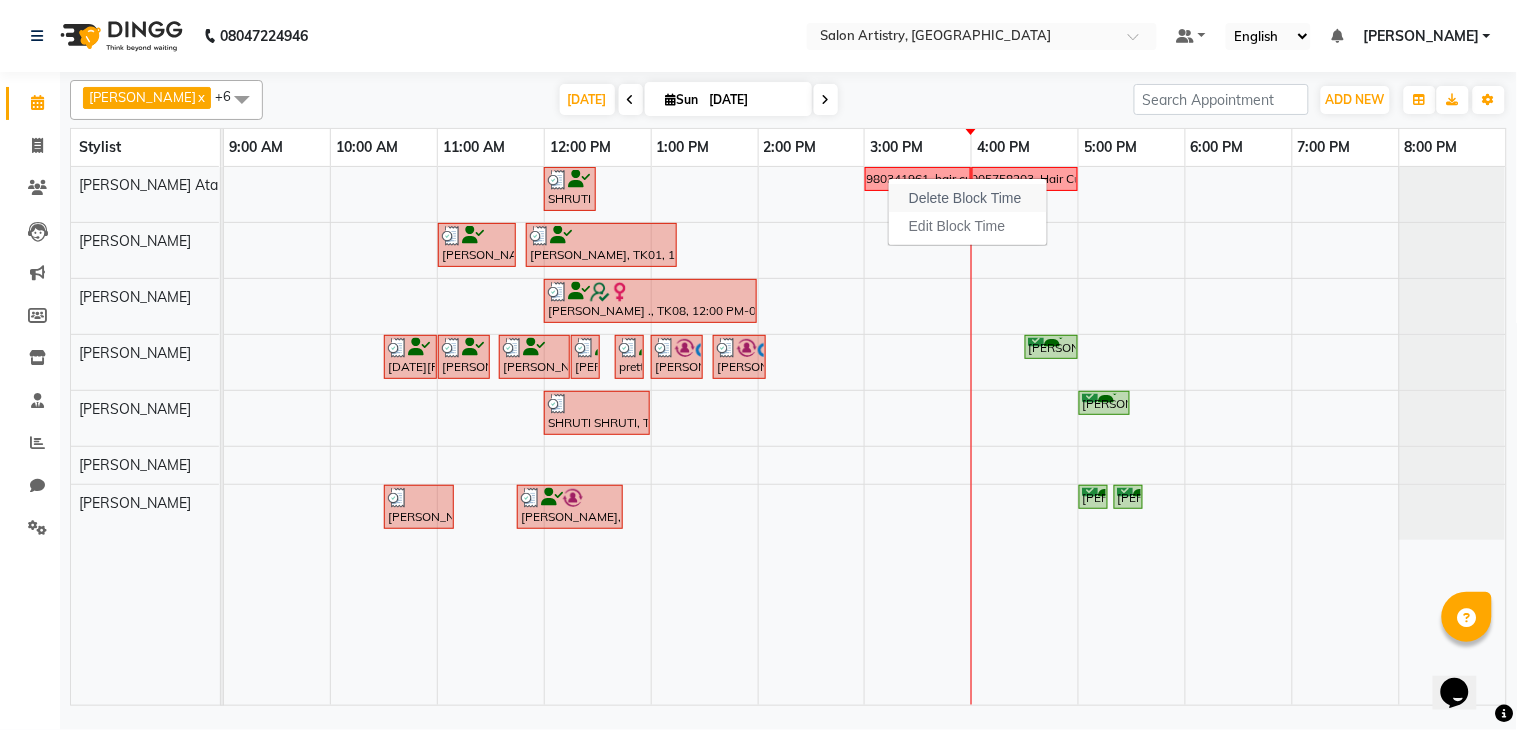 click on "Delete Block Time" at bounding box center [965, 198] 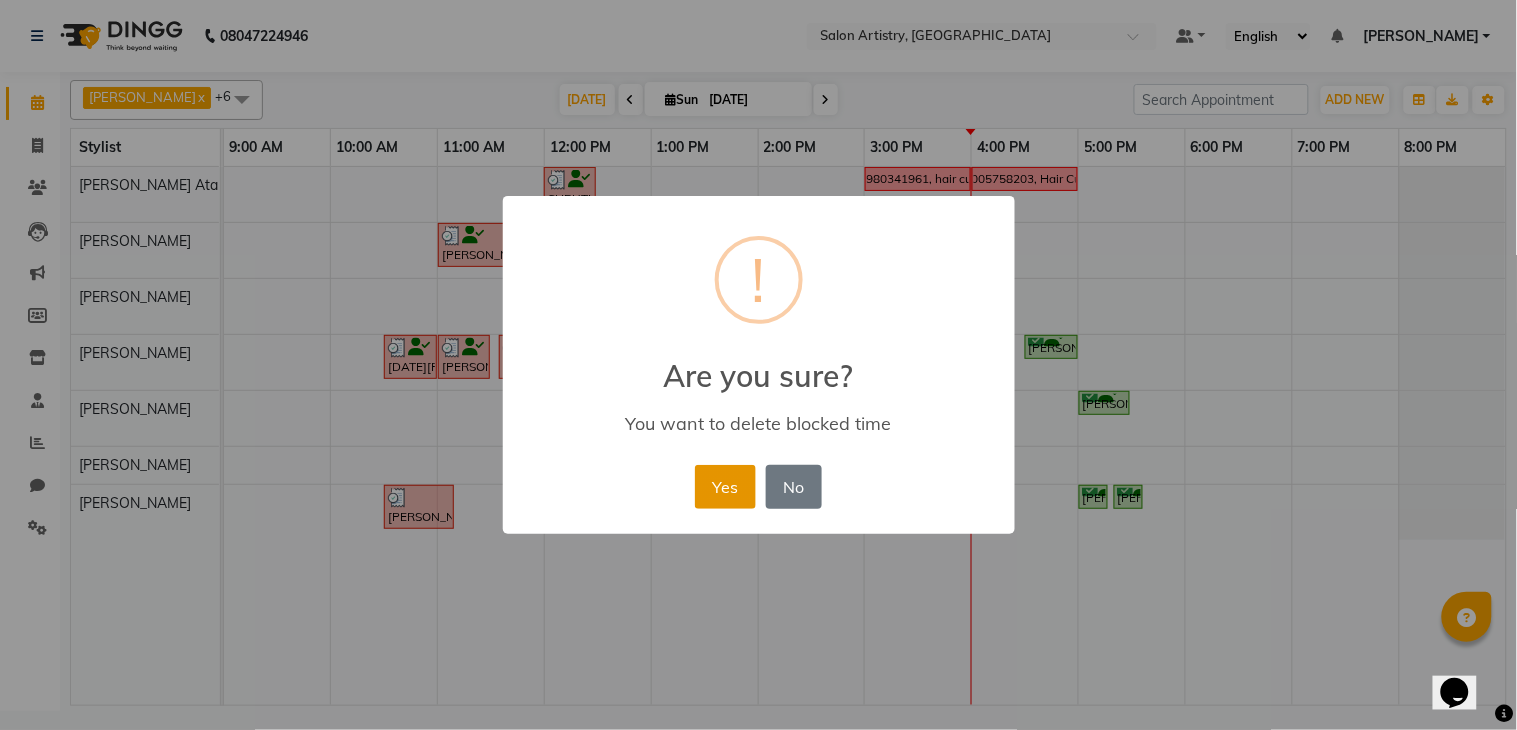 click on "Yes" at bounding box center [725, 487] 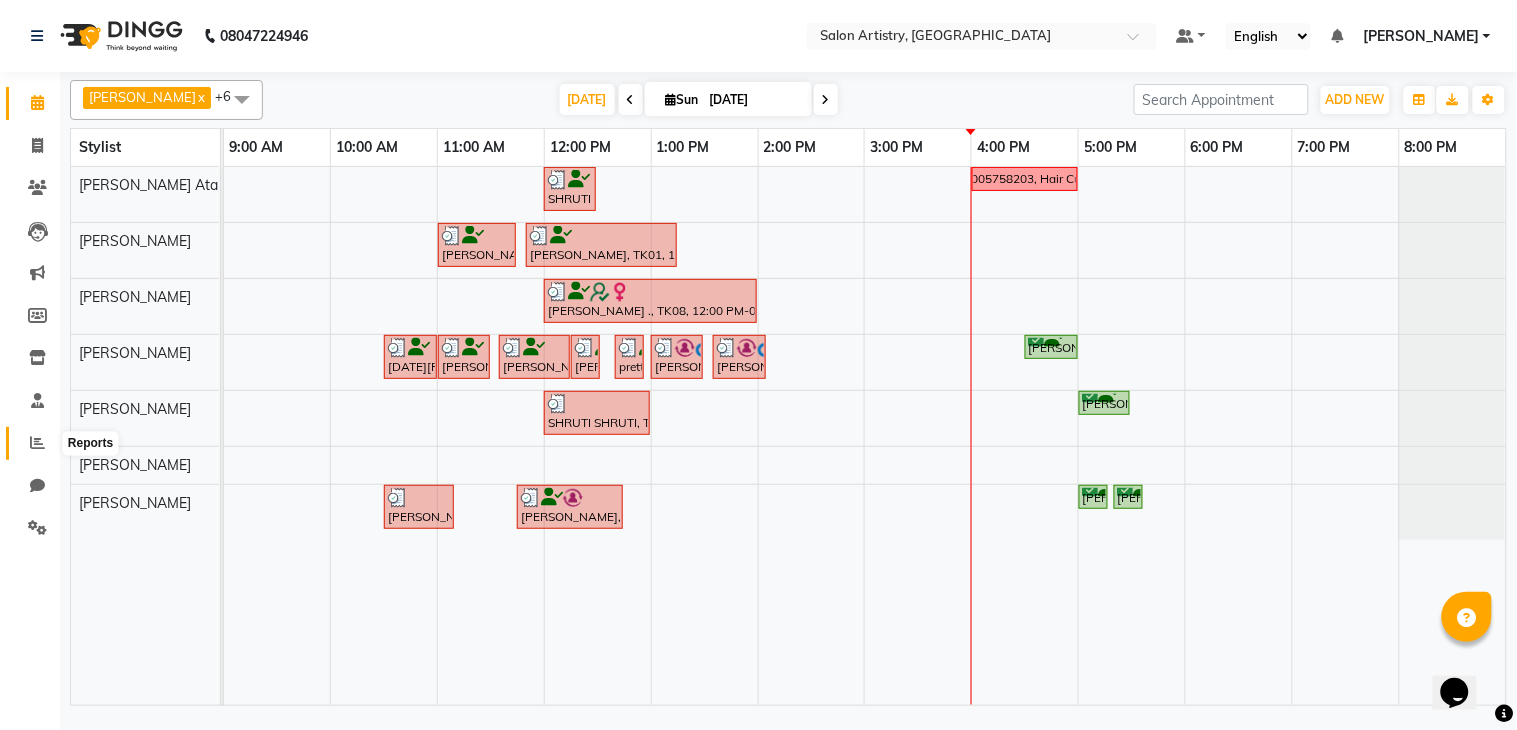 click 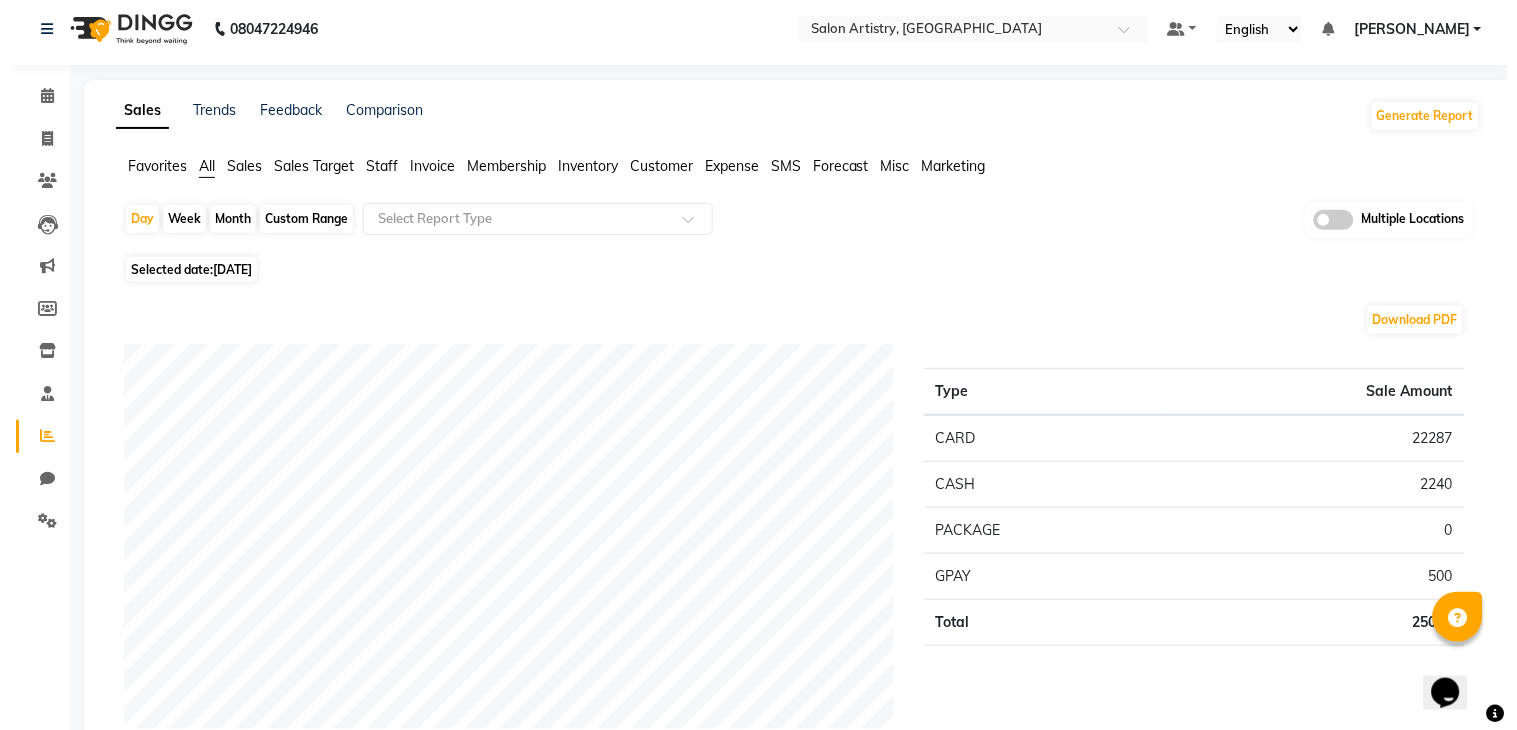 scroll, scrollTop: 0, scrollLeft: 0, axis: both 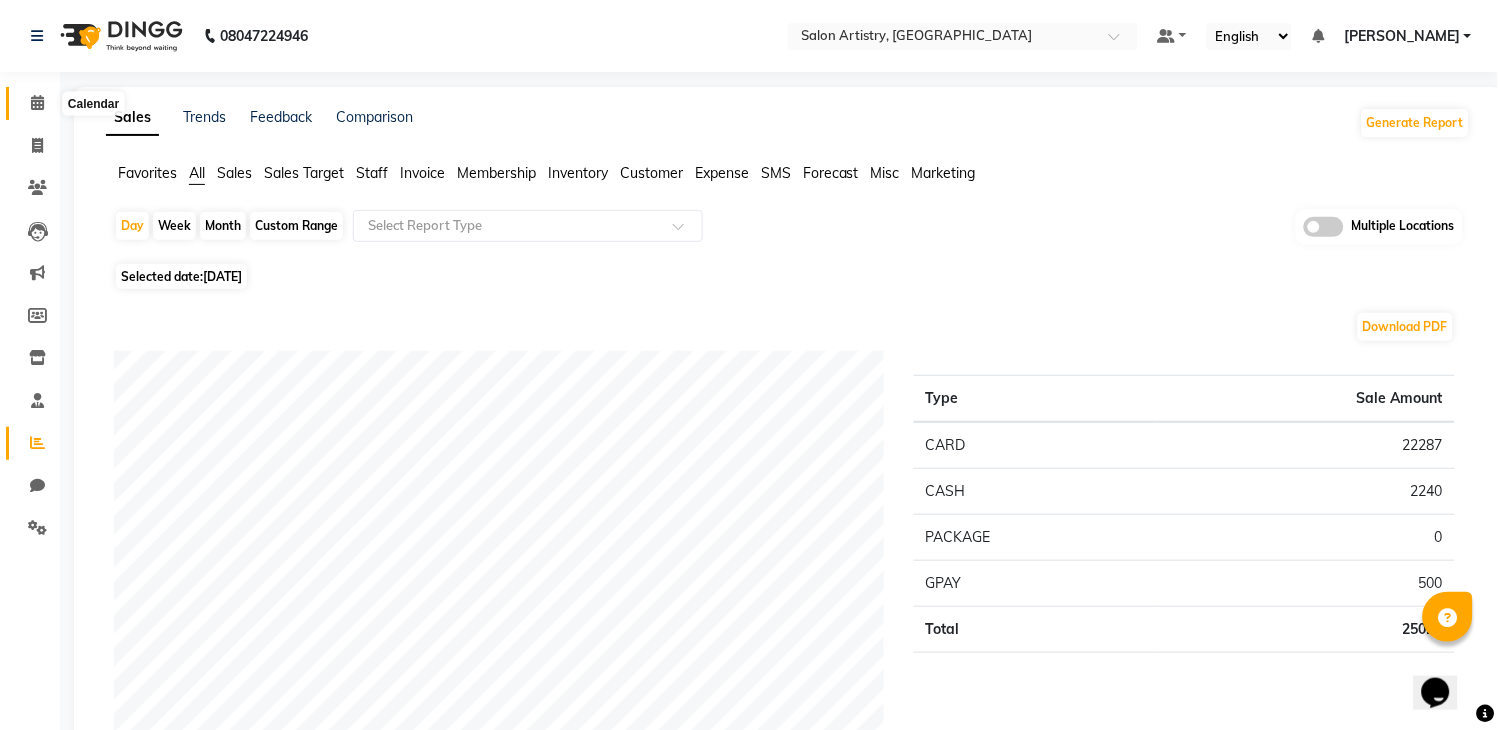 click 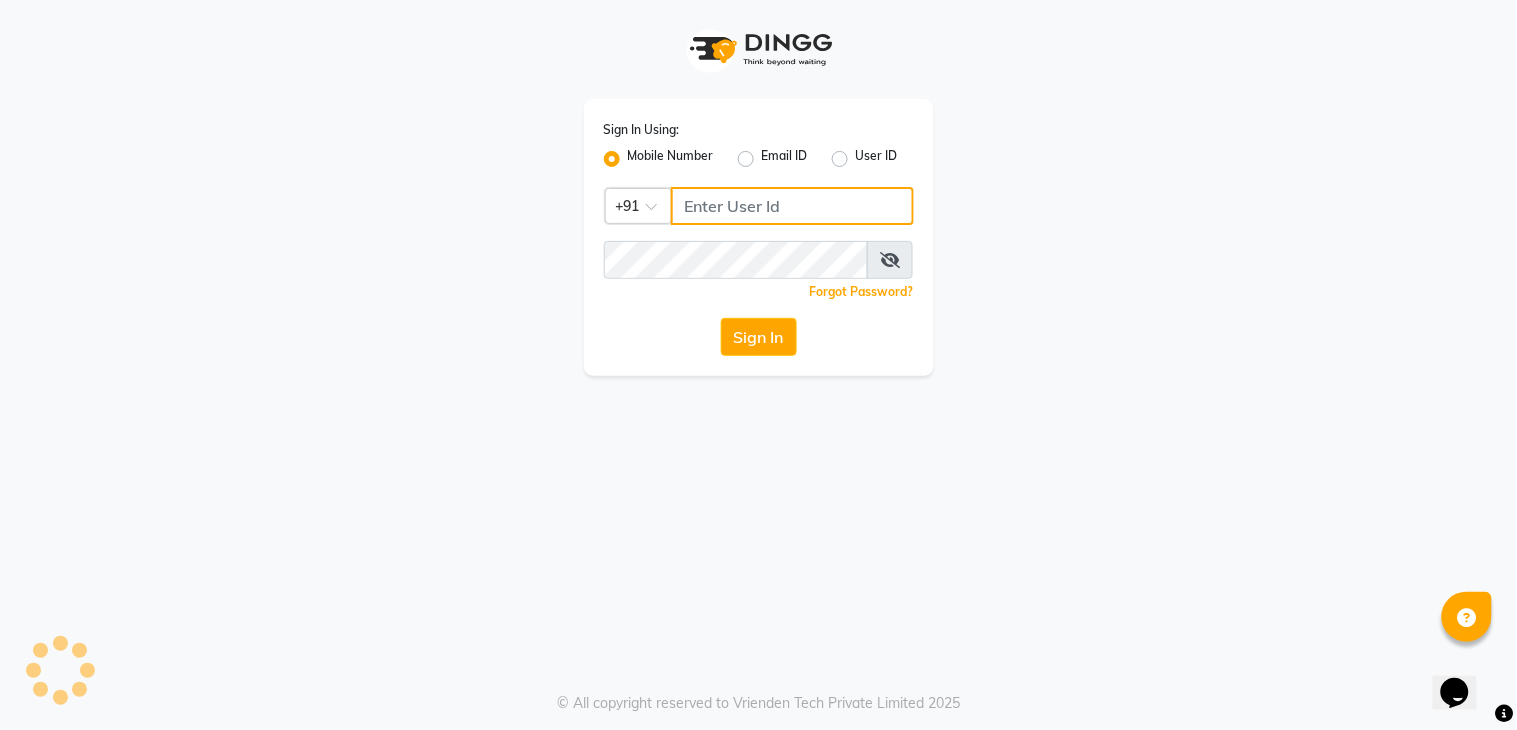 type on "7278274131" 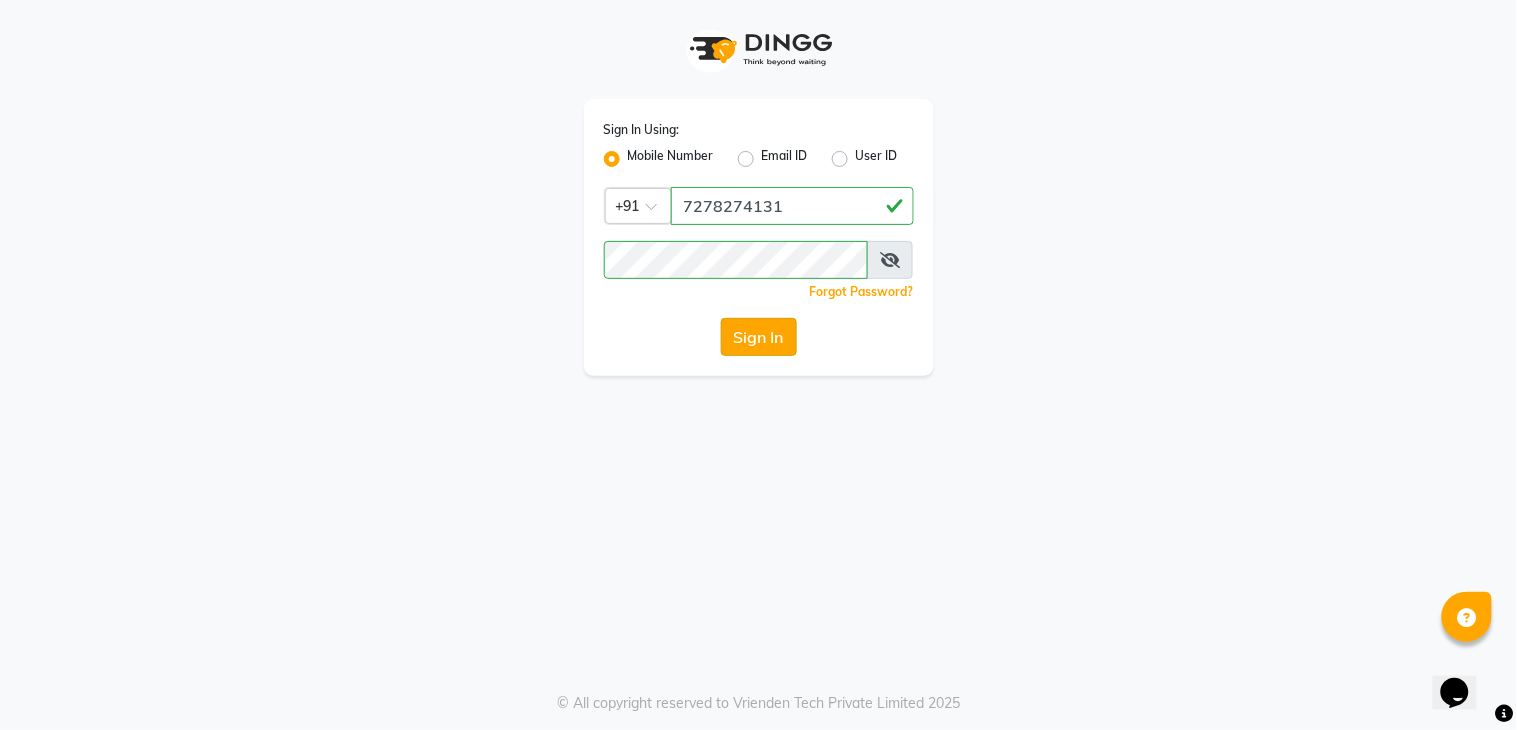 click on "Sign In" 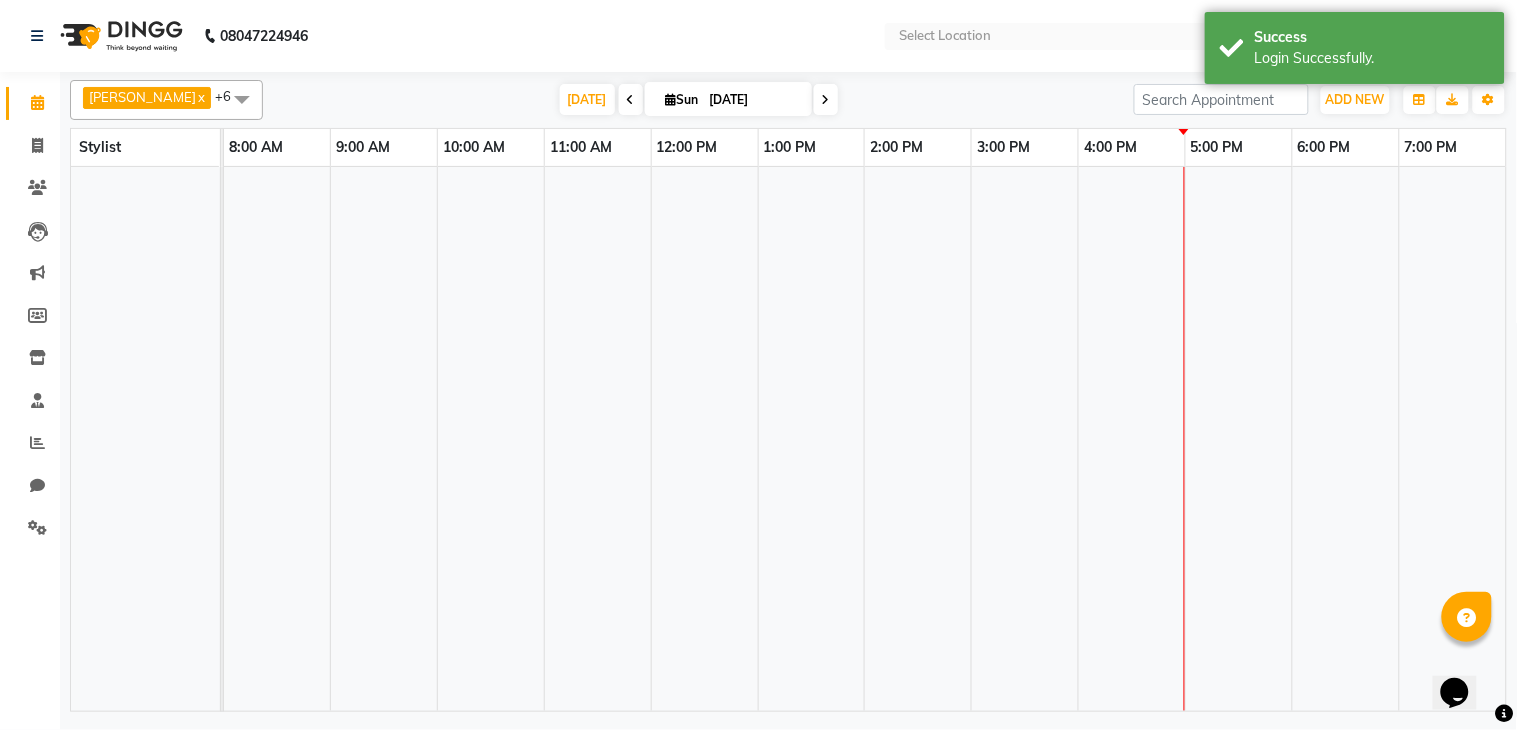 select on "en" 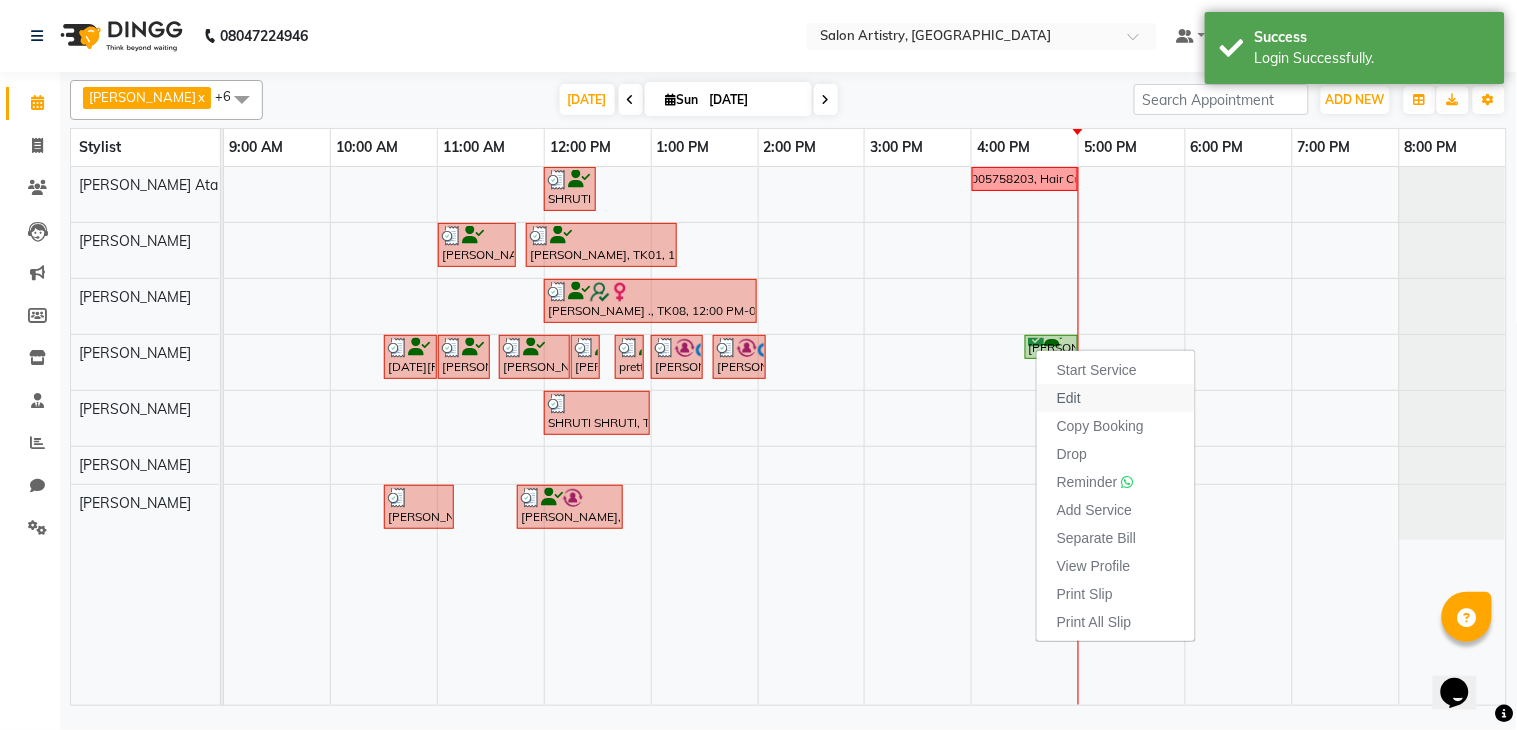 click on "Edit" at bounding box center (1069, 398) 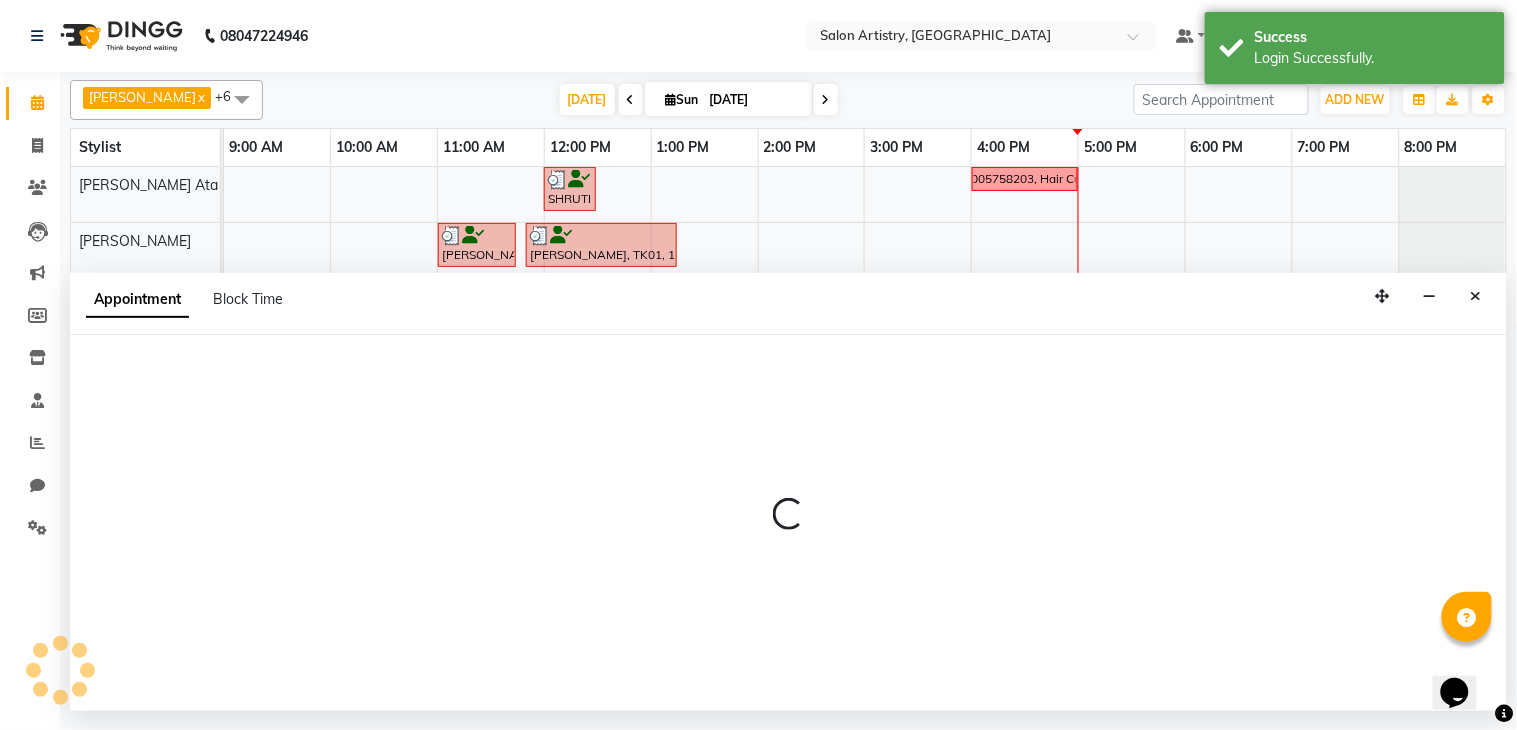 select on "tentative" 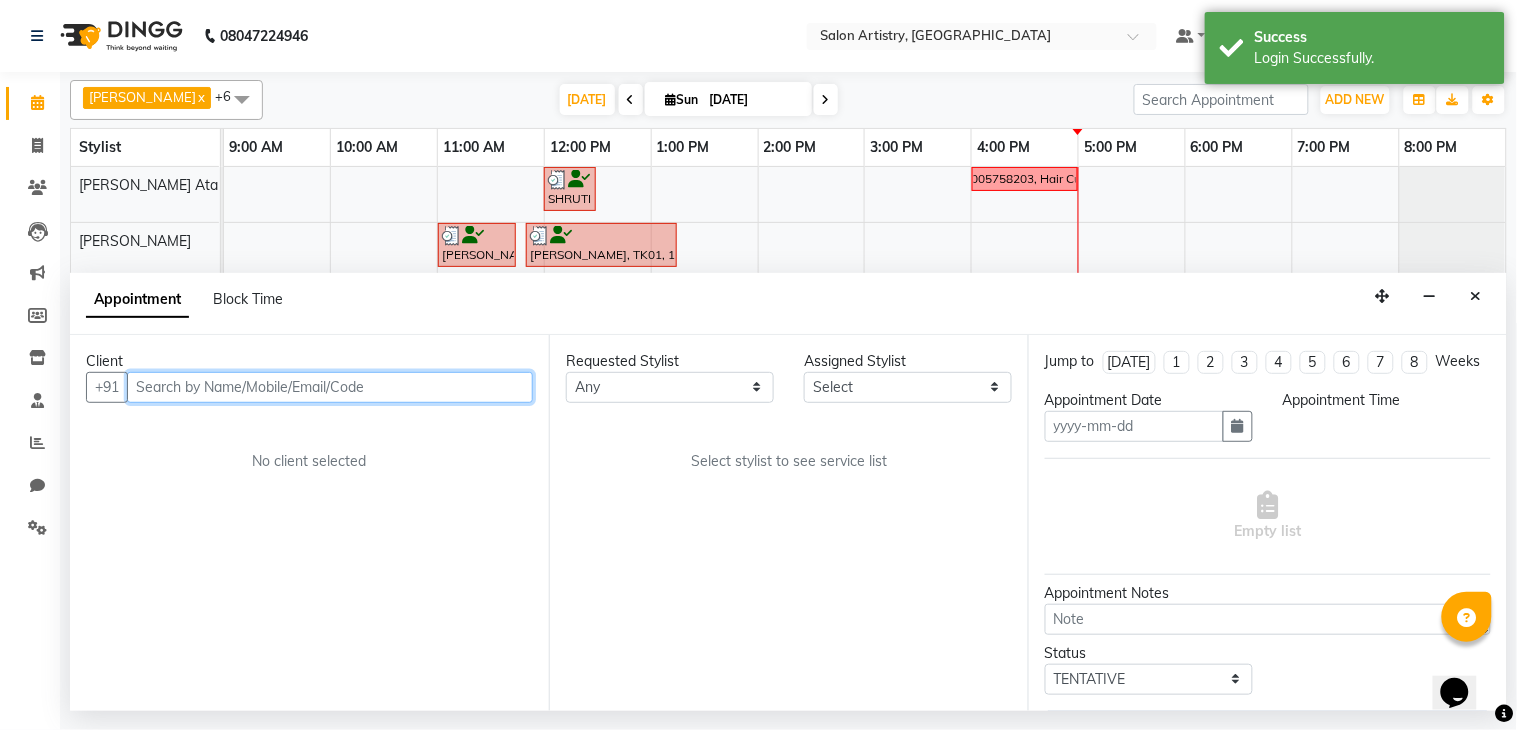 type on "[DATE]" 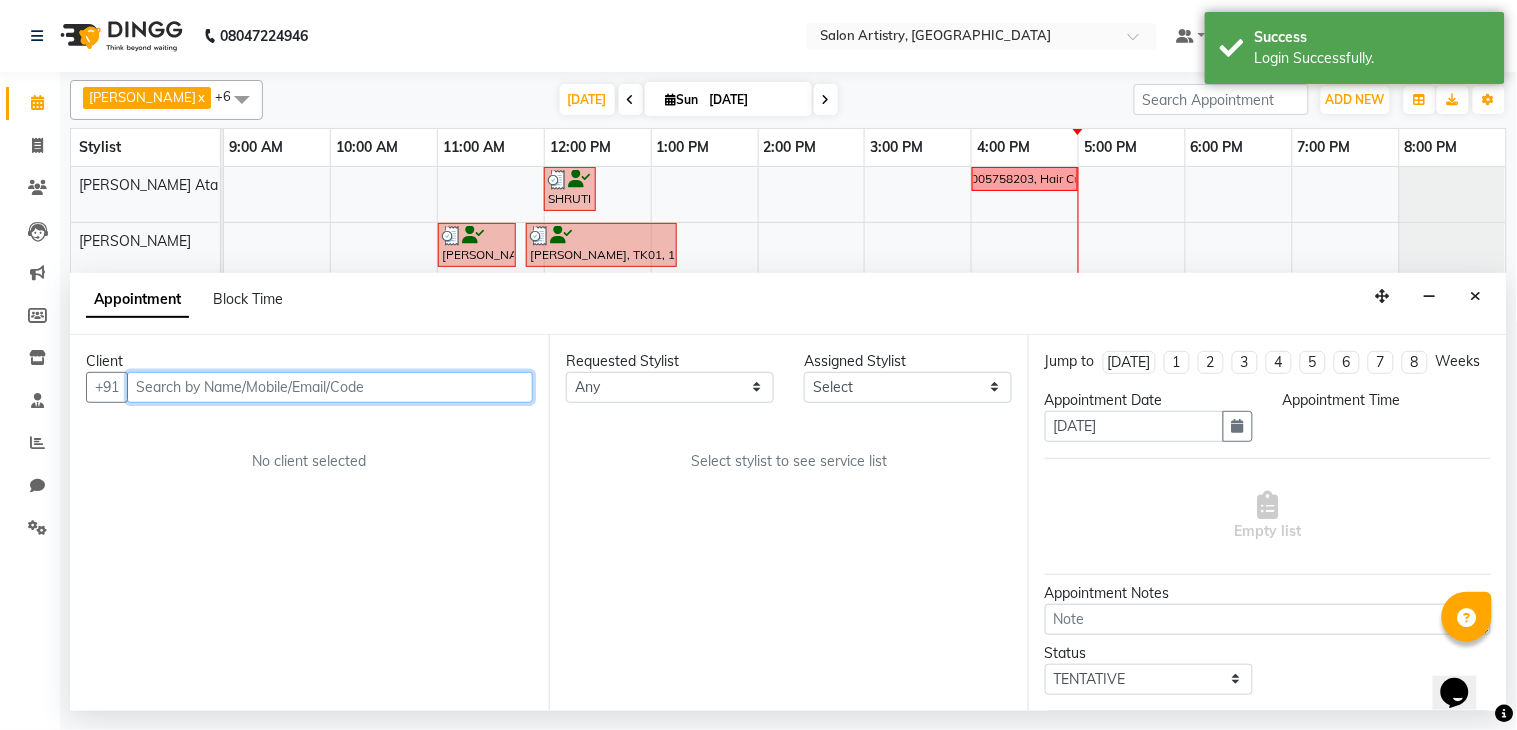 select on "confirm booking" 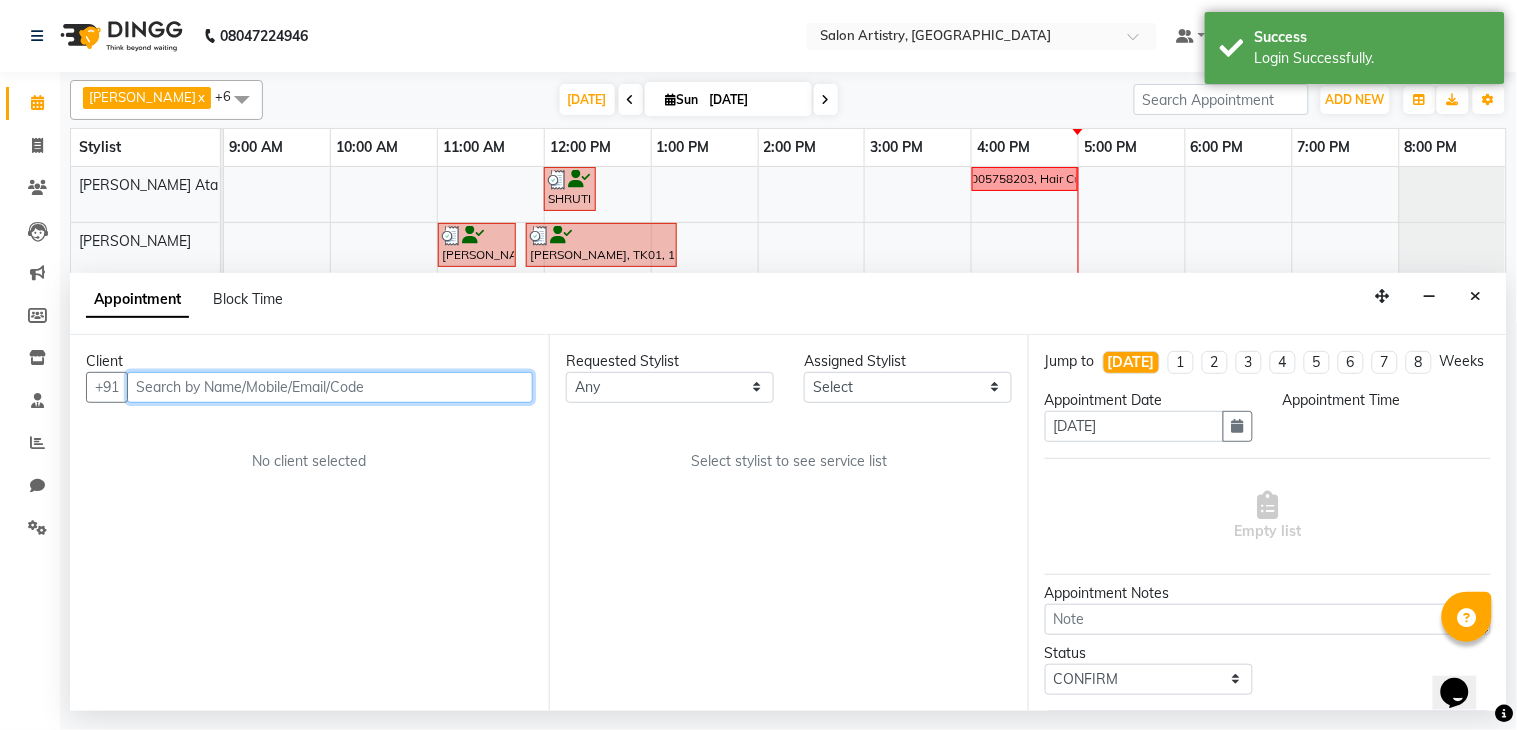 select on "79863" 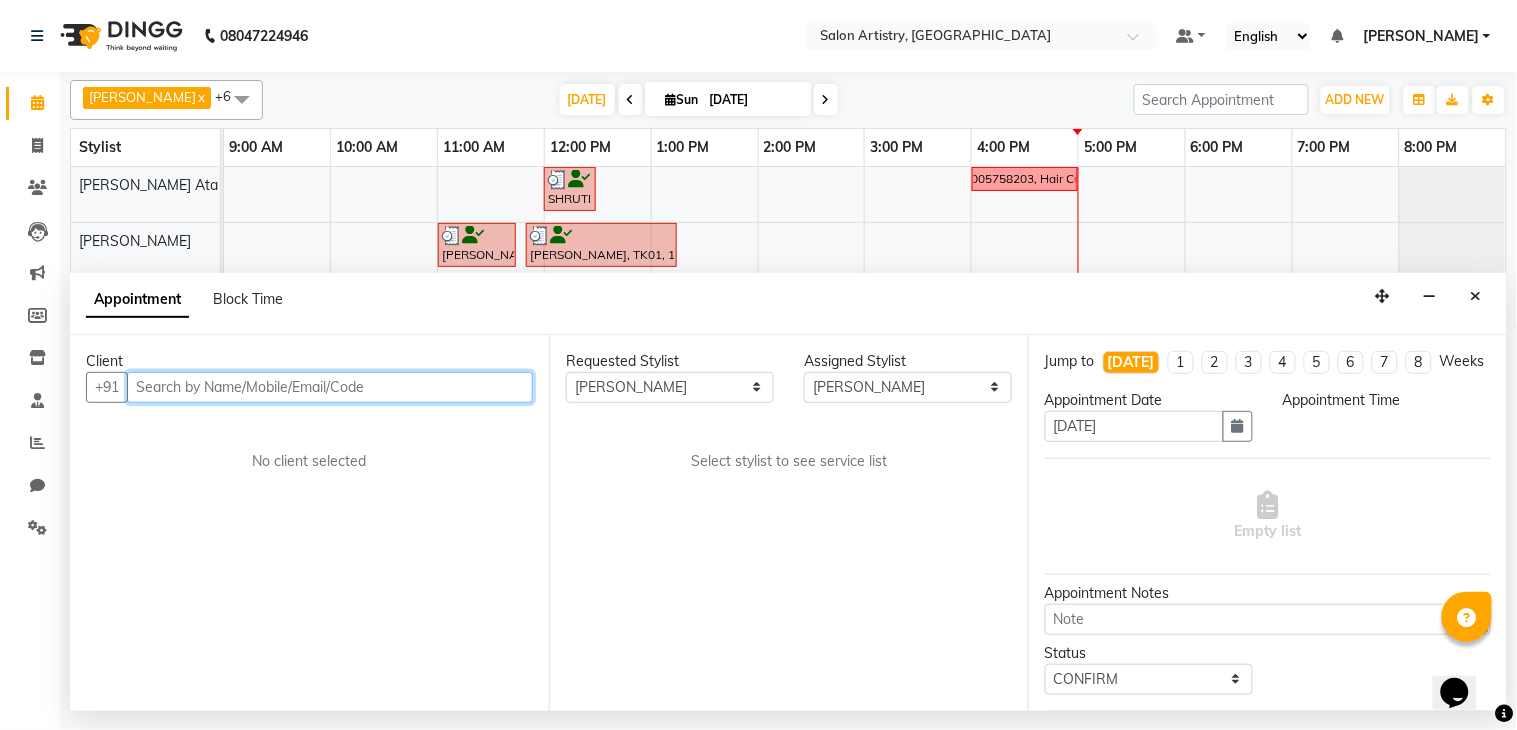 select on "990" 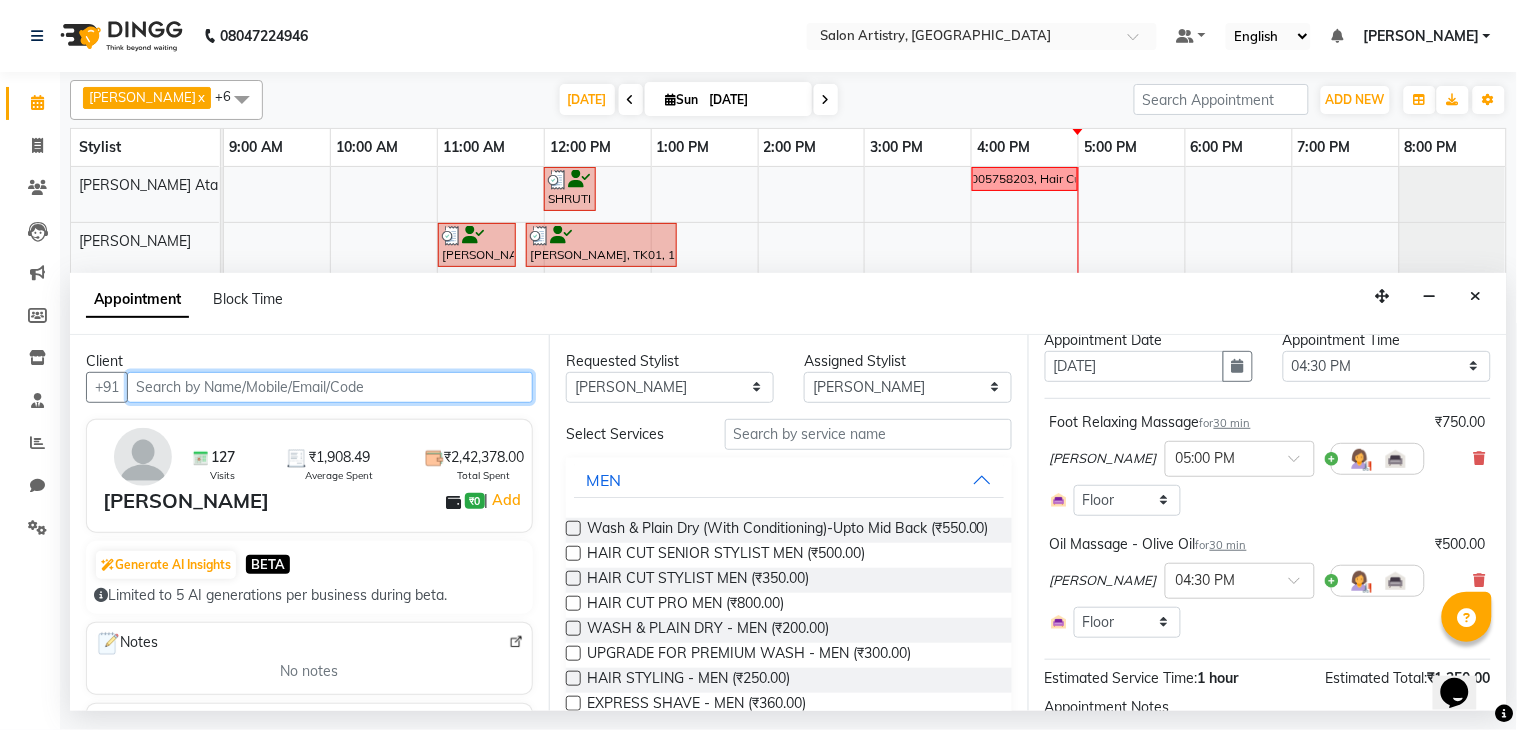 scroll, scrollTop: 111, scrollLeft: 0, axis: vertical 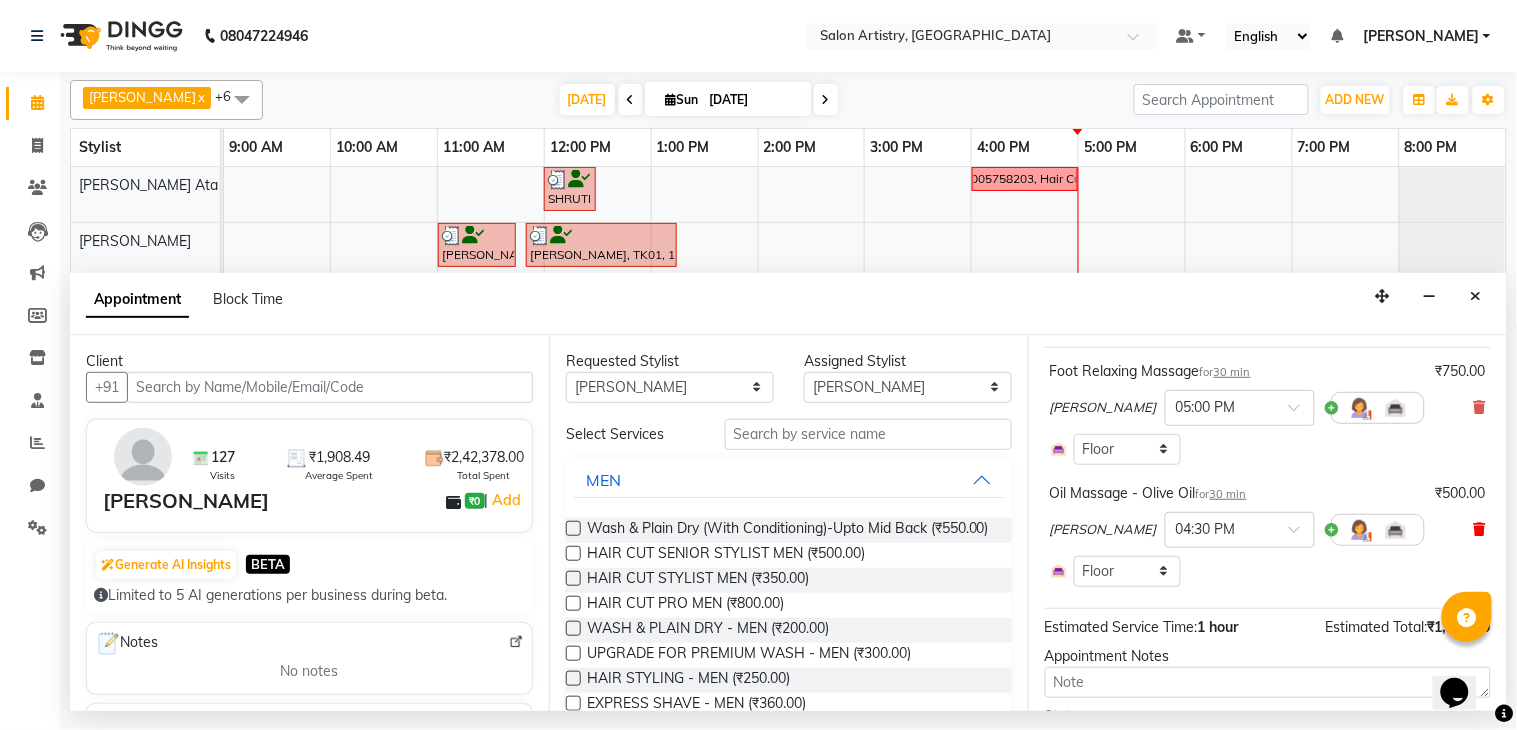 click at bounding box center [1480, 529] 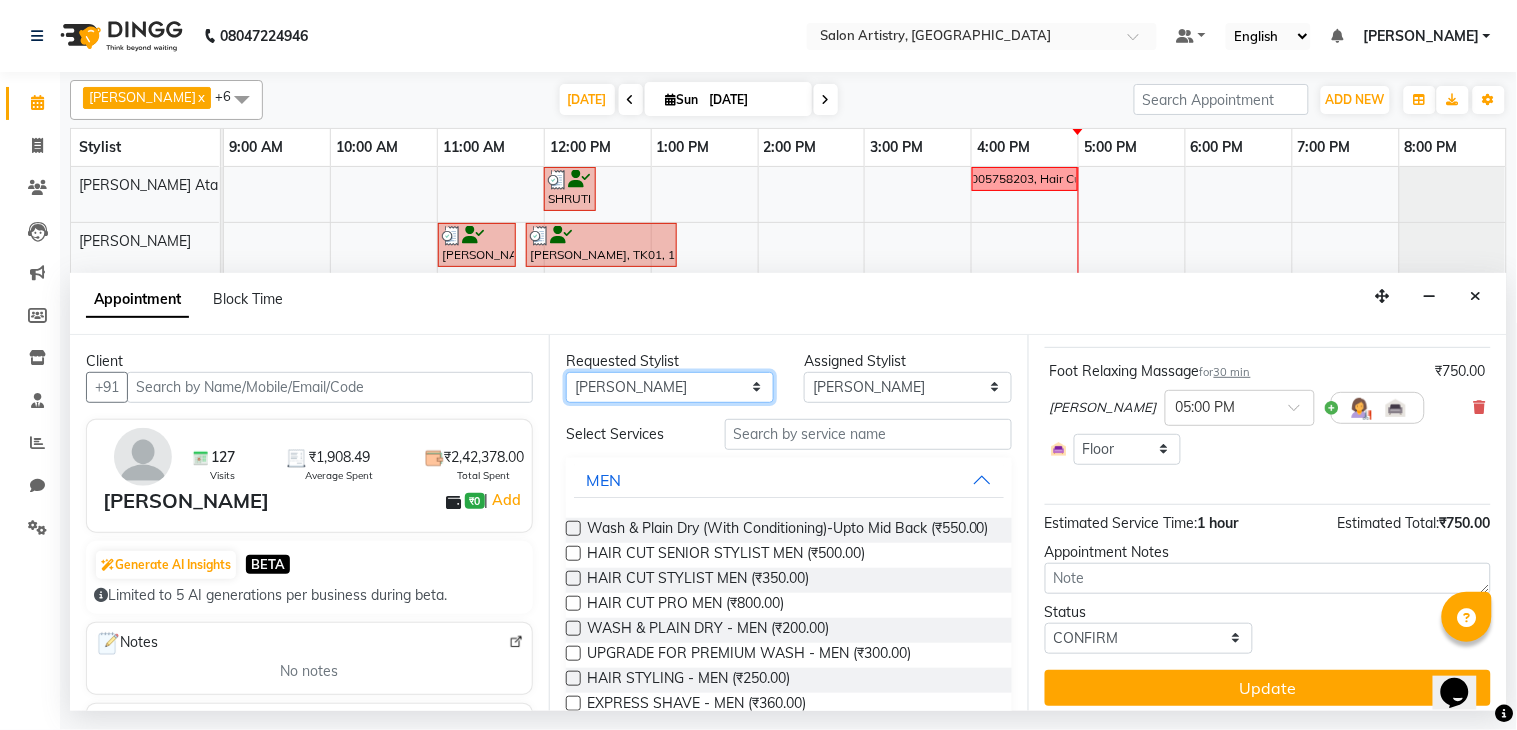 click on "Any [PERSON_NAME] [PERSON_NAME] [PERSON_NAME] [PERSON_NAME] [PERSON_NAME] [PERSON_NAME] [PERSON_NAME] Reception [PERSON_NAME] [PERSON_NAME] [PERSON_NAME] [PERSON_NAME] [PERSON_NAME] [PERSON_NAME] [PERSON_NAME]" at bounding box center (670, 387) 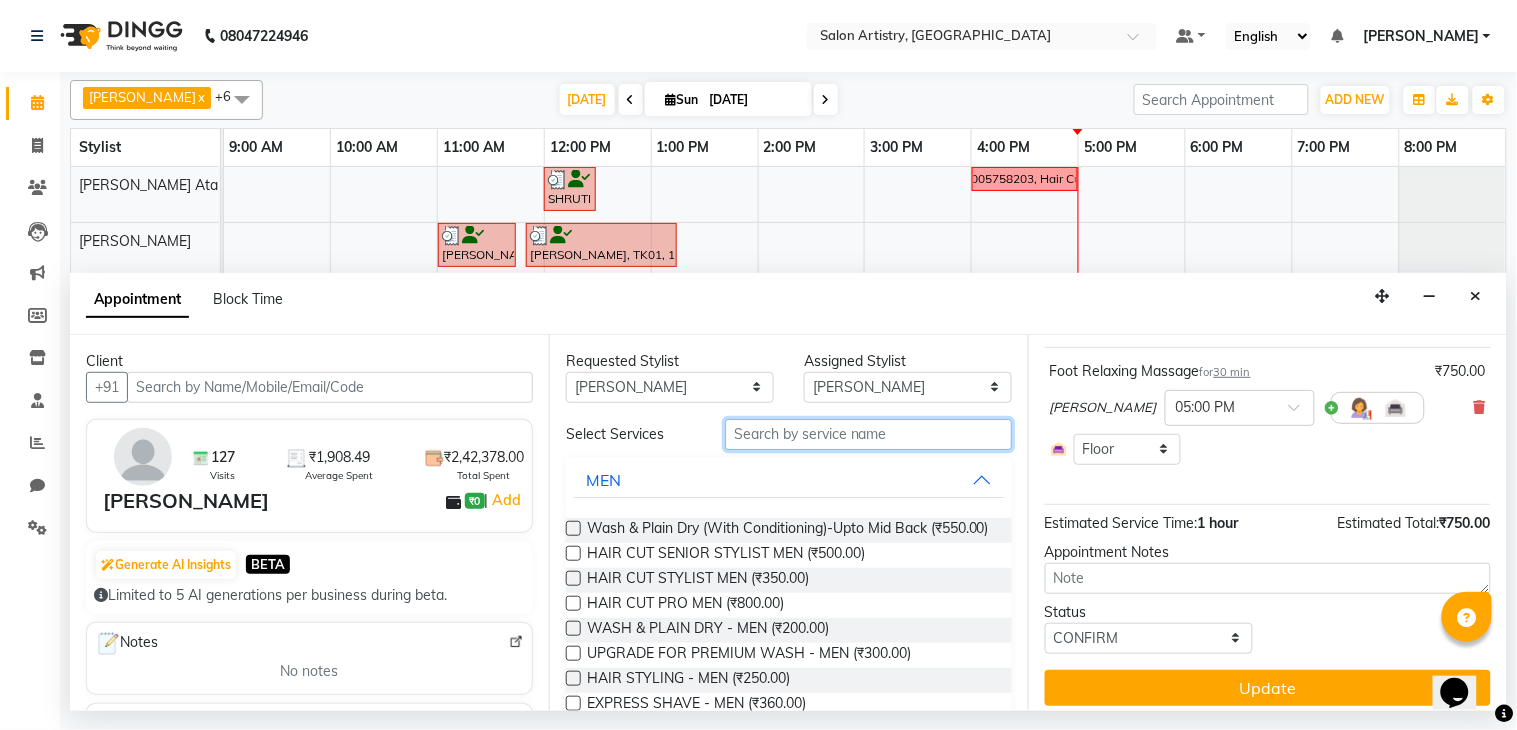click at bounding box center (868, 434) 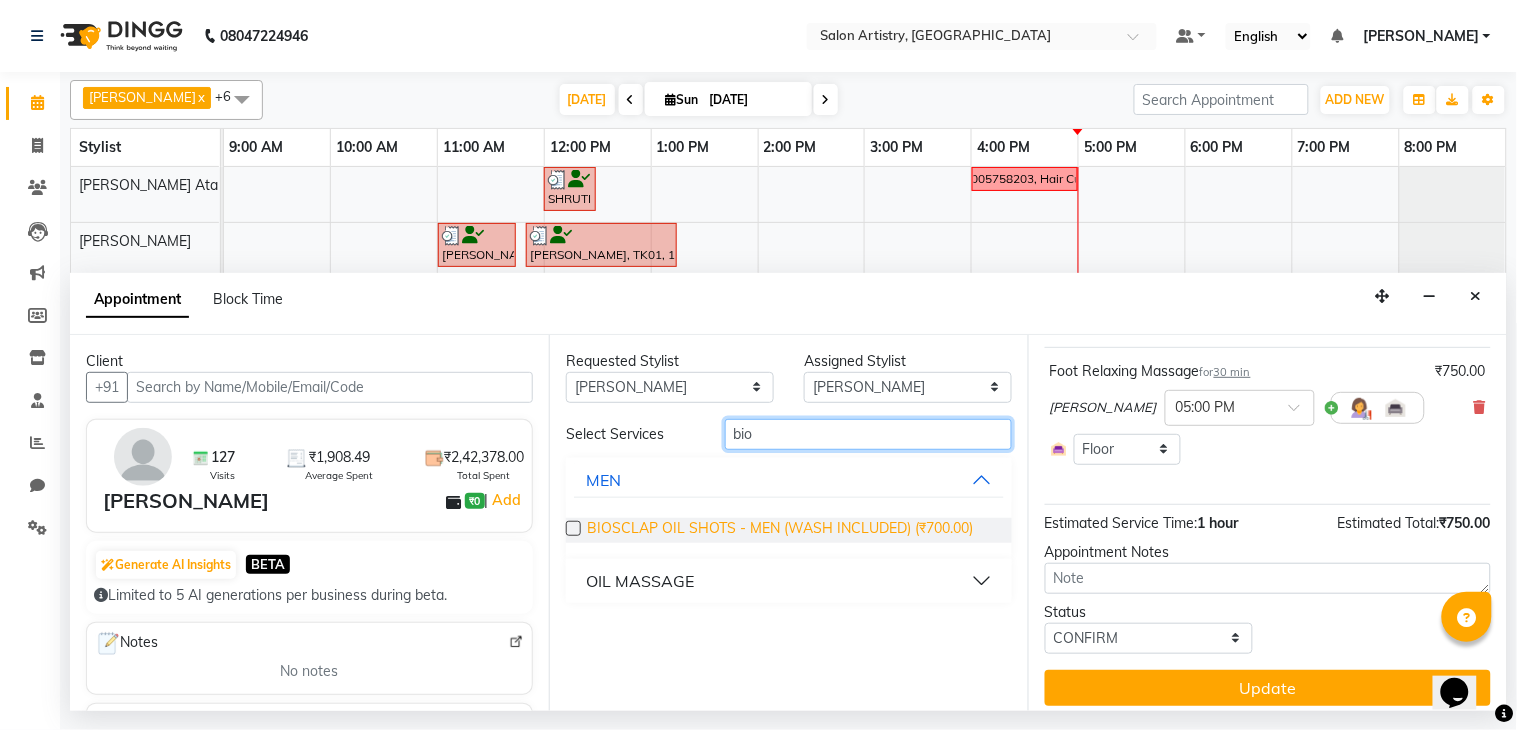type on "bio" 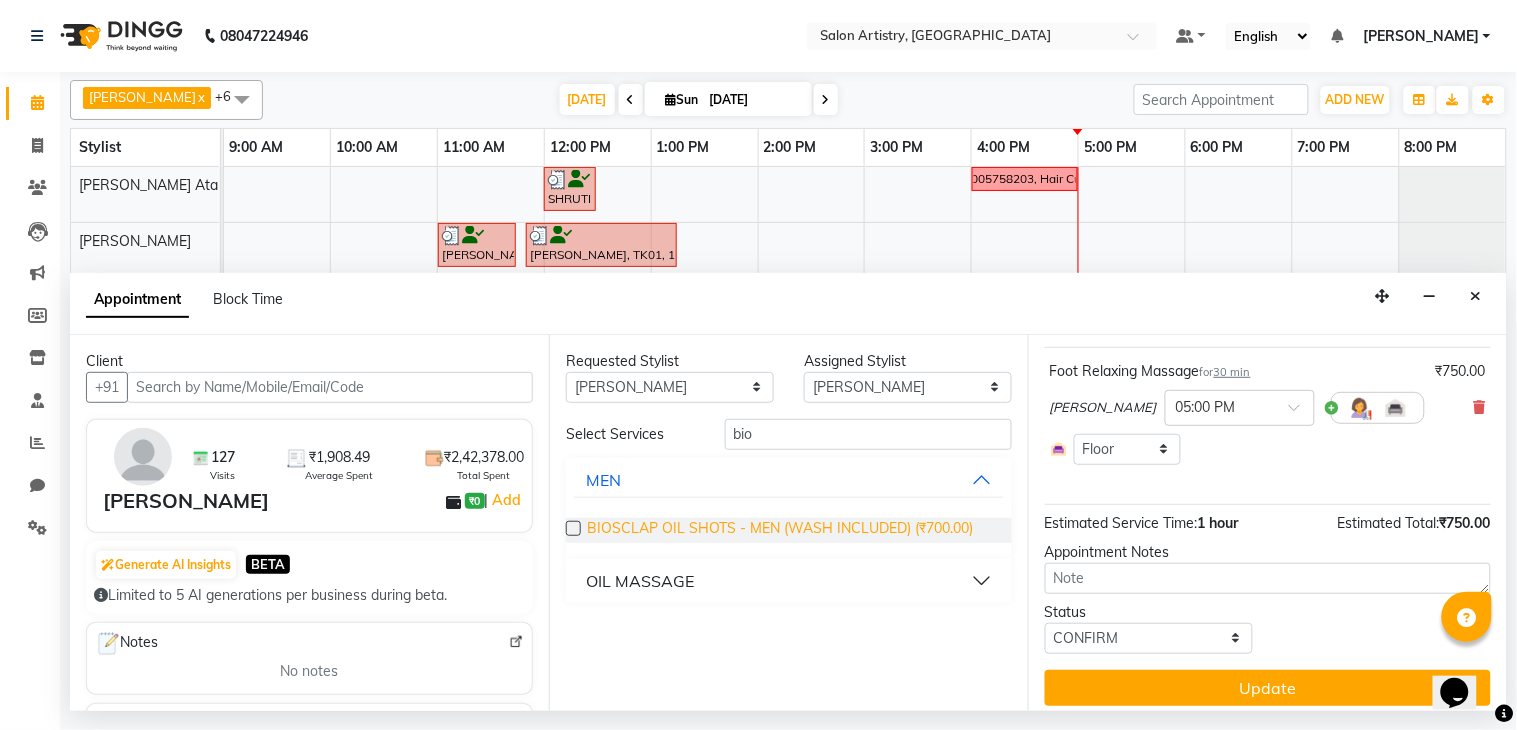click on "BIOSCLAP OIL SHOTS - MEN (WASH INCLUDED) (₹700.00)" at bounding box center (780, 530) 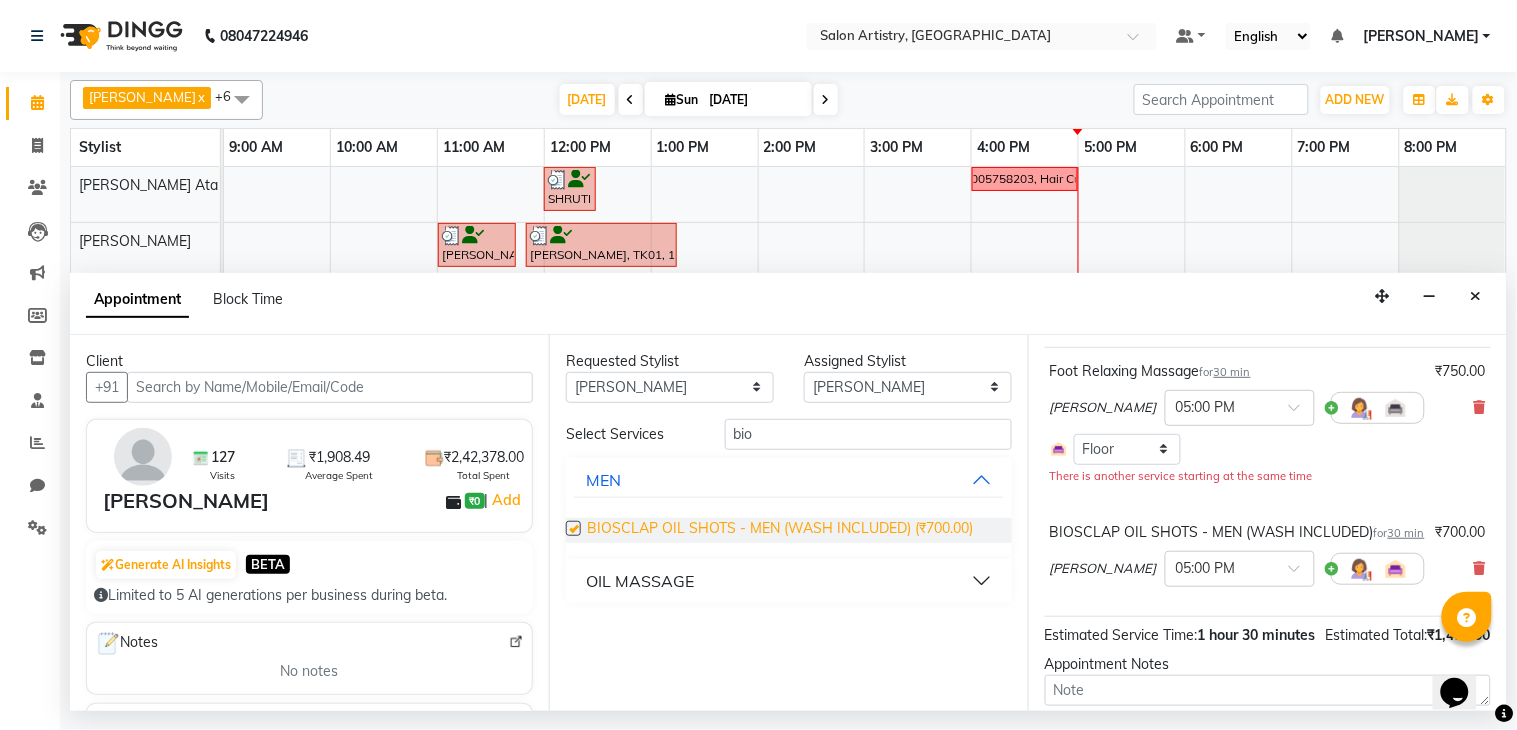 checkbox on "false" 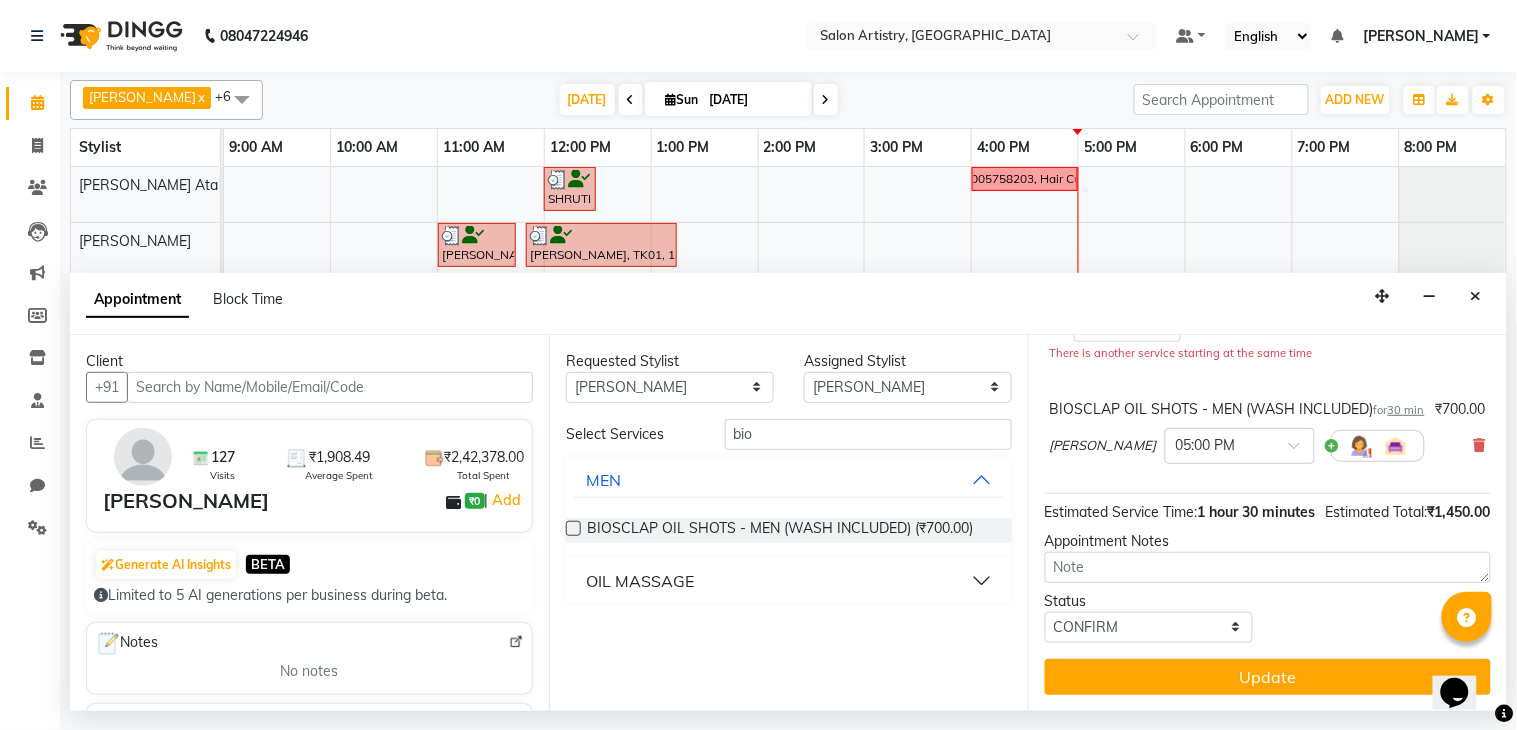 scroll, scrollTop: 295, scrollLeft: 0, axis: vertical 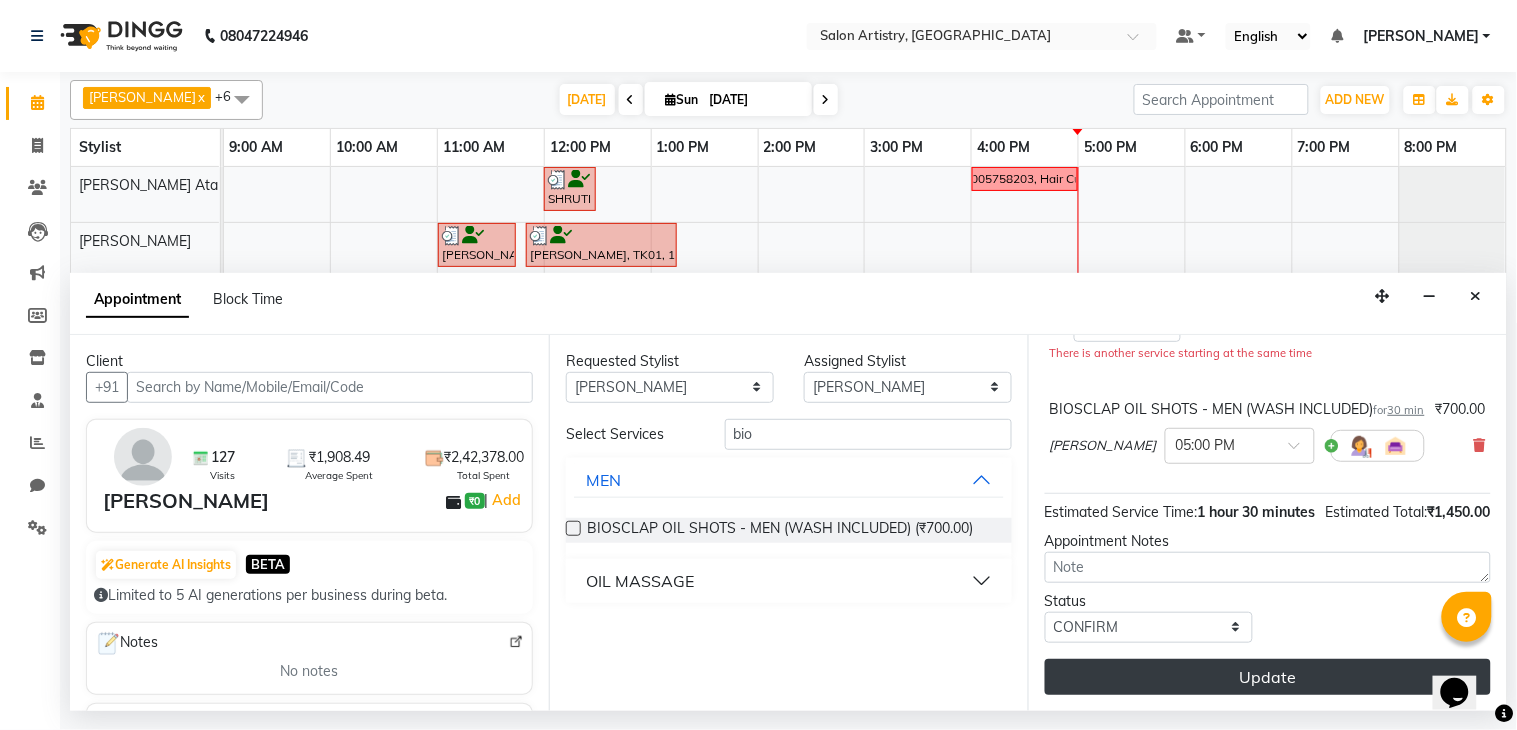 click on "Update" at bounding box center [1268, 677] 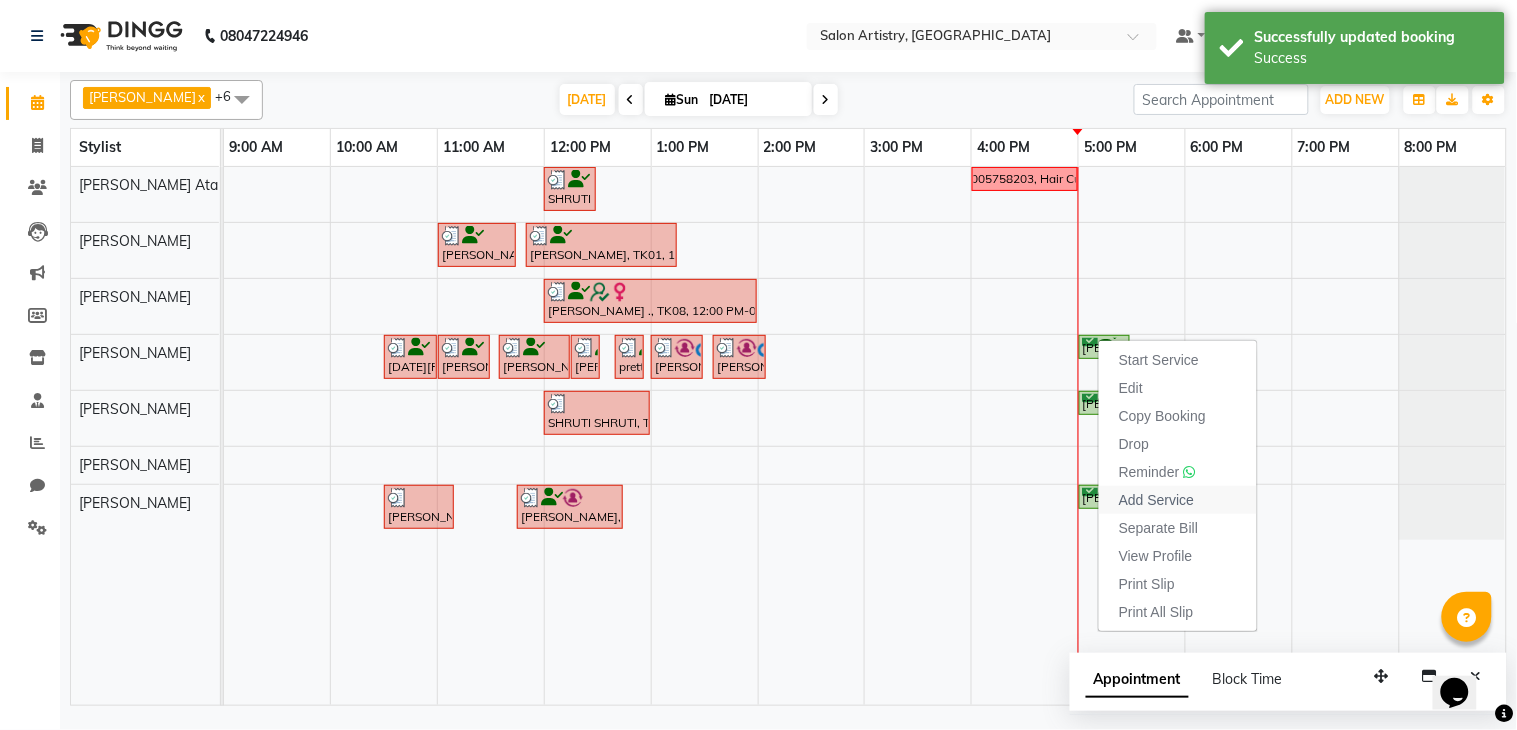 click on "Add Service" at bounding box center (1156, 500) 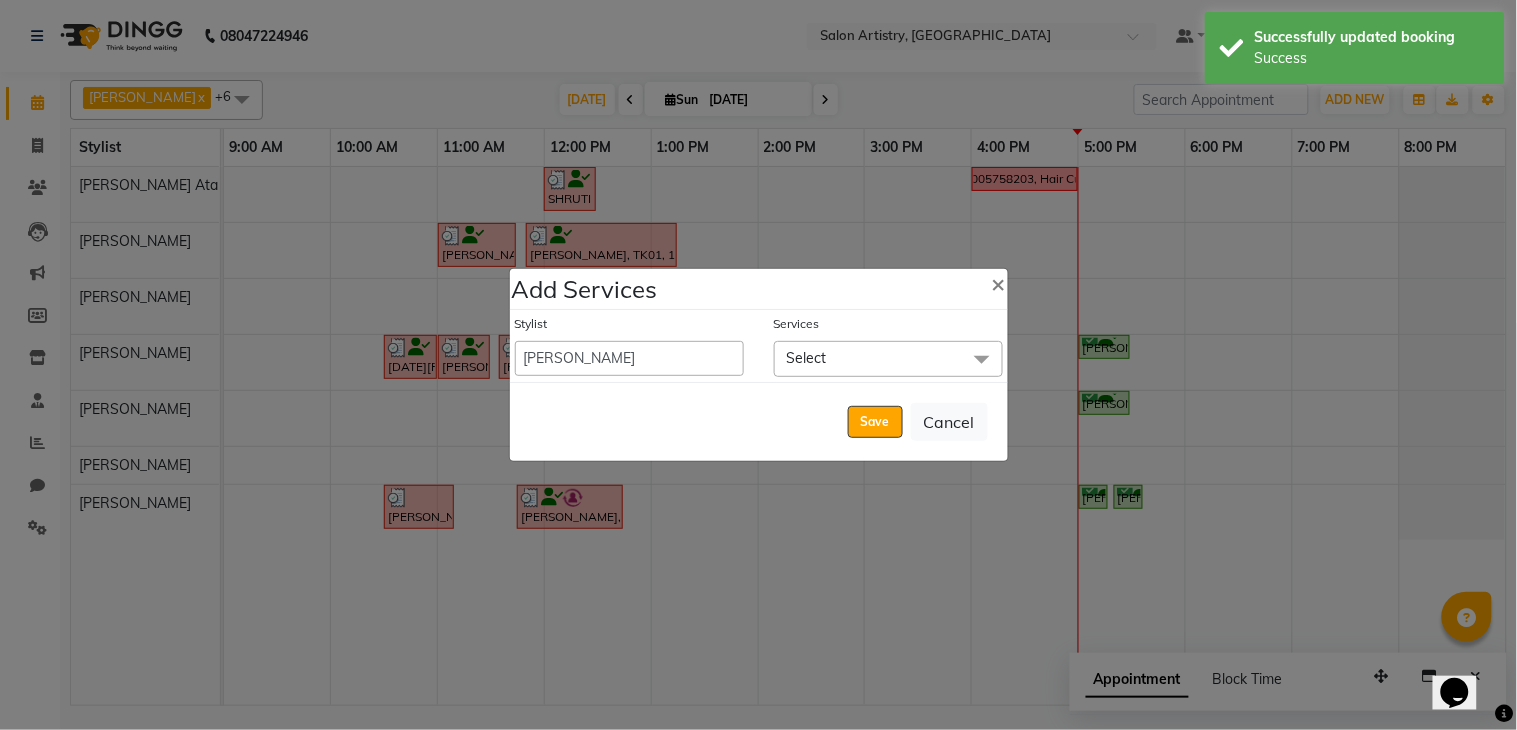 click on "Select" 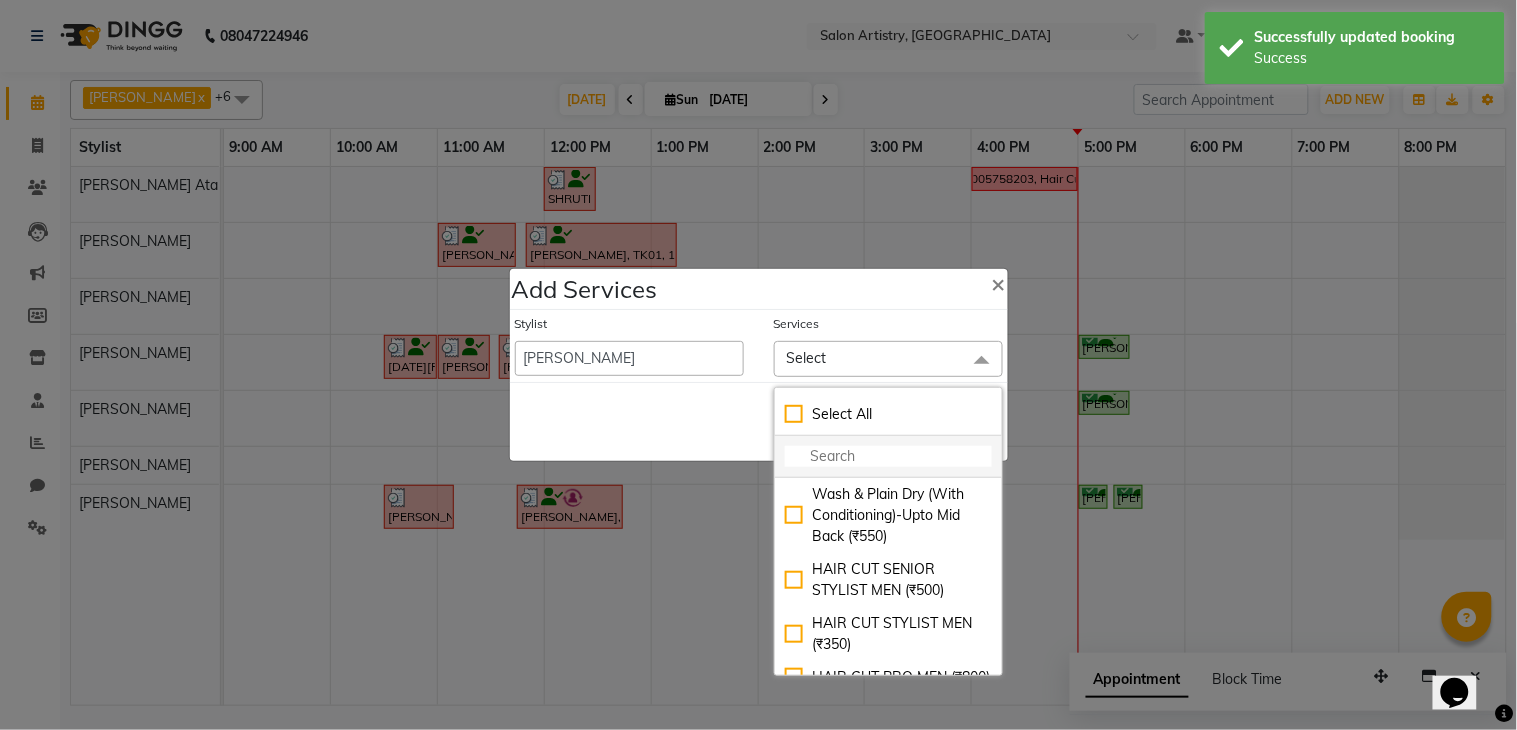 click 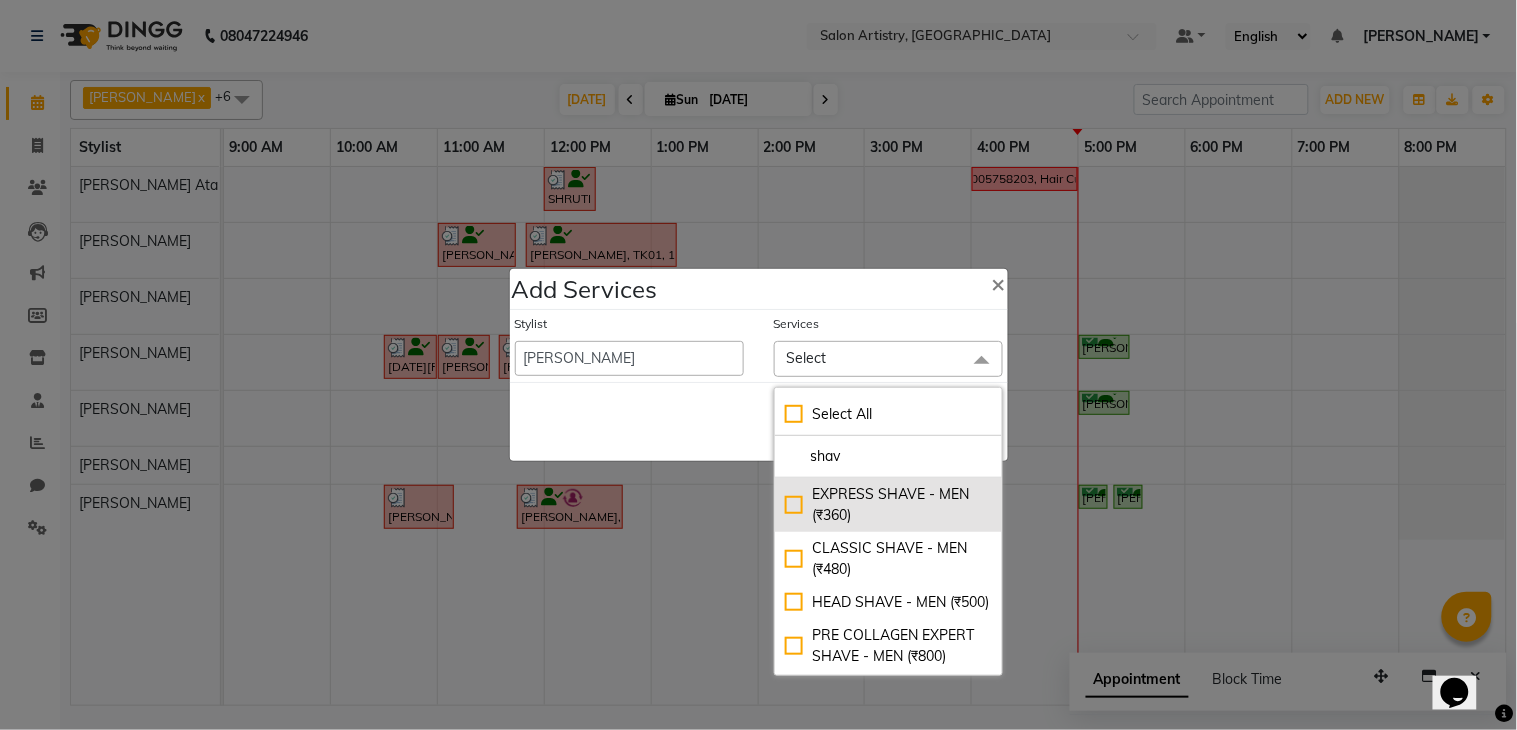 type on "shav" 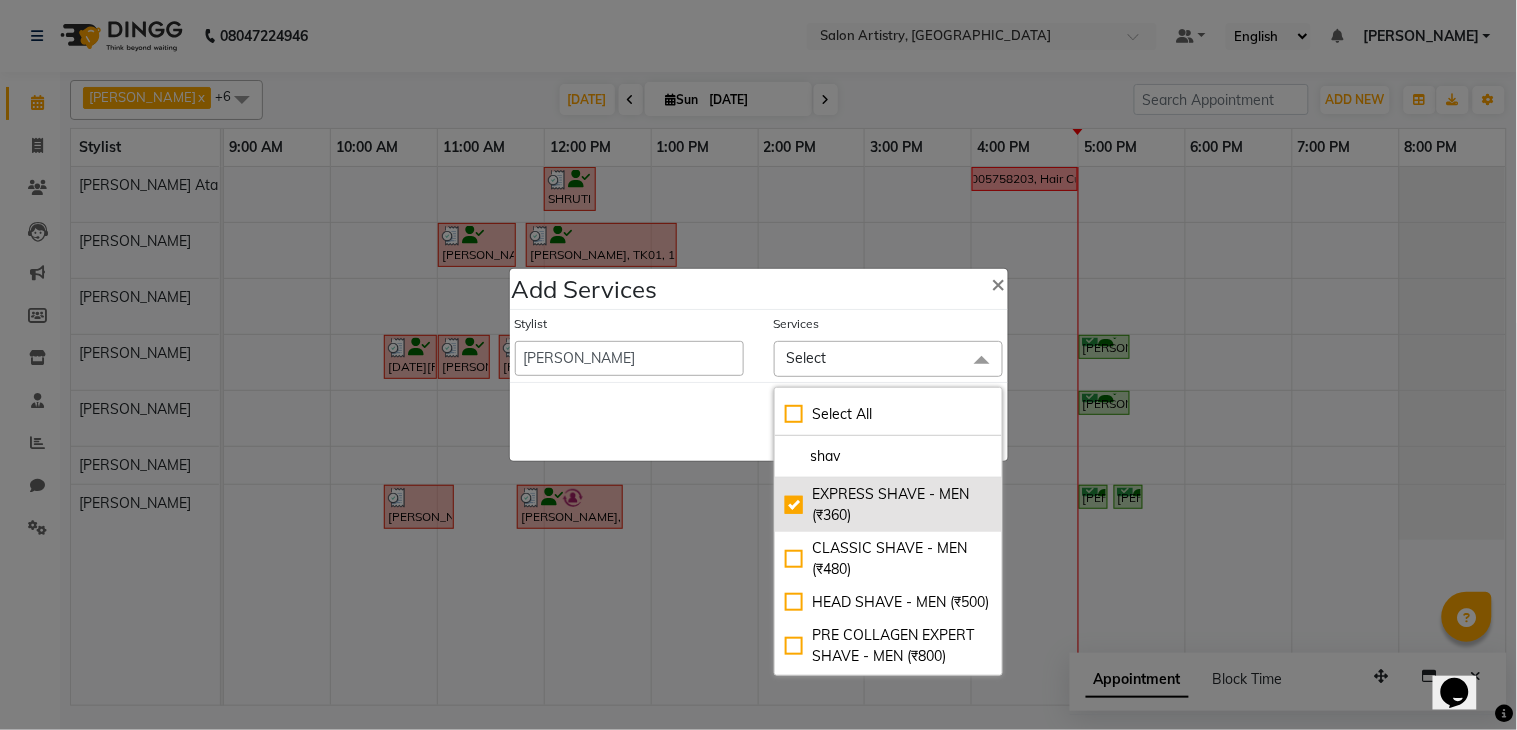 checkbox on "true" 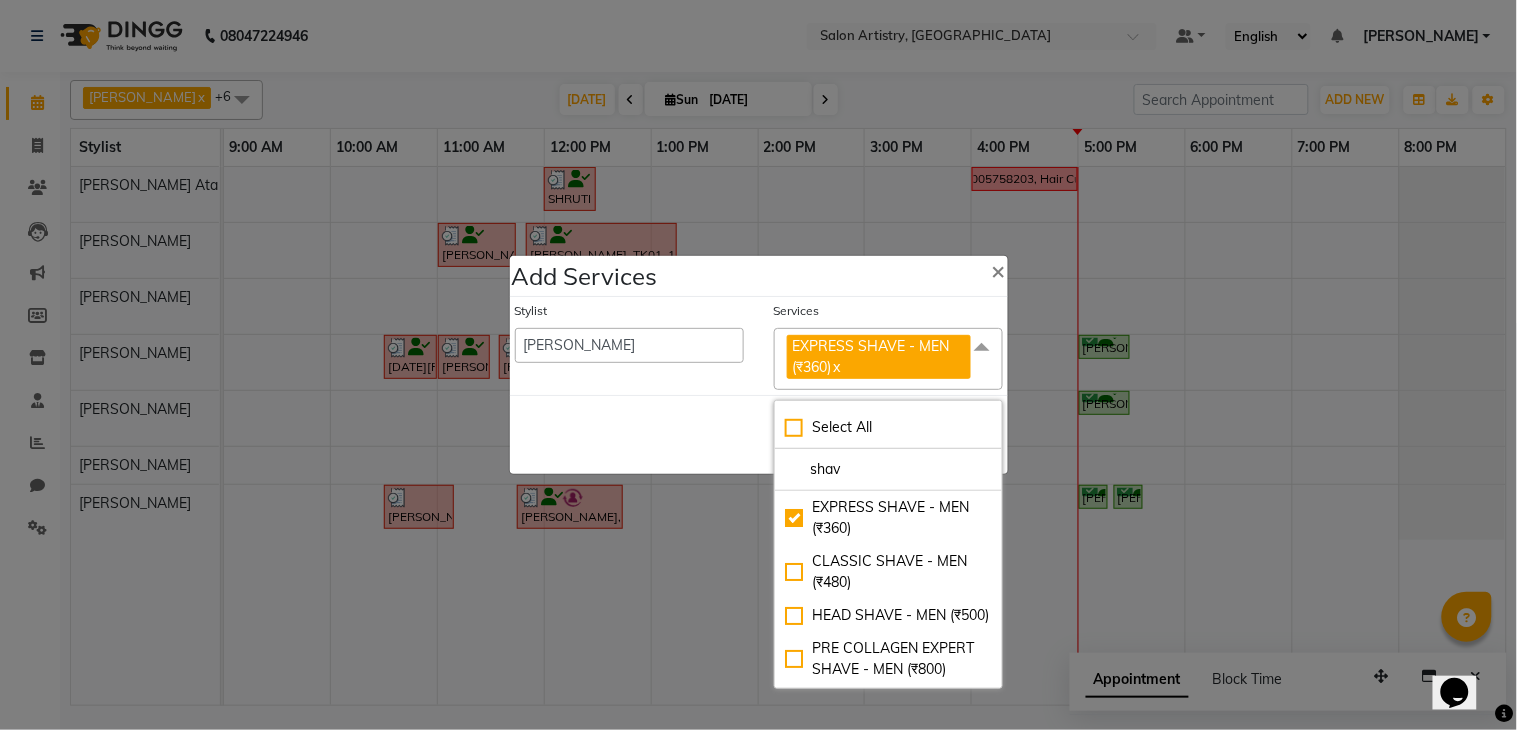click on "Save   Cancel" 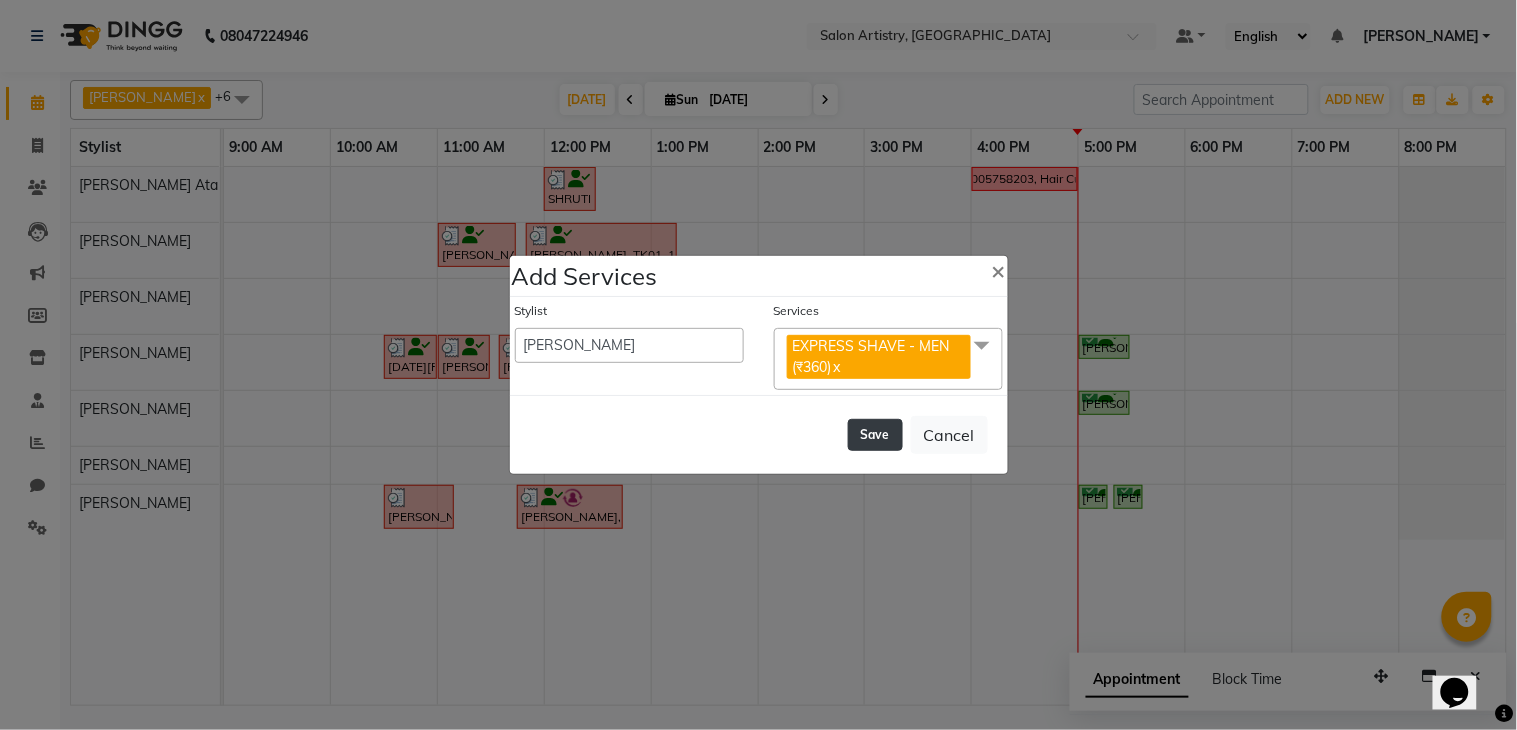 click on "Save" 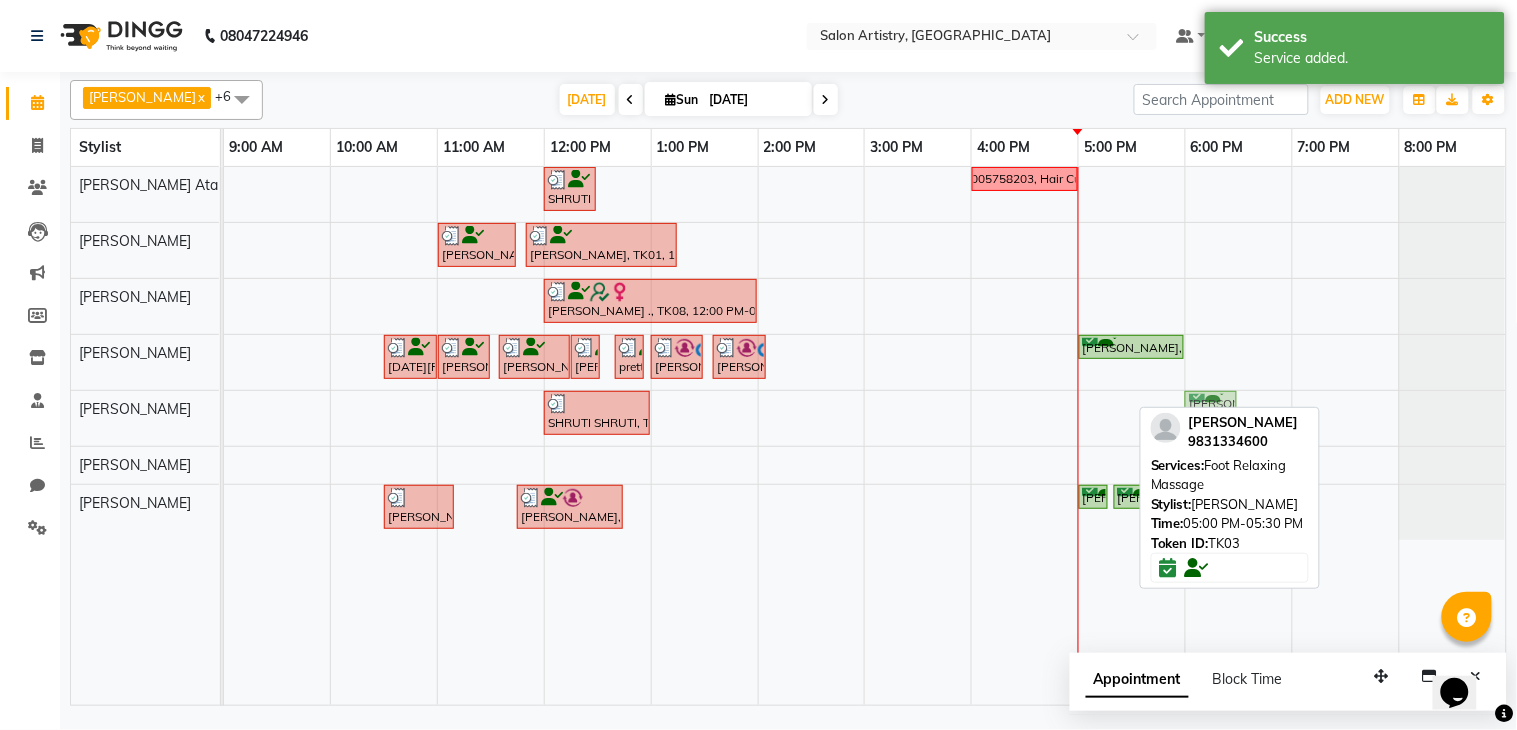 drag, startPoint x: 1110, startPoint y: 398, endPoint x: 1223, endPoint y: 402, distance: 113.07078 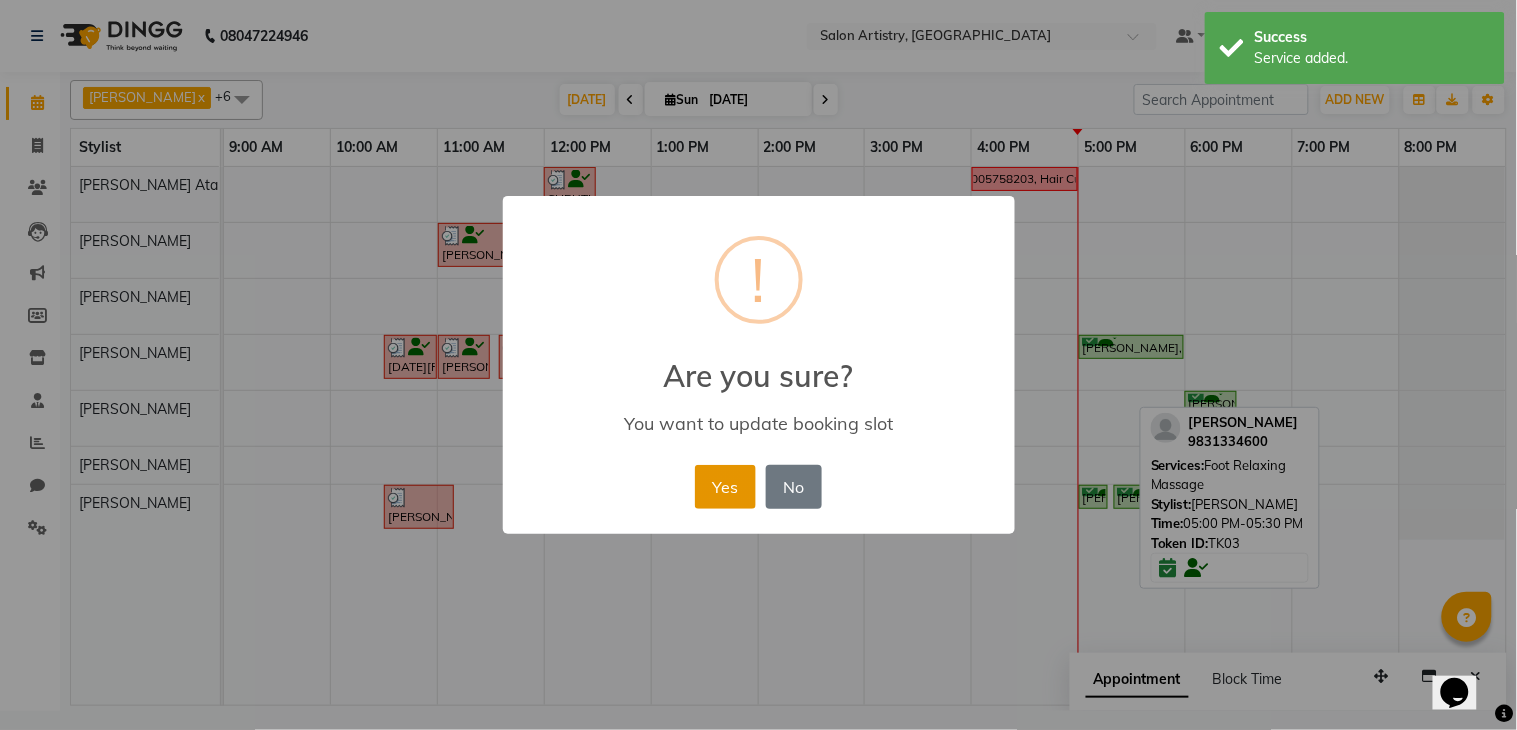 click on "Yes" at bounding box center (725, 487) 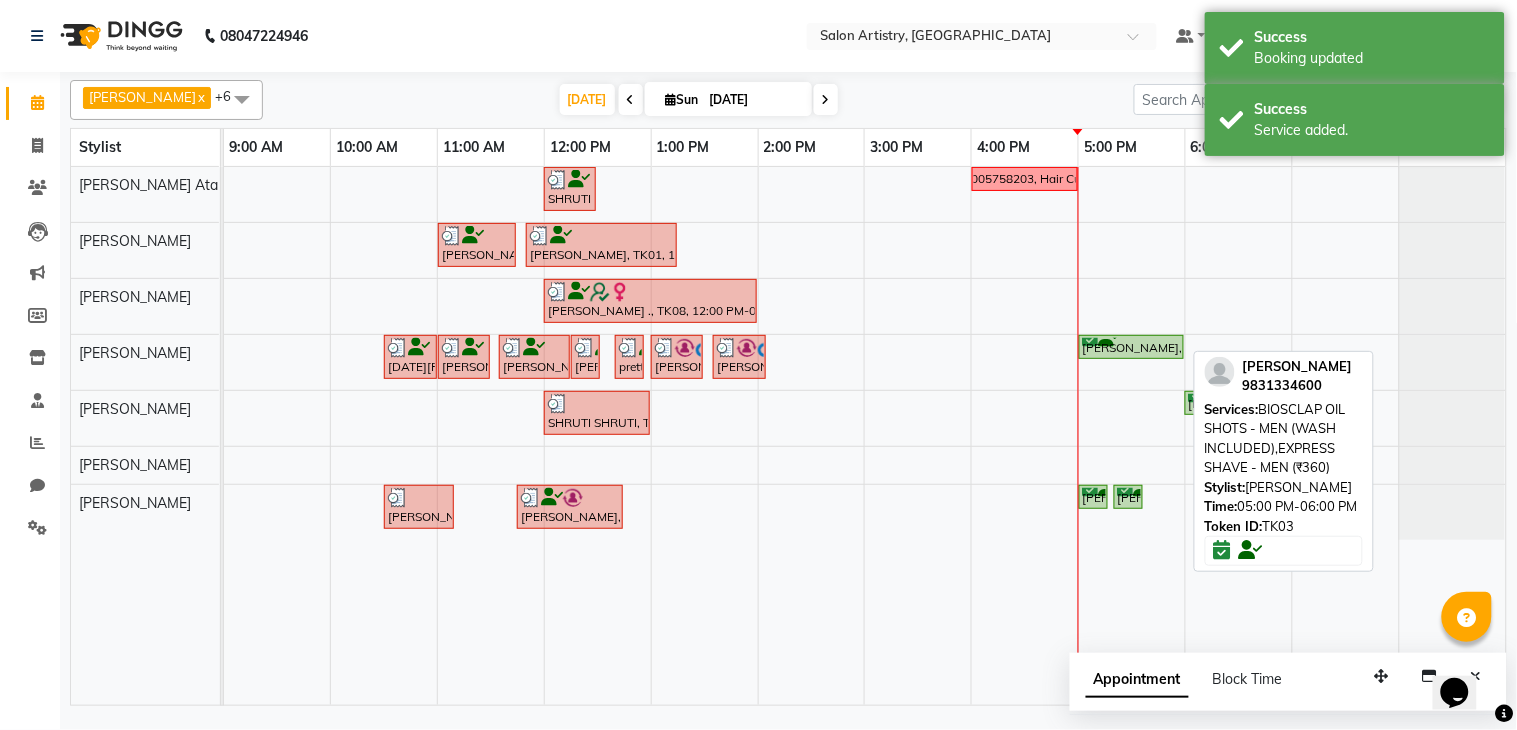 click on "[PERSON_NAME], TK03, 05:00 PM-06:00 PM, BIOSCLAP OIL SHOTS - MEN (WASH INCLUDED),EXPRESS SHAVE - MEN (₹360)" at bounding box center [1131, 347] 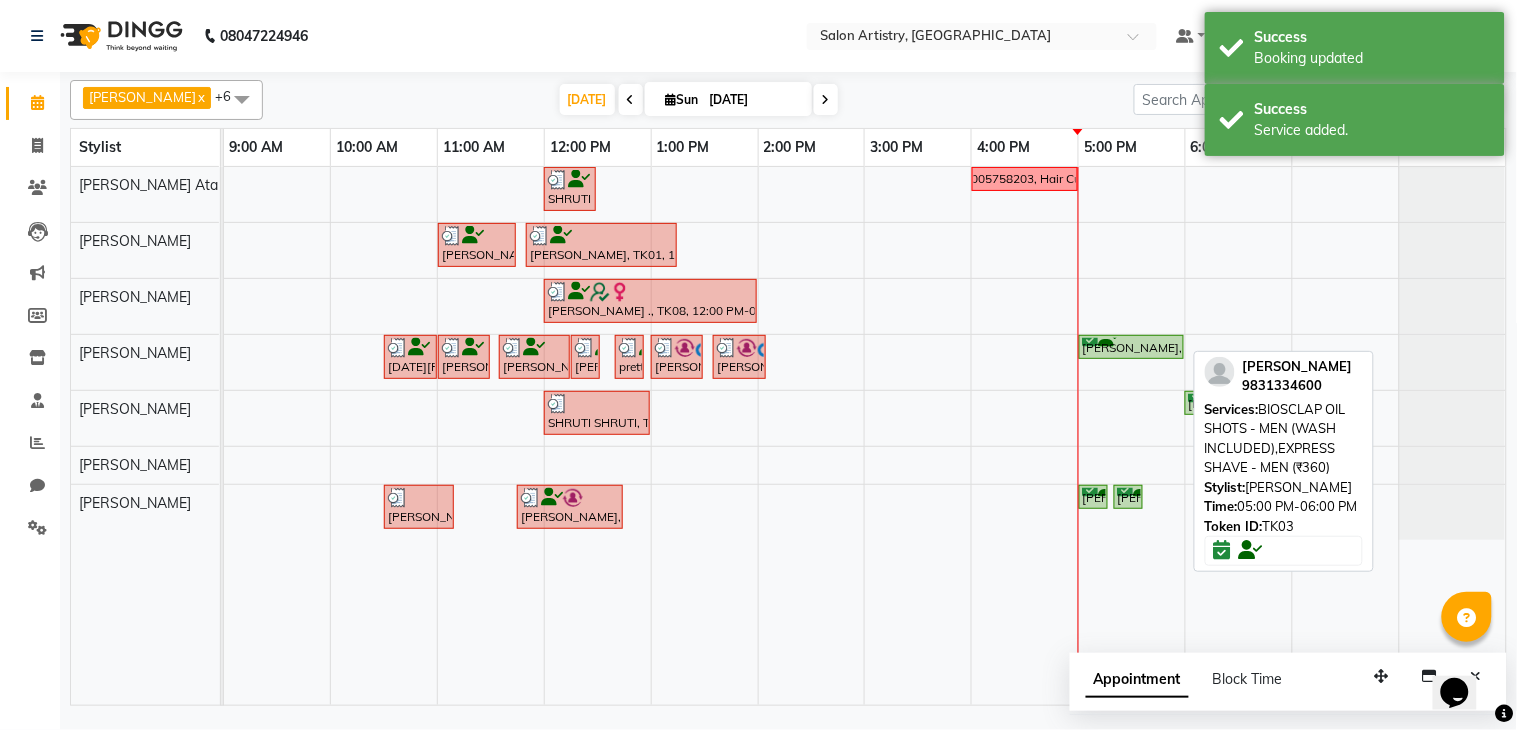 click on "[PERSON_NAME], TK03, 05:00 PM-06:00 PM, BIOSCLAP OIL SHOTS - MEN (WASH INCLUDED),EXPRESS SHAVE - MEN (₹360)" at bounding box center (1131, 347) 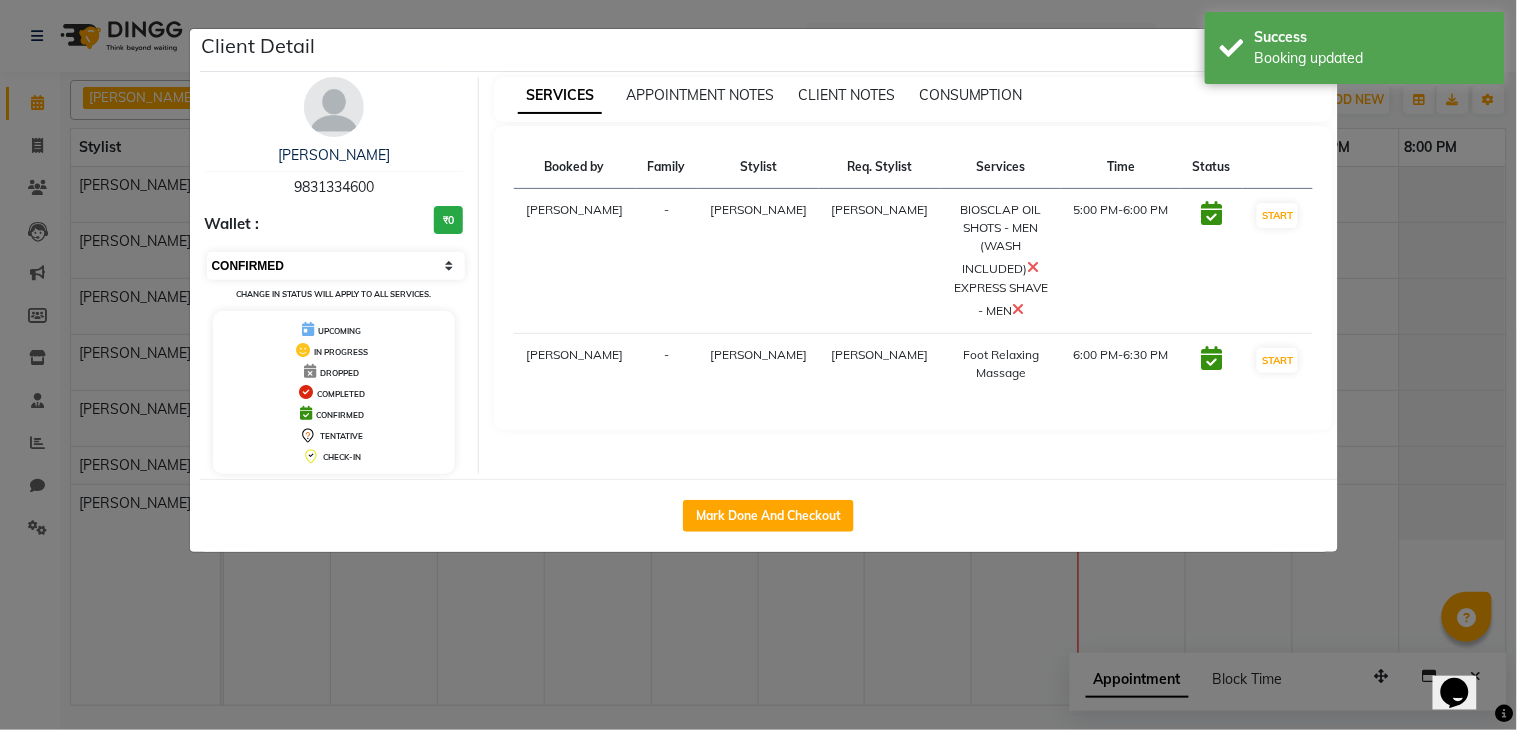click on "Select IN SERVICE CONFIRMED TENTATIVE CHECK IN MARK DONE DROPPED UPCOMING" at bounding box center [336, 266] 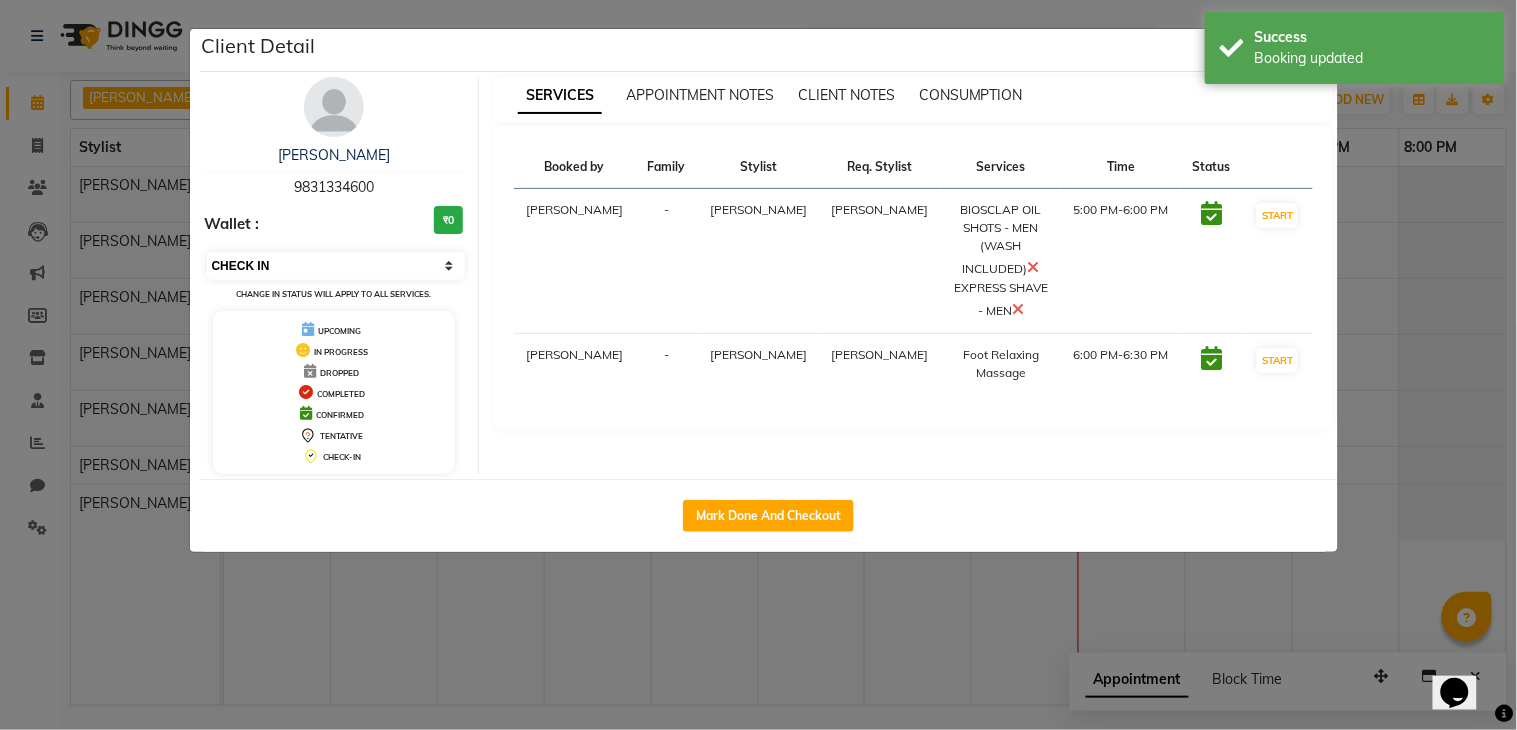 click on "Select IN SERVICE CONFIRMED TENTATIVE CHECK IN MARK DONE DROPPED UPCOMING" at bounding box center [336, 266] 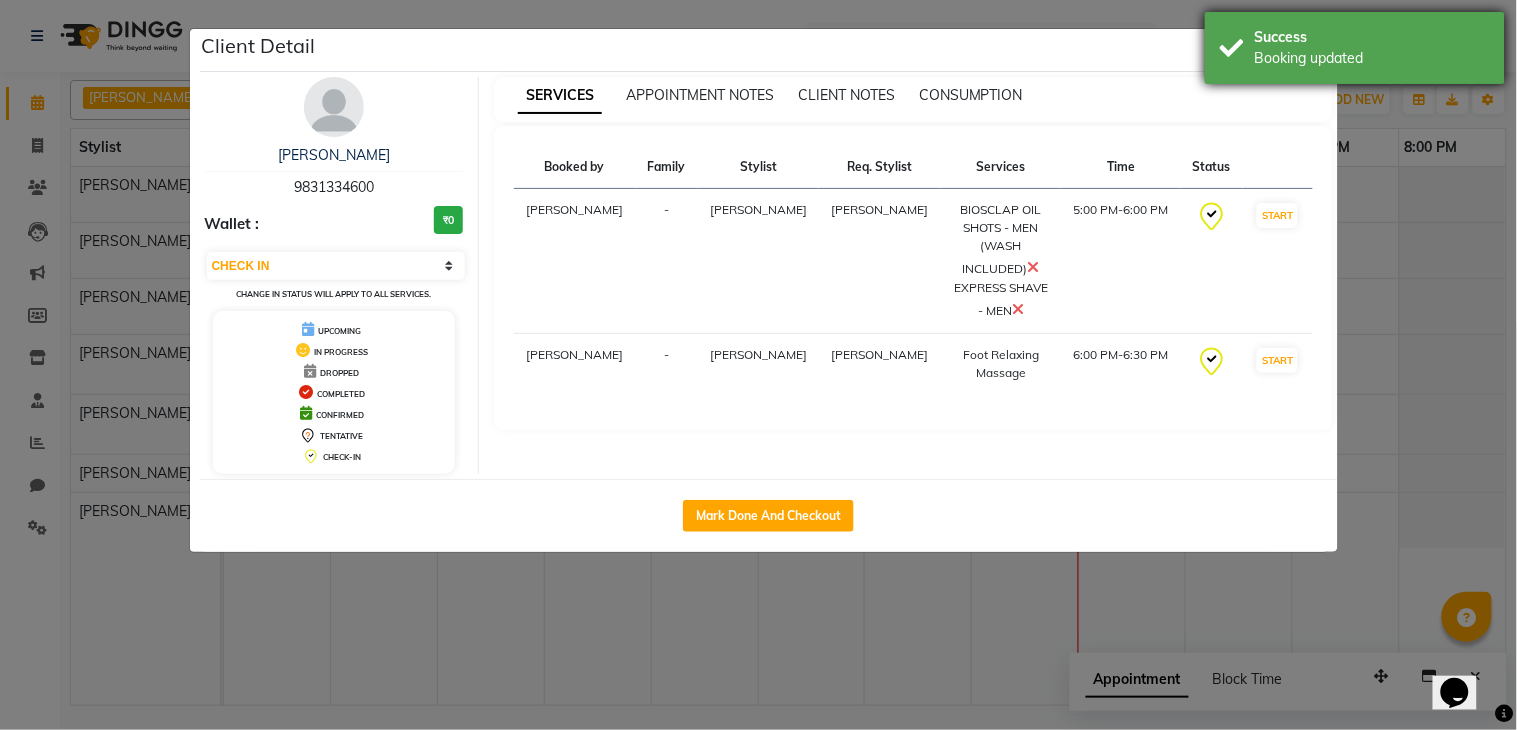 click on "Success" at bounding box center (1372, 37) 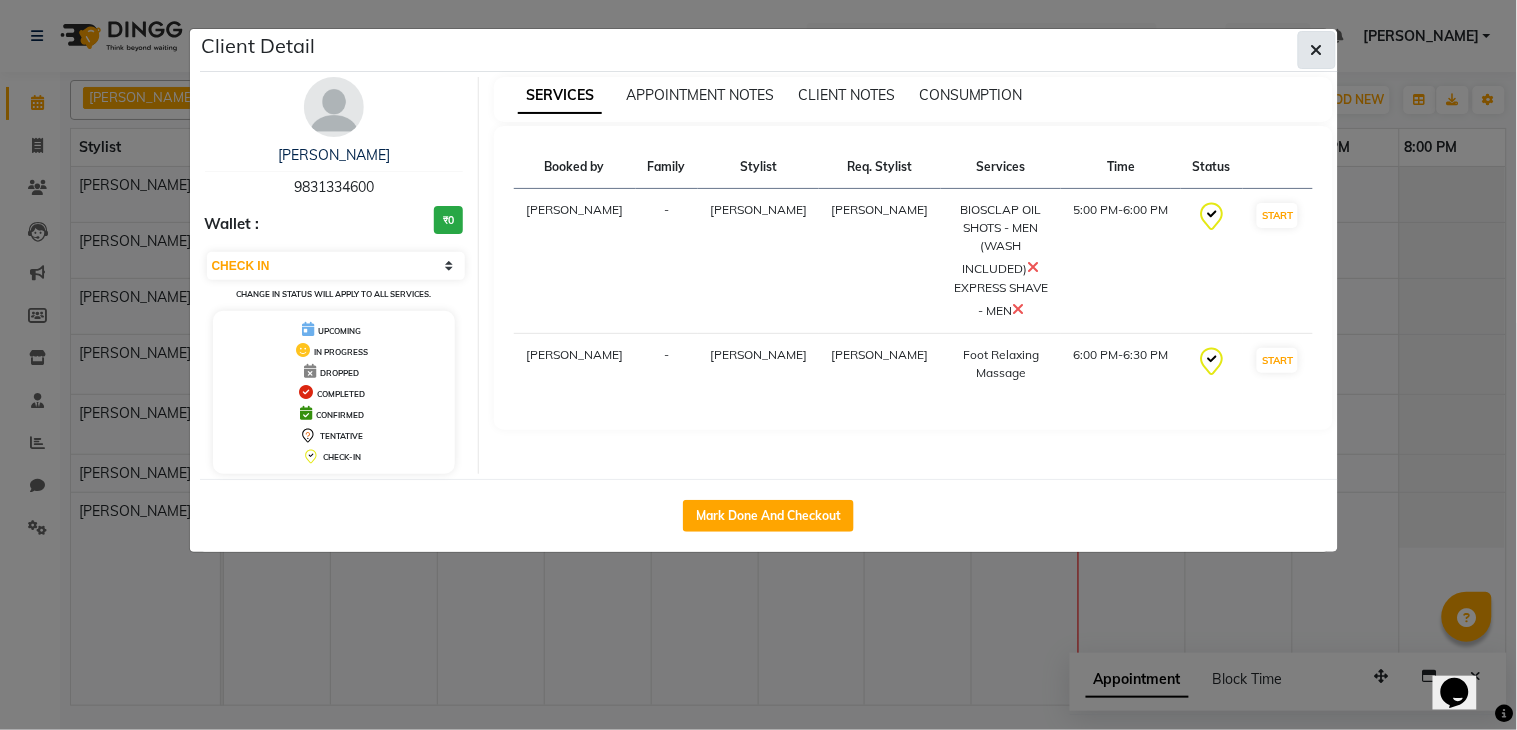 click 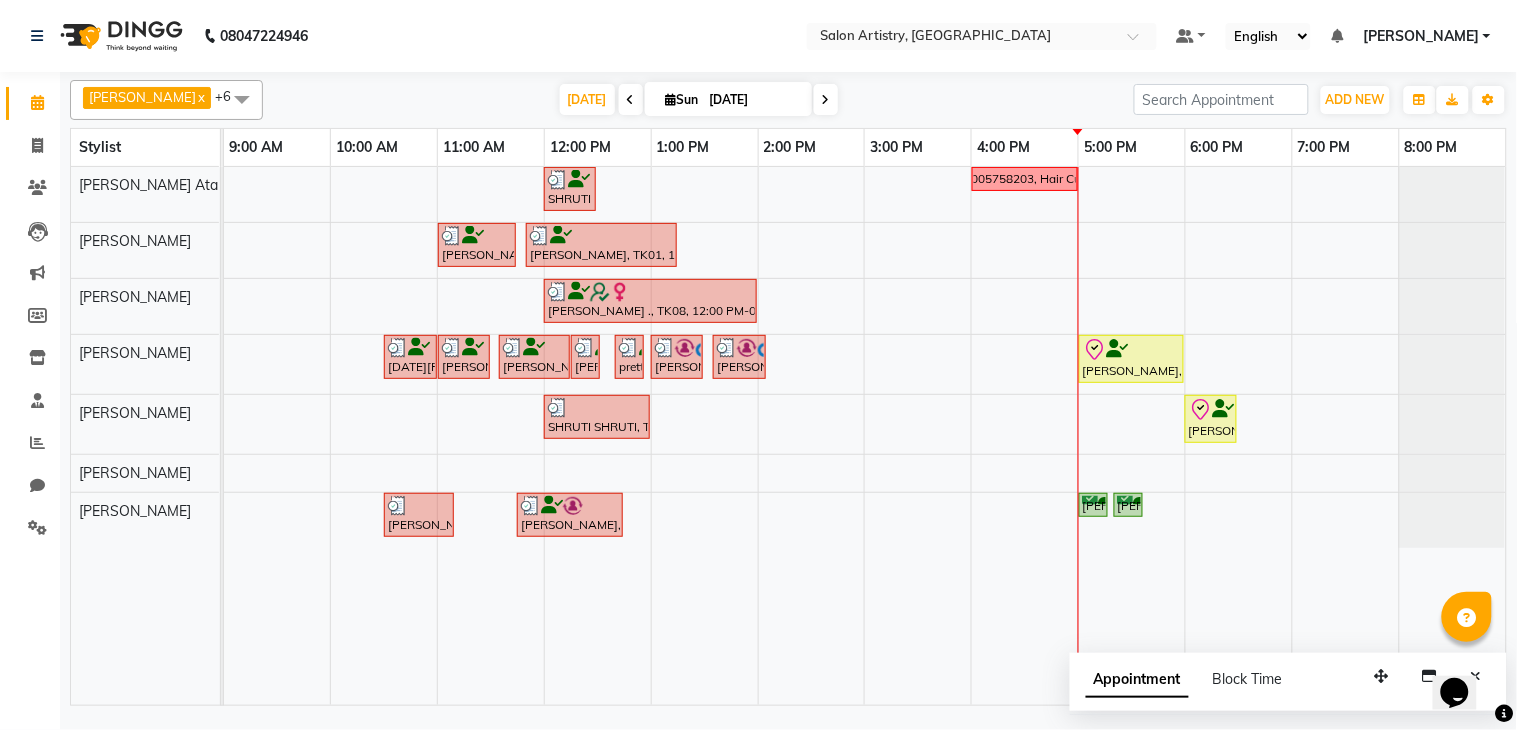 click on "SHRUTI SHRUTI, TK07, 12:00 PM-12:30 PM, Tressplex Top Up (With Blow Dry And Hair Cut) - Upto Mid Back  8005758203, Hair Cut      Sharmistha Roy, TK01, 11:00 AM-11:45 AM, Waxing - Flavoured Waxing - Full Waxing (Hands, Legs, Peel Off Underarms)     Sharmistha Roy, TK01, 11:50 AM-01:15 PM, Spa - Moroccon Oil_Upto Mid Back,Threading - Forehead,Threading - Eyebrows     Gomathi ., TK08, 12:00 PM-02:00 PM, Highights - Full Highlights_Upto Shoulder     Onam Priyadarshi, TK06, 10:30 AM-11:00 AM, HAIR CUT SENIOR STYLIST MEN     Sharmistha Roy, TK01, 11:00 AM-11:30 AM, HAIR CUT SENIOR STYLIST MEN     Sharmistha Roy, TK01, 11:35 AM-12:15 PM, NATURAL GLOBAL HAIR COLOUR-MEN     Sharmistha Roy, TK01, 12:15 PM-12:30 PM, Oil Massage - Olive Oil     pretty chowdhury, TK09, 12:40 PM-12:55 PM, BEARD TRIMMING AND SHAPING     Bhavesh Ratta, TK02, 01:00 PM-01:30 PM, HAIR CUT SENIOR STYLIST MEN     Bhavesh Ratta, TK02, 01:35 PM-02:05 PM, HAIR CUT SENIOR STYLIST MEN" at bounding box center (865, 436) 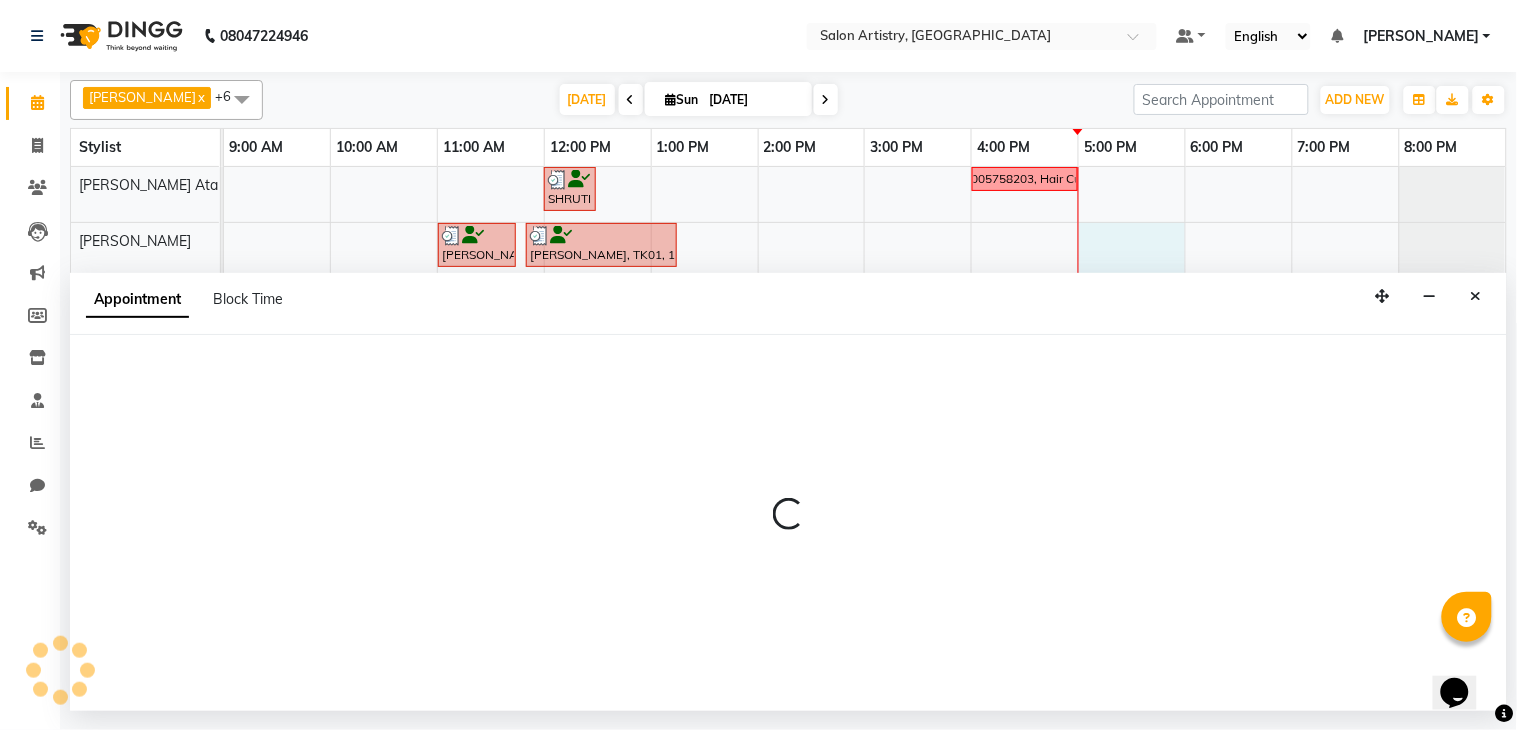 select on "79859" 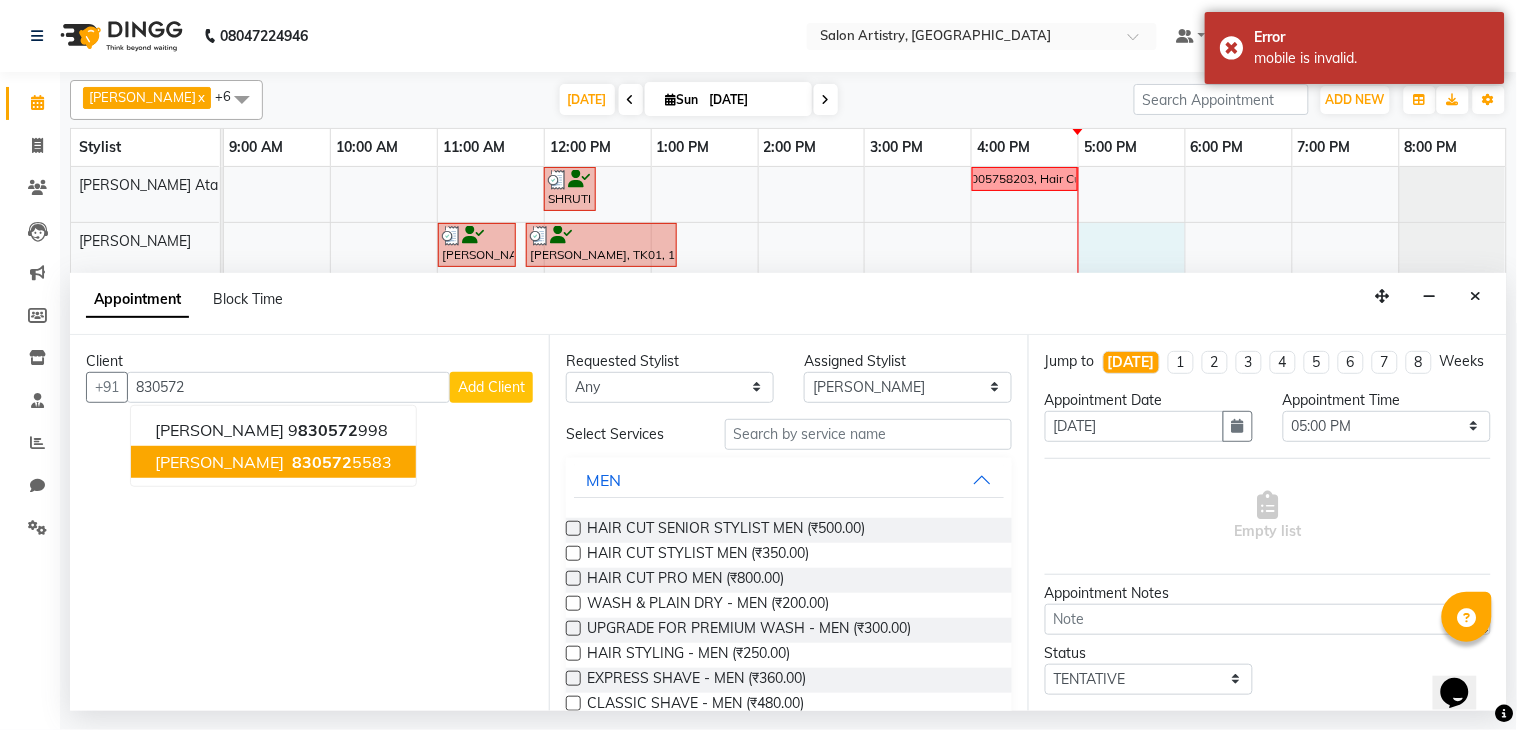 click on "Sonali Agrawal" at bounding box center [219, 462] 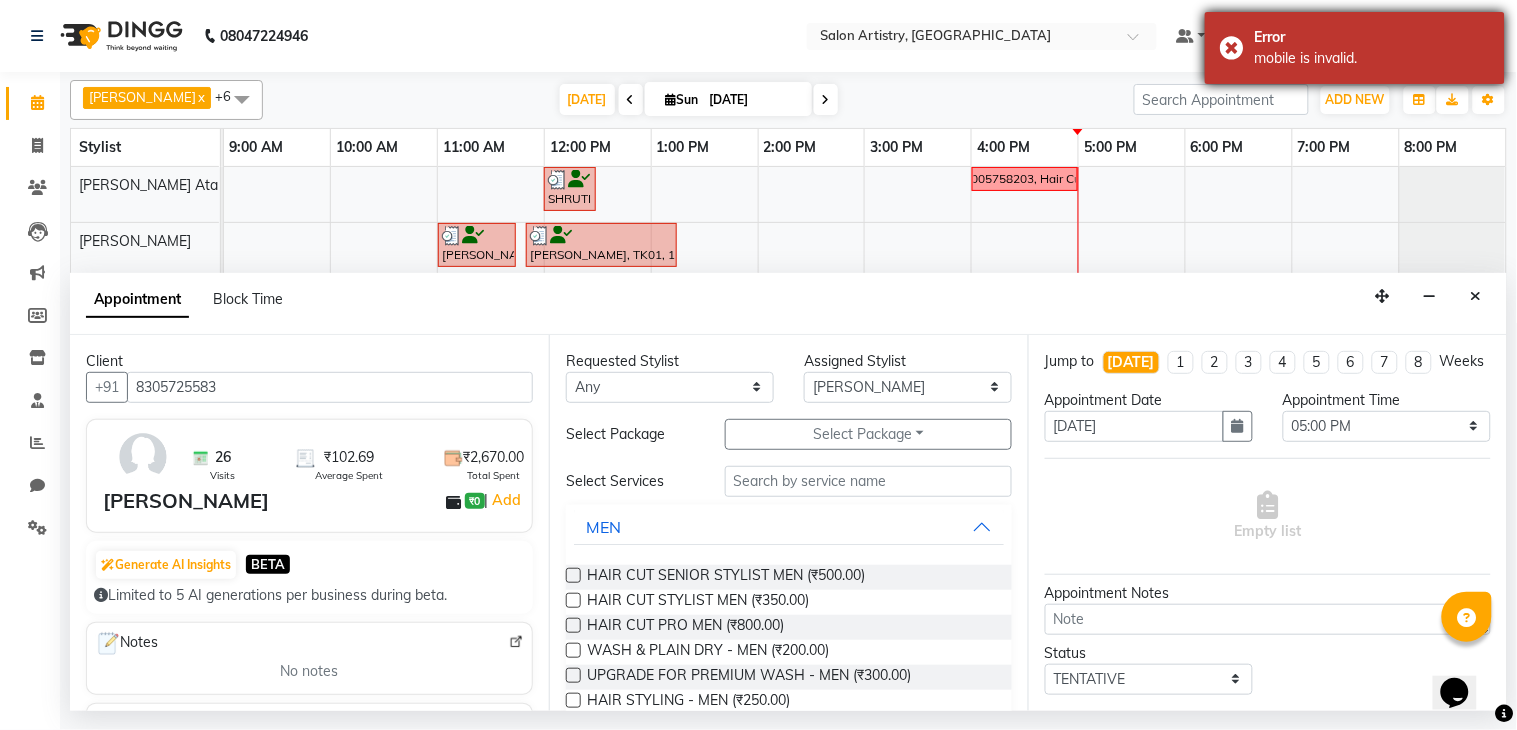 type on "8305725583" 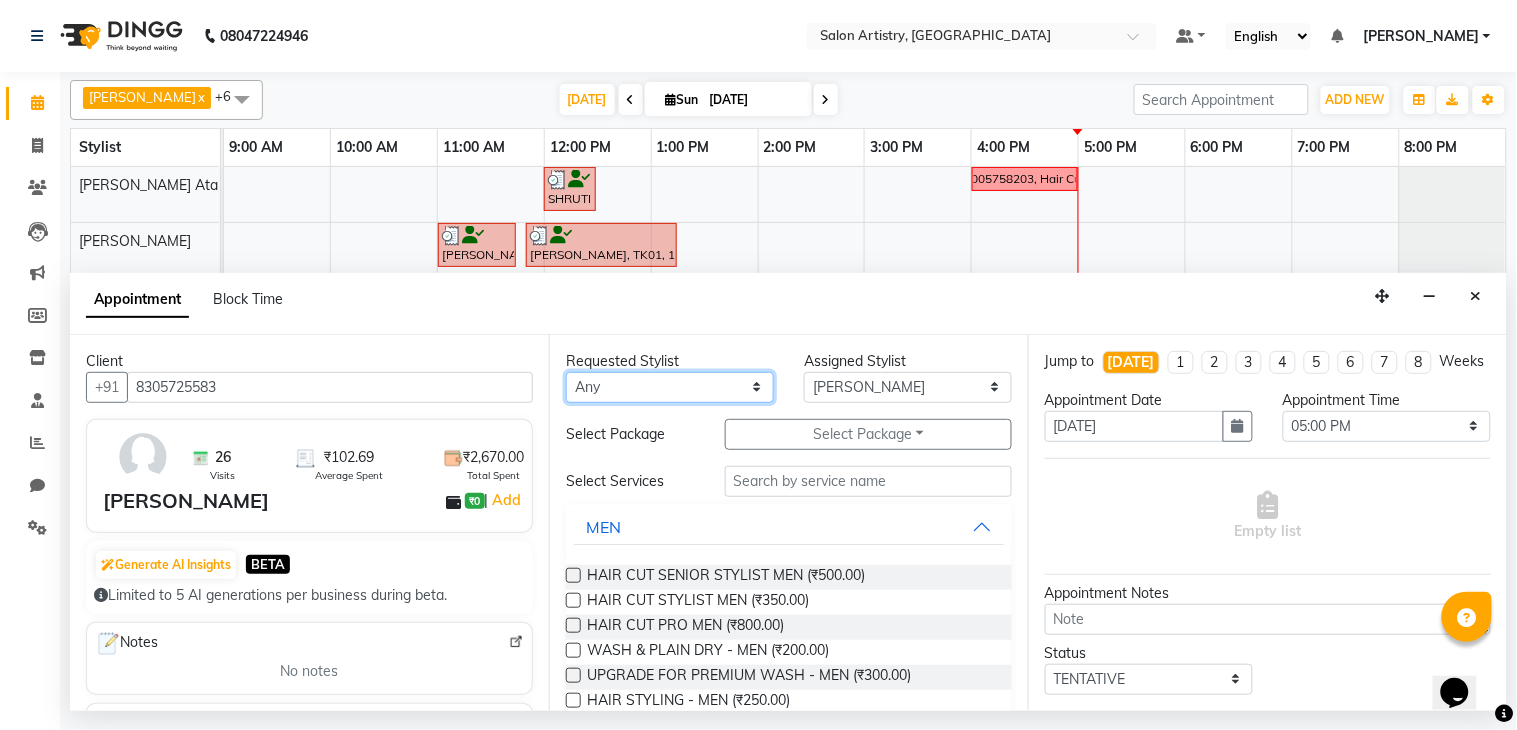 click on "Any Anupriya Ghosh Iqbal Ahmed Irshad Khan Mannu Kumar Gupta Mekhla Bhattacharya Minika Das Puja Debnath Reception Rekha Singh Ricky Das Rony Das Sangeeta Lodh Sharfaraz Ata Waris Simmy Rai Tapasi" at bounding box center (670, 387) 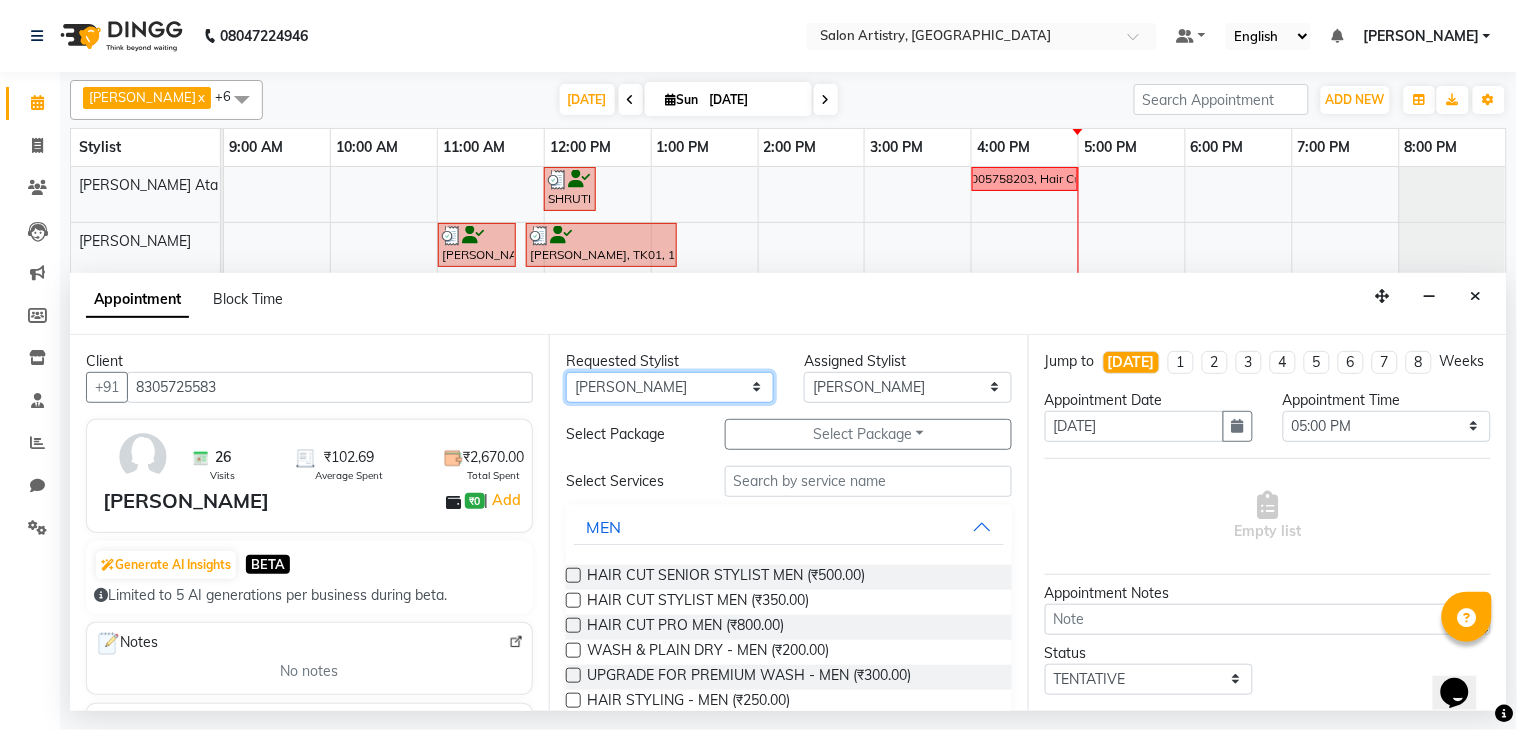 click on "Any Anupriya Ghosh Iqbal Ahmed Irshad Khan Mannu Kumar Gupta Mekhla Bhattacharya Minika Das Puja Debnath Reception Rekha Singh Ricky Das Rony Das Sangeeta Lodh Sharfaraz Ata Waris Simmy Rai Tapasi" at bounding box center [670, 387] 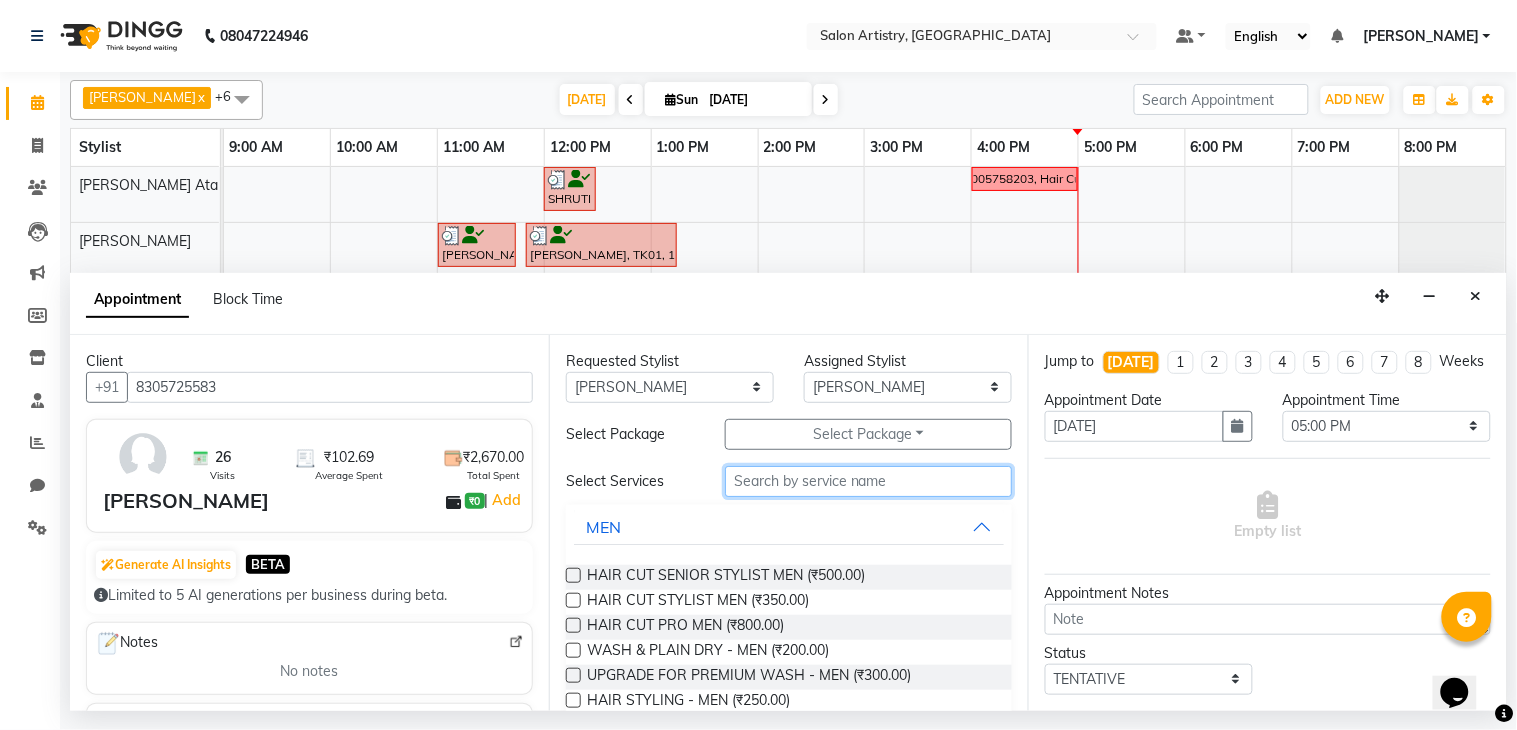 click at bounding box center (868, 481) 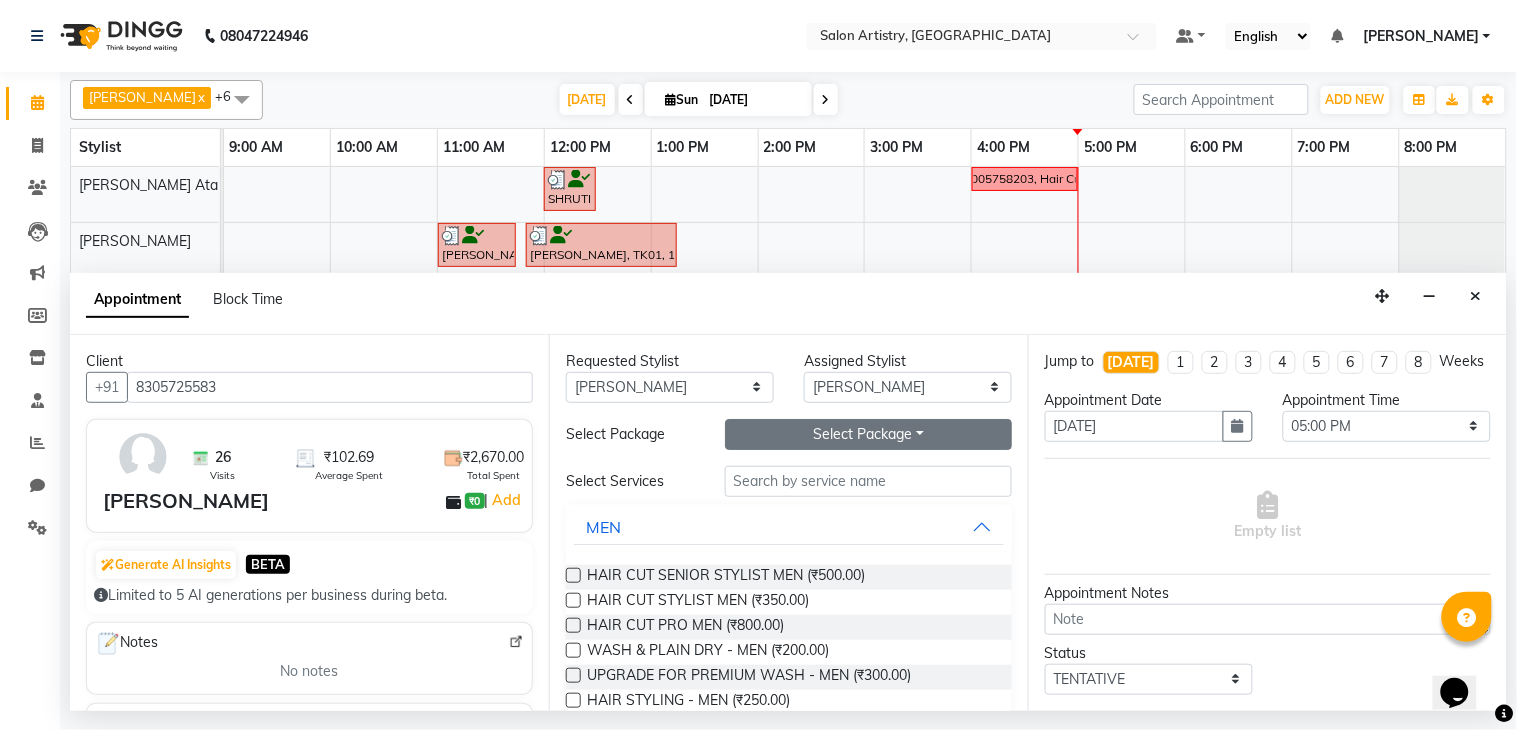 click on "Select Package  Toggle Dropdown" at bounding box center [868, 434] 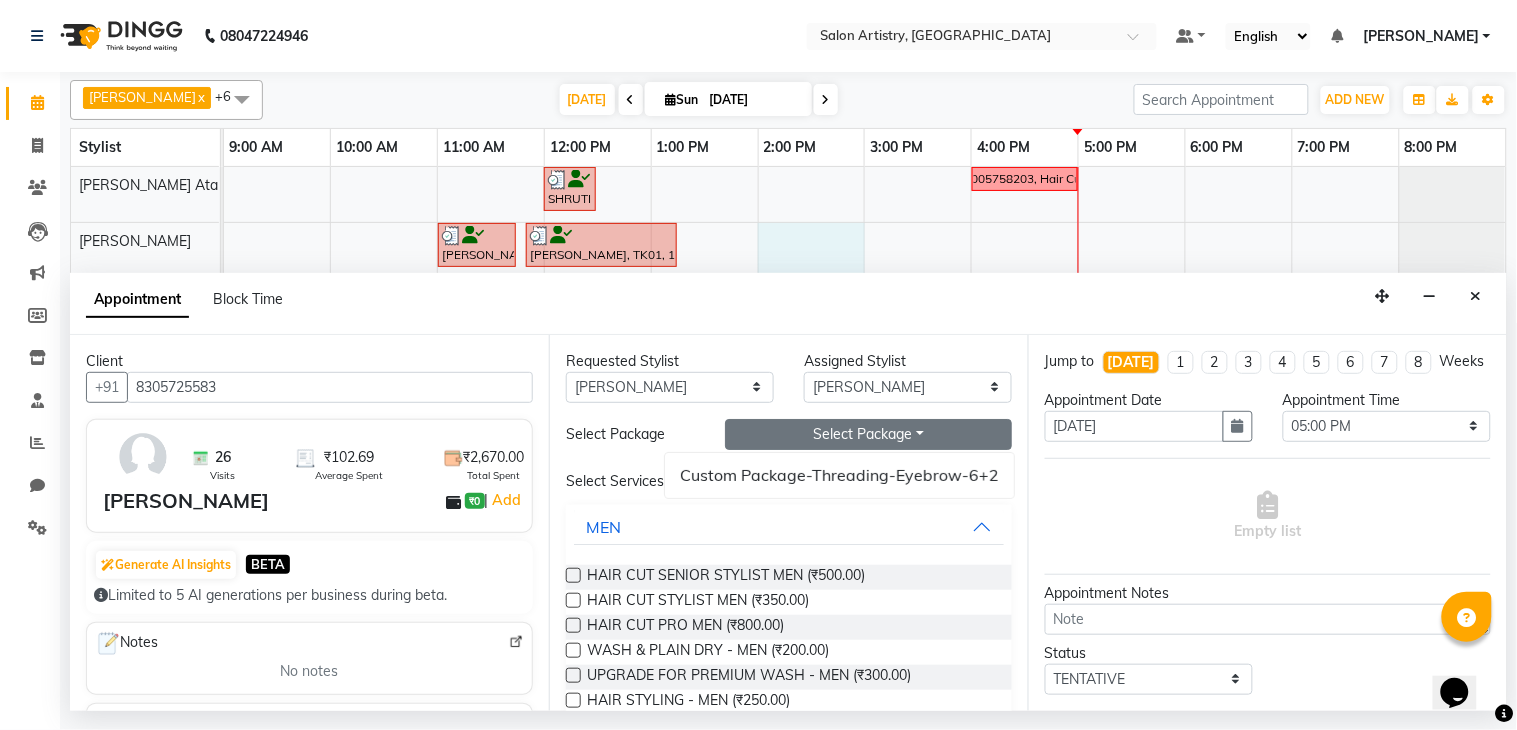 click on "SHRUTI SHRUTI, TK07, 12:00 PM-12:30 PM, Tressplex Top Up (With Blow Dry And Hair Cut) - Upto Mid Back  8005758203, Hair Cut      Sharmistha Roy, TK01, 11:00 AM-11:45 AM, Waxing - Flavoured Waxing - Full Waxing (Hands, Legs, Peel Off Underarms)     Sharmistha Roy, TK01, 11:50 AM-01:15 PM, Spa - Moroccon Oil_Upto Mid Back,Threading - Forehead,Threading - Eyebrows     Gomathi ., TK08, 12:00 PM-02:00 PM, Highights - Full Highlights_Upto Shoulder     Onam Priyadarshi, TK06, 10:30 AM-11:00 AM, HAIR CUT SENIOR STYLIST MEN     Sharmistha Roy, TK01, 11:00 AM-11:30 AM, HAIR CUT SENIOR STYLIST MEN     Sharmistha Roy, TK01, 11:35 AM-12:15 PM, NATURAL GLOBAL HAIR COLOUR-MEN     Sharmistha Roy, TK01, 12:15 PM-12:30 PM, Oil Massage - Olive Oil     pretty chowdhury, TK09, 12:40 PM-12:55 PM, BEARD TRIMMING AND SHAPING     Bhavesh Ratta, TK02, 01:00 PM-01:30 PM, HAIR CUT SENIOR STYLIST MEN     Bhavesh Ratta, TK02, 01:35 PM-02:05 PM, HAIR CUT SENIOR STYLIST MEN" at bounding box center [865, 436] 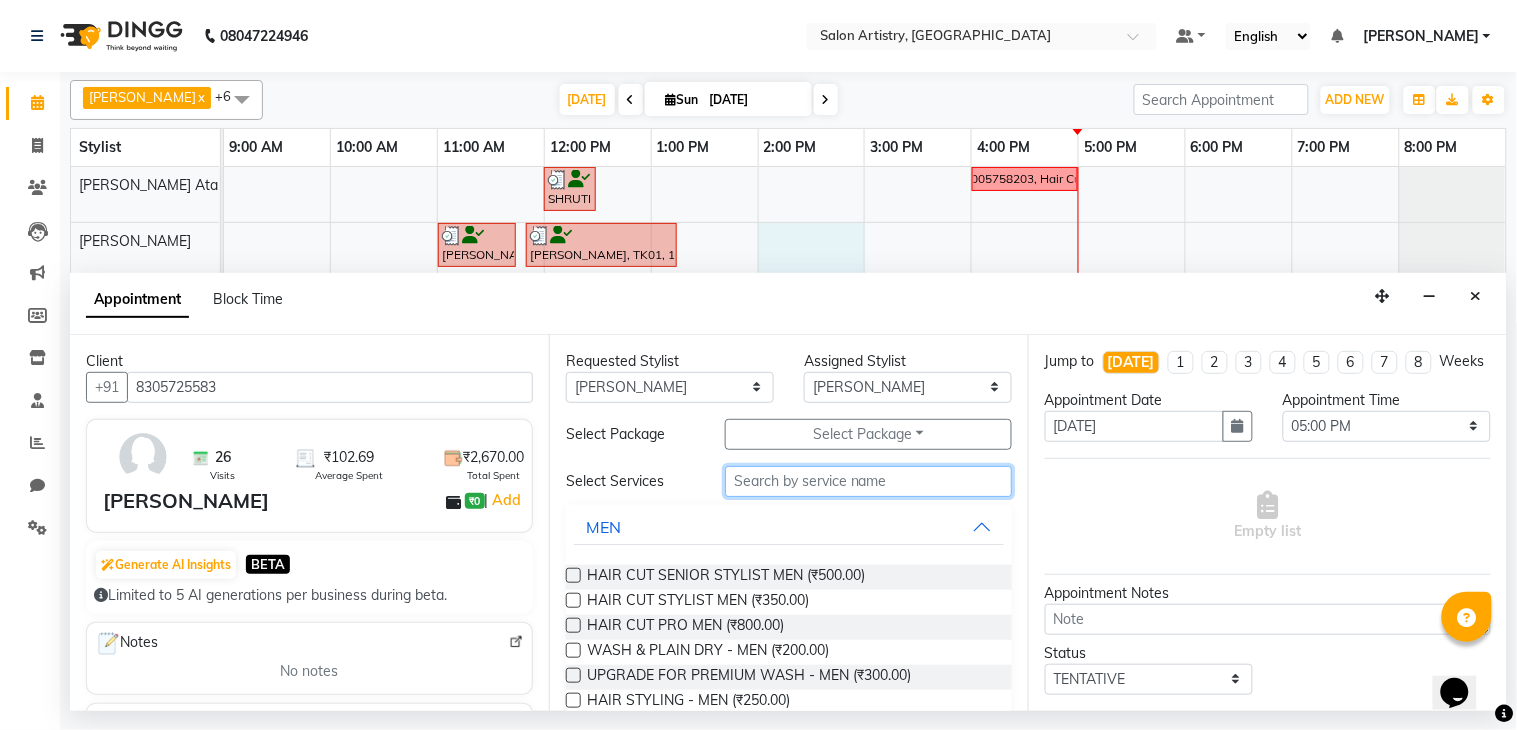 click at bounding box center (868, 481) 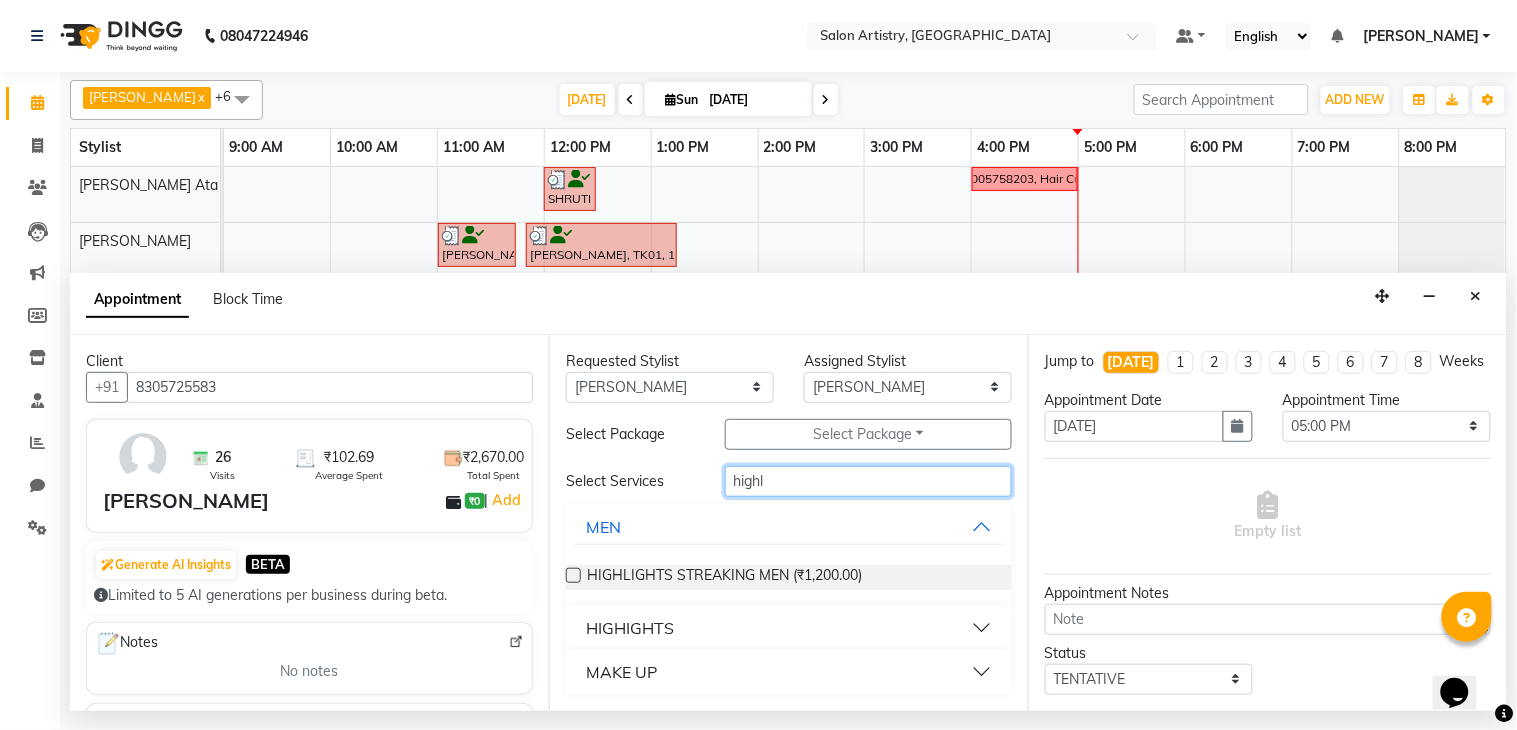 type on "highl" 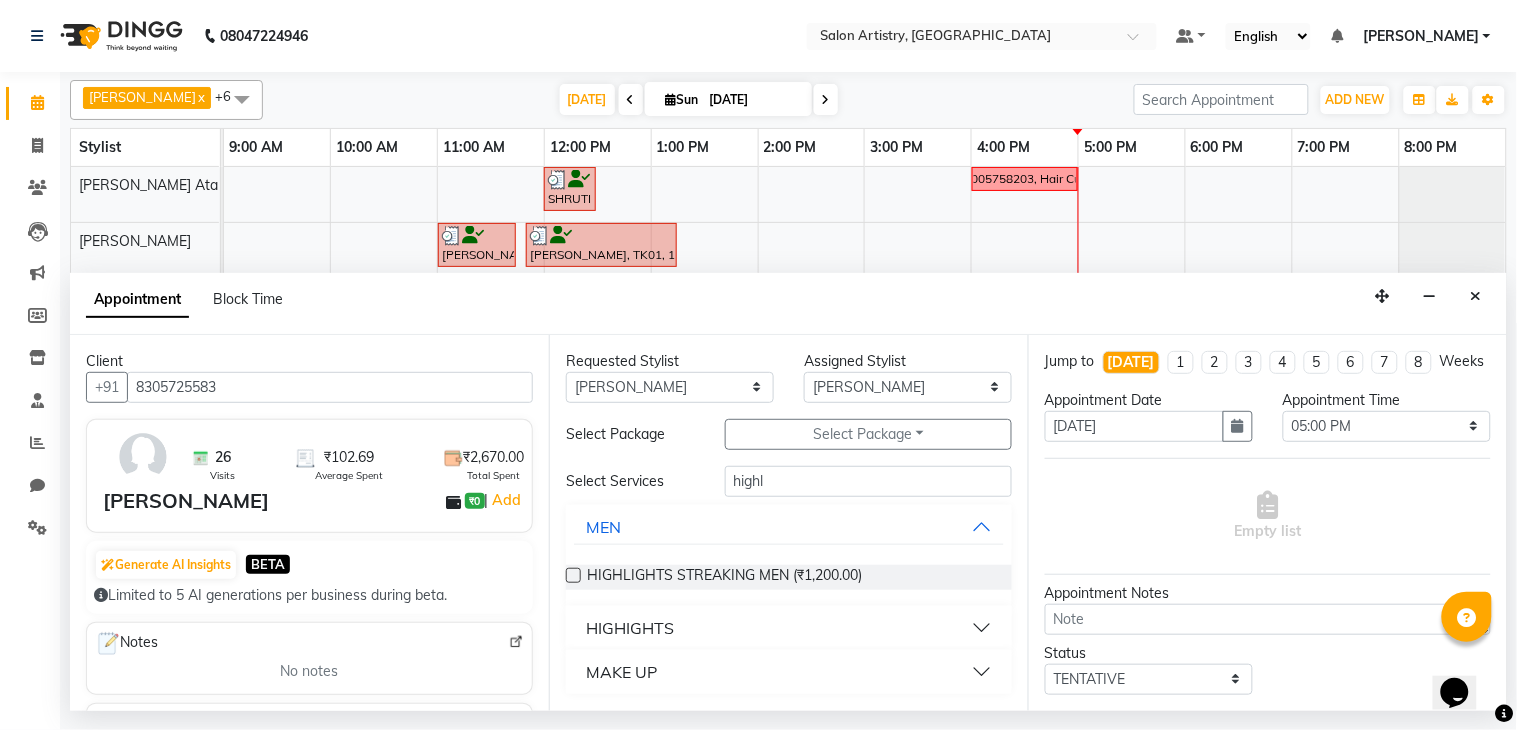 click on "HIGHIGHTS" at bounding box center (789, 628) 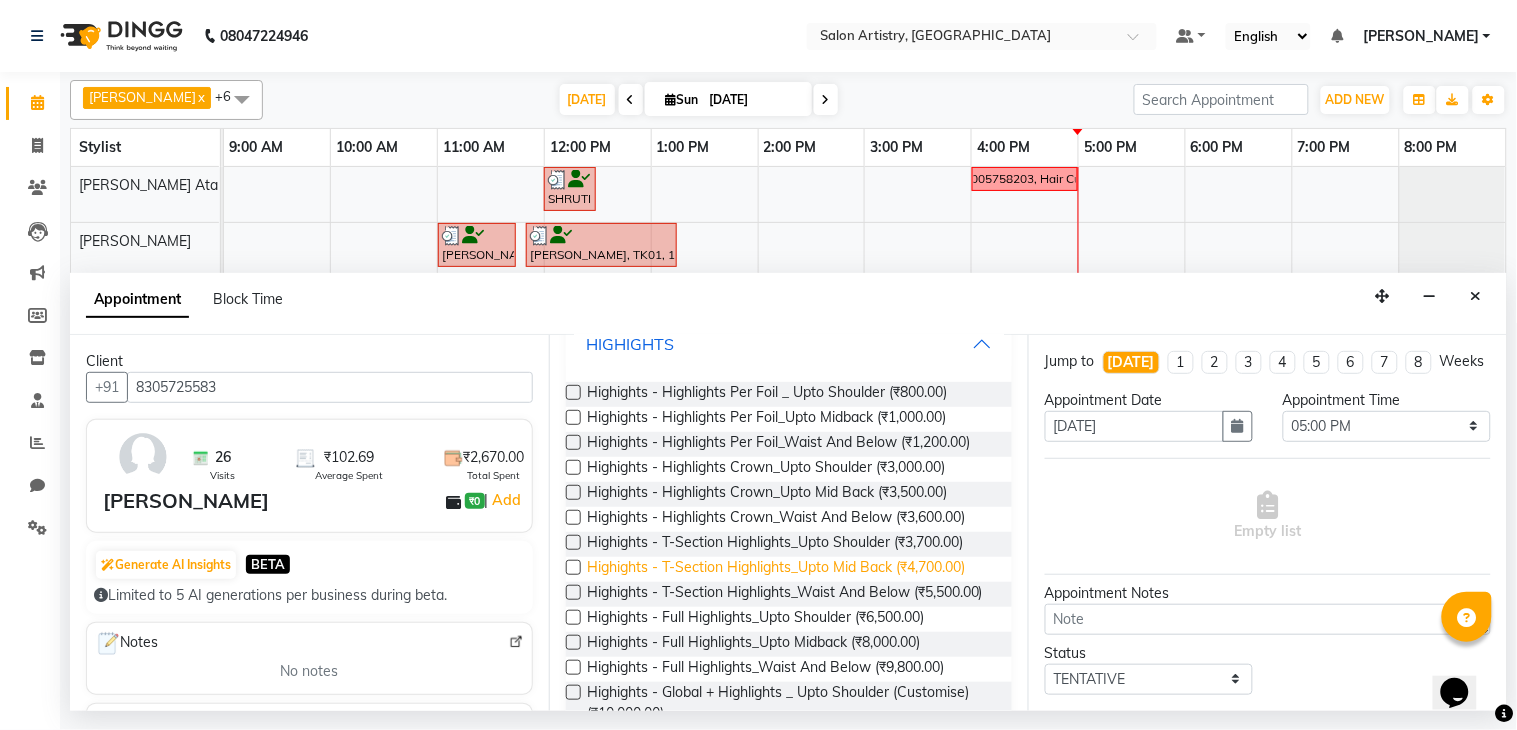 scroll, scrollTop: 251, scrollLeft: 0, axis: vertical 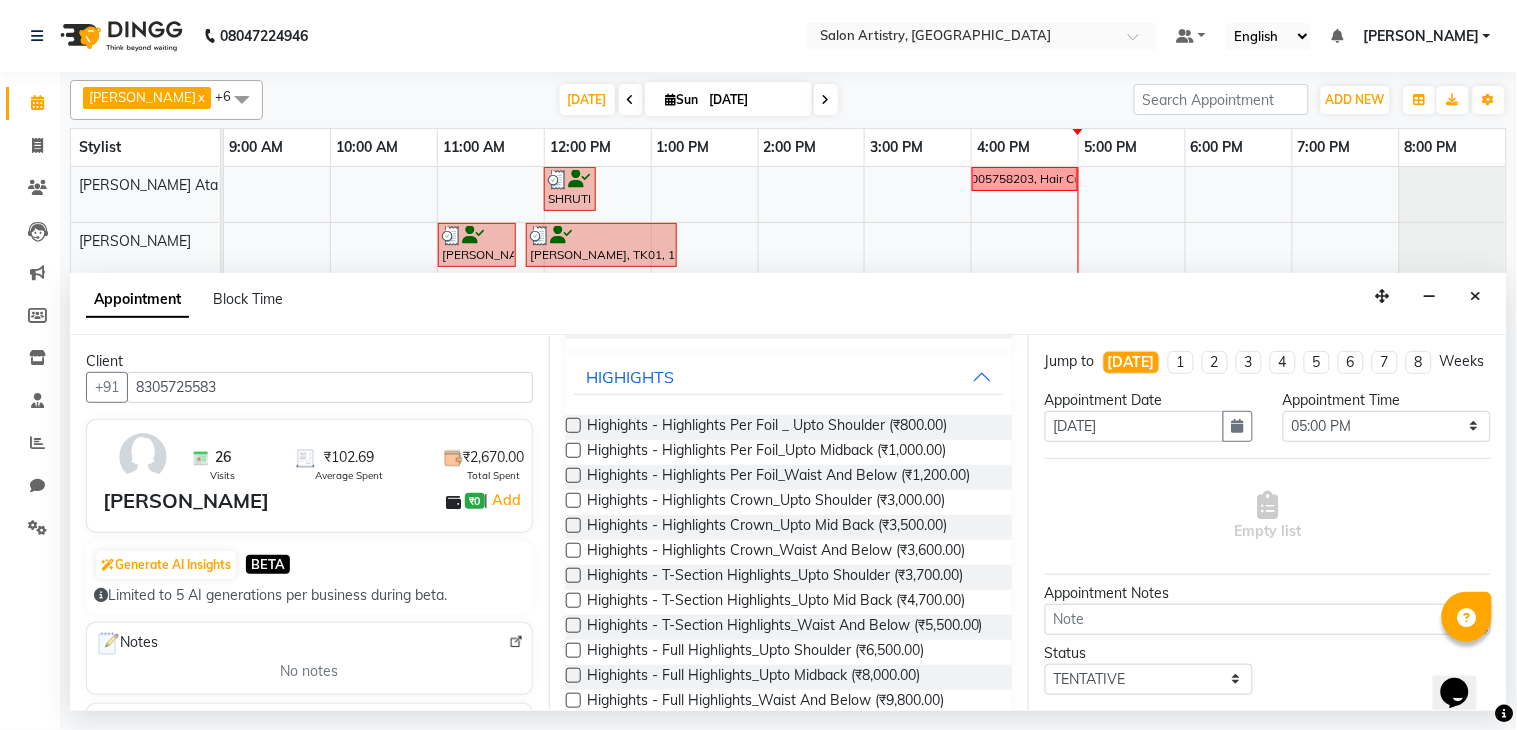 click at bounding box center [573, 675] 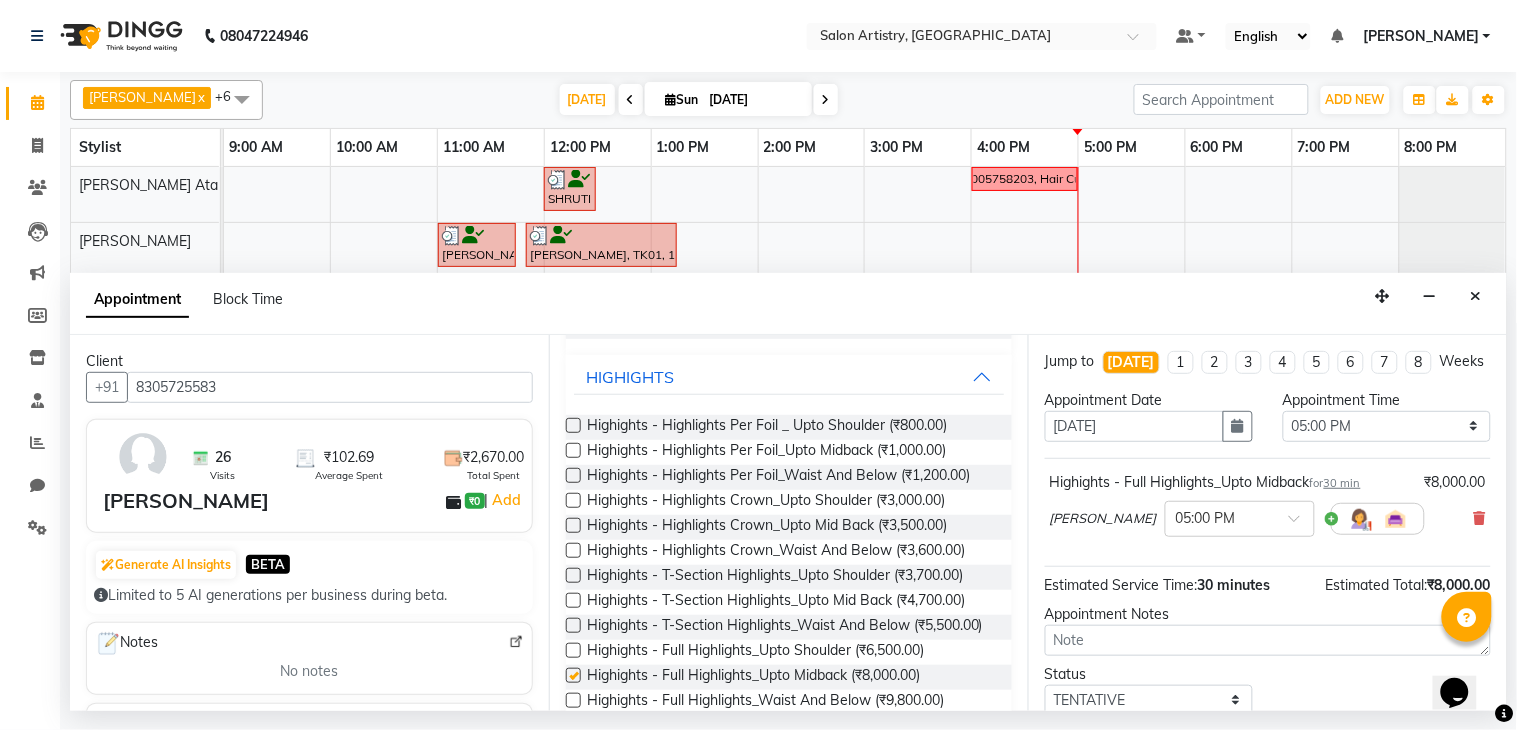 checkbox on "false" 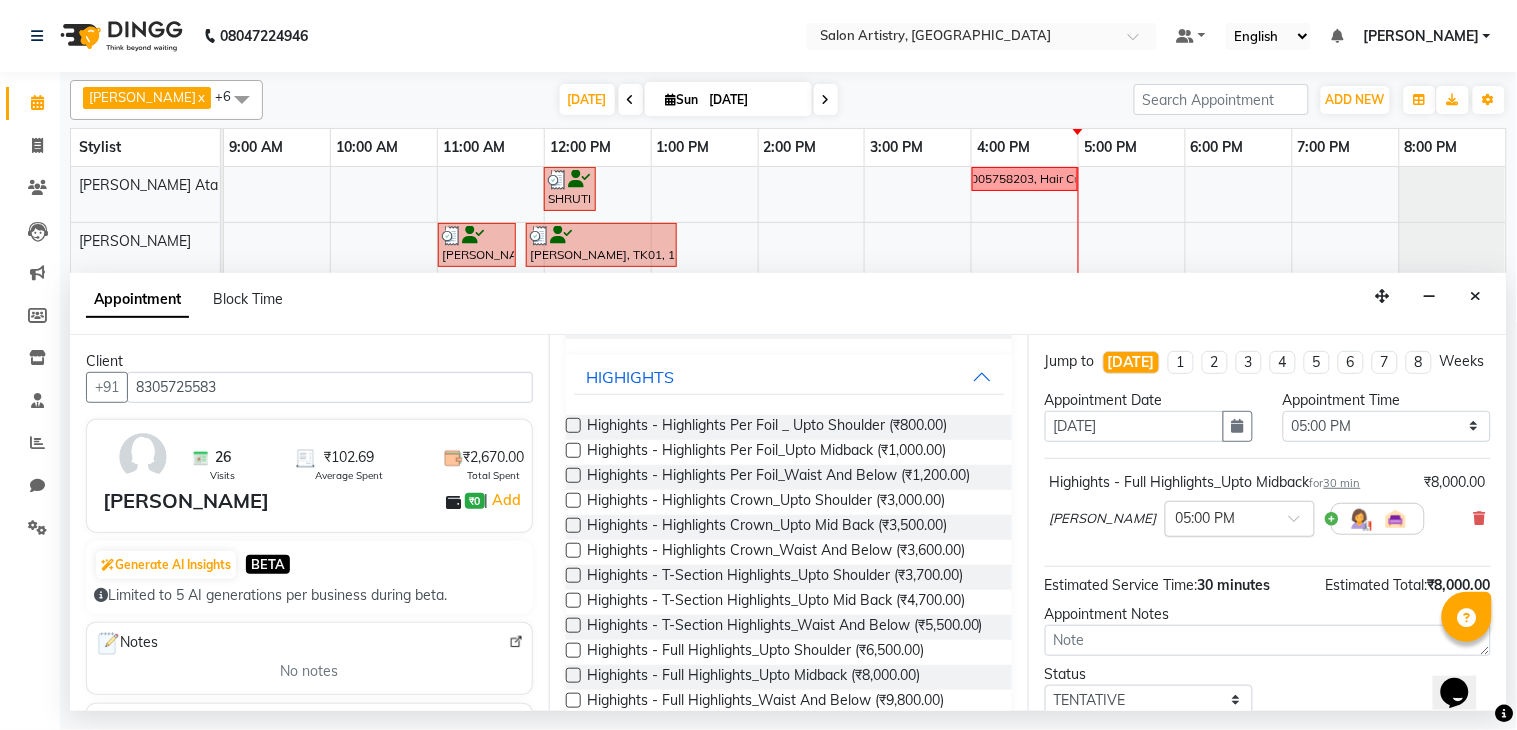 click at bounding box center (1220, 517) 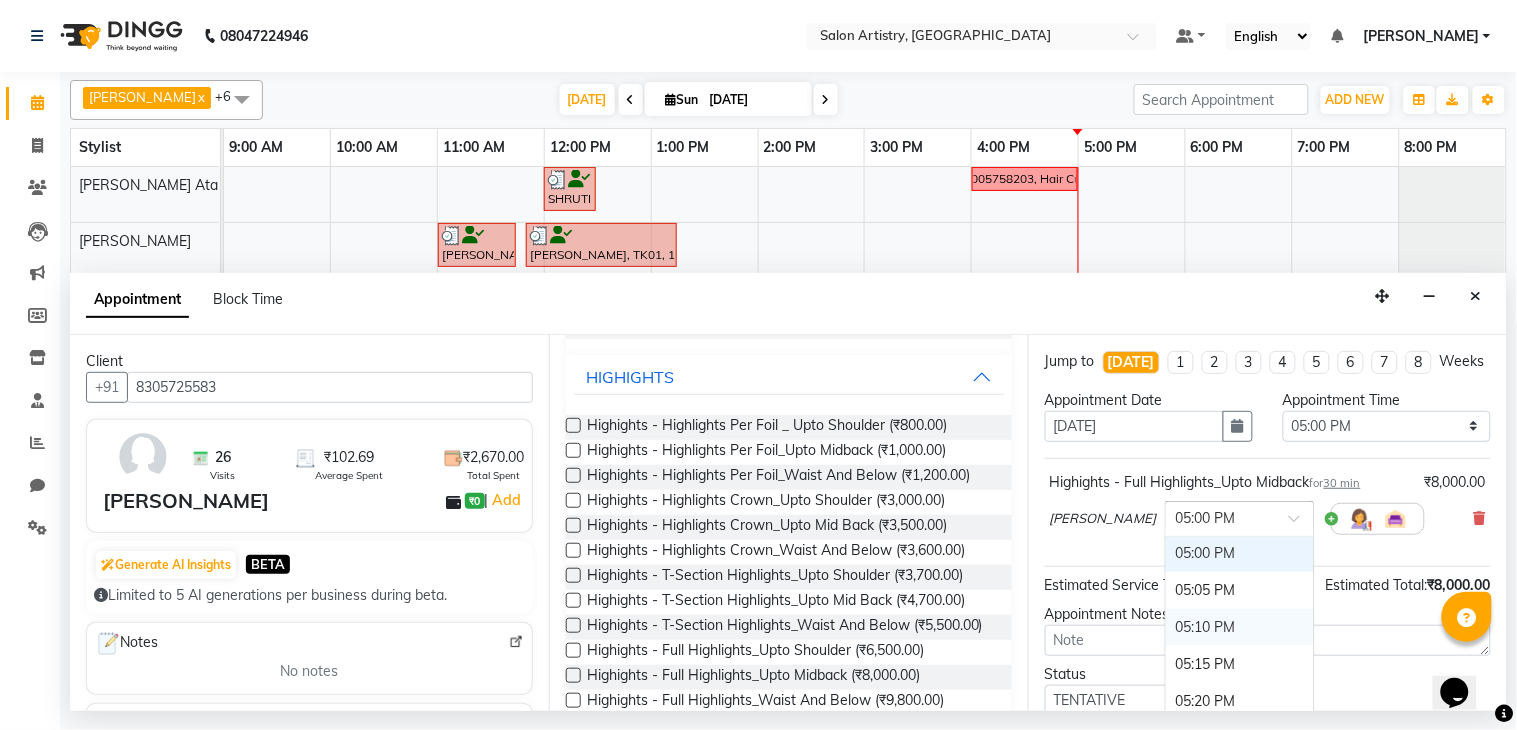scroll, scrollTop: 3273, scrollLeft: 0, axis: vertical 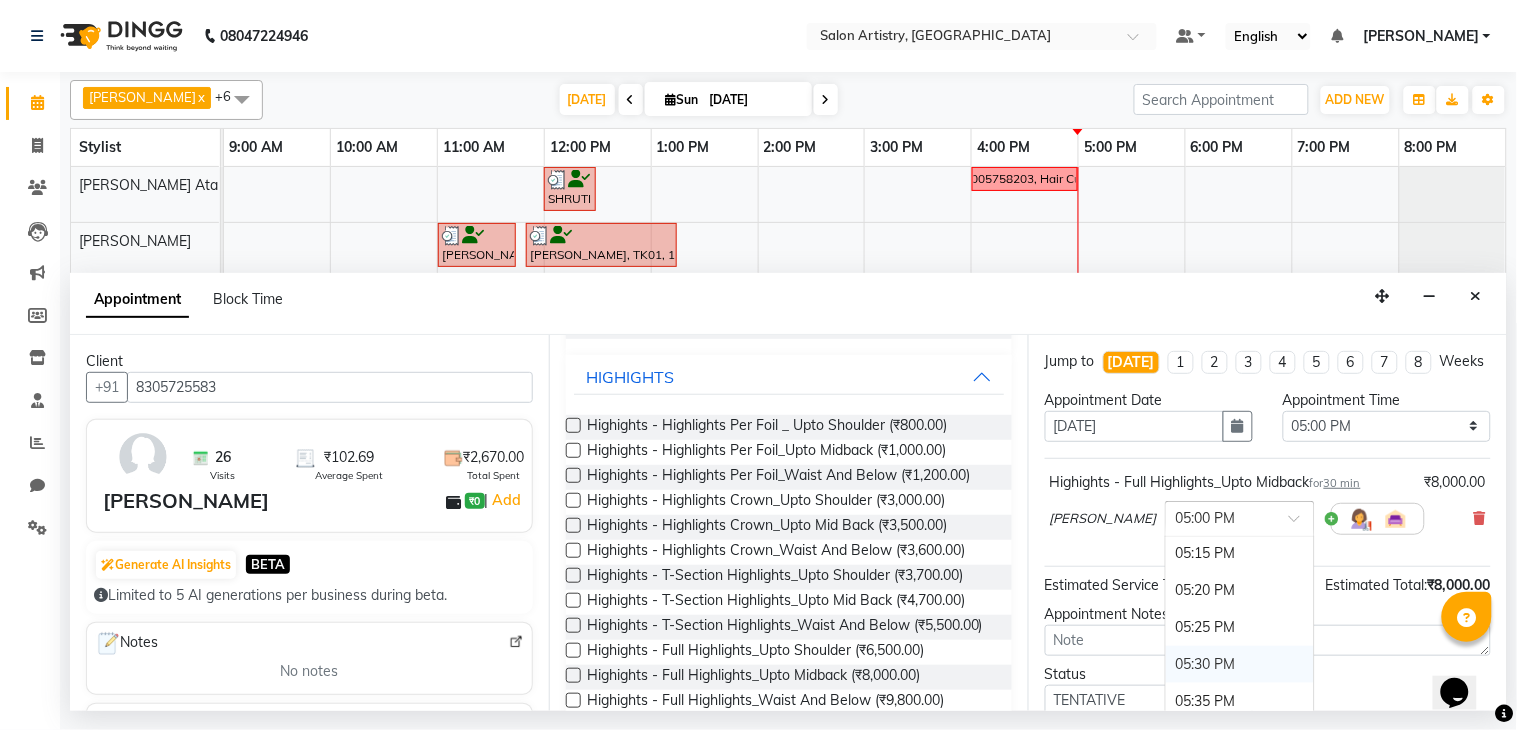 click on "05:30 PM" at bounding box center (1240, 664) 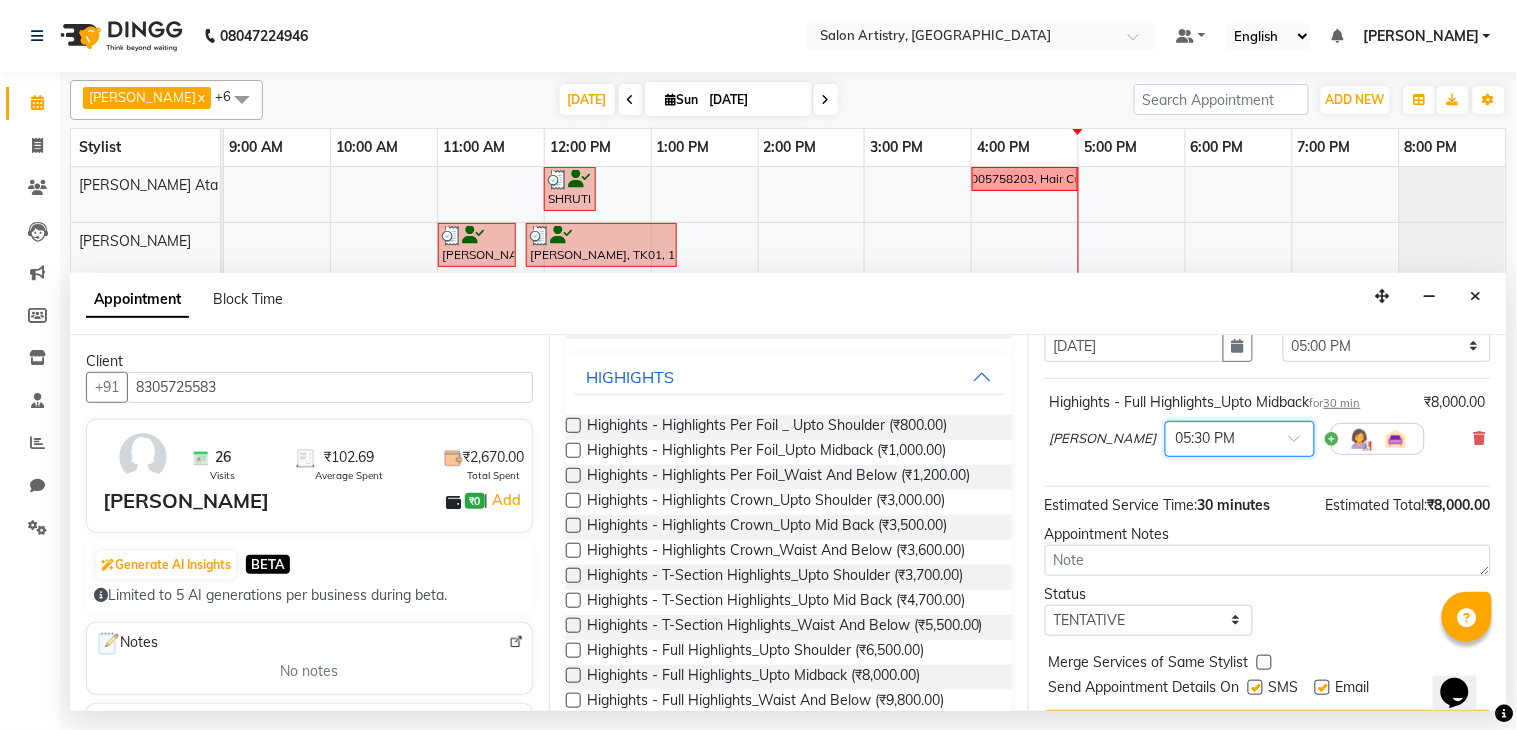scroll, scrollTop: 38, scrollLeft: 0, axis: vertical 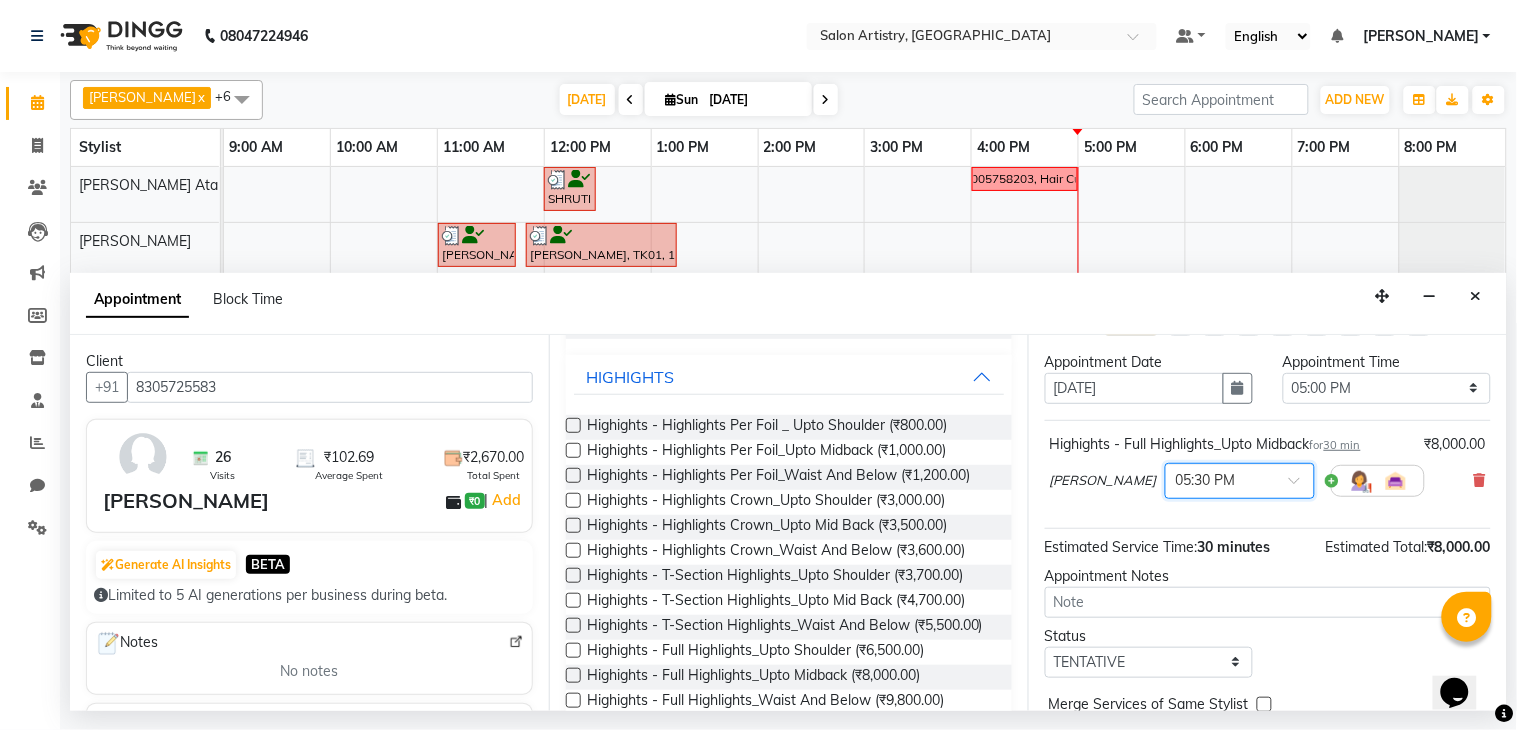 click on "30 min" at bounding box center [1342, 445] 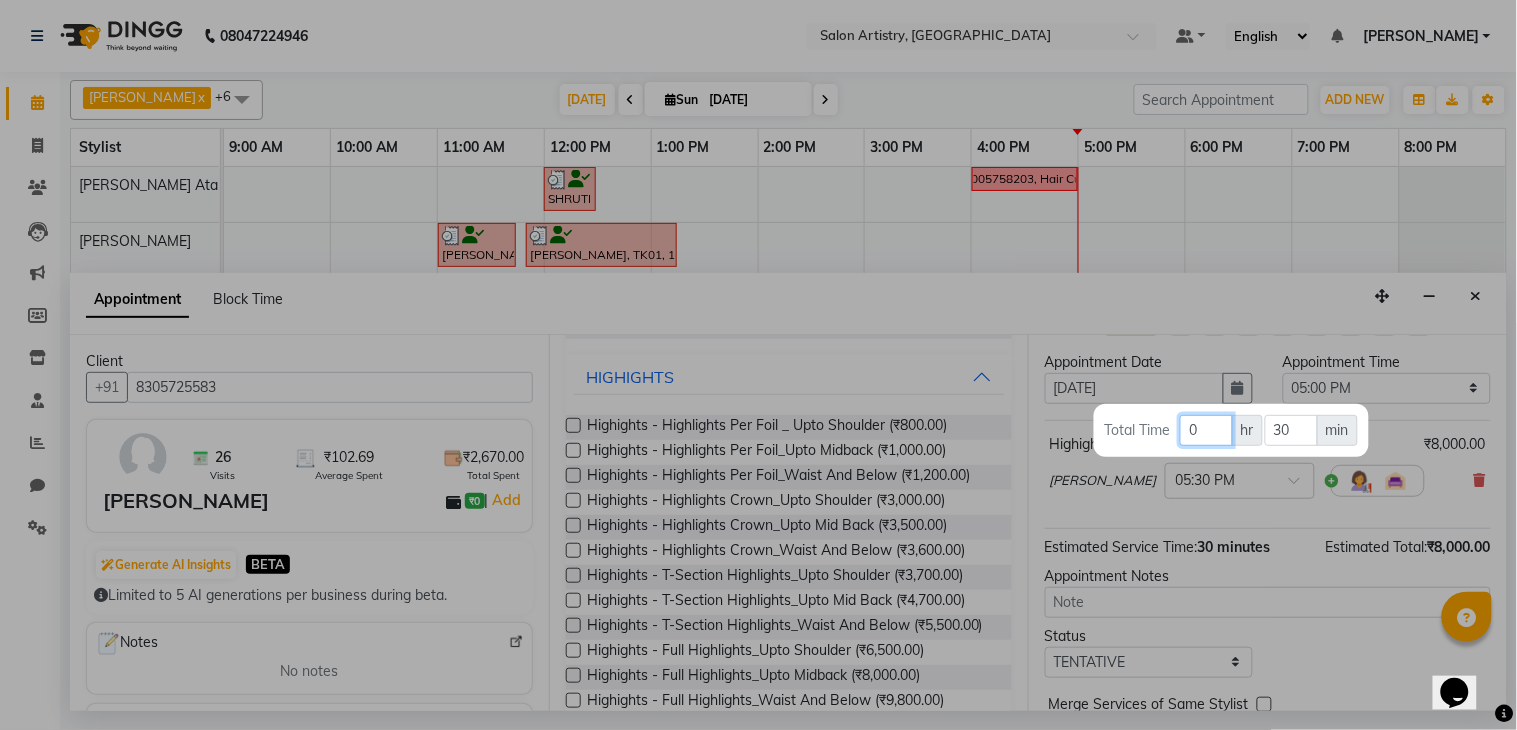 click on "0" at bounding box center [1206, 430] 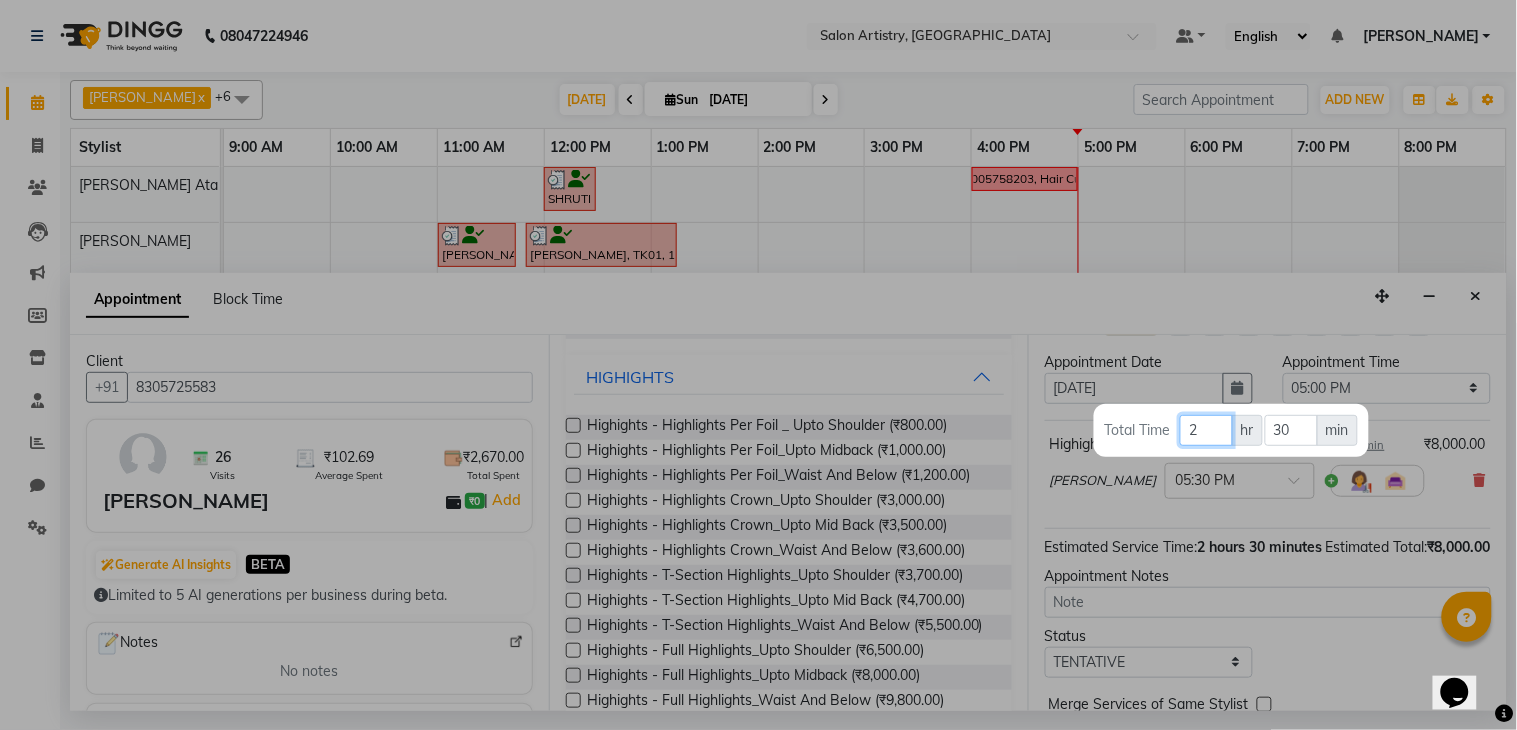 type on "2" 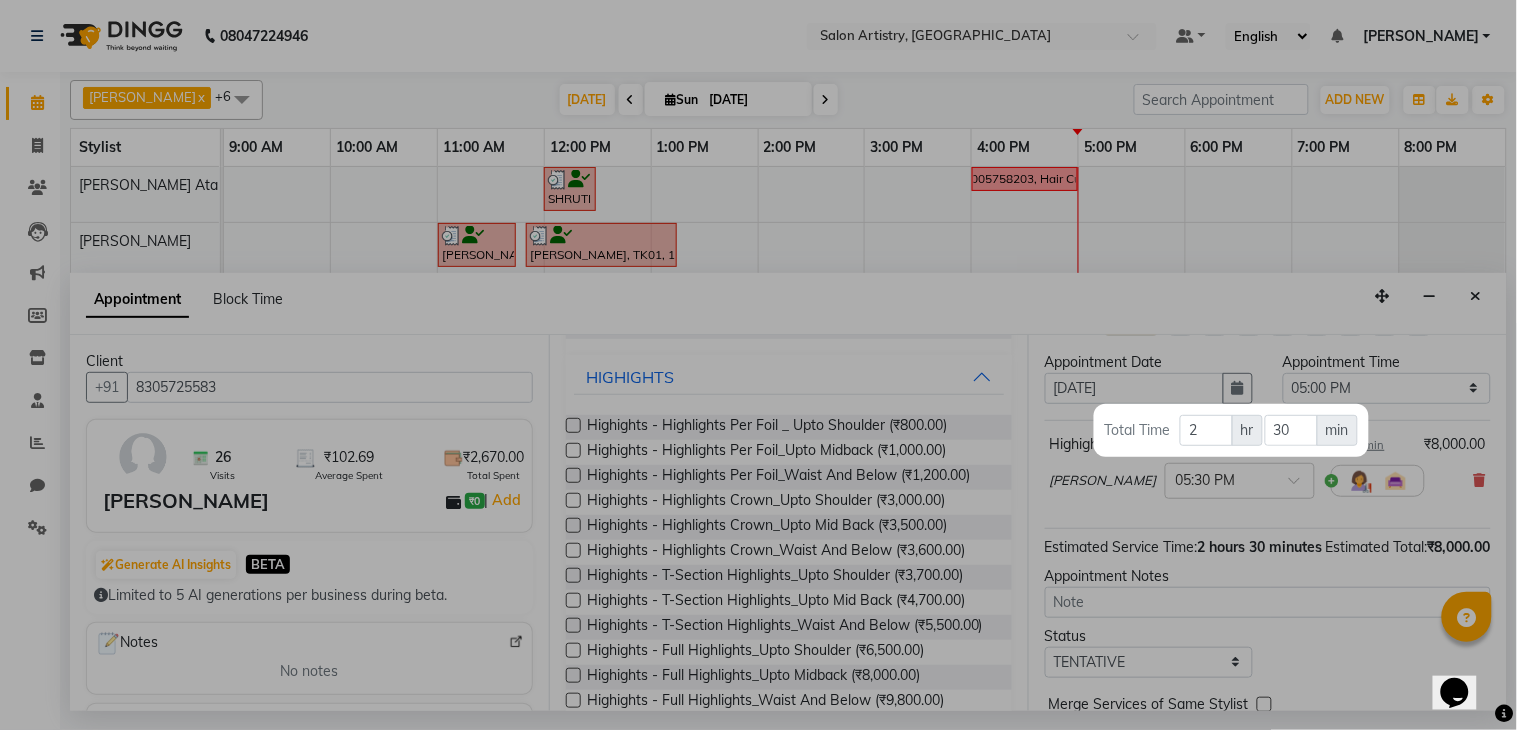 click at bounding box center [758, 365] 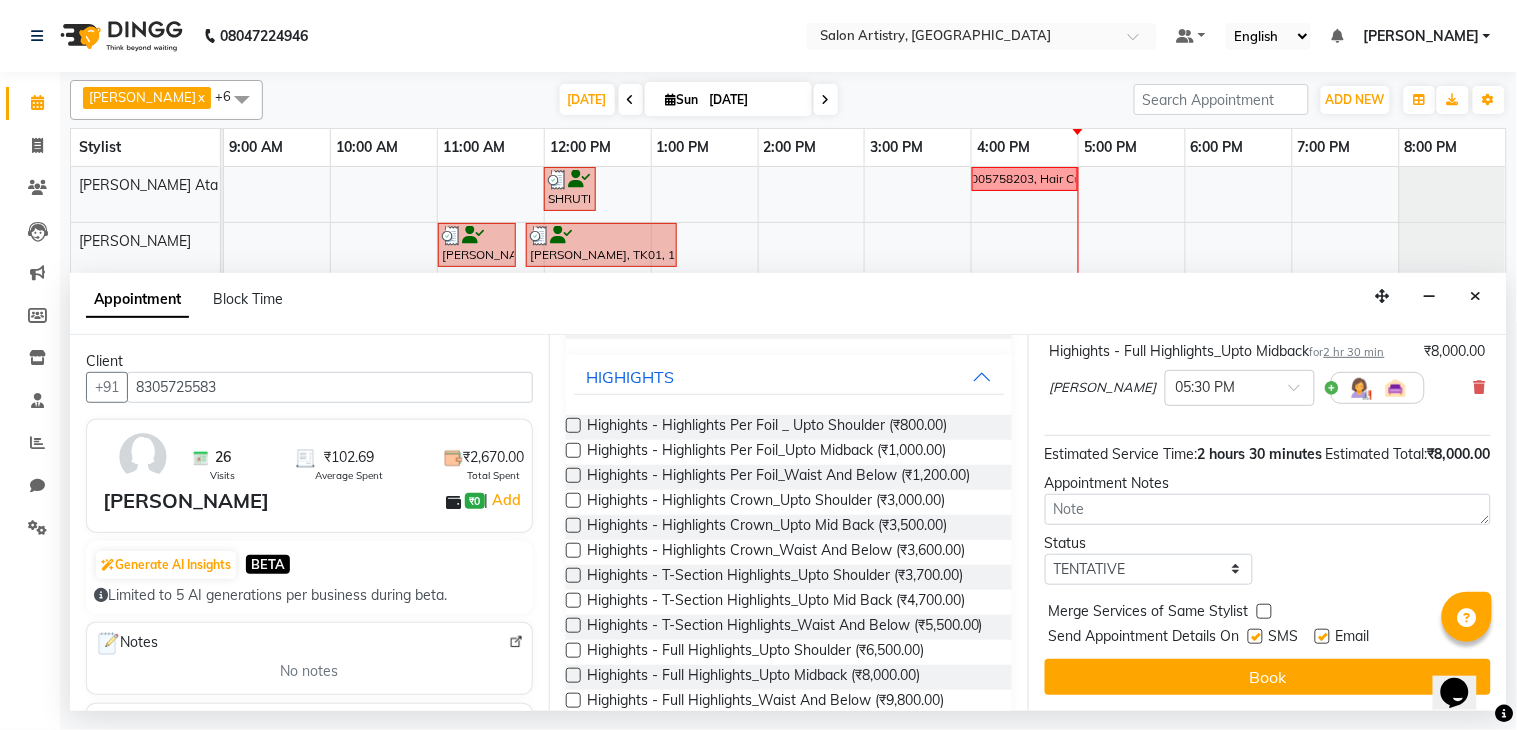 scroll, scrollTop: 192, scrollLeft: 0, axis: vertical 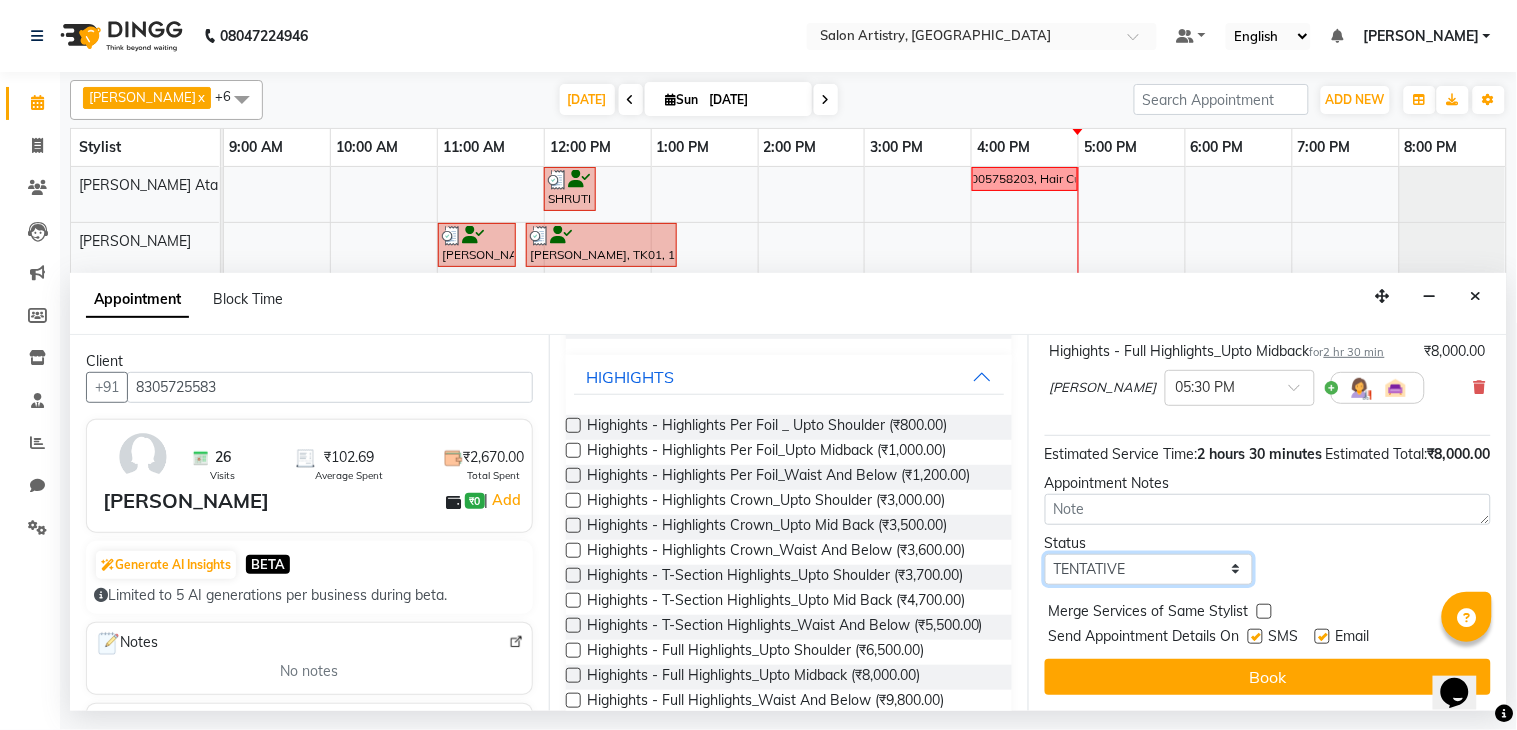 click on "Select TENTATIVE CONFIRM CHECK-IN UPCOMING" at bounding box center [1149, 569] 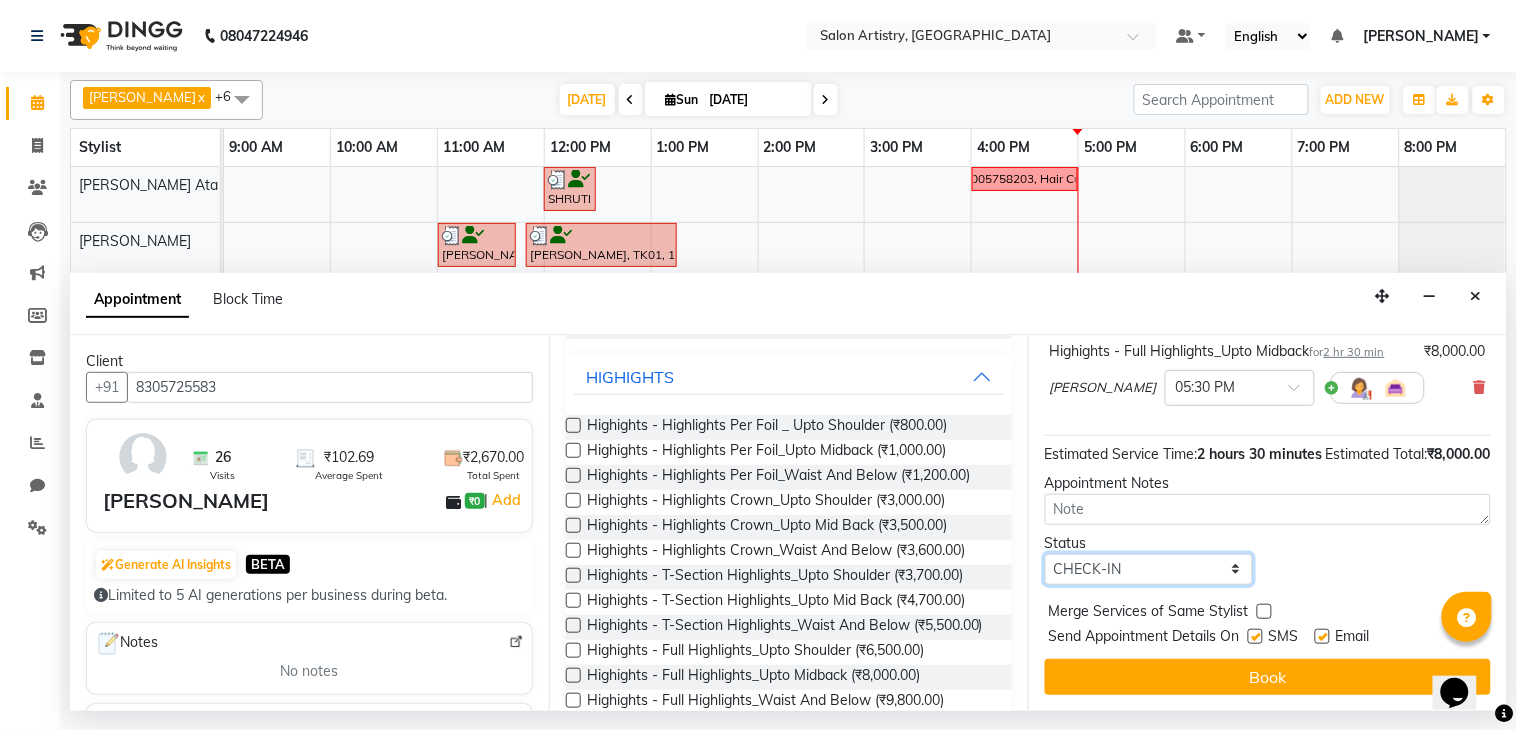 click on "Select TENTATIVE CONFIRM CHECK-IN UPCOMING" at bounding box center [1149, 569] 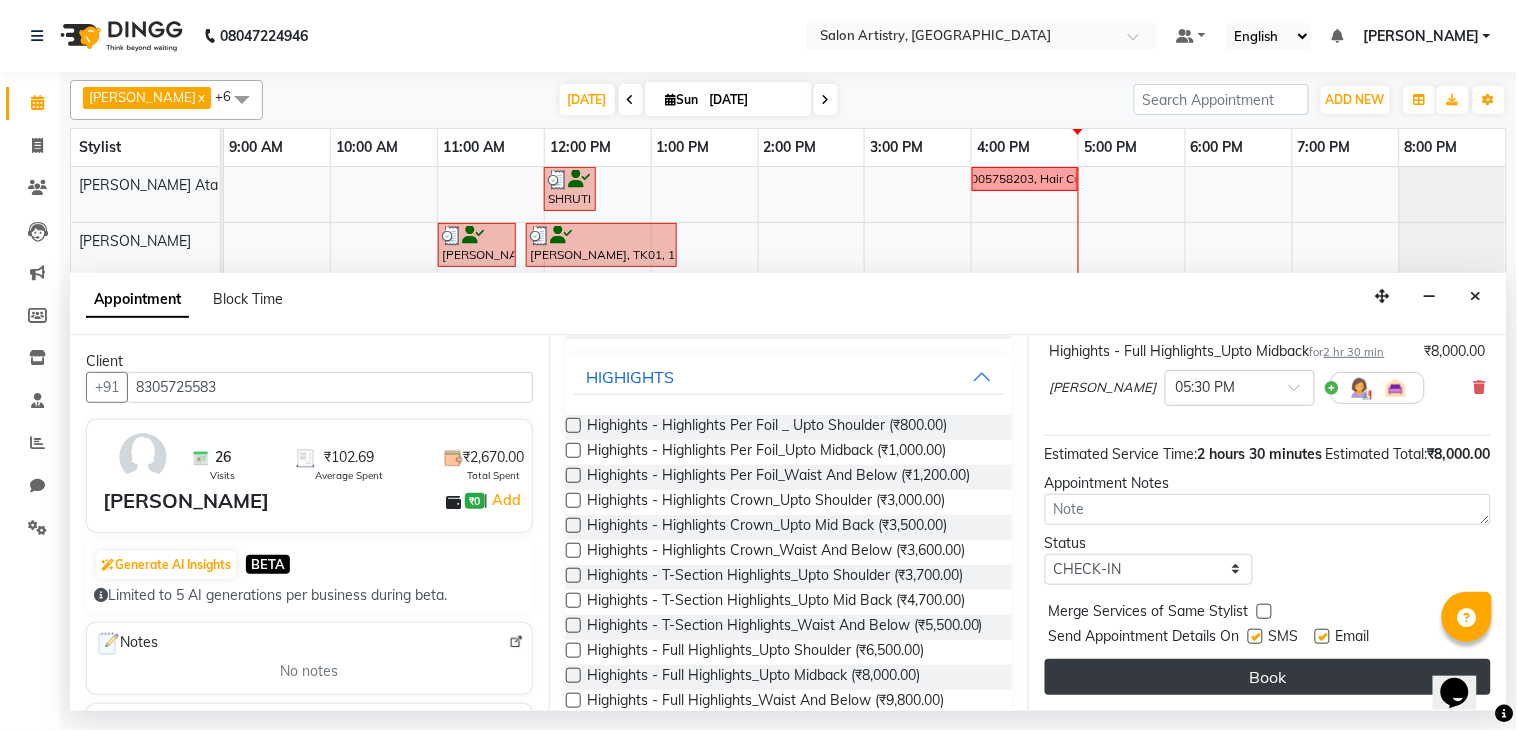 click on "Book" at bounding box center (1268, 677) 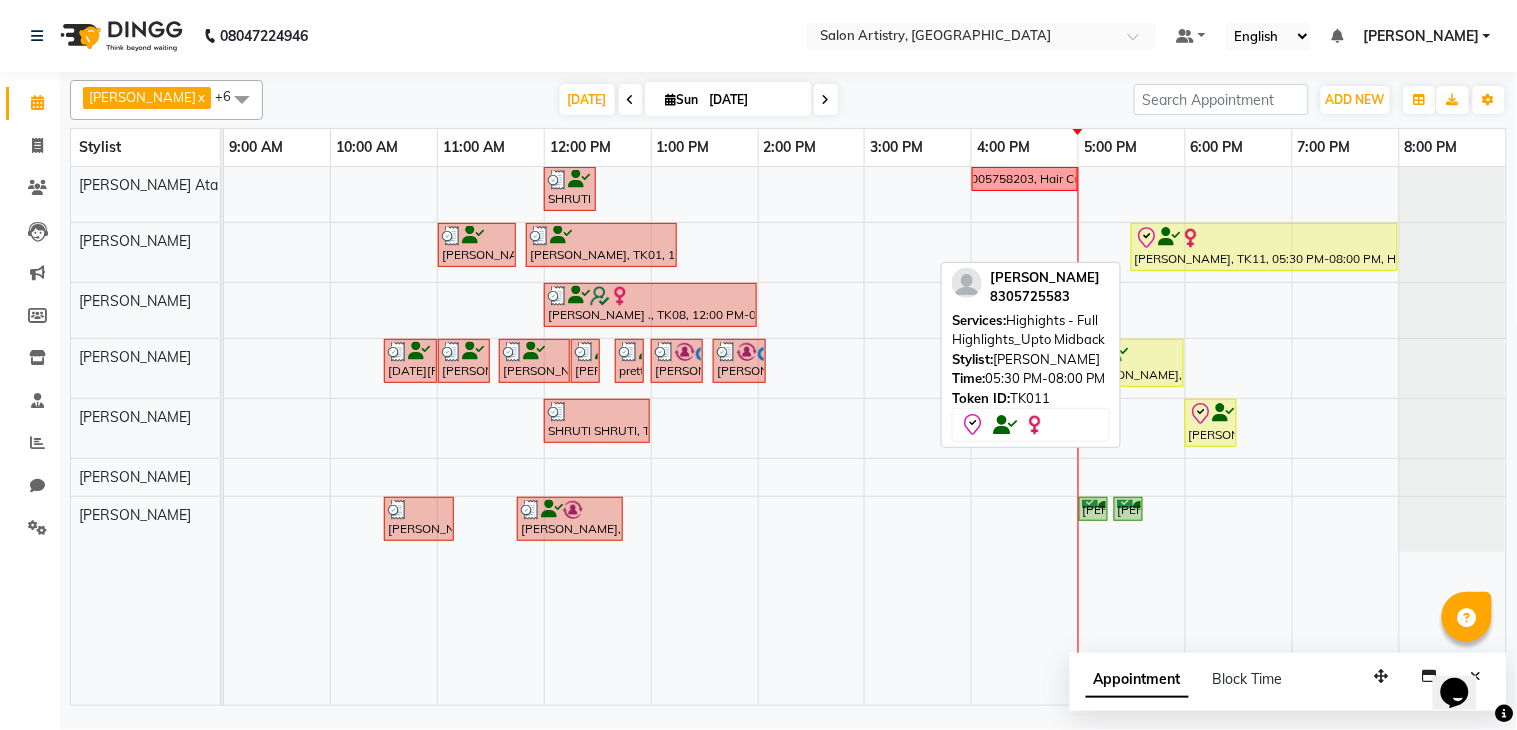 click on "Sonali Agrawal, TK11, 05:30 PM-08:00 PM, Highights - Full Highlights_Upto Midback" at bounding box center [1264, 247] 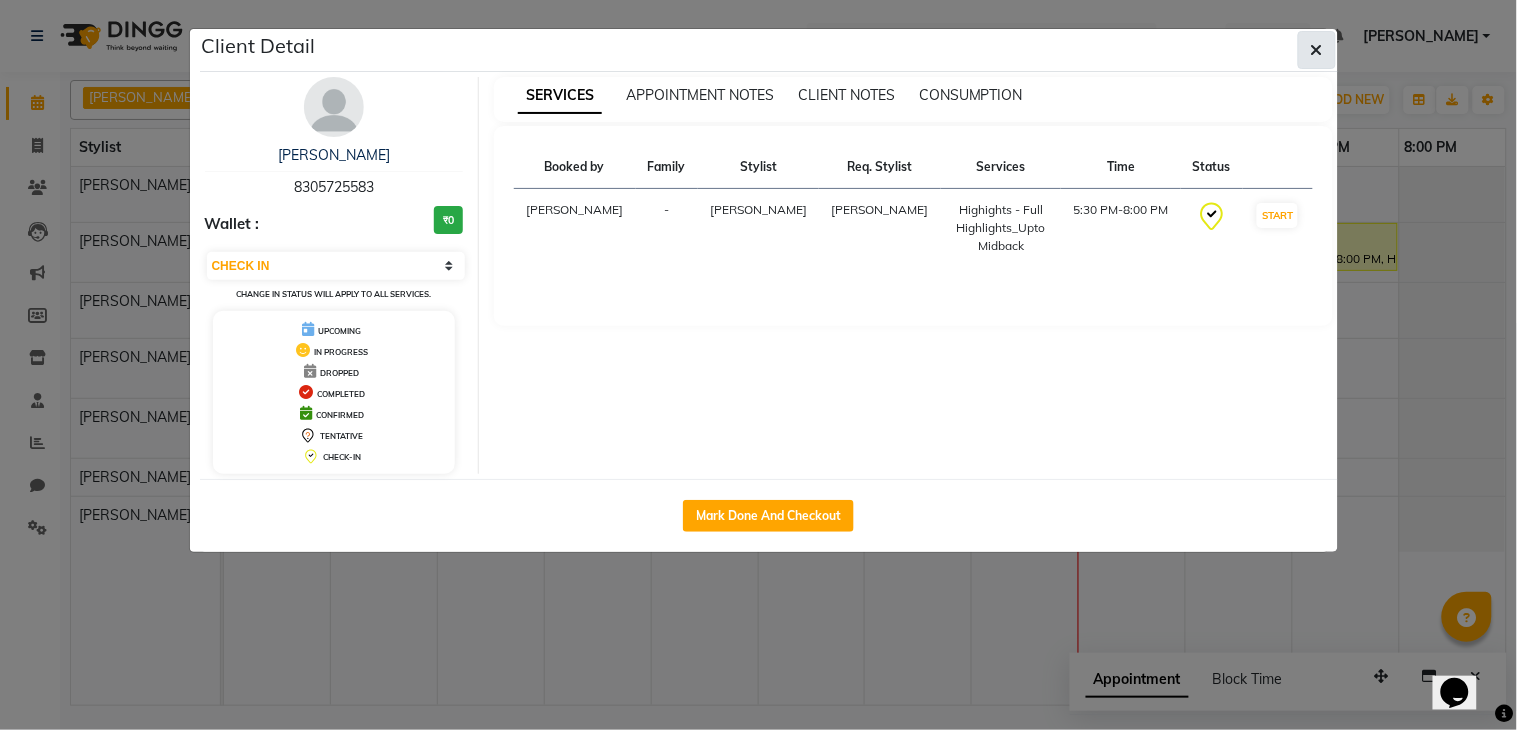 click 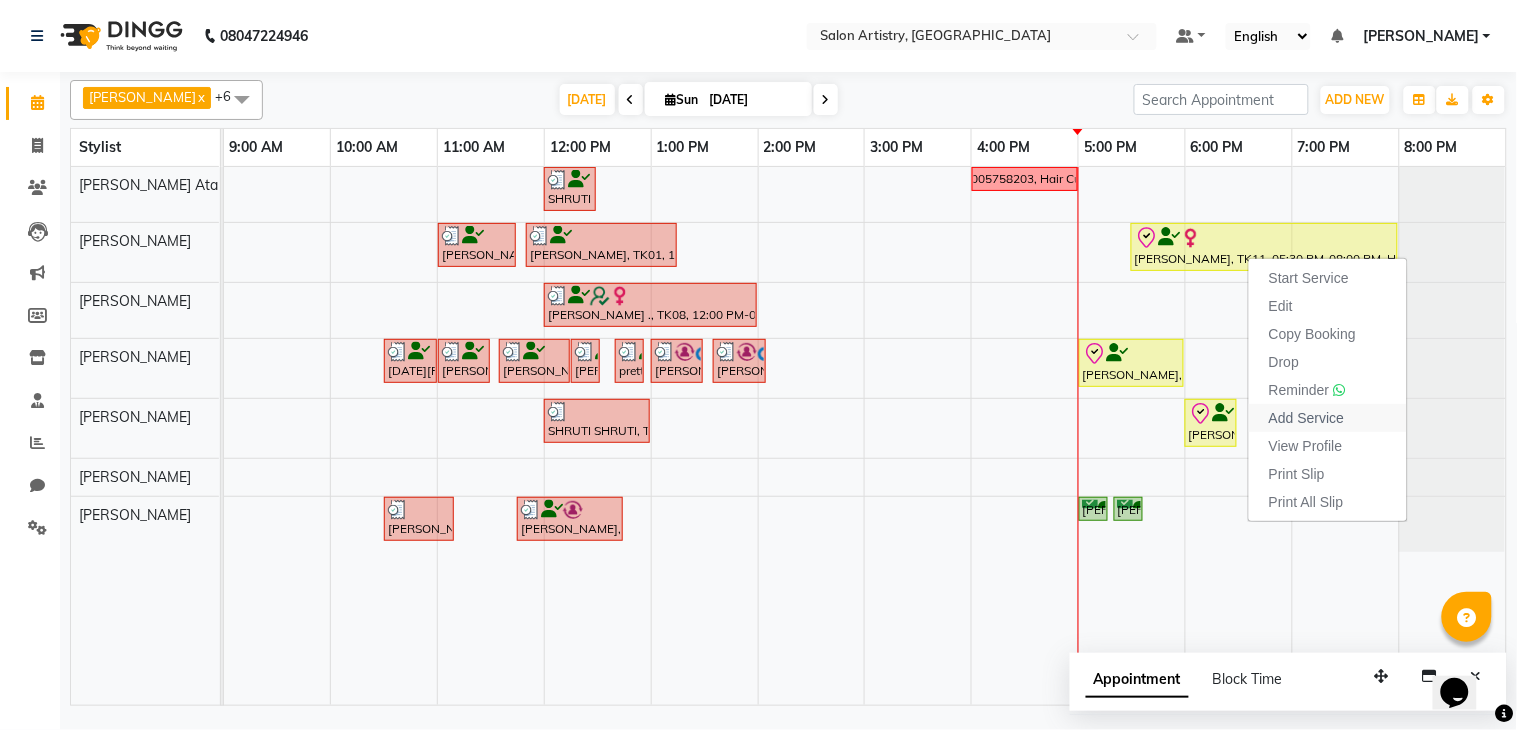 click on "Add Service" at bounding box center [1328, 418] 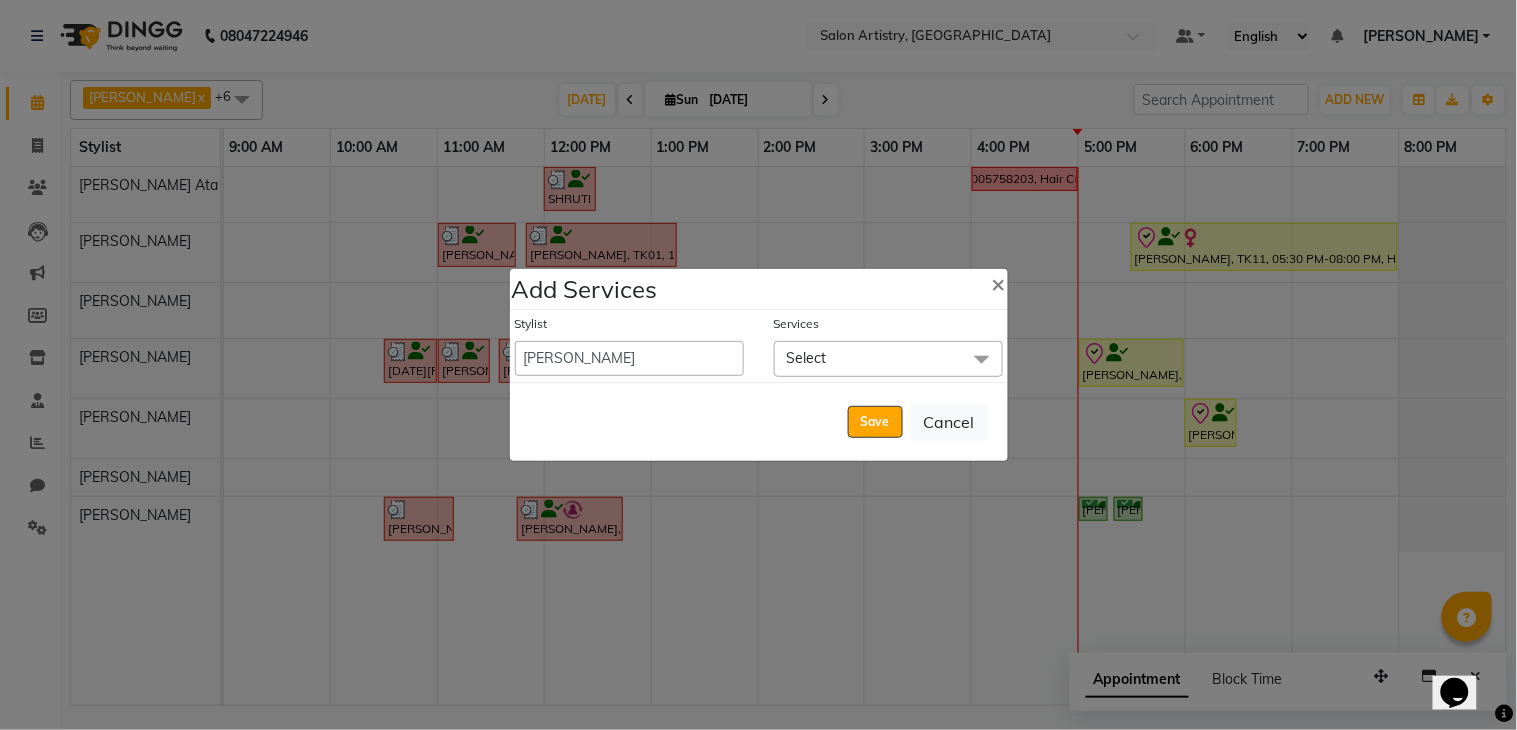 click on "Select" 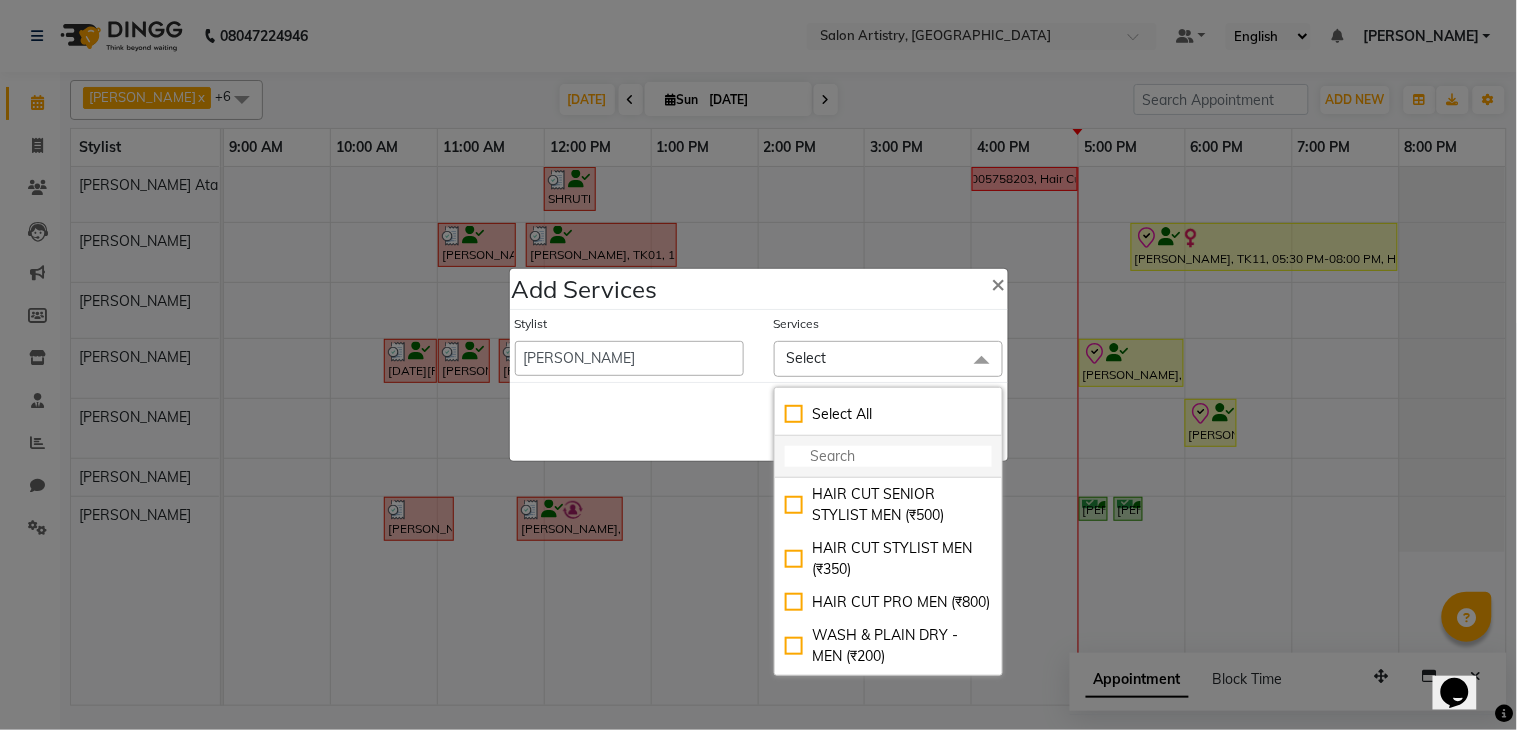 click 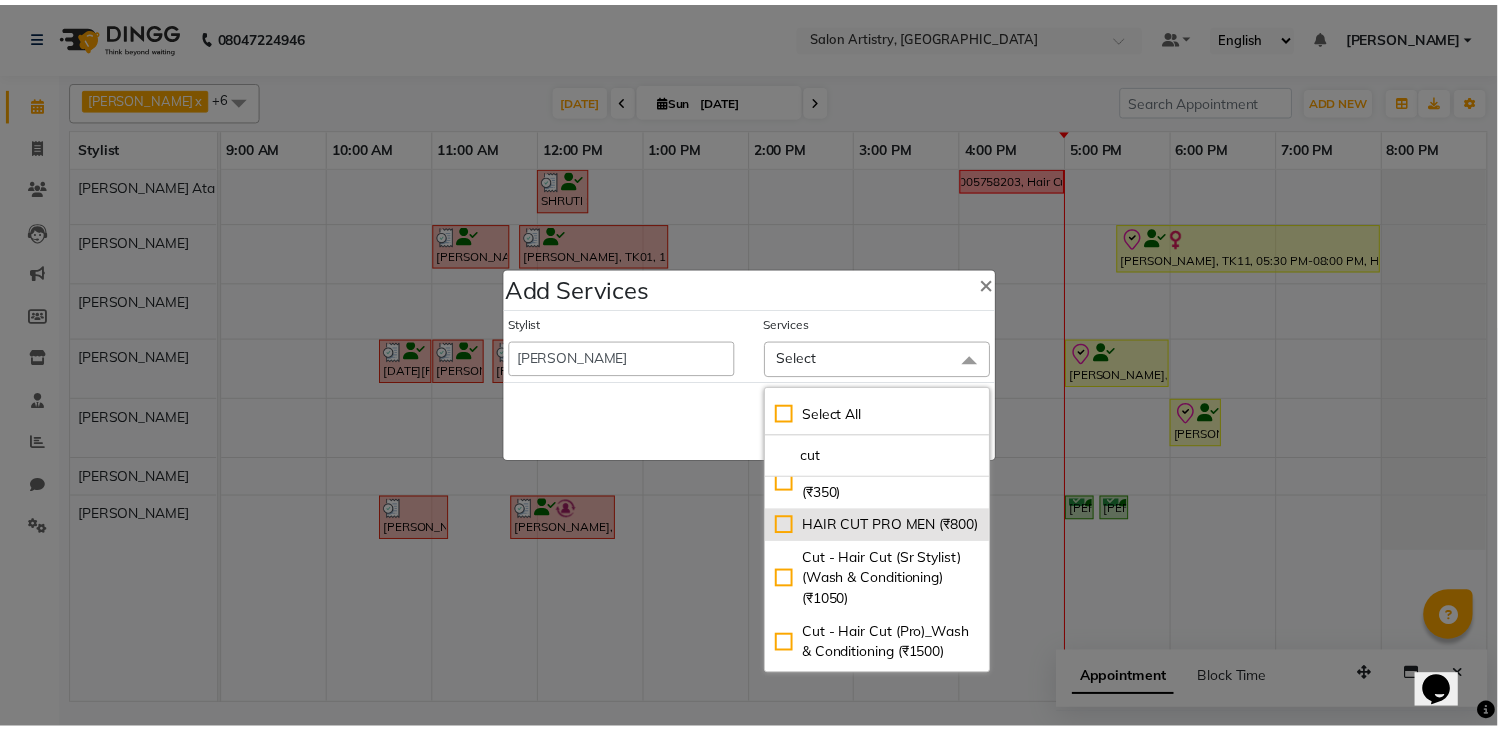 scroll, scrollTop: 111, scrollLeft: 0, axis: vertical 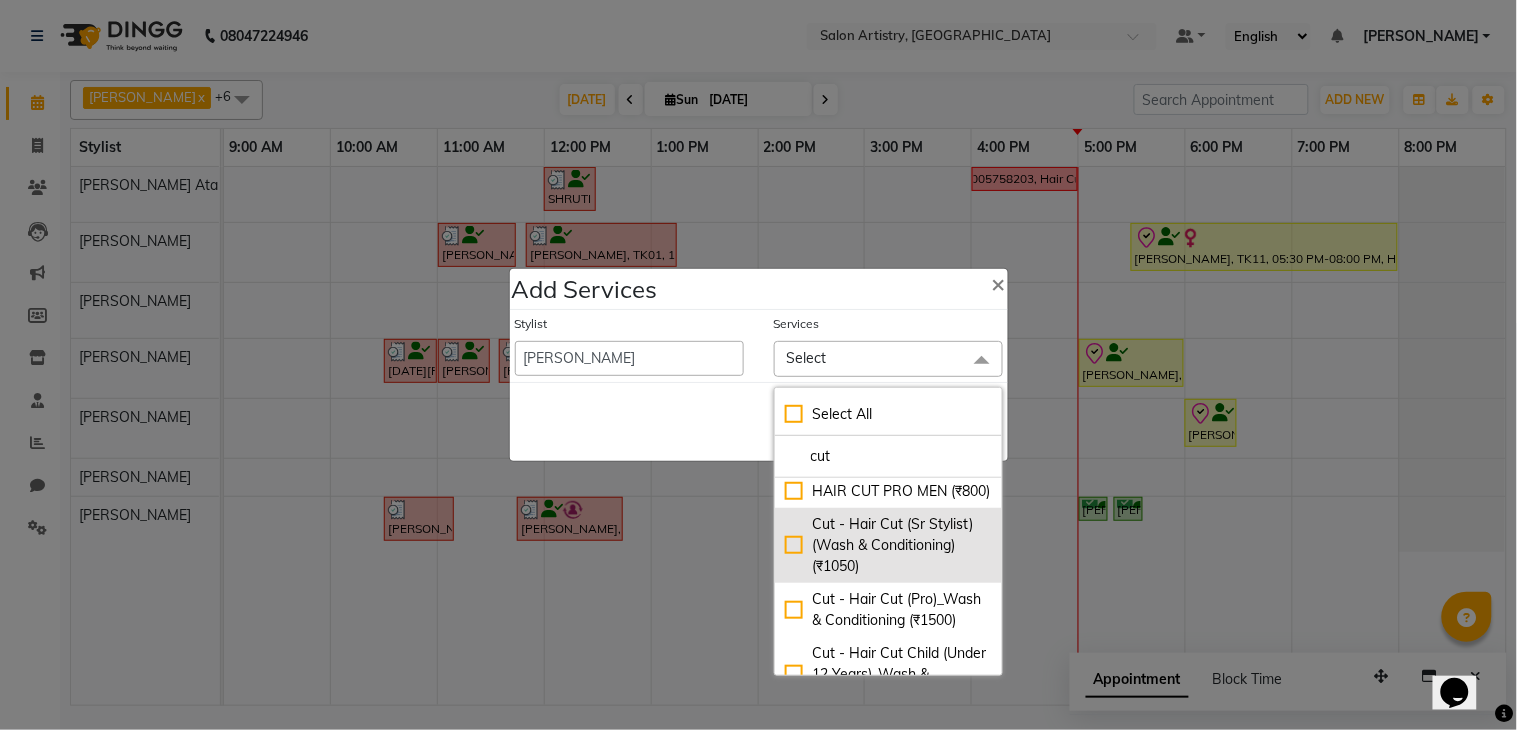 type on "cut" 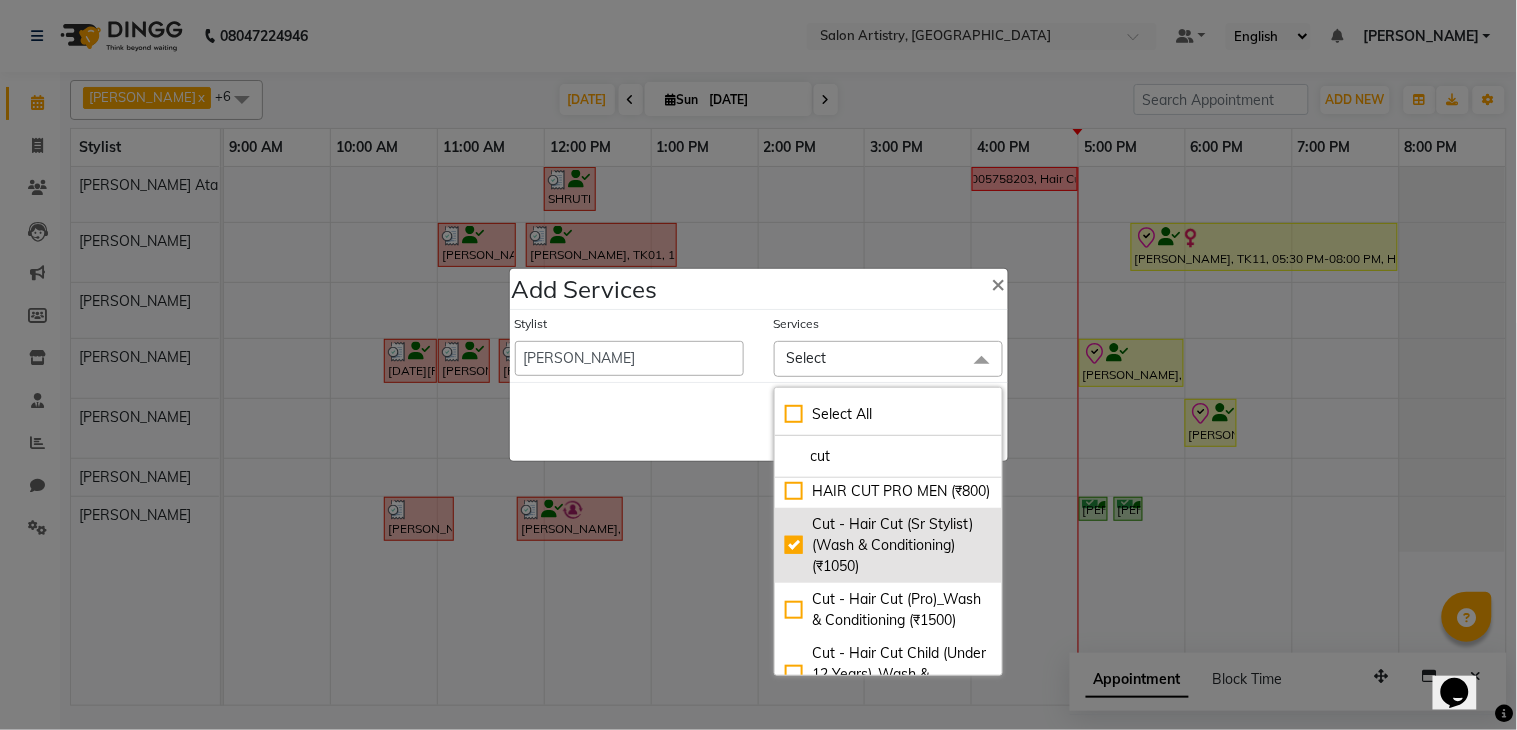 checkbox on "true" 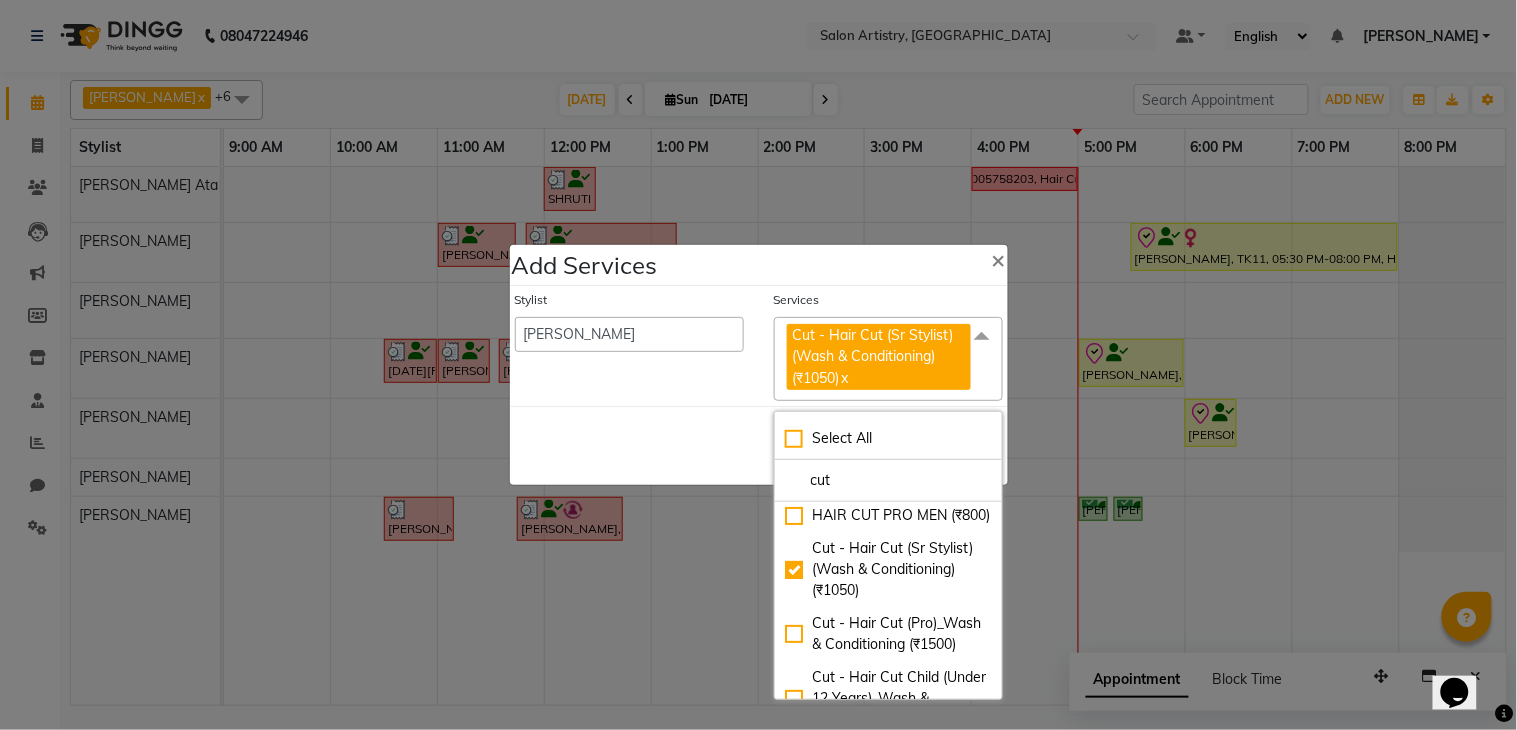 click on "Save   Cancel" 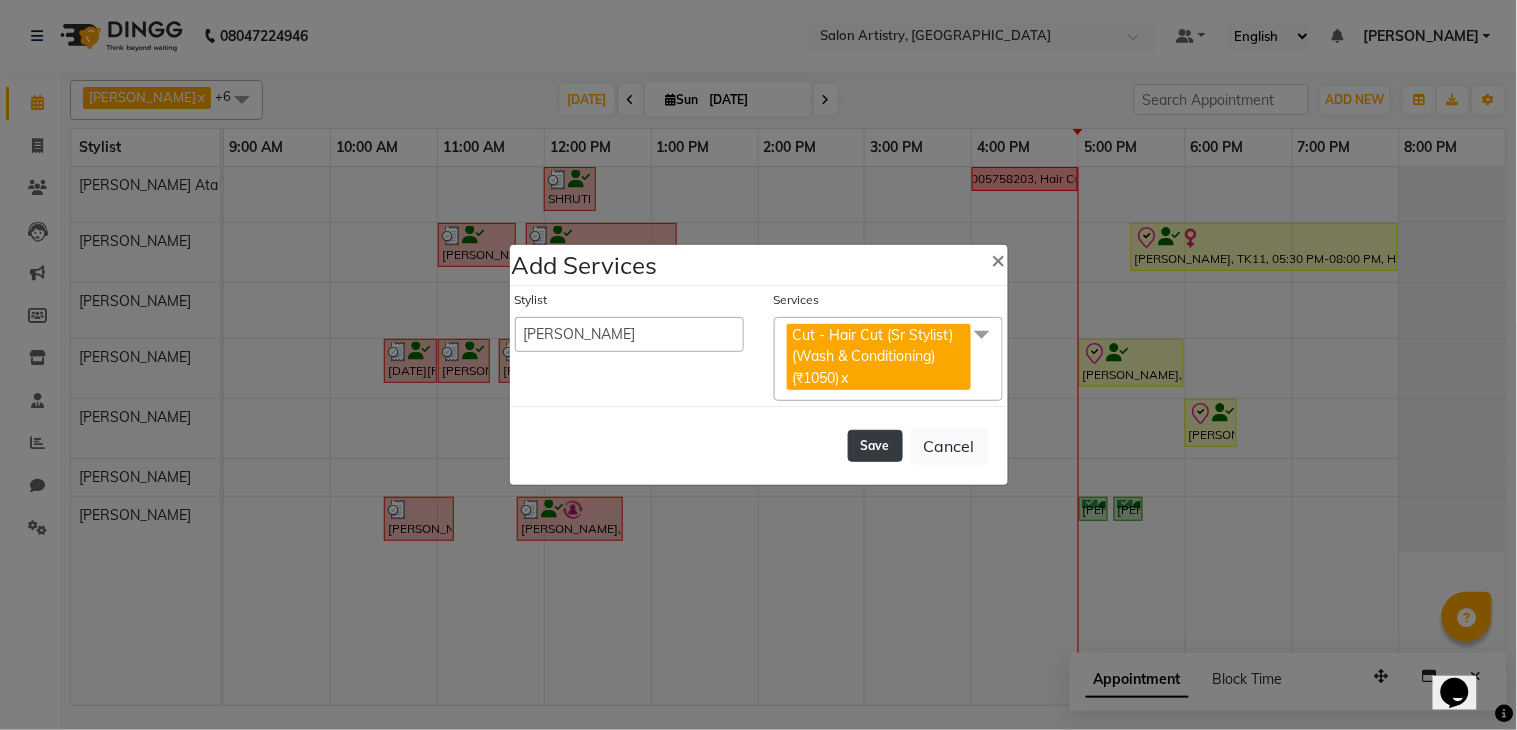 click on "Save" 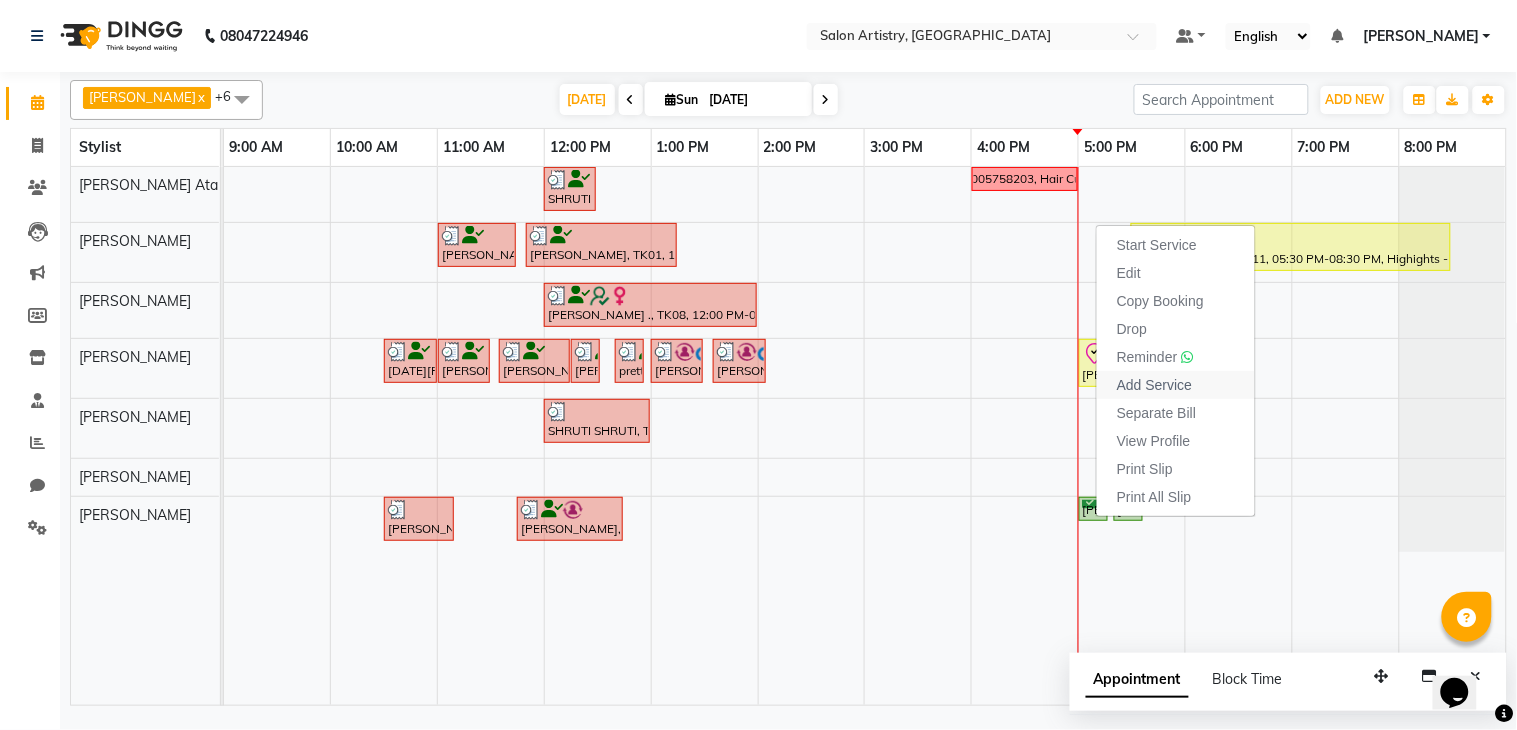 click on "Add Service" at bounding box center (1154, 385) 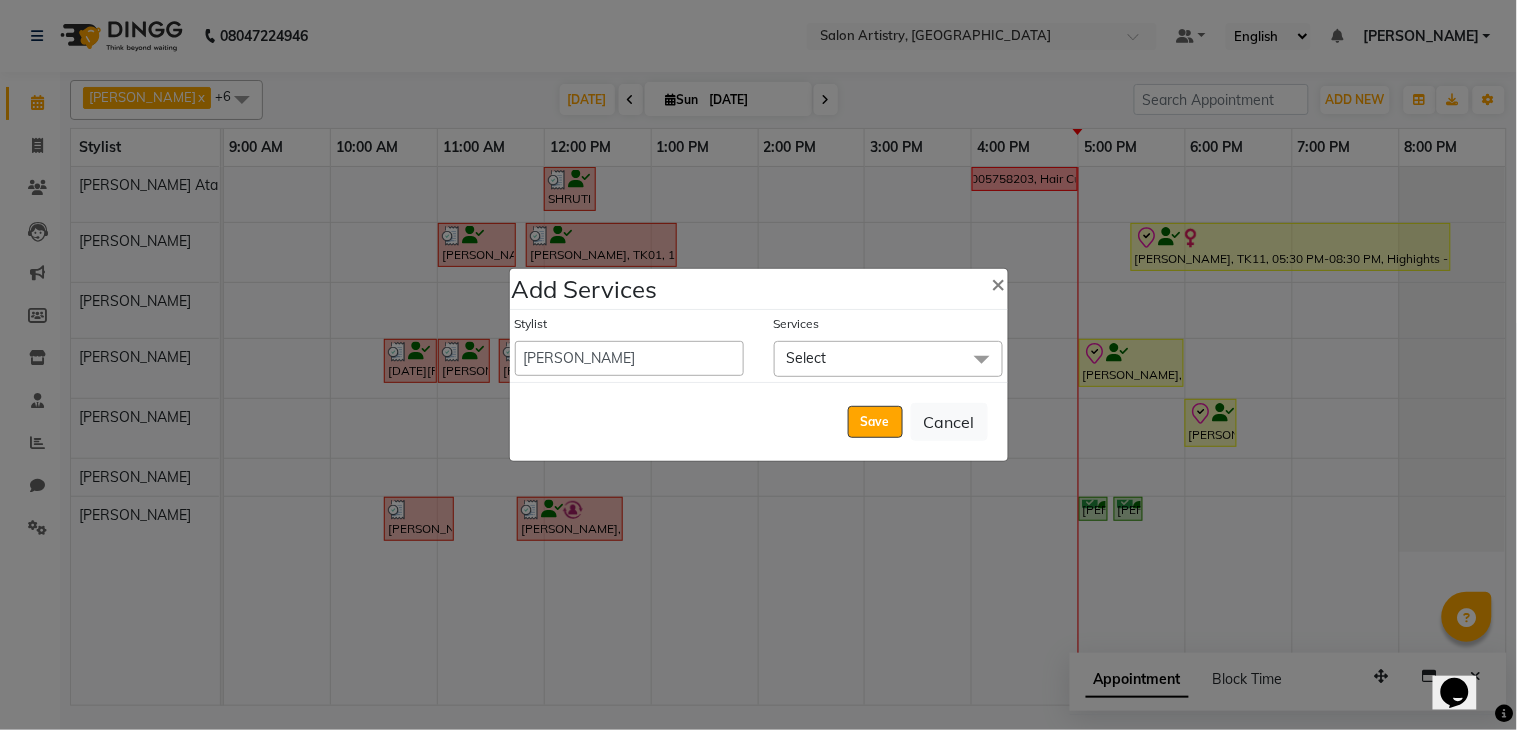 click on "Select" 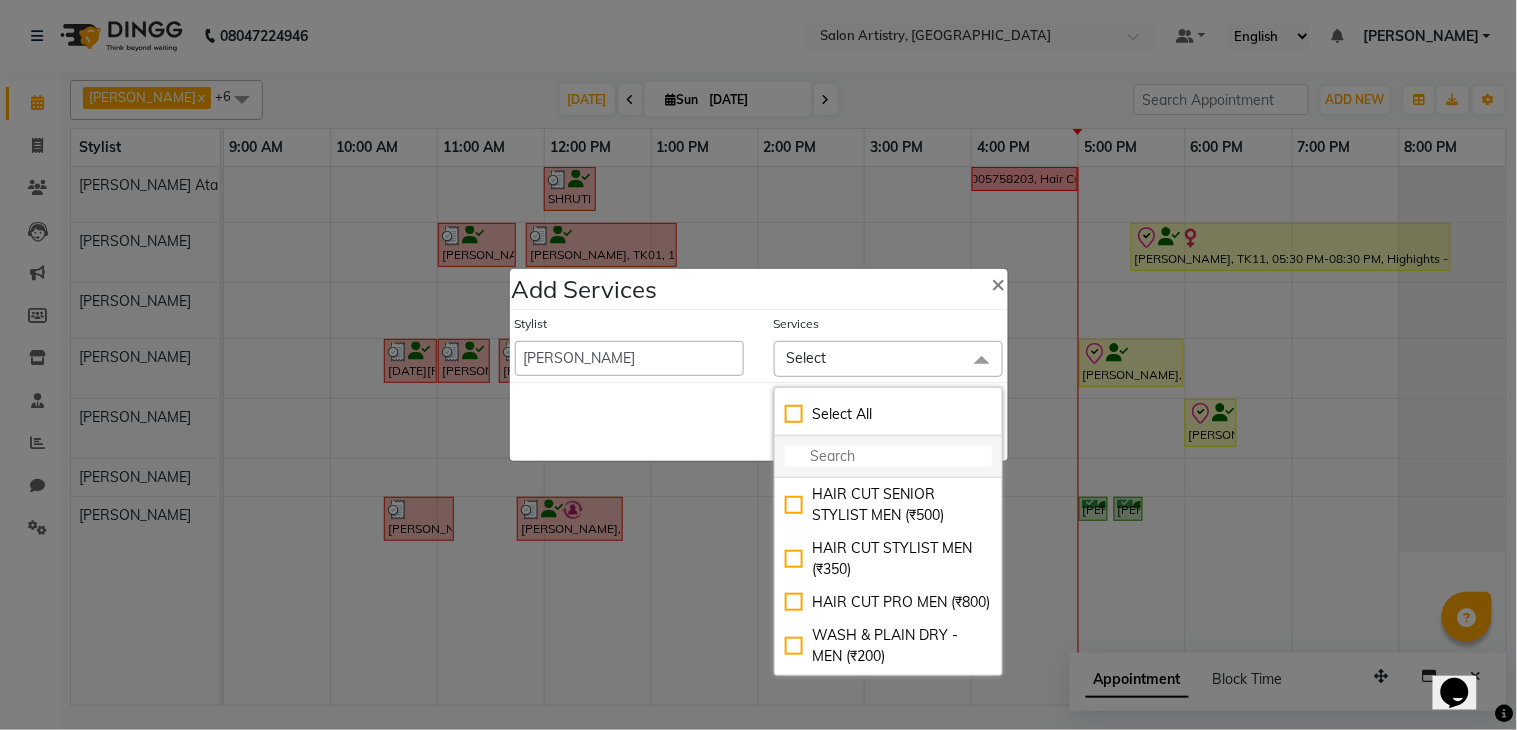 click 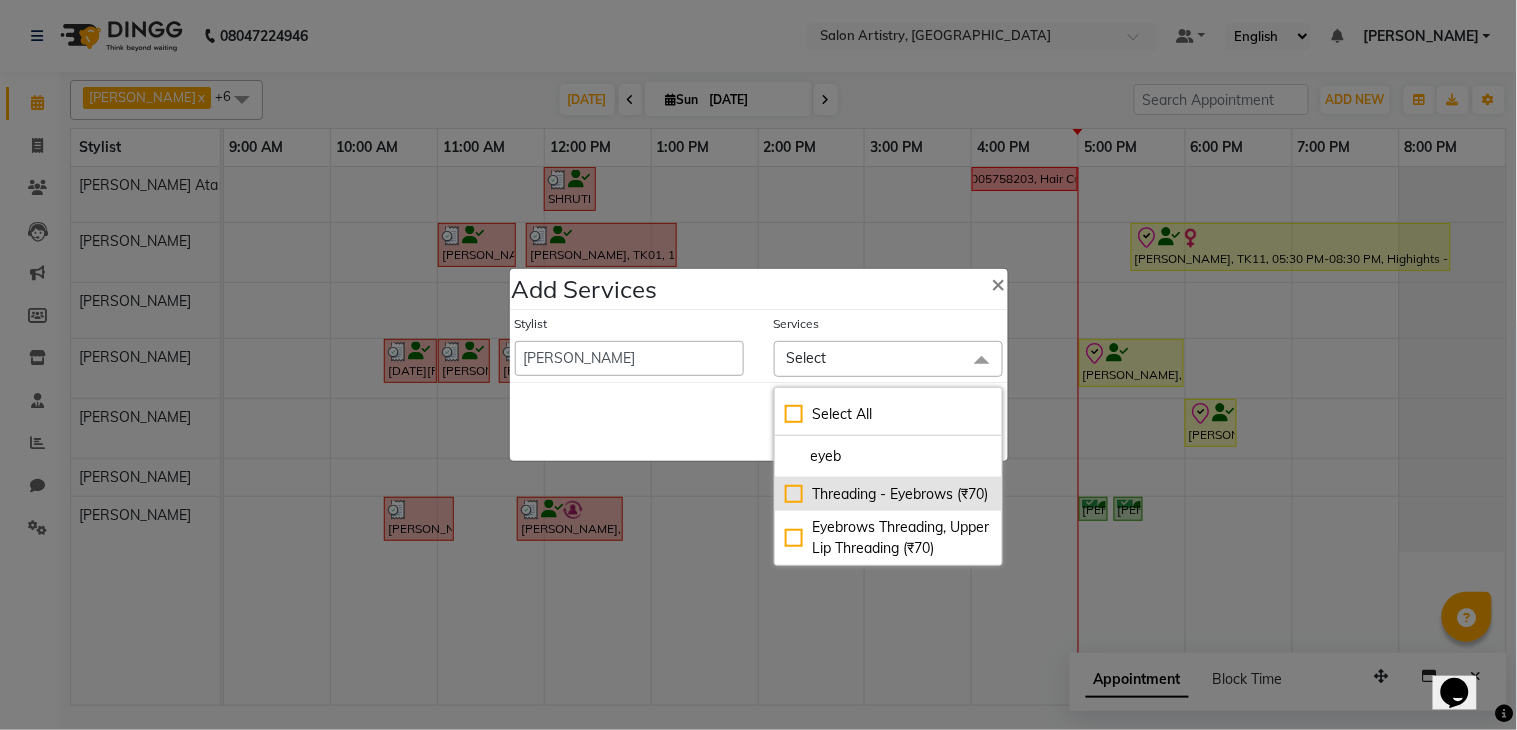 type on "eyeb" 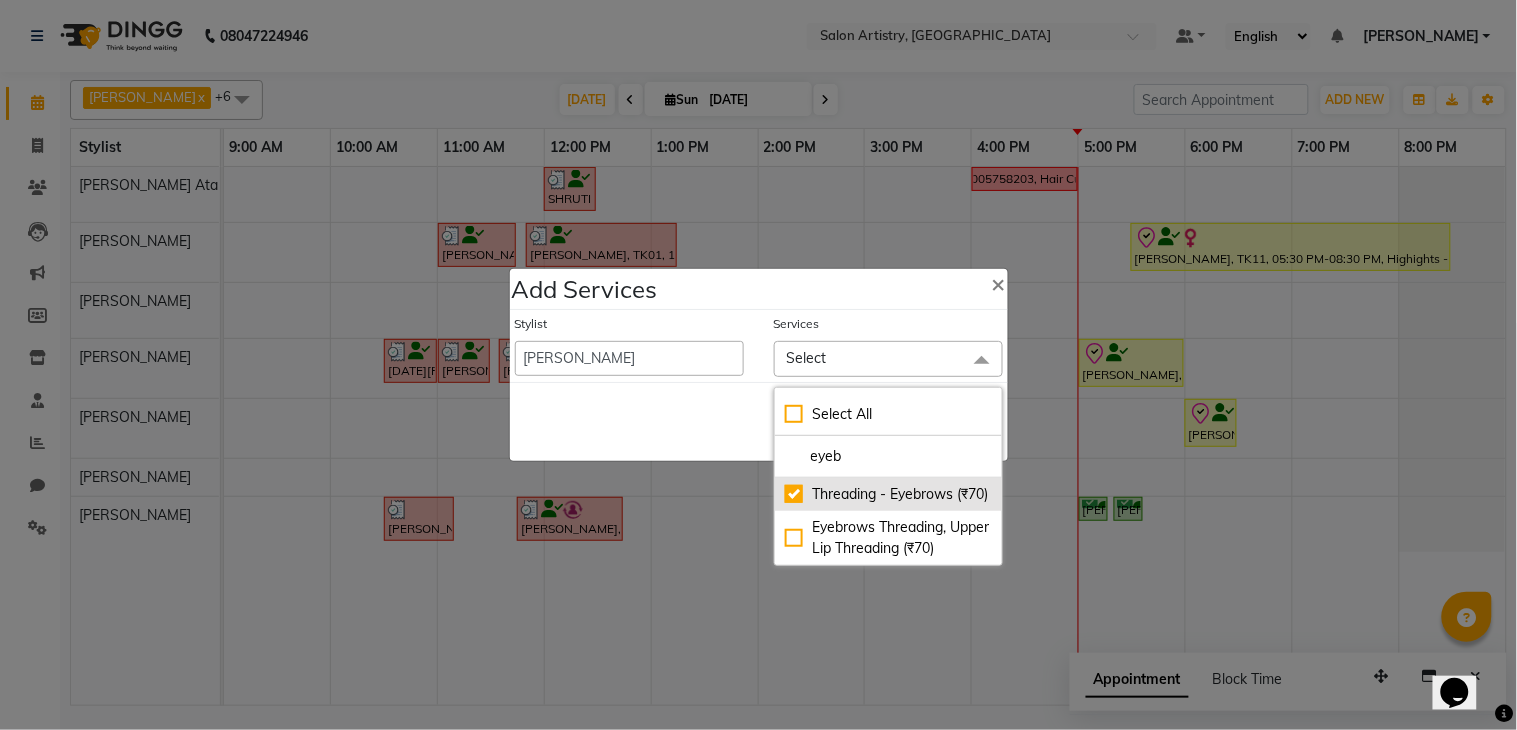 checkbox on "true" 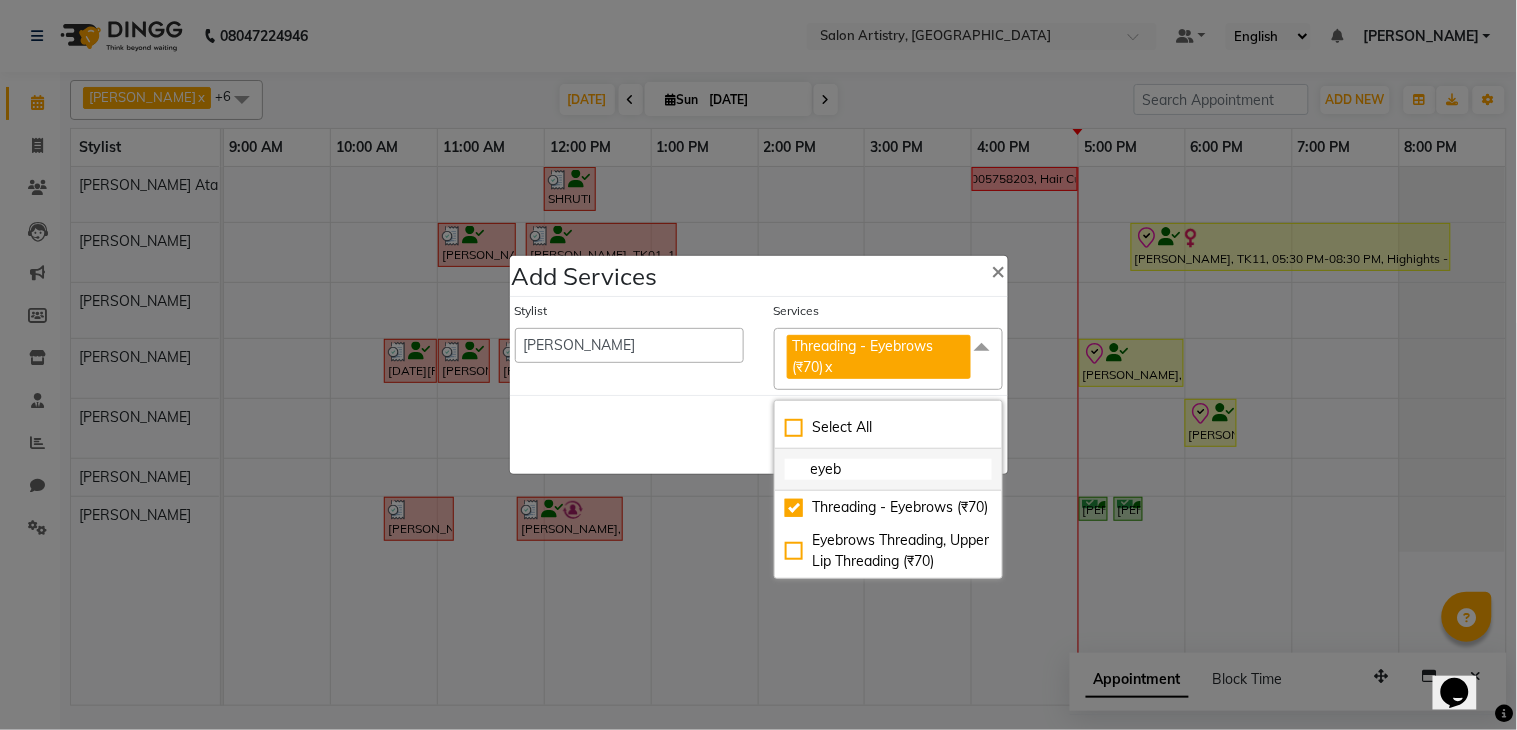 click on "eyeb" 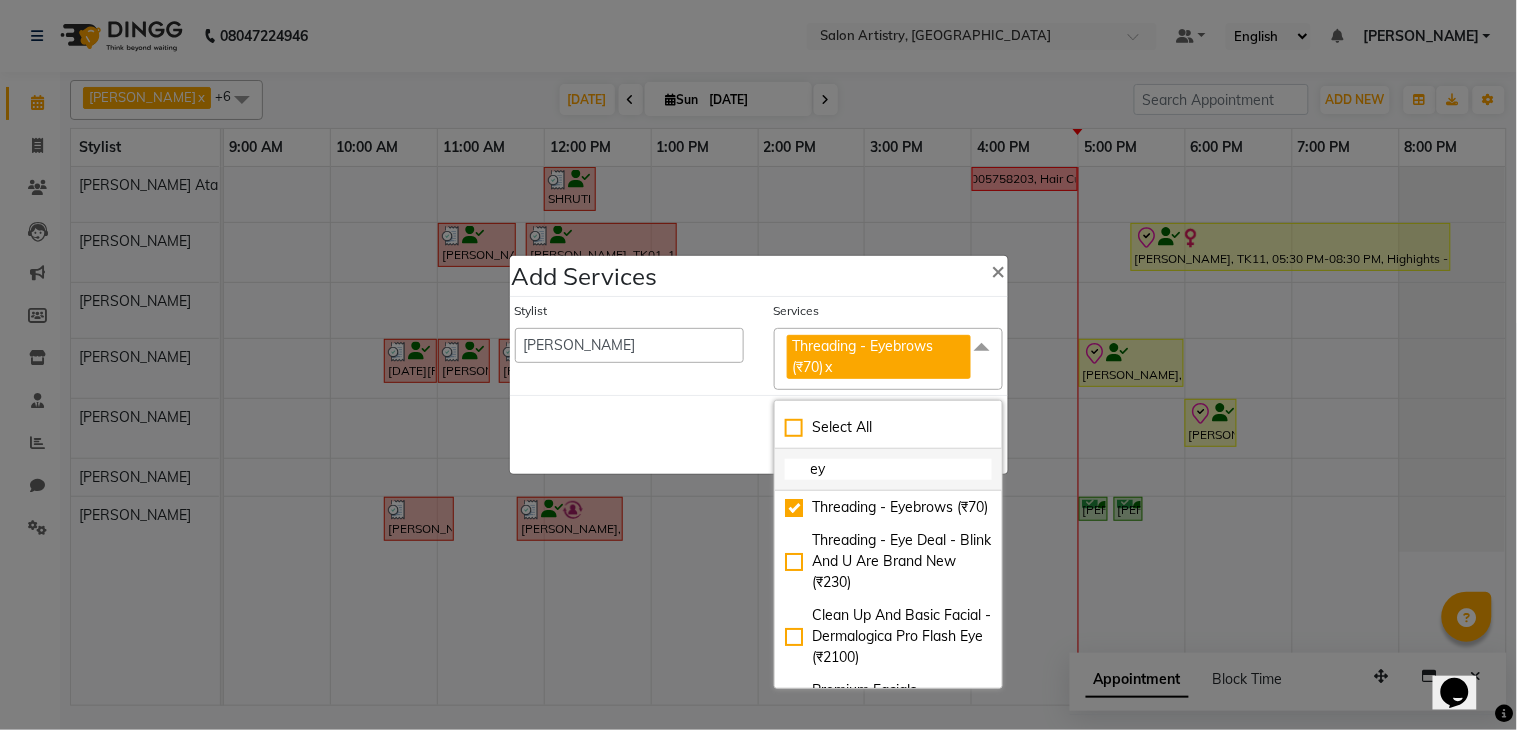 type on "e" 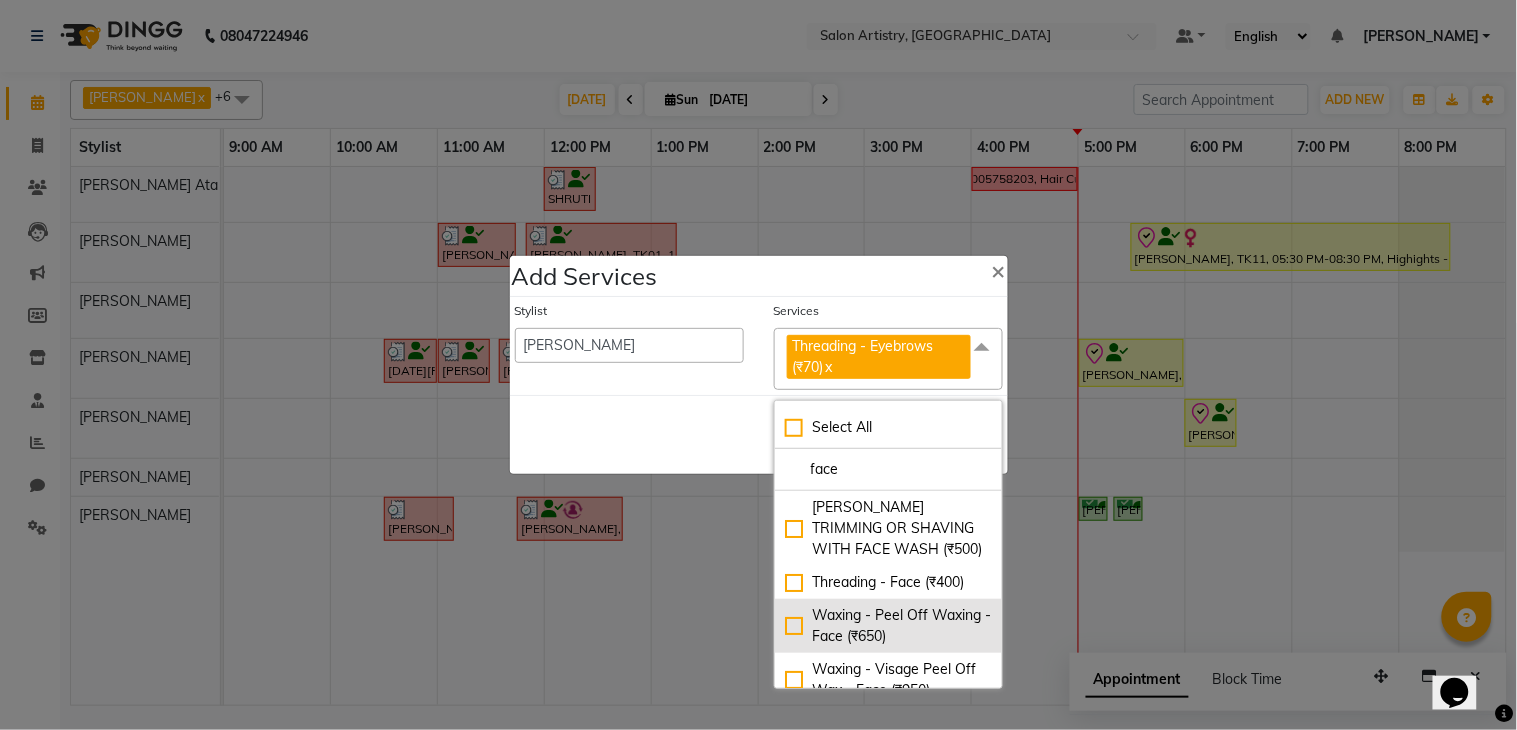 type on "face" 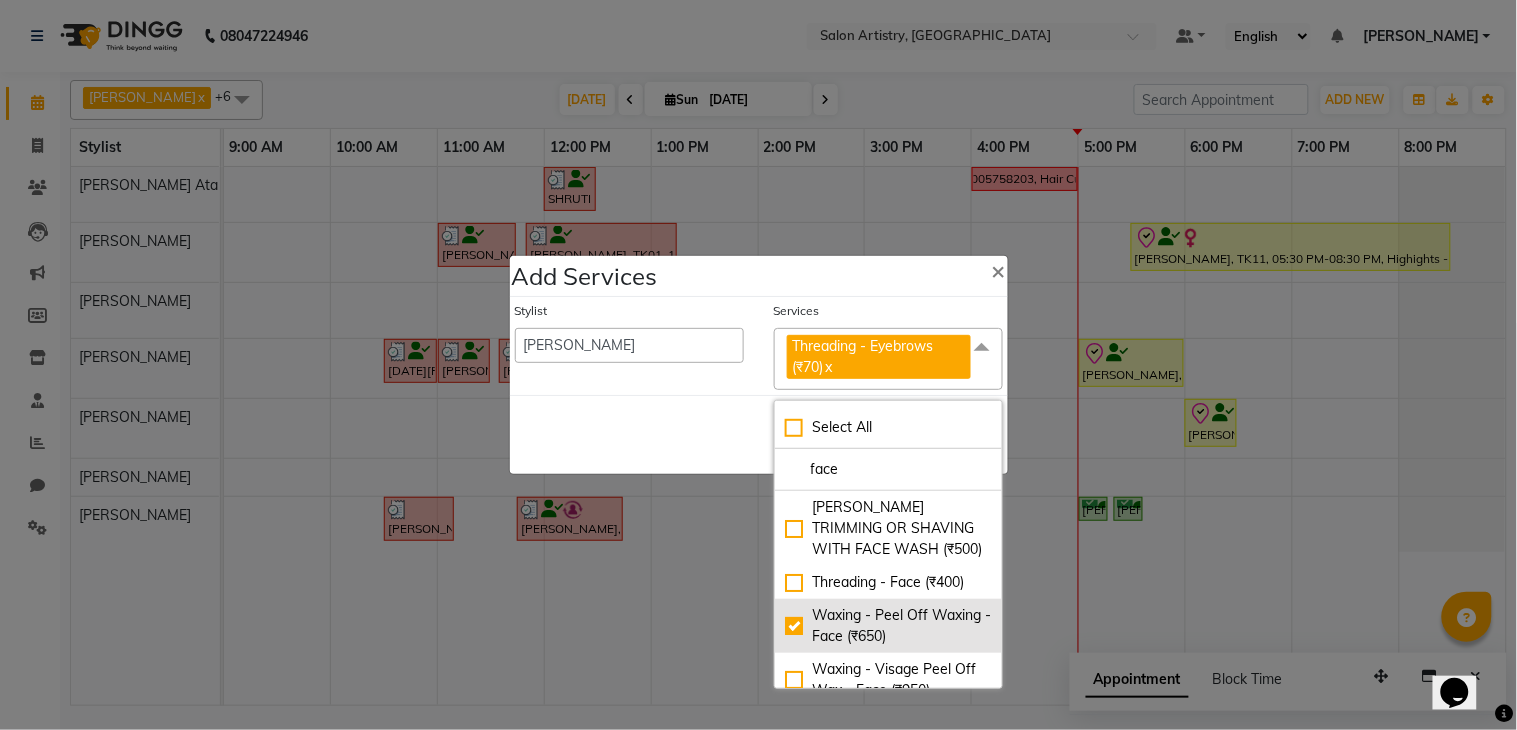 checkbox on "true" 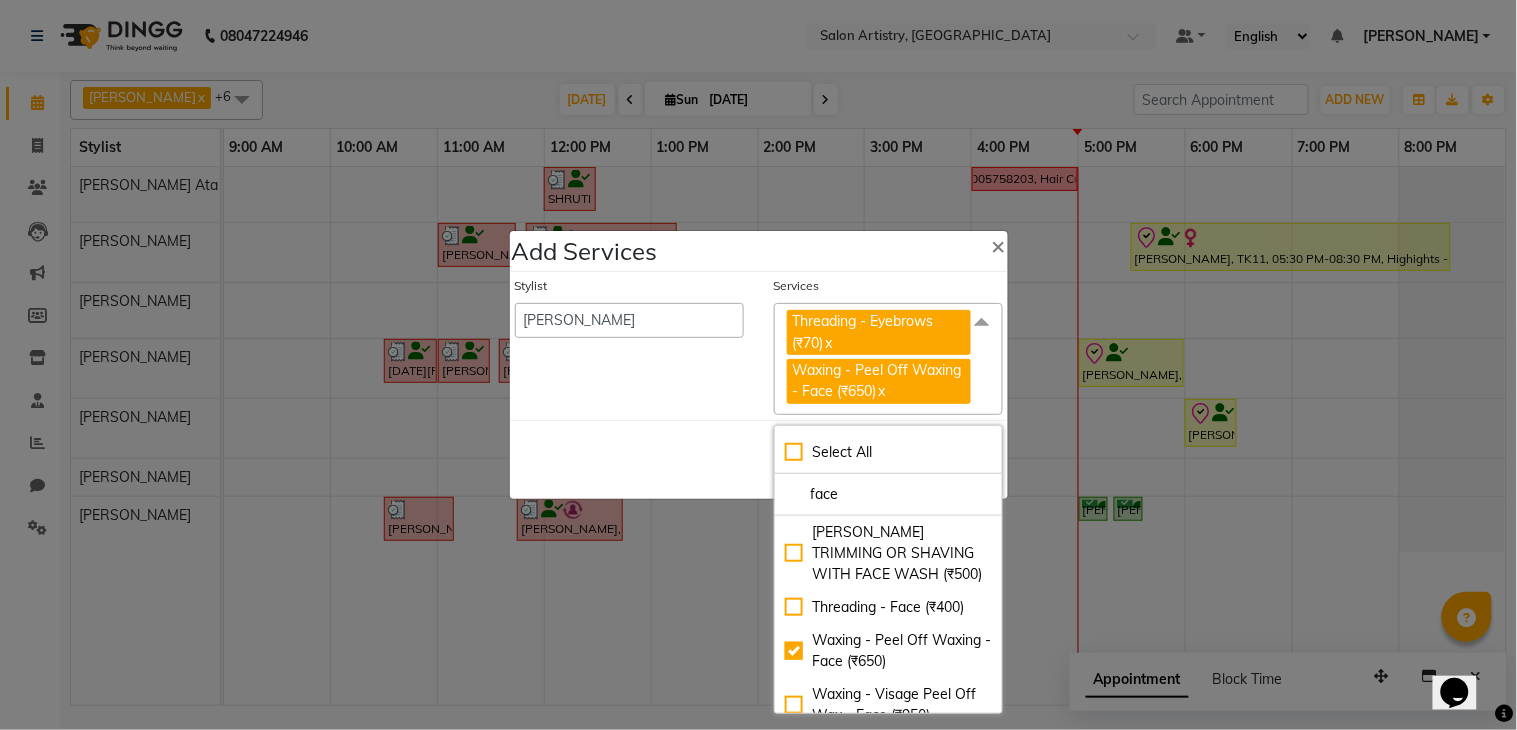 click on "Save   Cancel" 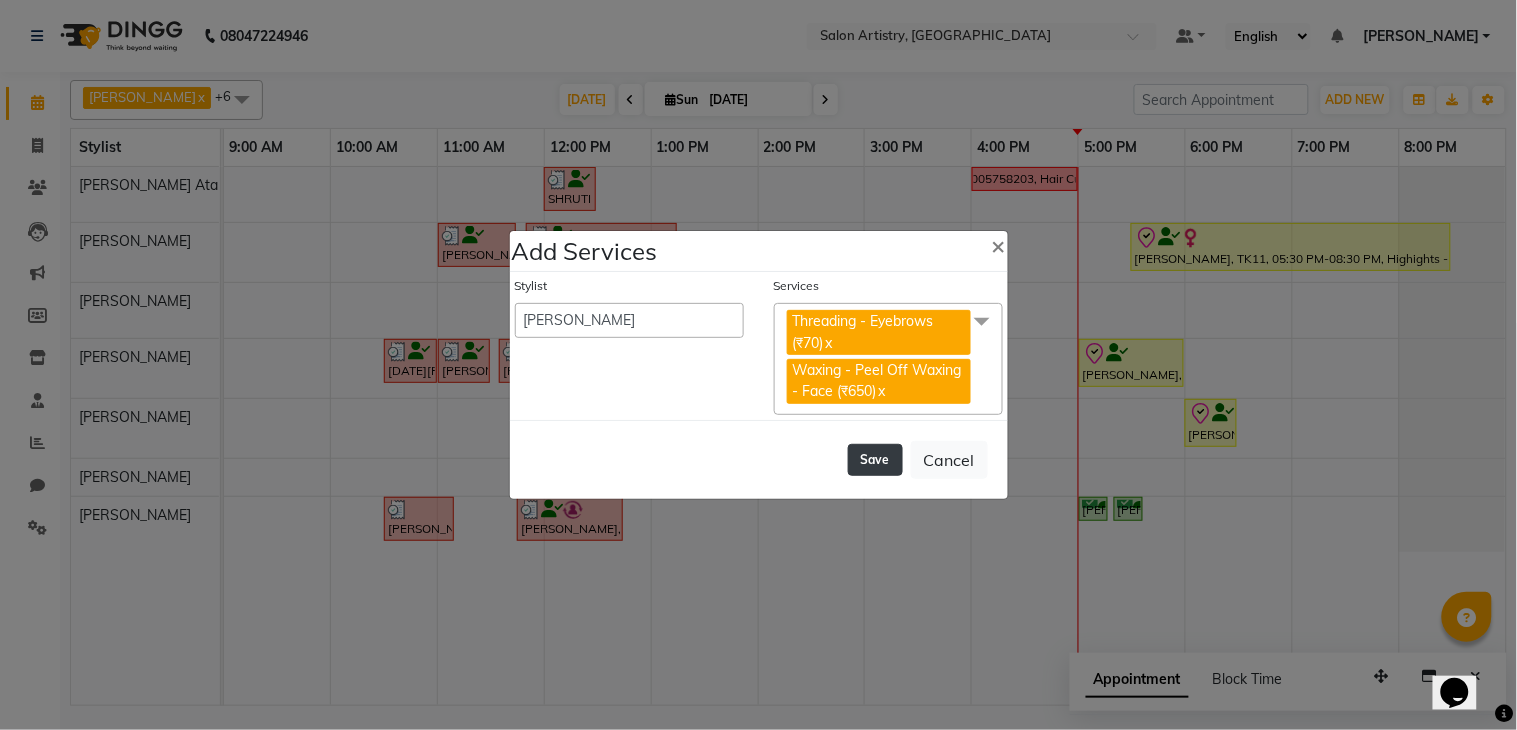 click on "Save" 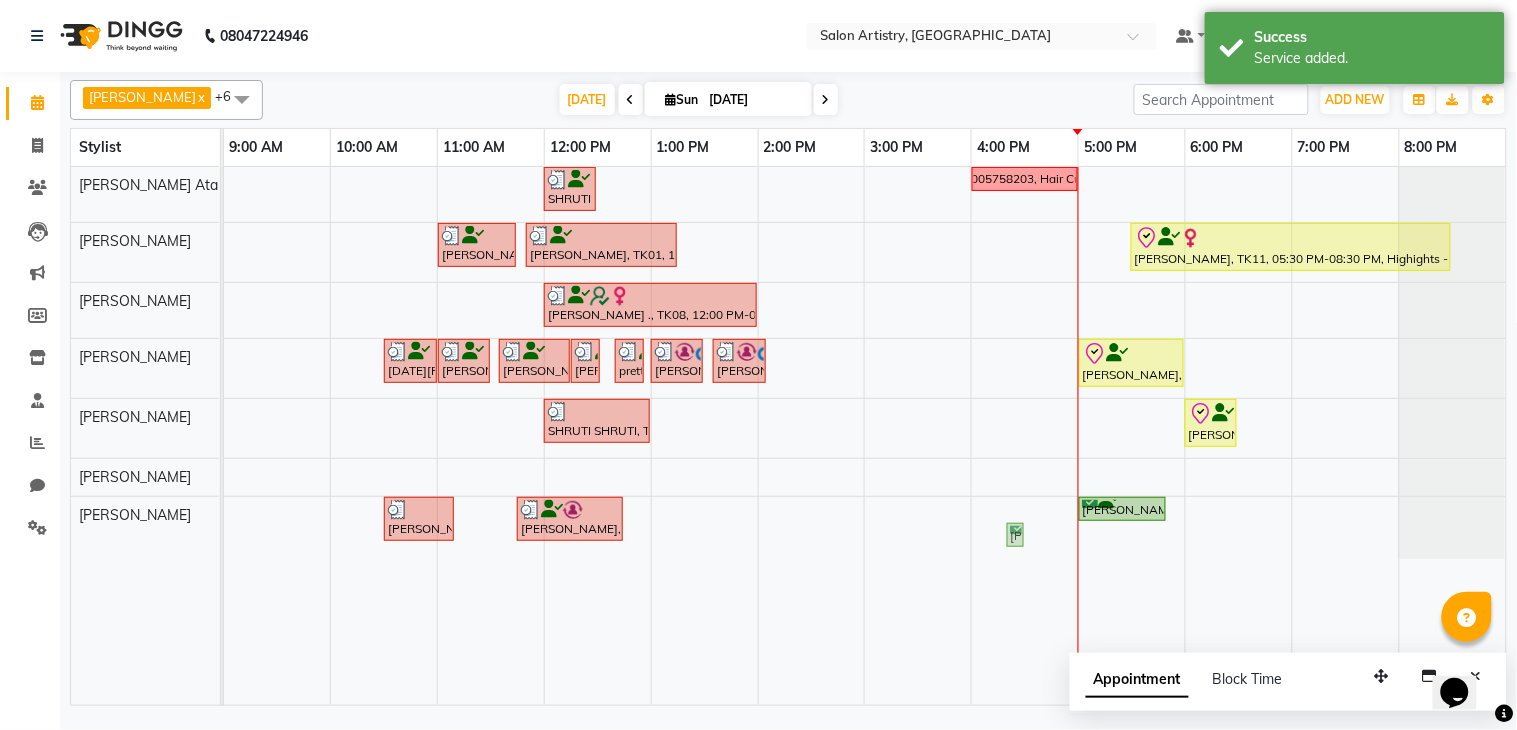 drag, startPoint x: 1122, startPoint y: 543, endPoint x: 1067, endPoint y: 527, distance: 57.280014 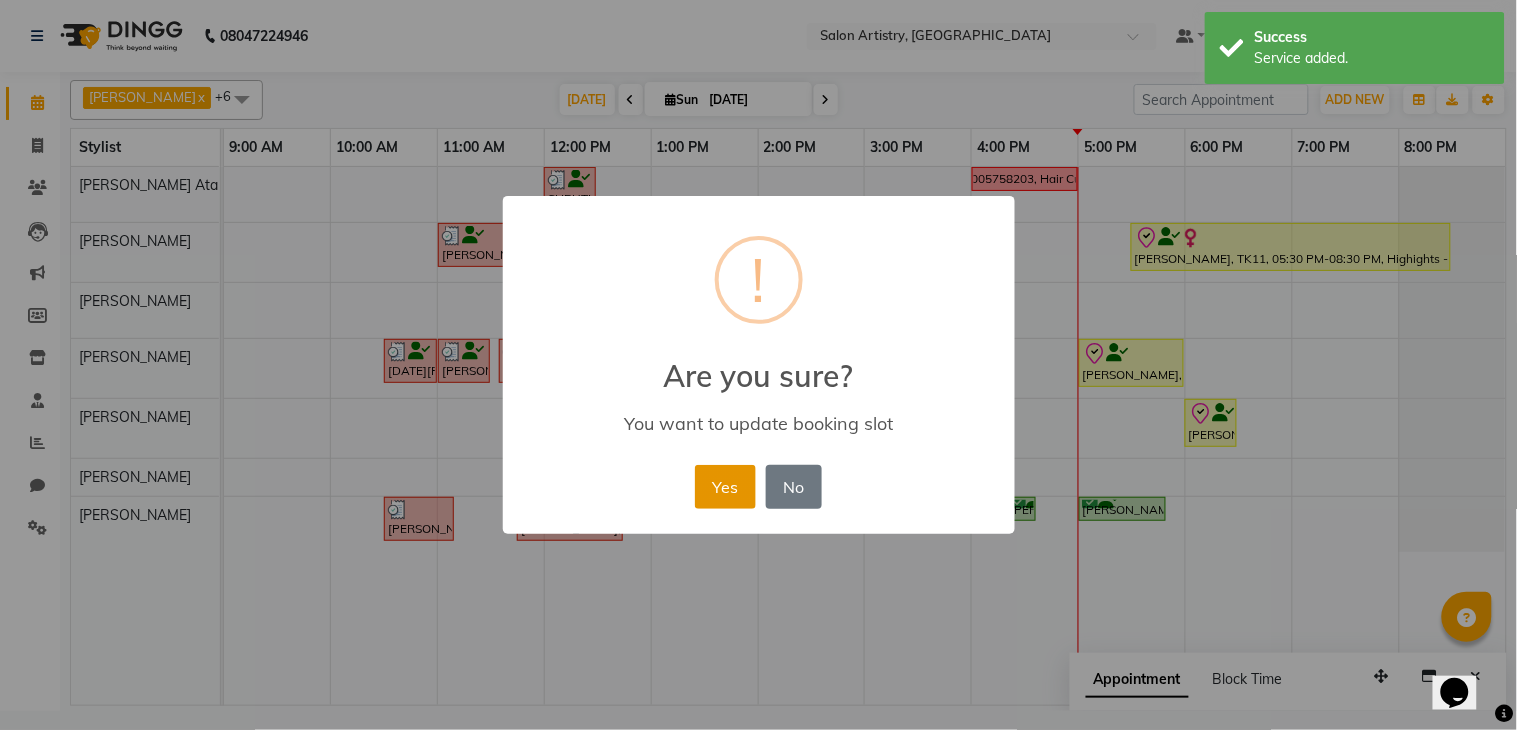 click on "Yes" at bounding box center (725, 487) 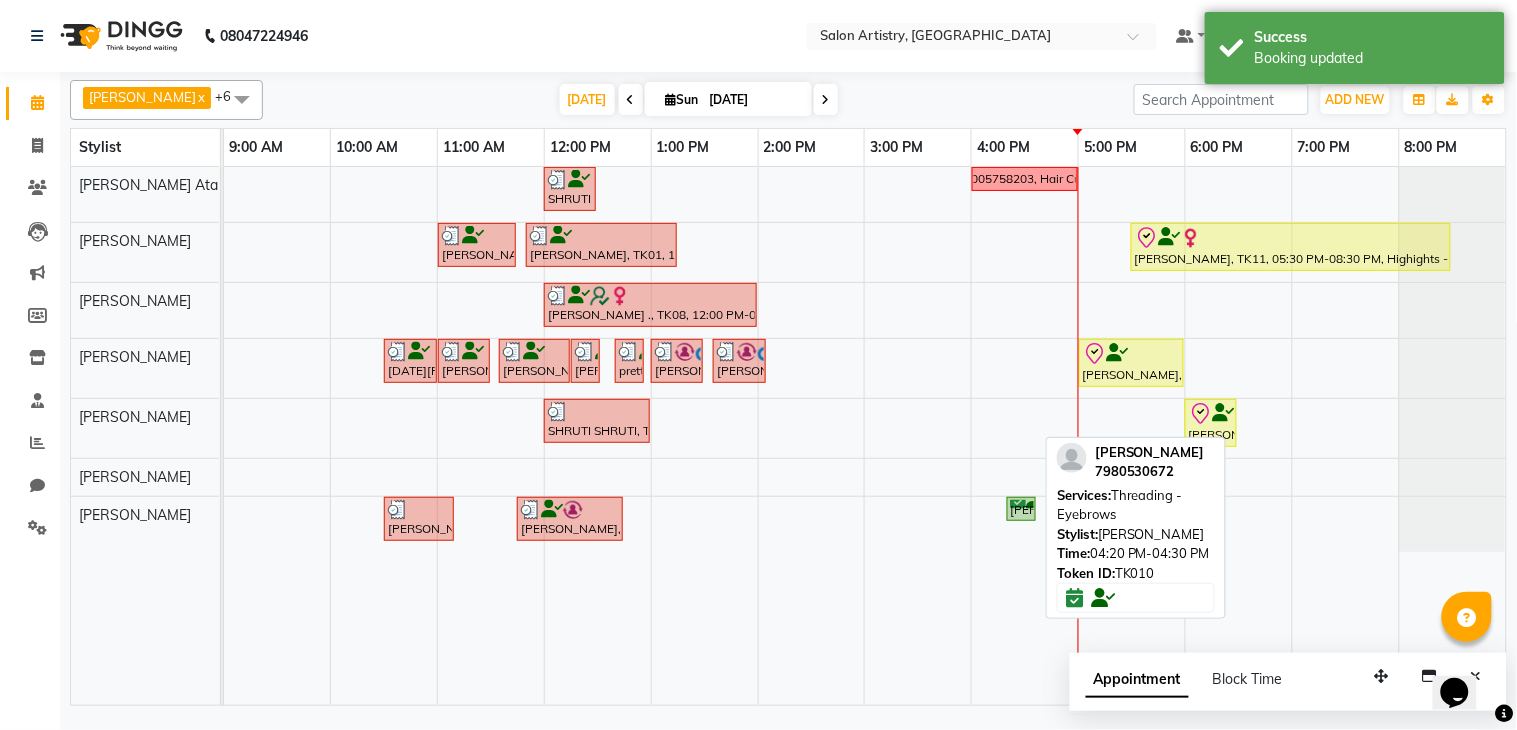 click on "Alvina Aram, TK10, 04:20 PM-04:30 PM, Threading - Eyebrows" at bounding box center [1021, 509] 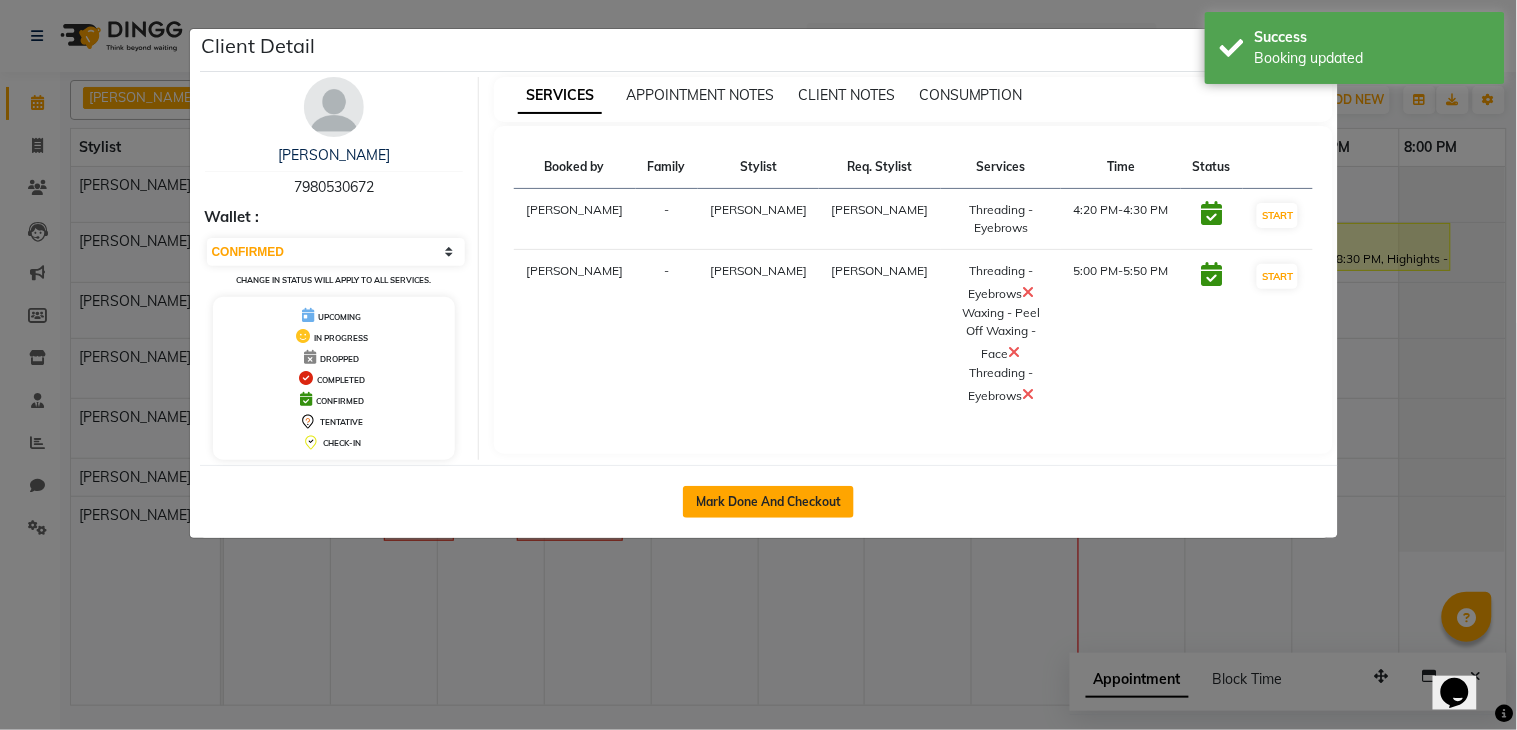 click on "Mark Done And Checkout" 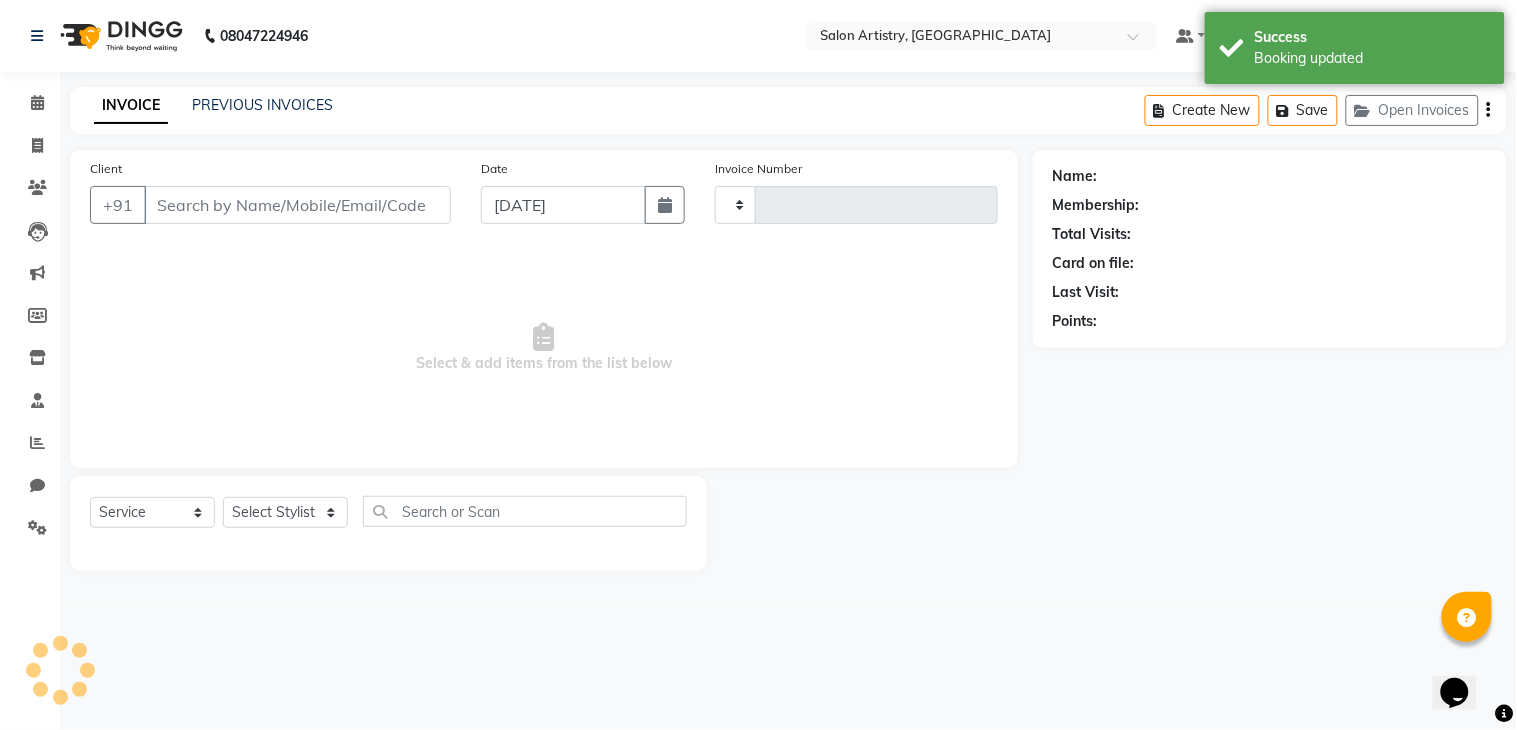 type on "1454" 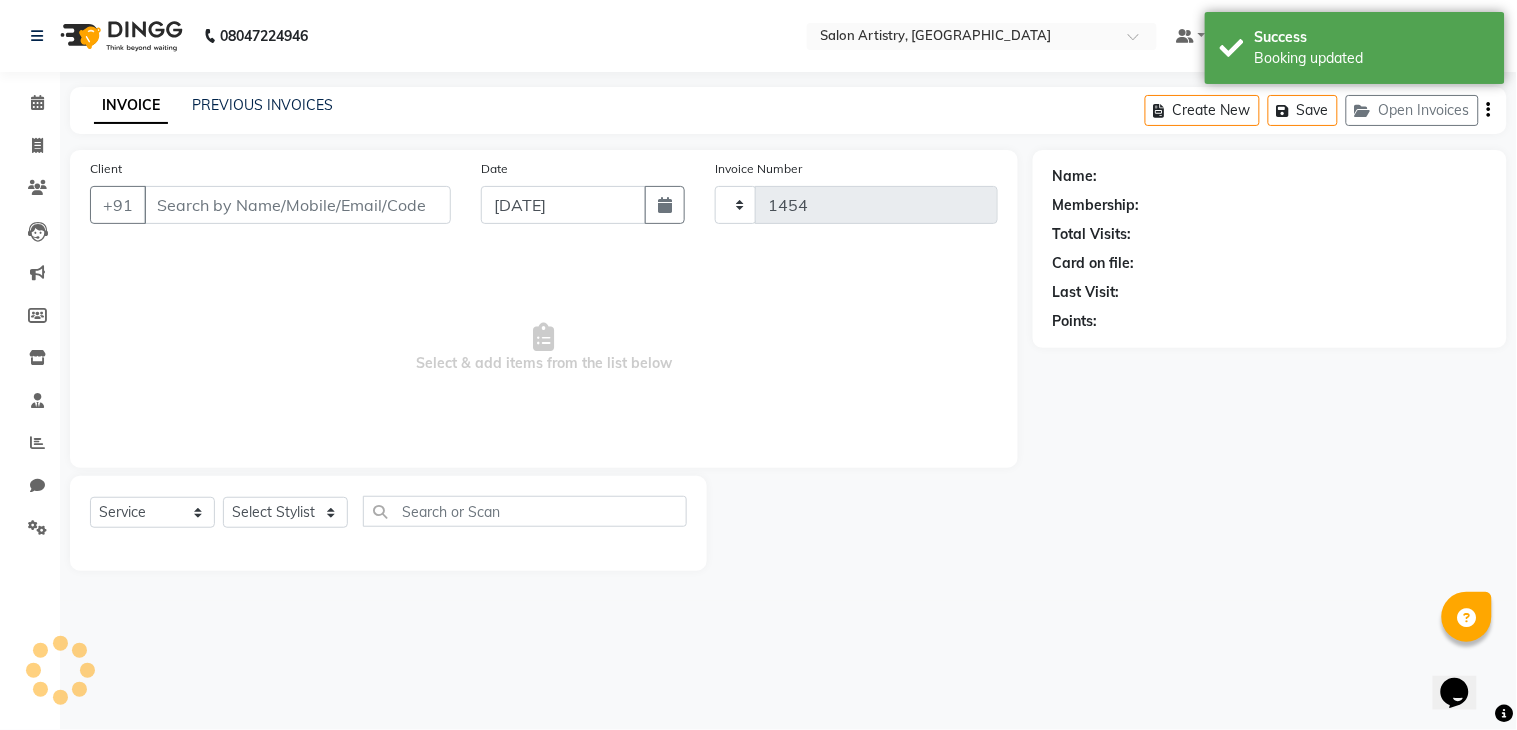 select on "8285" 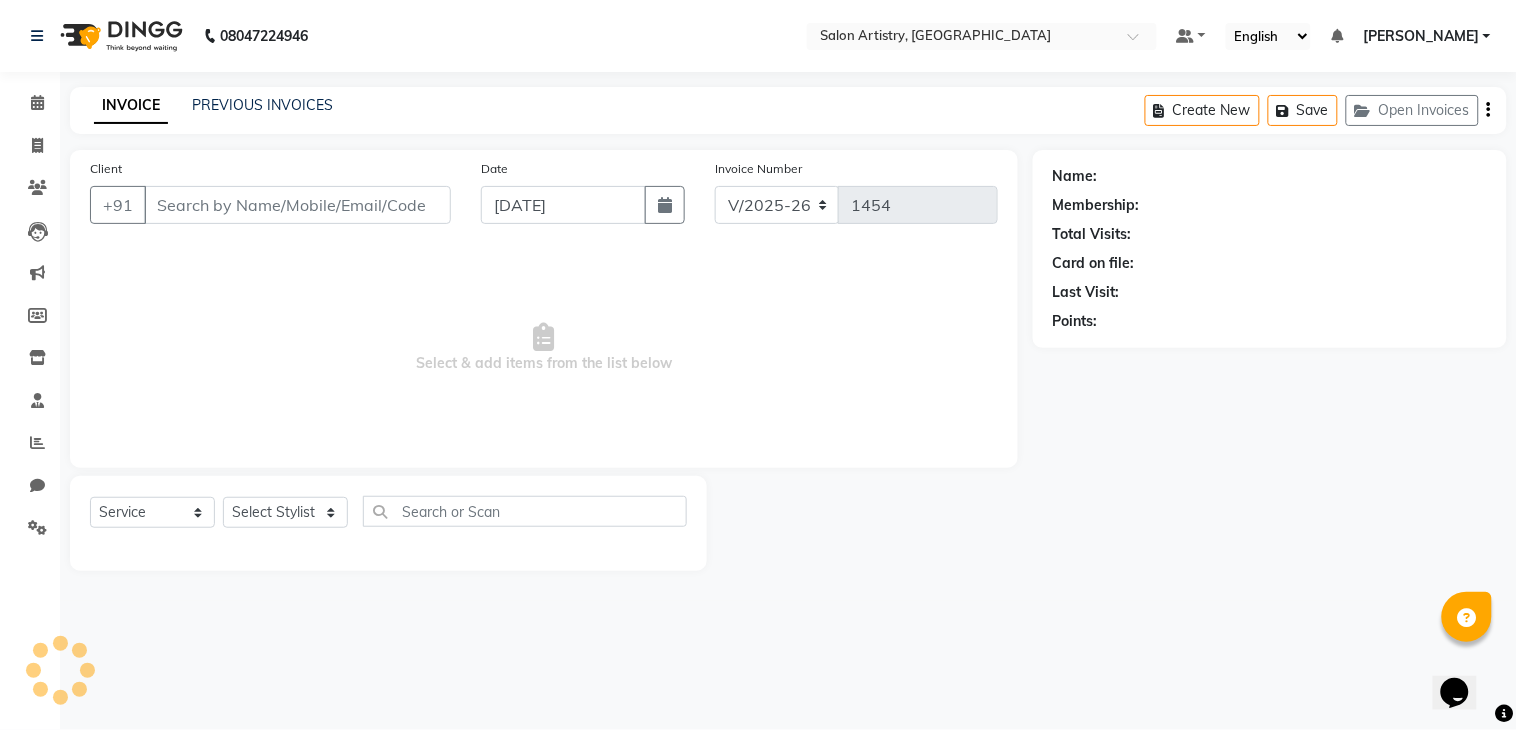 type on "7980530672" 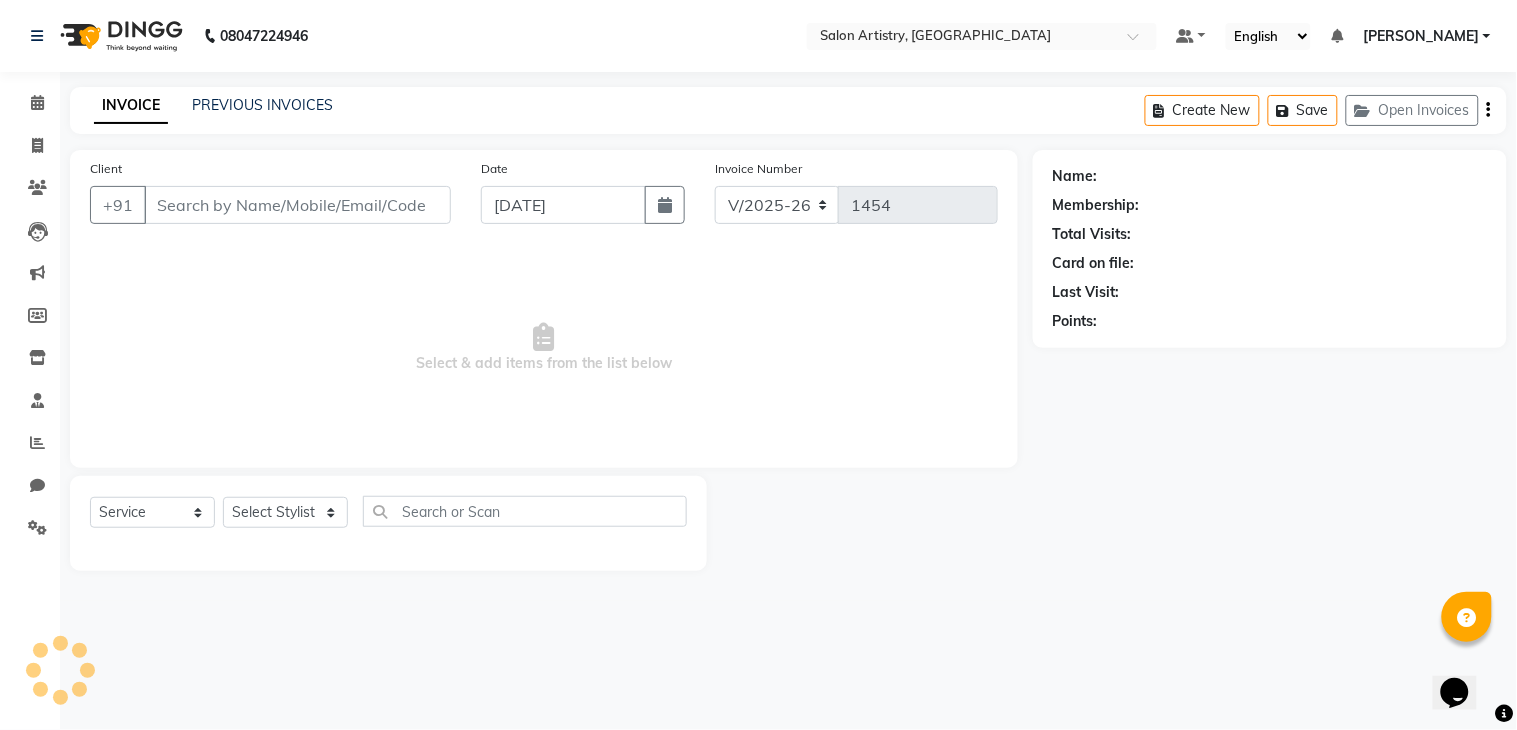 select on "79865" 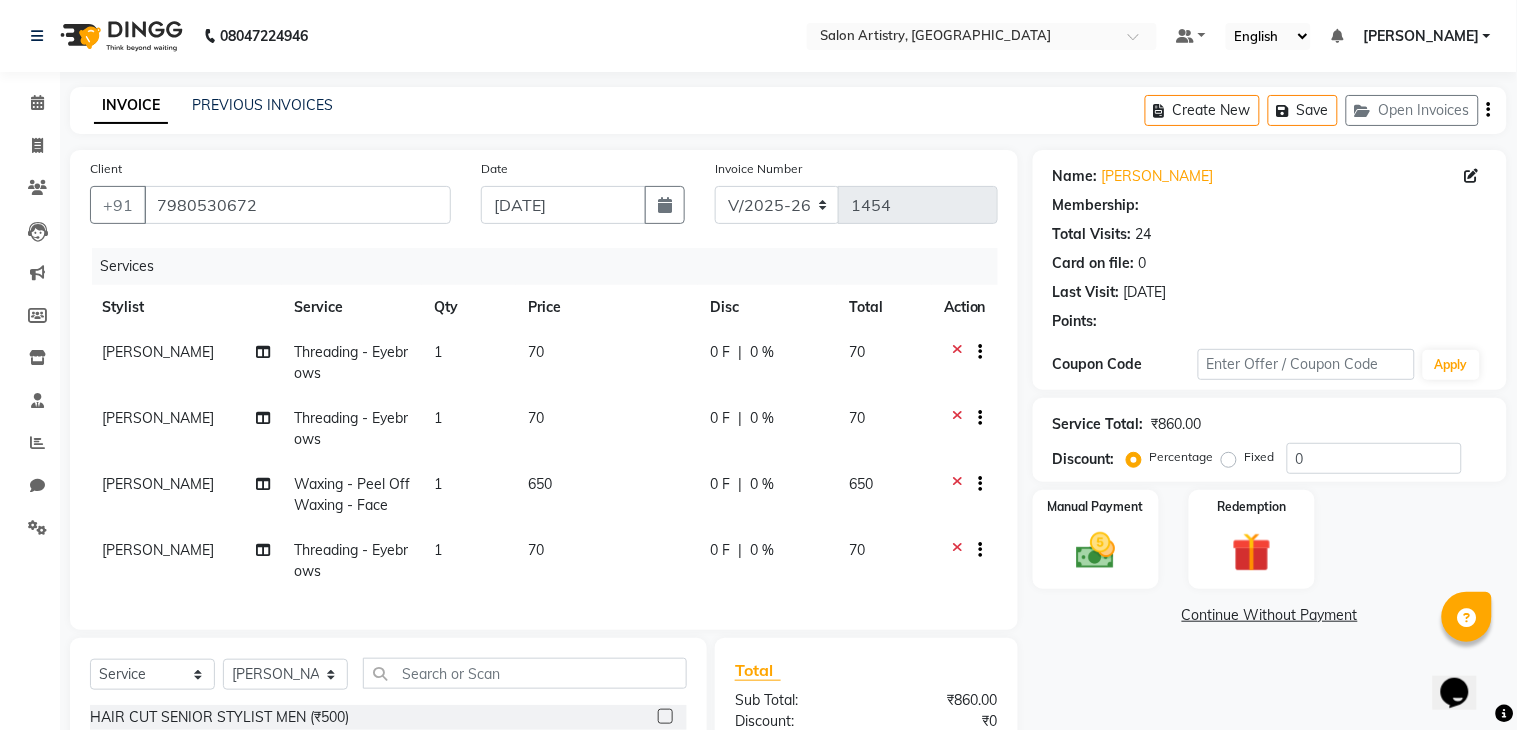 select on "1: Object" 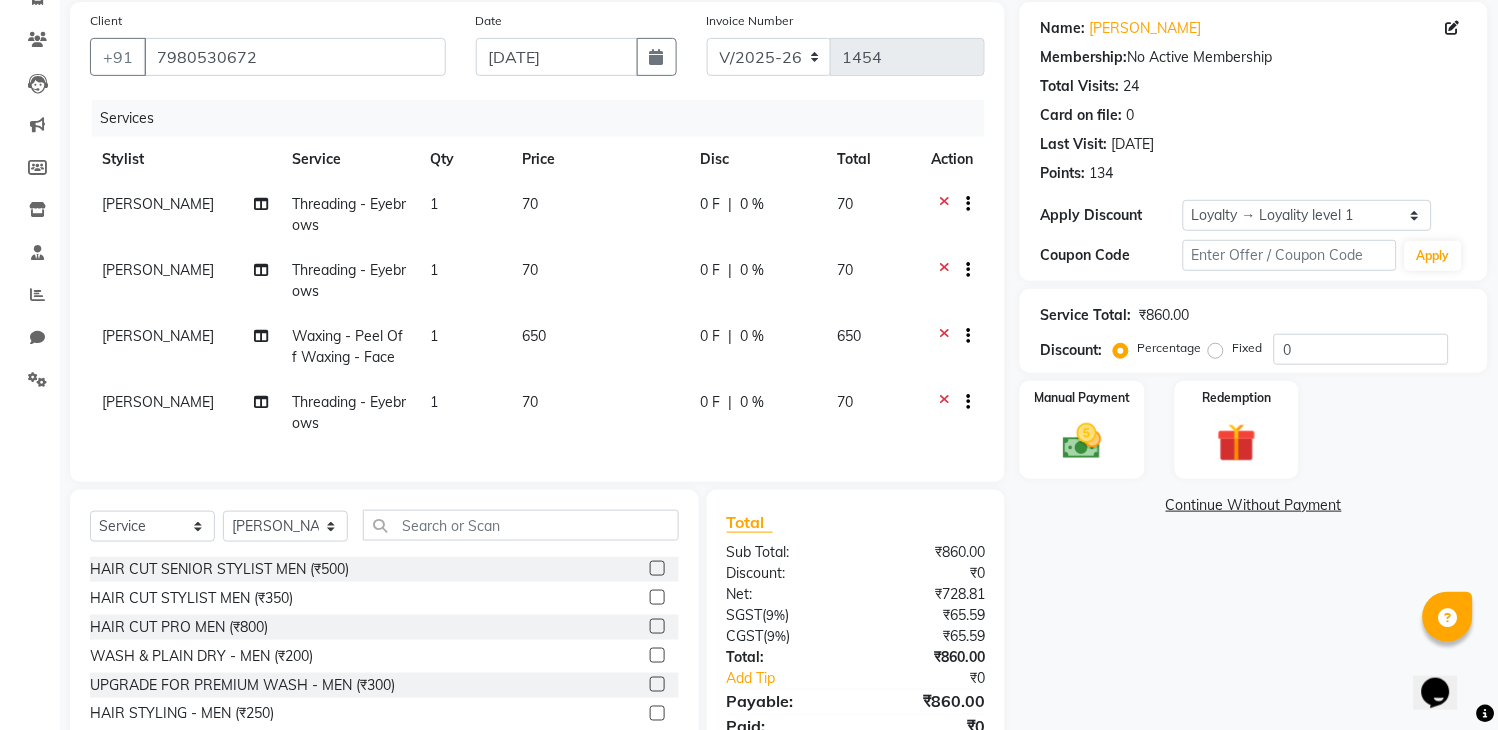 scroll, scrollTop: 30, scrollLeft: 0, axis: vertical 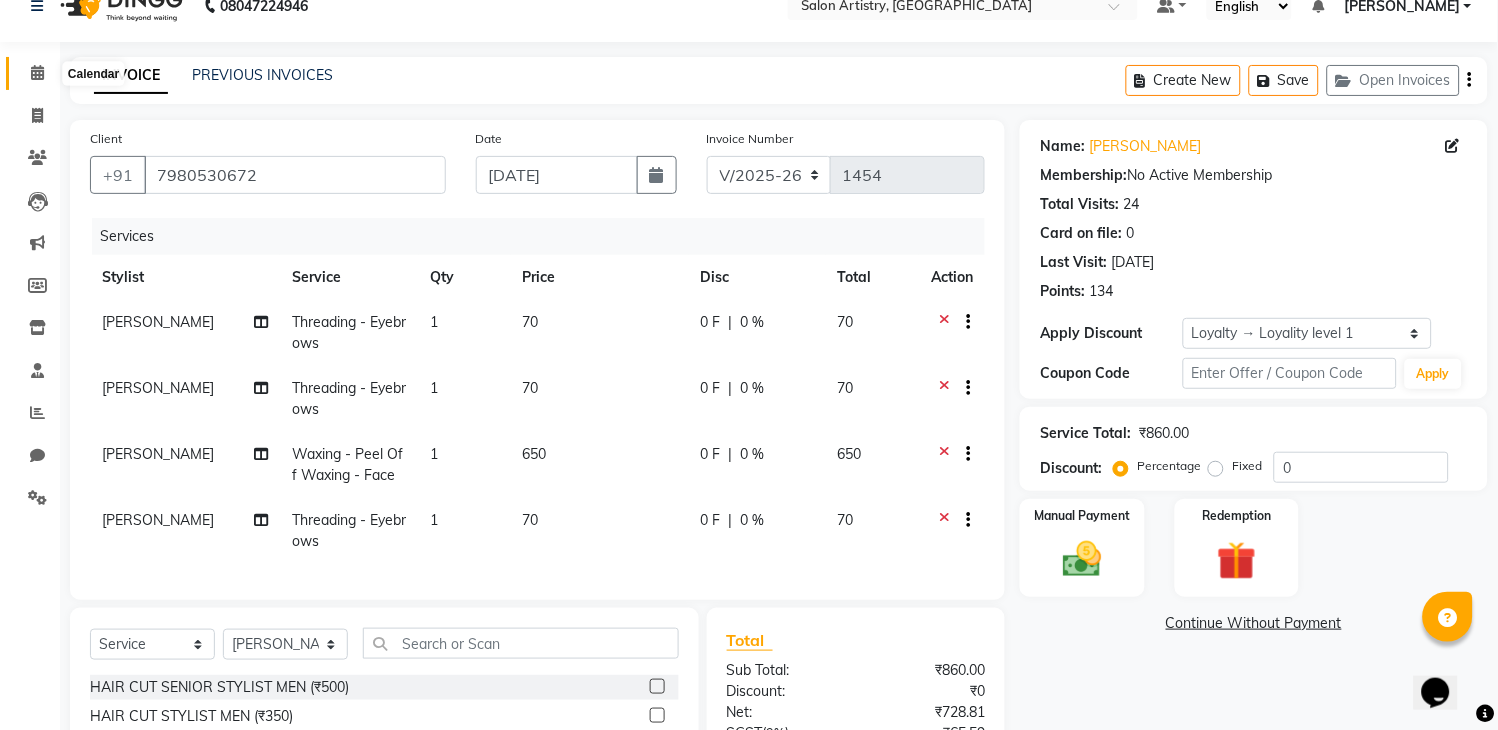 click 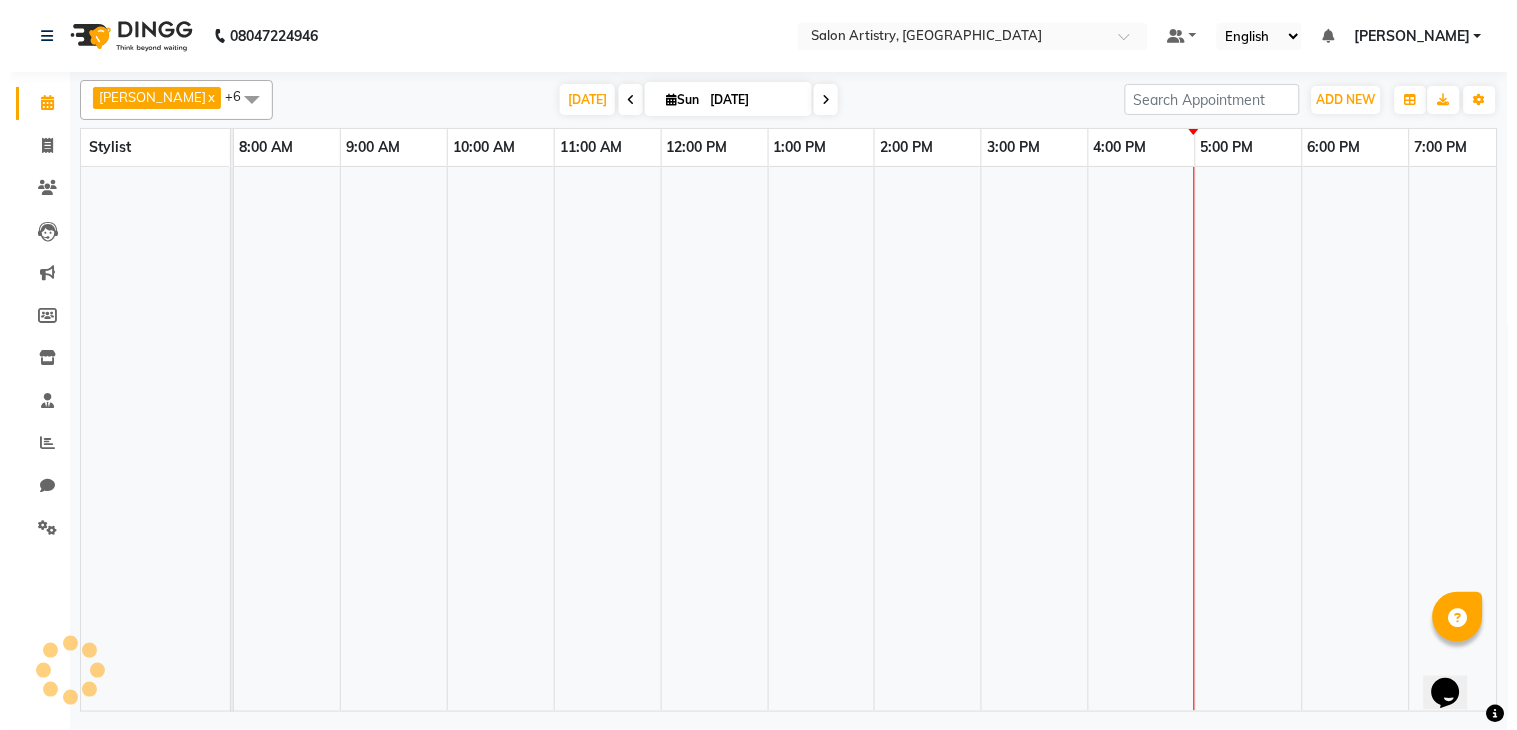 scroll, scrollTop: 0, scrollLeft: 0, axis: both 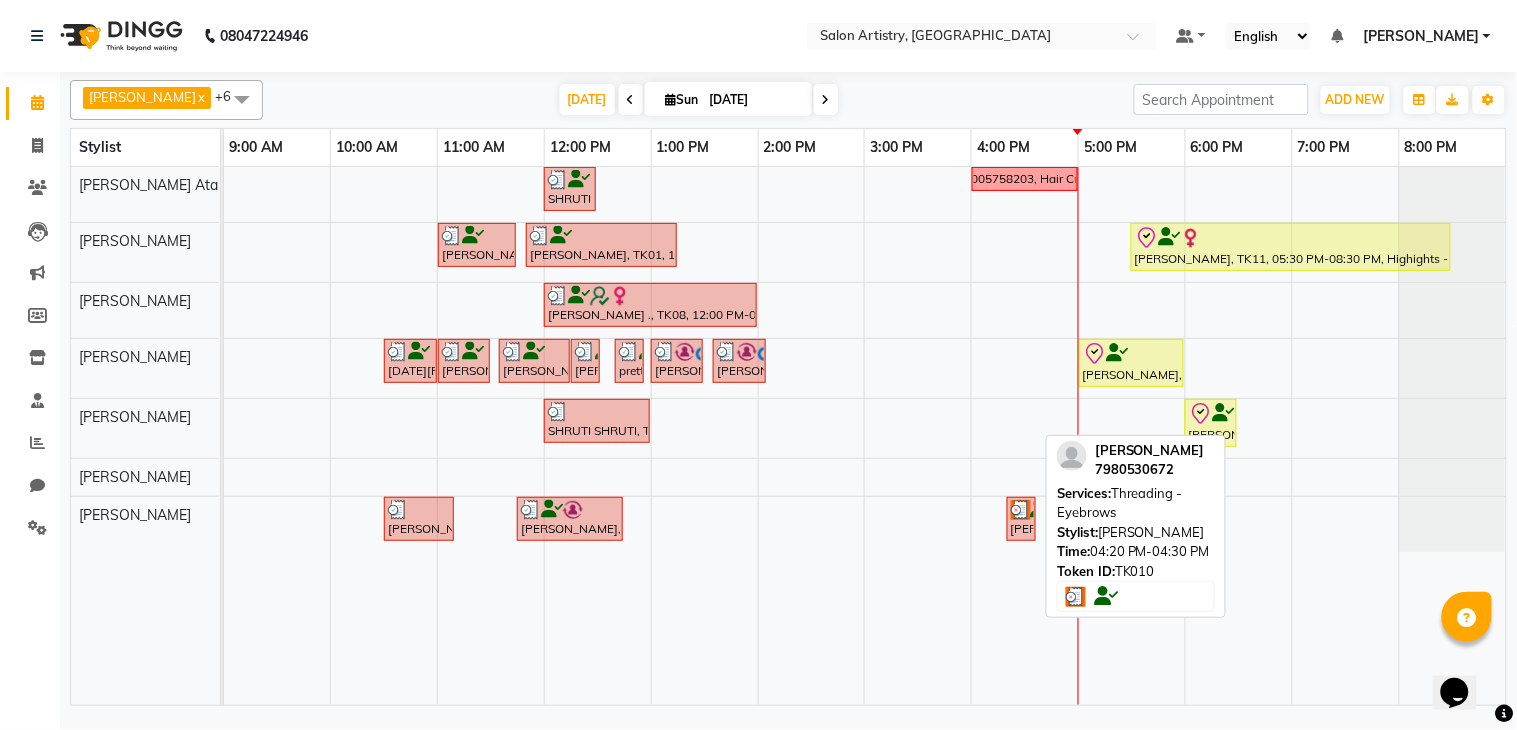 click at bounding box center (1021, 510) 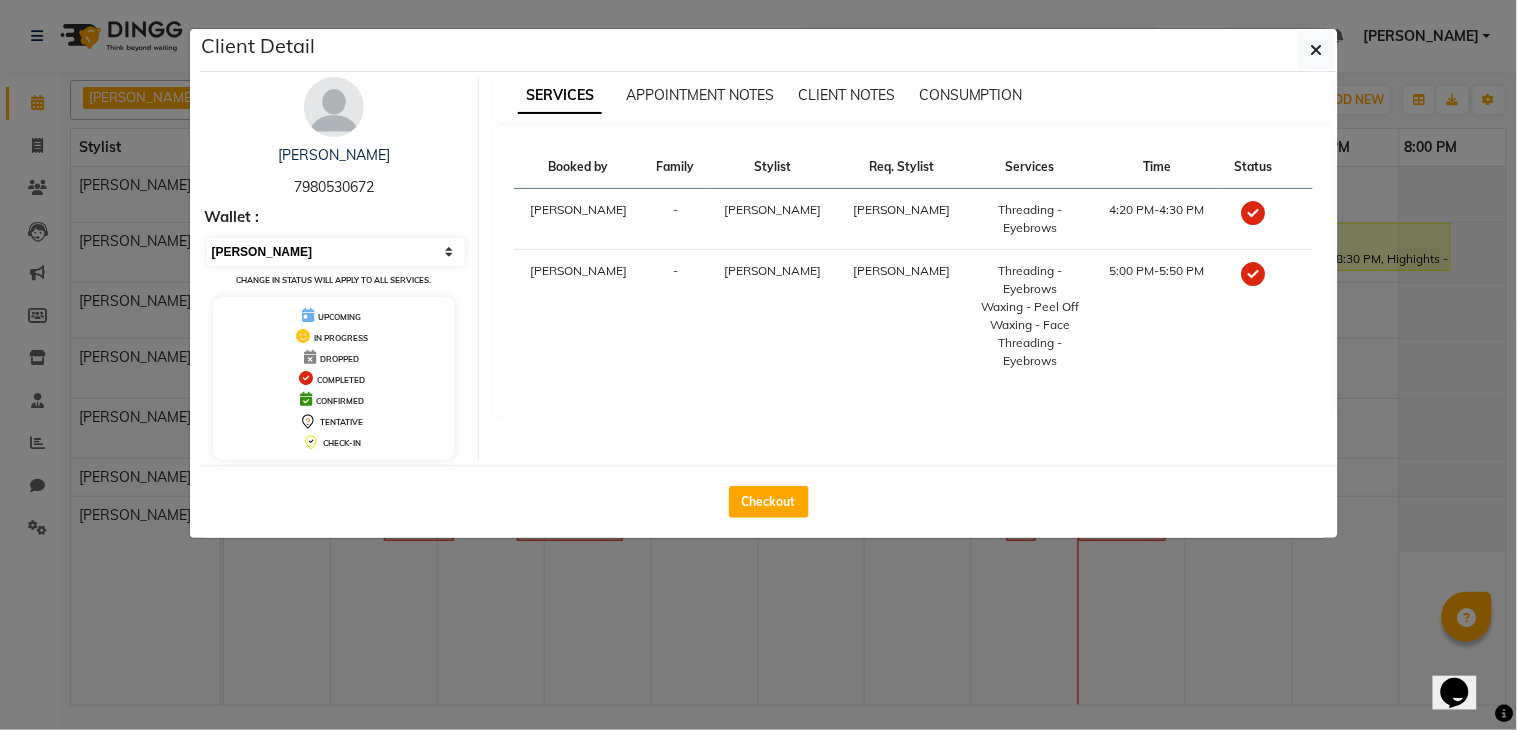 click on "Select MARK DONE UPCOMING" at bounding box center (336, 252) 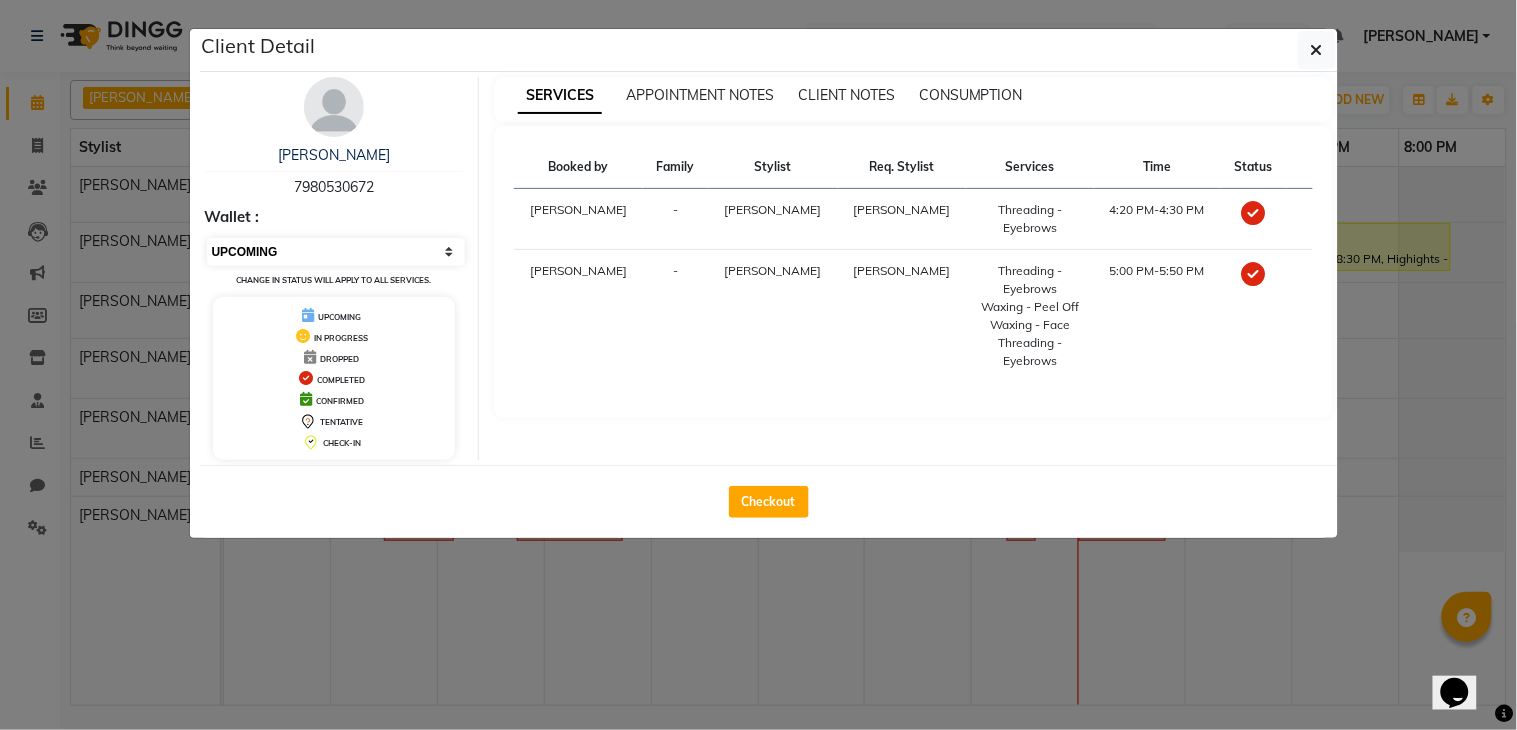 click on "Select MARK DONE UPCOMING" at bounding box center [336, 252] 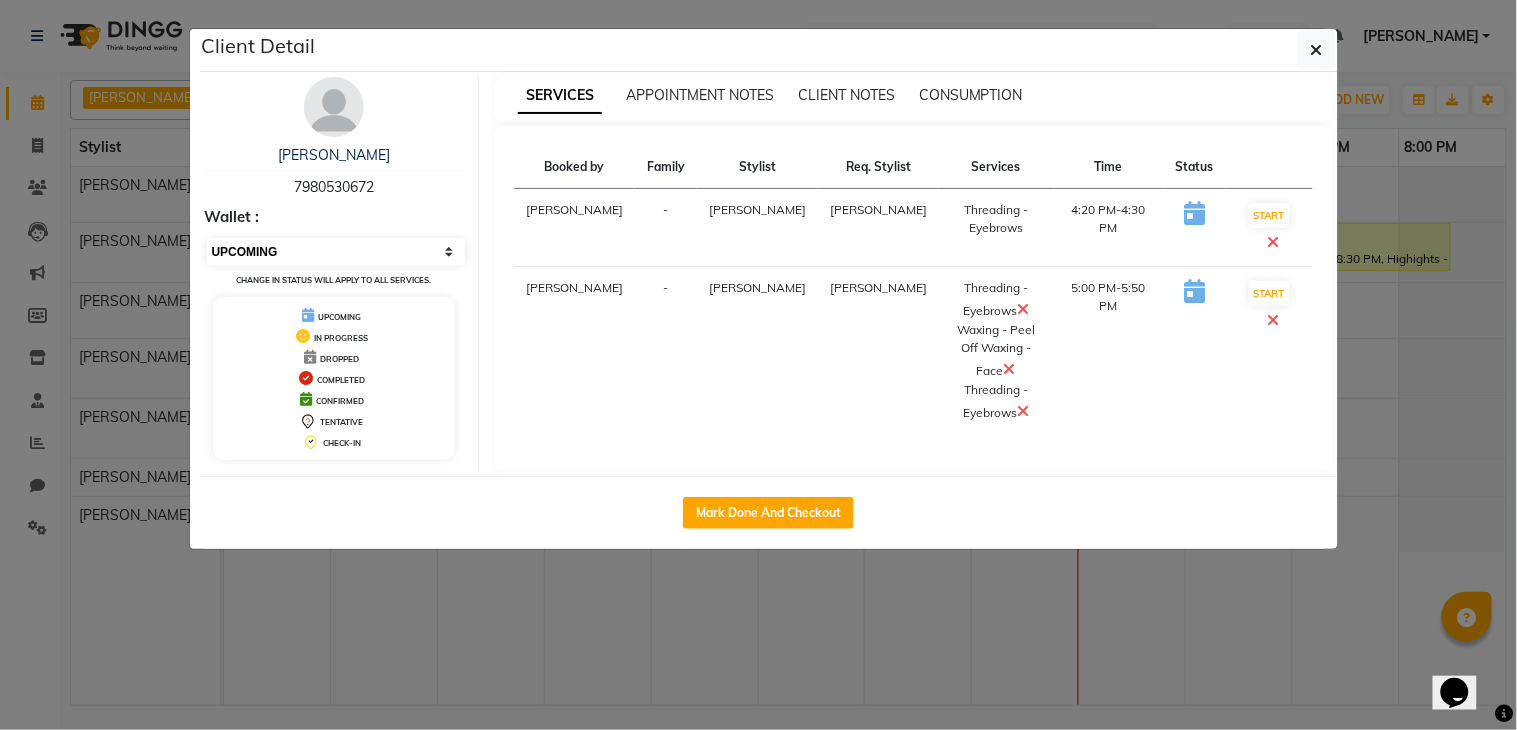 drag, startPoint x: 291, startPoint y: 253, endPoint x: 286, endPoint y: 264, distance: 12.083046 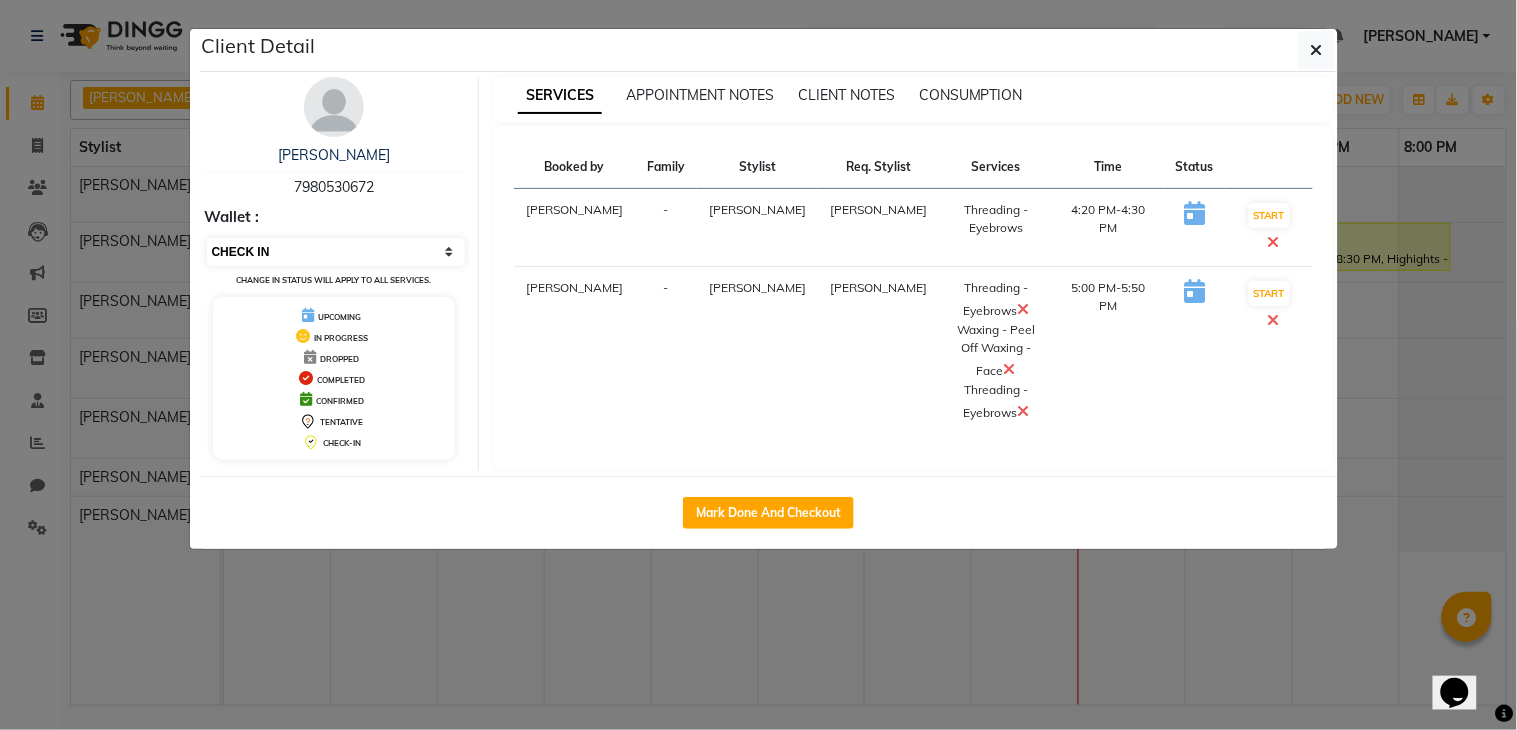 click on "Select IN SERVICE CONFIRMED TENTATIVE CHECK IN MARK DONE DROPPED UPCOMING" at bounding box center [336, 252] 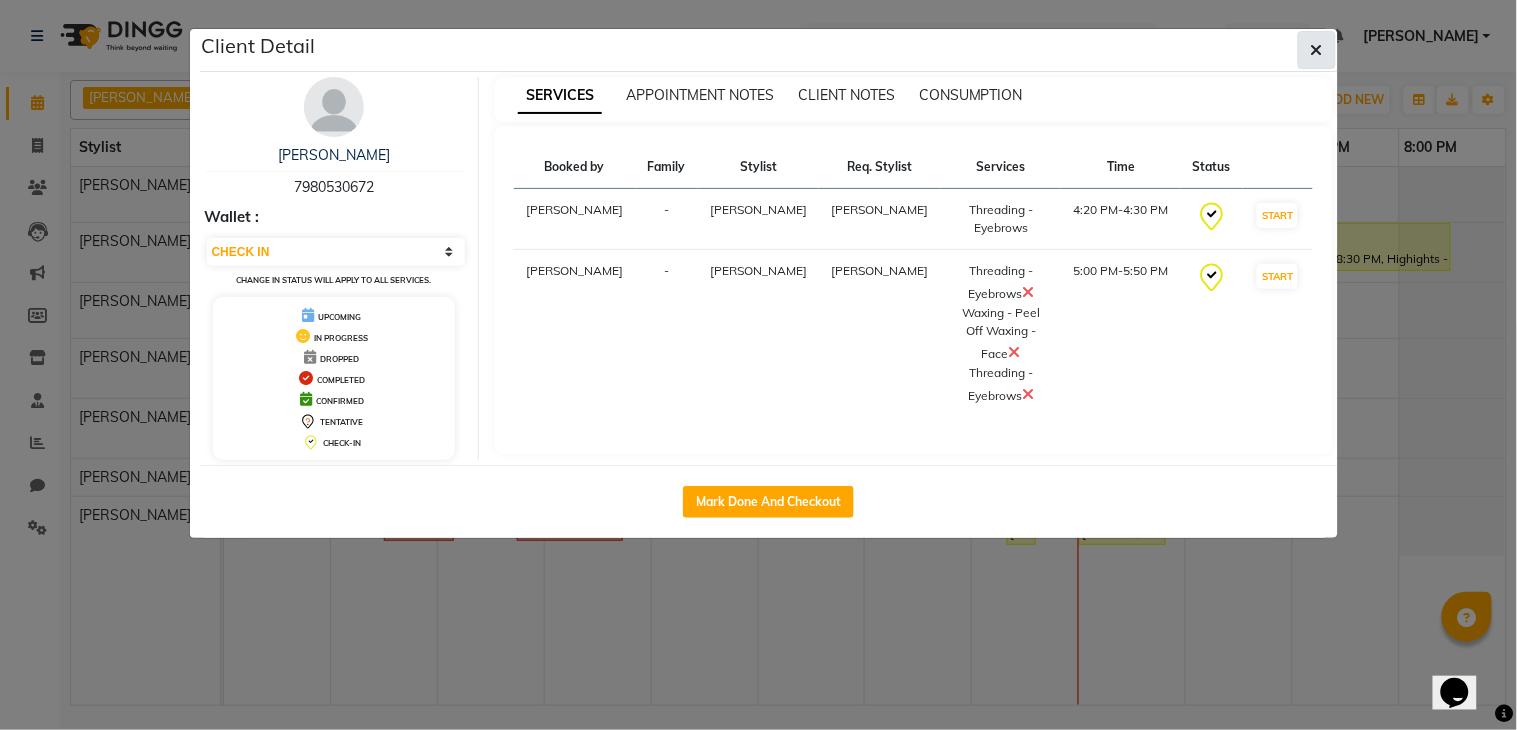click 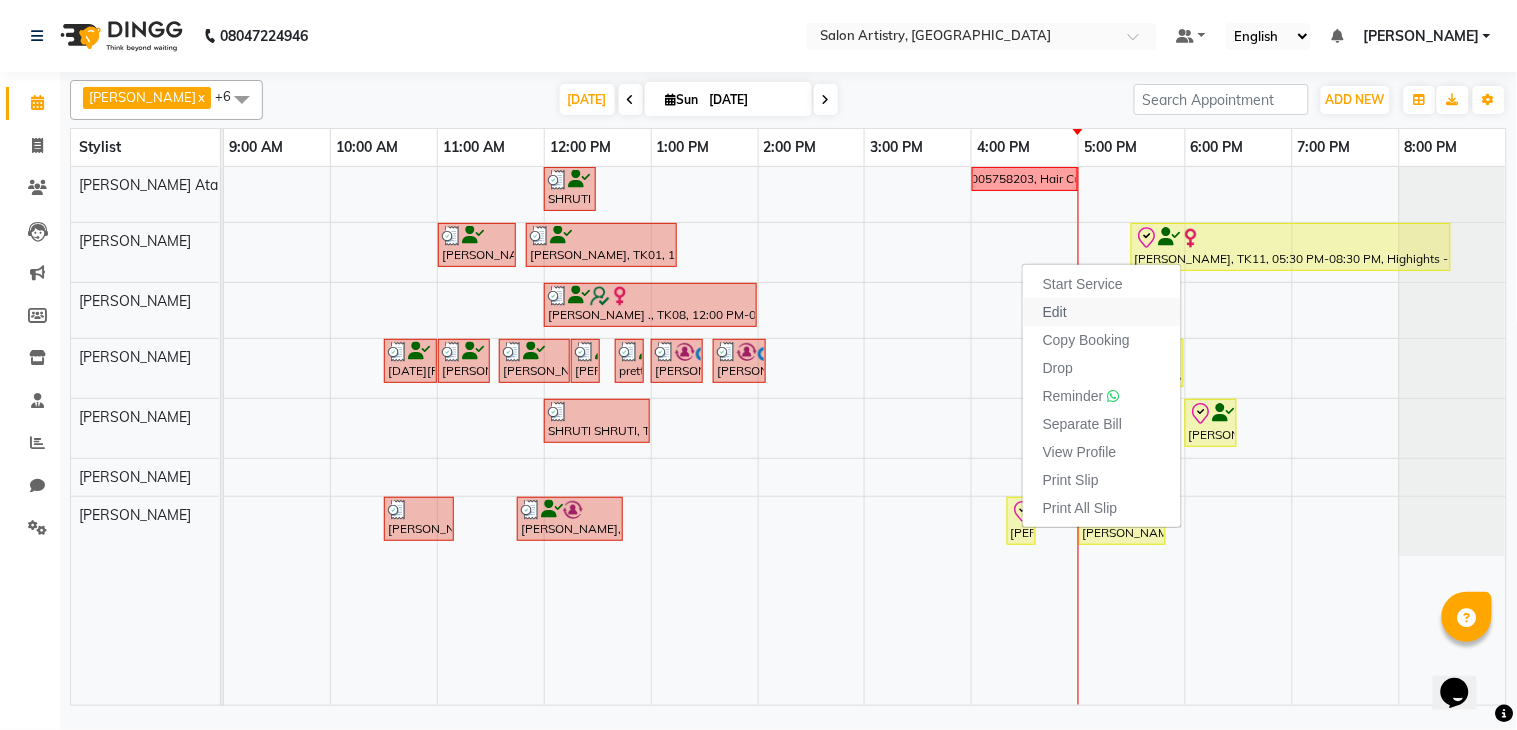 click on "Edit" at bounding box center (1055, 312) 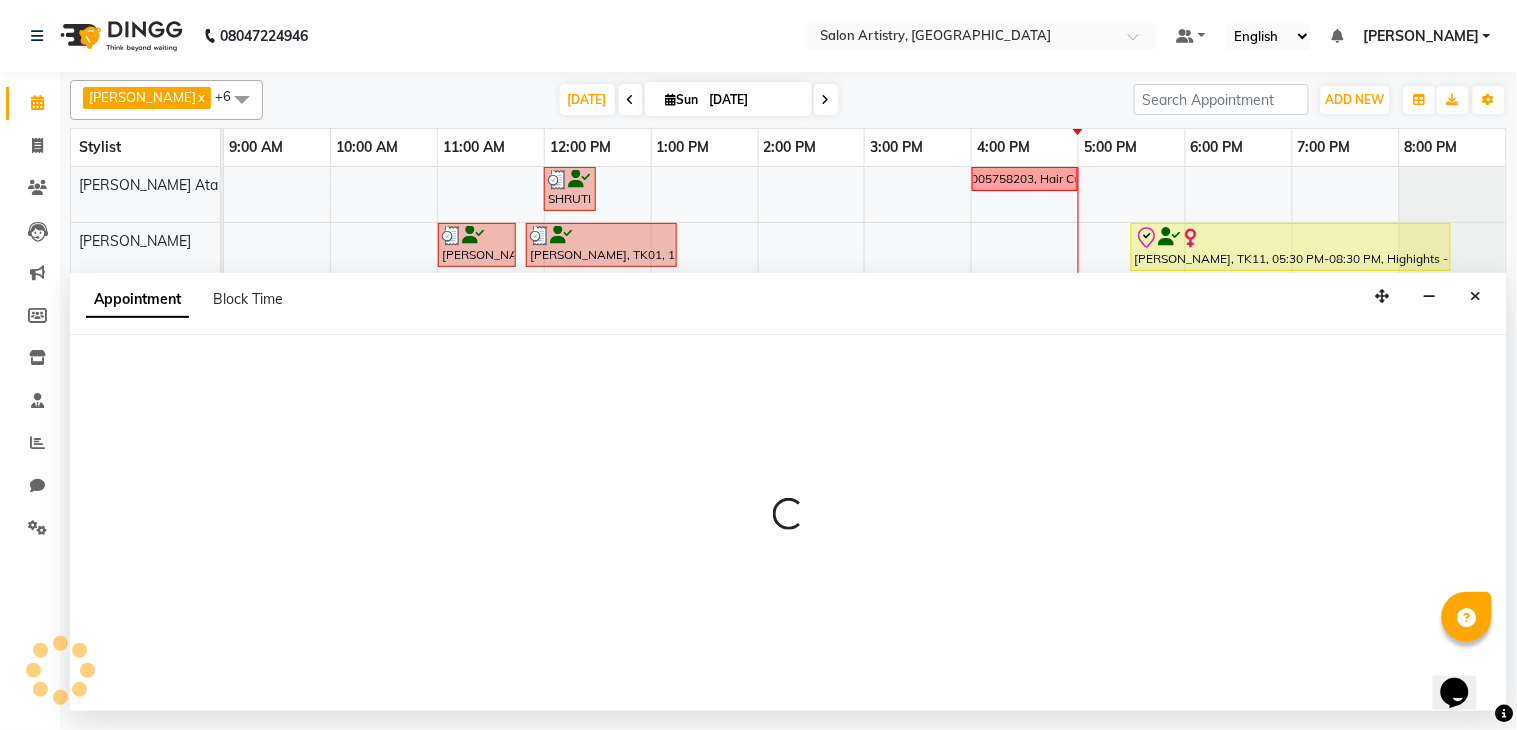 select on "tentative" 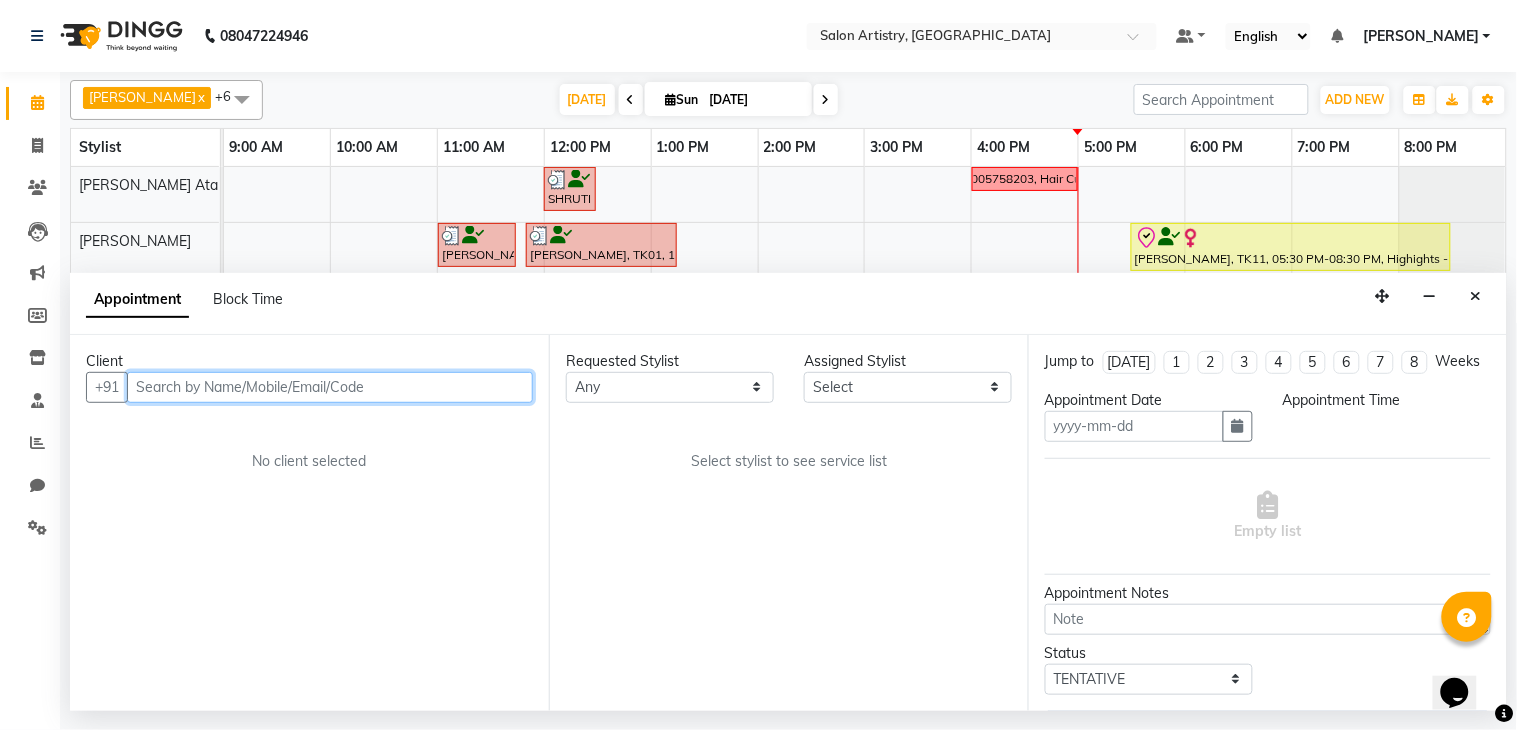 type on "[DATE]" 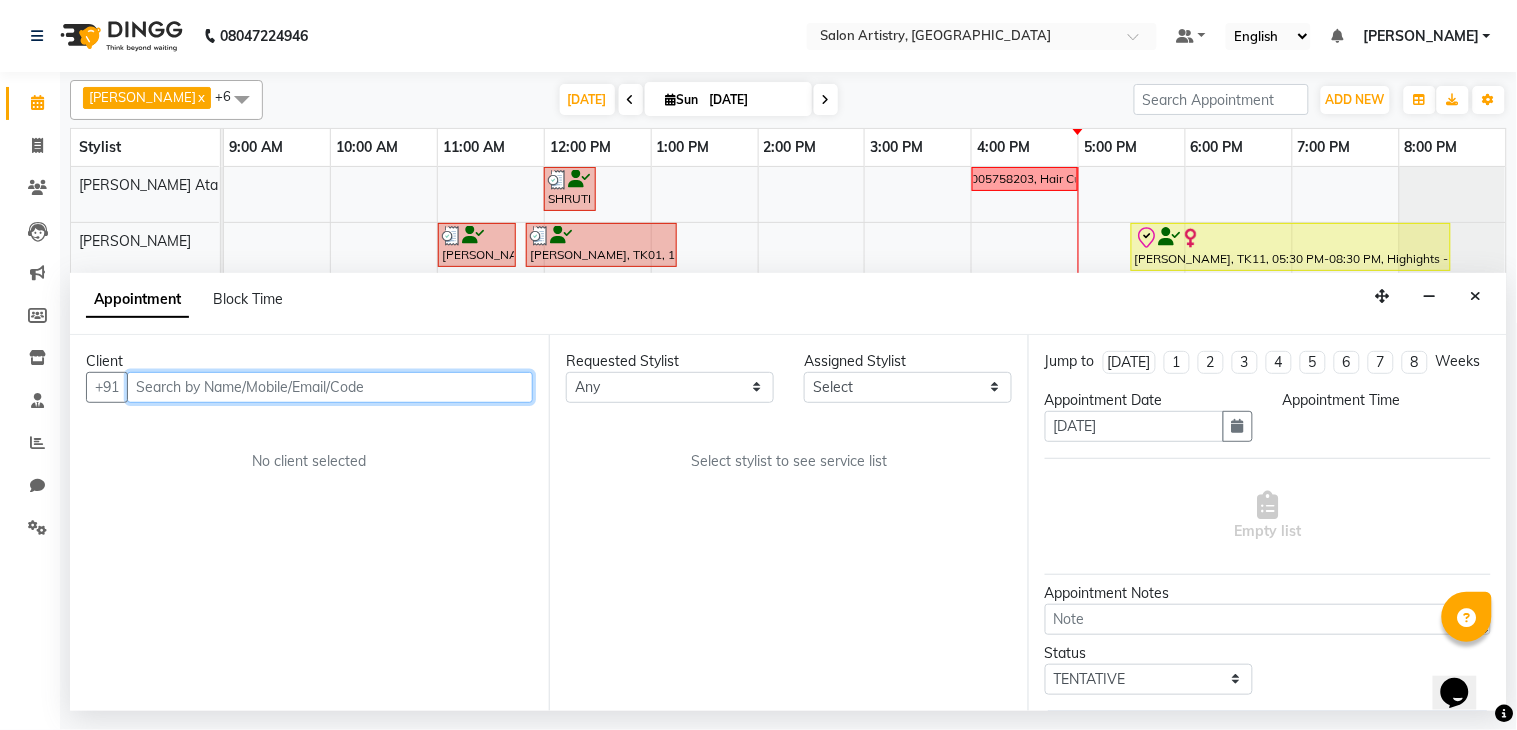 select on "check-in" 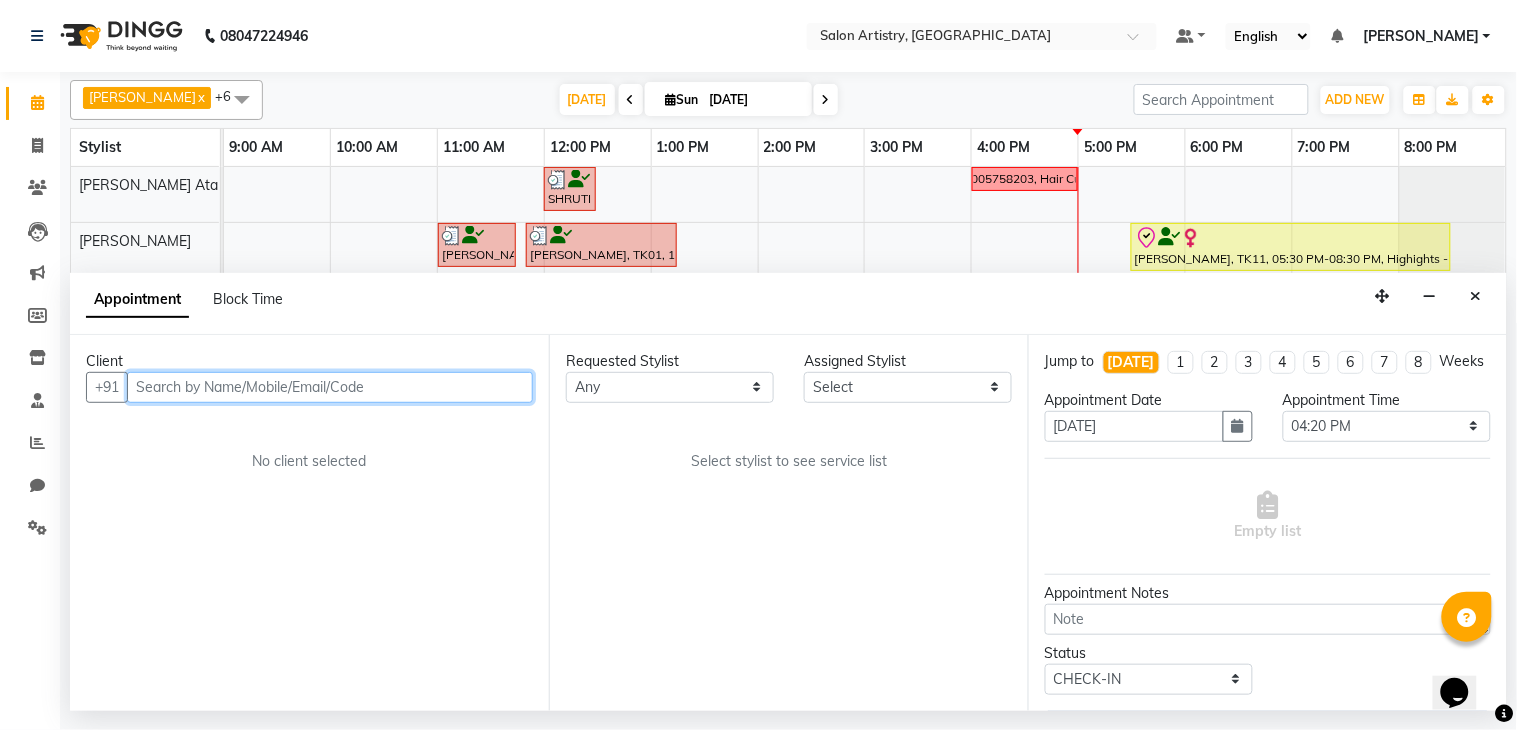 select on "79865" 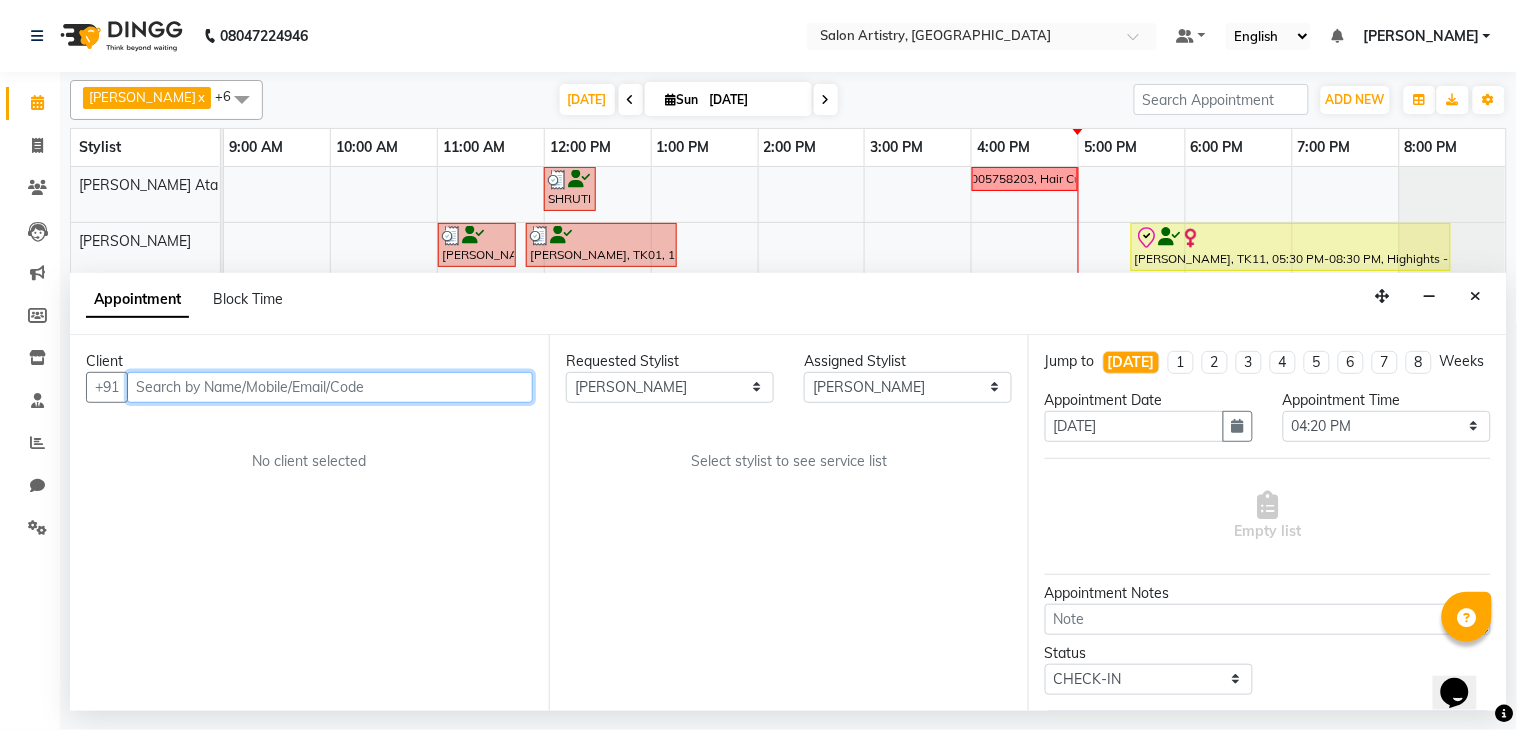 select on "4168" 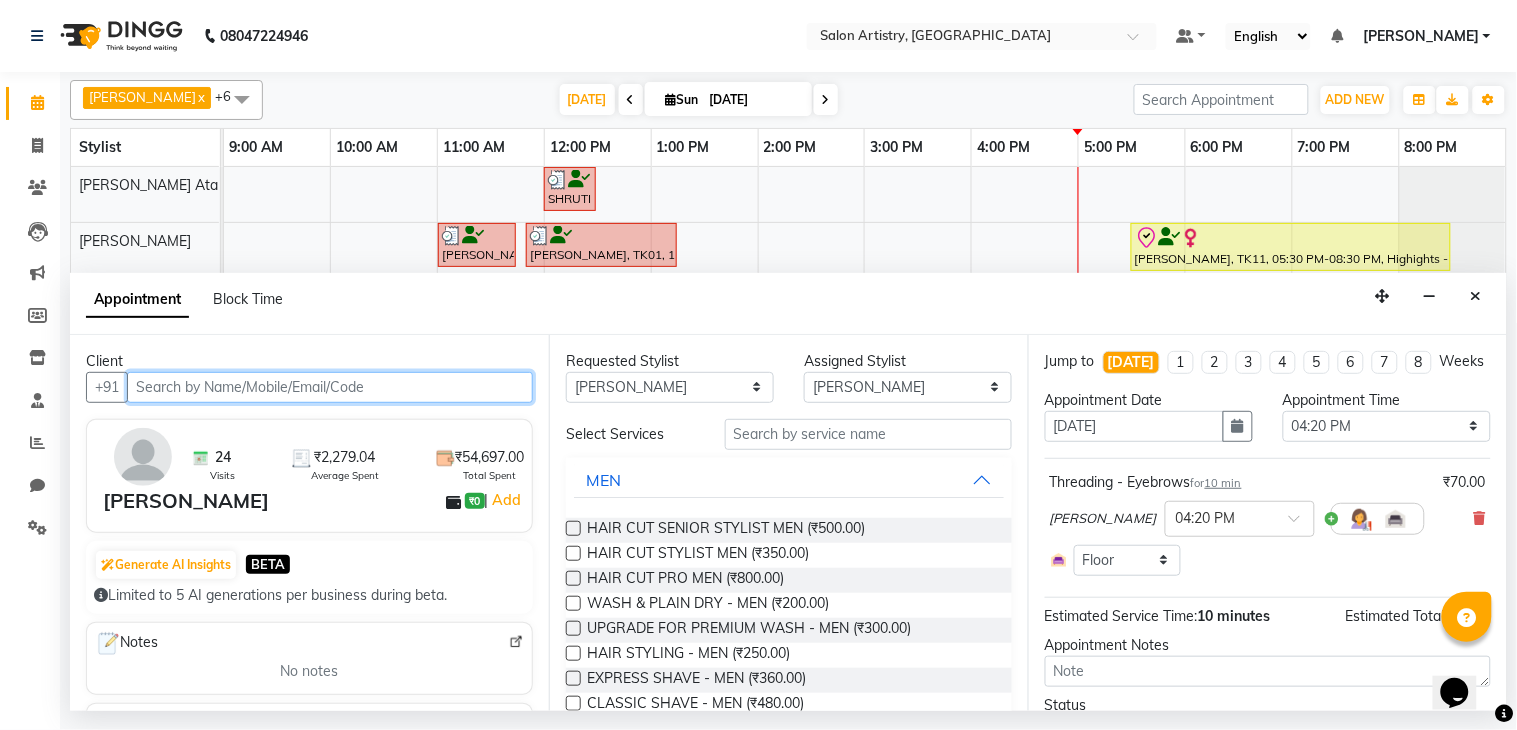 select on "4168" 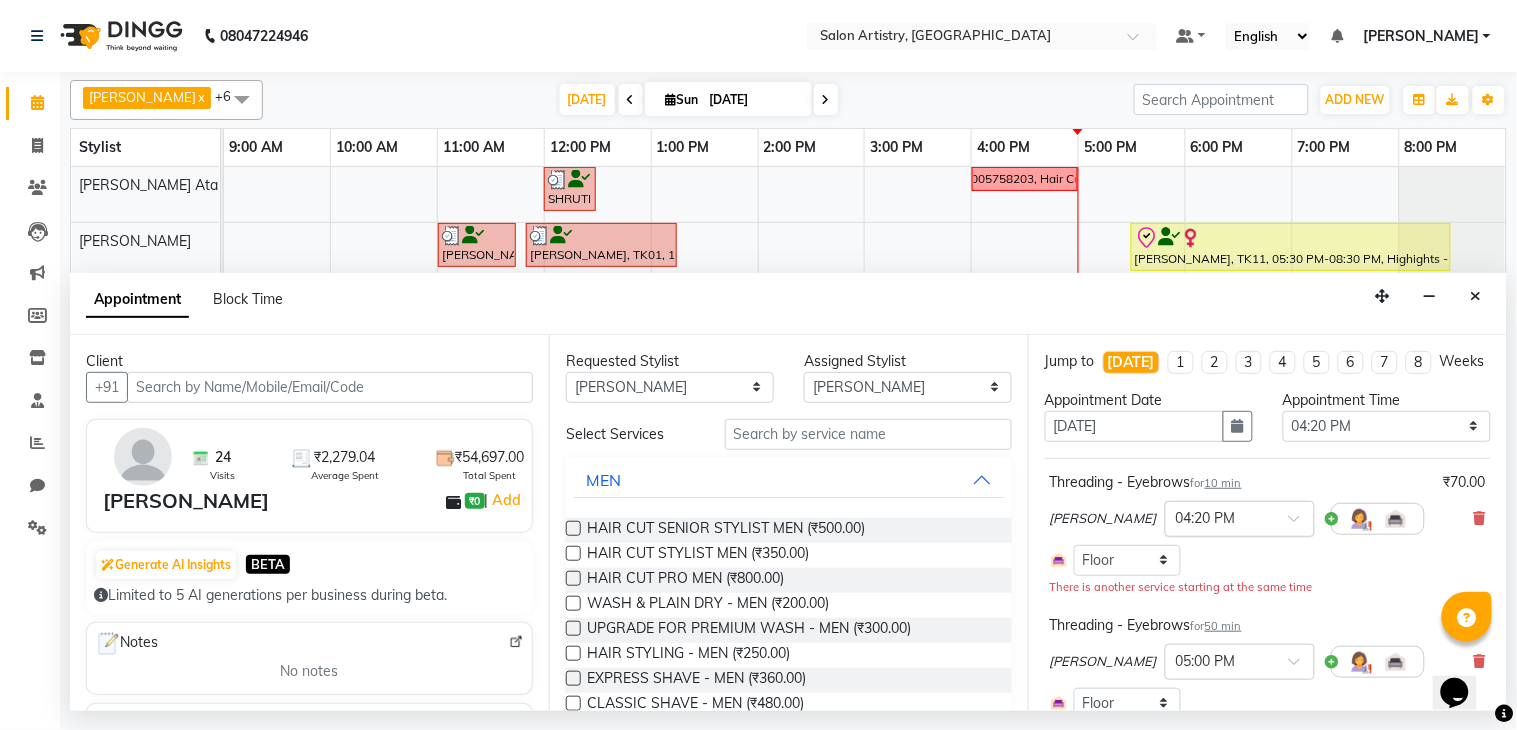 click on "× 04:20 PM" at bounding box center (1224, 518) 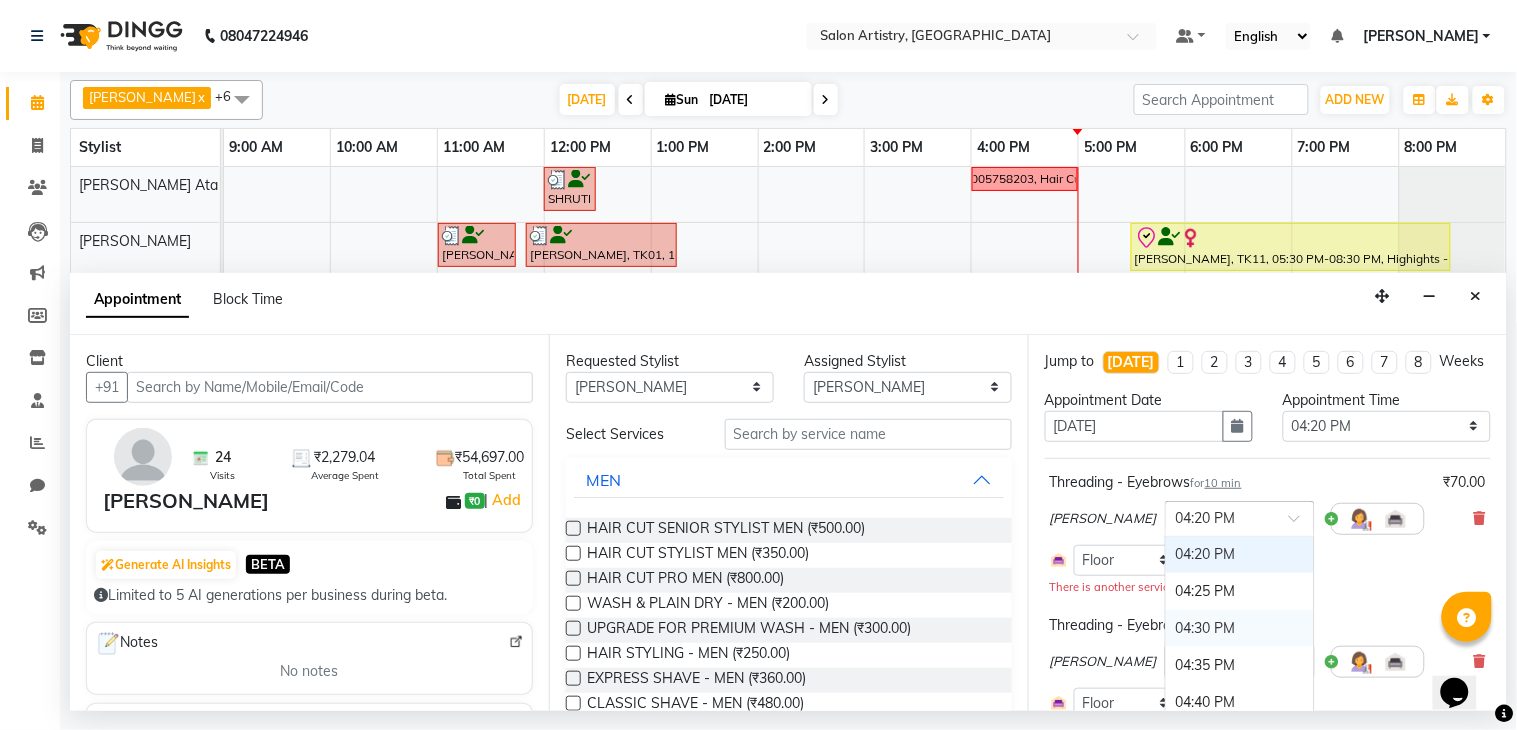 scroll, scrollTop: 2964, scrollLeft: 0, axis: vertical 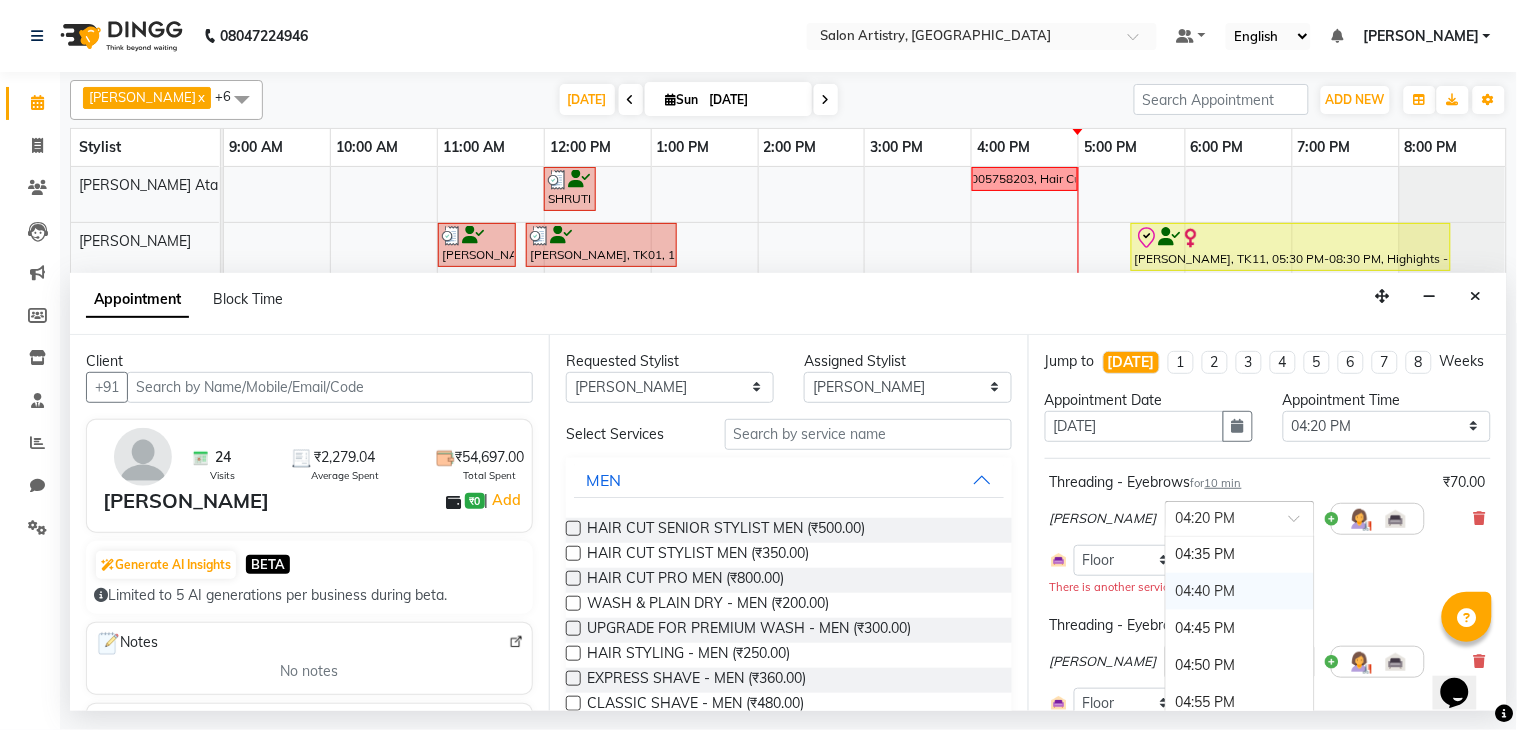 click on "04:40 PM" at bounding box center [1240, 591] 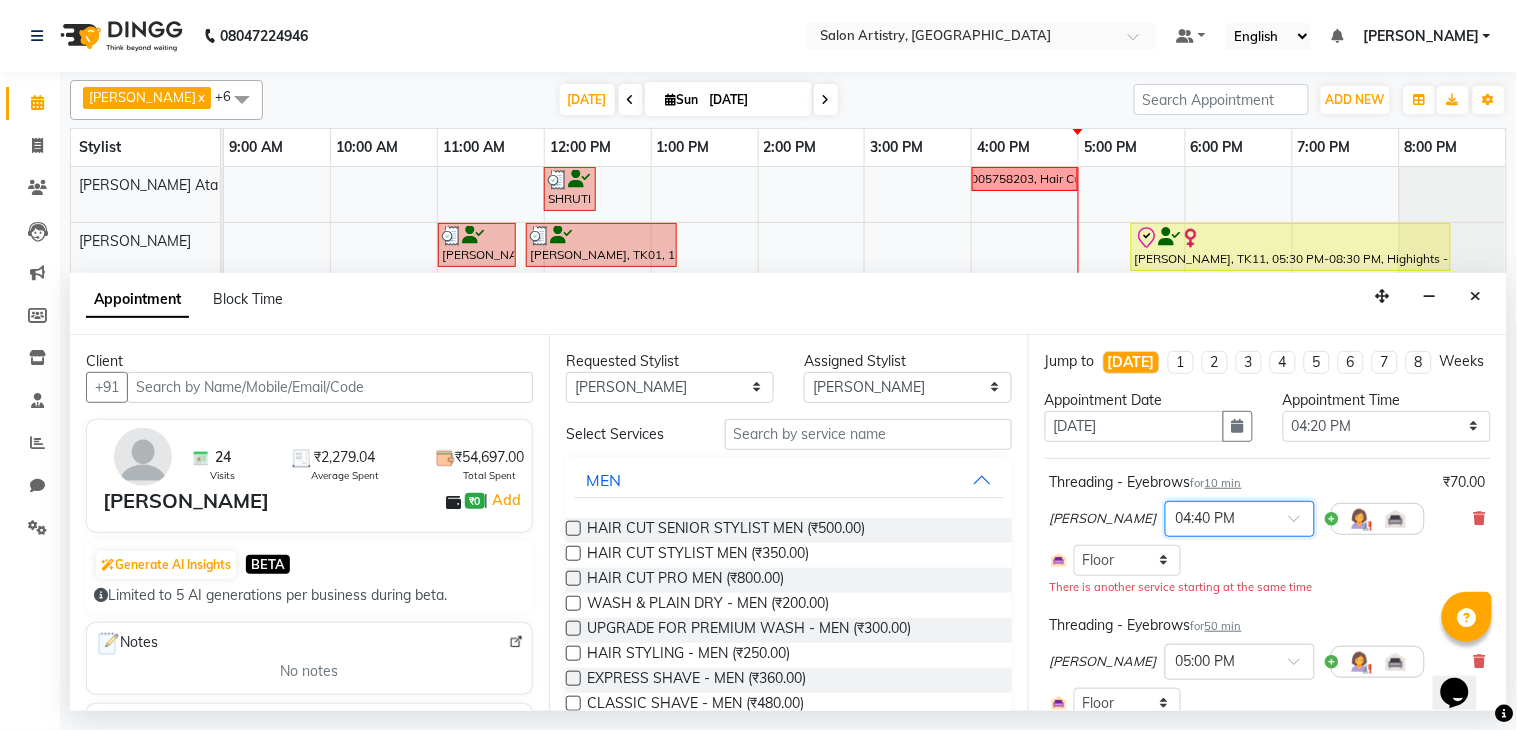 click on "10 min" at bounding box center [1223, 483] 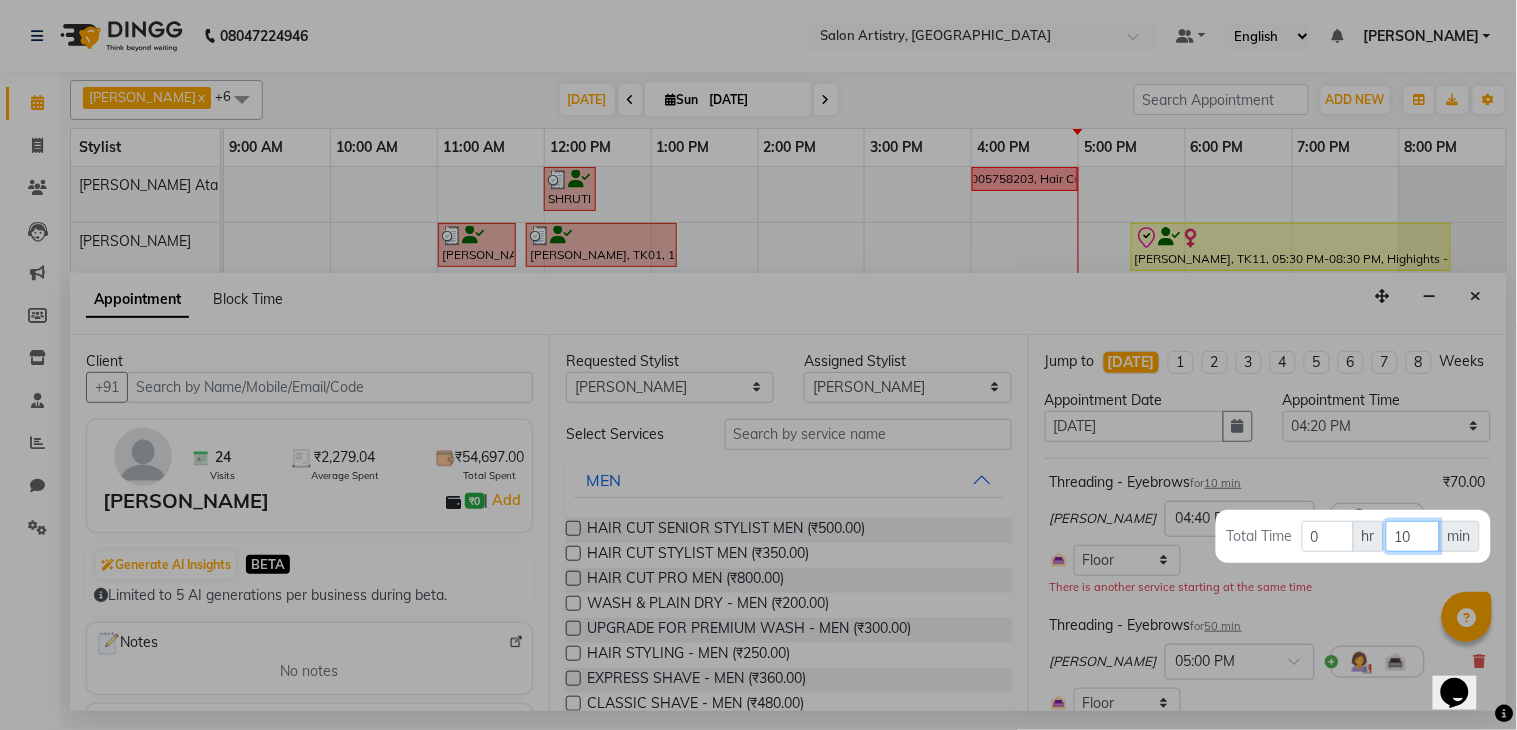 click on "10" at bounding box center [1412, 536] 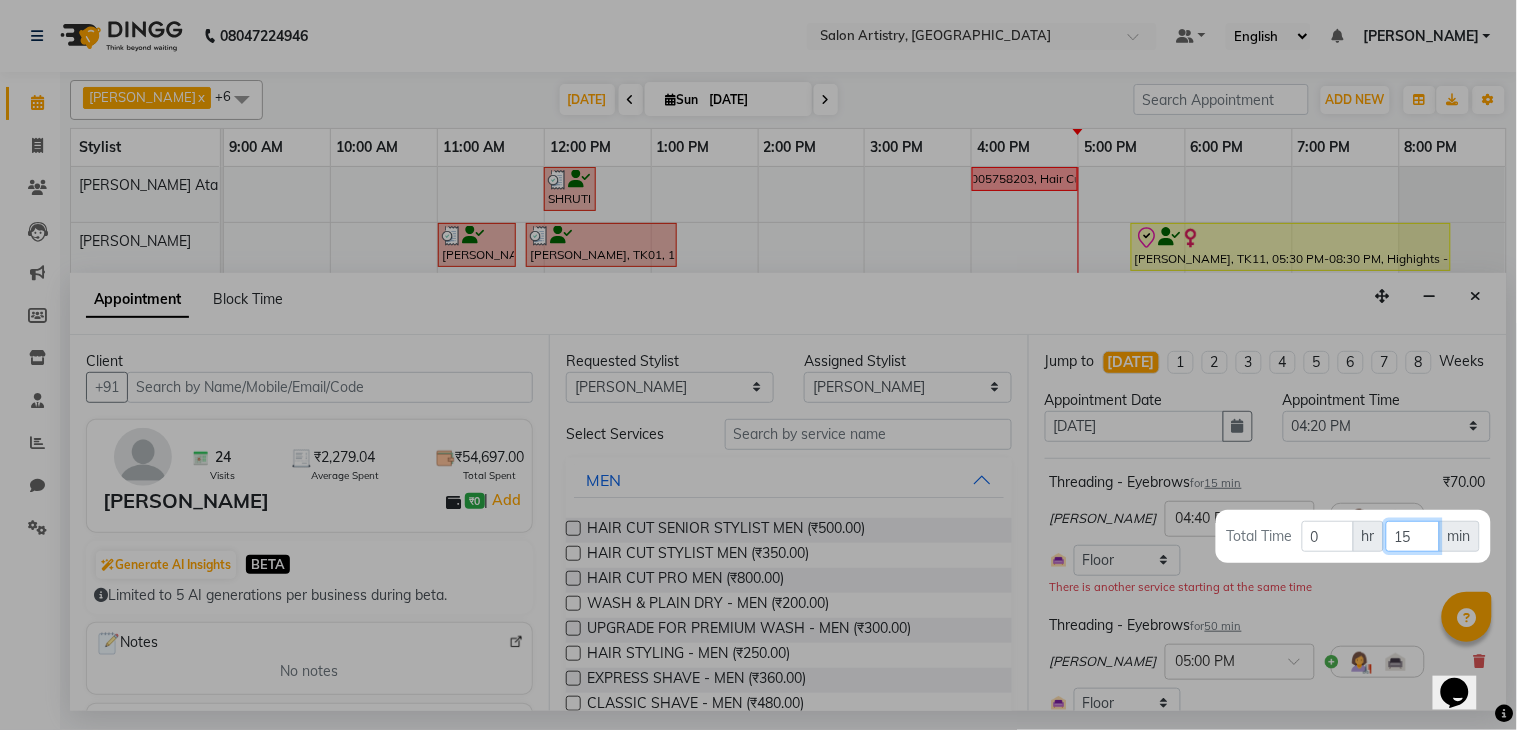 type on "15" 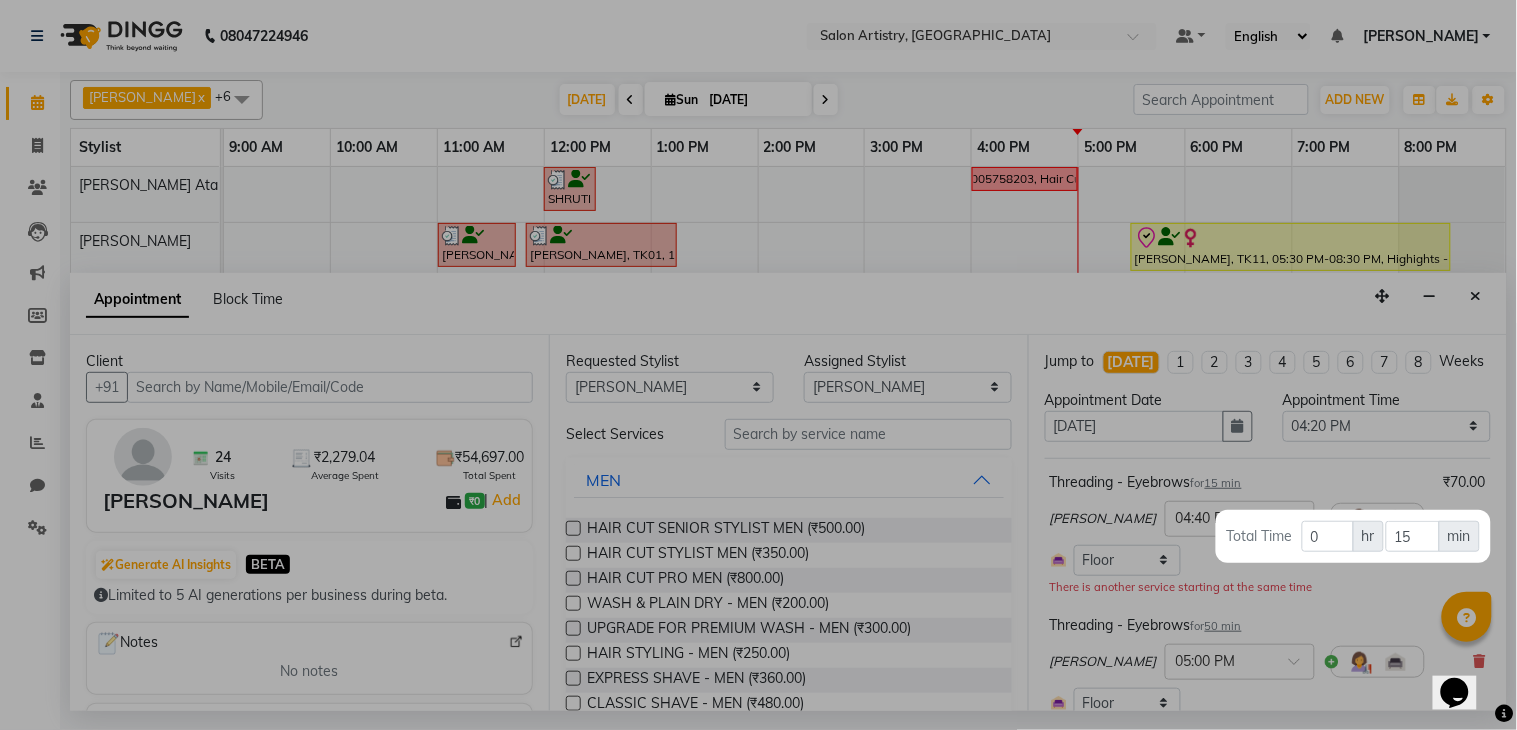 click at bounding box center [758, 365] 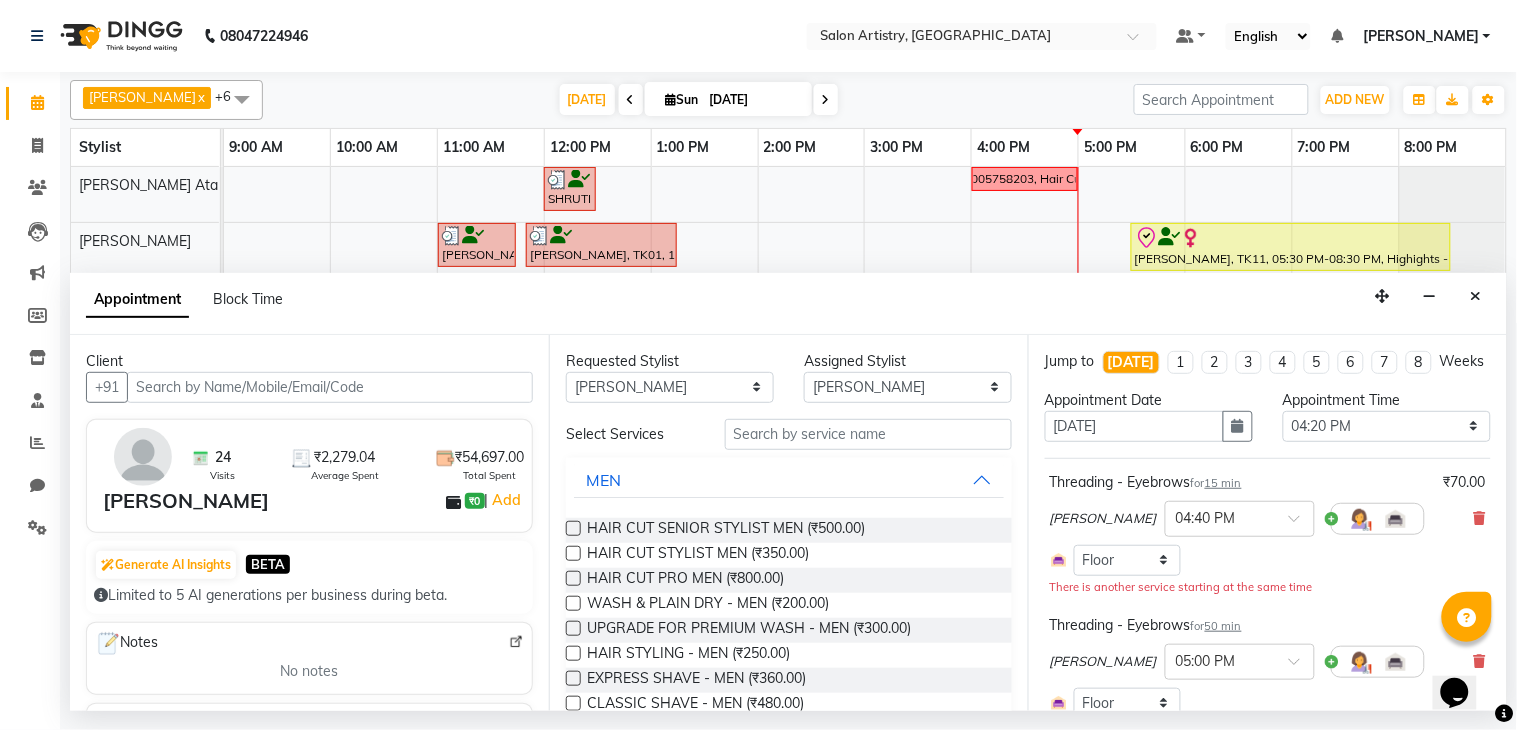 scroll, scrollTop: 111, scrollLeft: 0, axis: vertical 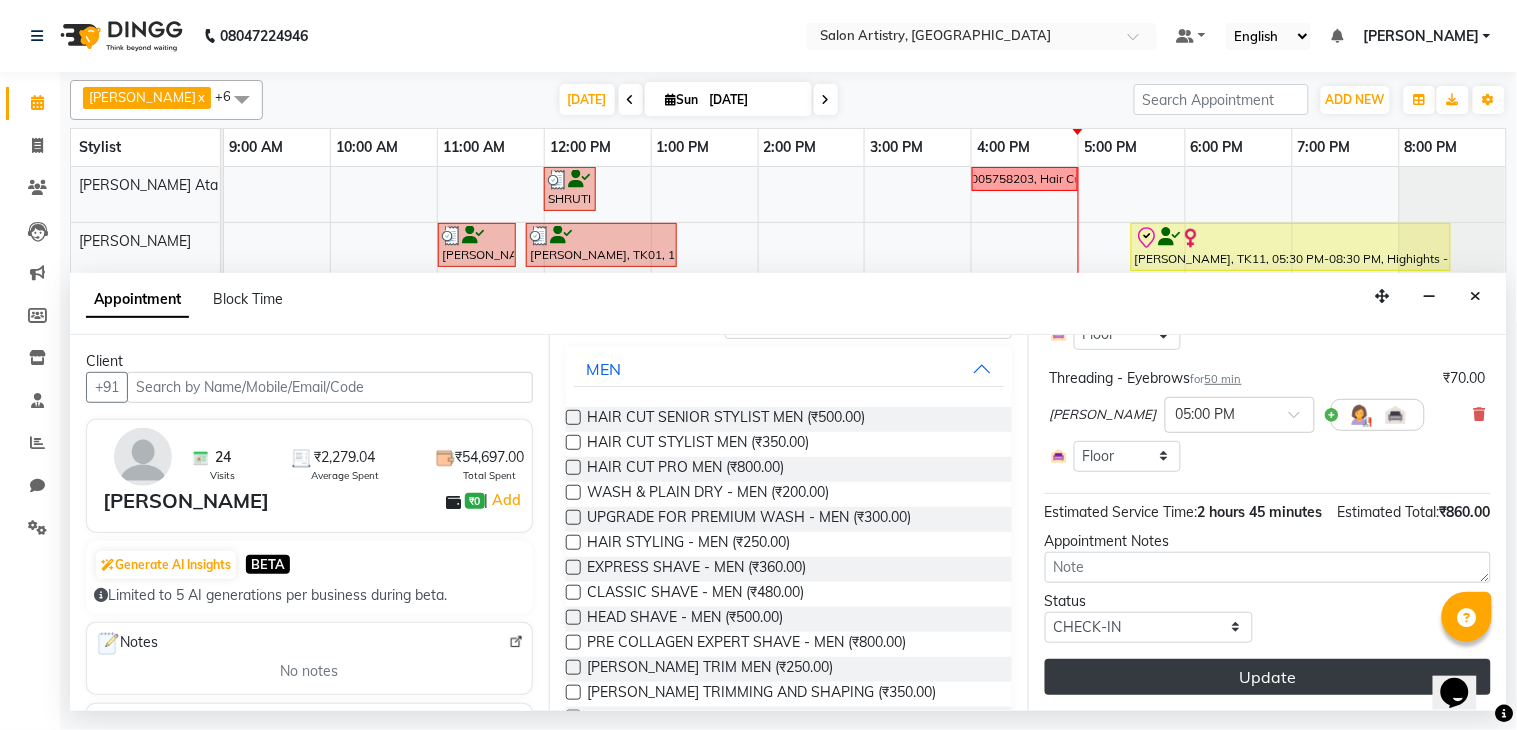 click on "Update" at bounding box center [1268, 677] 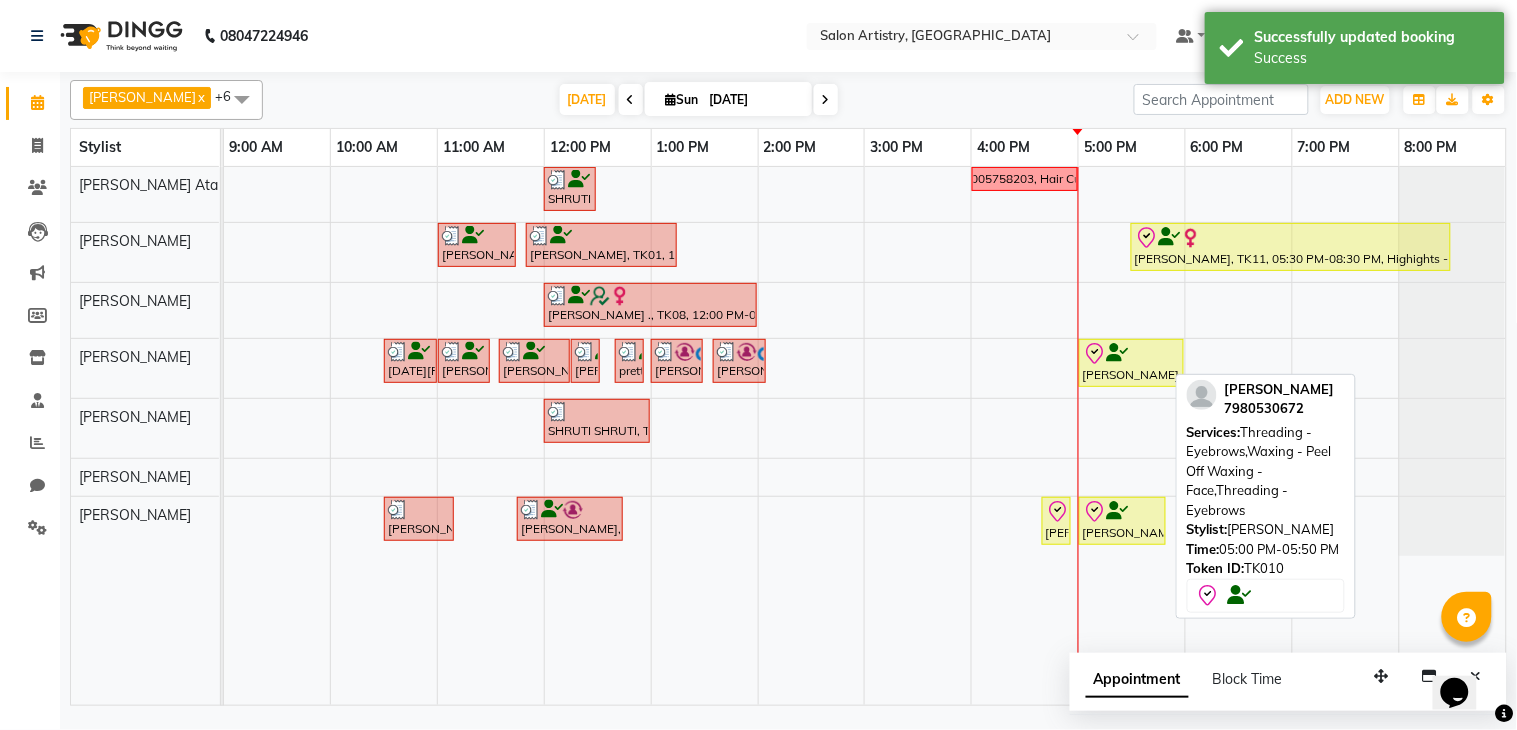 click on "[PERSON_NAME], TK10, 05:00 PM-05:50 PM, Threading - Eyebrows,Waxing - Peel Off Waxing - Face,Threading - Eyebrows" at bounding box center (1122, 521) 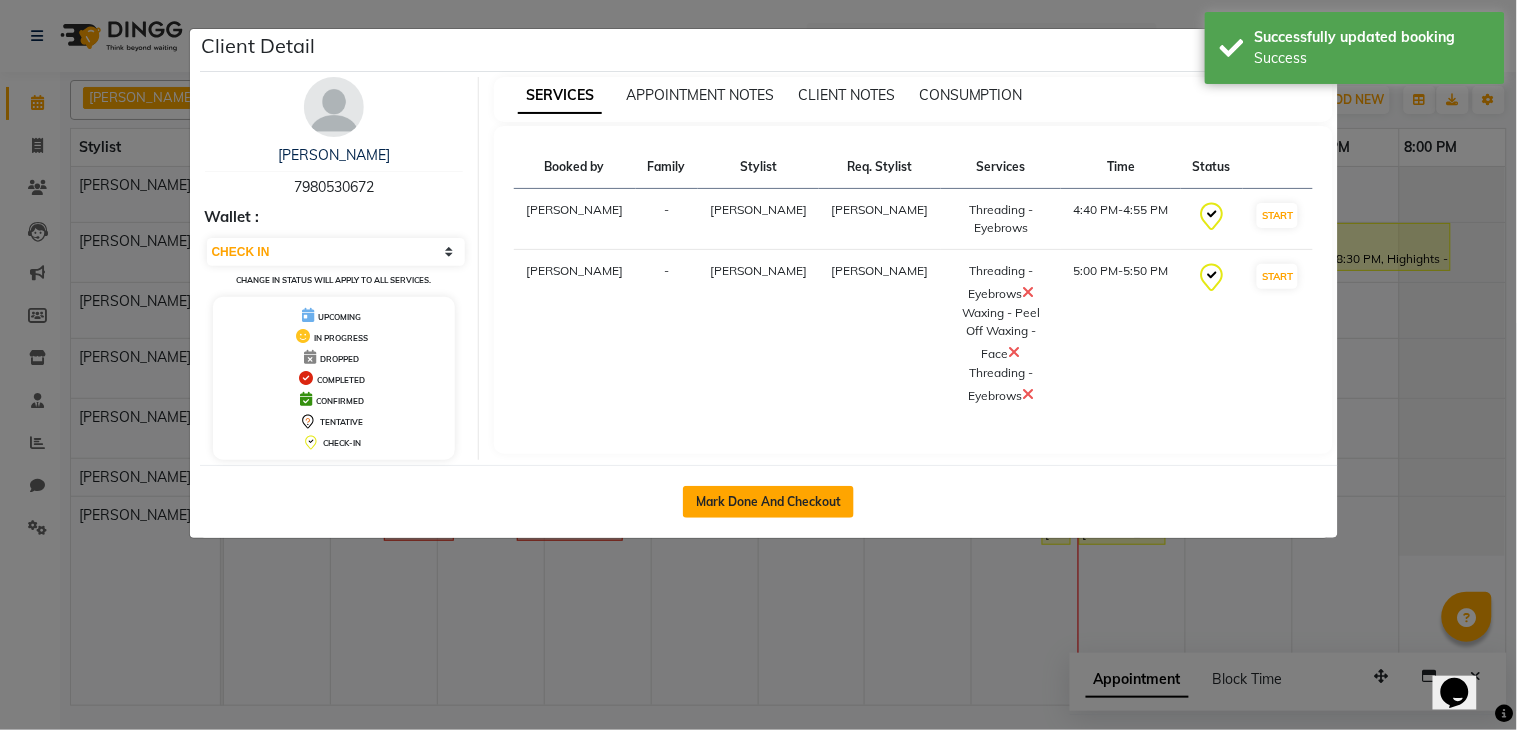 click on "Mark Done And Checkout" 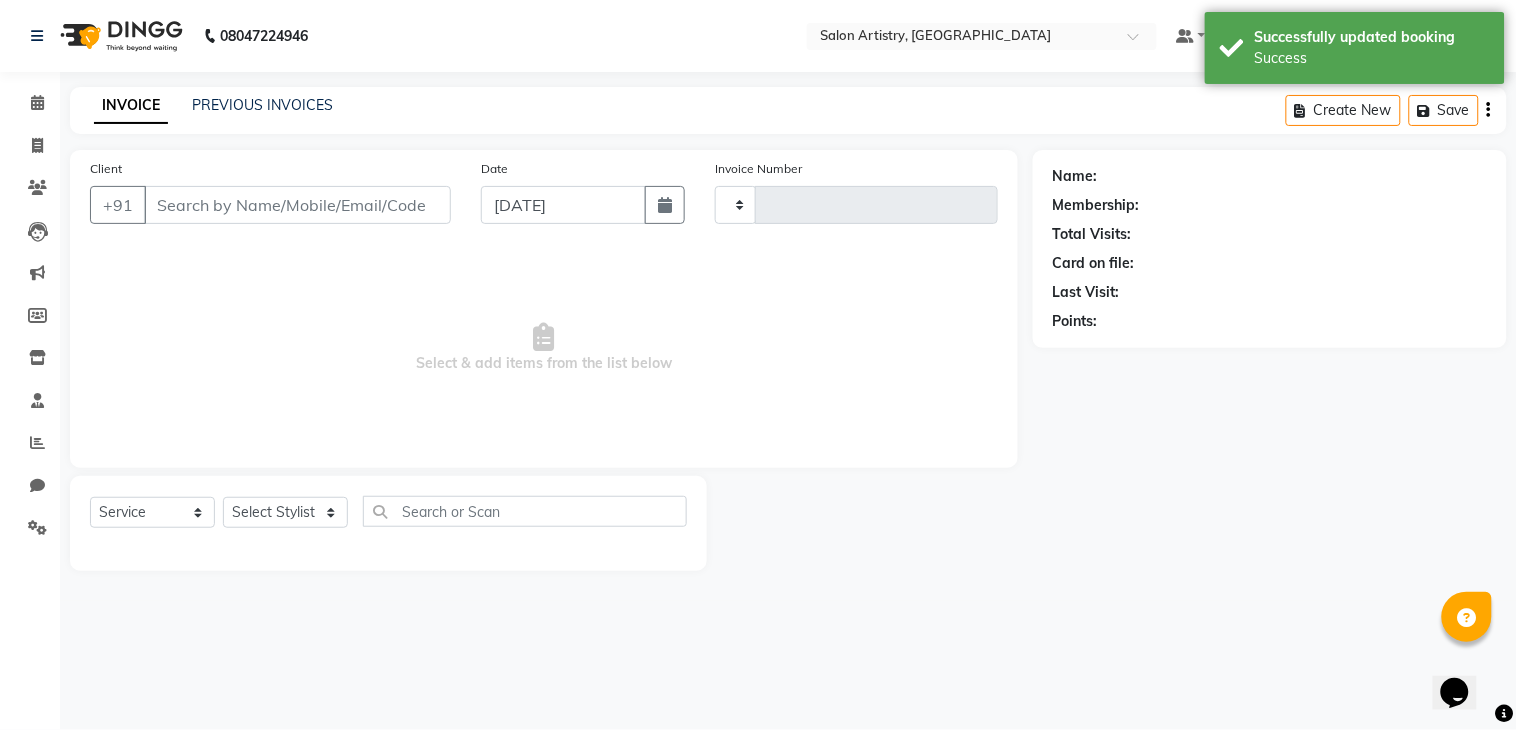 type on "1454" 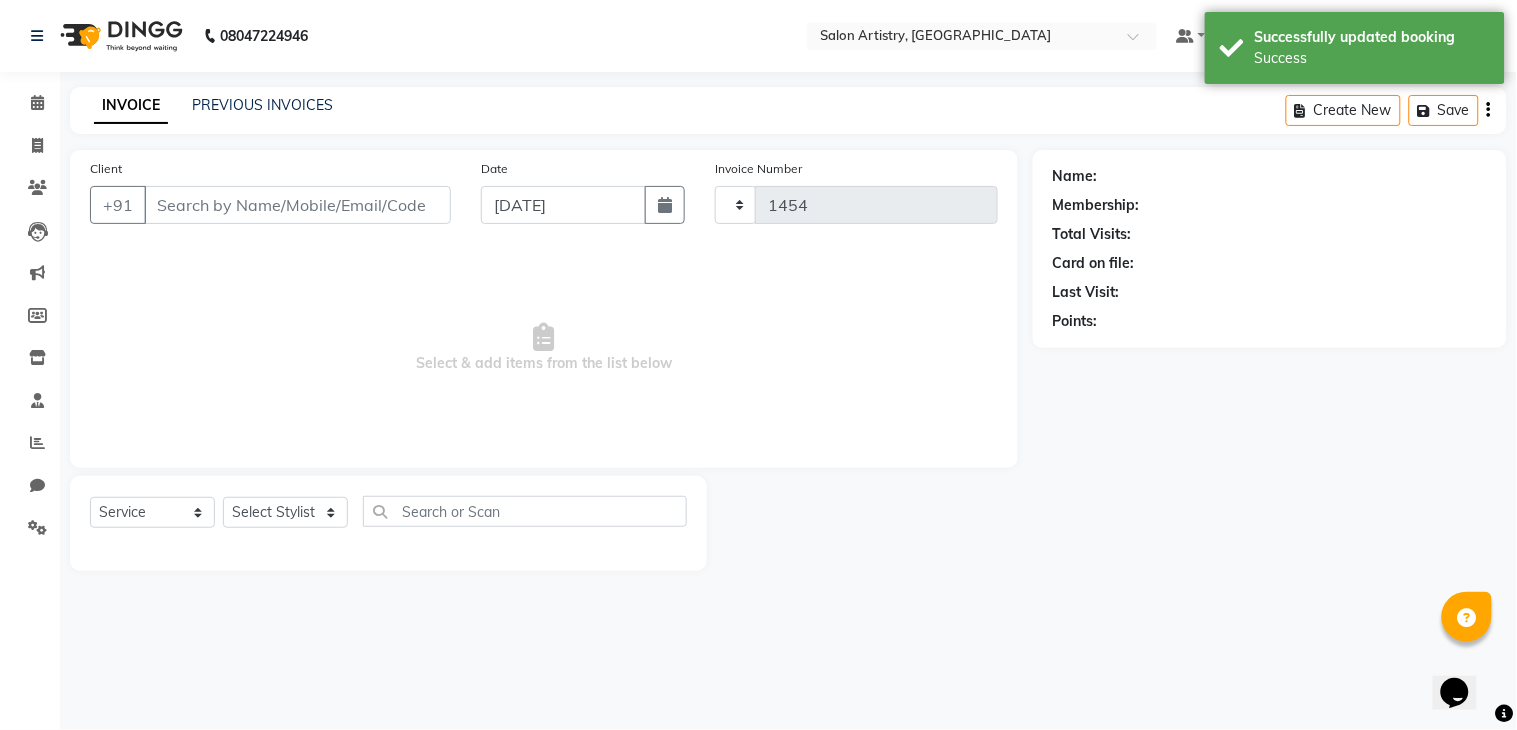 select on "8285" 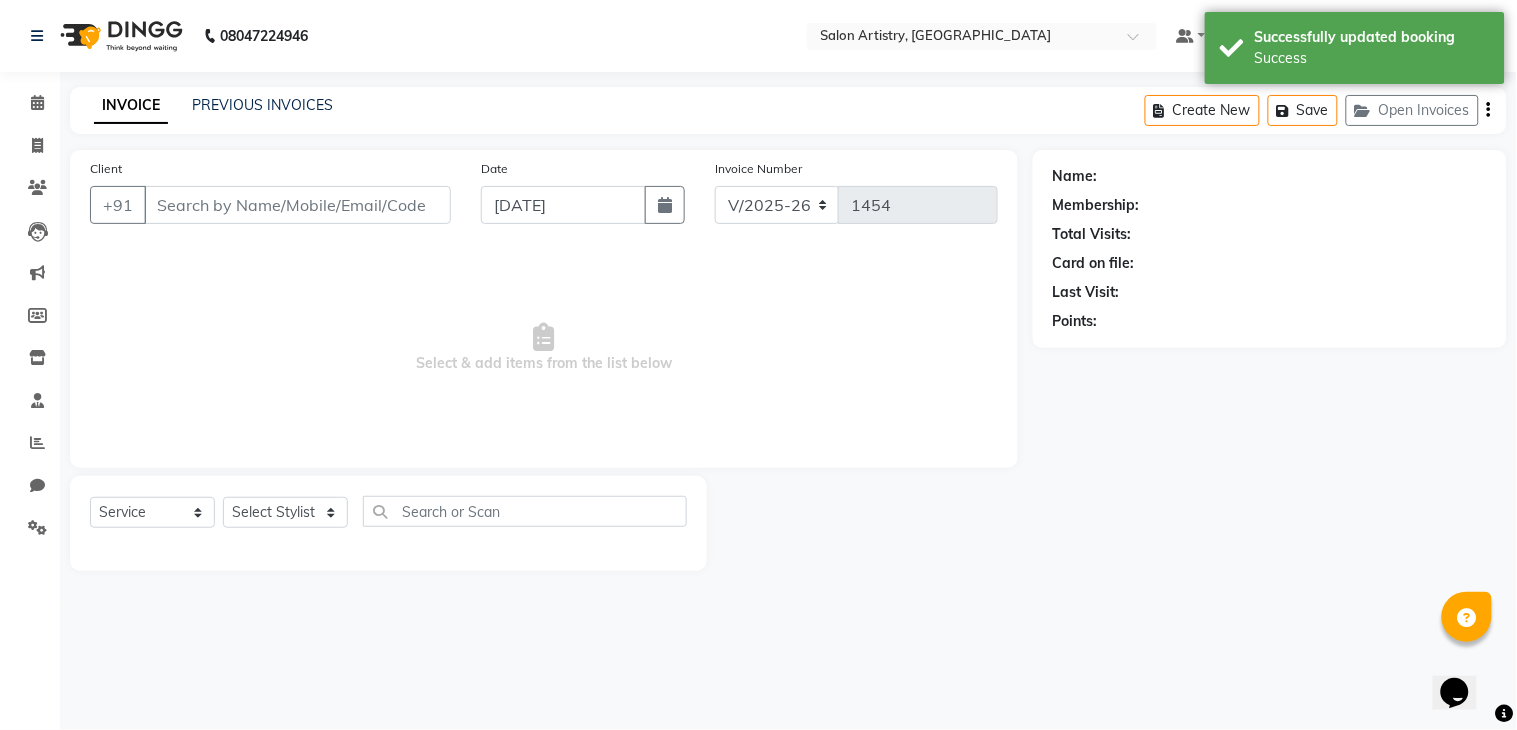 type on "7980530672" 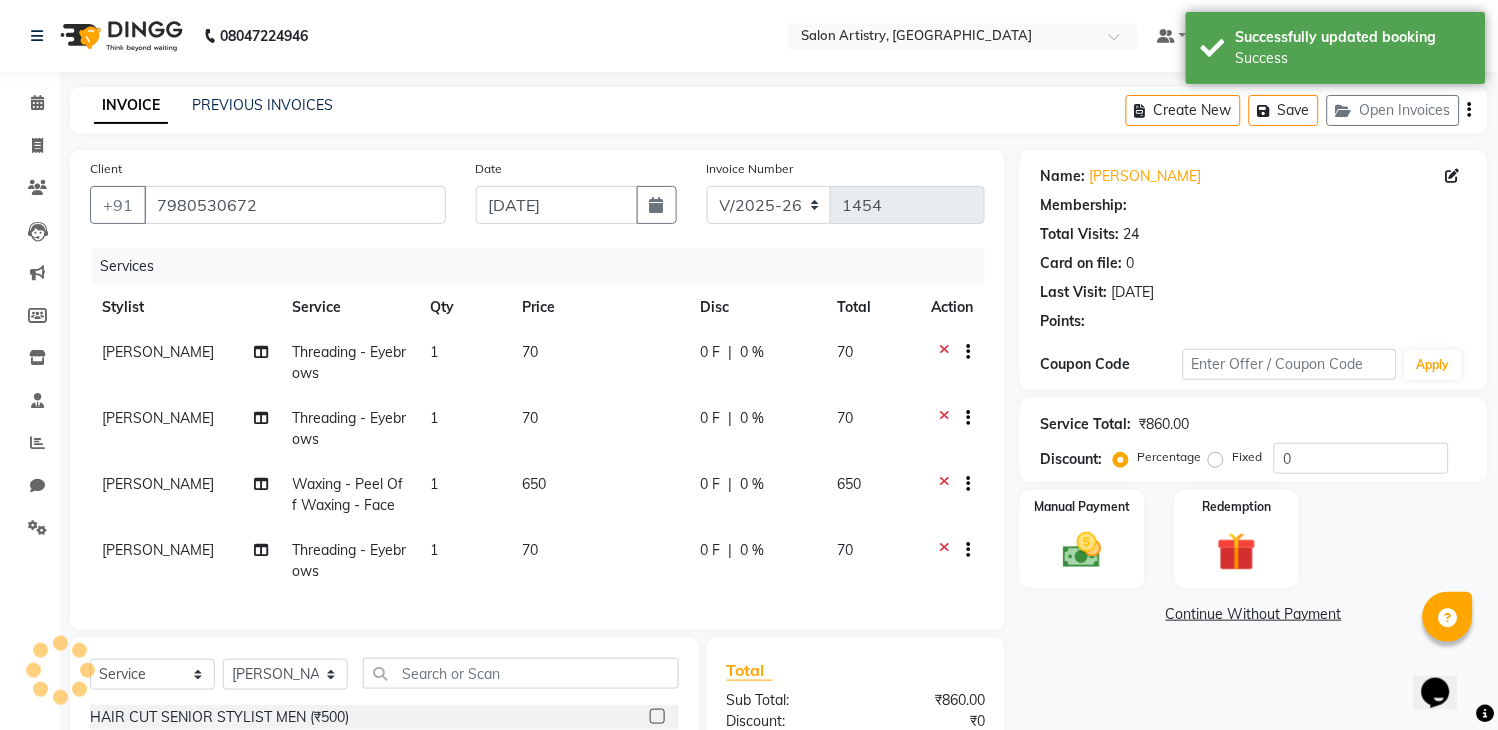 select on "1: Object" 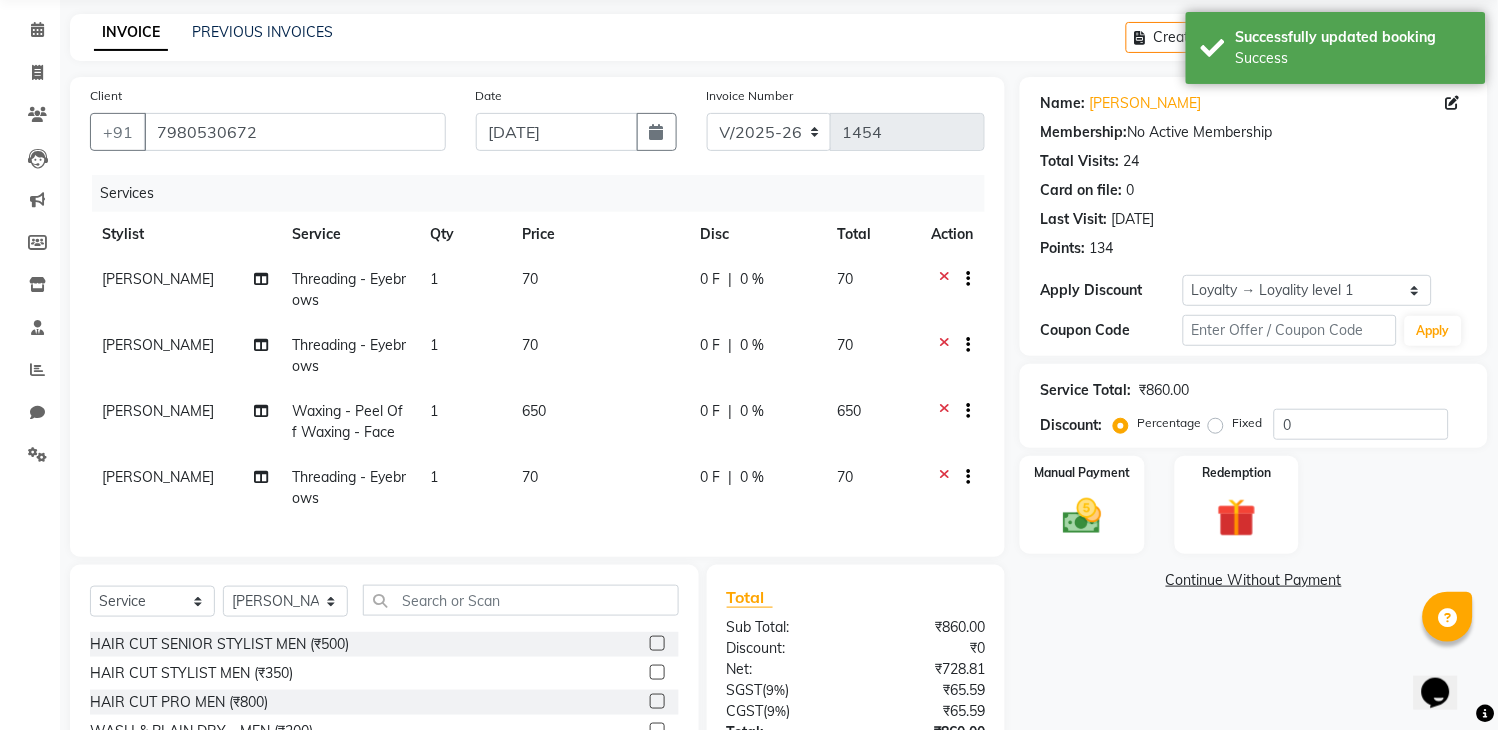 scroll, scrollTop: 222, scrollLeft: 0, axis: vertical 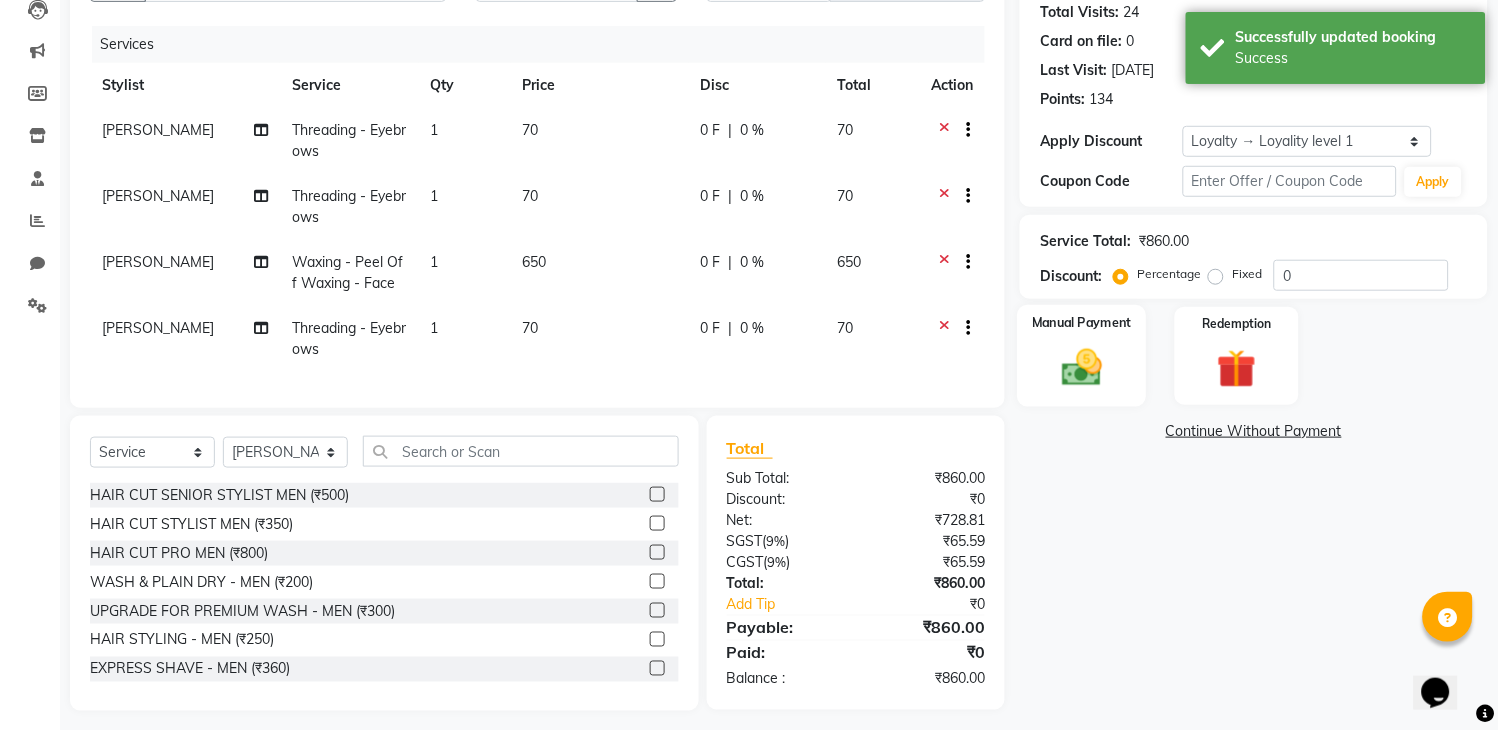 click 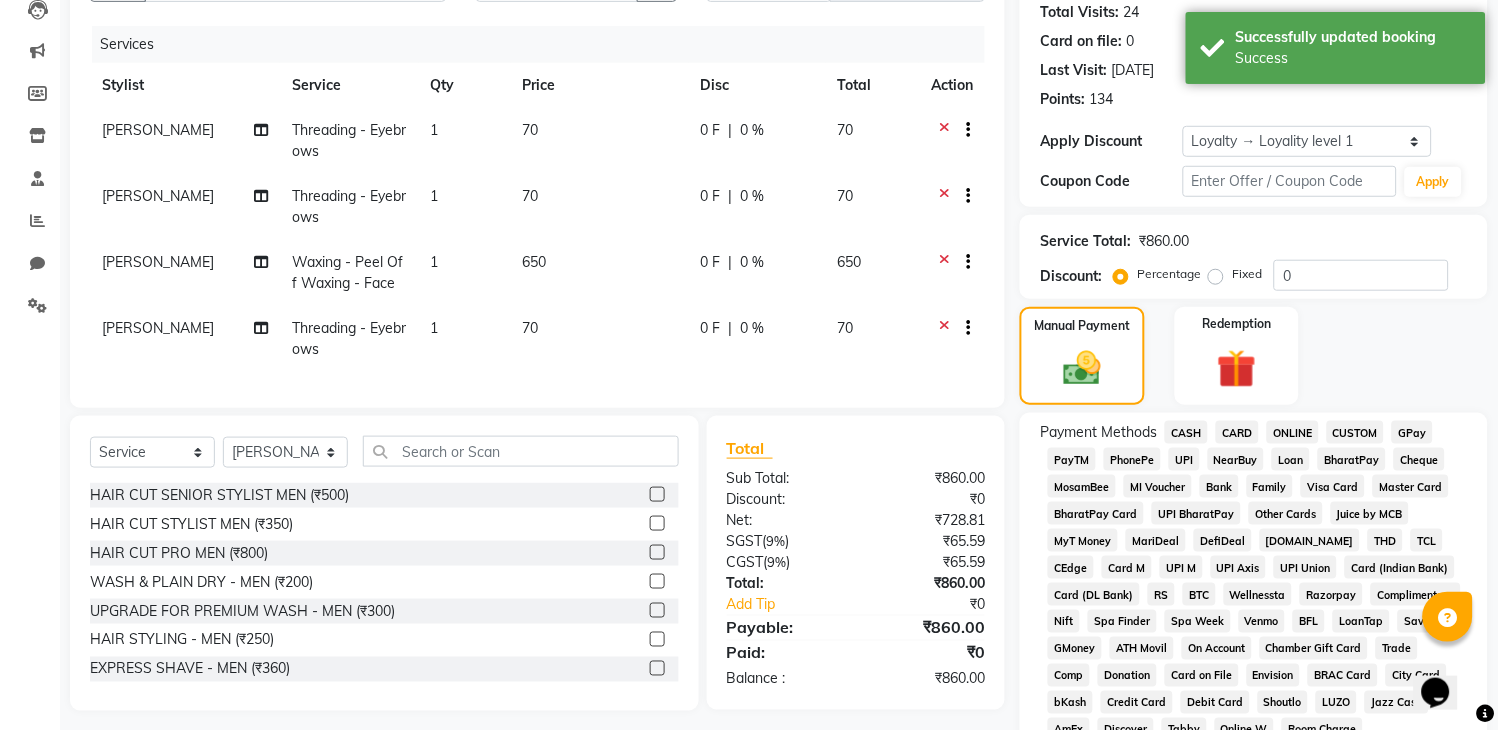 click on "GPay" 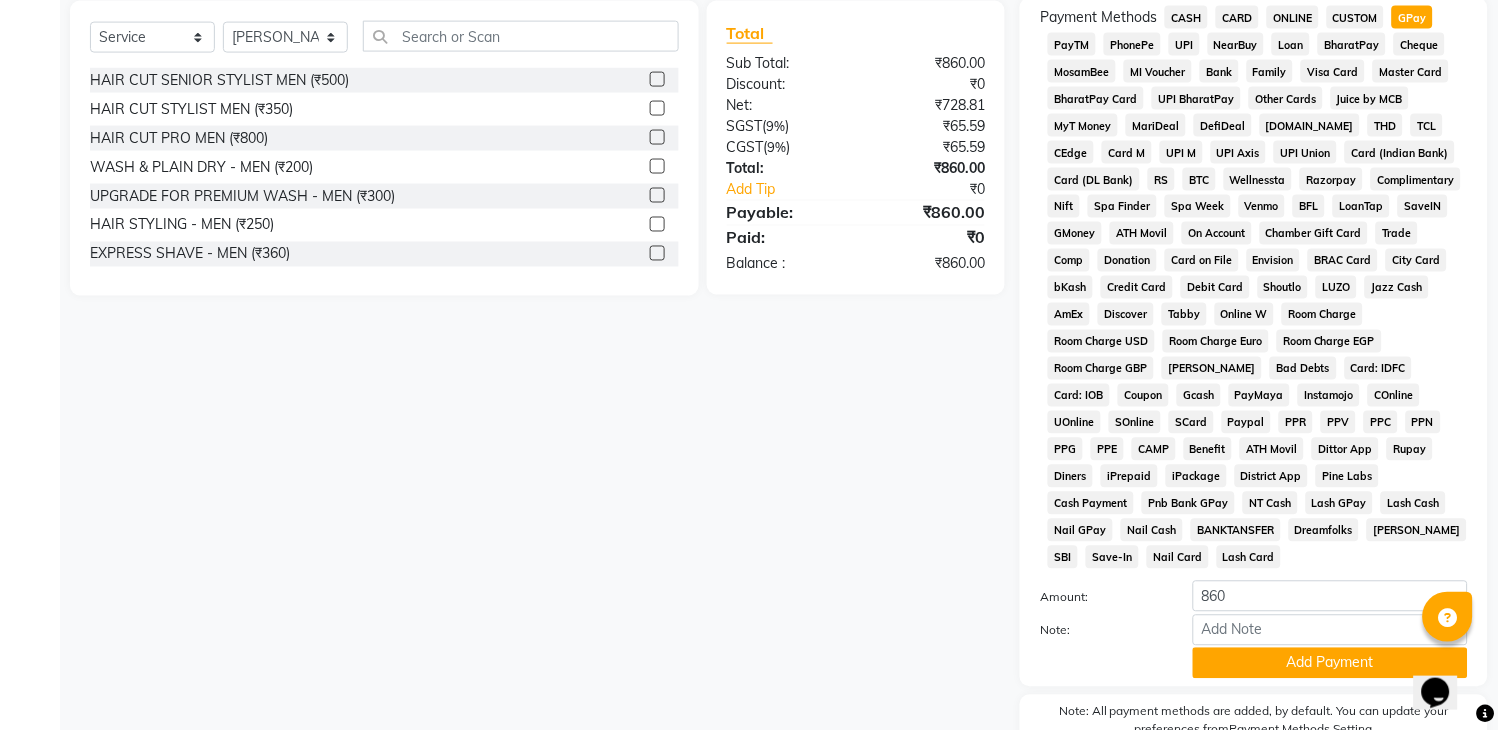 scroll, scrollTop: 746, scrollLeft: 0, axis: vertical 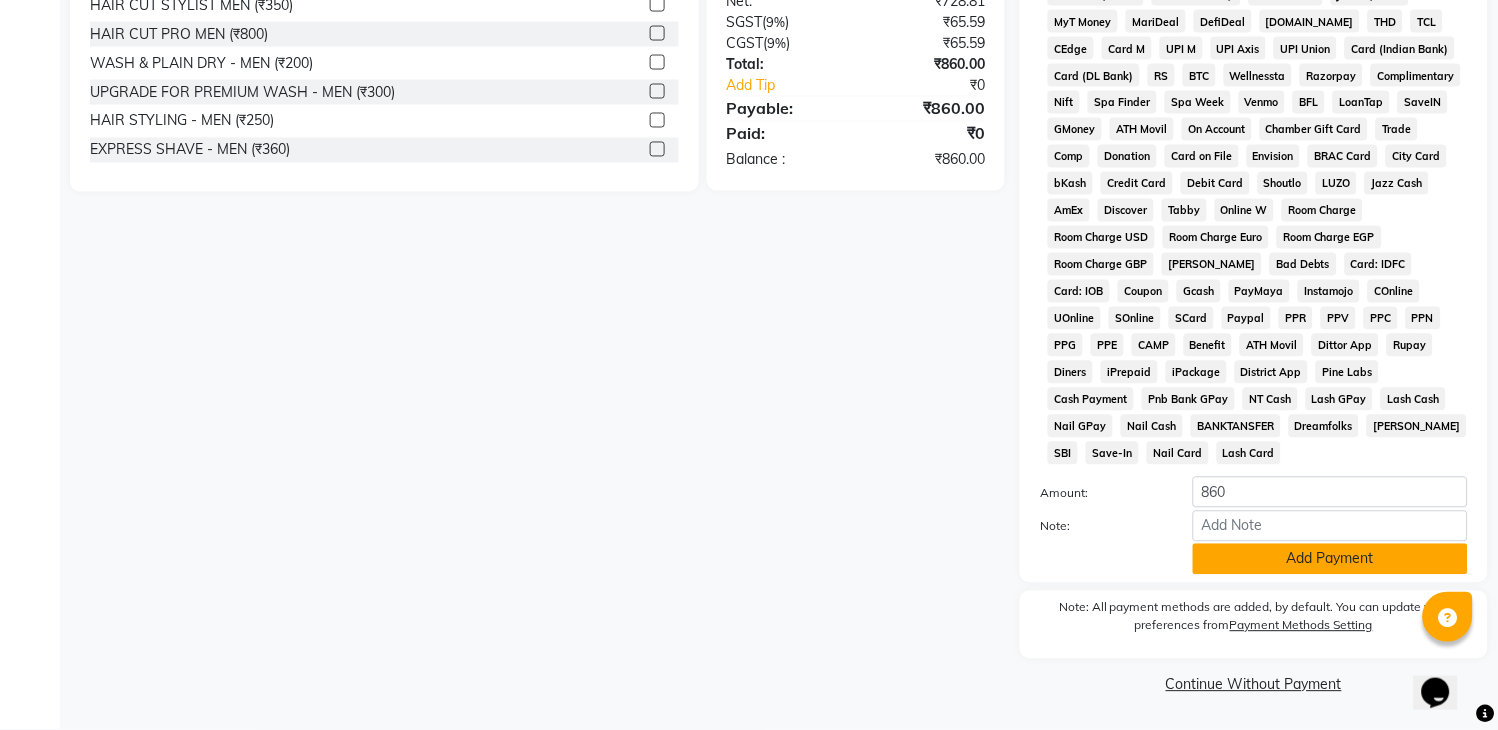 click on "Add Payment" 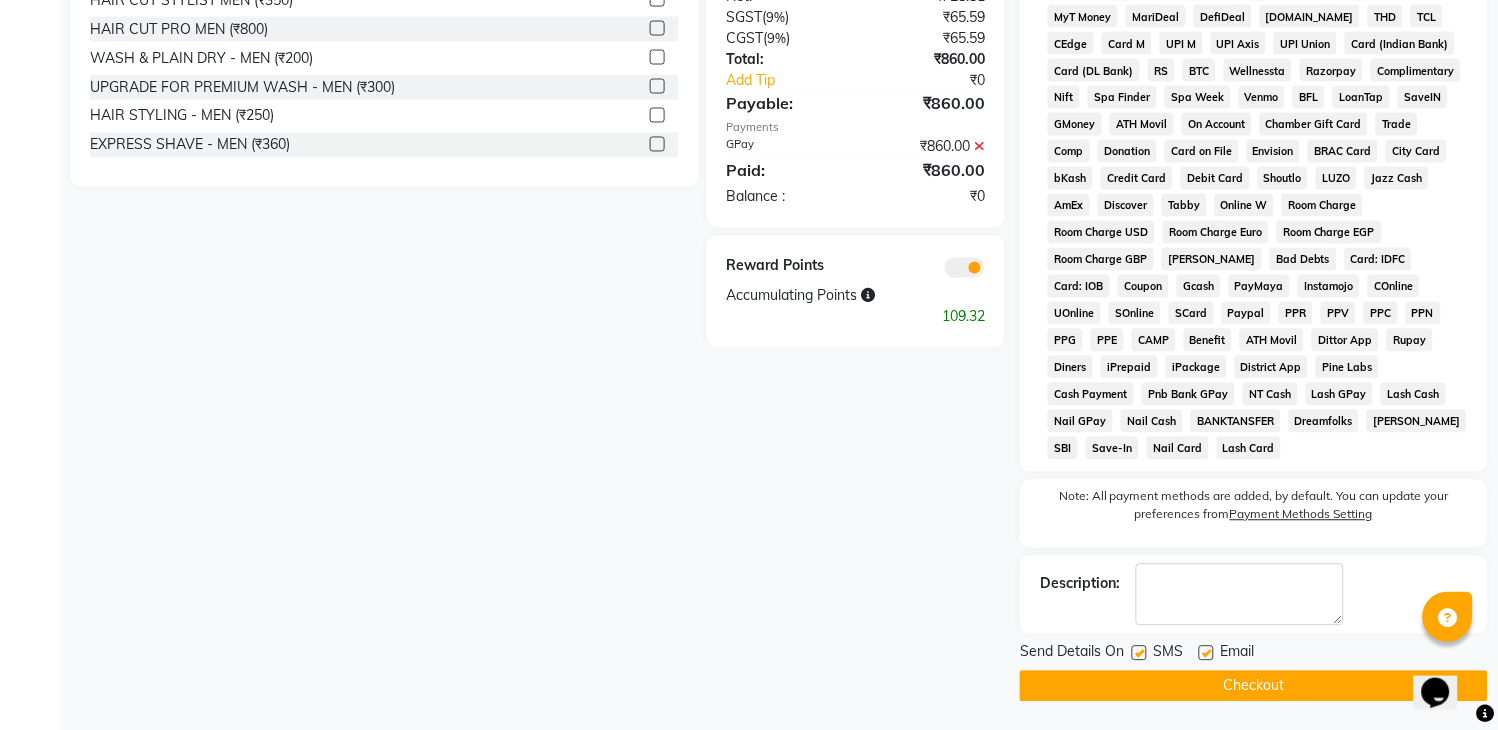 click on "Checkout" 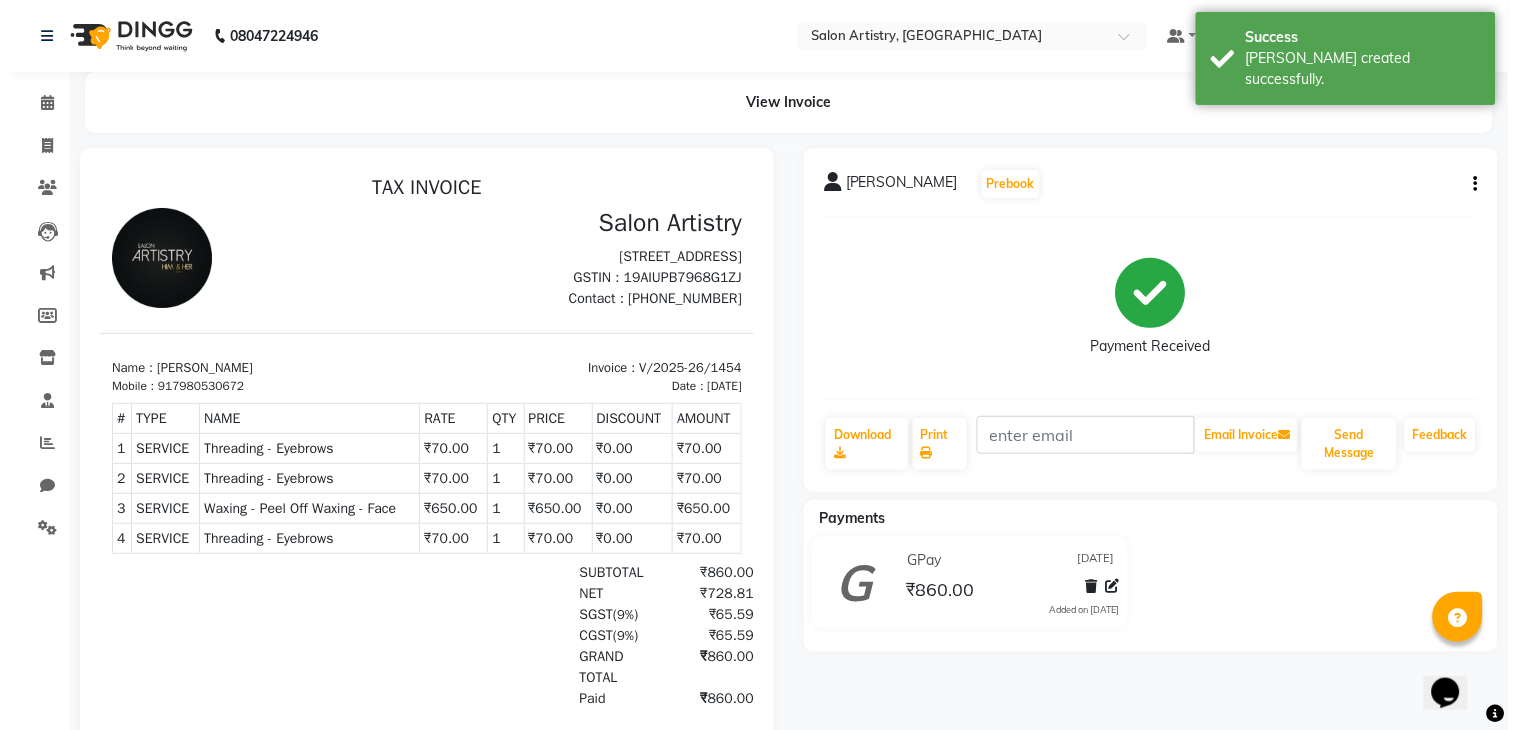 scroll, scrollTop: 0, scrollLeft: 0, axis: both 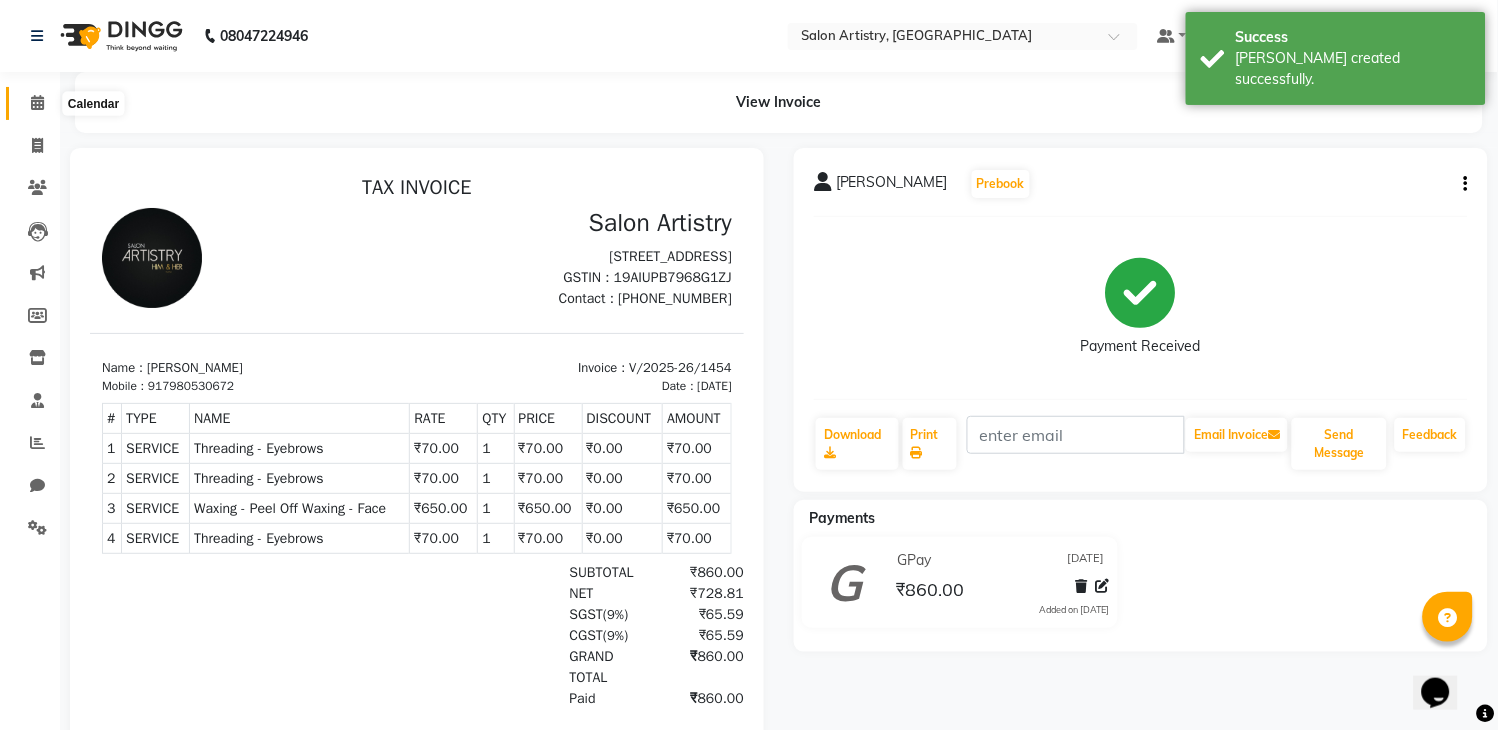 click 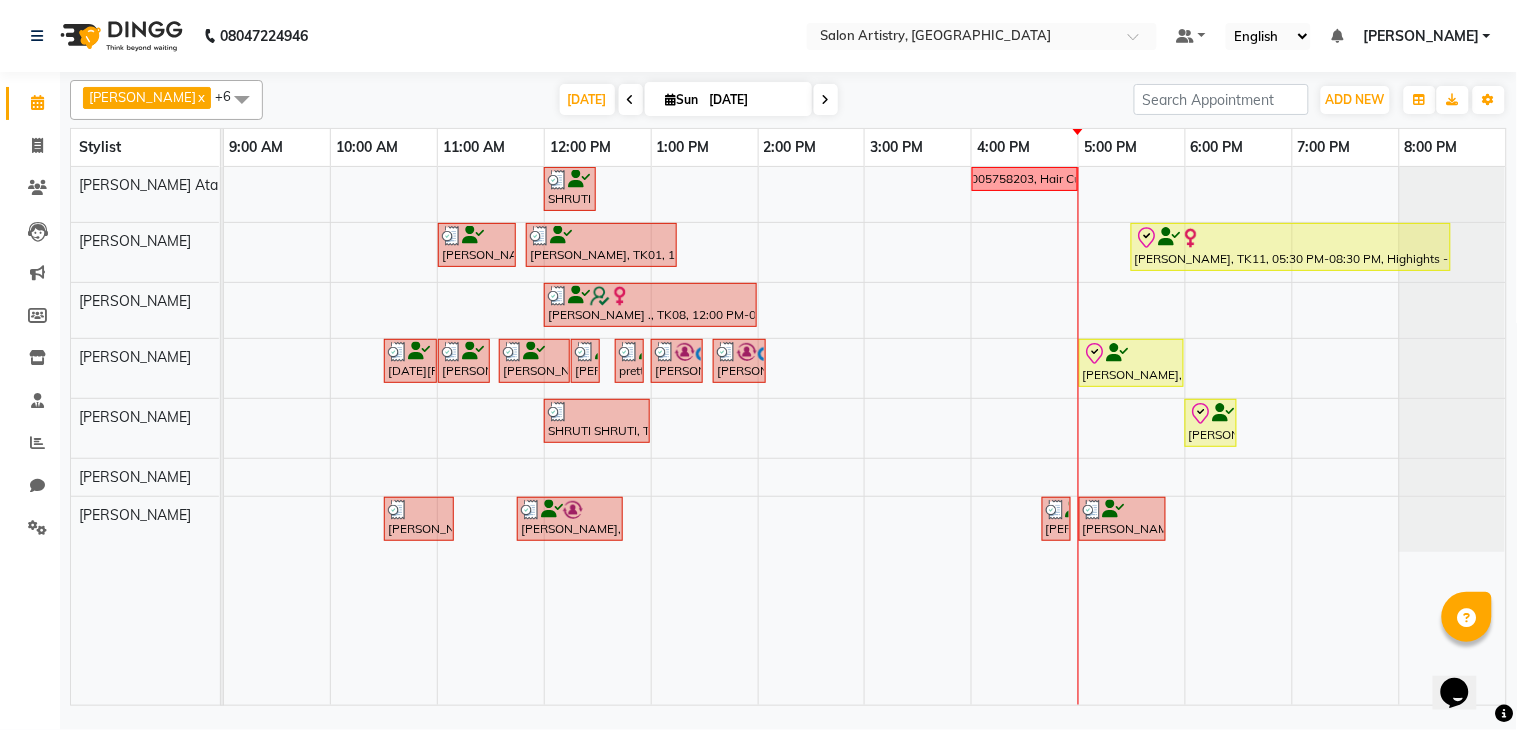 click on "SHRUTI SHRUTI, TK07, 12:00 PM-12:30 PM, Tressplex Top Up (With Blow Dry And Hair Cut) - Upto Mid Back  8005758203, Hair Cut      Sharmistha Roy, TK01, 11:00 AM-11:45 AM, Waxing - Flavoured Waxing - Full Waxing (Hands, Legs, Peel Off Underarms)     Sharmistha Roy, TK01, 11:50 AM-01:15 PM, Spa - Moroccon Oil_Upto Mid Back,Threading - Forehead,Threading - Eyebrows
Sonali Agrawal, TK11, 05:30 PM-08:30 PM, Highights - Full Highlights_Upto Midback,Cut - Hair Cut (Sr Stylist) (Wash & Conditioning) (₹1050)     Gomathi ., TK08, 12:00 PM-02:00 PM, Highights - Full Highlights_Upto Shoulder     Onam Priyadarshi, TK06, 10:30 AM-11:00 AM, HAIR CUT SENIOR STYLIST MEN     Sharmistha Roy, TK01, 11:00 AM-11:30 AM, HAIR CUT SENIOR STYLIST MEN     Sharmistha Roy, TK01, 11:35 AM-12:15 PM, NATURAL GLOBAL HAIR COLOUR-MEN     Sharmistha Roy, TK01, 12:15 PM-12:30 PM, Oil Massage - Olive Oil     pretty chowdhury, TK09, 12:40 PM-12:55 PM, BEARD TRIMMING AND SHAPING" at bounding box center (865, 436) 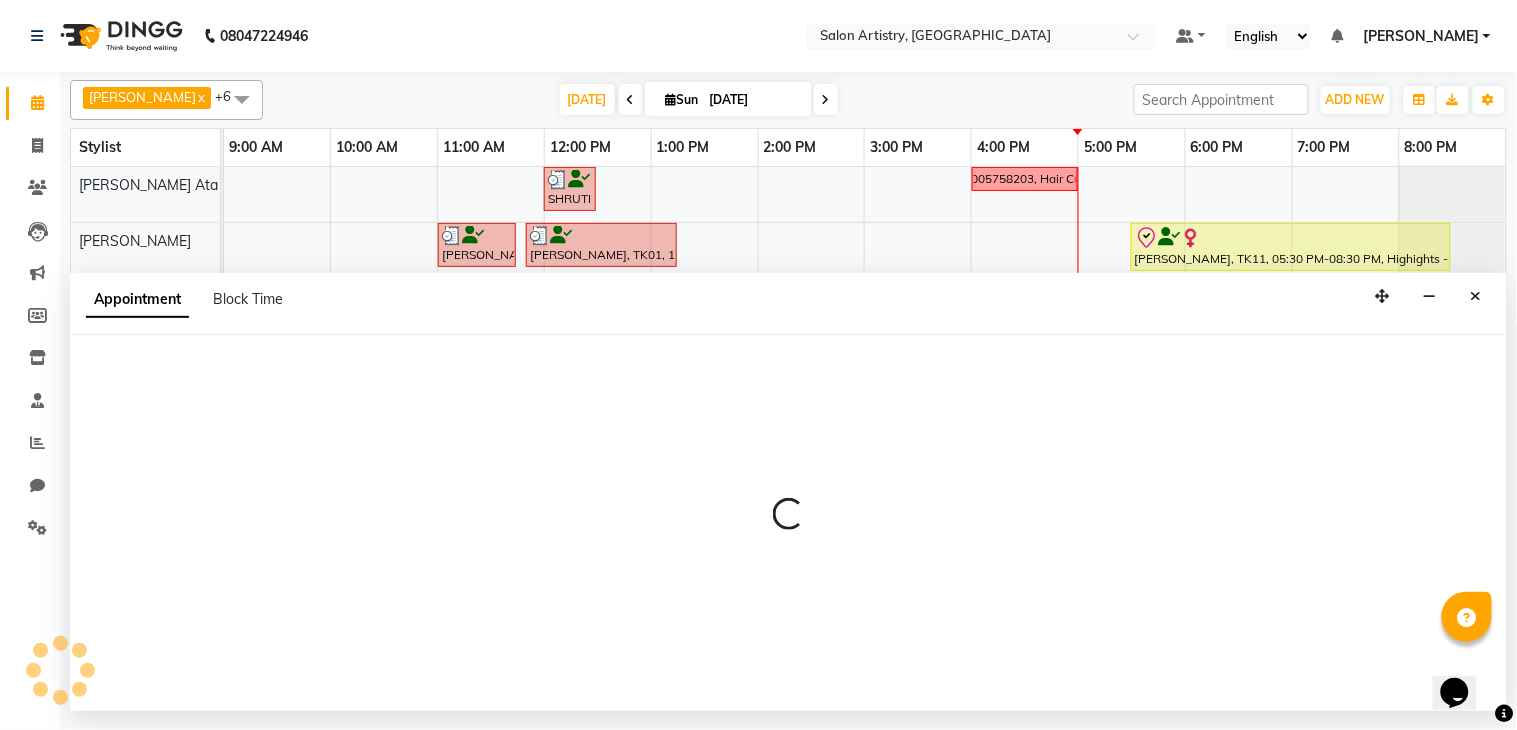 select on "79861" 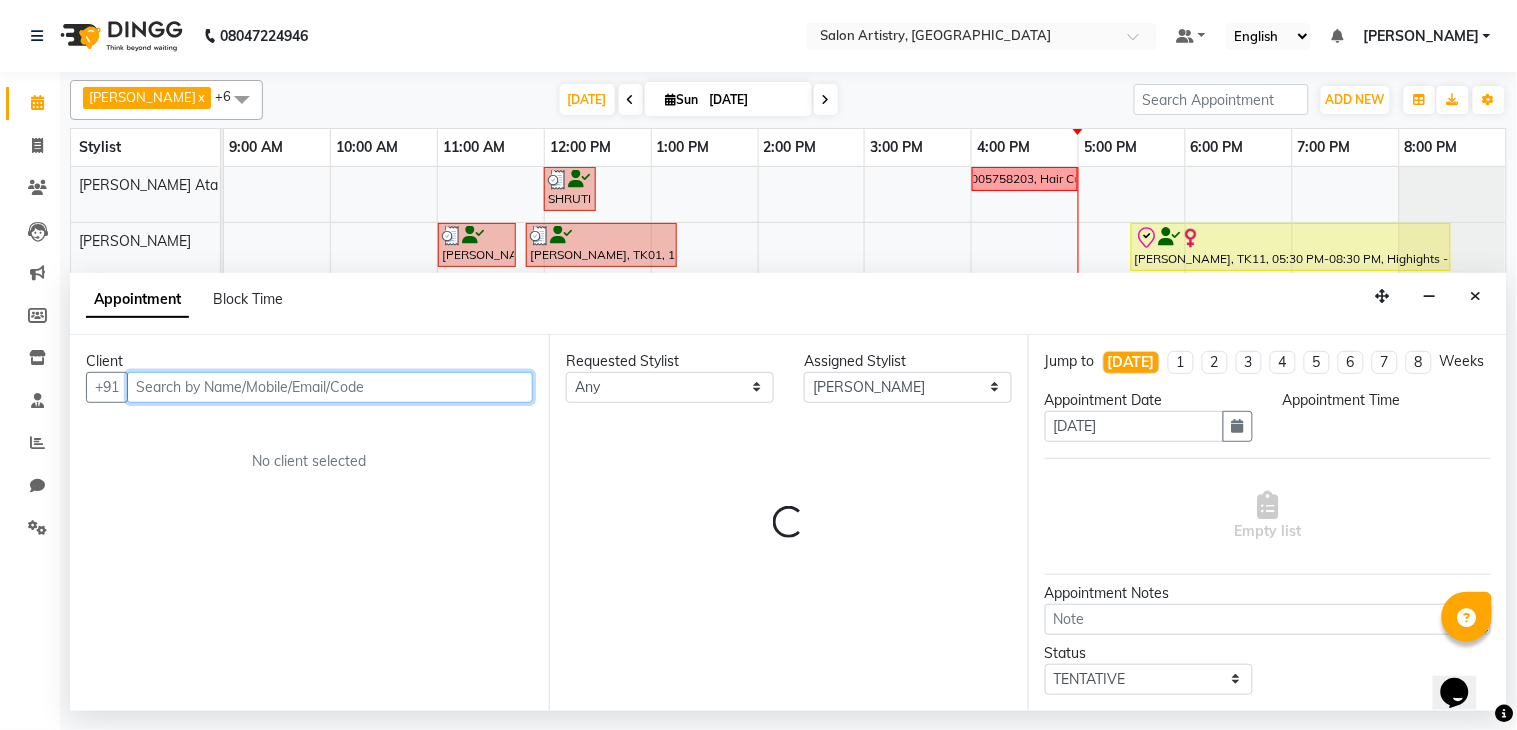 select on "960" 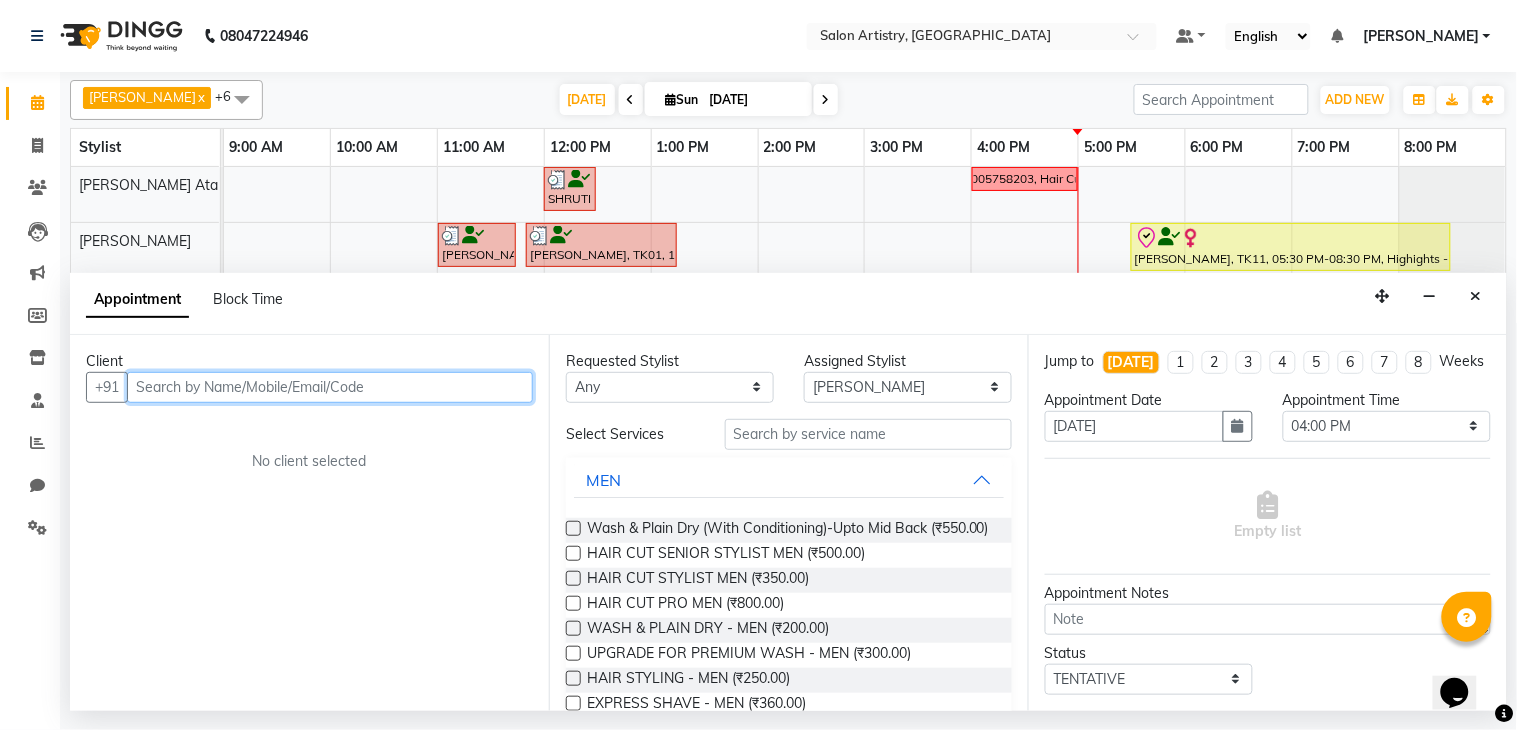 click at bounding box center [330, 387] 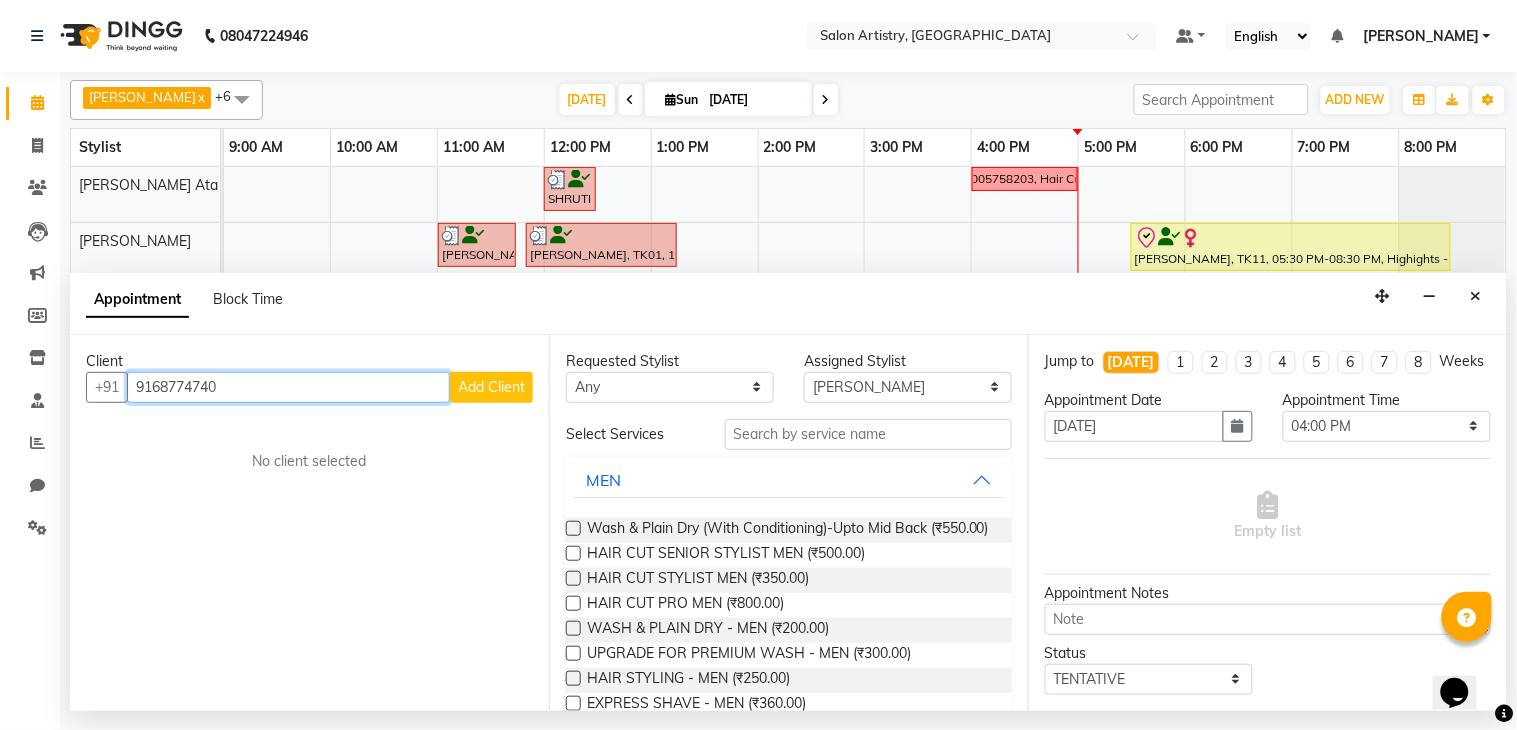 type on "9168774740" 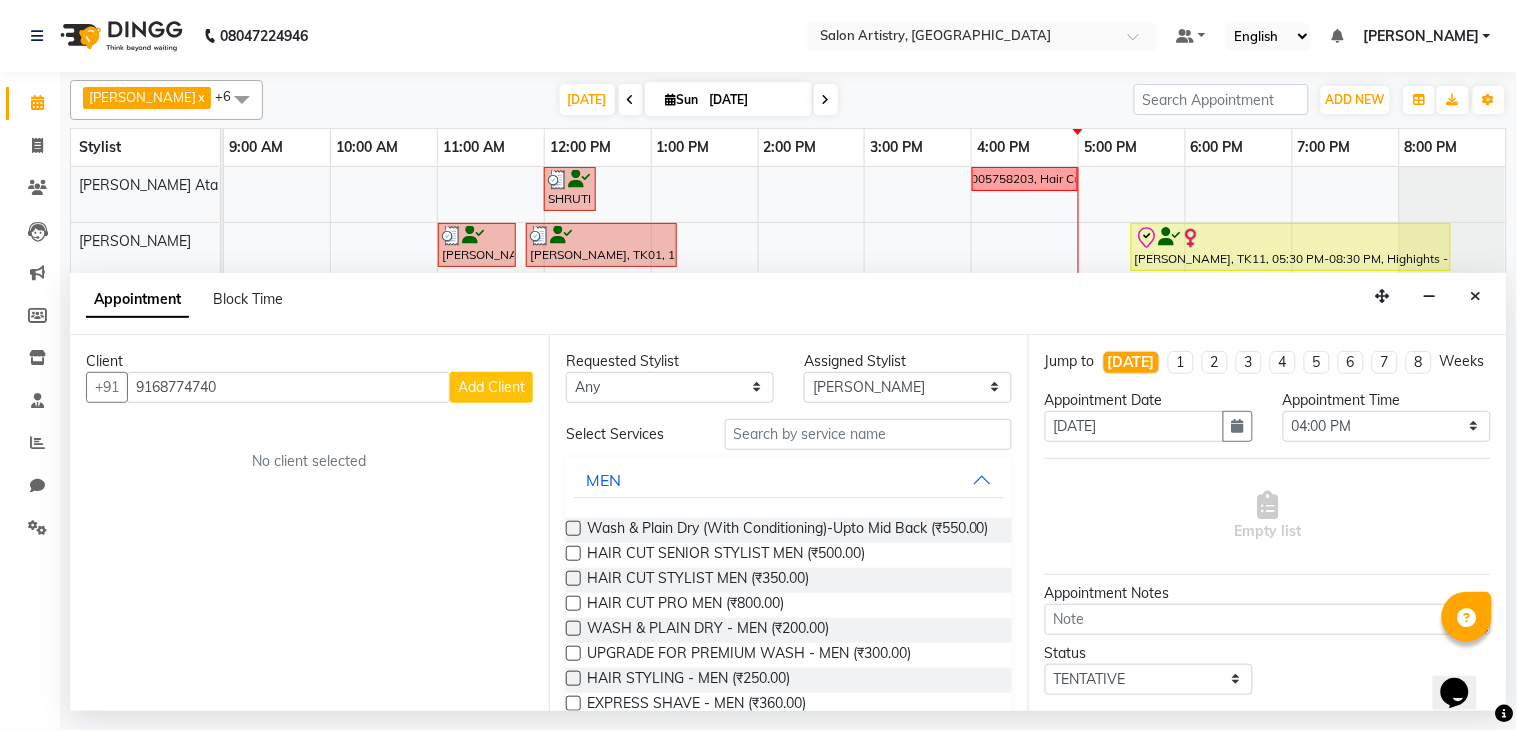 click on "Add Client" at bounding box center (491, 387) 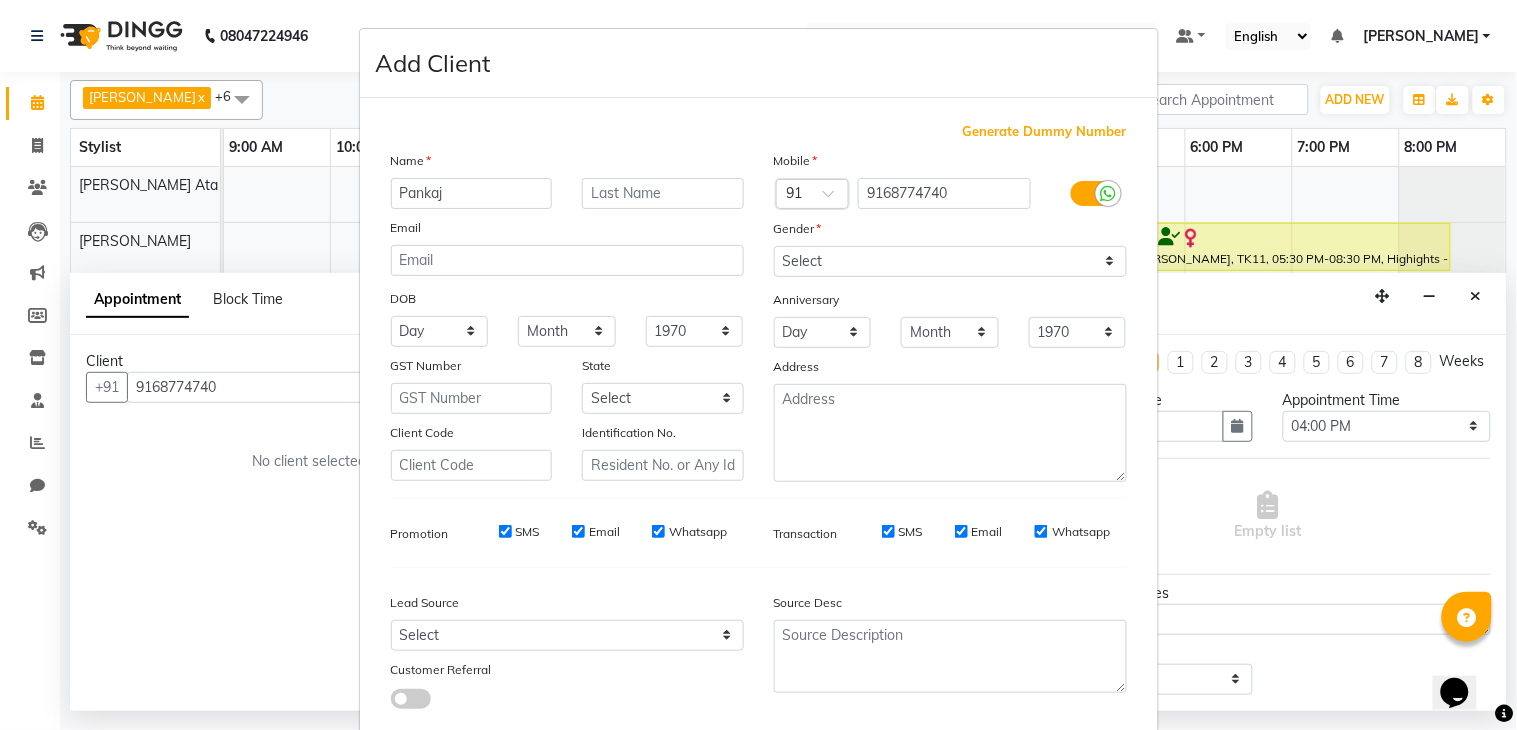 type on "Pankaj" 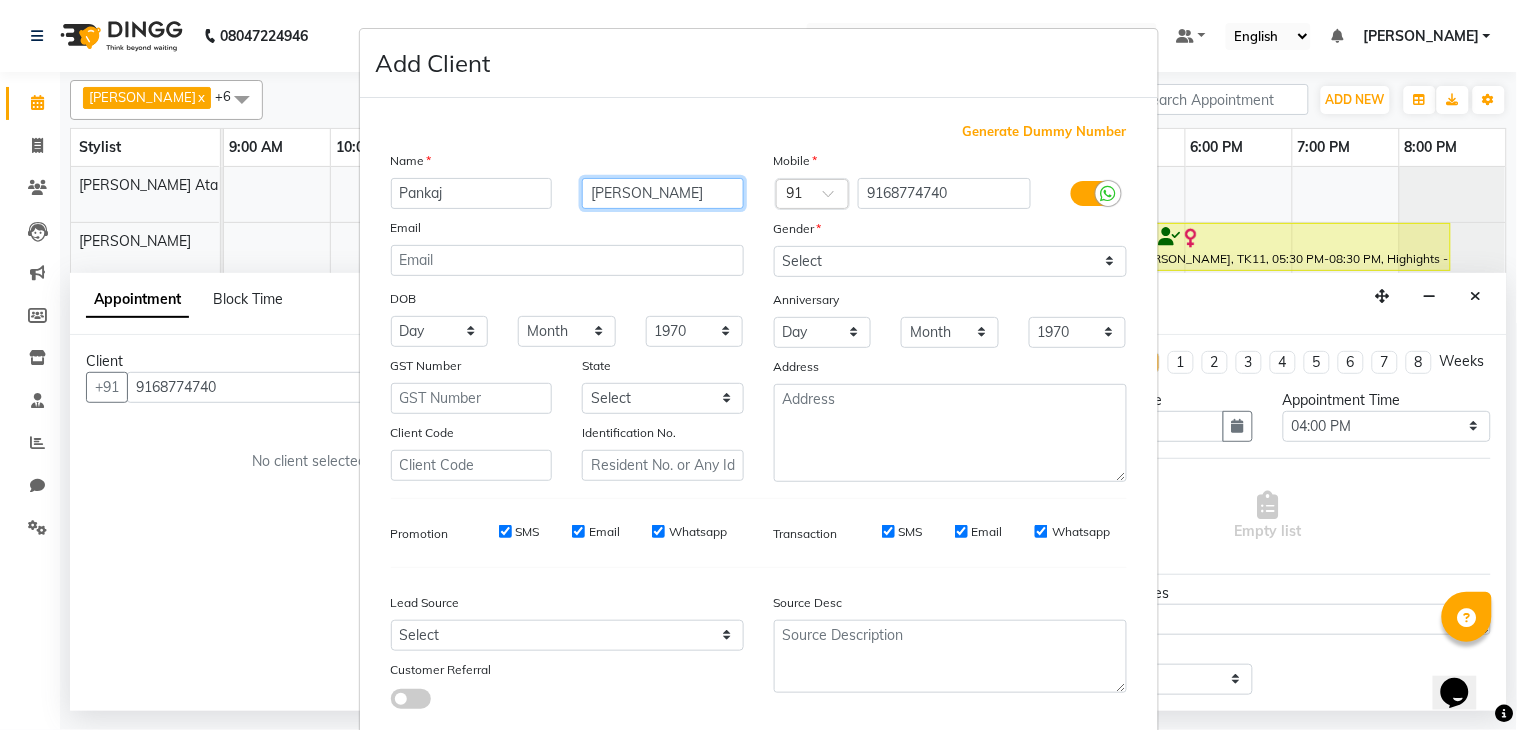 type on "Lila" 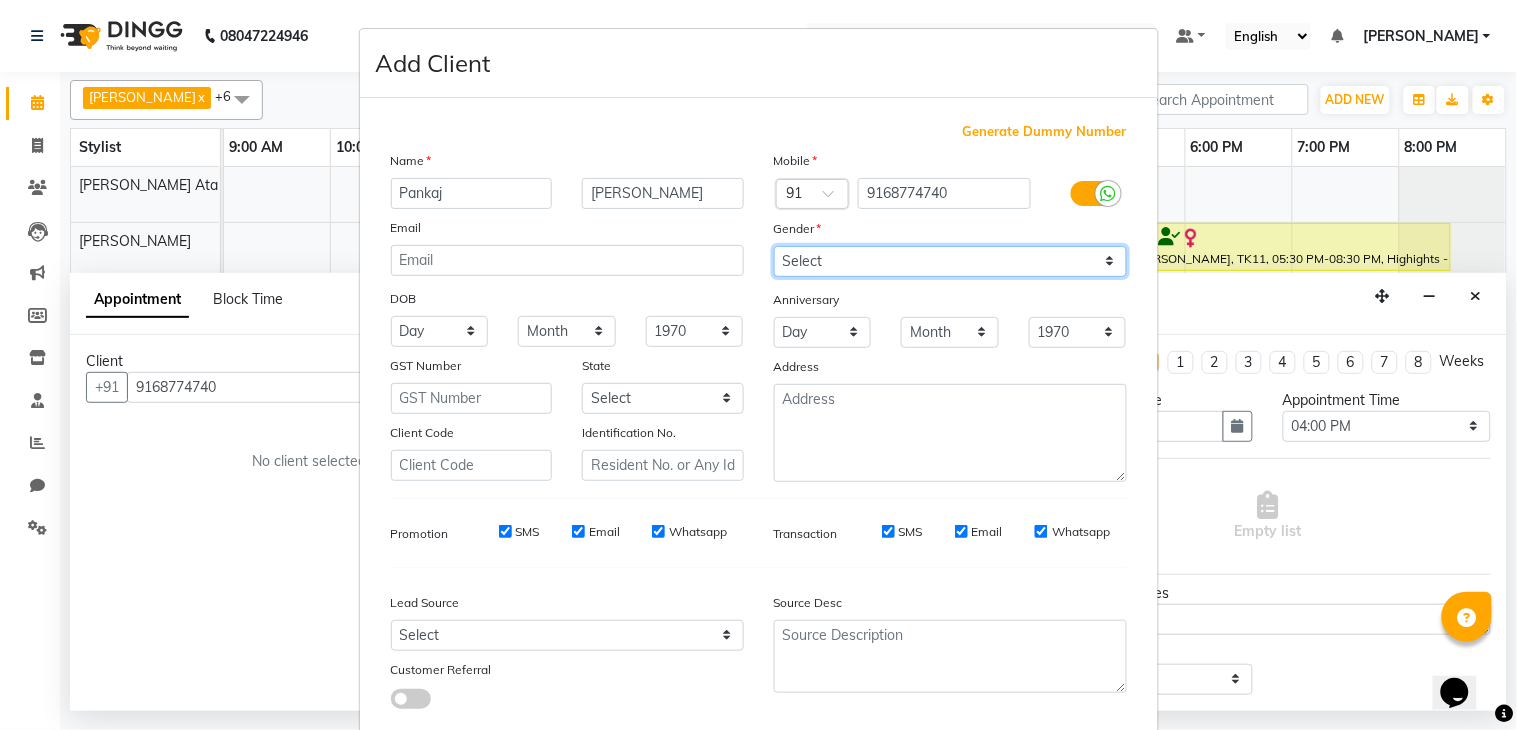 click on "Select Male Female Other Prefer Not To Say" at bounding box center (950, 261) 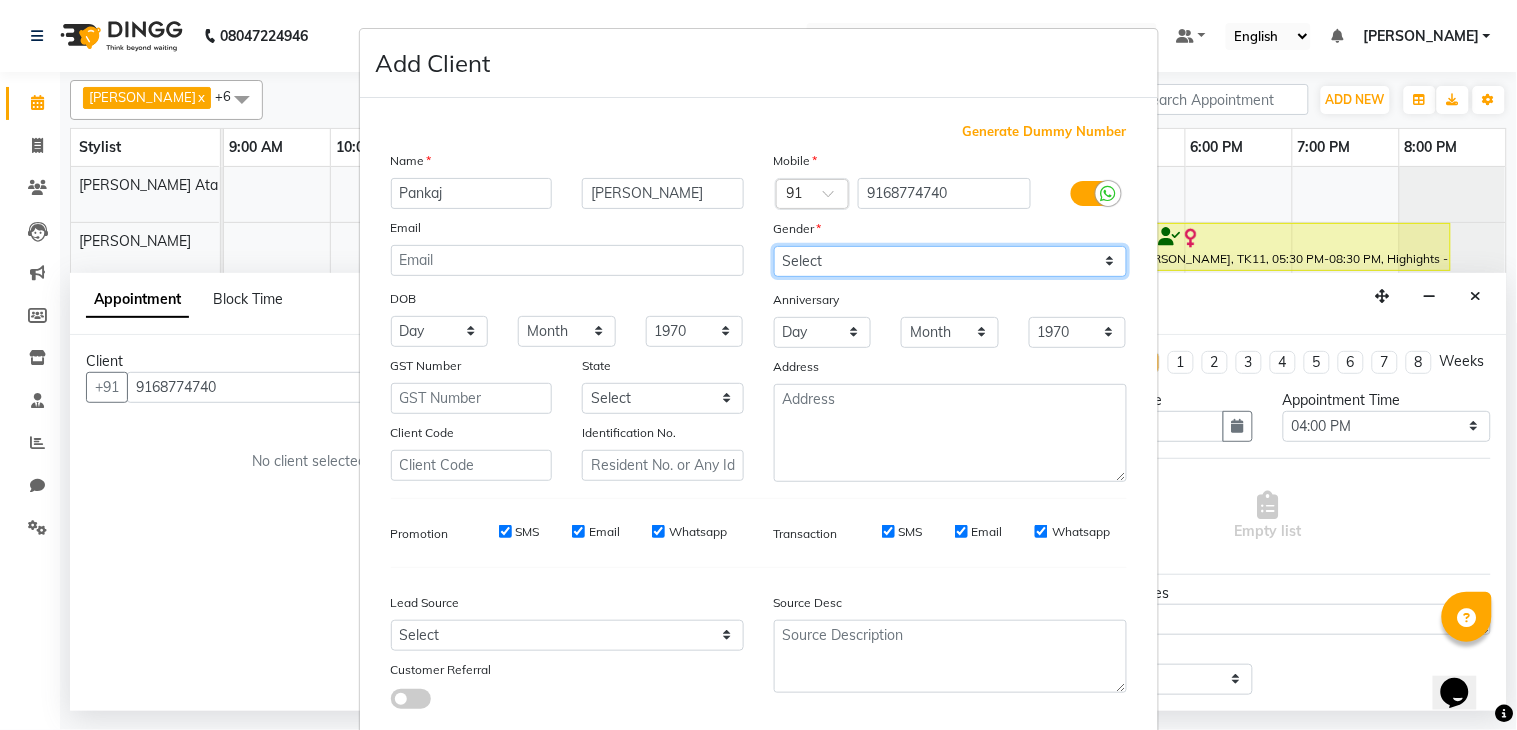 select on "male" 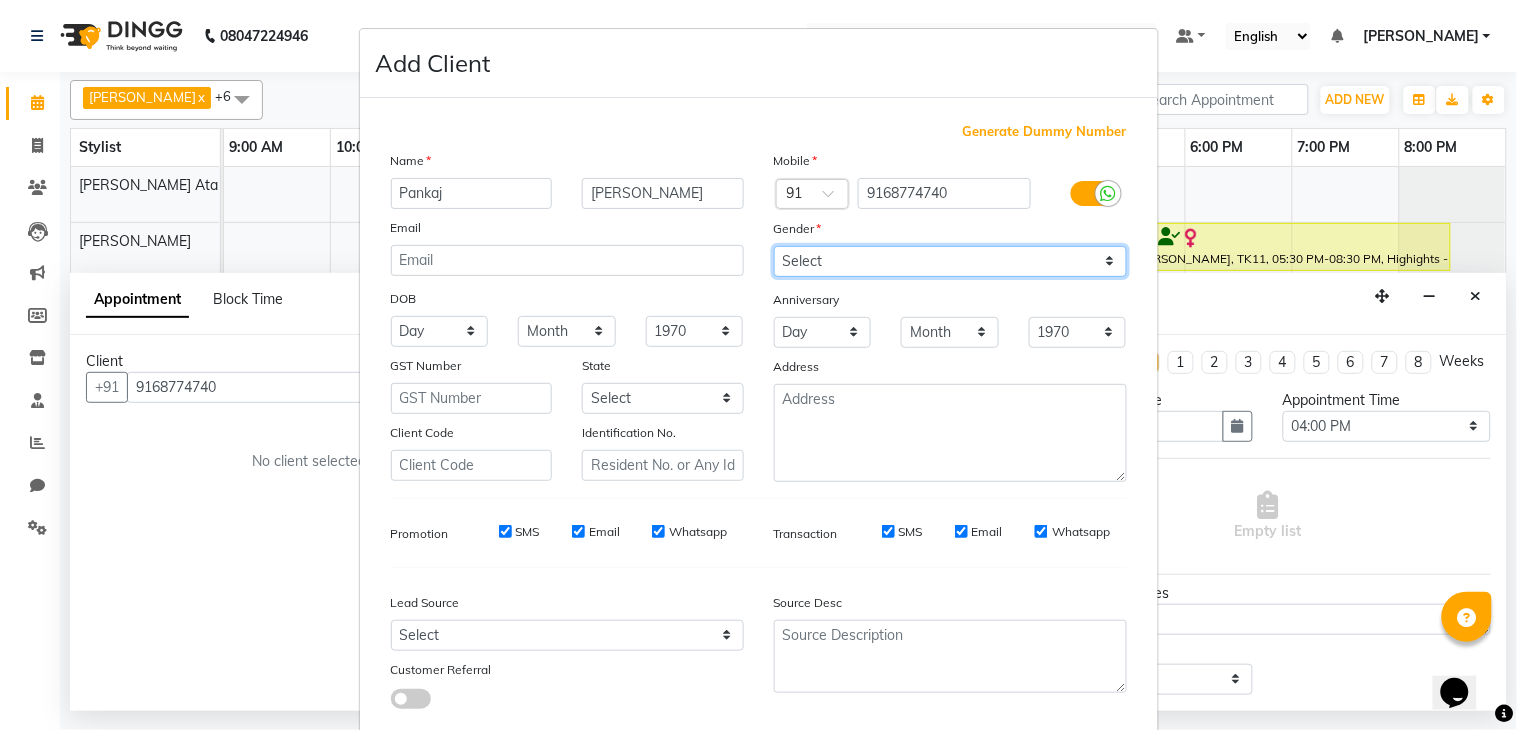 click on "Select Male Female Other Prefer Not To Say" at bounding box center (950, 261) 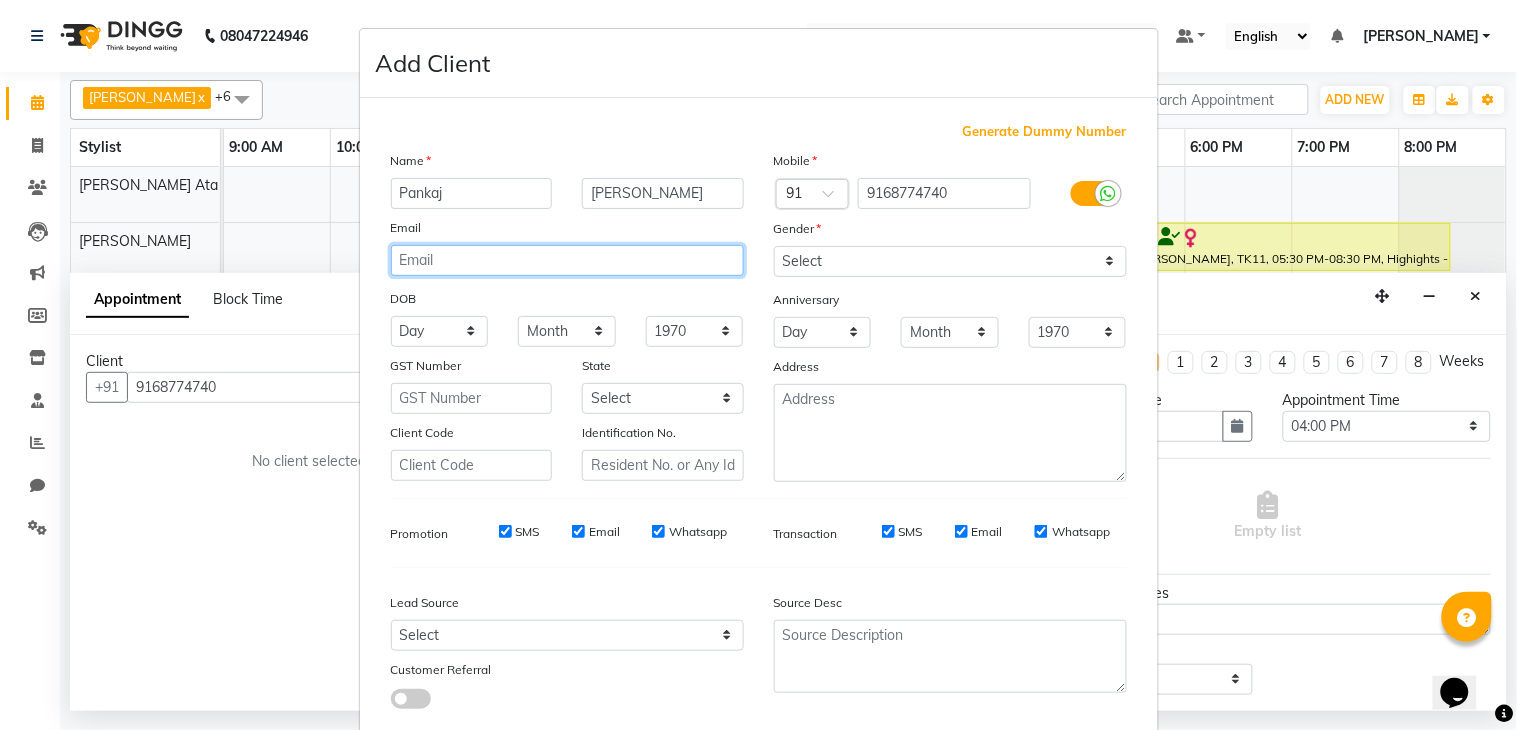 click at bounding box center [567, 260] 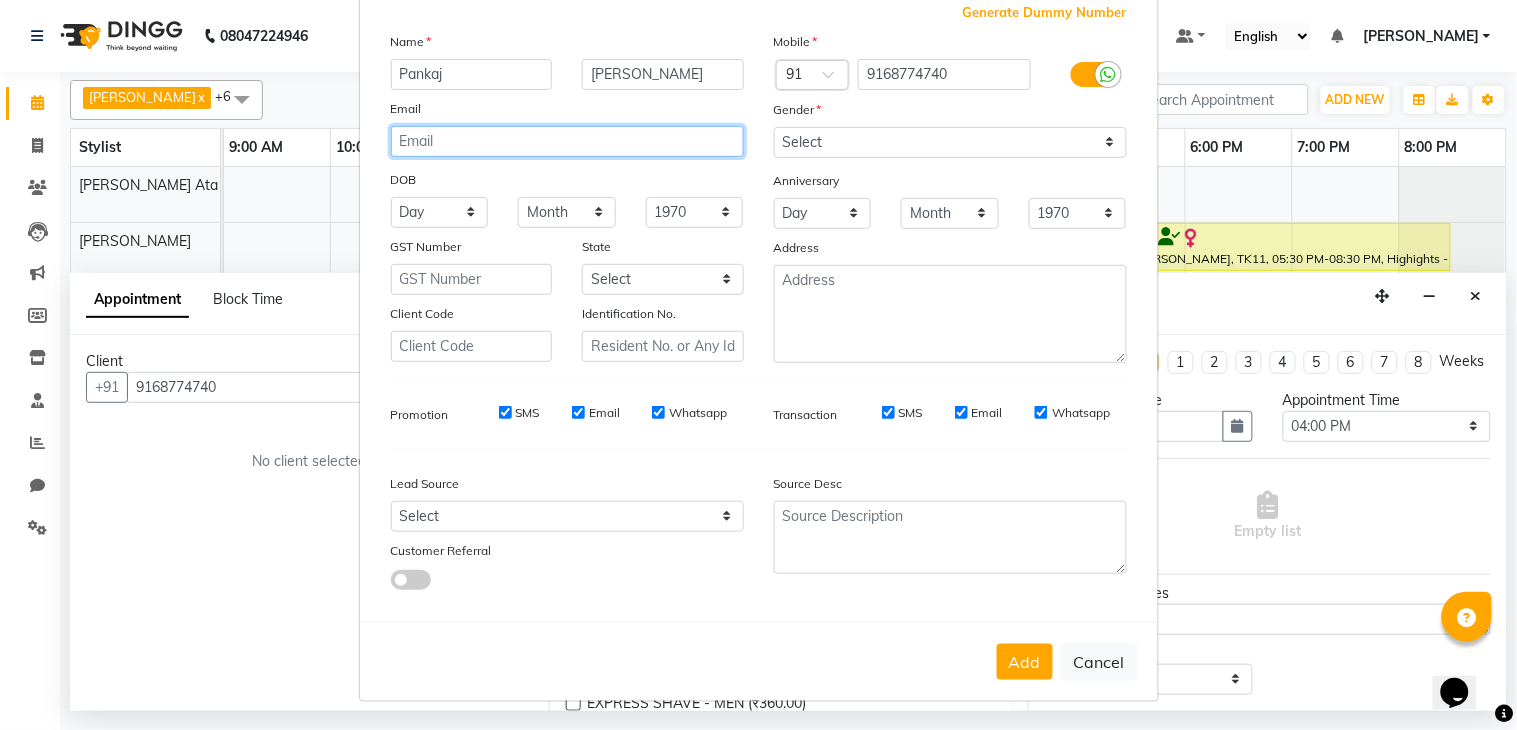 scroll, scrollTop: 121, scrollLeft: 0, axis: vertical 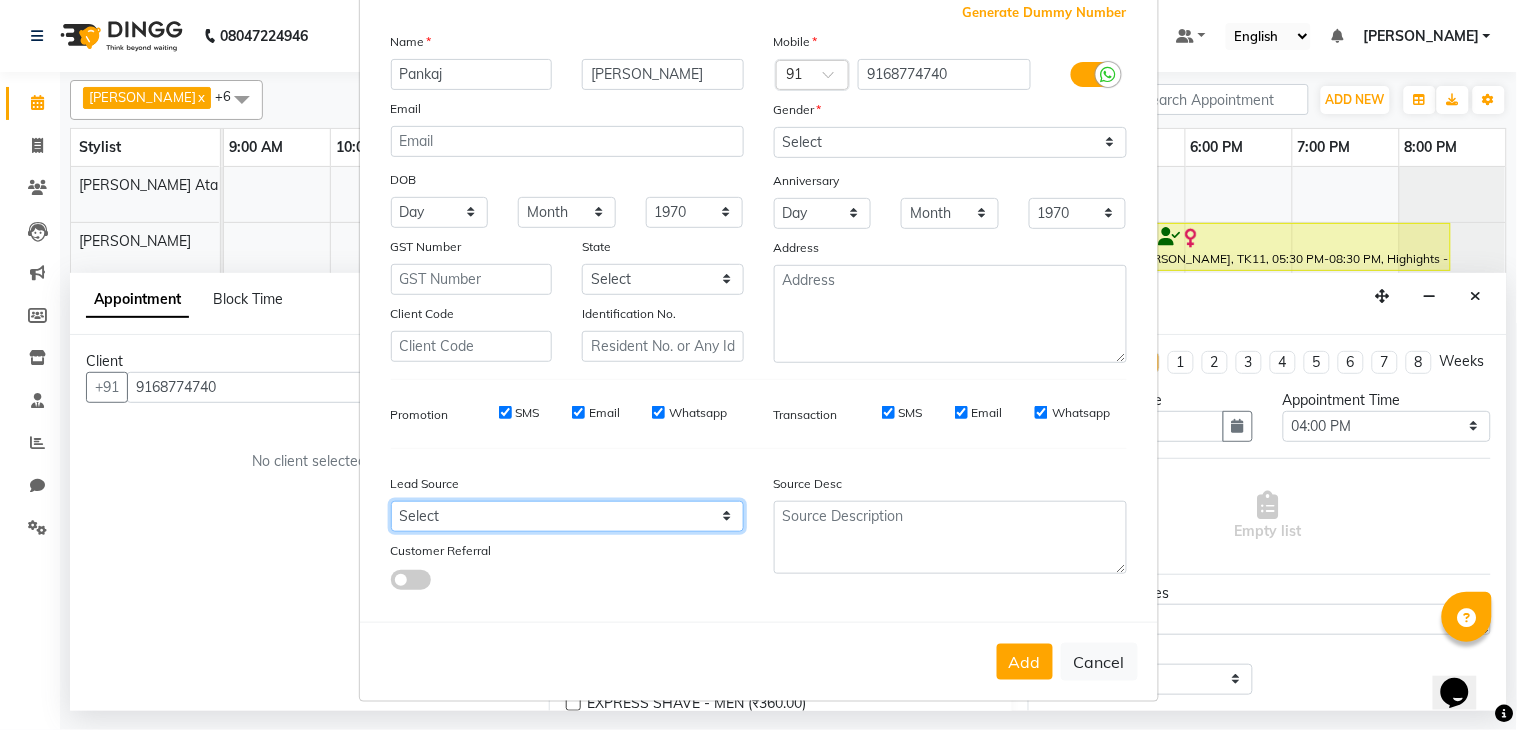 click on "Select Walk-in Referral Internet Friend Word of Mouth Advertisement Facebook JustDial Google Other" at bounding box center (567, 516) 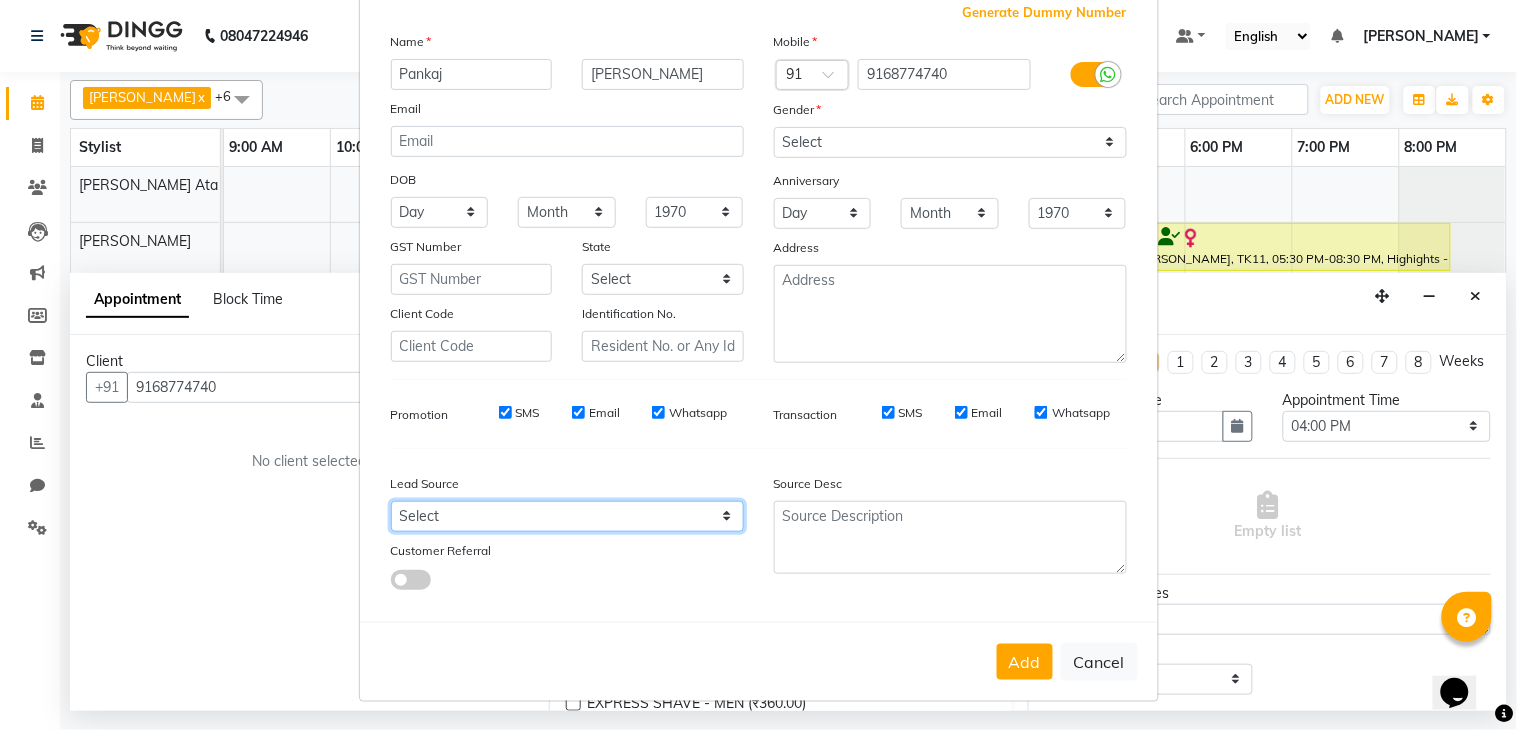 select on "54617" 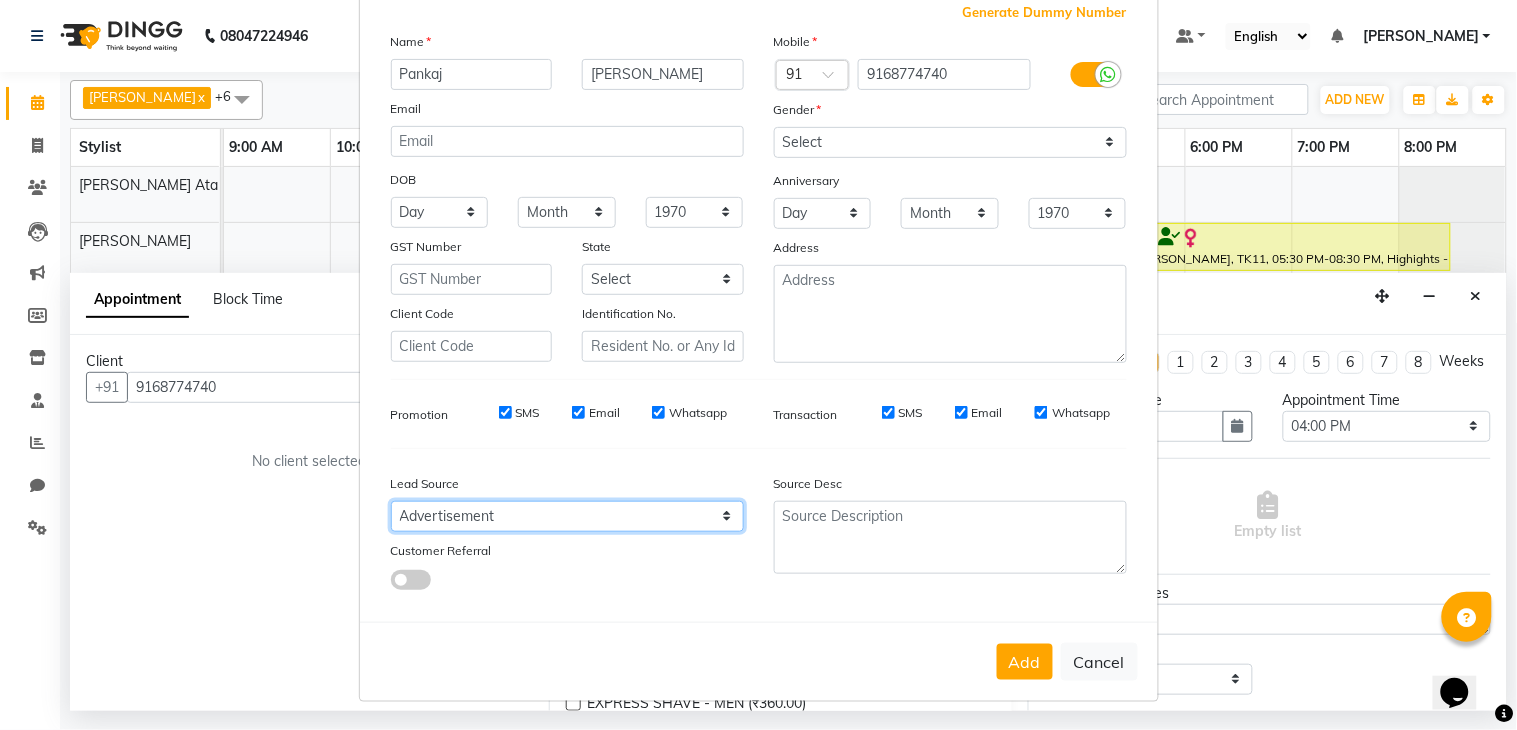 click on "Select Walk-in Referral Internet Friend Word of Mouth Advertisement Facebook JustDial Google Other" at bounding box center (567, 516) 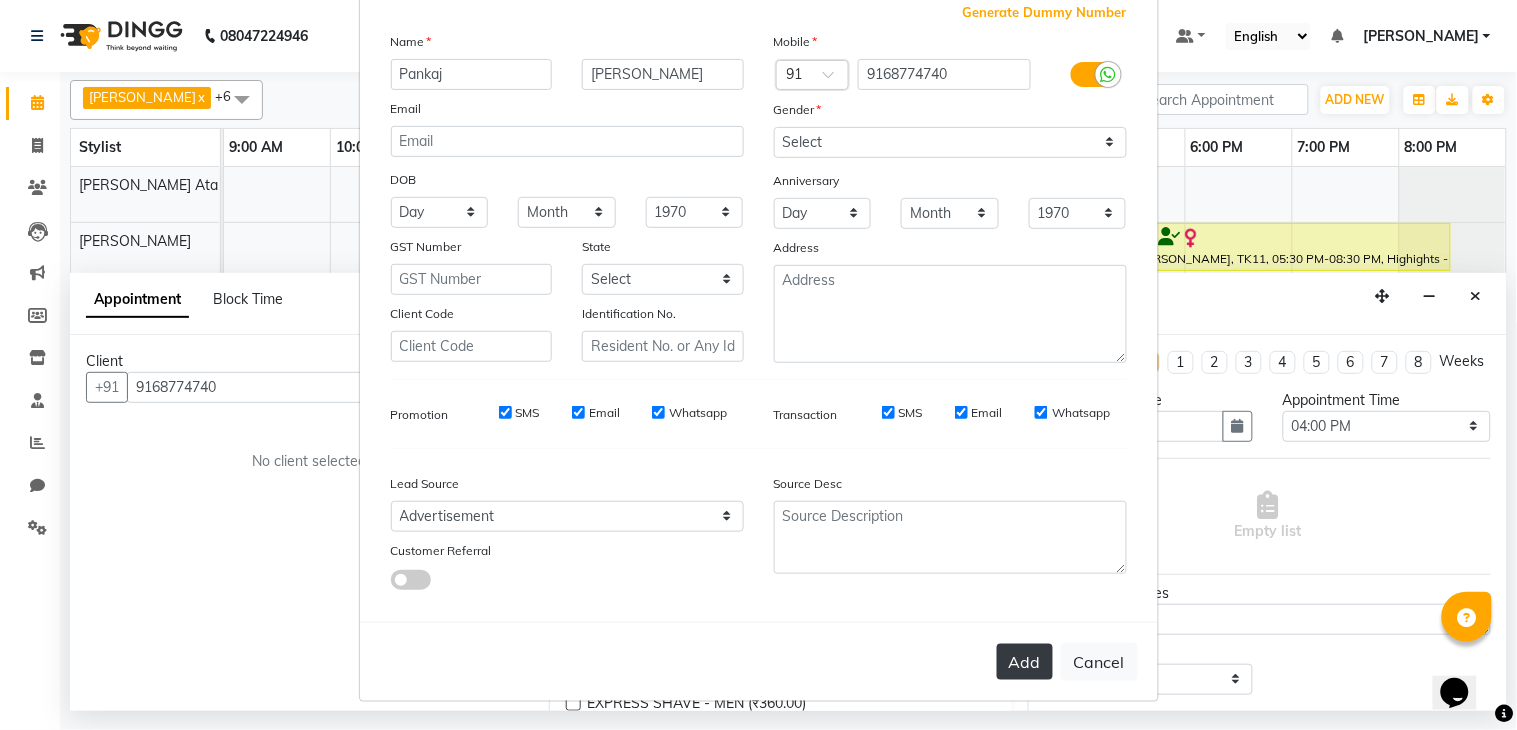 click on "Add" at bounding box center (1025, 662) 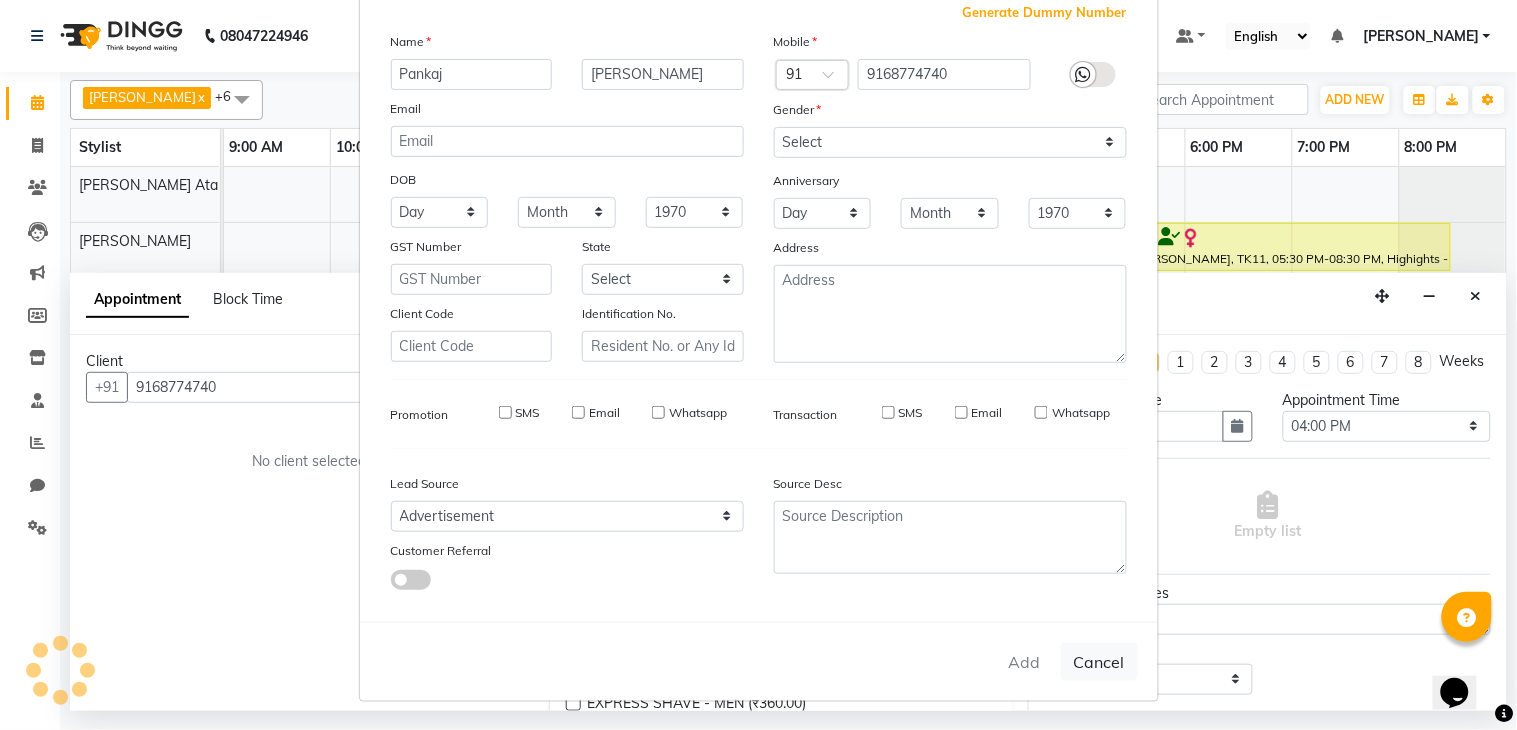 type 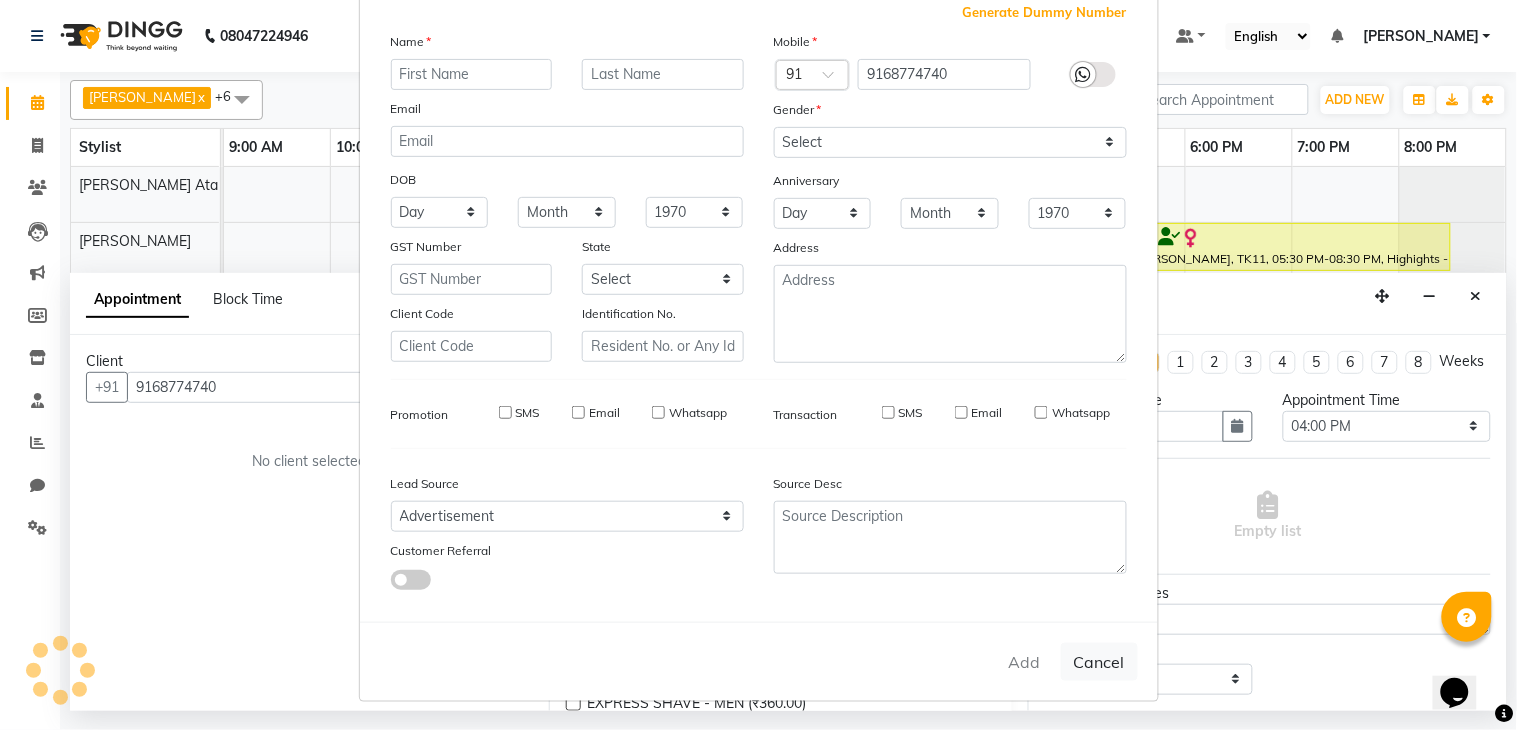 select 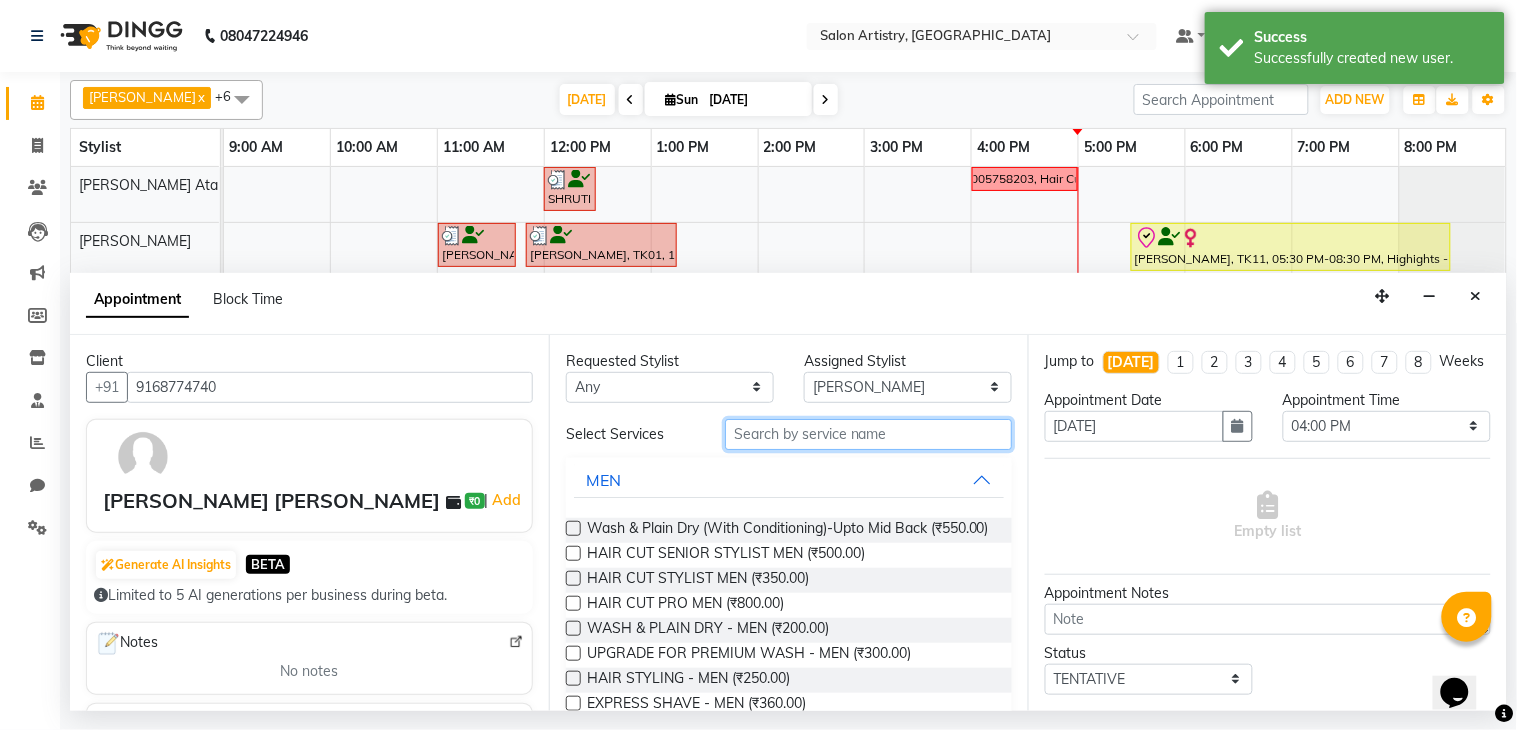 click at bounding box center [868, 434] 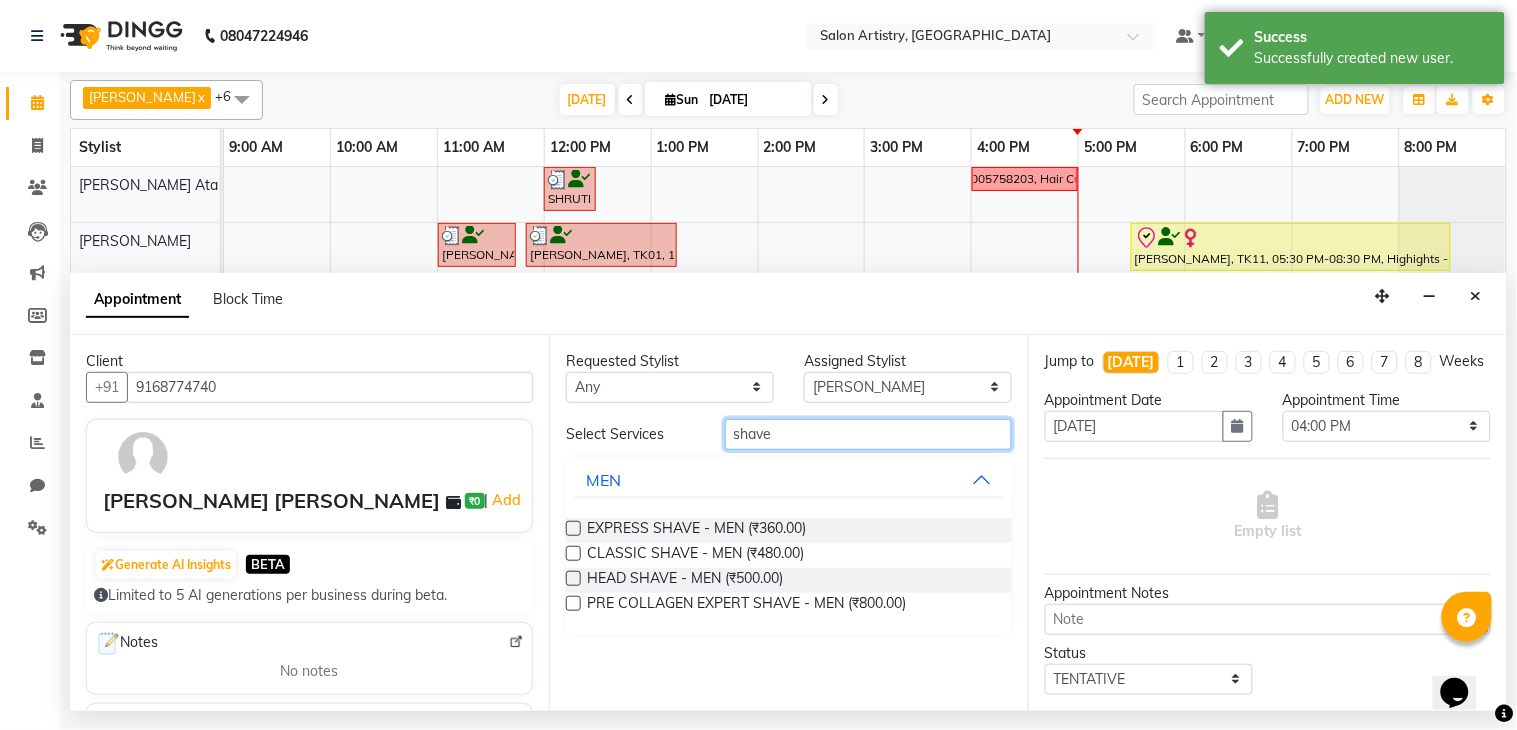 type on "shave" 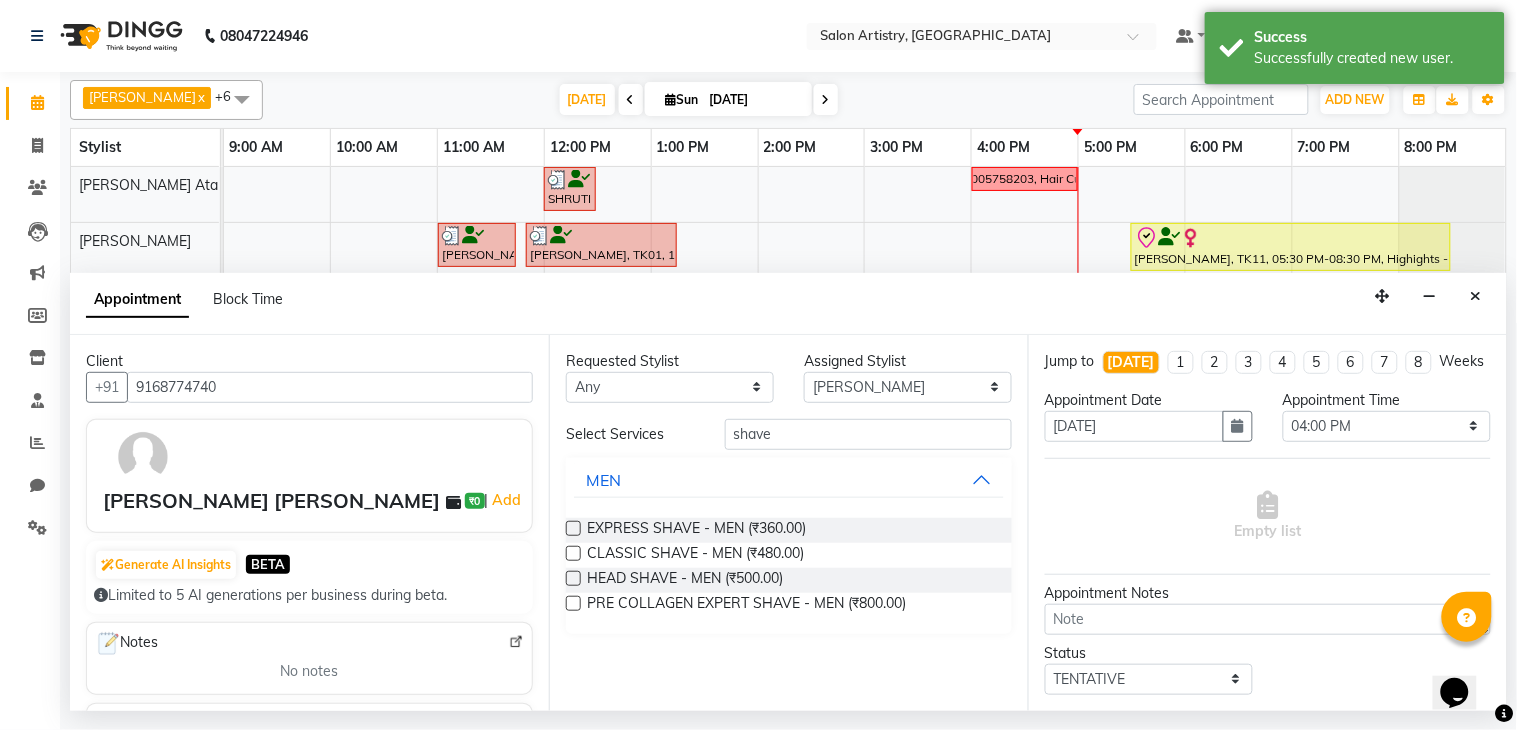 click at bounding box center (573, 528) 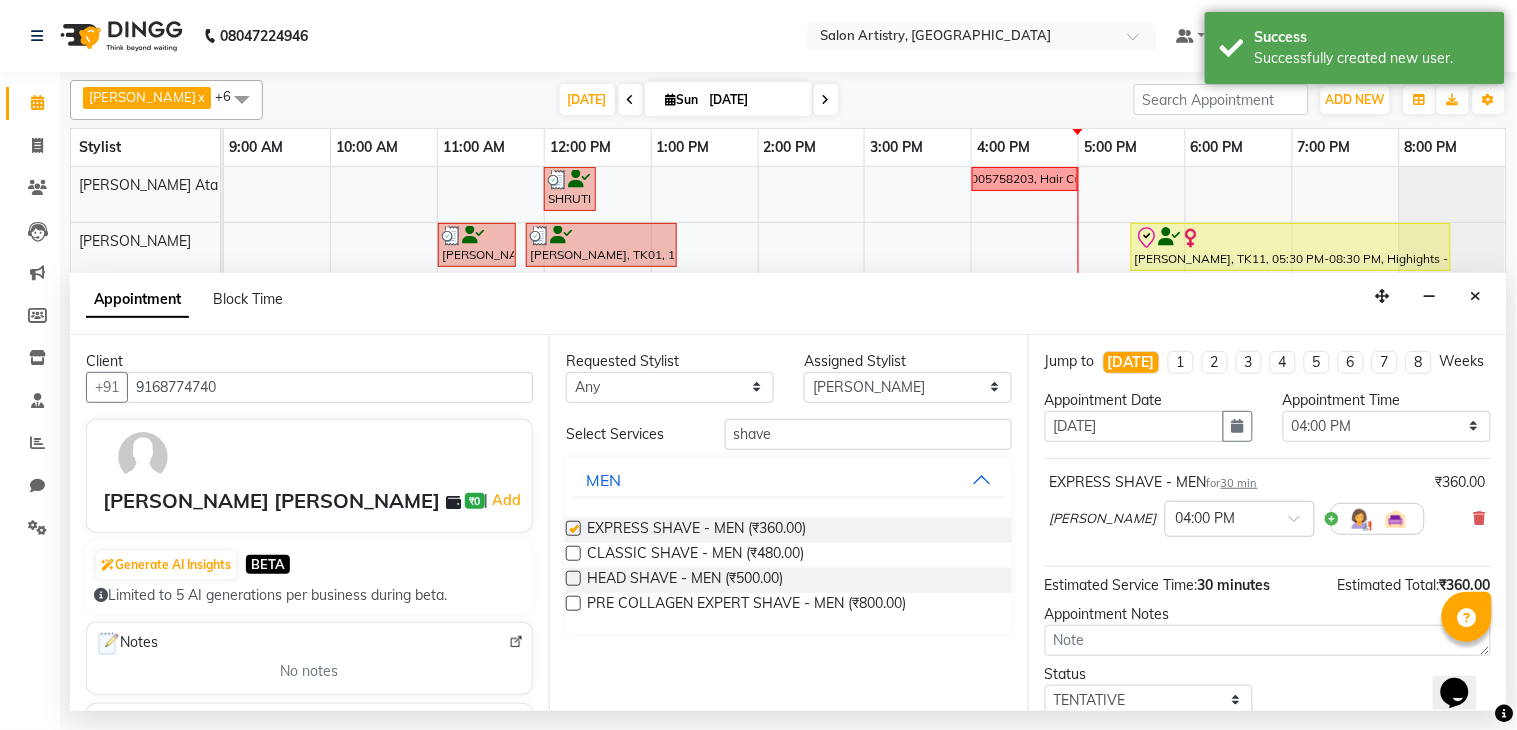 checkbox on "false" 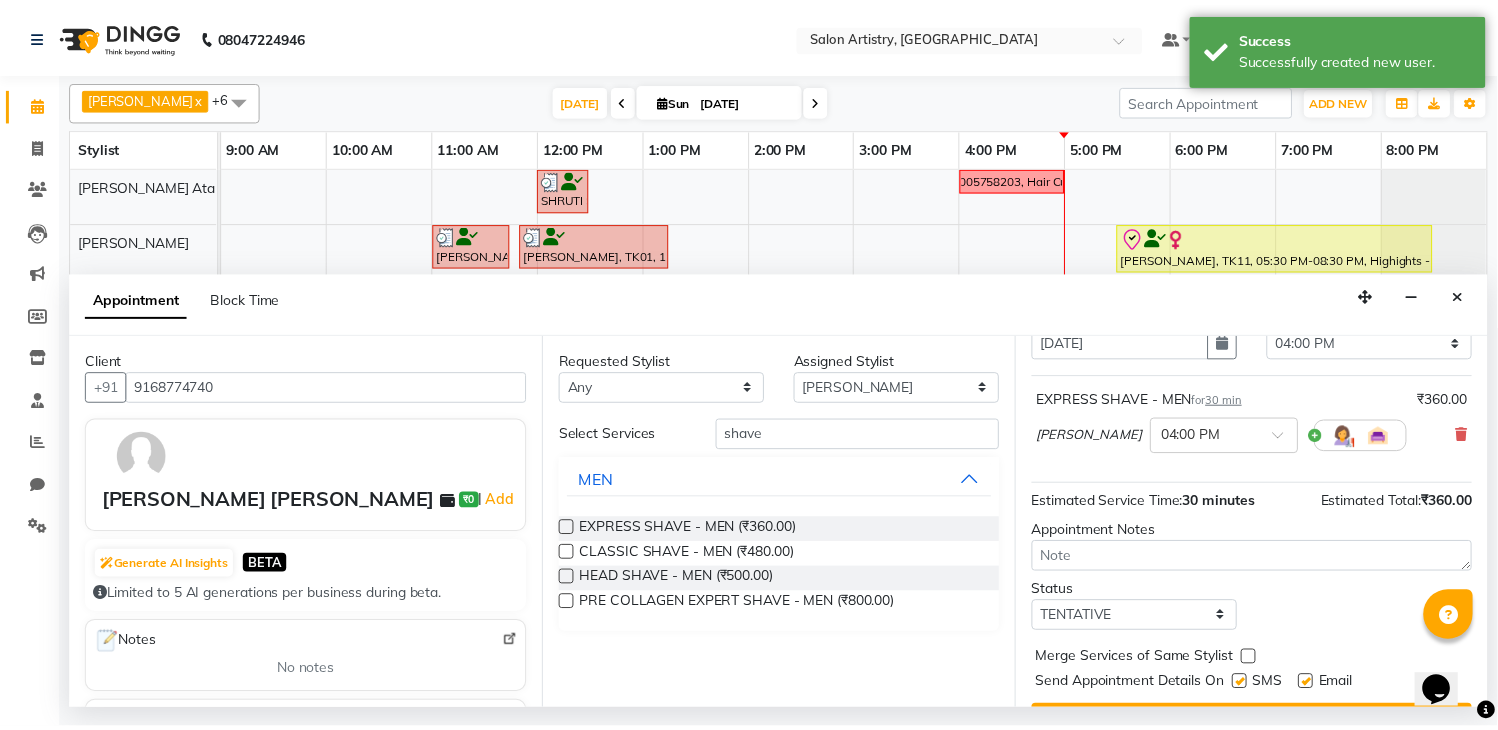 scroll, scrollTop: 150, scrollLeft: 0, axis: vertical 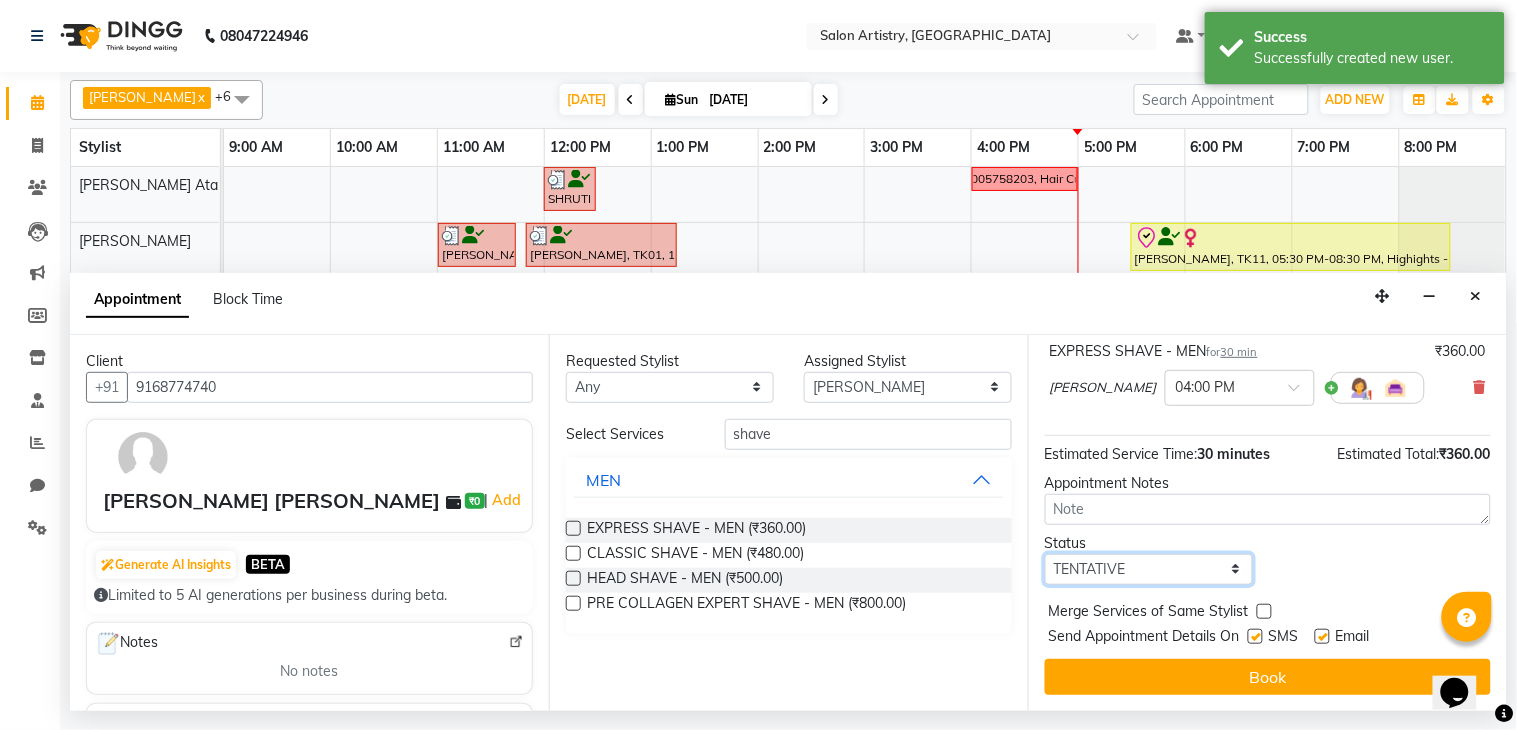 click on "Select TENTATIVE CONFIRM CHECK-IN UPCOMING" at bounding box center (1149, 569) 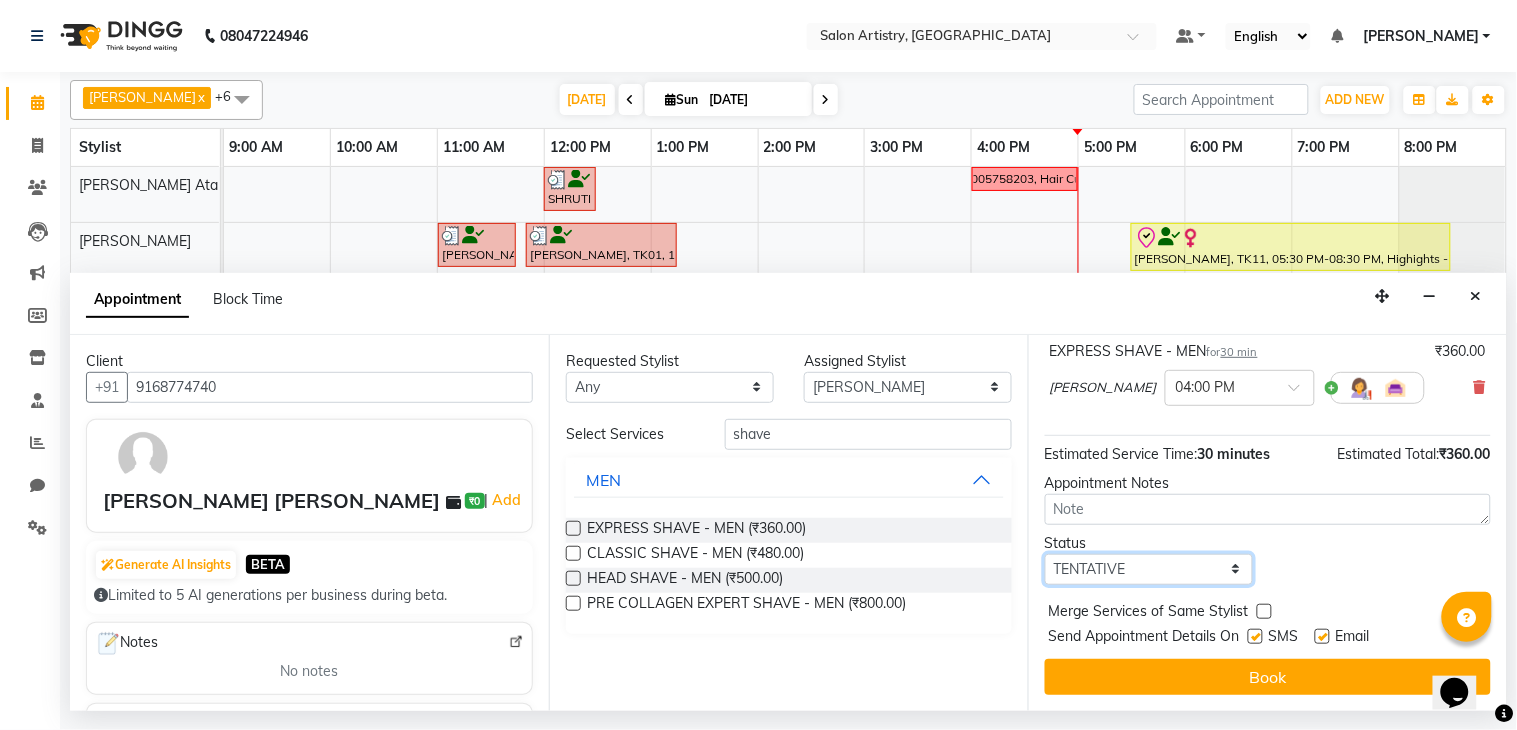 select on "check-in" 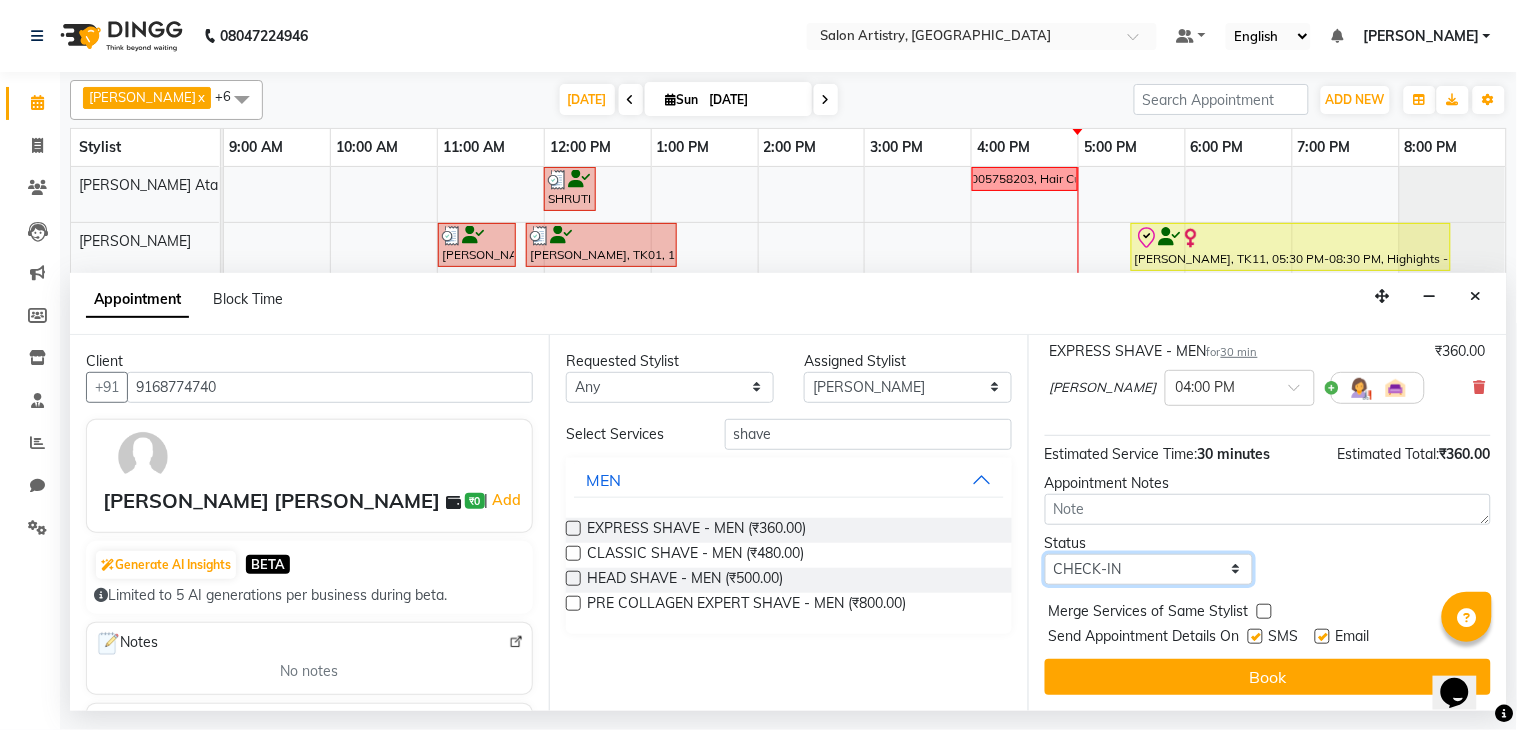click on "Select TENTATIVE CONFIRM CHECK-IN UPCOMING" at bounding box center (1149, 569) 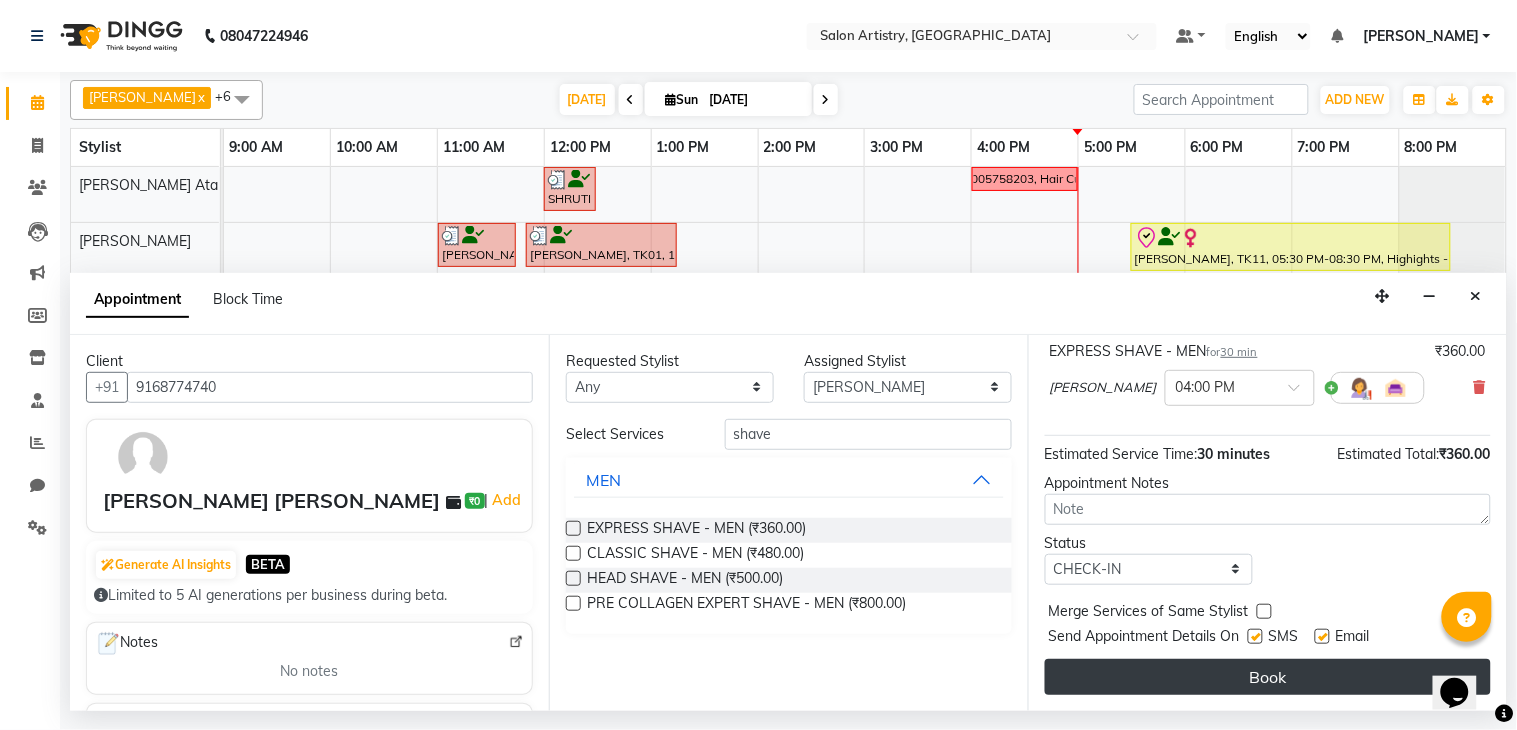 click on "Book" at bounding box center (1268, 677) 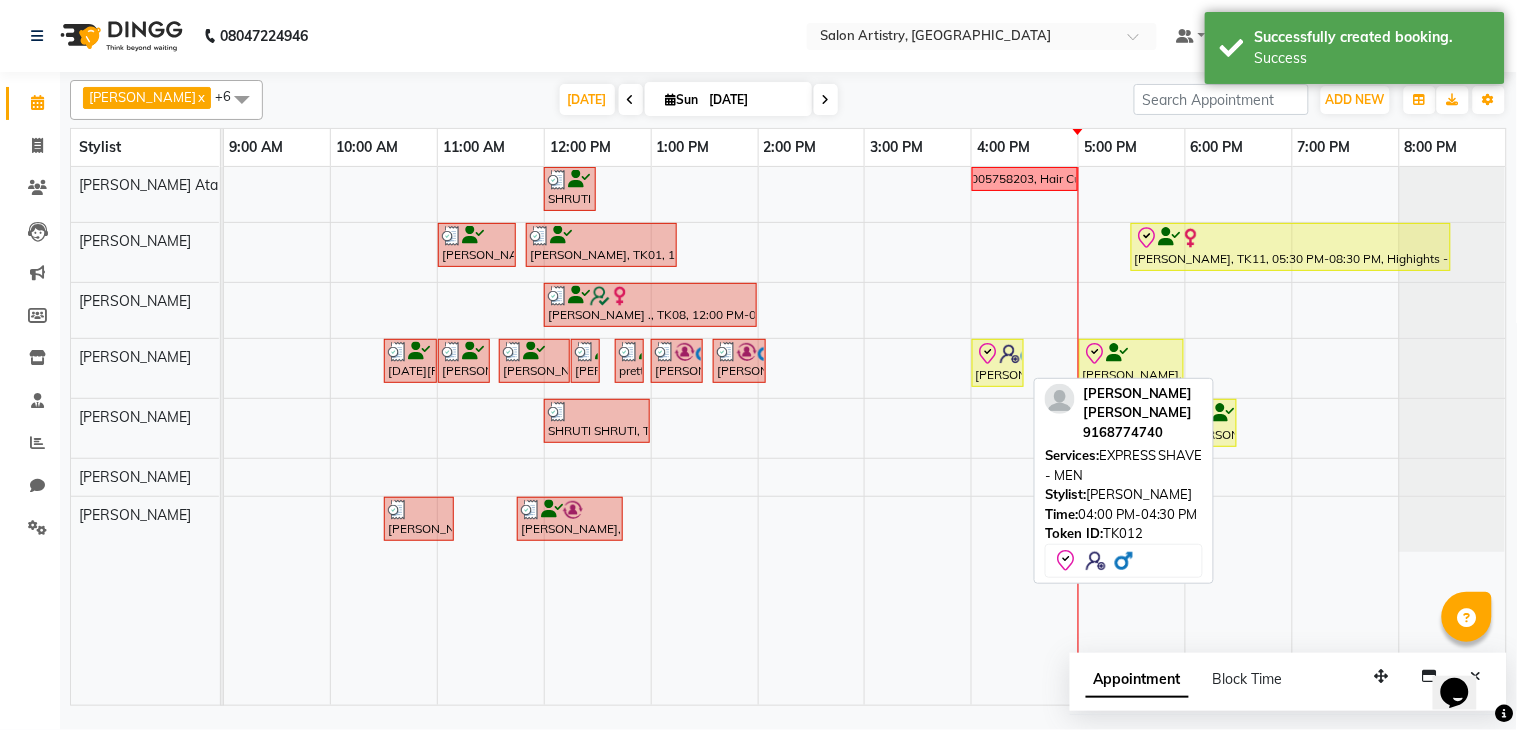click on "[PERSON_NAME] [PERSON_NAME], TK12, 04:00 PM-04:30 PM, EXPRESS SHAVE - MEN" at bounding box center (998, 363) 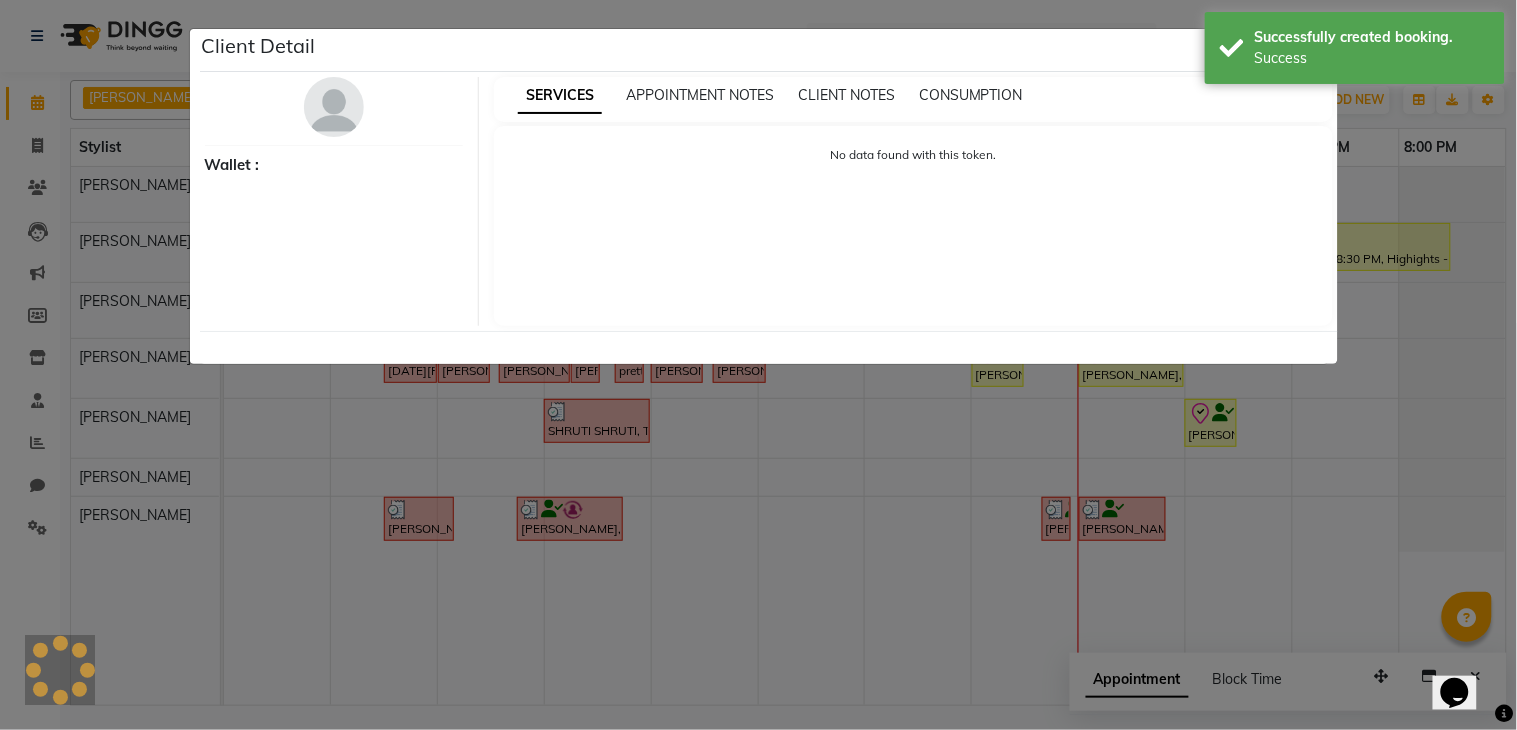 select on "8" 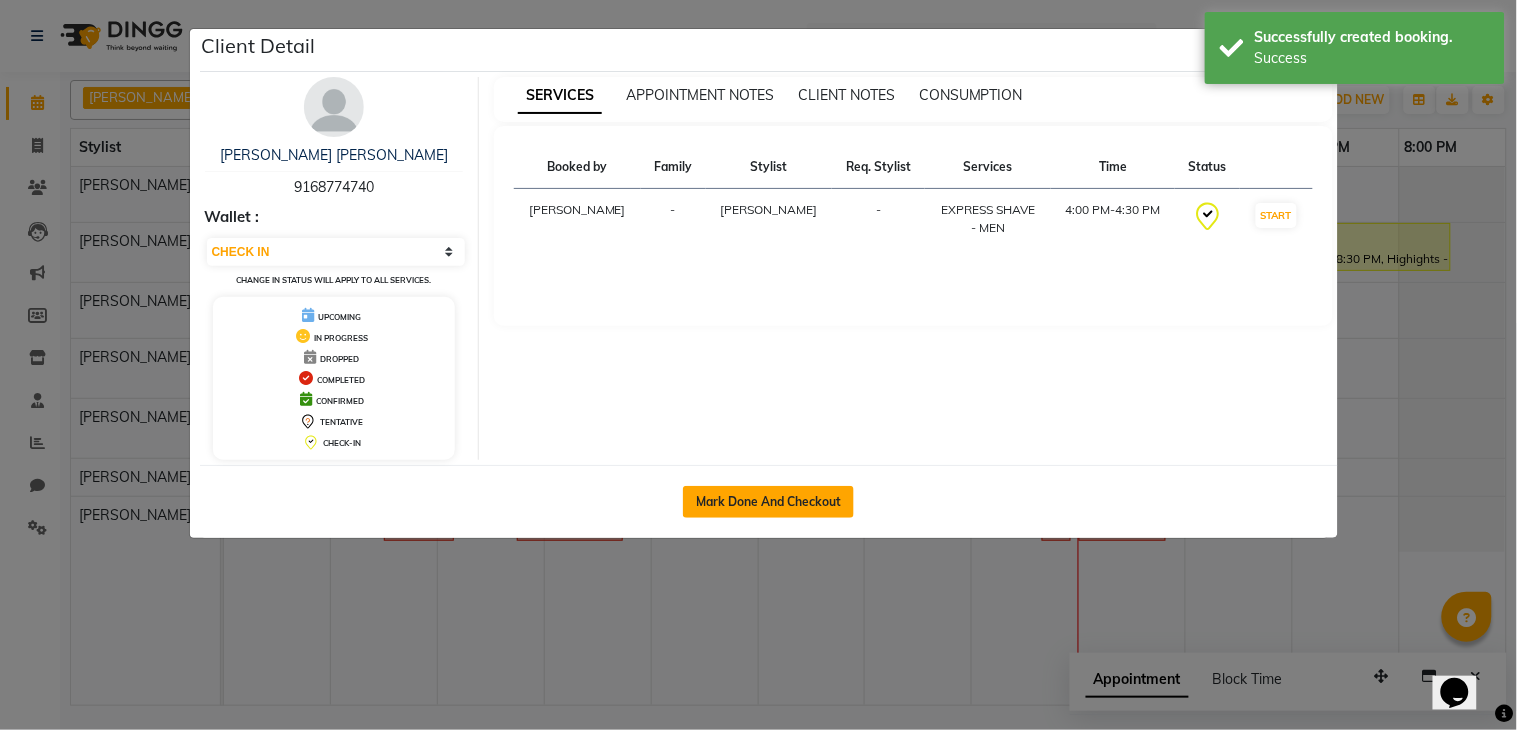 click on "Mark Done And Checkout" 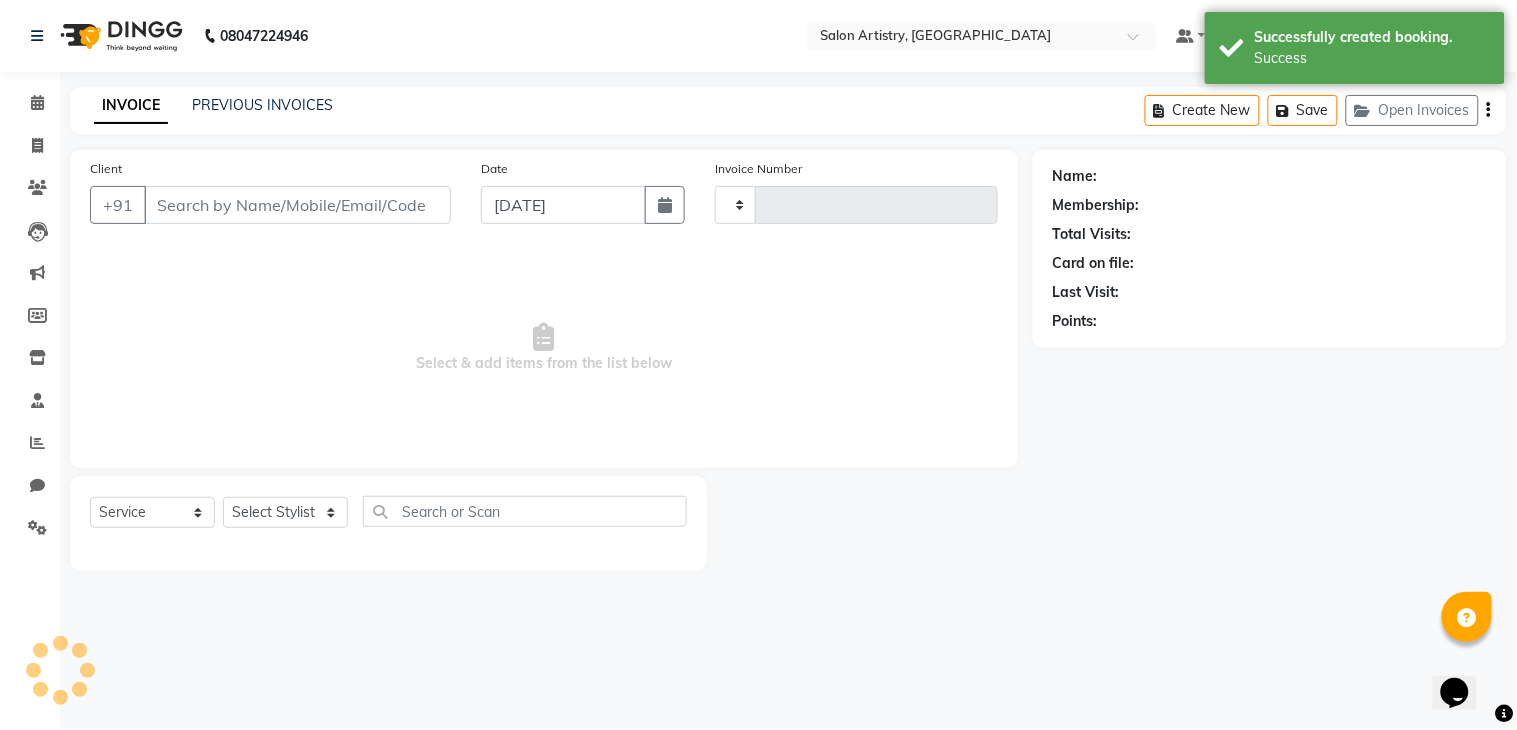 type on "1455" 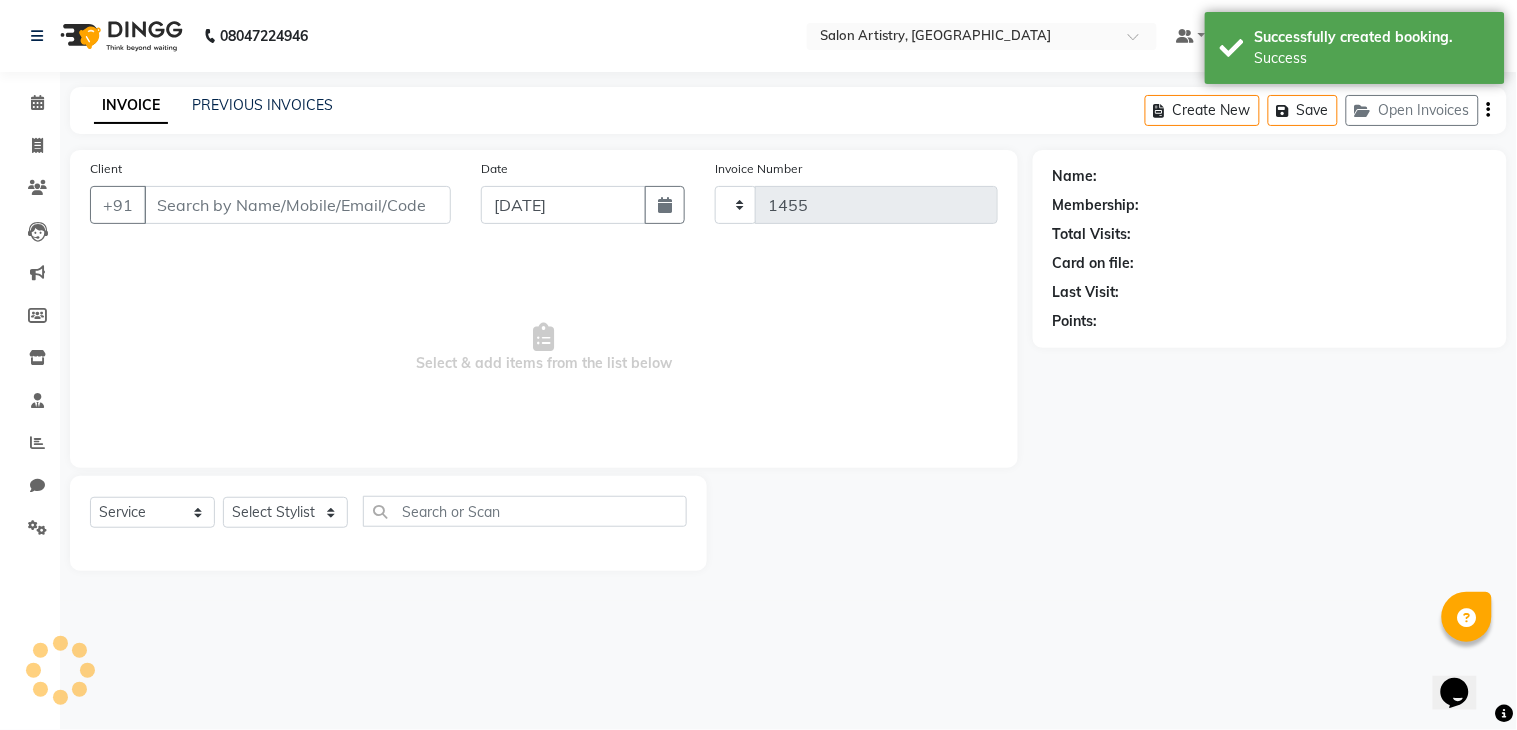 select on "8285" 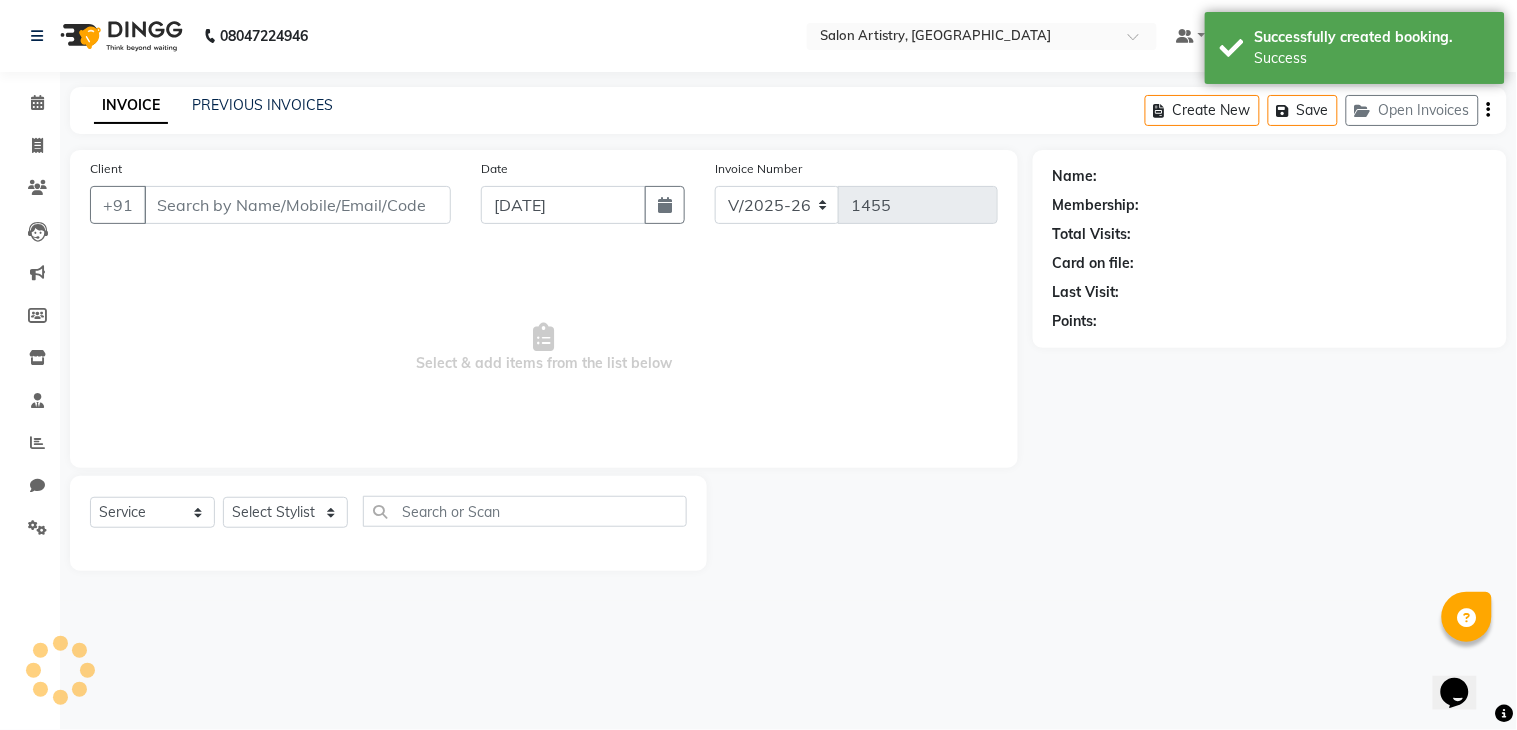 type on "9168774740" 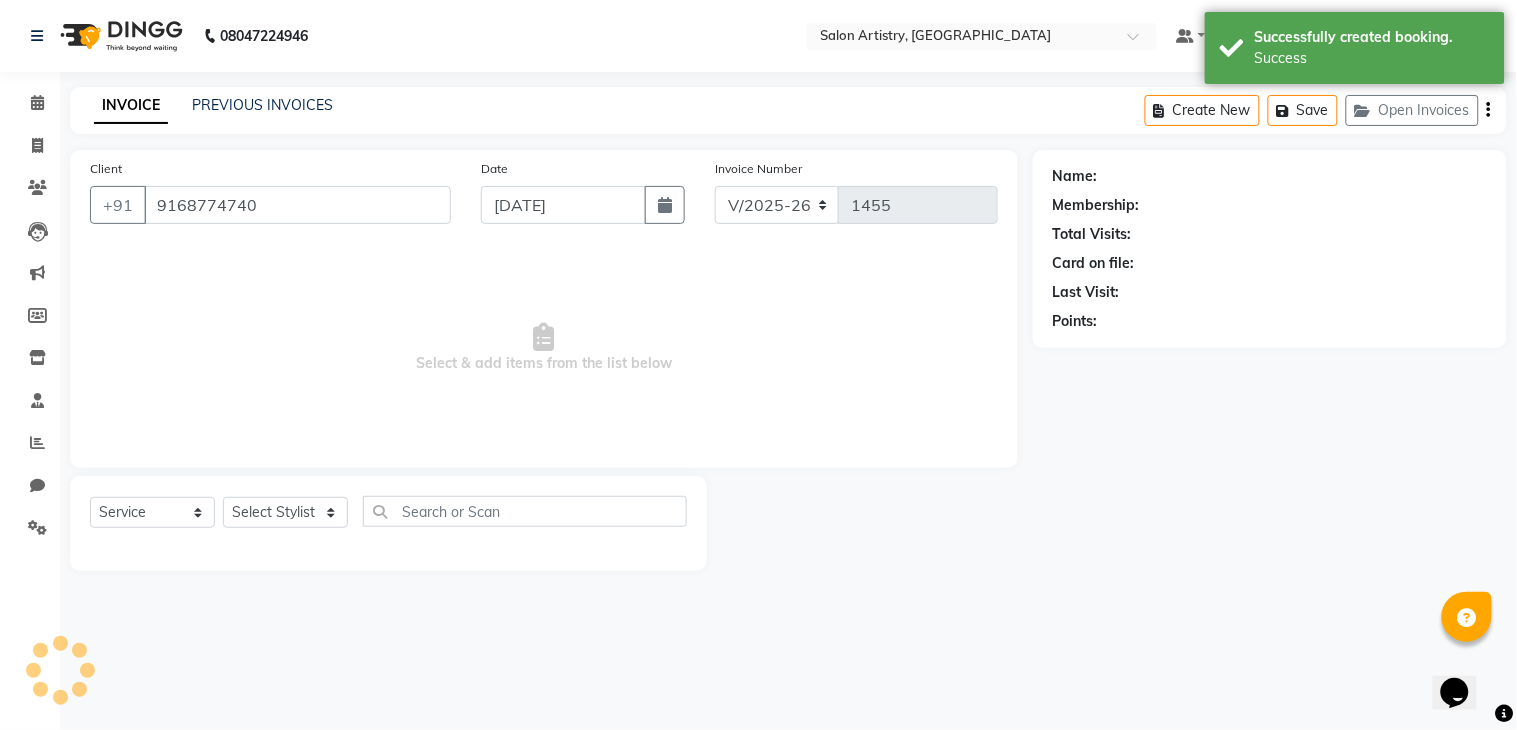 select on "79861" 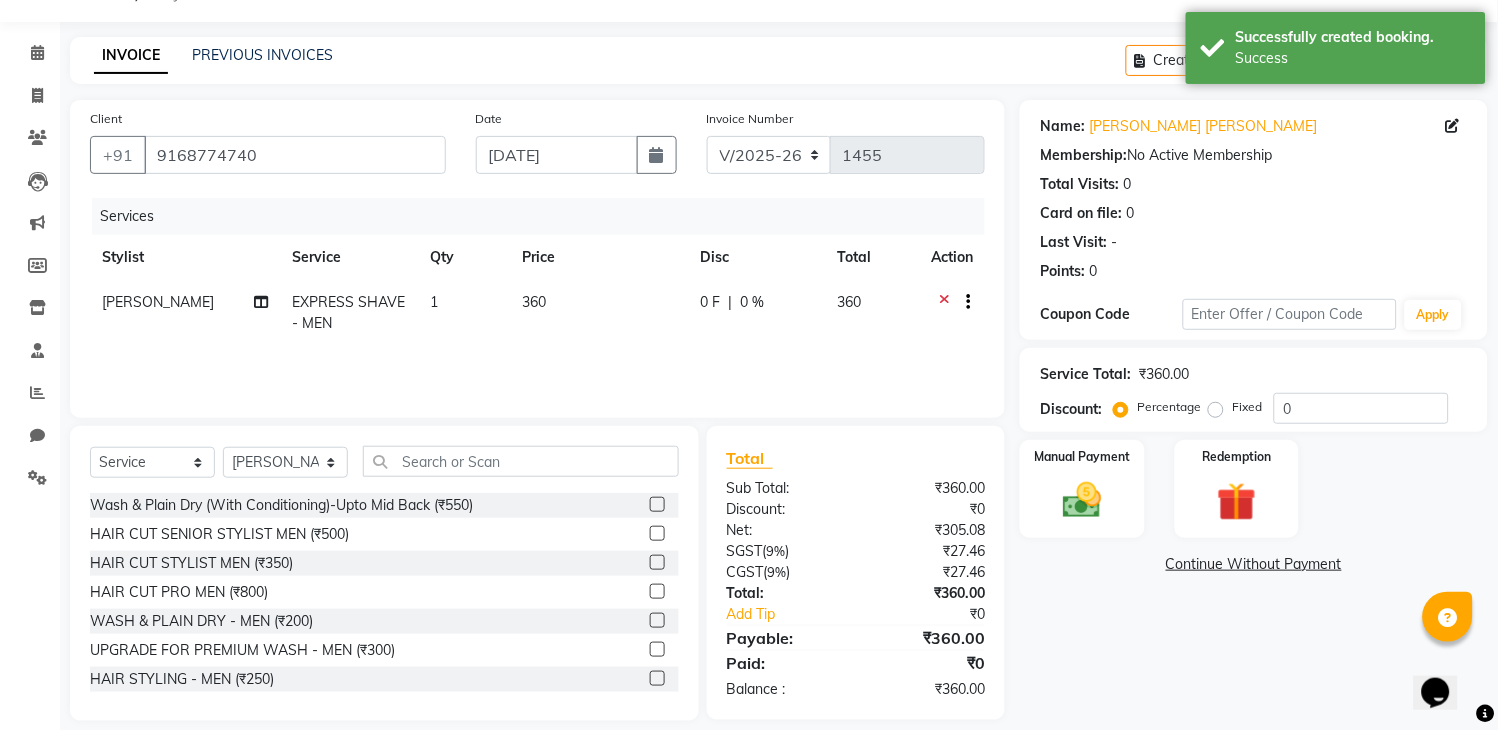 scroll, scrollTop: 0, scrollLeft: 0, axis: both 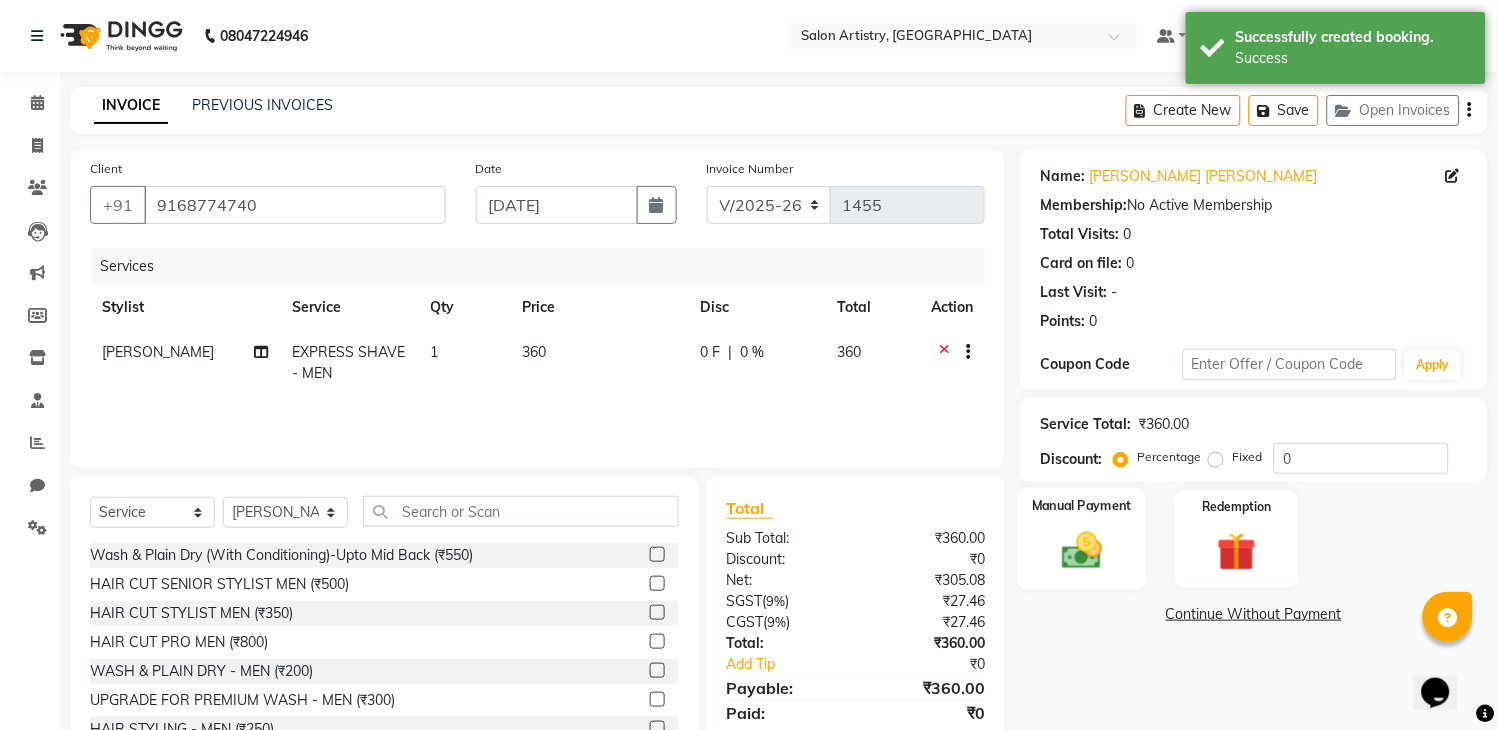click 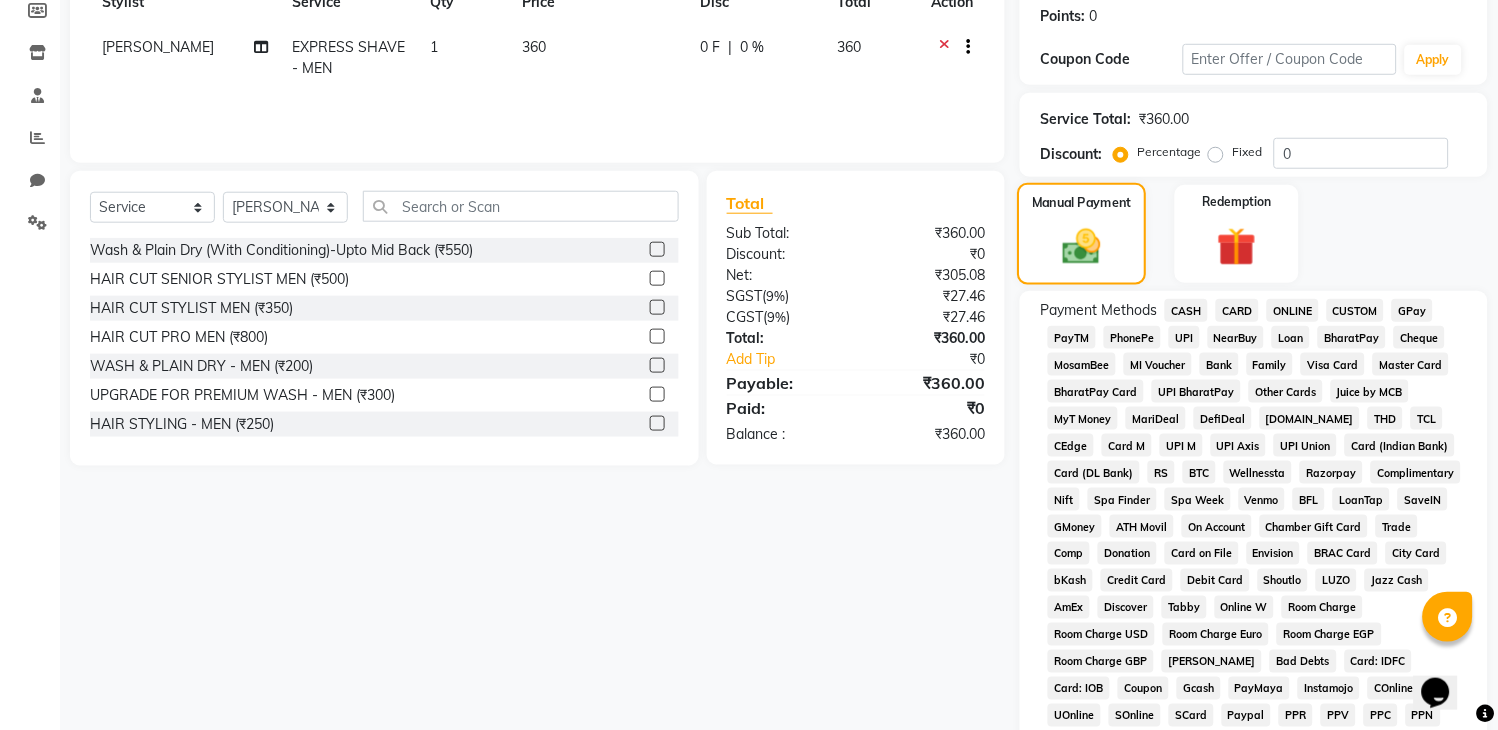 scroll, scrollTop: 333, scrollLeft: 0, axis: vertical 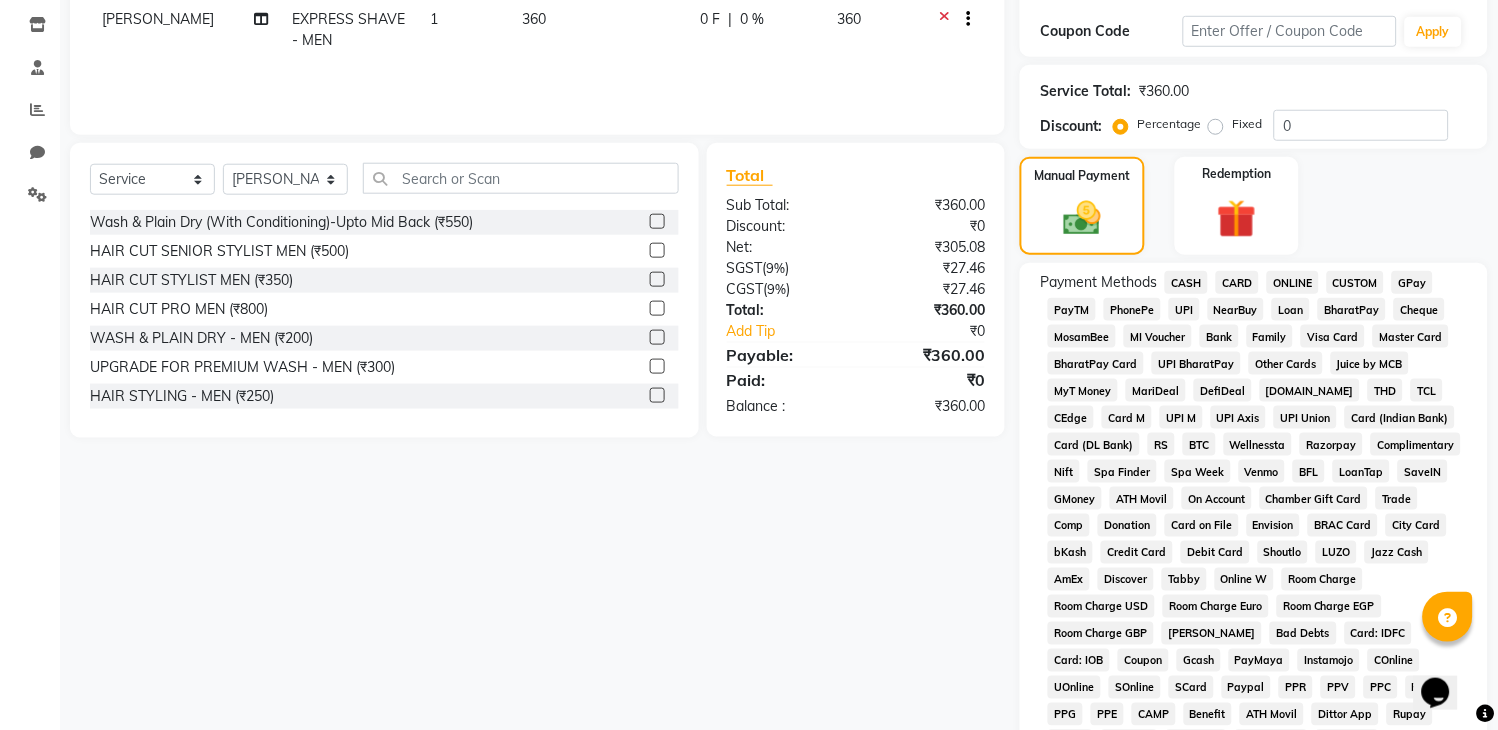 click on "GPay" 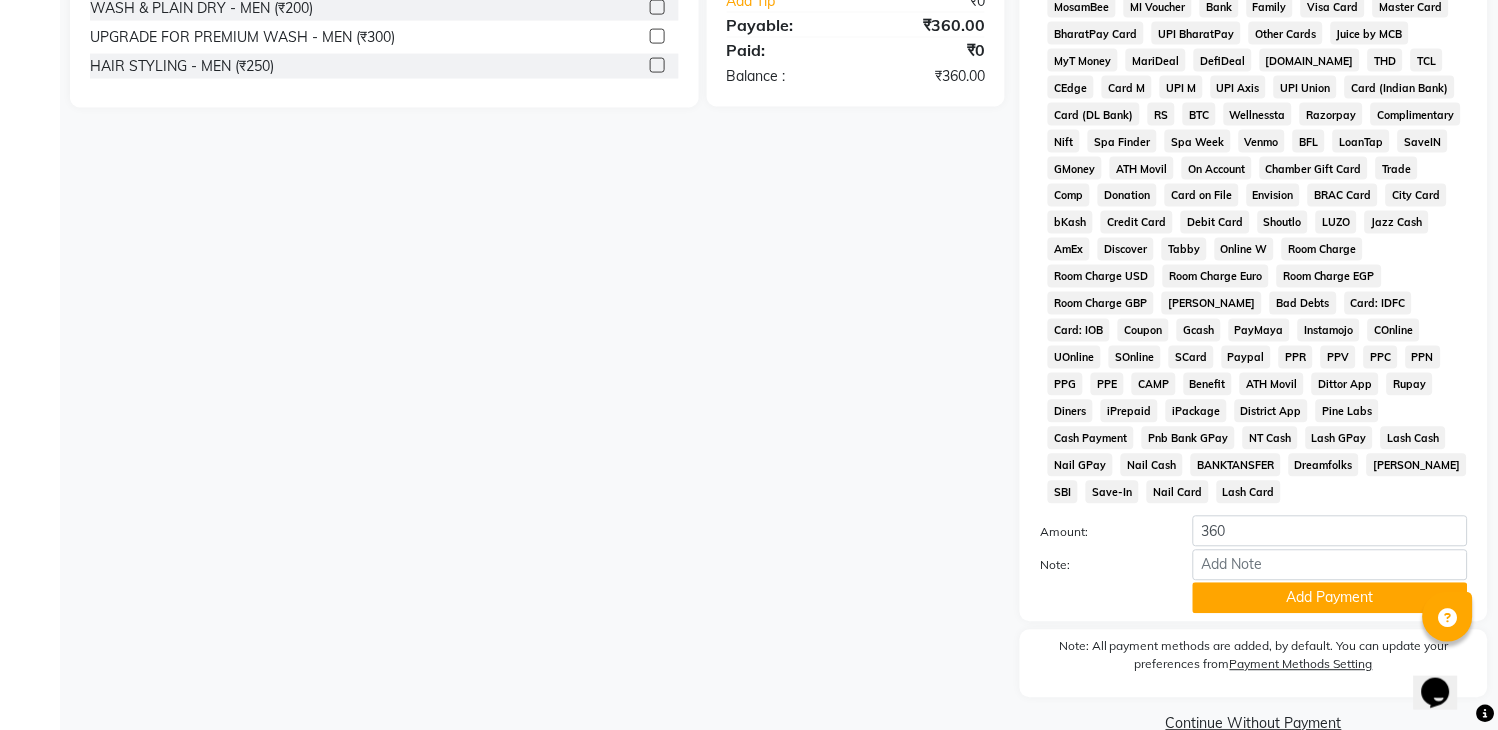 scroll, scrollTop: 666, scrollLeft: 0, axis: vertical 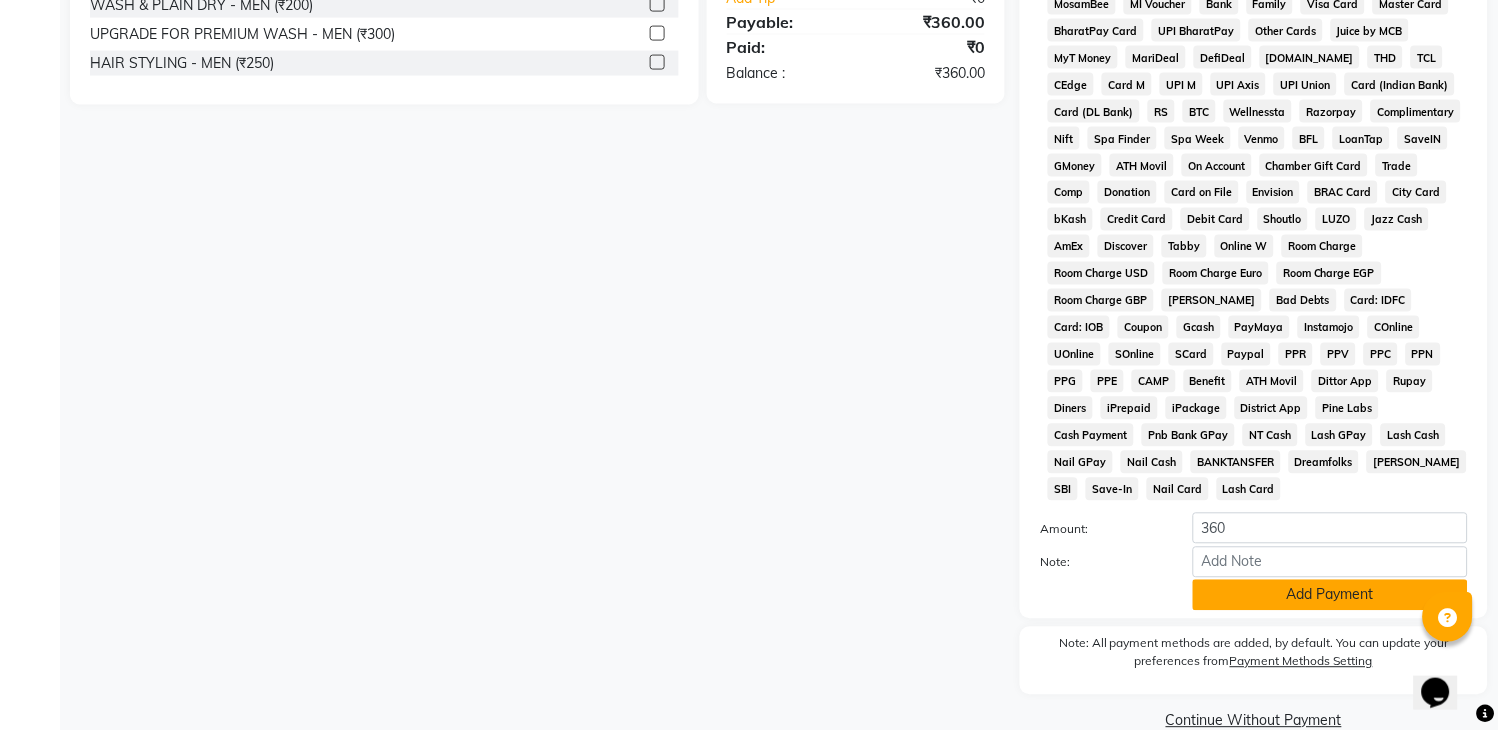 click on "Add Payment" 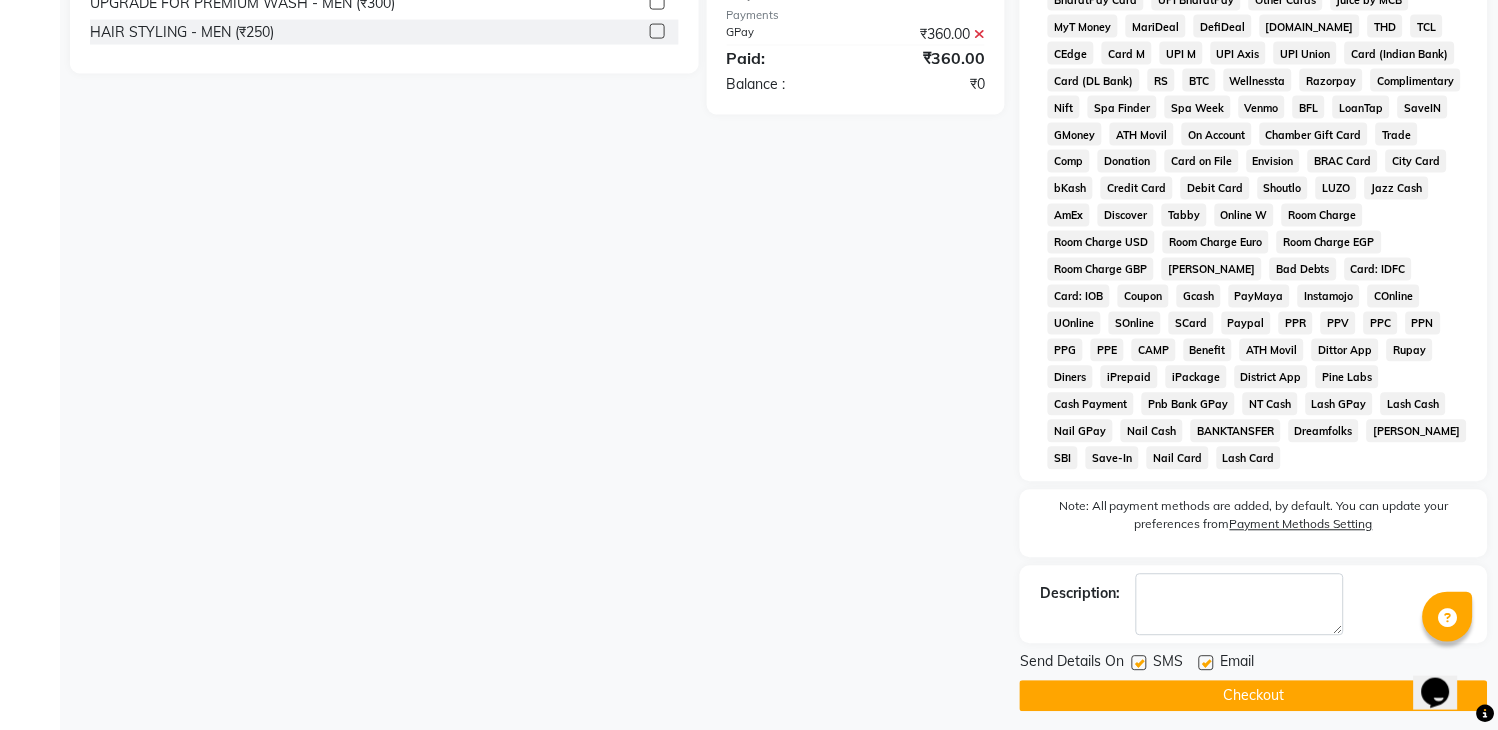 scroll, scrollTop: 714, scrollLeft: 0, axis: vertical 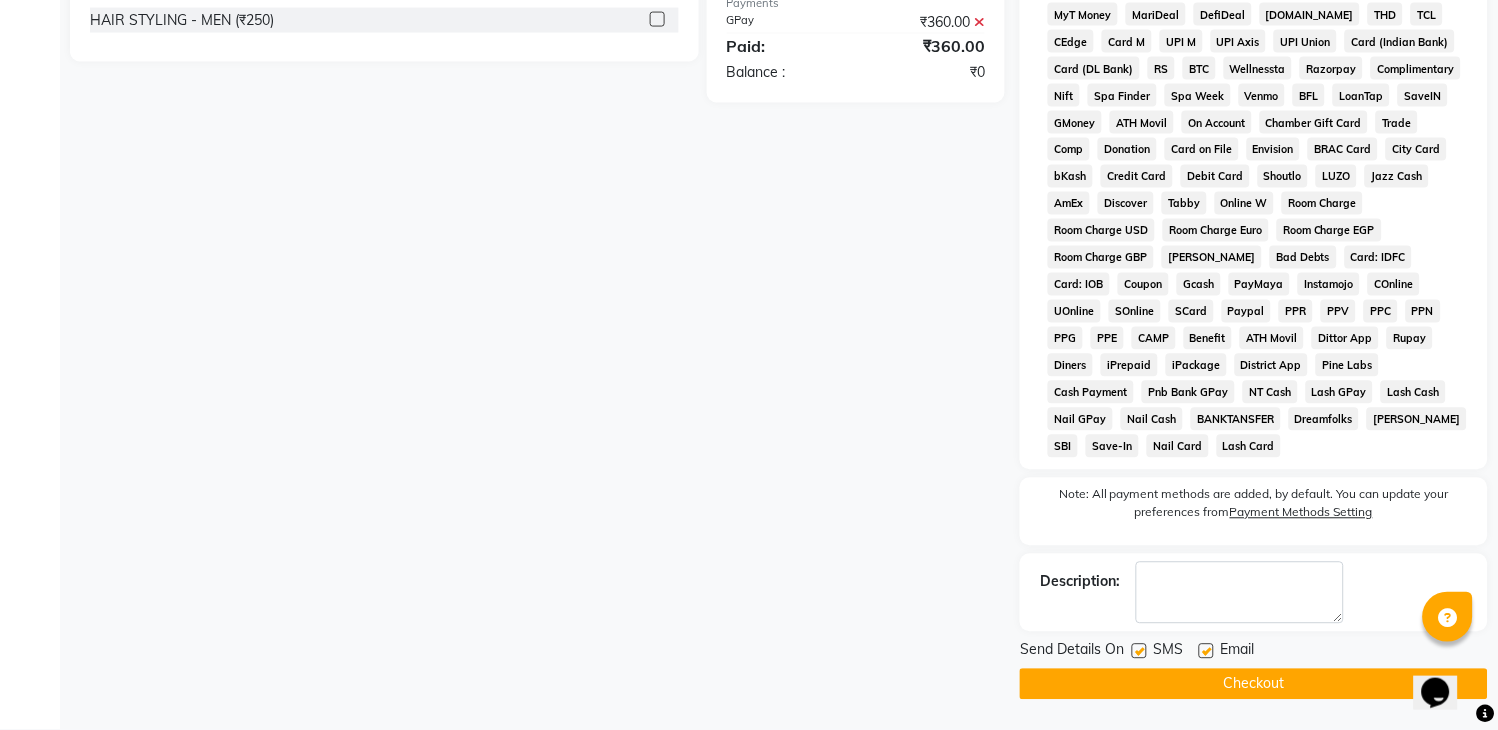 click on "Checkout" 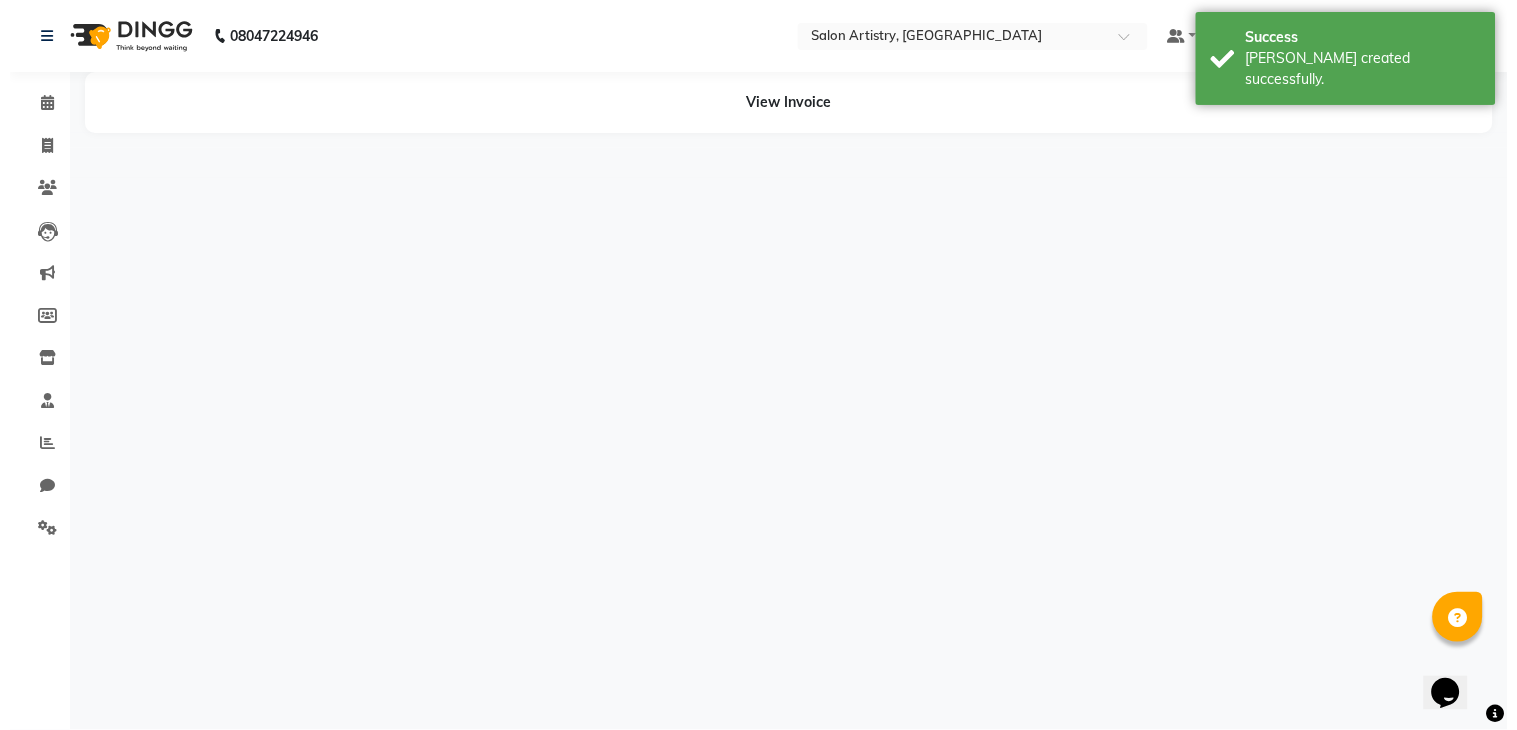 scroll, scrollTop: 0, scrollLeft: 0, axis: both 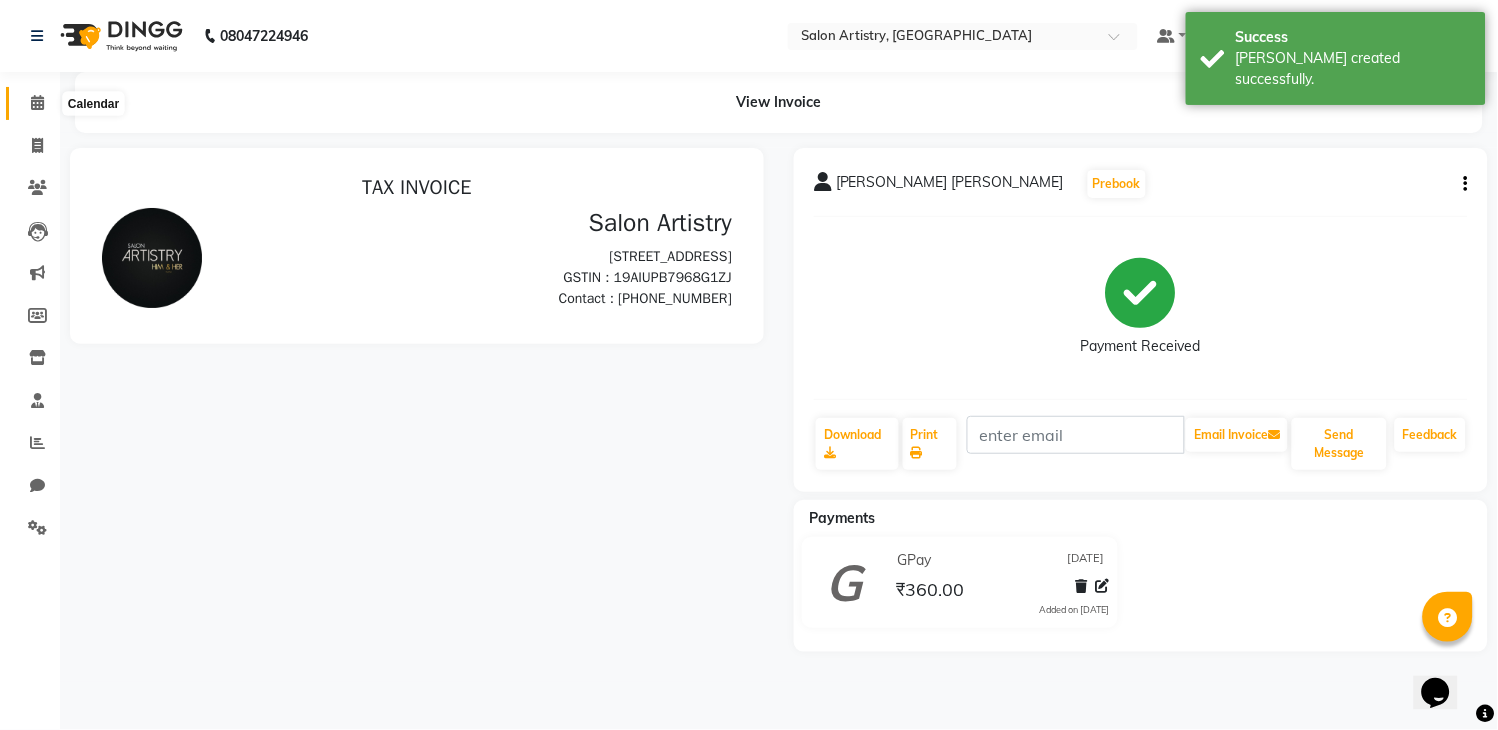 click 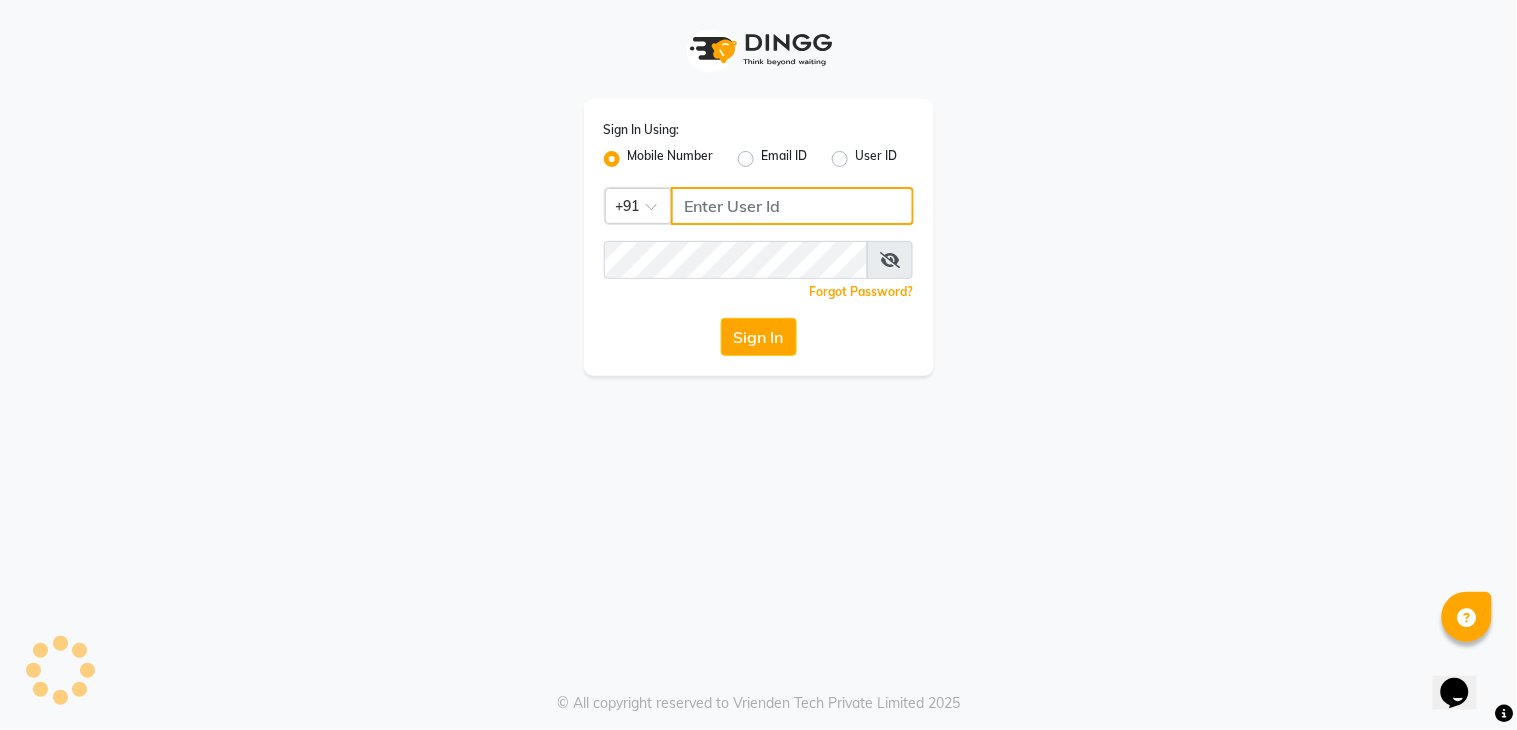 type on "7278274131" 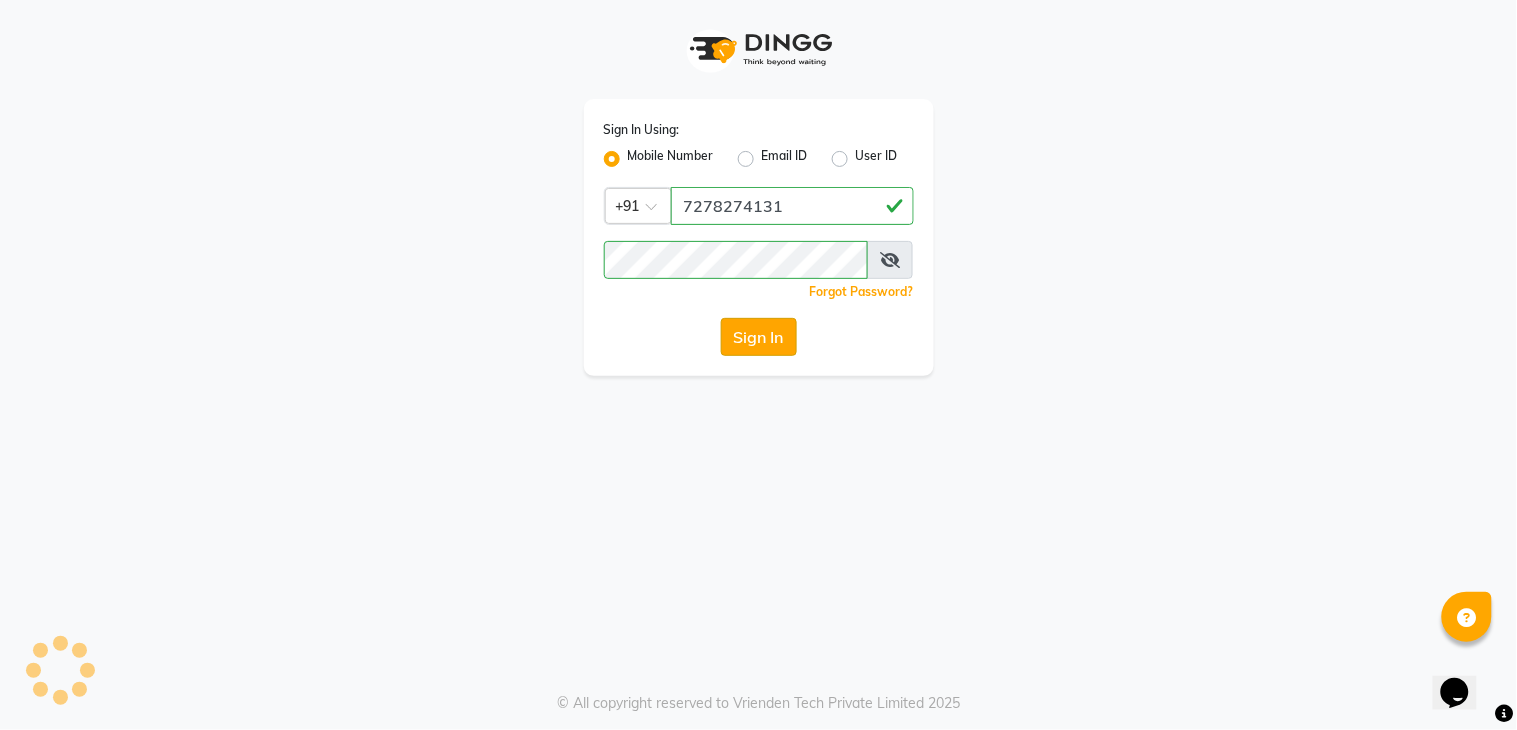 click on "Sign In" 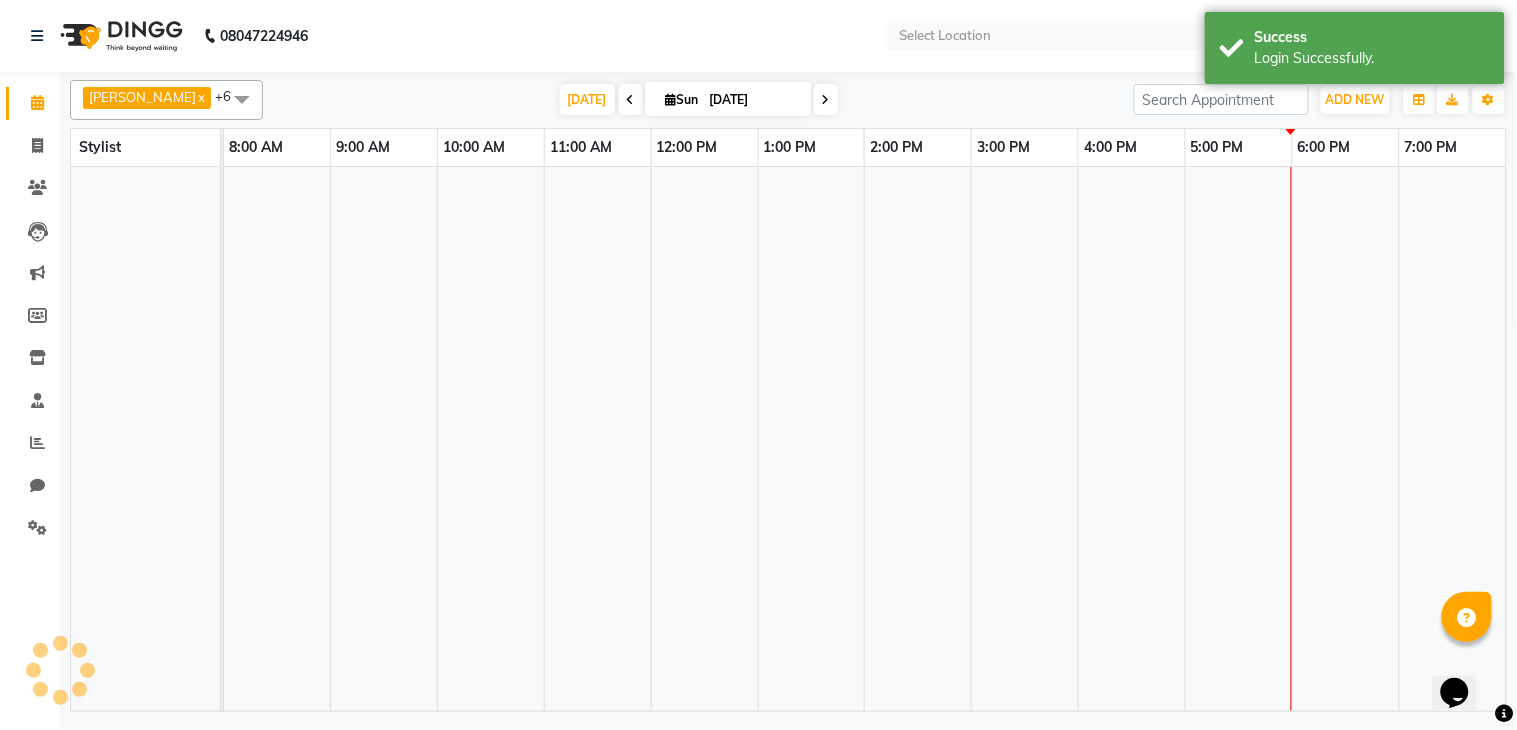 select on "en" 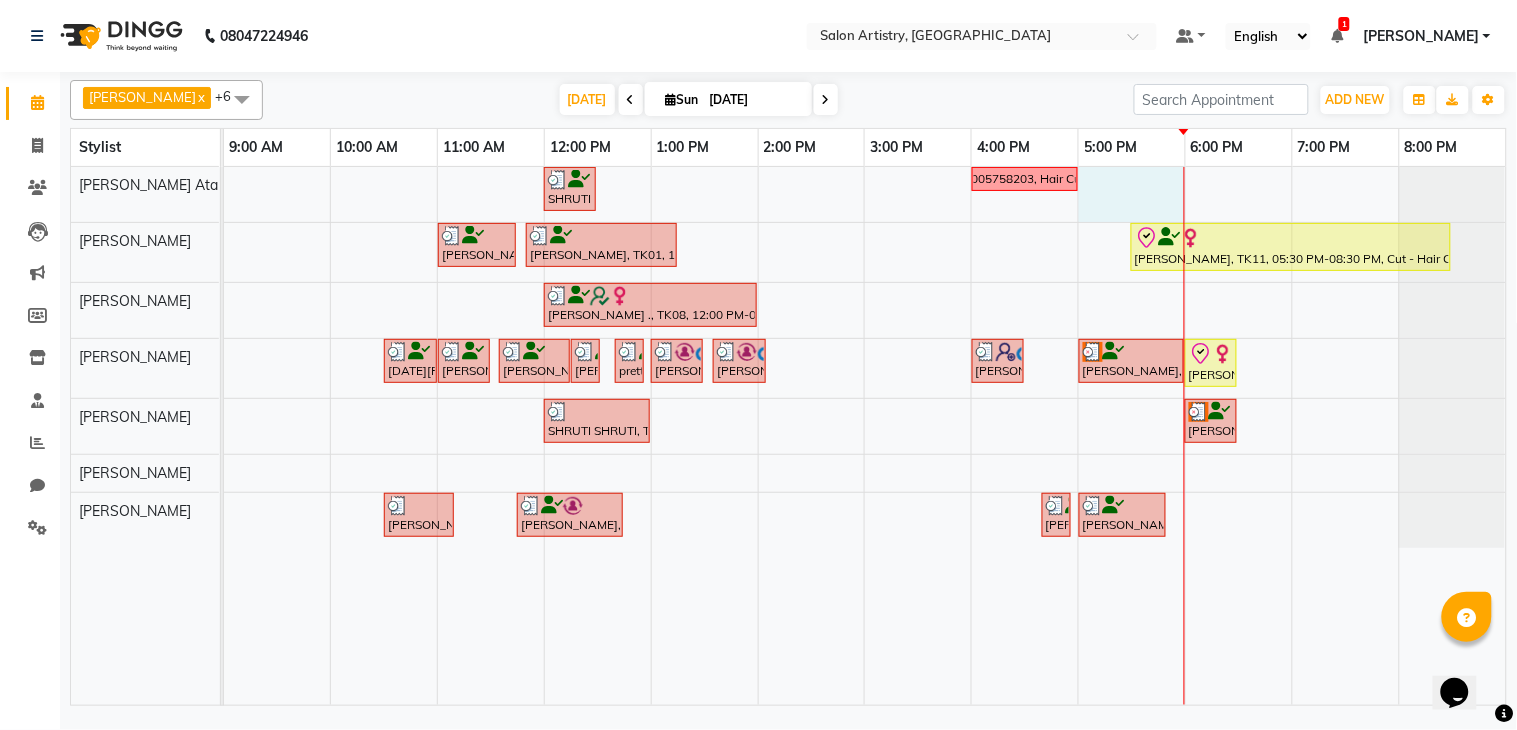 click on "SHRUTI SHRUTI, TK07, 12:00 PM-12:30 PM, Tressplex Top Up (With Blow Dry And Hair Cut) - Upto Mid Back  8005758203, Hair Cut      Sharmistha Roy, TK01, 11:00 AM-11:45 AM, Waxing - Flavoured Waxing - Full Waxing (Hands, Legs, Peel Off Underarms)     Sharmistha Roy, TK01, 11:50 AM-01:15 PM, Spa - Moroccon Oil_Upto Mid Back,Threading - Forehead,Threading - Eyebrows
Sonali Agrawal, TK11, 05:30 PM-08:30 PM, Cut - Hair Cut (Sr Stylist) (Wash & Conditioning),Highights - Full Highlights_Upto Midback     Gomathi ., TK08, 12:00 PM-02:00 PM, Highights - Full Highlights_Upto Shoulder     Onam Priyadarshi, TK06, 10:30 AM-11:00 AM, HAIR CUT SENIOR STYLIST MEN     Sharmistha Roy, TK01, 11:00 AM-11:30 AM, HAIR CUT SENIOR STYLIST MEN     Sharmistha Roy, TK01, 11:35 AM-12:15 PM, NATURAL GLOBAL HAIR COLOUR-MEN     Sharmistha Roy, TK01, 12:15 PM-12:30 PM, Oil Massage - Olive Oil     pretty chowdhury, TK09, 12:40 PM-12:55 PM, BEARD TRIMMING AND SHAPING" at bounding box center (865, 436) 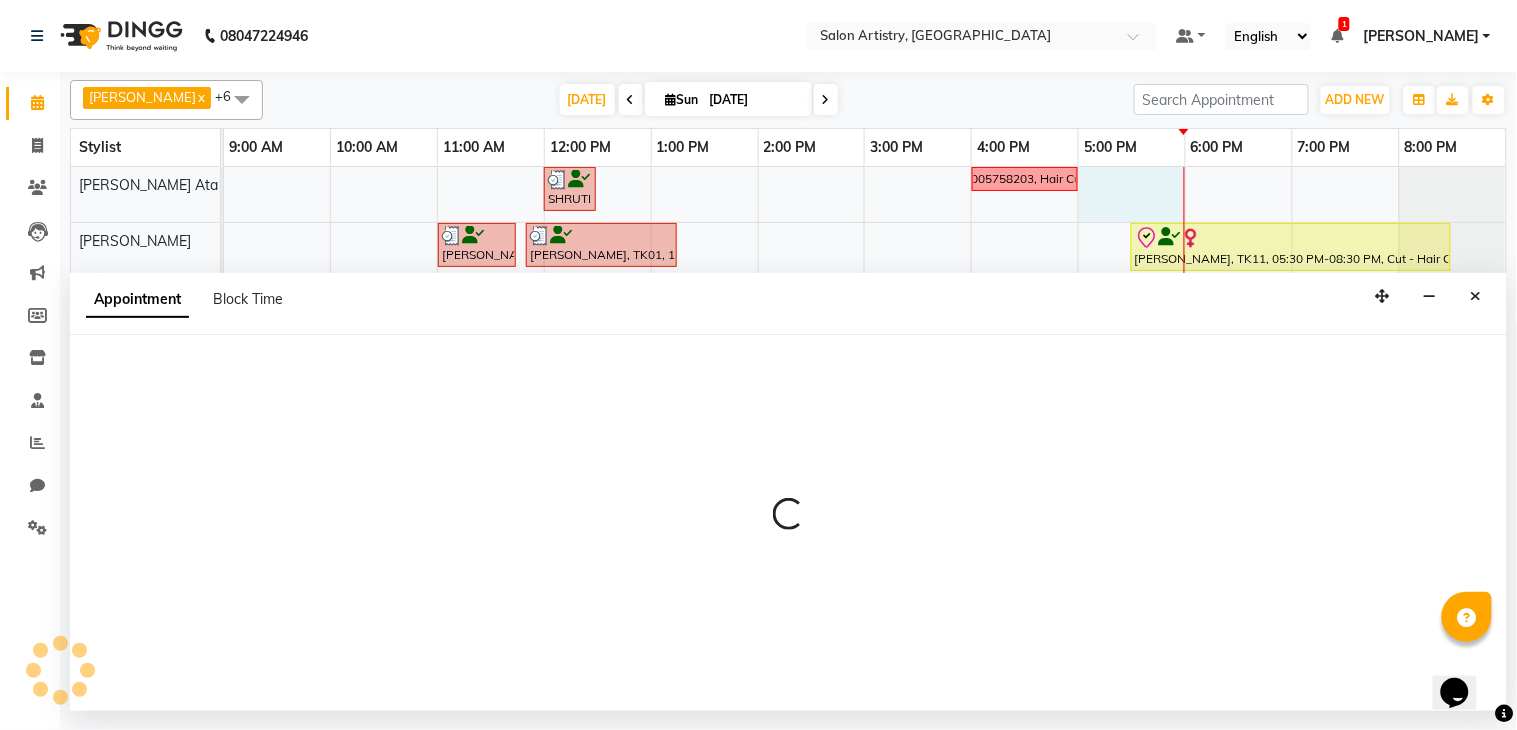 select on "79858" 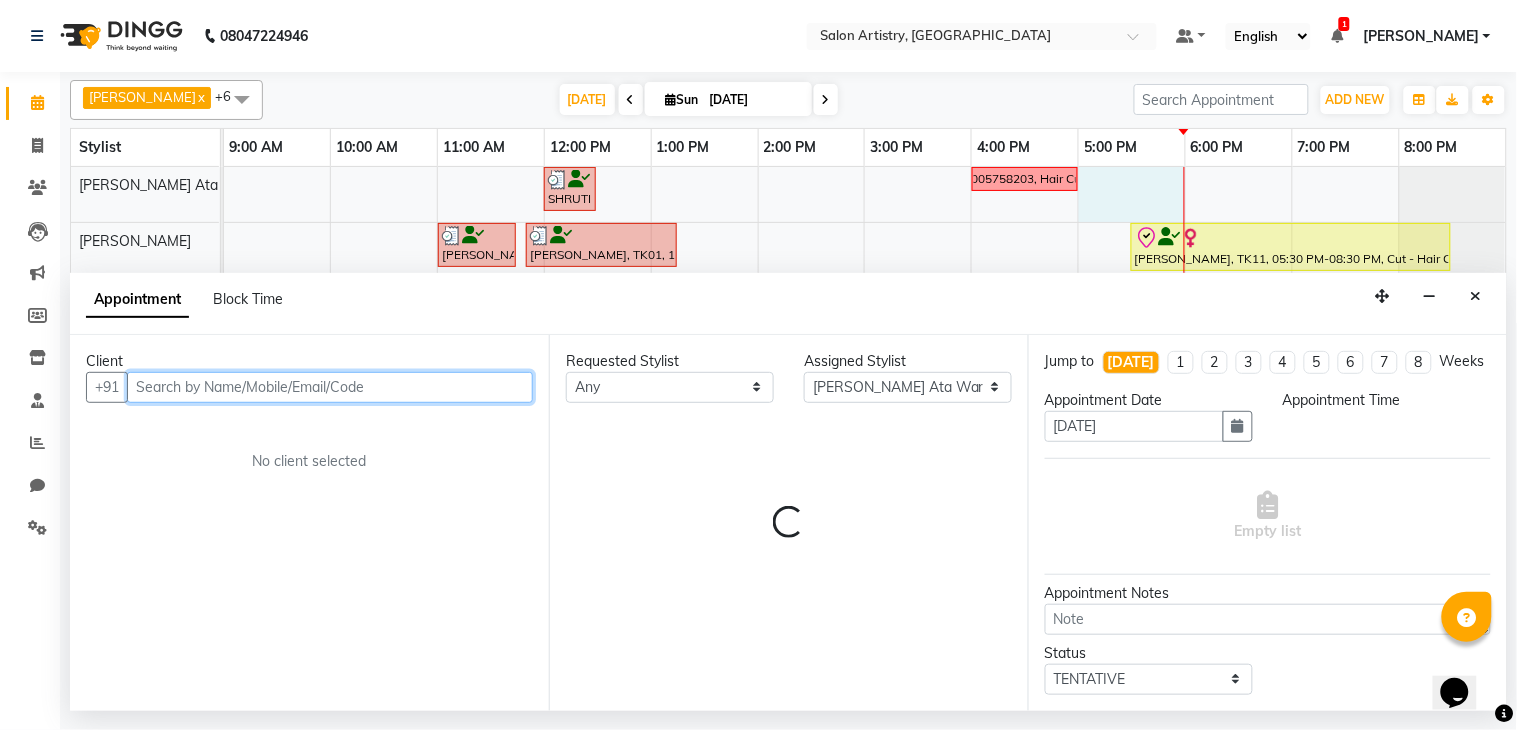 select on "1020" 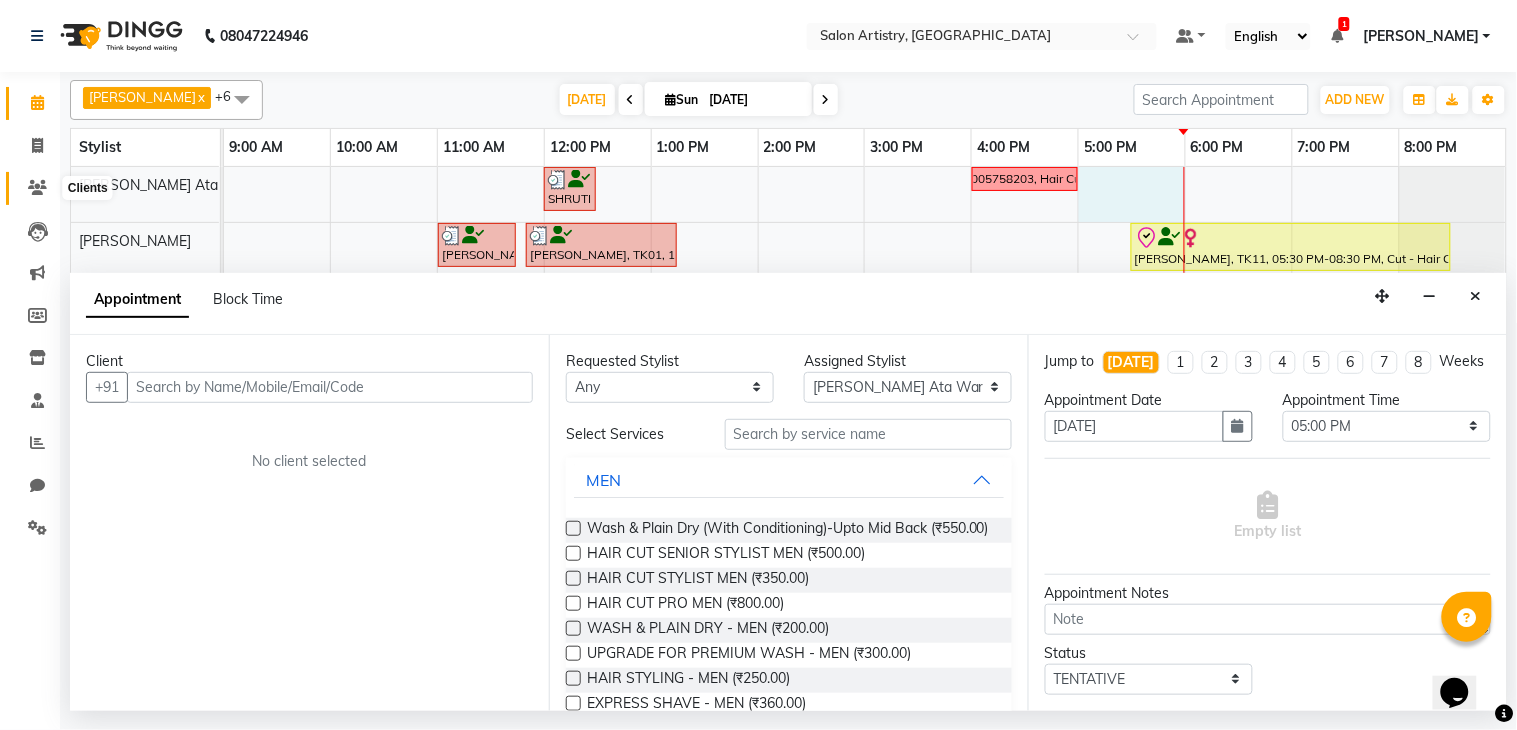 click 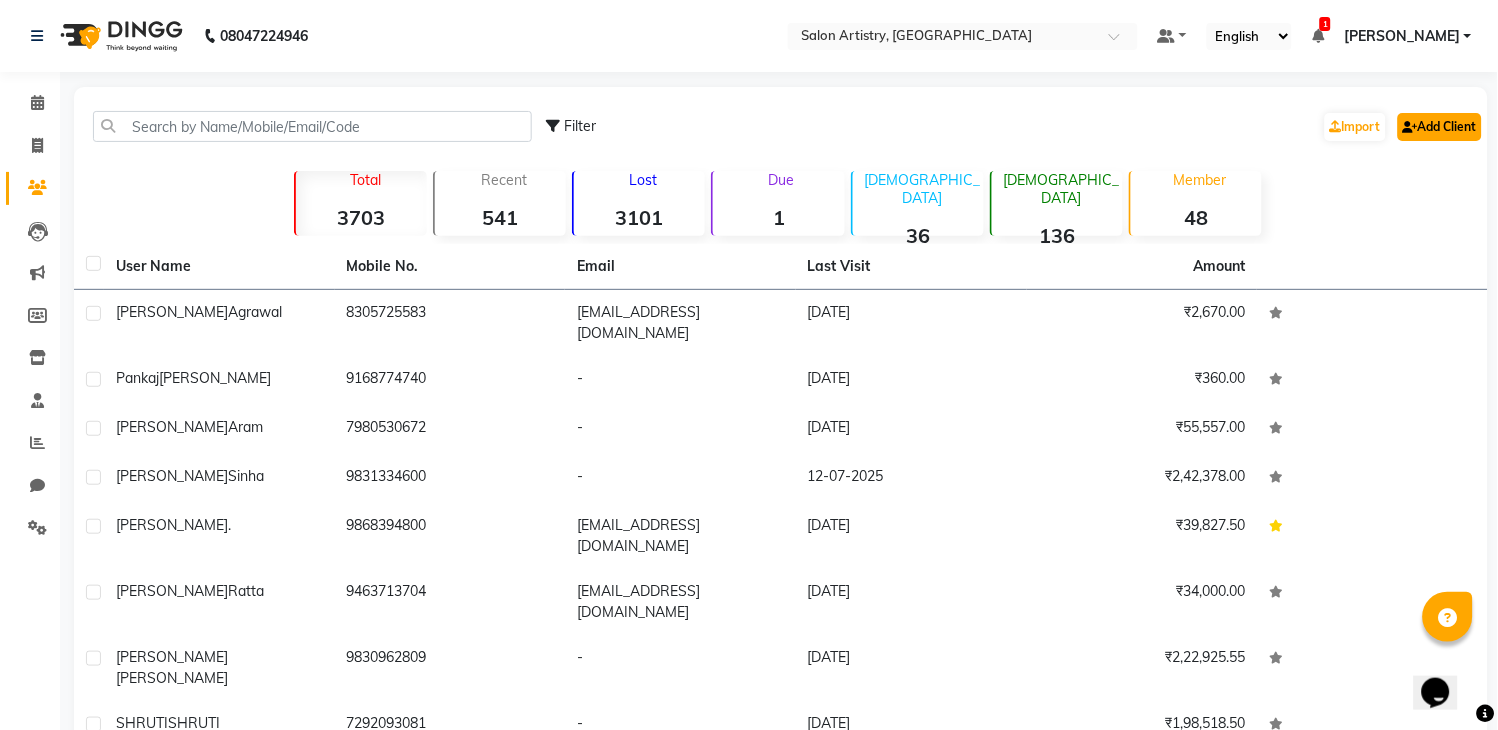 click on "Add Client" 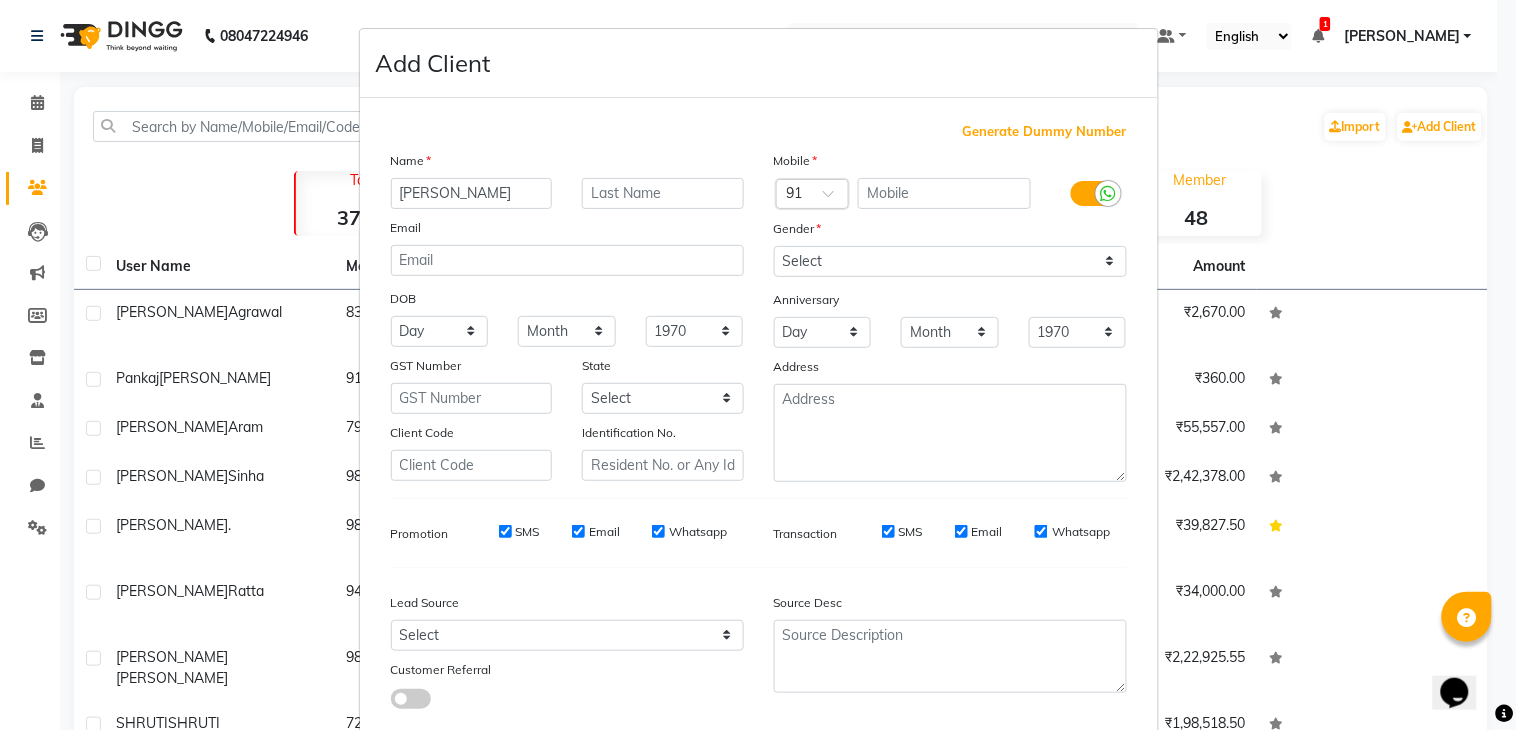 type on "Ruchika" 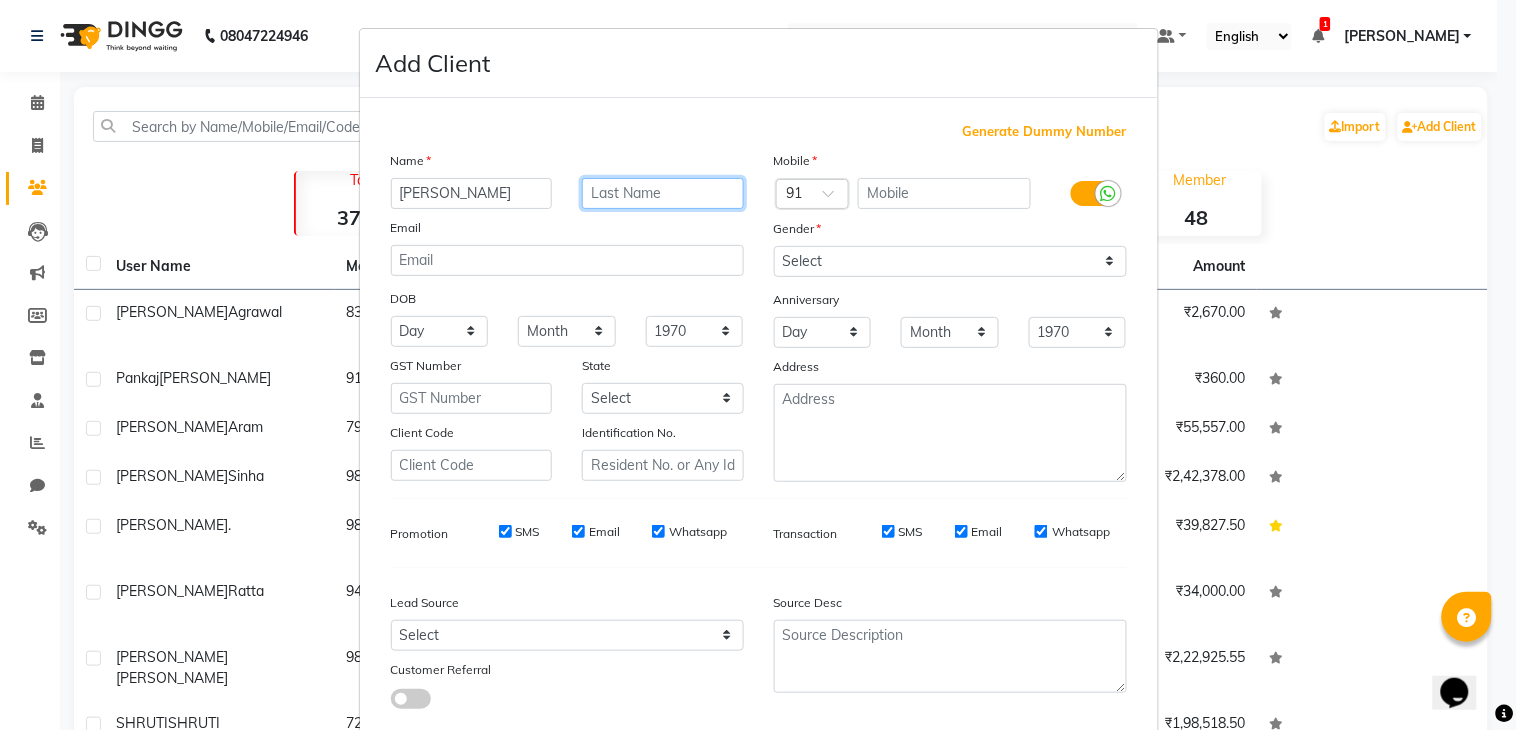 click at bounding box center (663, 193) 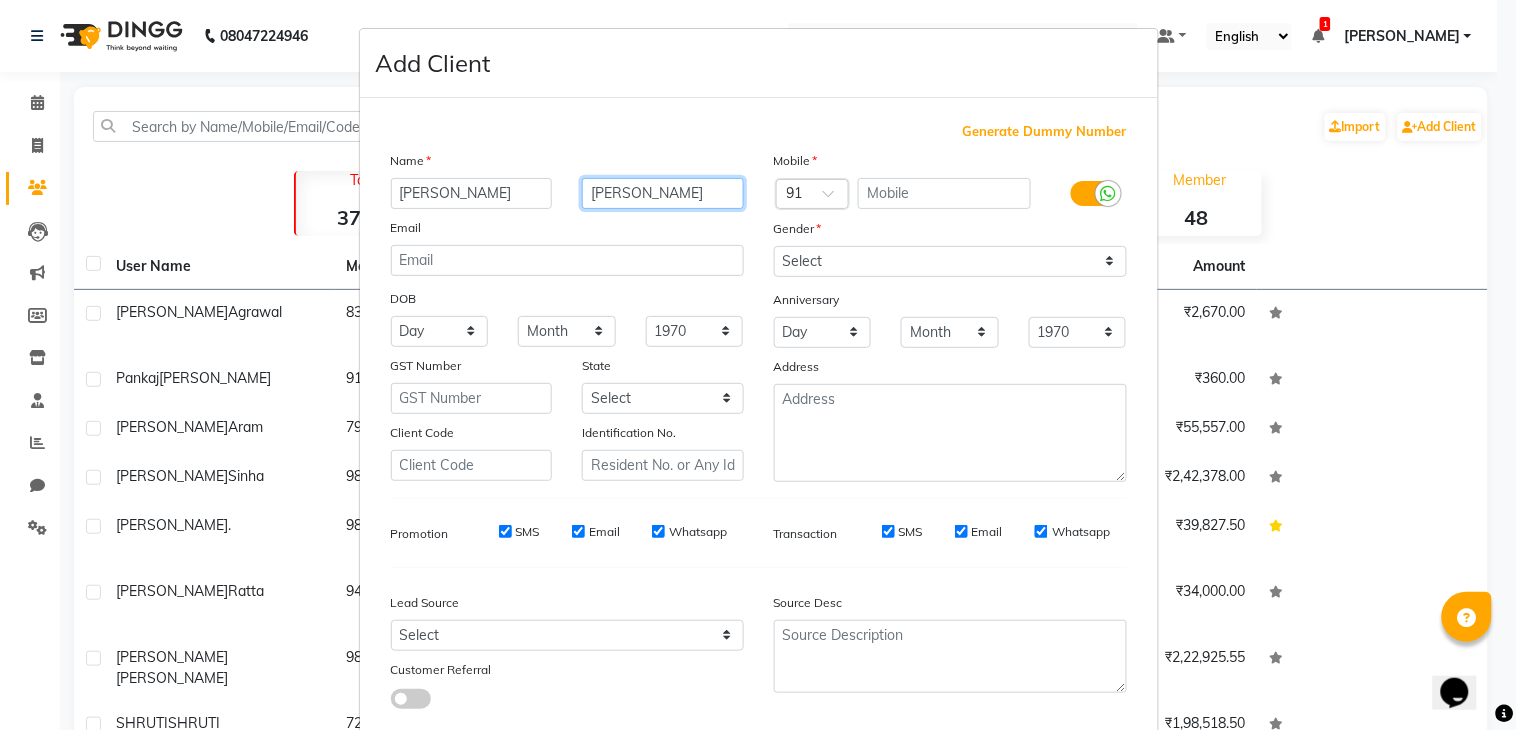 type on "Rajpurohit" 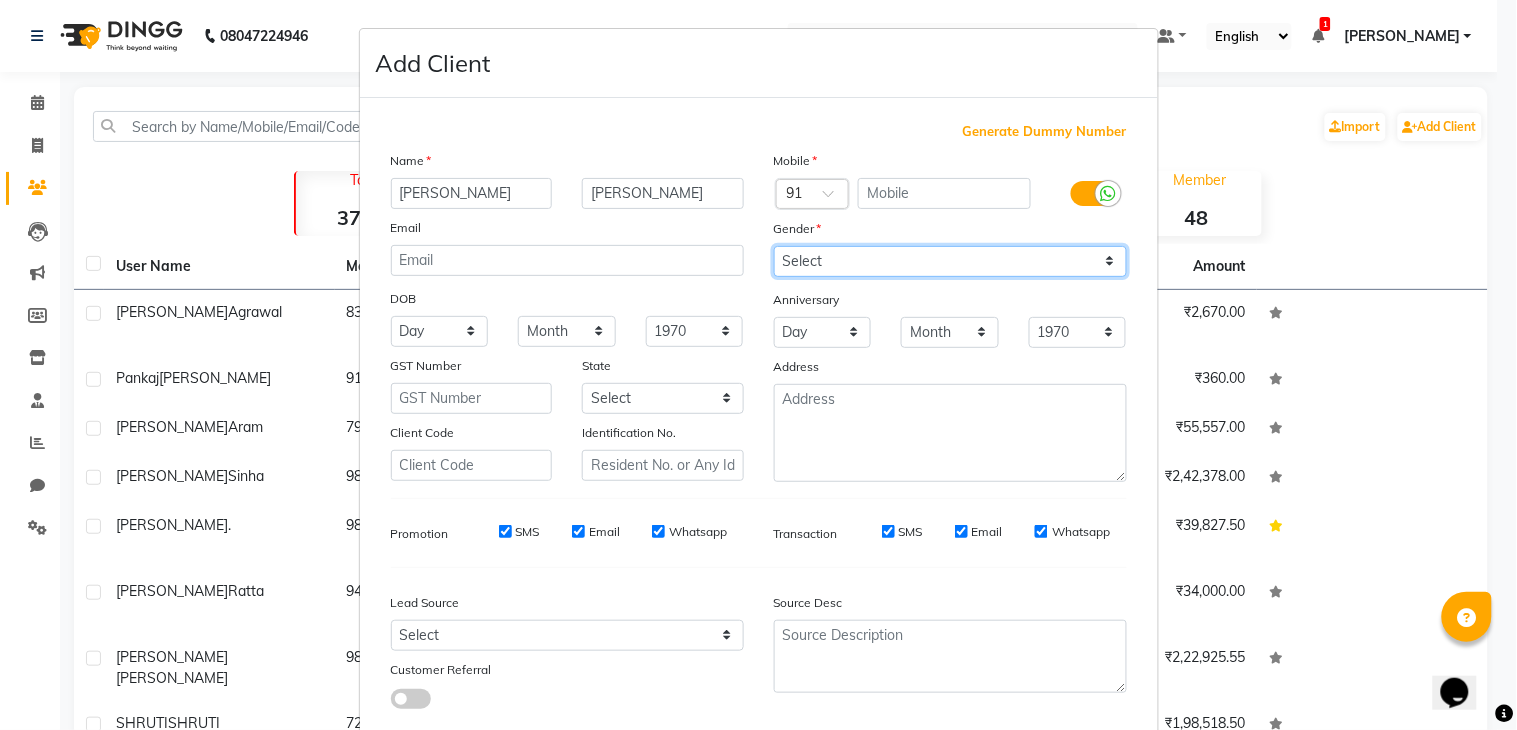 click on "Select Male Female Other Prefer Not To Say" at bounding box center [950, 261] 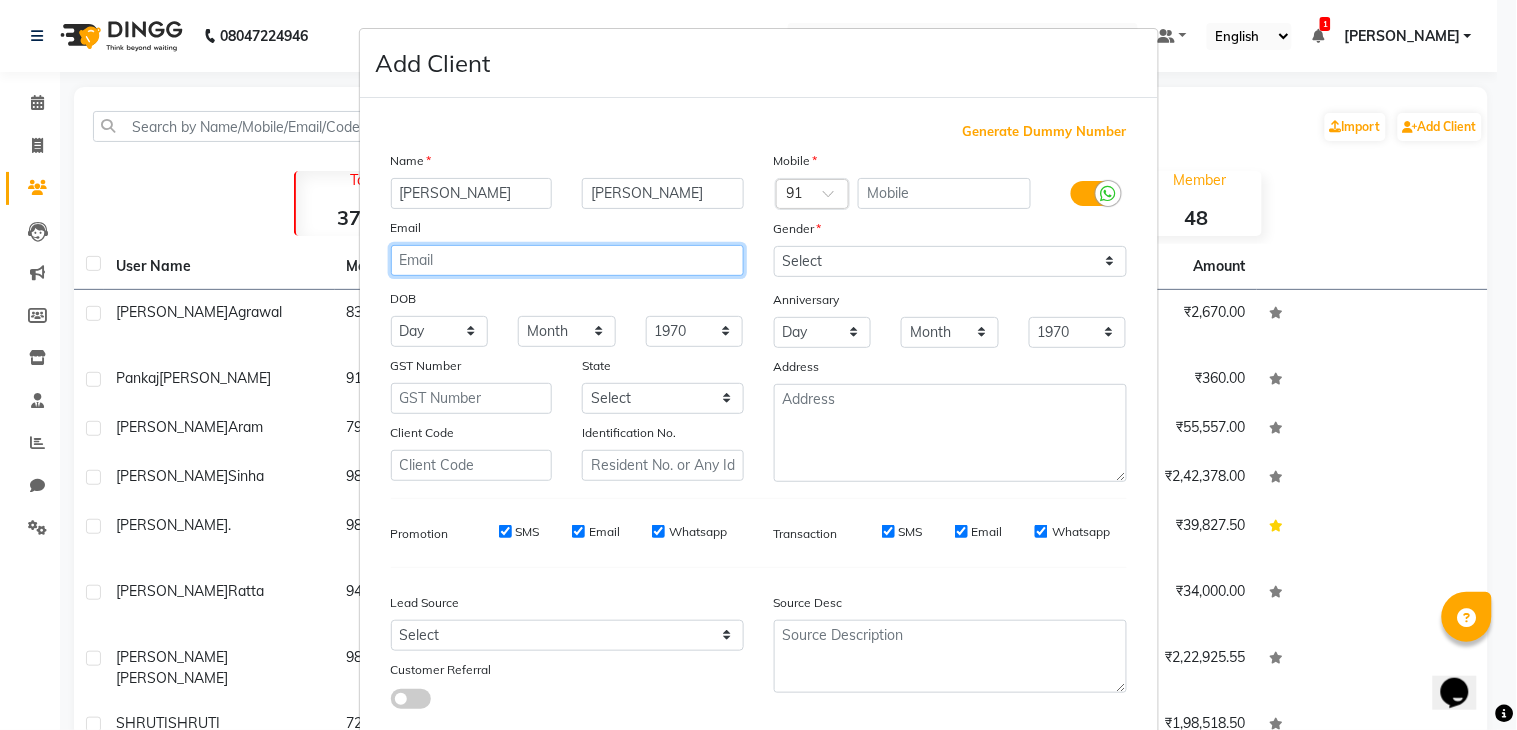 click at bounding box center [567, 260] 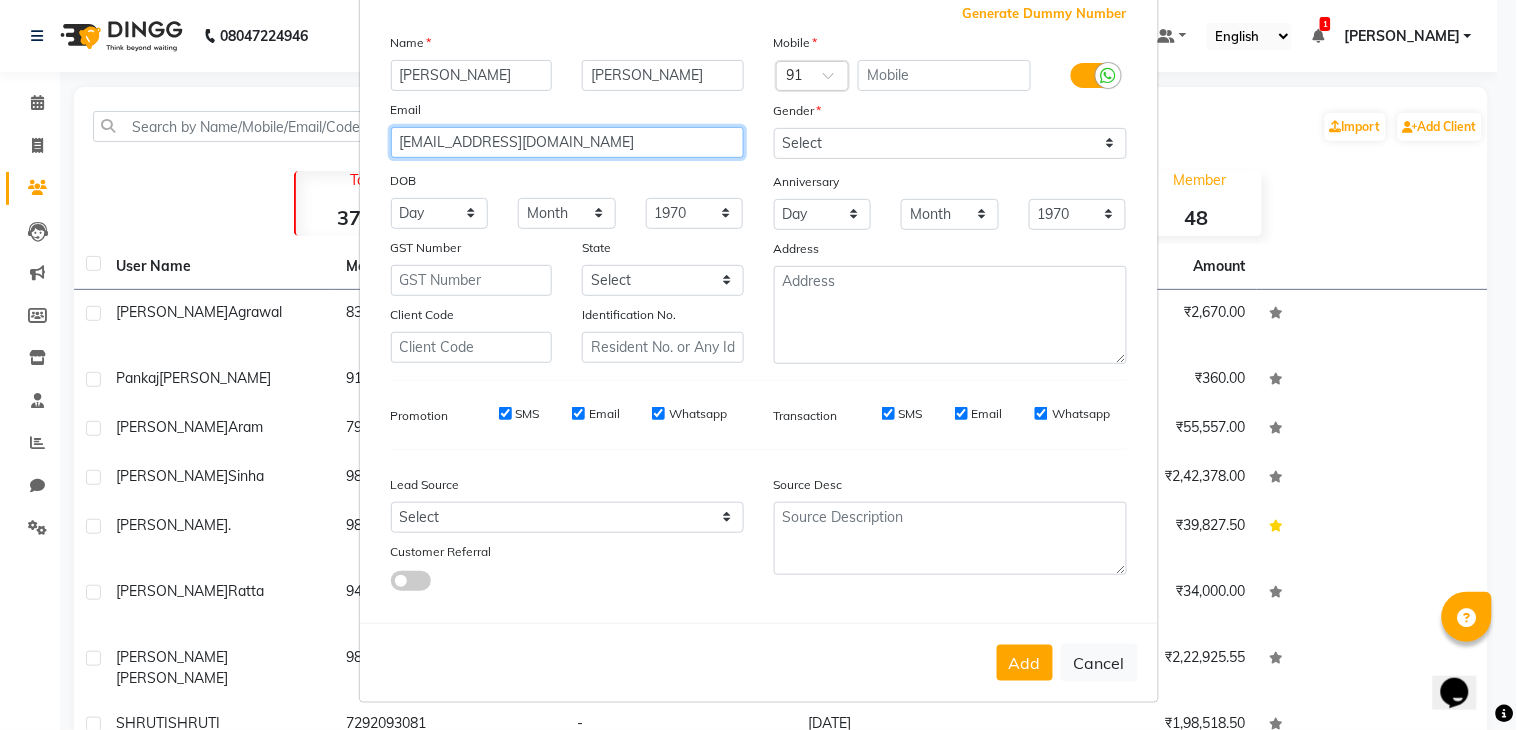 scroll, scrollTop: 121, scrollLeft: 0, axis: vertical 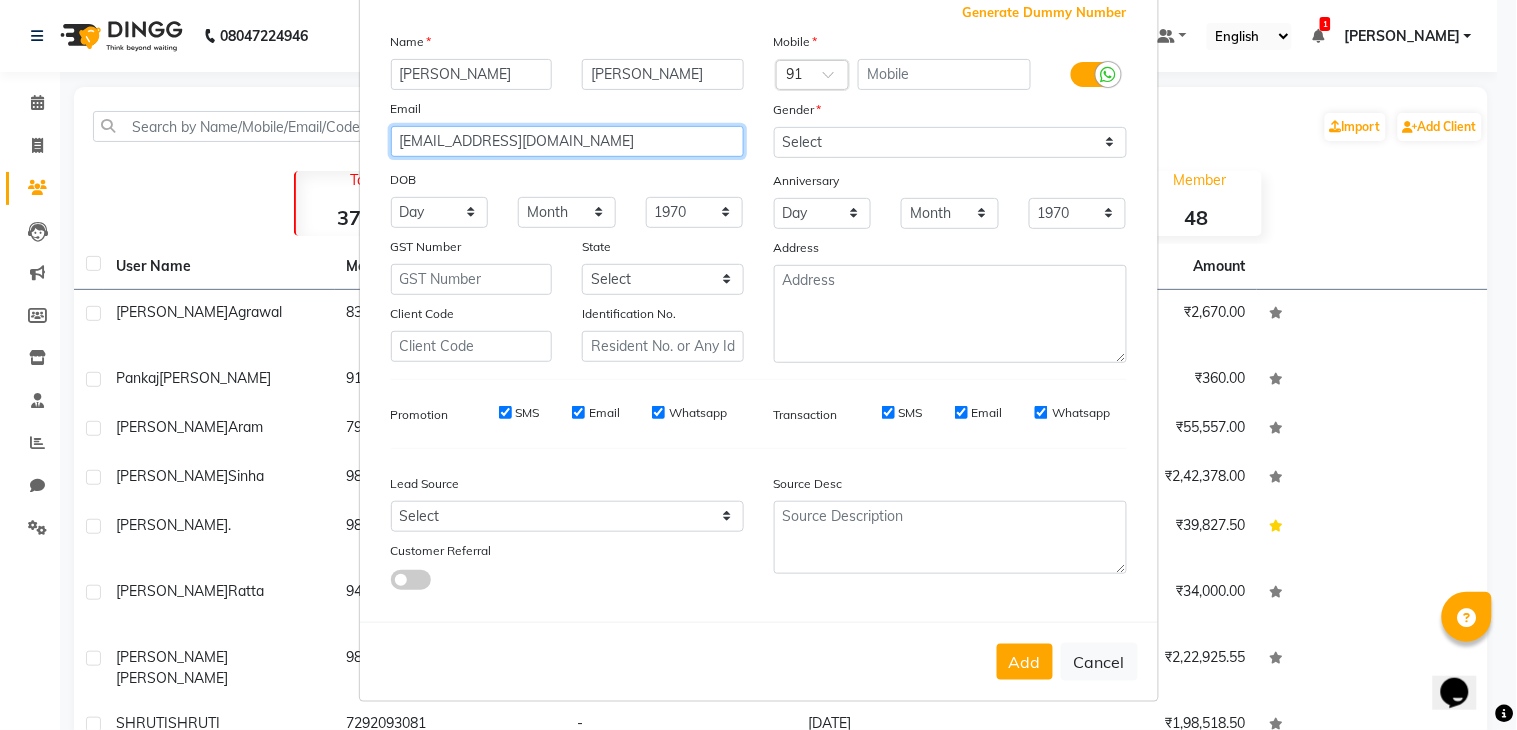 type on "ruchikarajpurohit10@gmail.com" 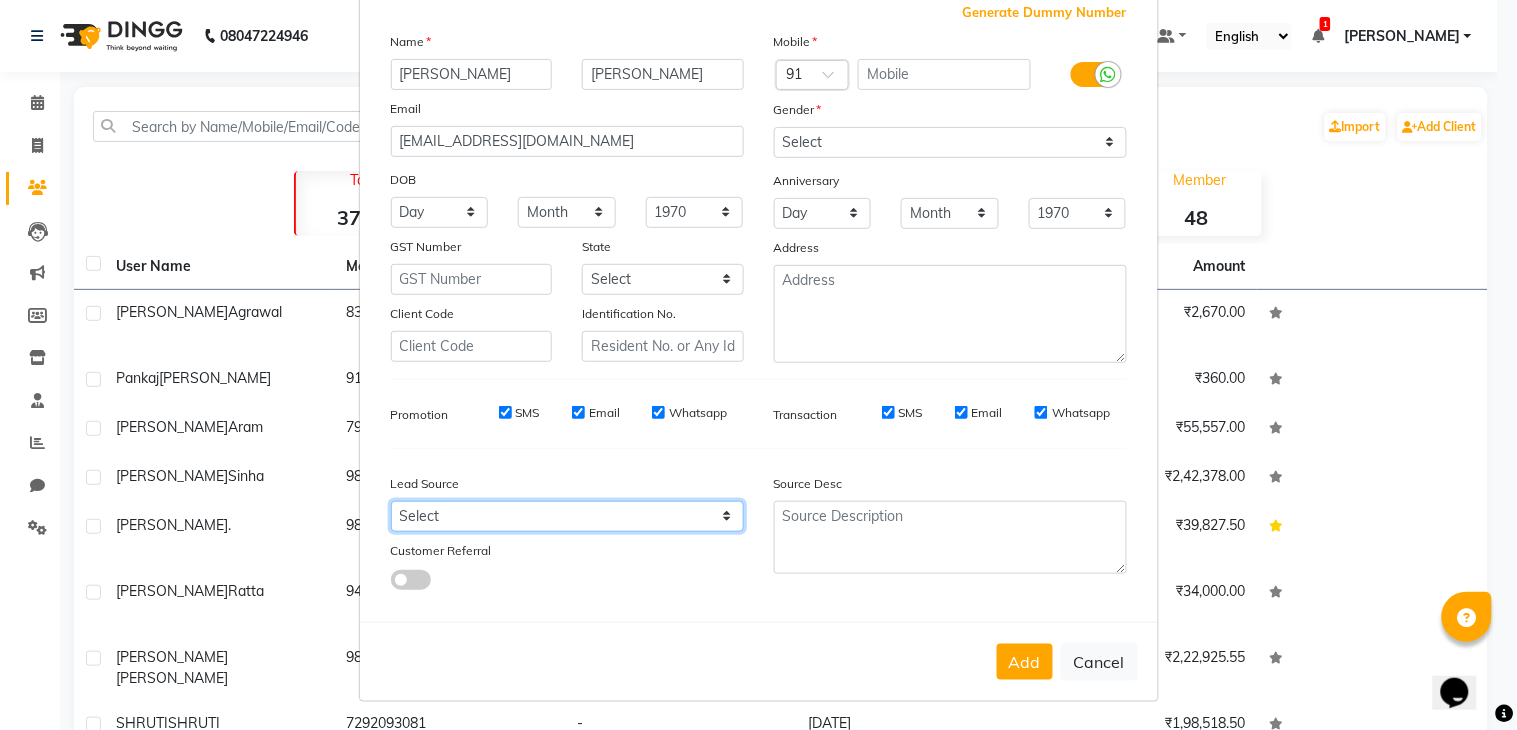 click on "Select Walk-in Referral Internet Friend Word of Mouth Advertisement Facebook JustDial Google Other" at bounding box center (567, 516) 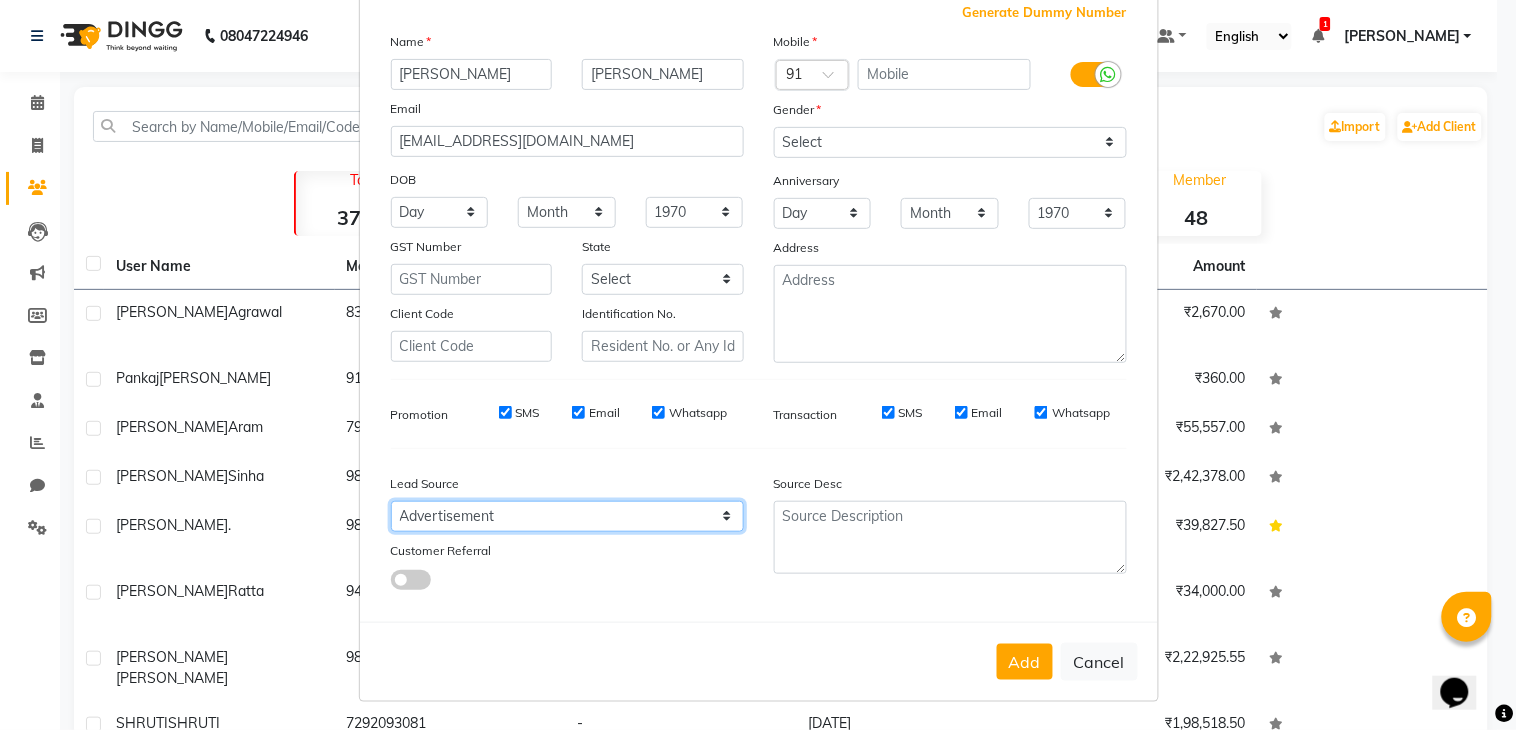 click on "Select Walk-in Referral Internet Friend Word of Mouth Advertisement Facebook JustDial Google Other" at bounding box center [567, 516] 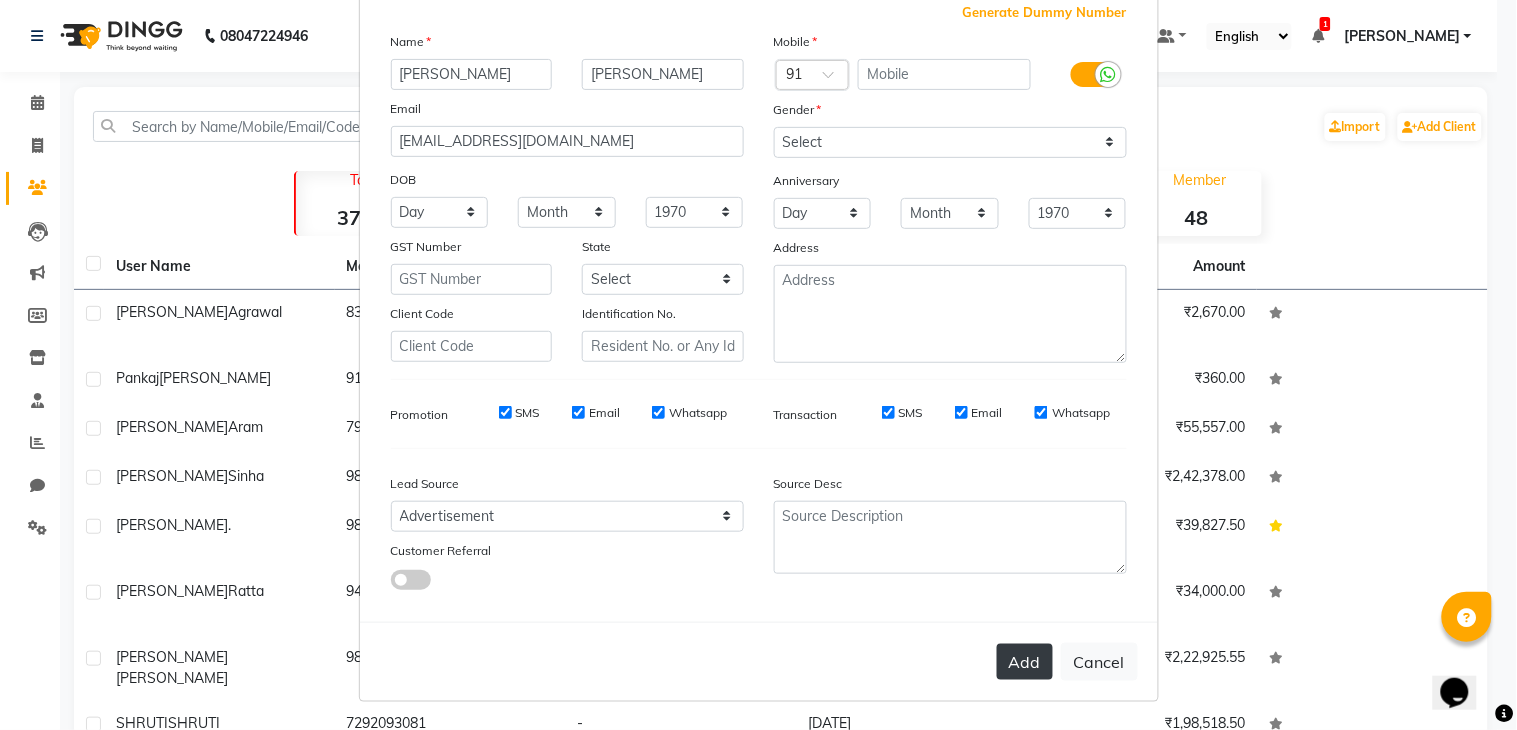 click on "Add" at bounding box center [1025, 662] 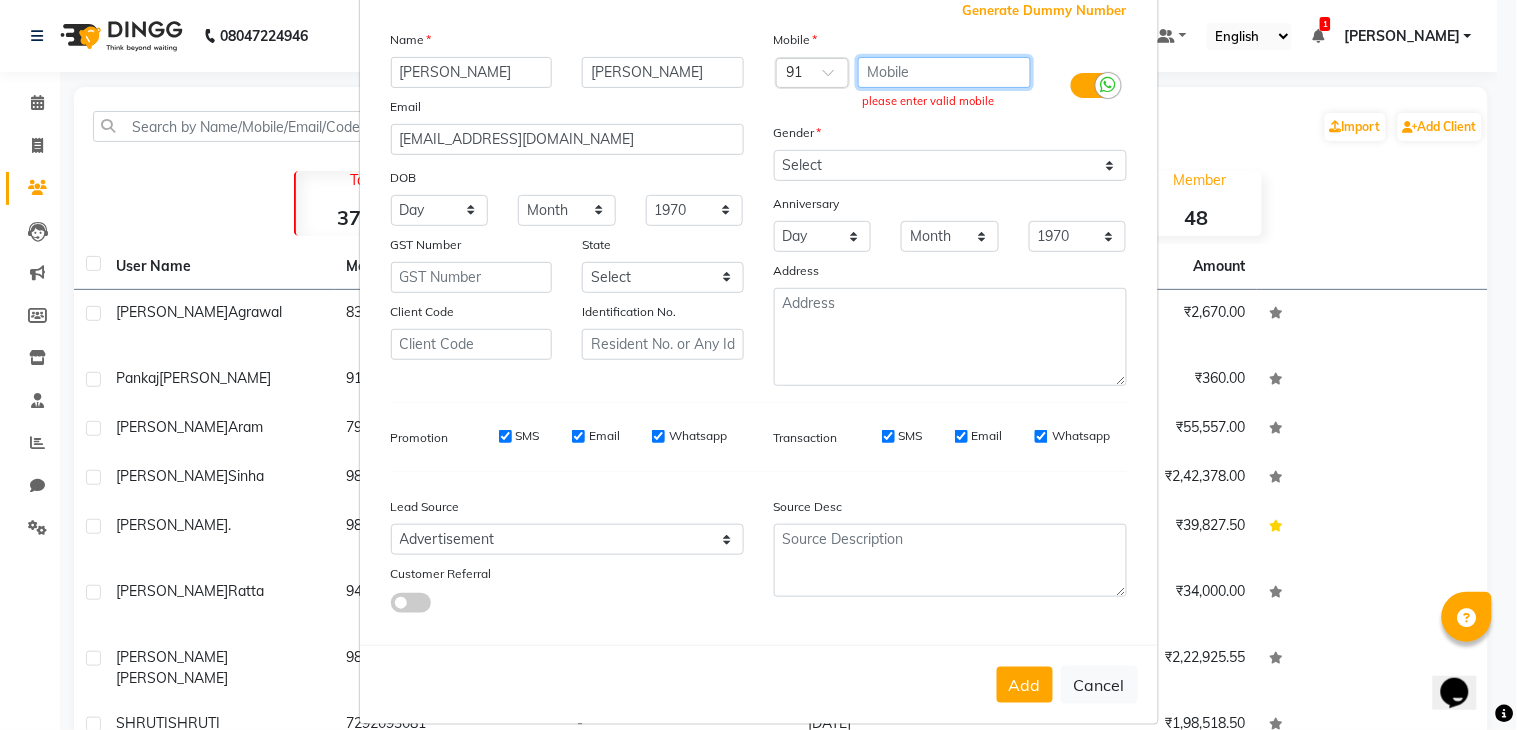click at bounding box center (944, 72) 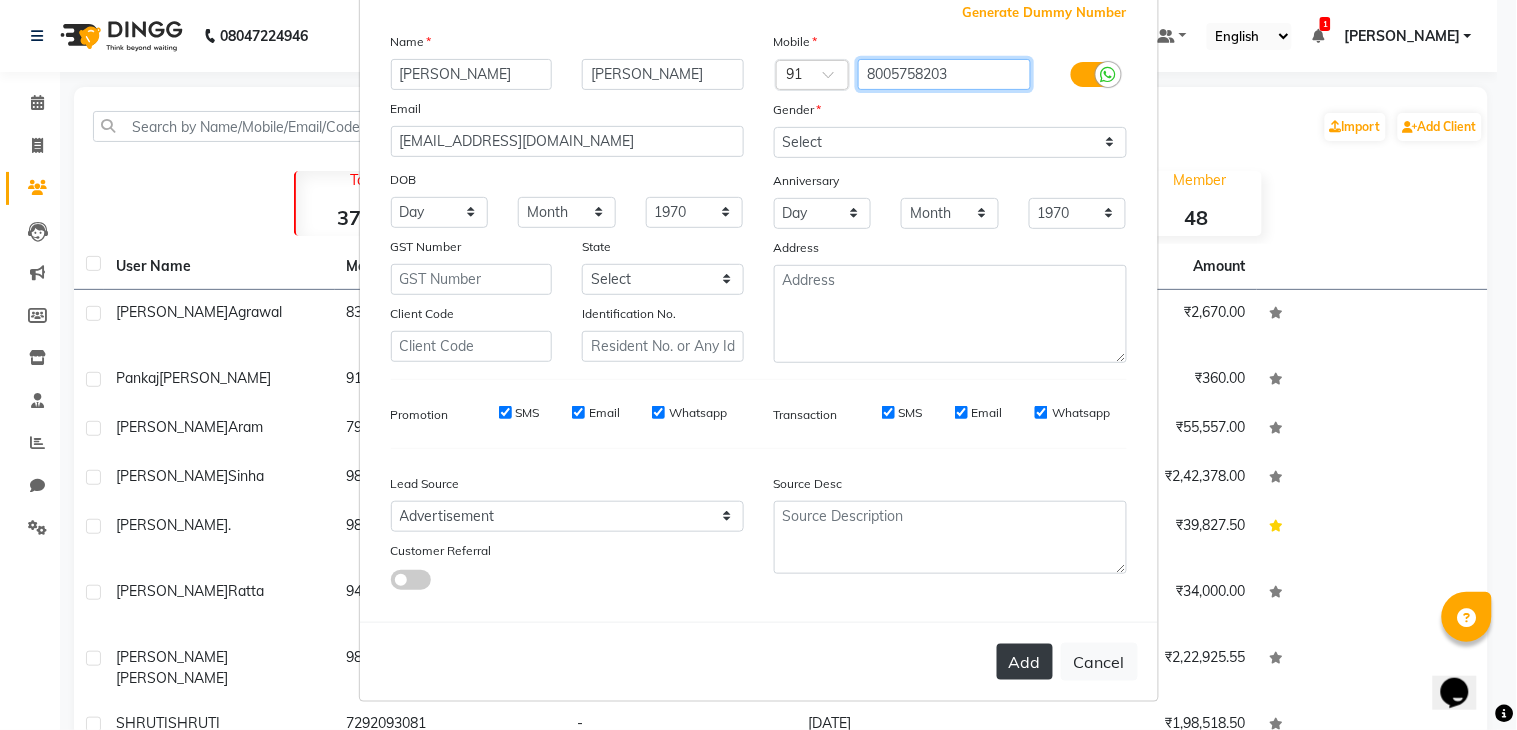 type on "8005758203" 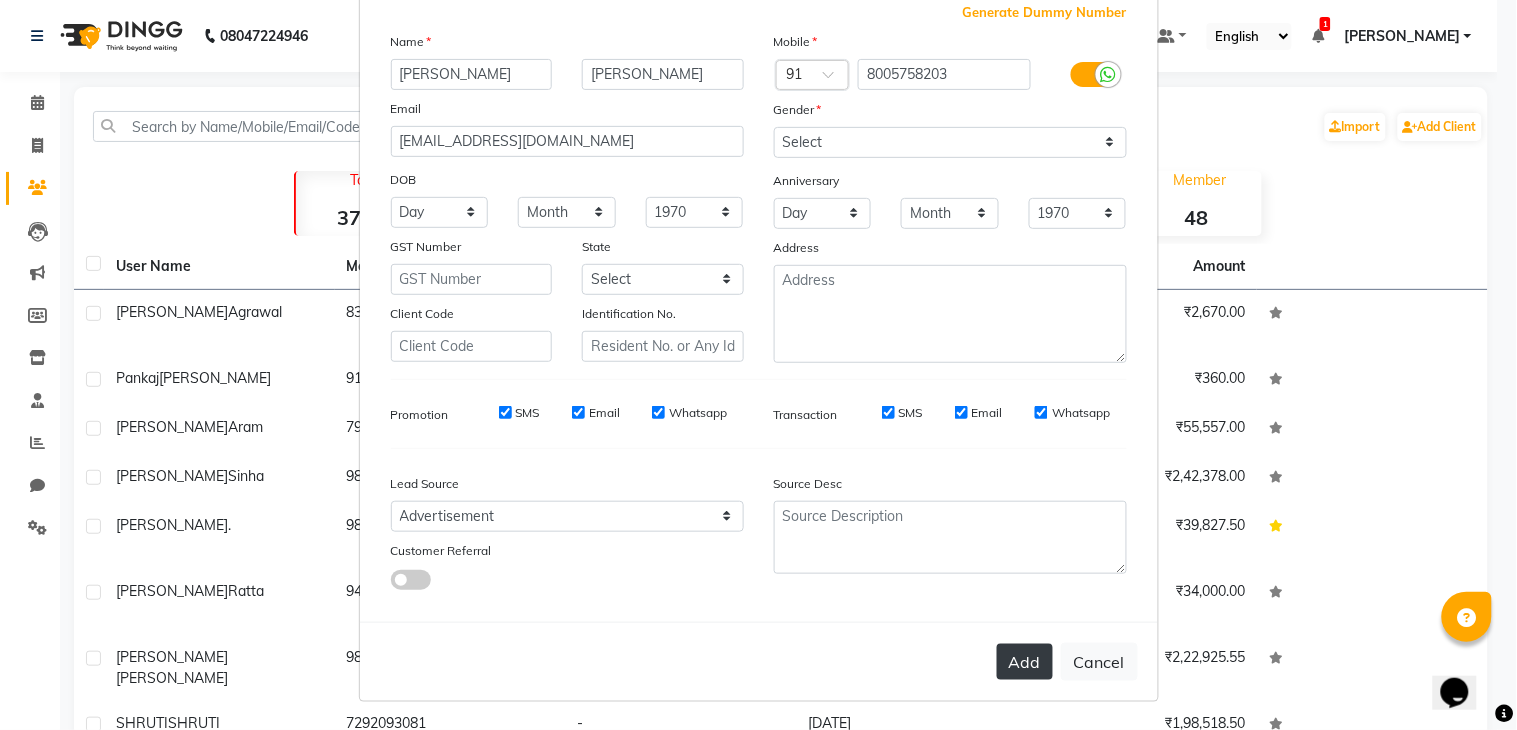 click on "Add" at bounding box center (1025, 662) 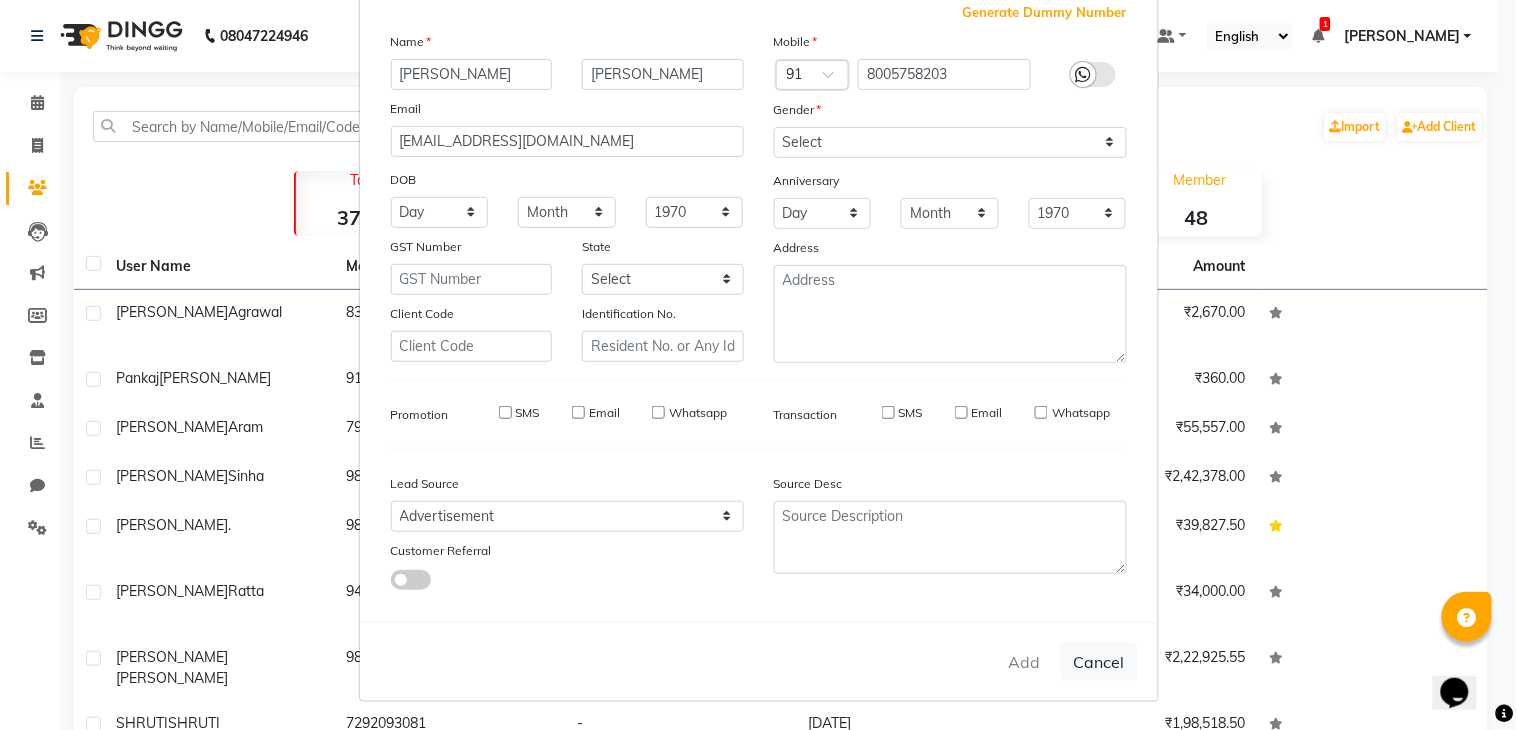type 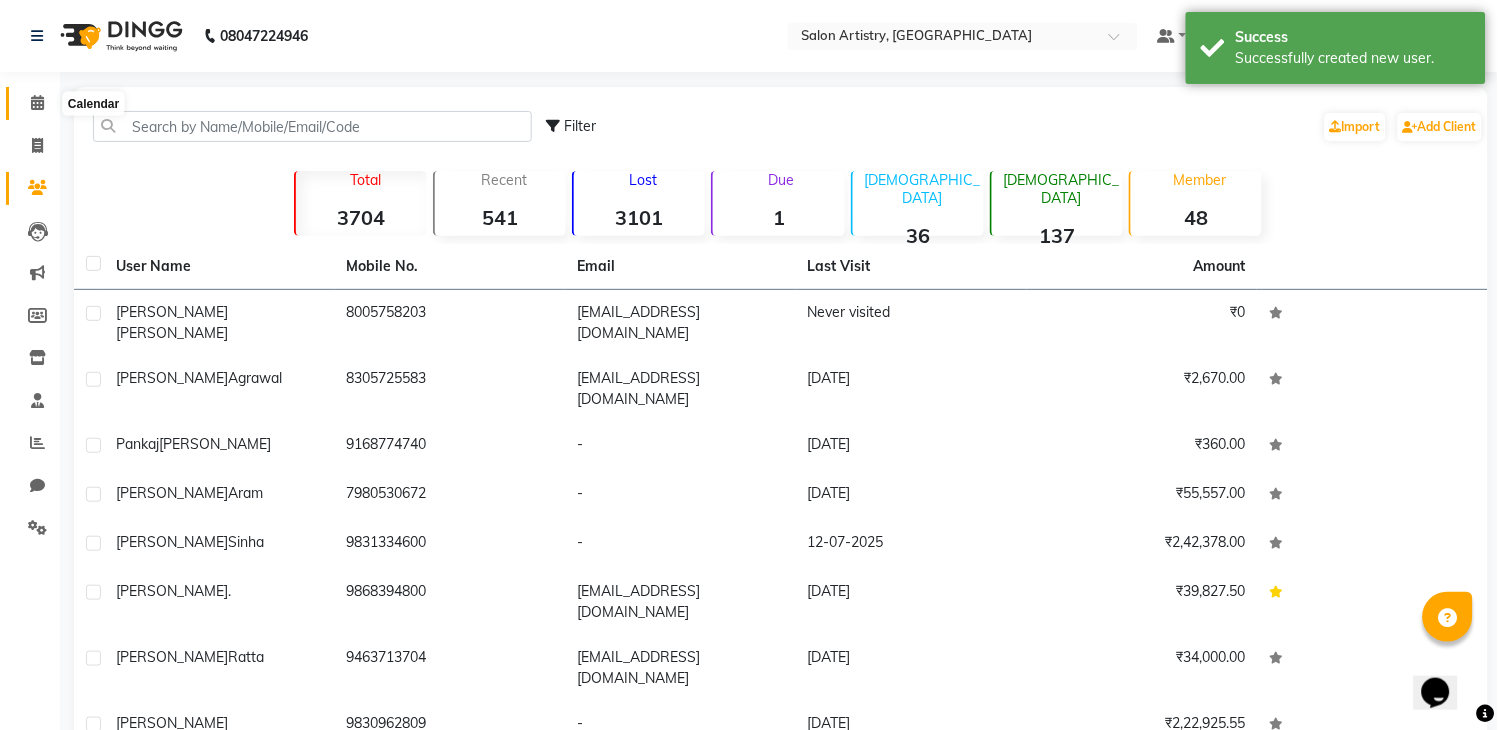 click 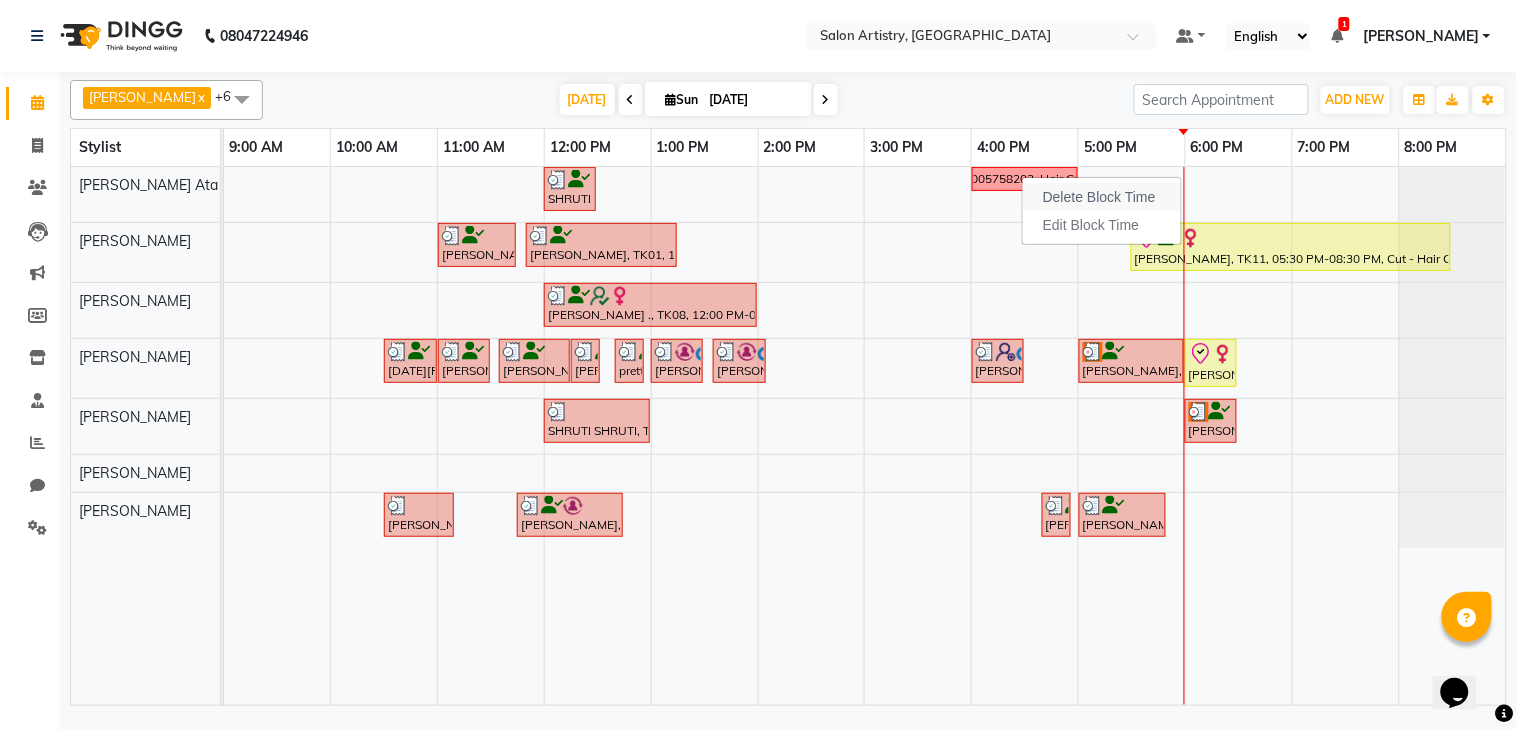 click on "Delete Block Time" at bounding box center [1102, 197] 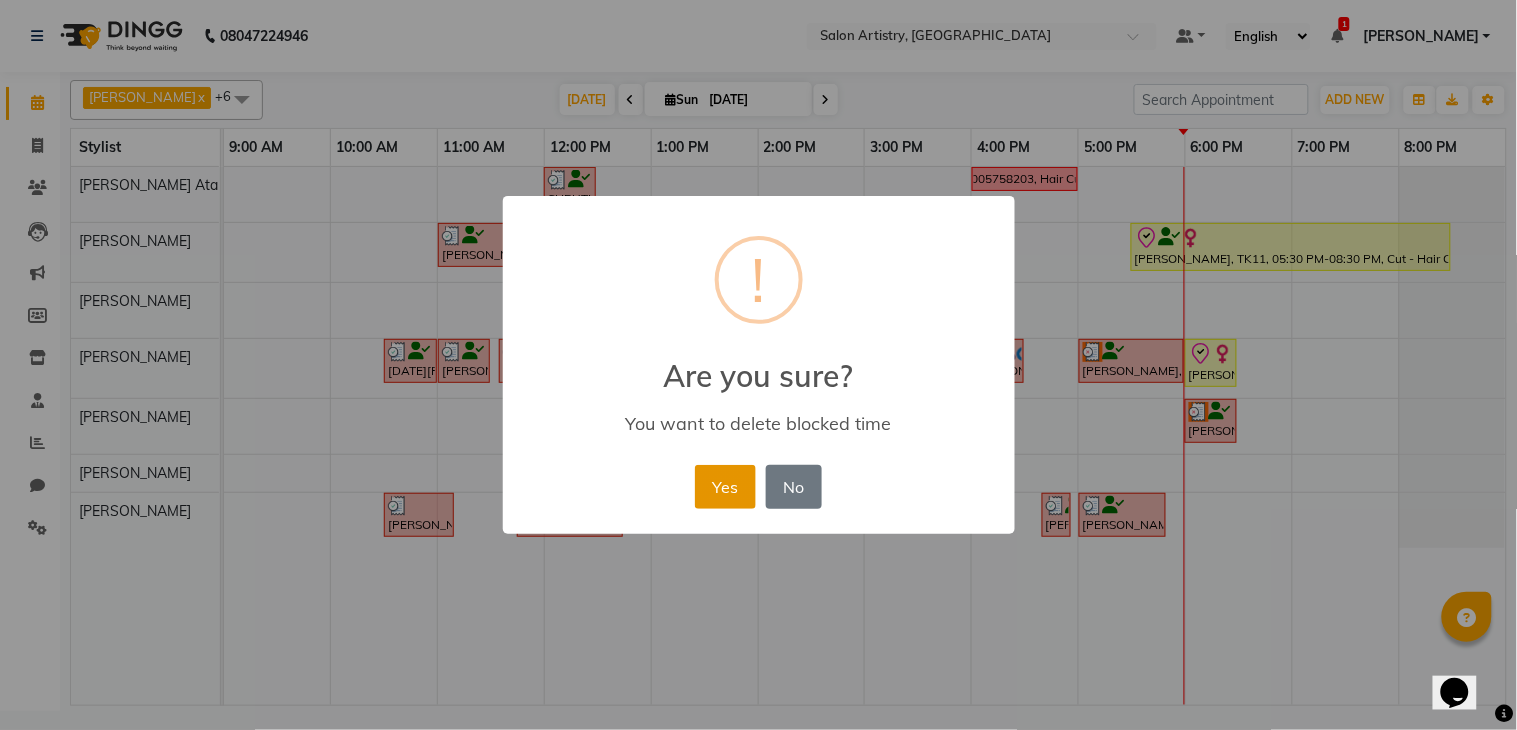 click on "Yes" at bounding box center (725, 487) 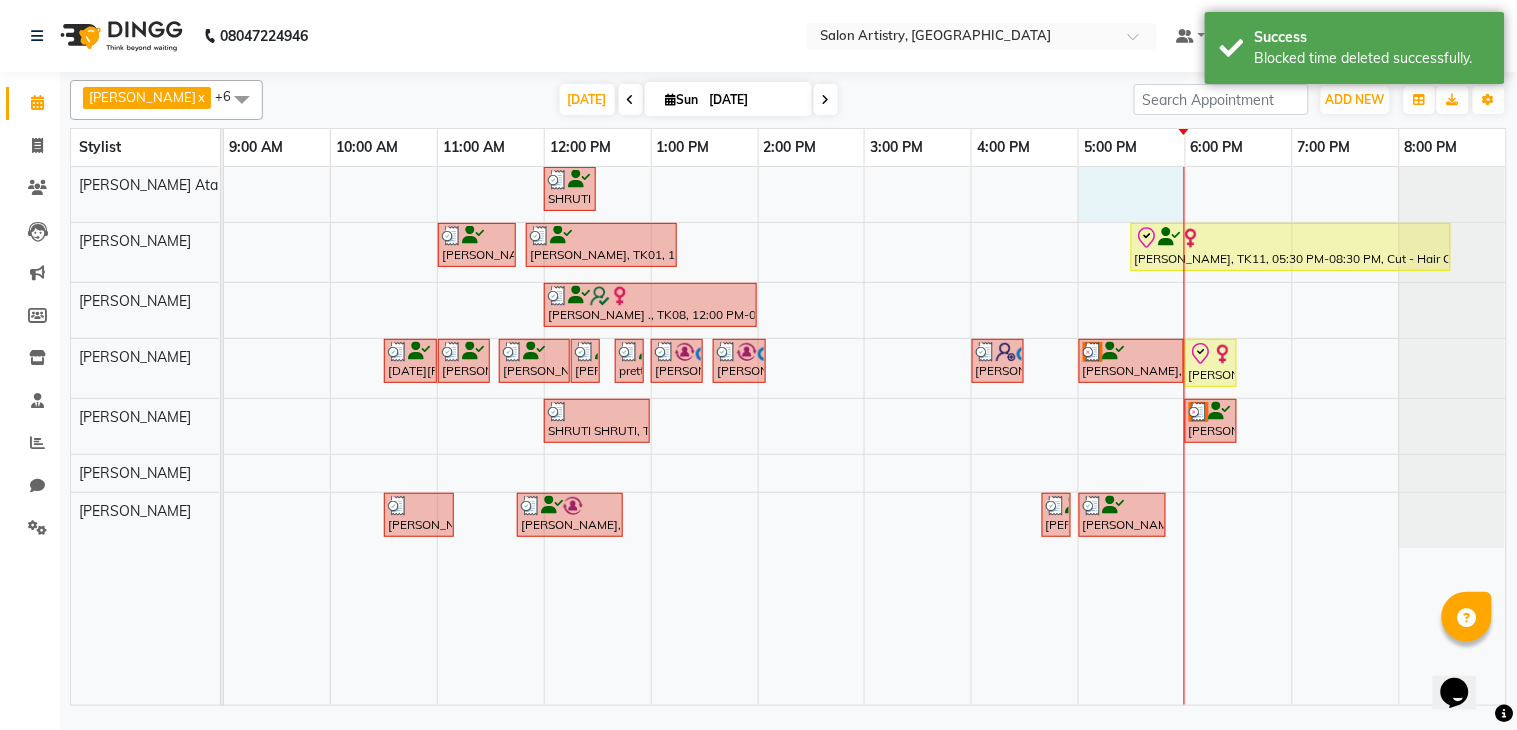 click on "SHRUTI SHRUTI, TK07, 12:00 PM-12:30 PM, Tressplex Top Up (With Blow Dry And Hair Cut) - Upto Mid Back     Sharmistha Roy, TK01, 11:00 AM-11:45 AM, Waxing - Flavoured Waxing - Full Waxing (Hands, Legs, Peel Off Underarms)     Sharmistha Roy, TK01, 11:50 AM-01:15 PM, Spa - Moroccon Oil_Upto Mid Back,Threading - Forehead,Threading - Eyebrows
Sonali Agrawal, TK11, 05:30 PM-08:30 PM, Cut - Hair Cut (Sr Stylist) (Wash & Conditioning),Highights - Full Highlights_Upto Midback     Gomathi ., TK08, 12:00 PM-02:00 PM, Highights - Full Highlights_Upto Shoulder     Onam Priyadarshi, TK06, 10:30 AM-11:00 AM, HAIR CUT SENIOR STYLIST MEN     Sharmistha Roy, TK01, 11:00 AM-11:30 AM, HAIR CUT SENIOR STYLIST MEN     Sharmistha Roy, TK01, 11:35 AM-12:15 PM, NATURAL GLOBAL HAIR COLOUR-MEN     Sharmistha Roy, TK01, 12:15 PM-12:30 PM, Oil Massage - Olive Oil     pretty chowdhury, TK09, 12:40 PM-12:55 PM, BEARD TRIMMING AND SHAPING     Bhavesh Ratta, TK02, 01:00 PM-01:30 PM, HAIR CUT SENIOR STYLIST MEN" at bounding box center (865, 436) 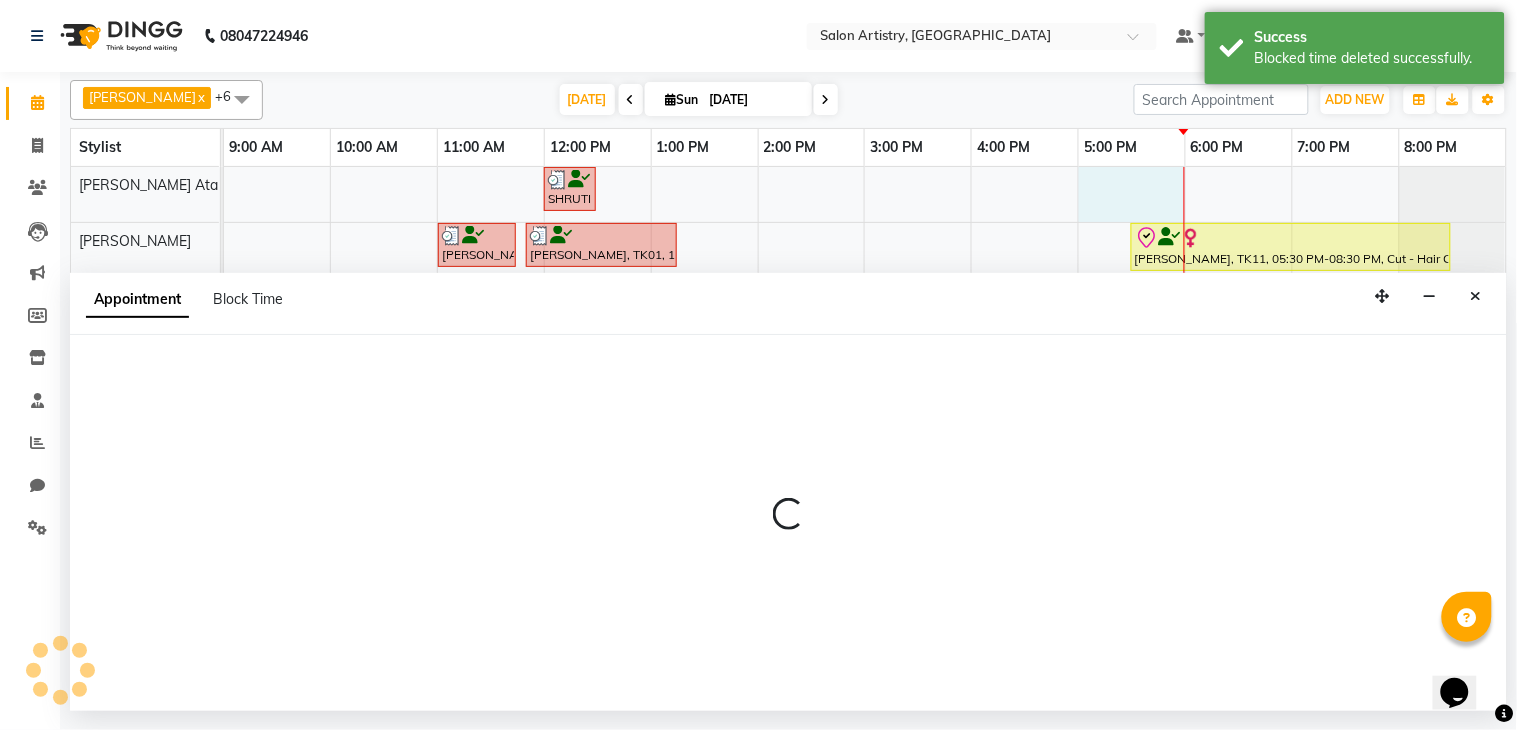 select on "79858" 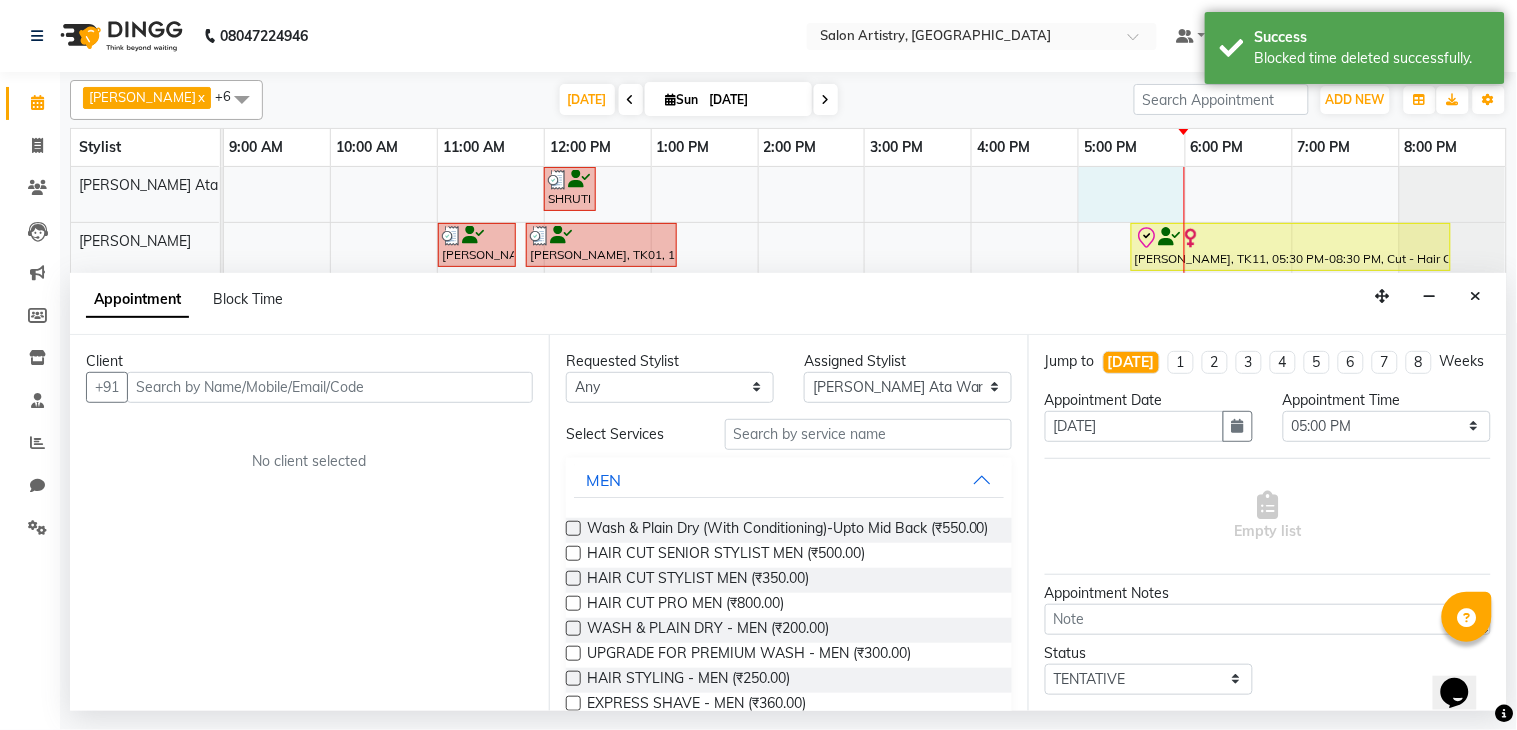 click at bounding box center (330, 387) 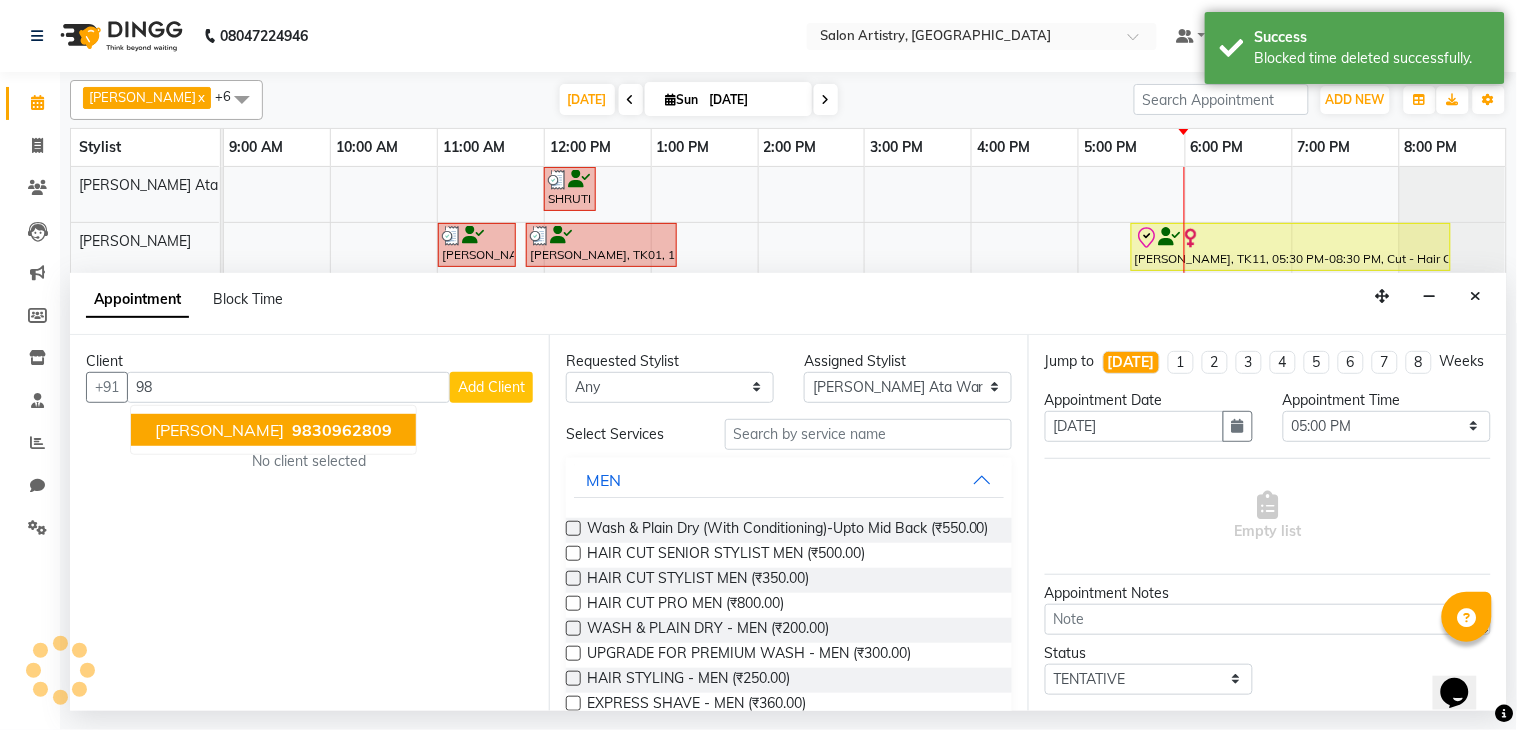 type on "9" 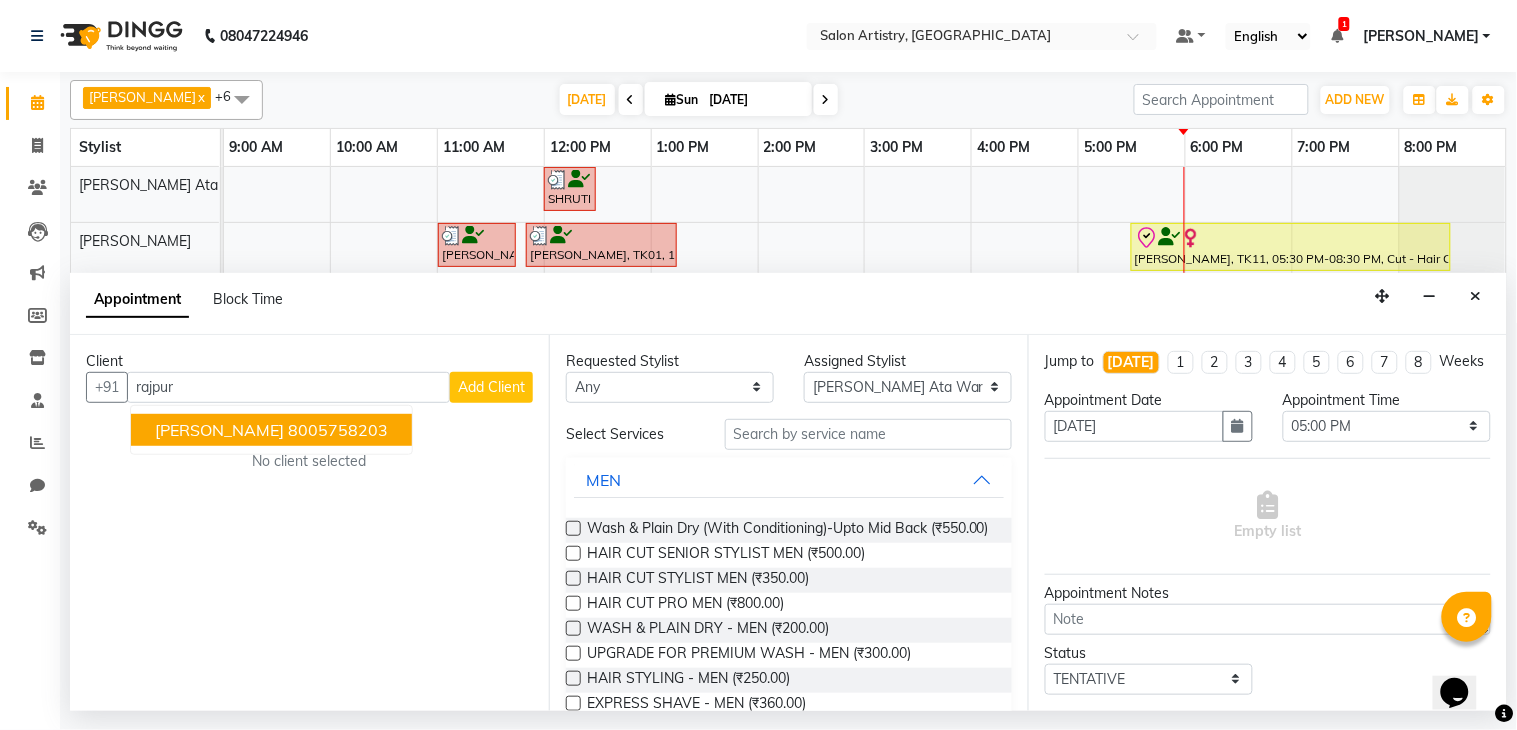 click on "Ruchika Rajpurohit" at bounding box center [219, 430] 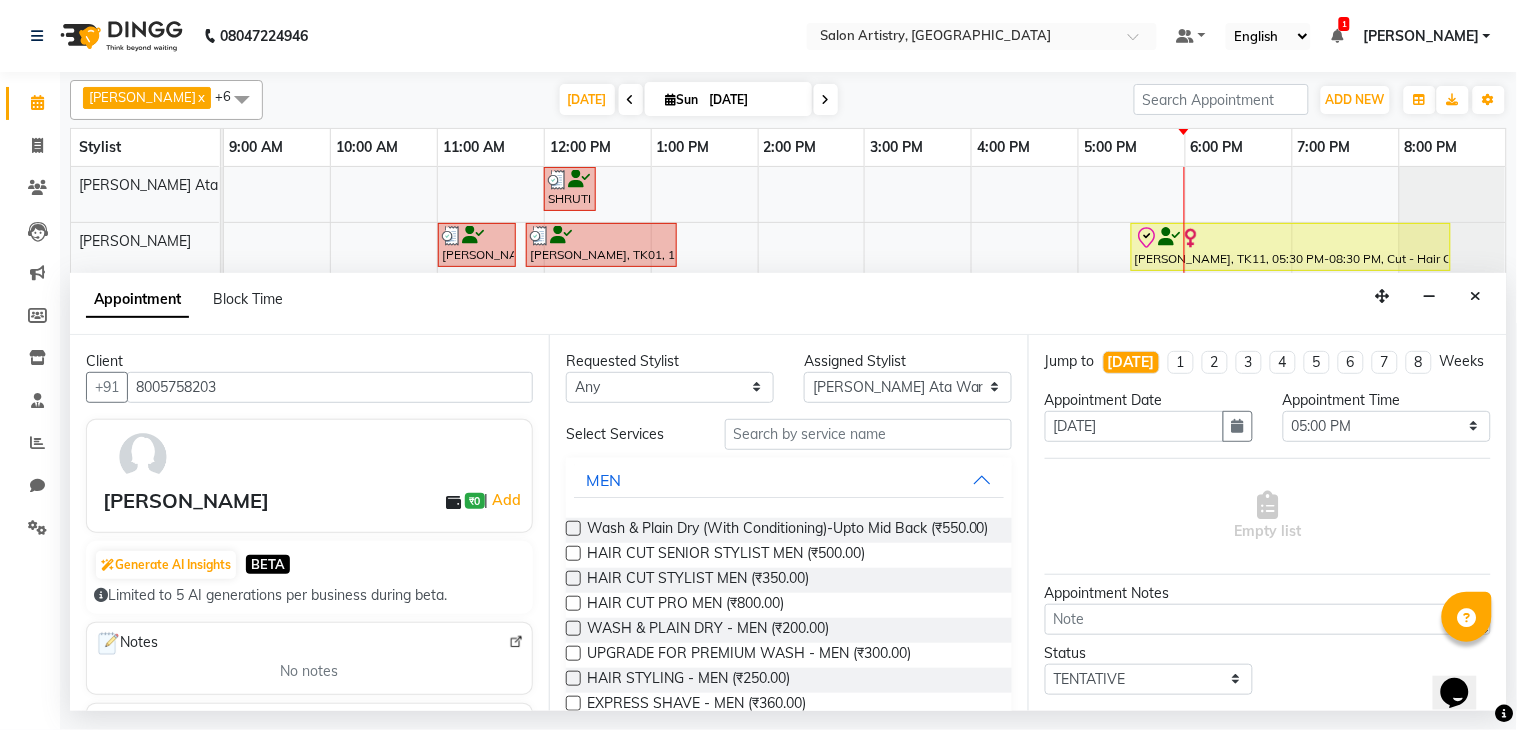 type on "8005758203" 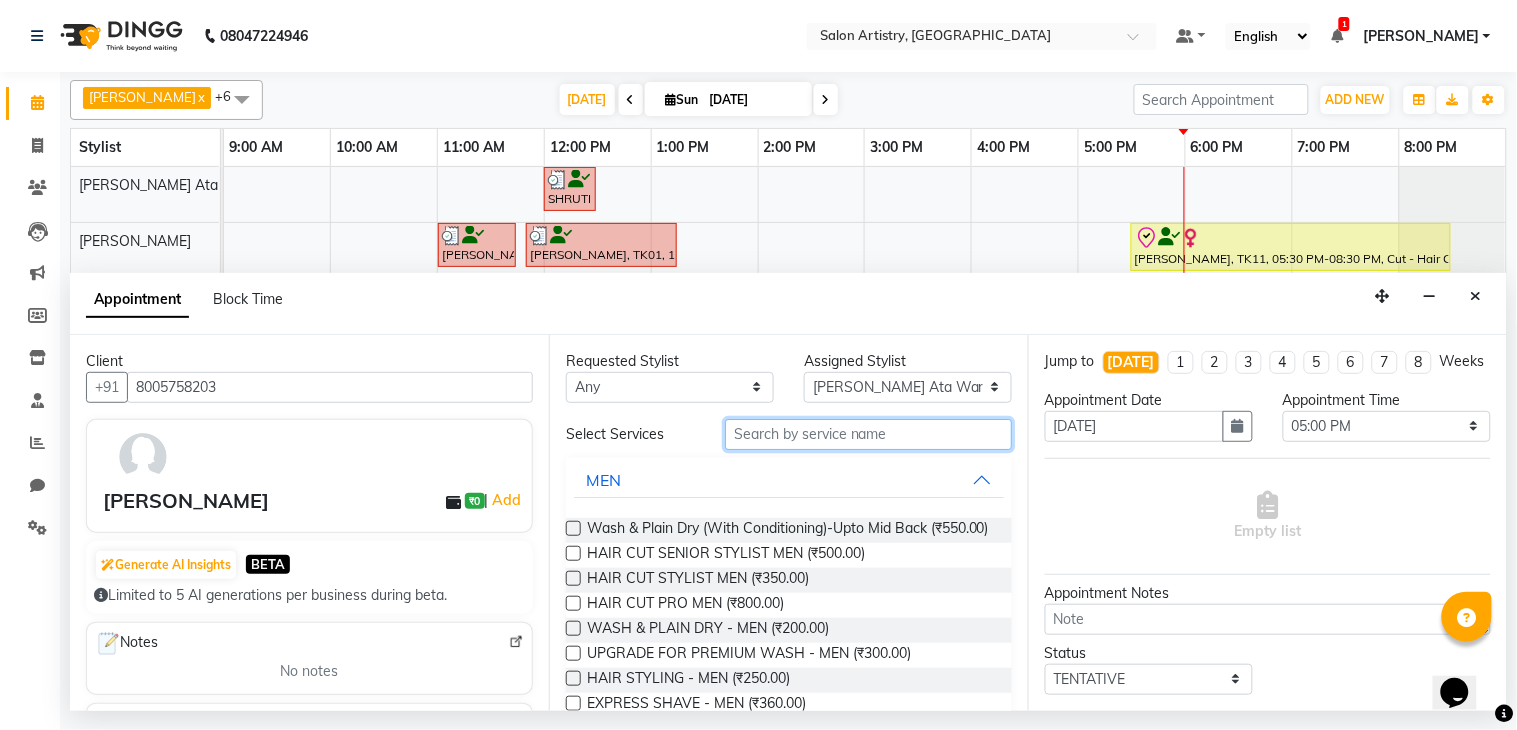 click at bounding box center (868, 434) 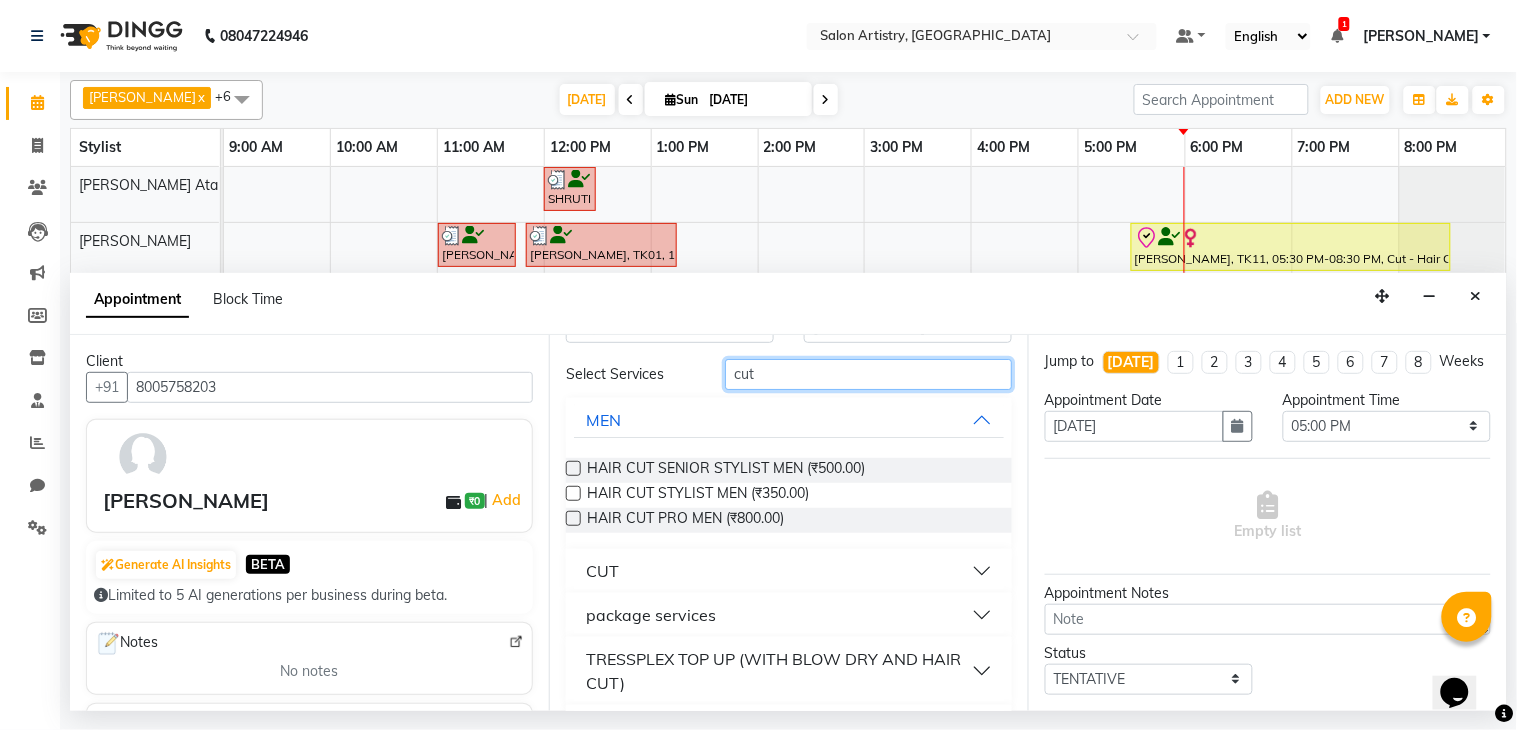 scroll, scrollTop: 111, scrollLeft: 0, axis: vertical 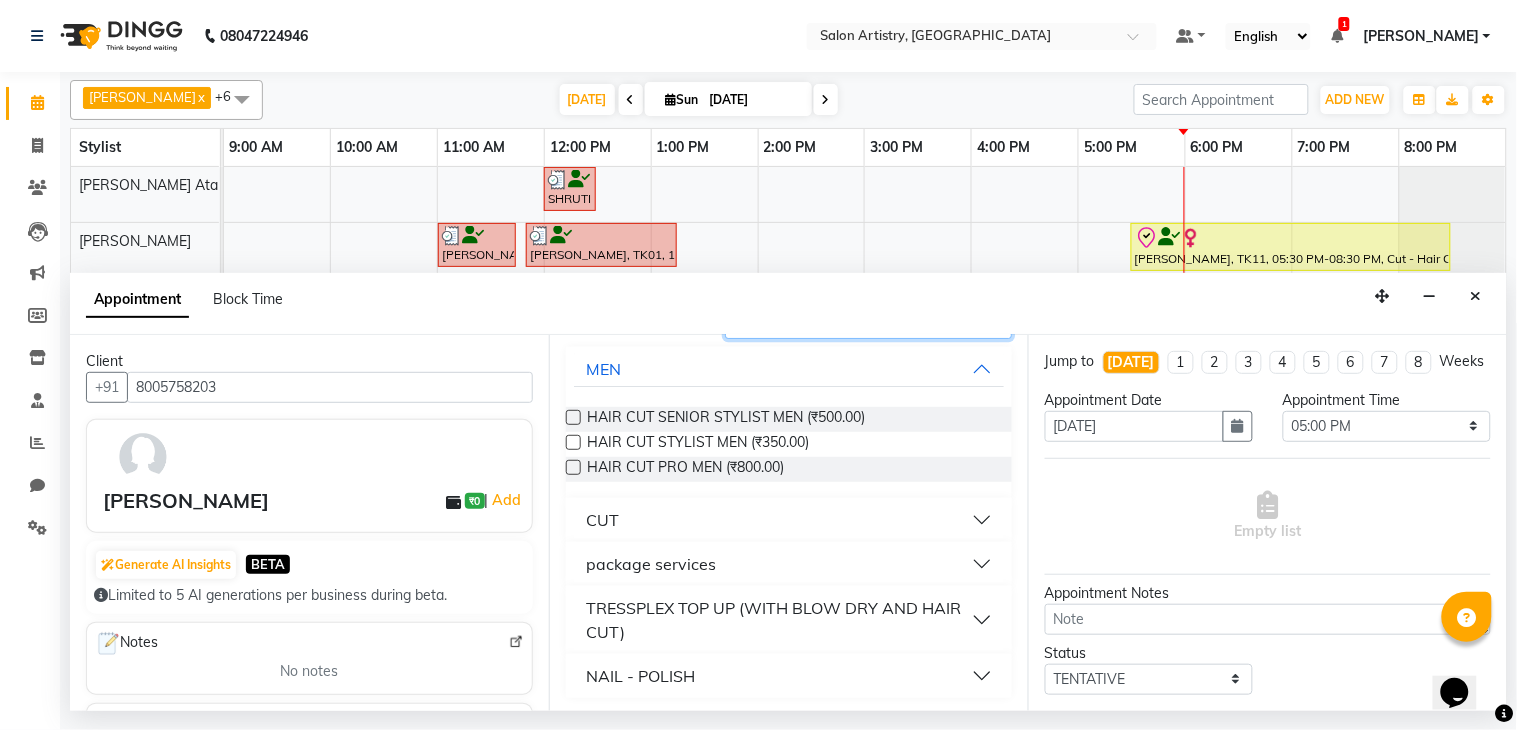 type on "cut" 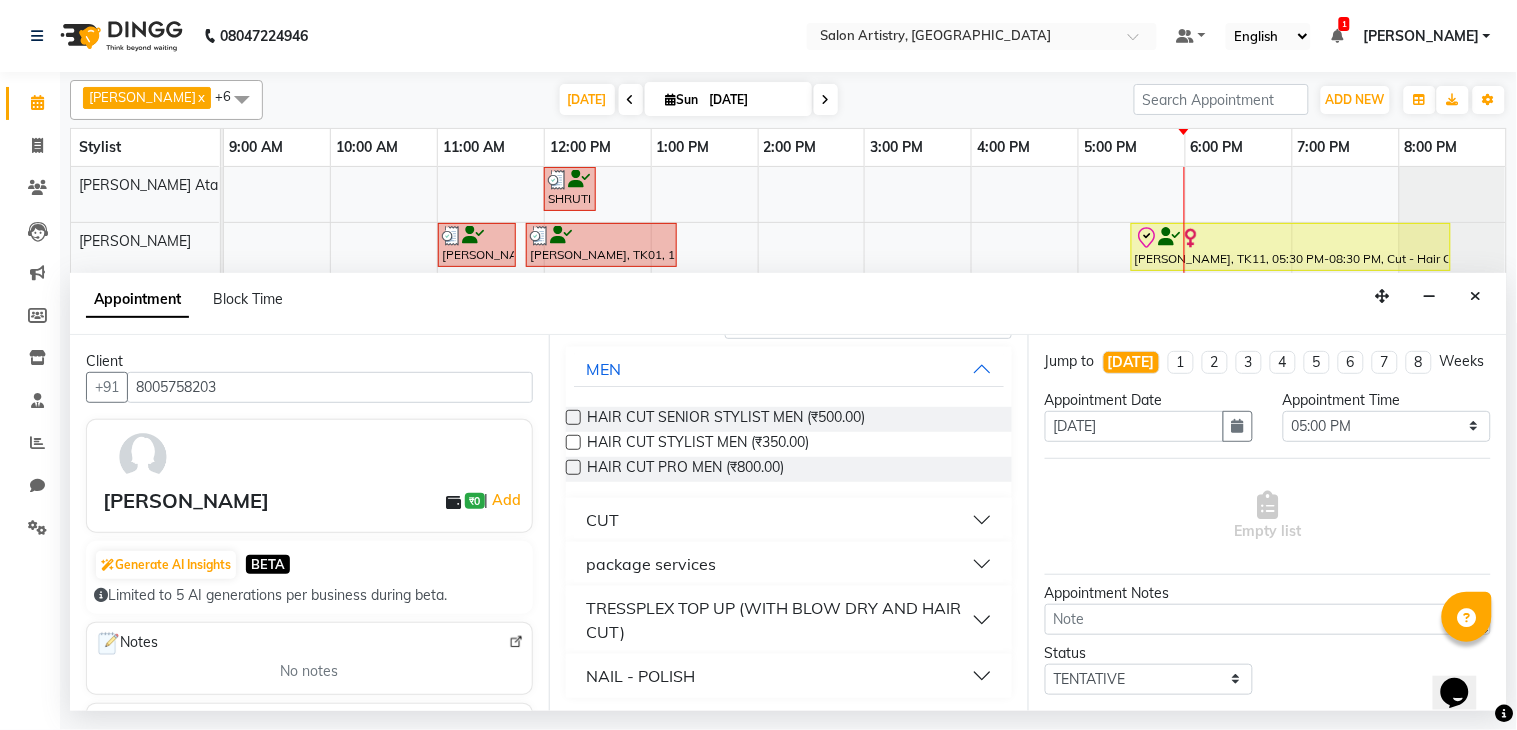click on "CUT" at bounding box center [789, 520] 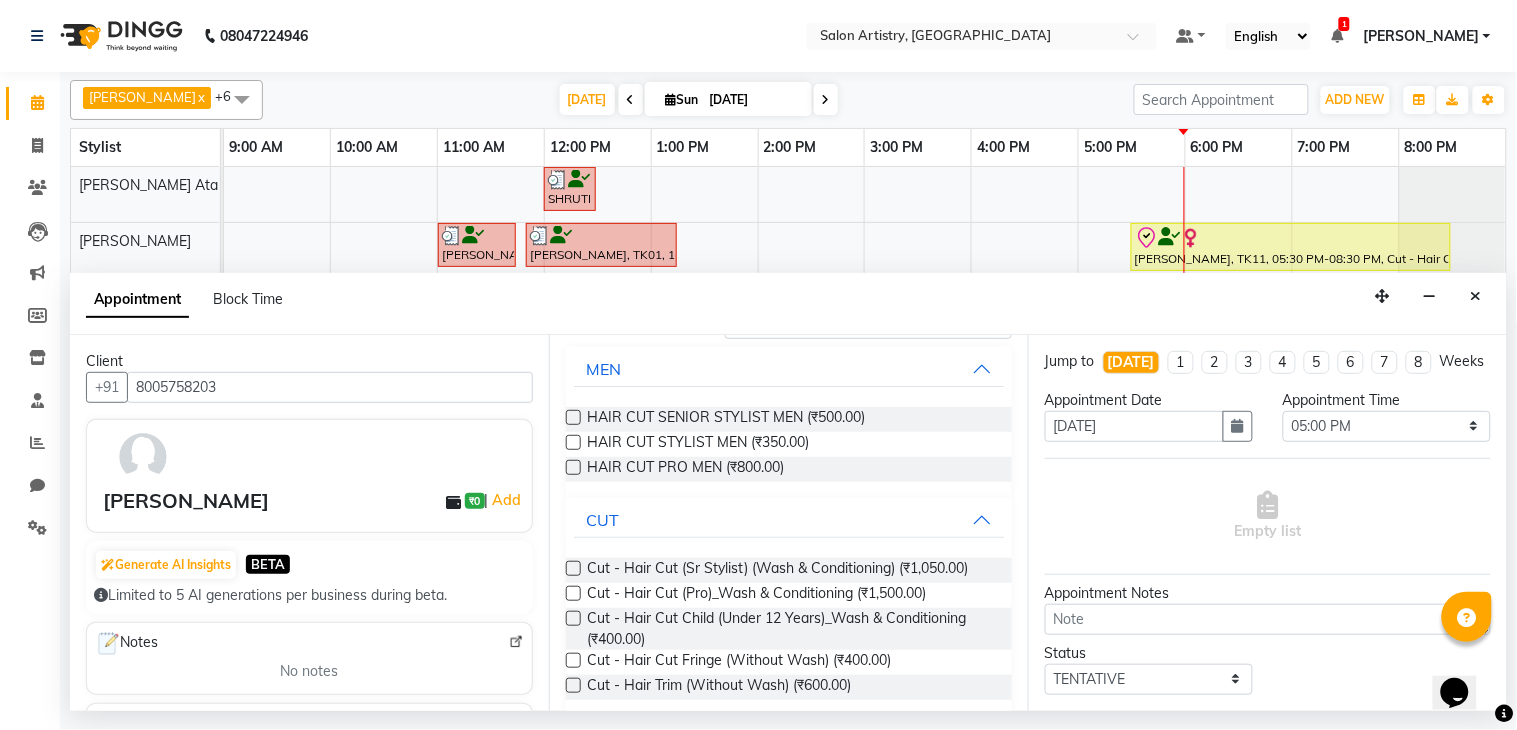 click at bounding box center (573, 568) 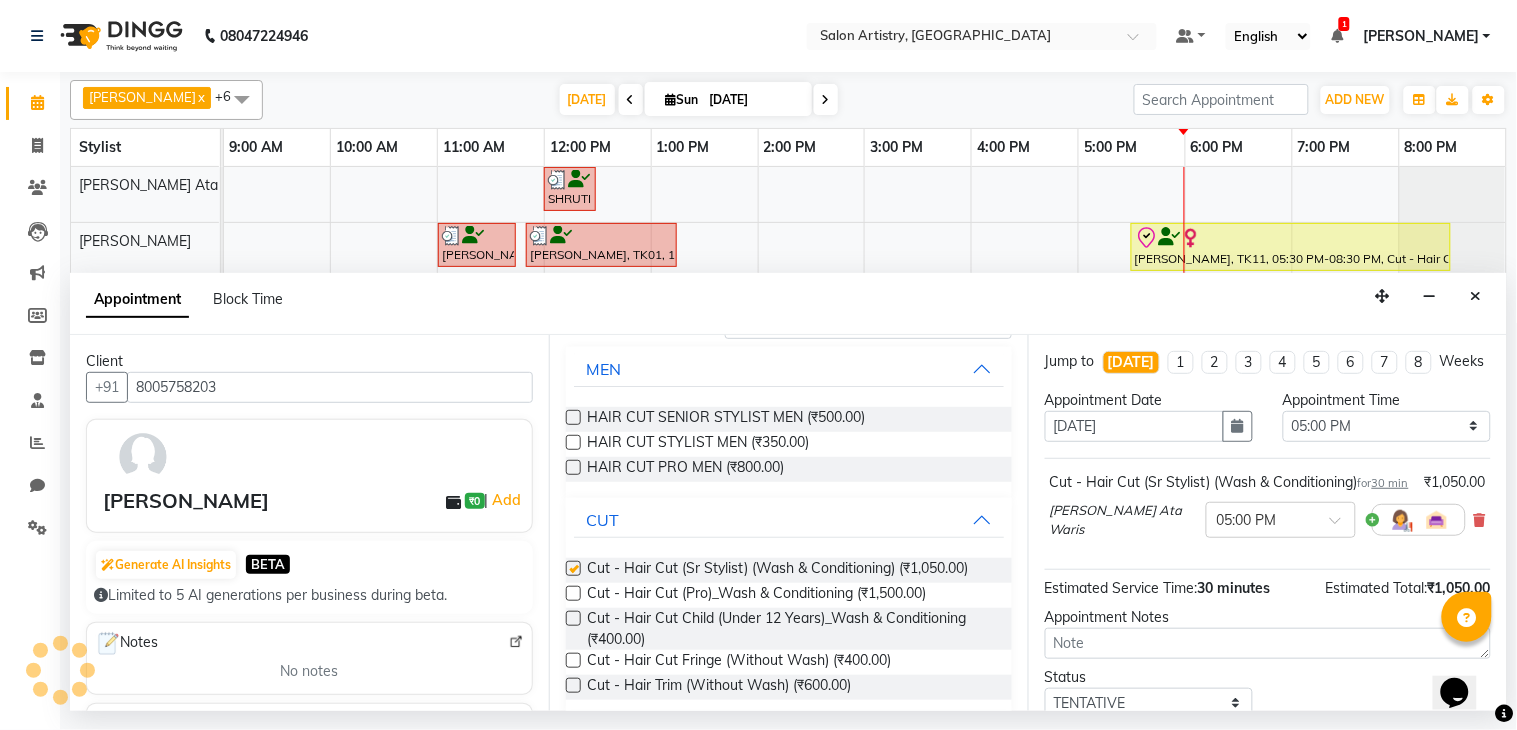 checkbox on "false" 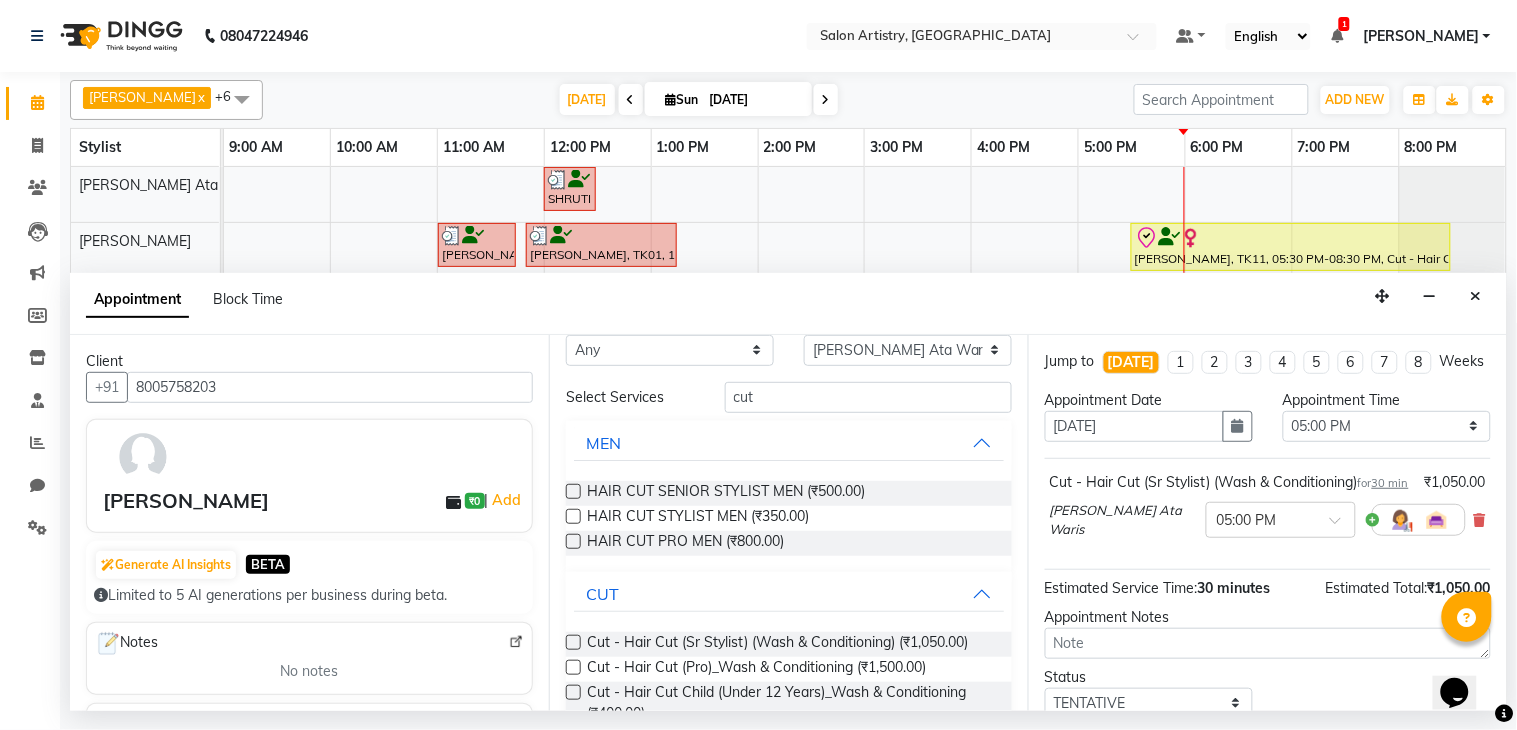 scroll, scrollTop: 0, scrollLeft: 0, axis: both 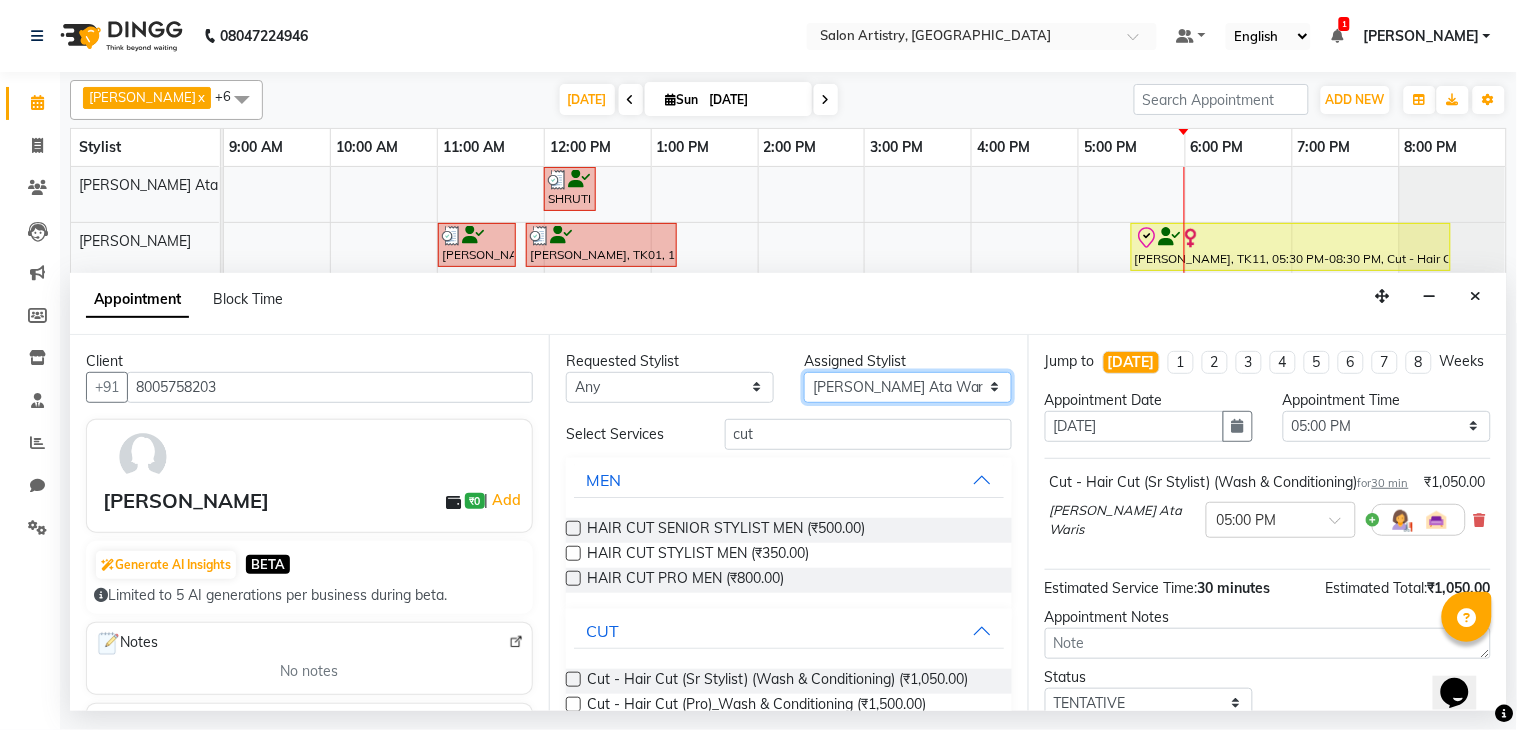 click on "Select Anupriya Ghosh Iqbal Ahmed Irshad Khan Mannu Kumar Gupta Mekhla Bhattacharya Minika Das Puja Debnath Reception Rekha Singh Ricky Das Rony Das Sangeeta Lodh Sharfaraz Ata Waris Simmy Rai Tapasi" at bounding box center (908, 387) 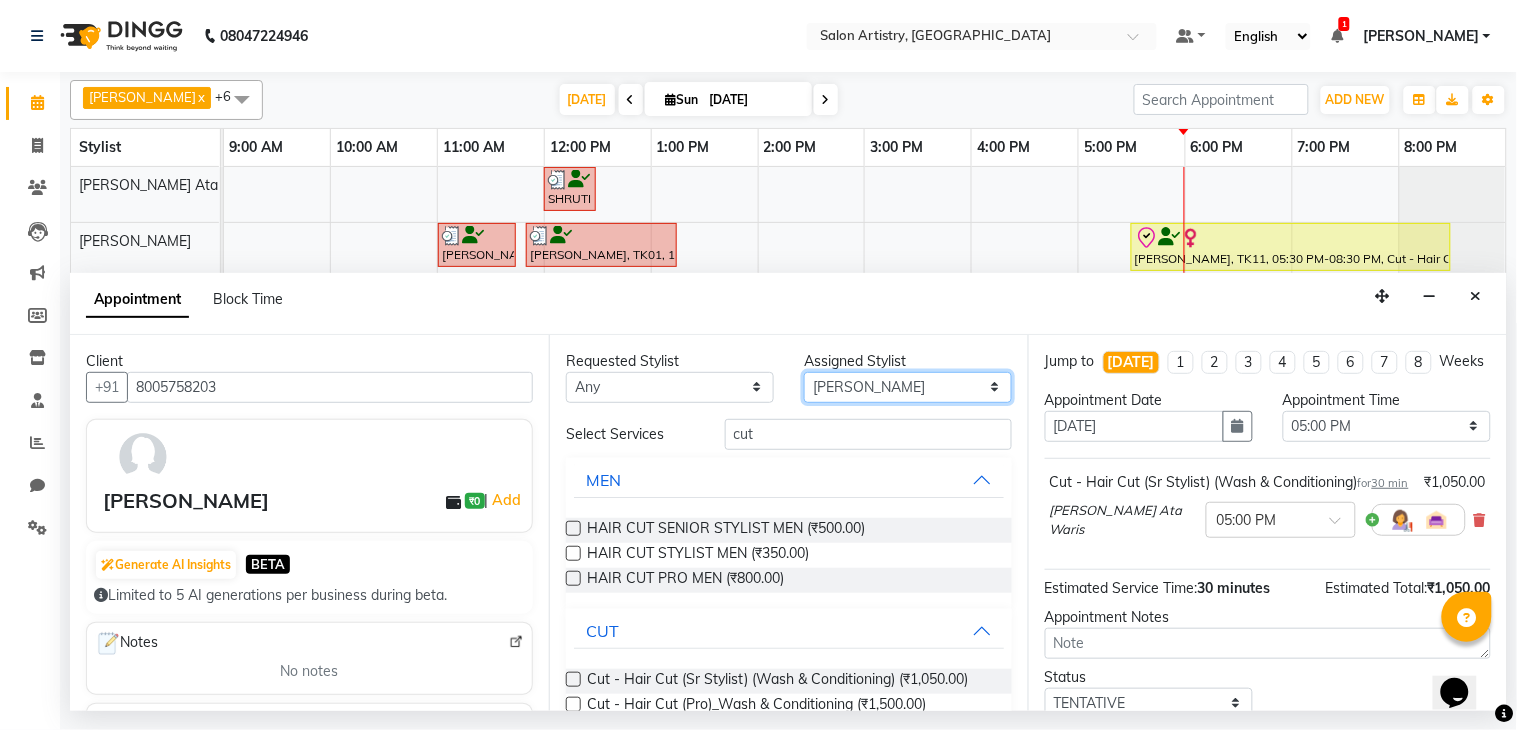 click on "Select Anupriya Ghosh Iqbal Ahmed Irshad Khan Mannu Kumar Gupta Mekhla Bhattacharya Minika Das Puja Debnath Reception Rekha Singh Ricky Das Rony Das Sangeeta Lodh Sharfaraz Ata Waris Simmy Rai Tapasi" at bounding box center [908, 387] 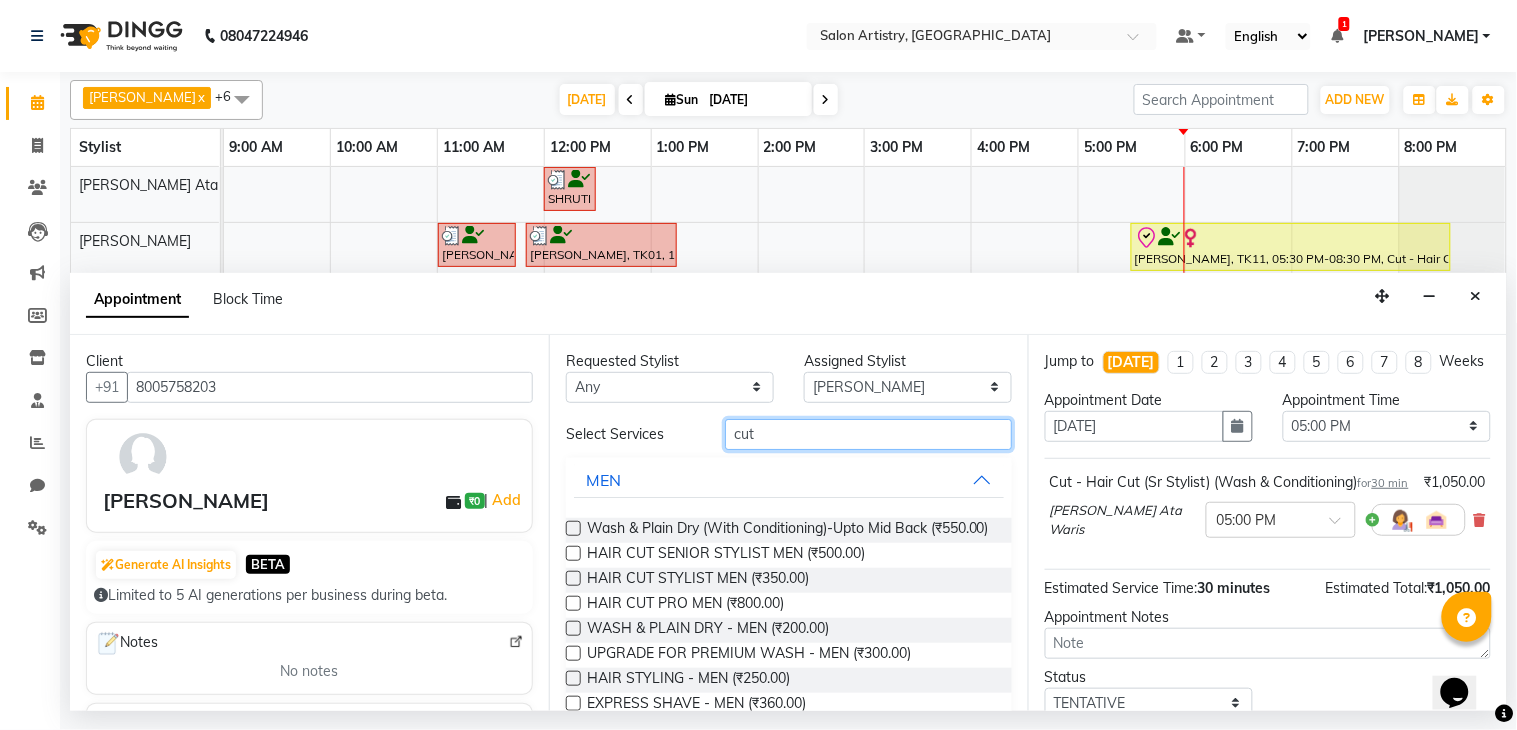 click on "cut" at bounding box center [868, 434] 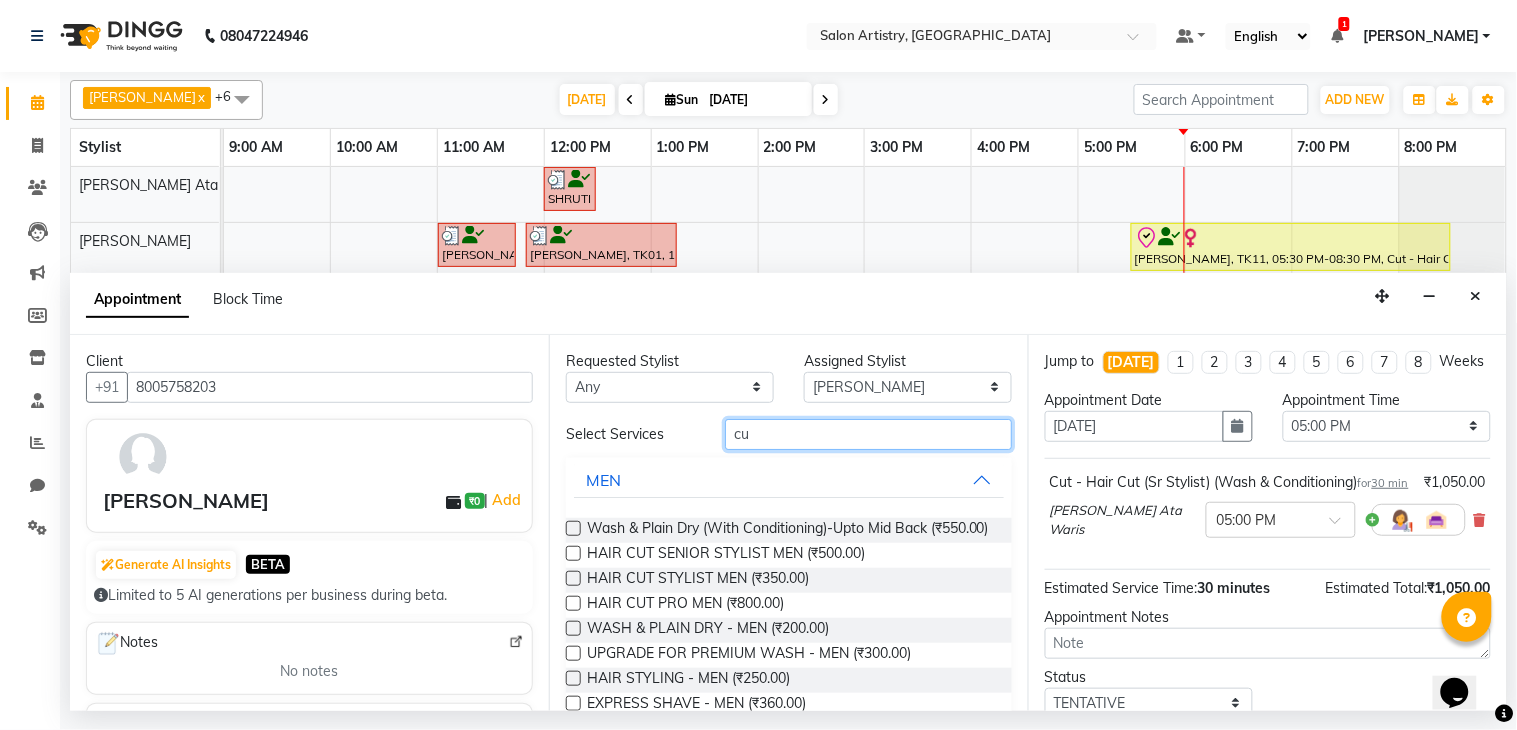 type on "c" 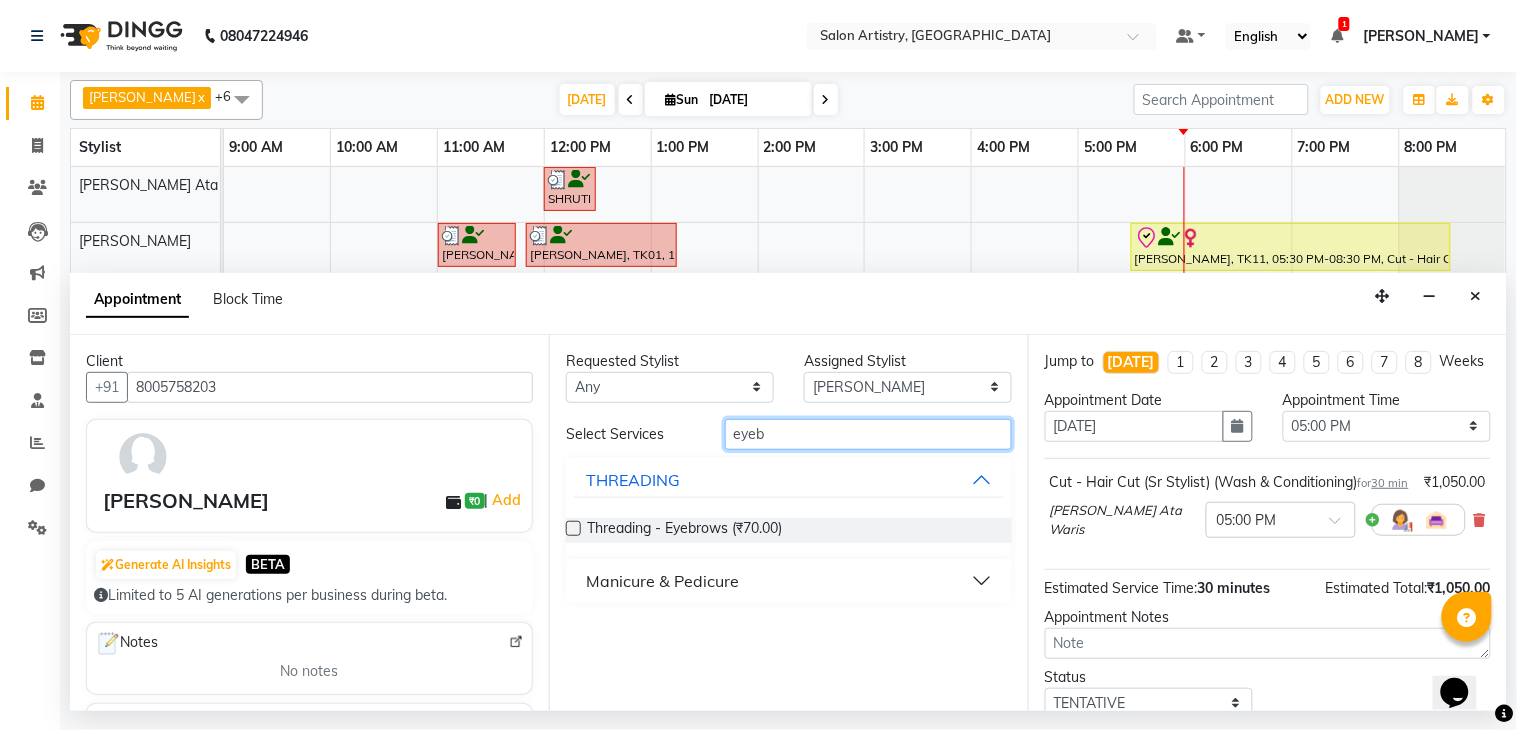 type on "eyeb" 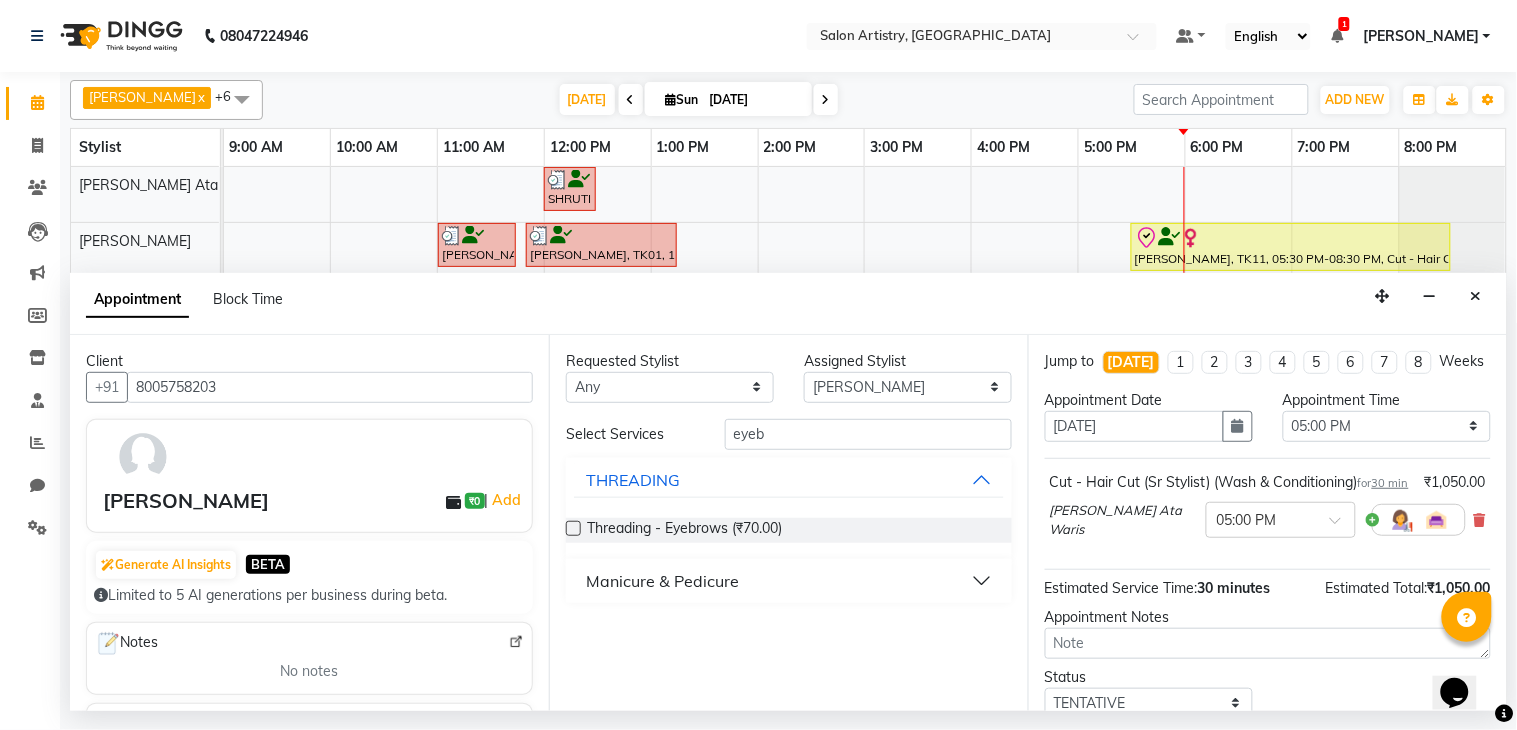 click at bounding box center (573, 528) 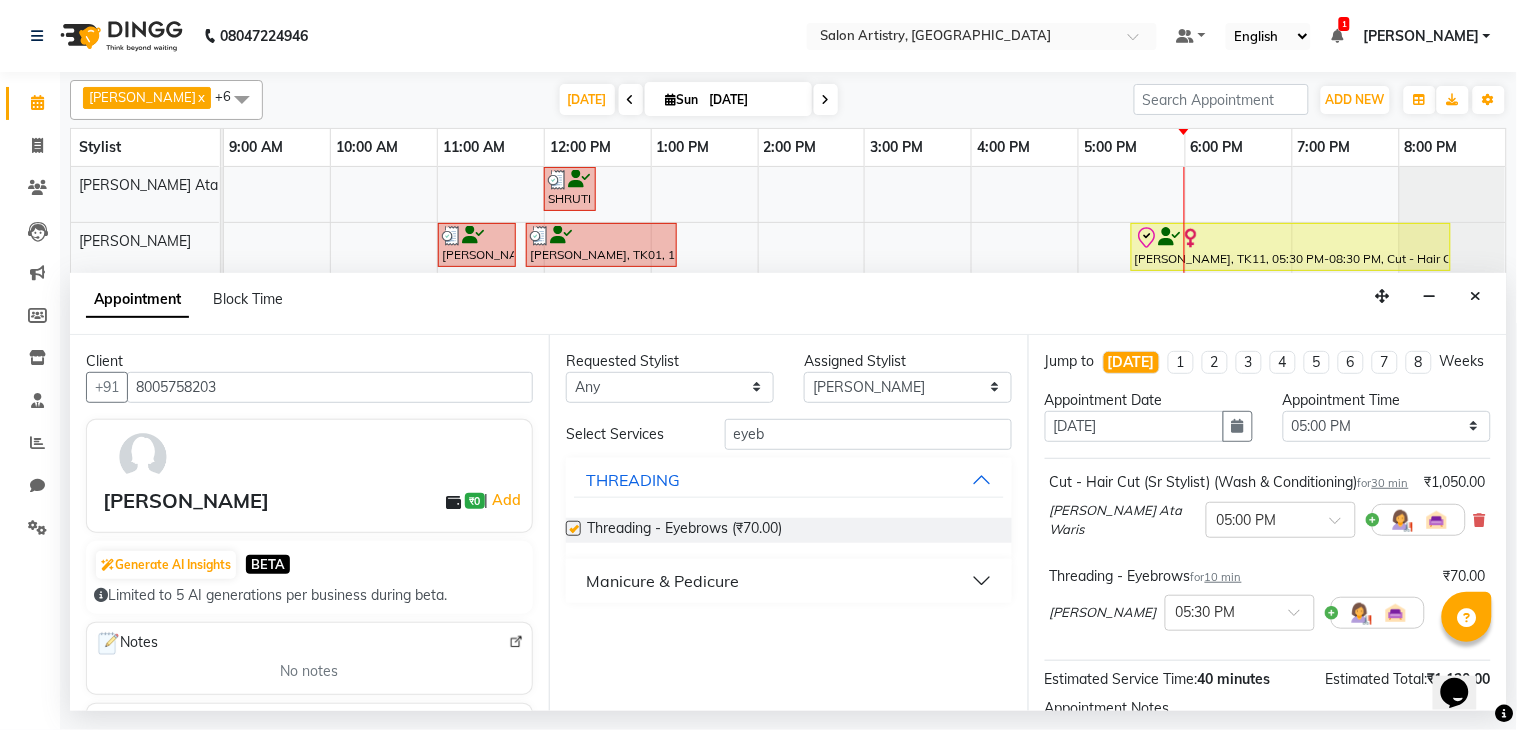 checkbox on "false" 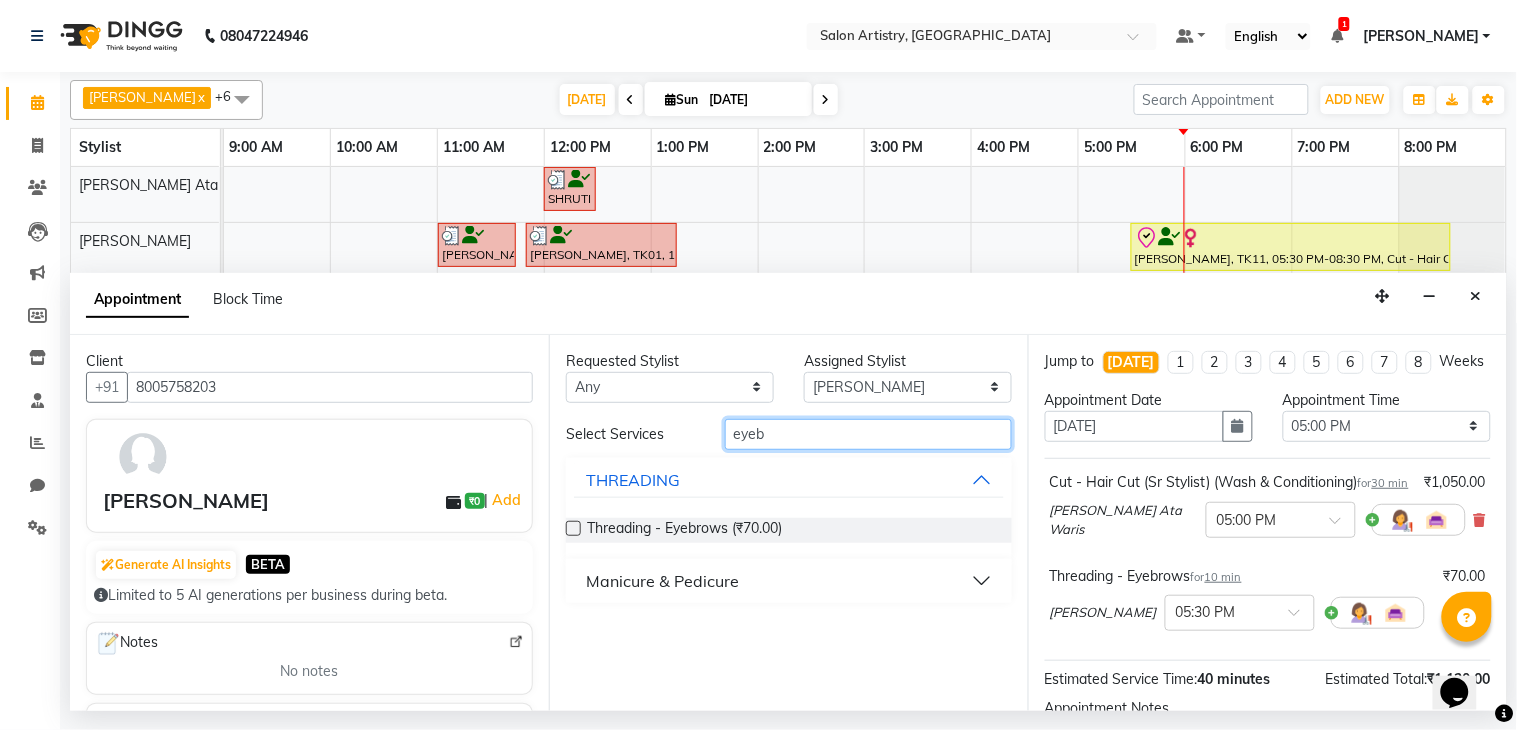 click on "eyeb" at bounding box center (868, 434) 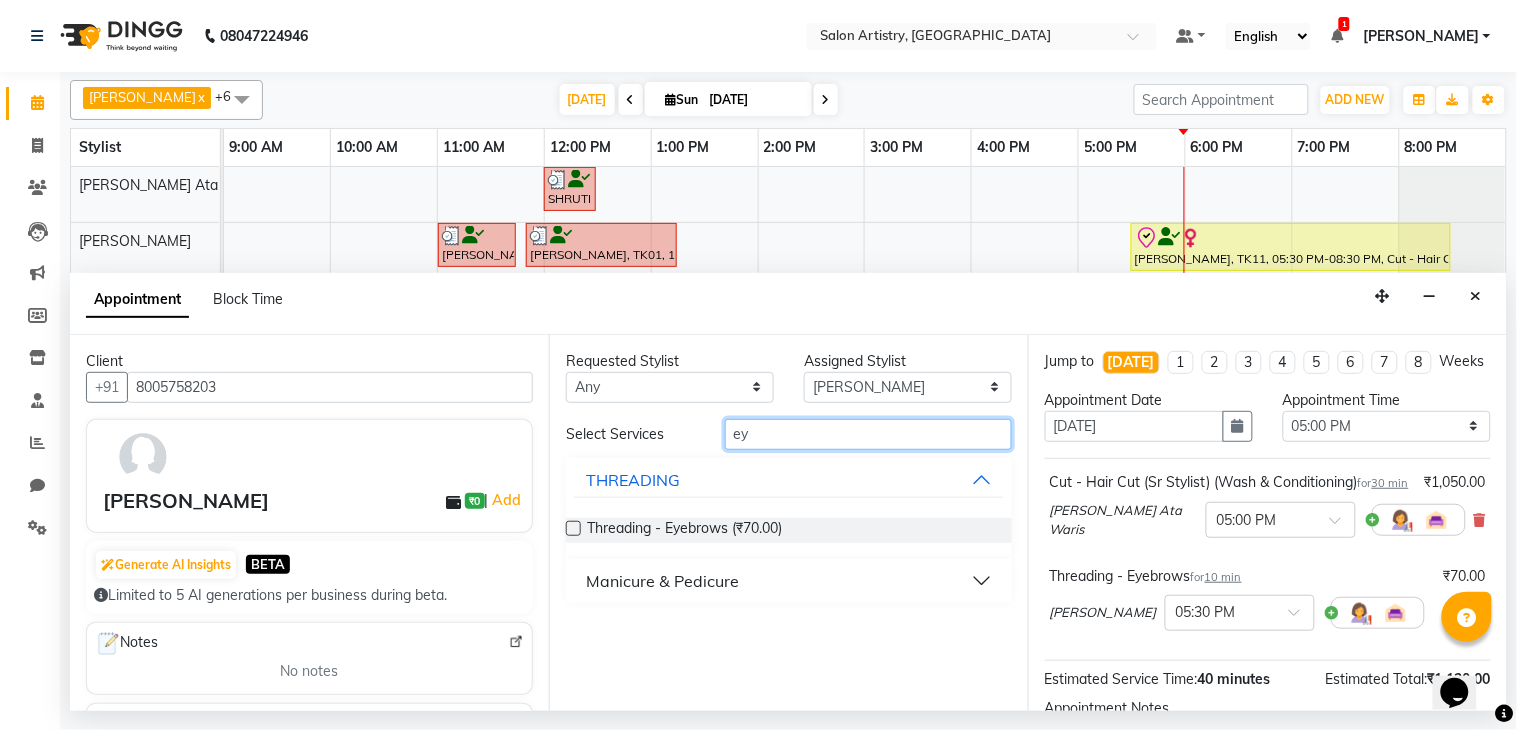 type on "e" 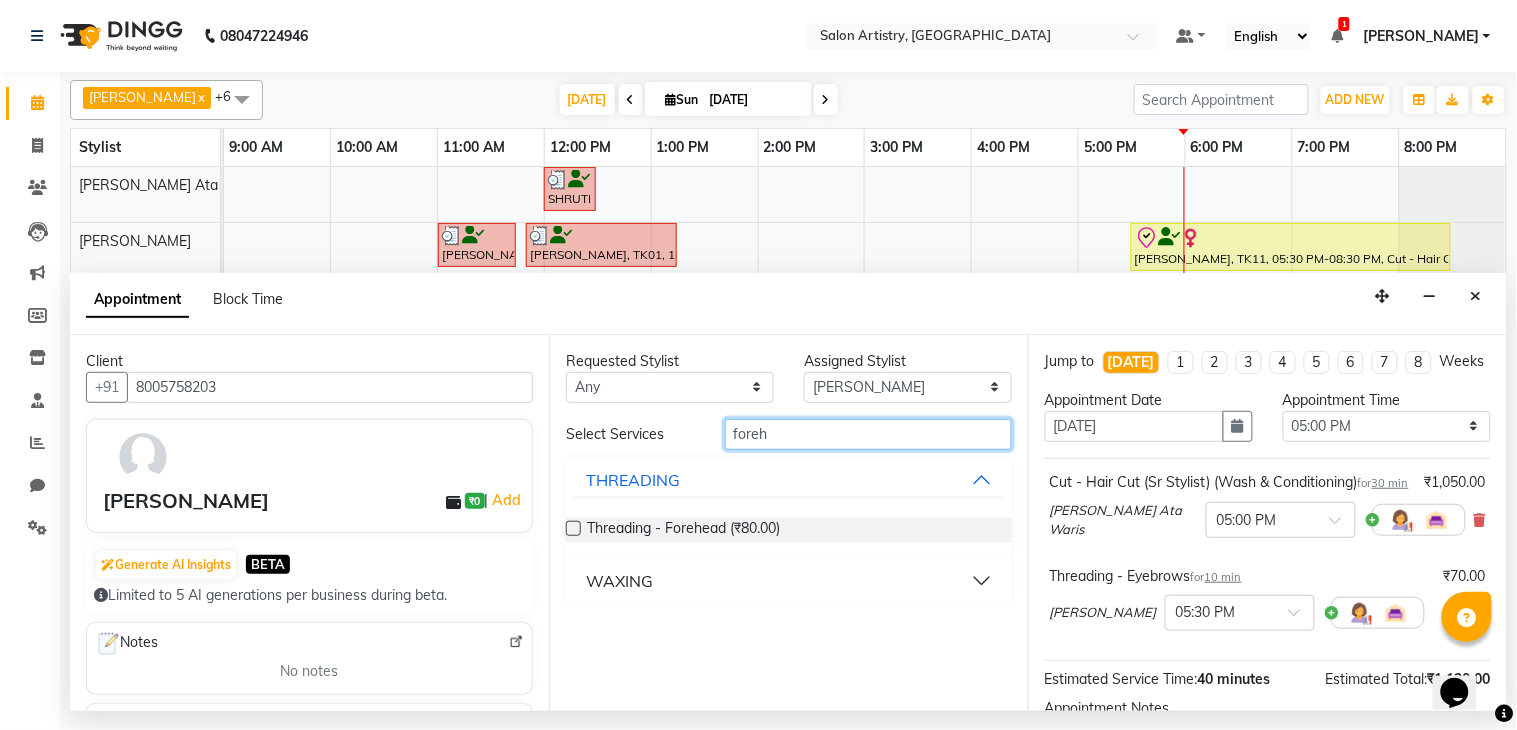 type on "foreh" 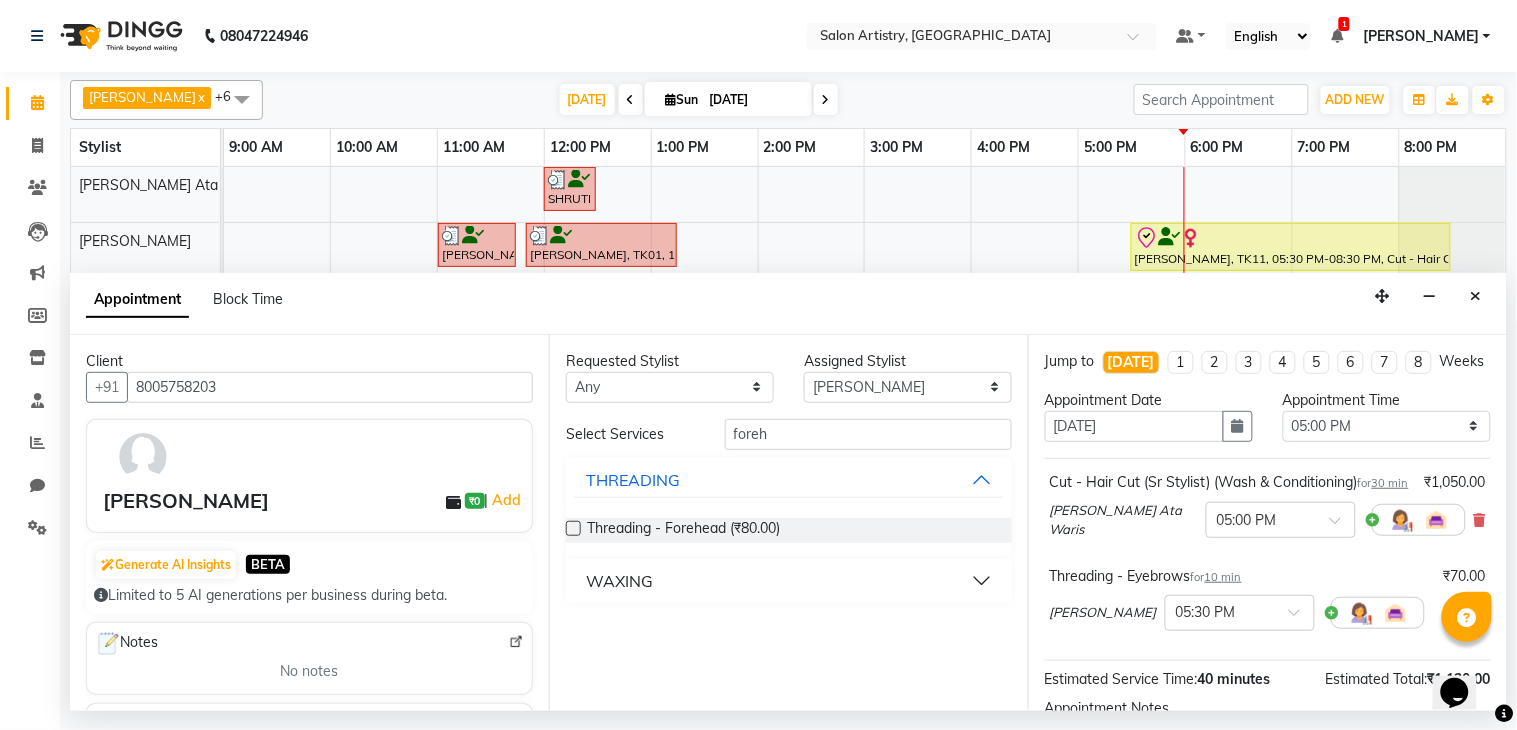 click at bounding box center (573, 528) 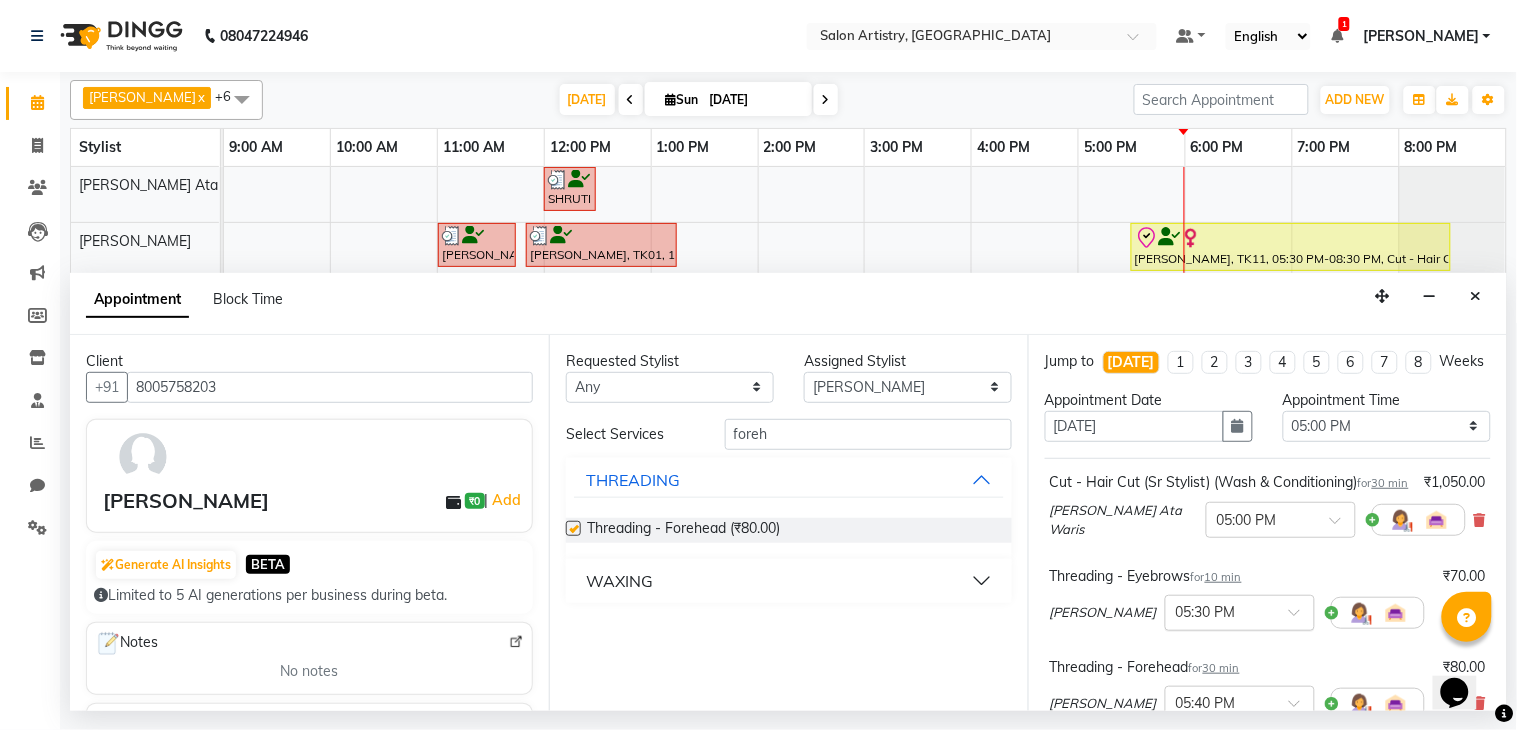 checkbox on "false" 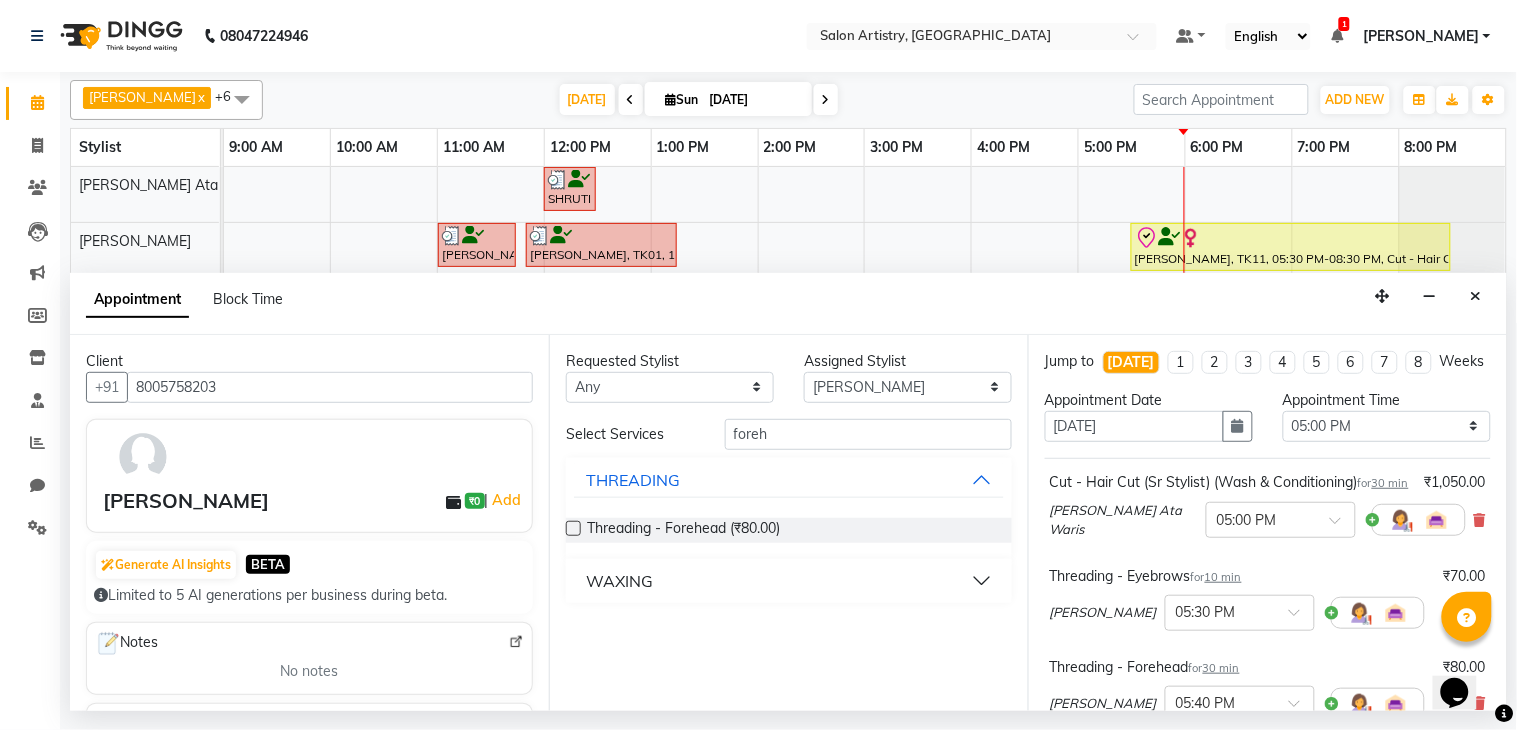 scroll, scrollTop: 111, scrollLeft: 0, axis: vertical 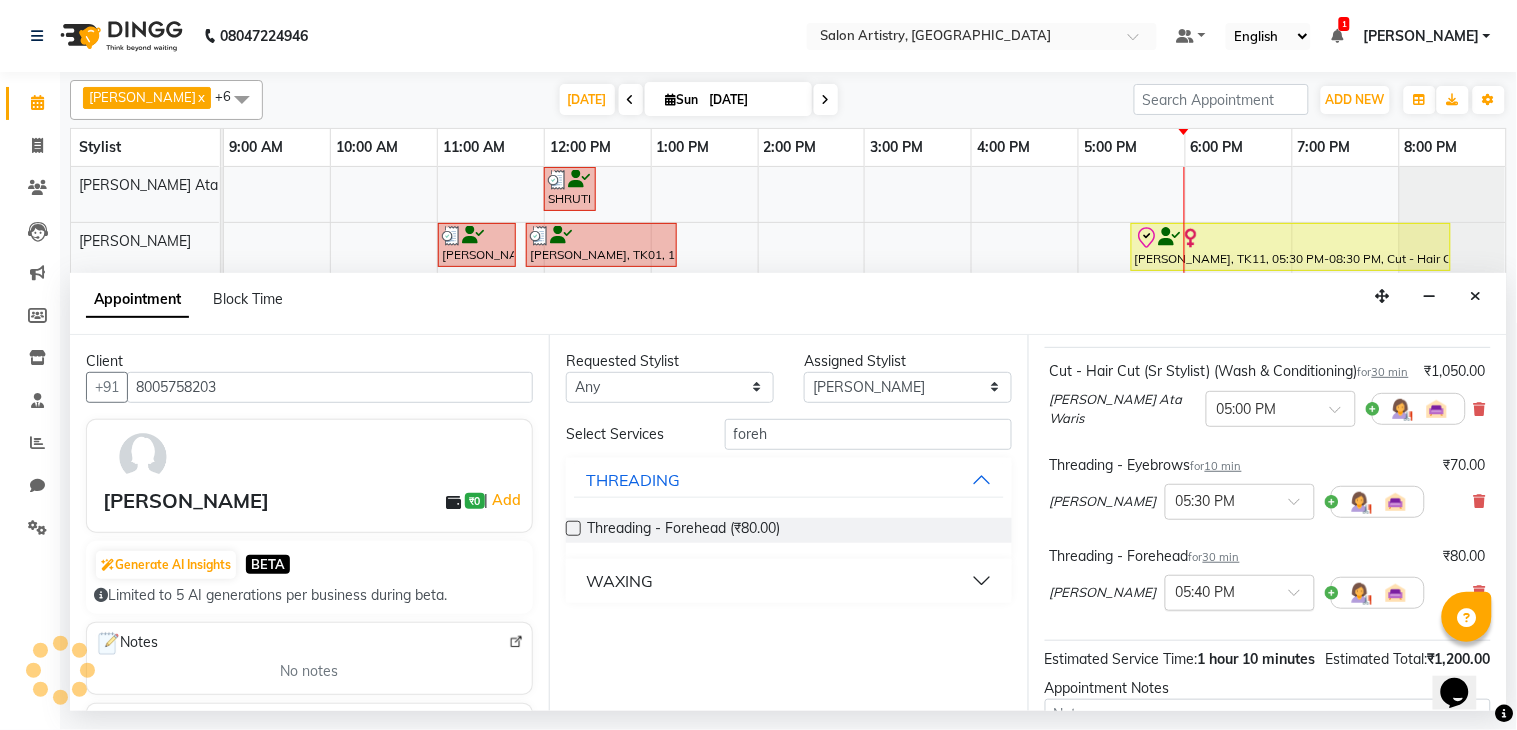 click at bounding box center (1220, 591) 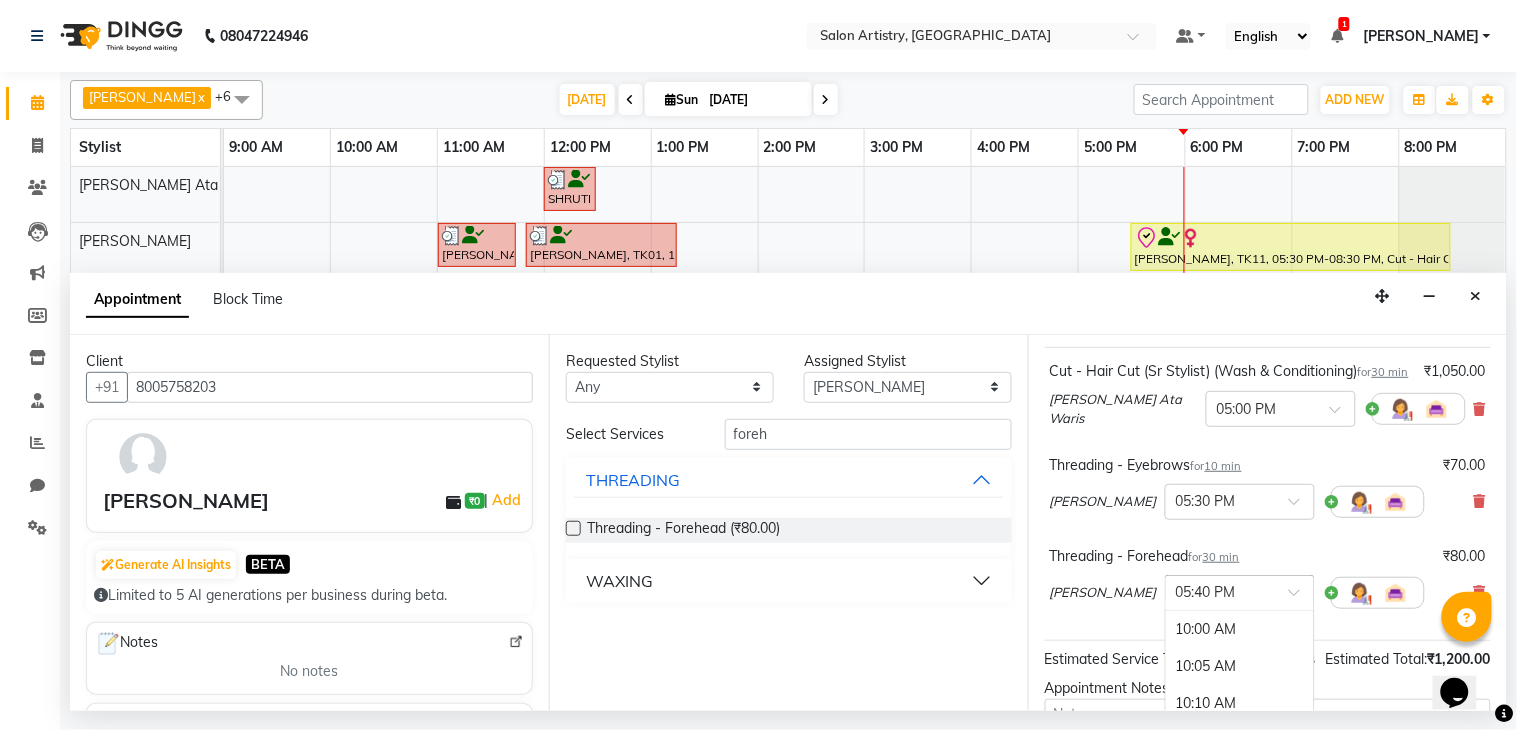 scroll, scrollTop: 3453, scrollLeft: 0, axis: vertical 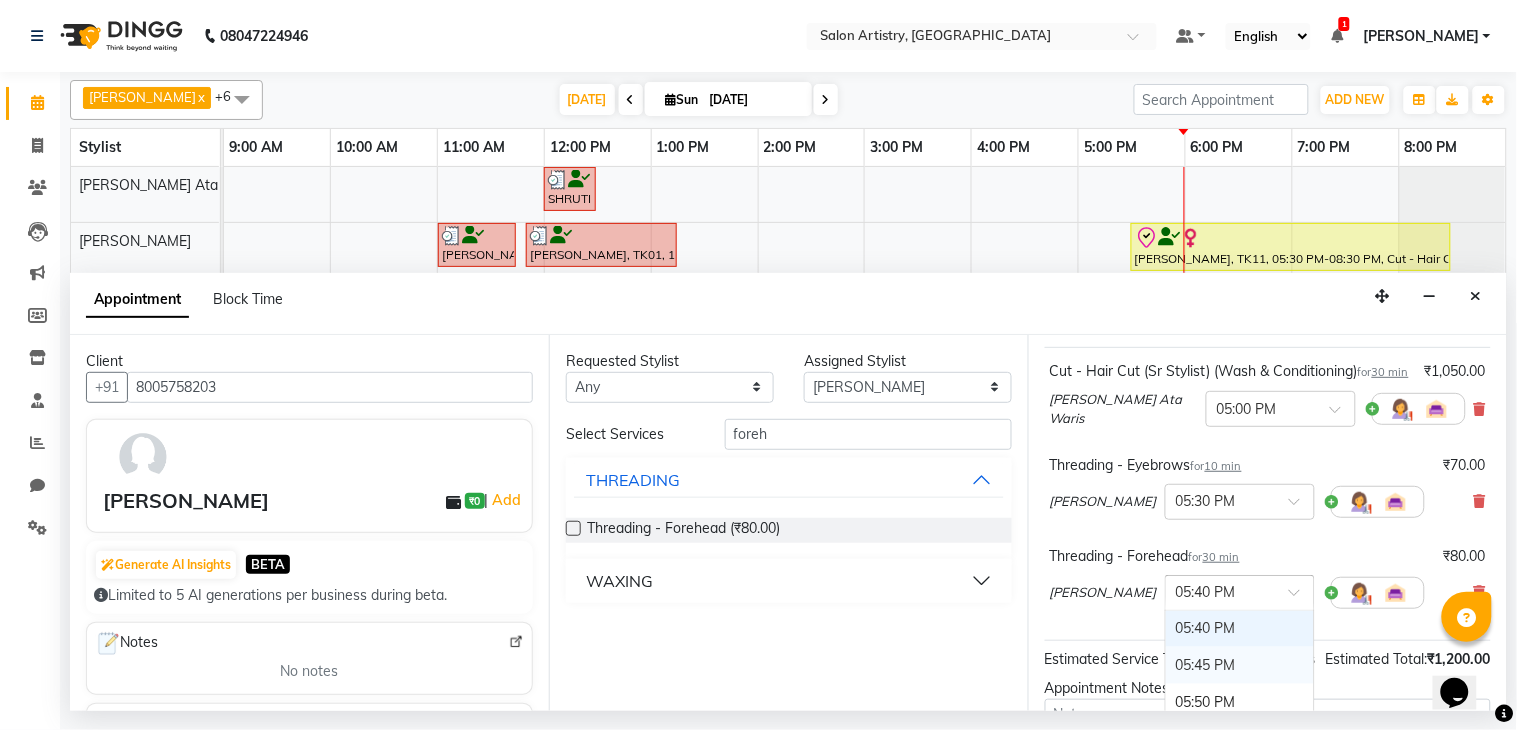 click on "05:45 PM" at bounding box center (1240, 665) 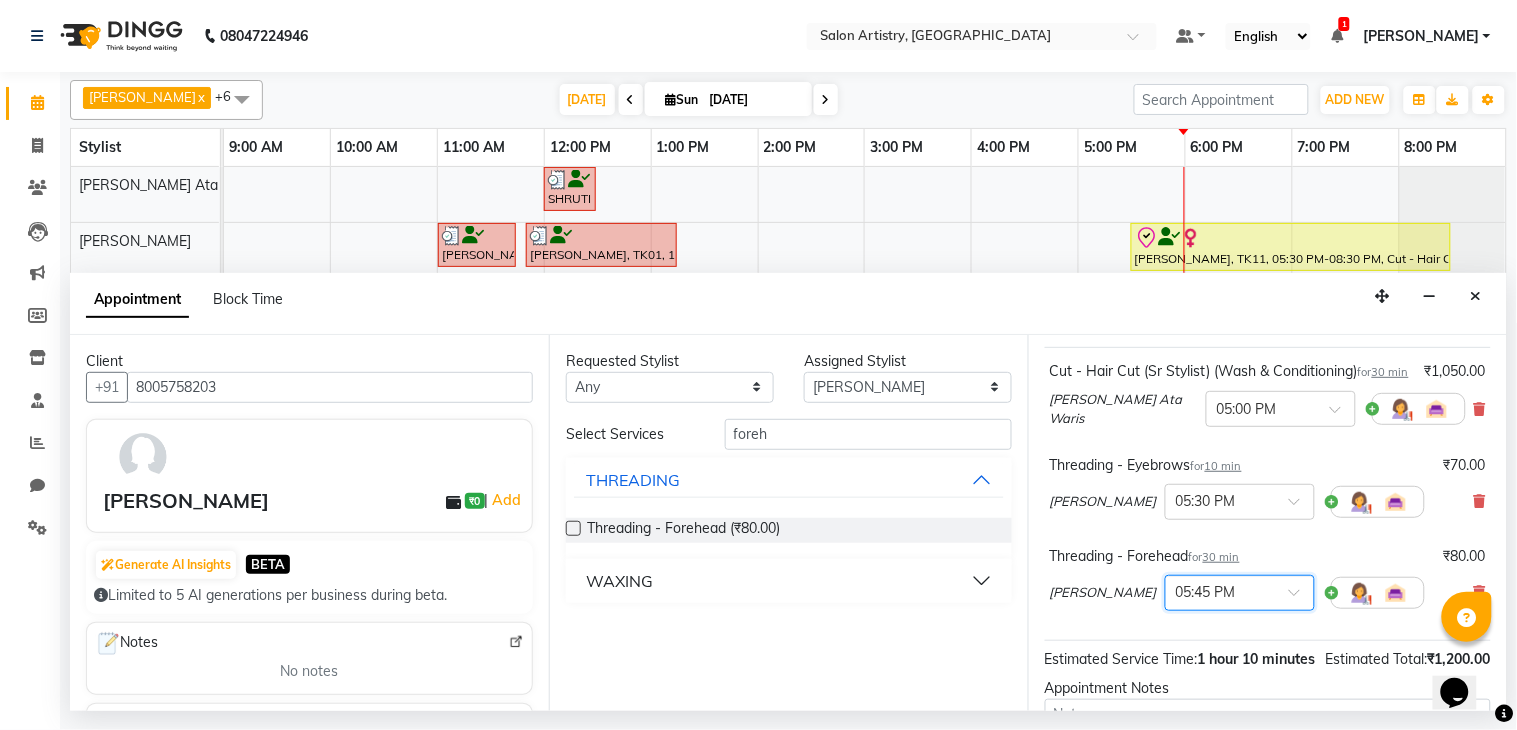 scroll, scrollTop: 333, scrollLeft: 0, axis: vertical 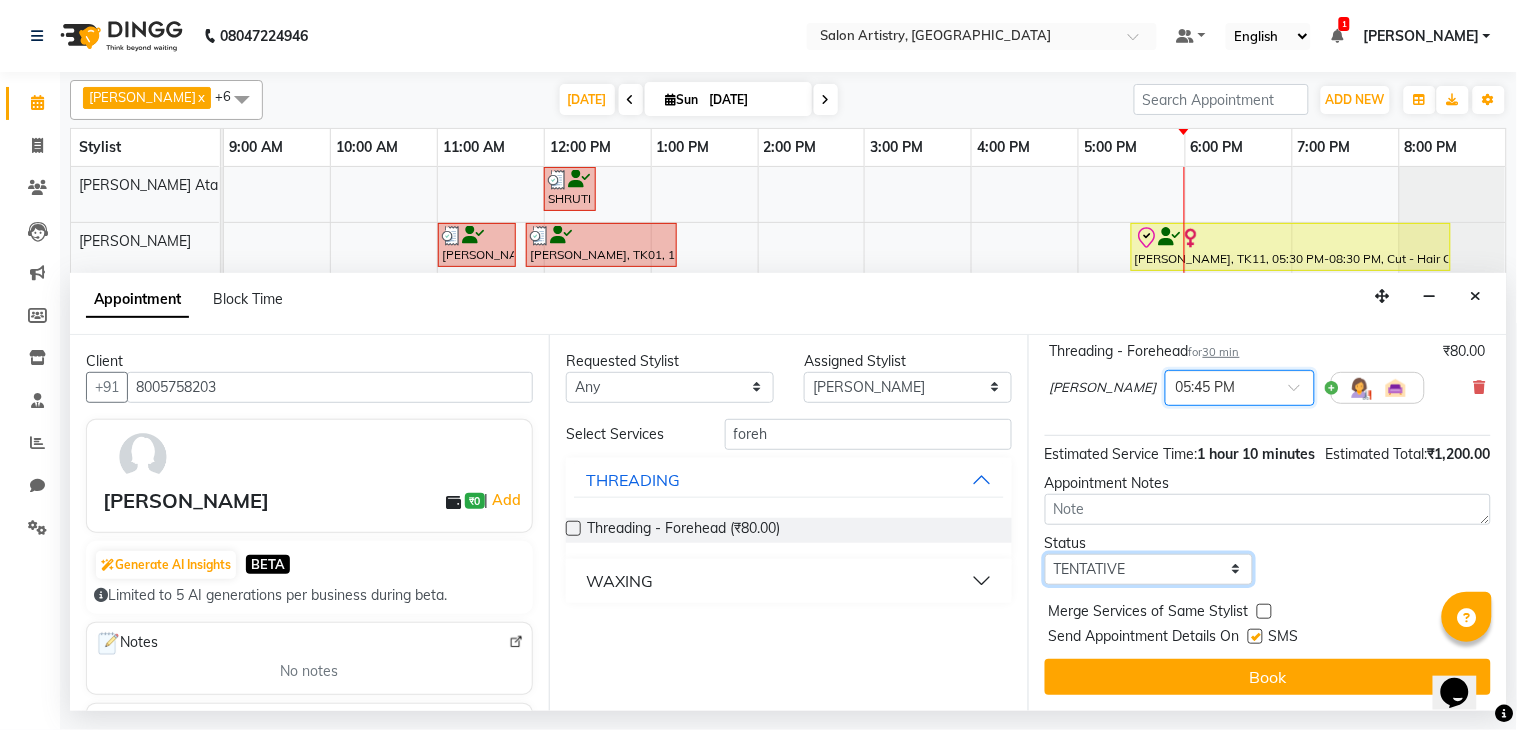 click on "Select TENTATIVE CONFIRM CHECK-IN UPCOMING" at bounding box center (1149, 569) 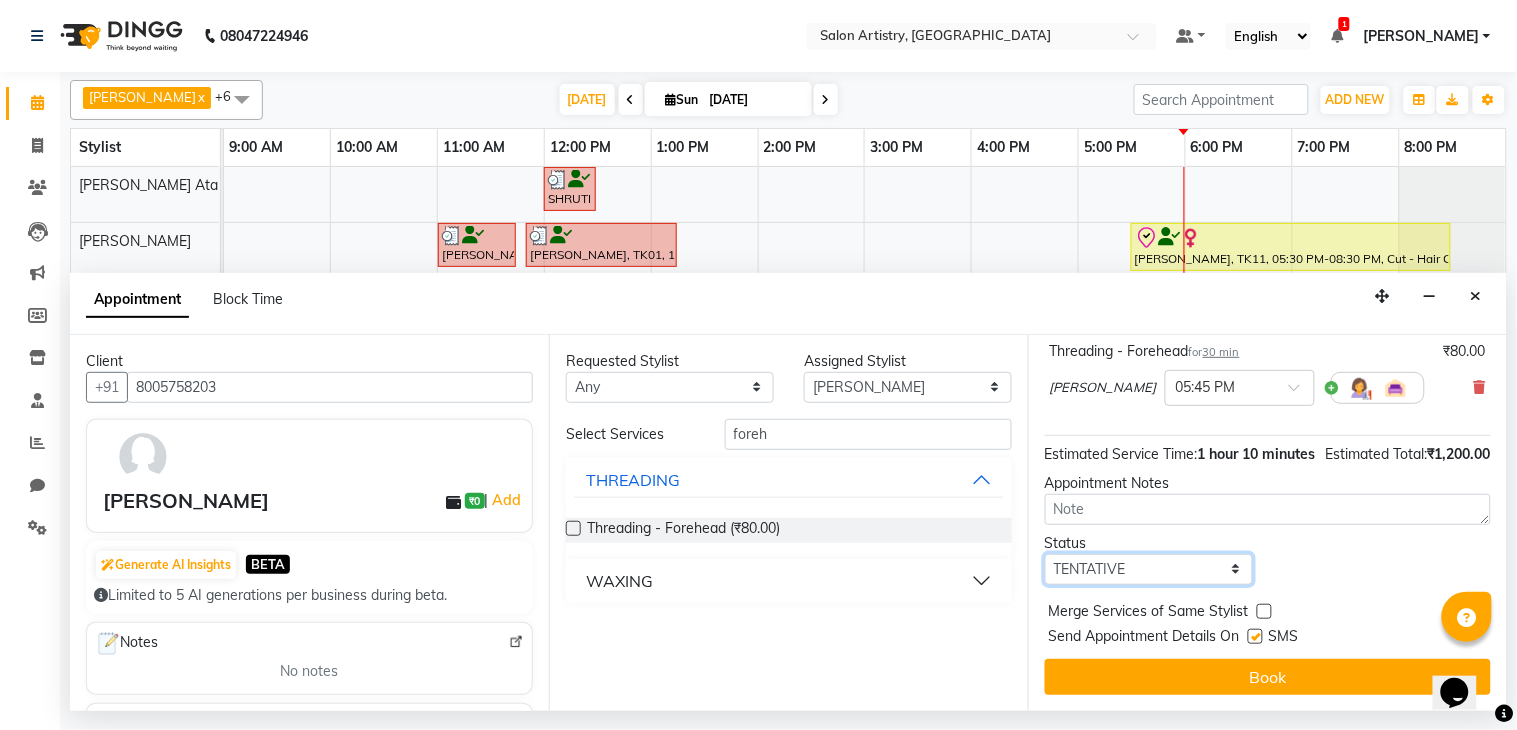 select on "check-in" 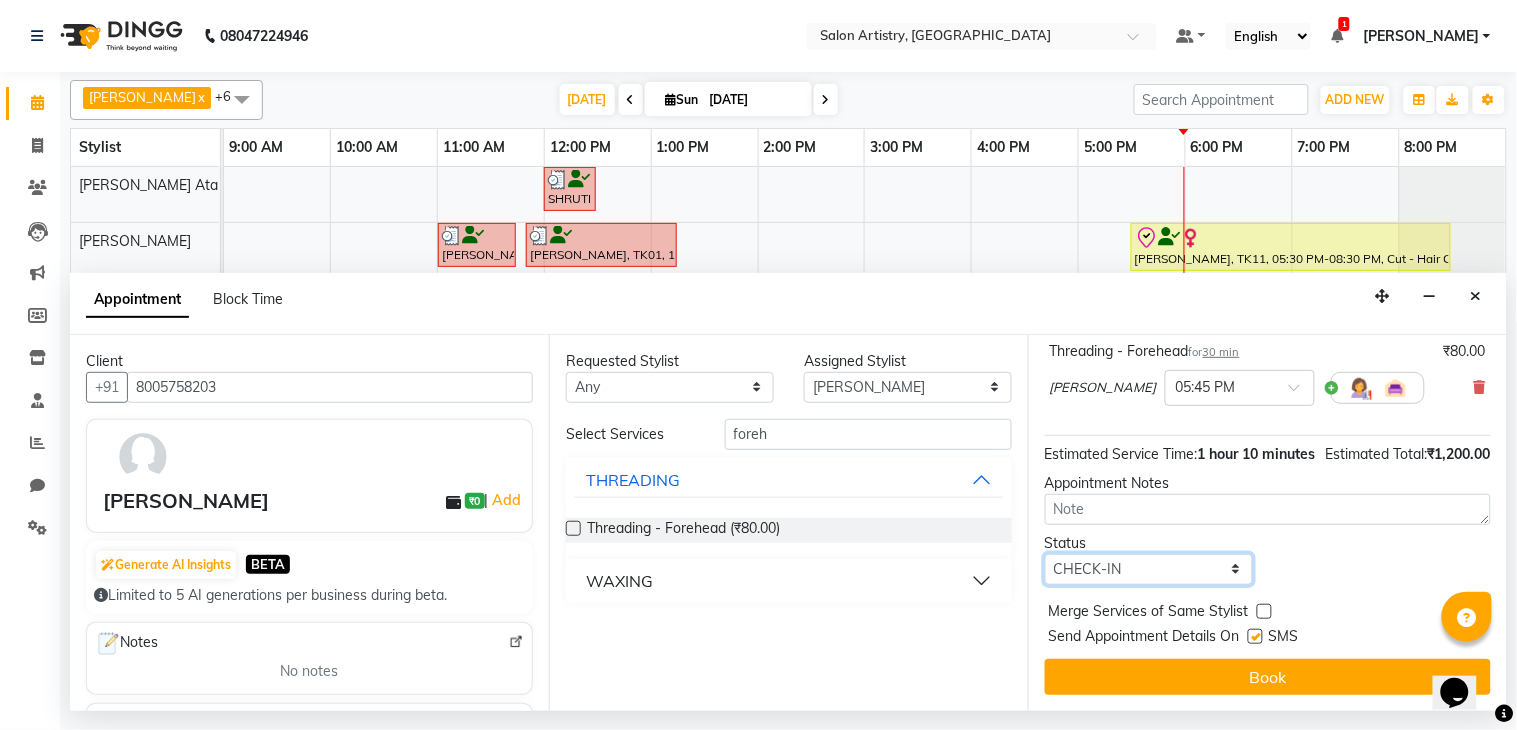 click on "Select TENTATIVE CONFIRM CHECK-IN UPCOMING" at bounding box center [1149, 569] 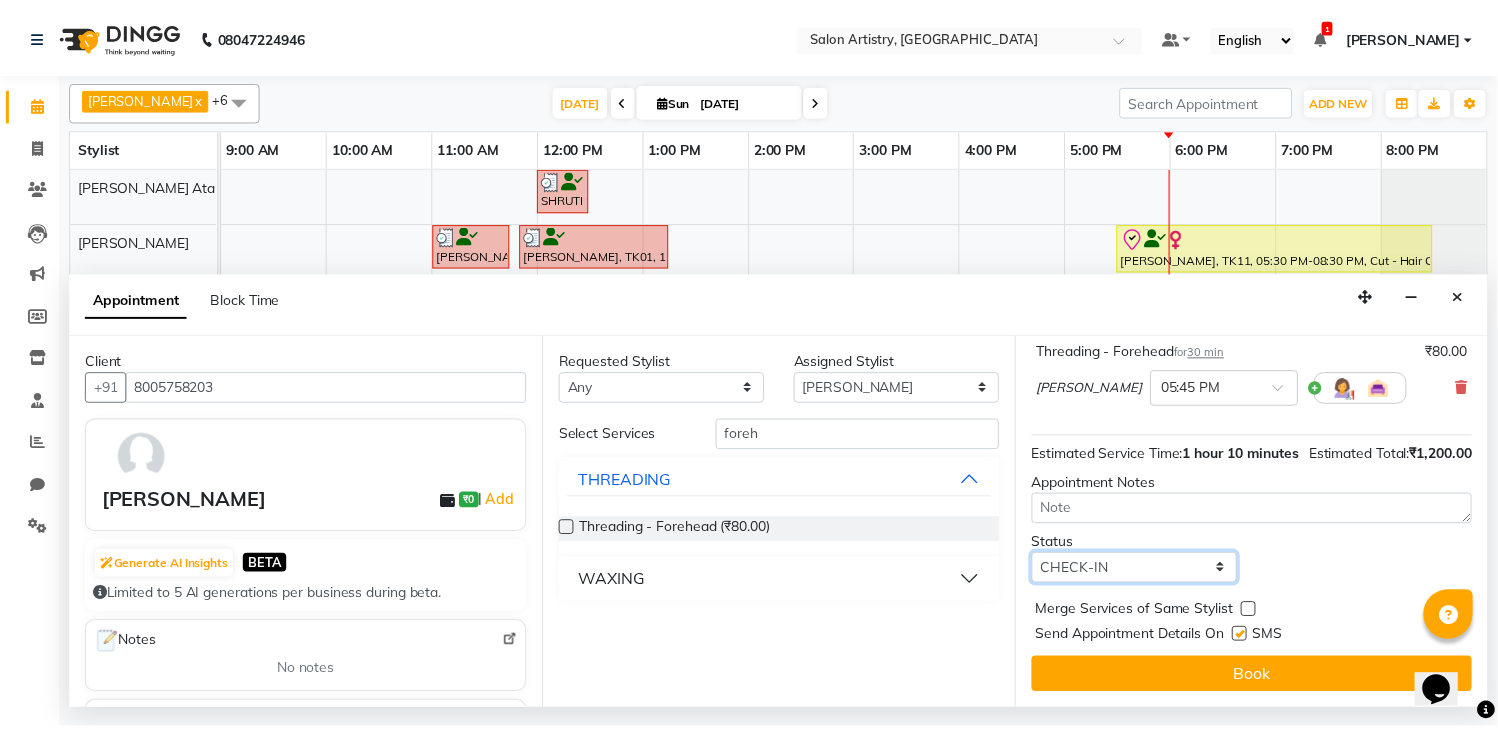 scroll, scrollTop: 374, scrollLeft: 0, axis: vertical 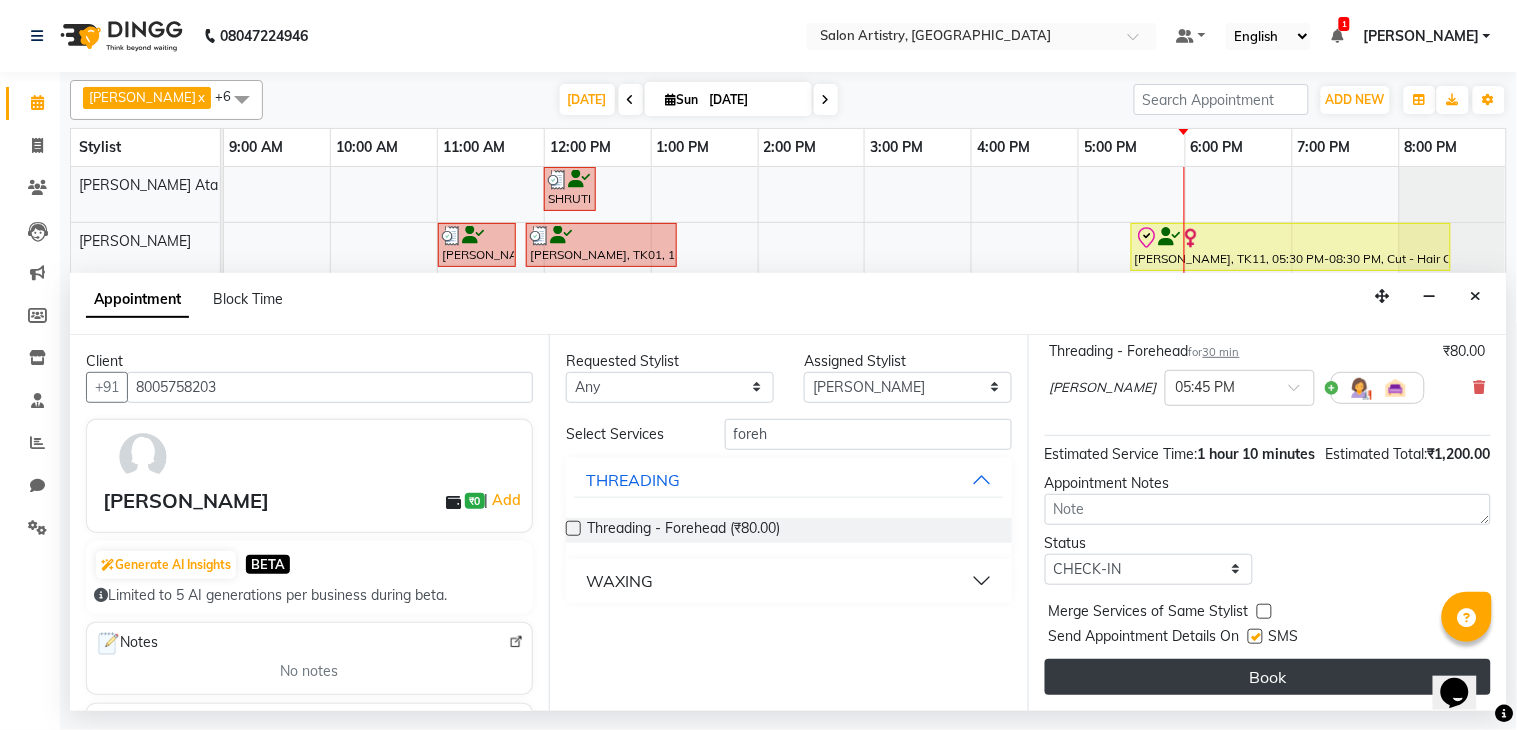 click on "Book" at bounding box center (1268, 677) 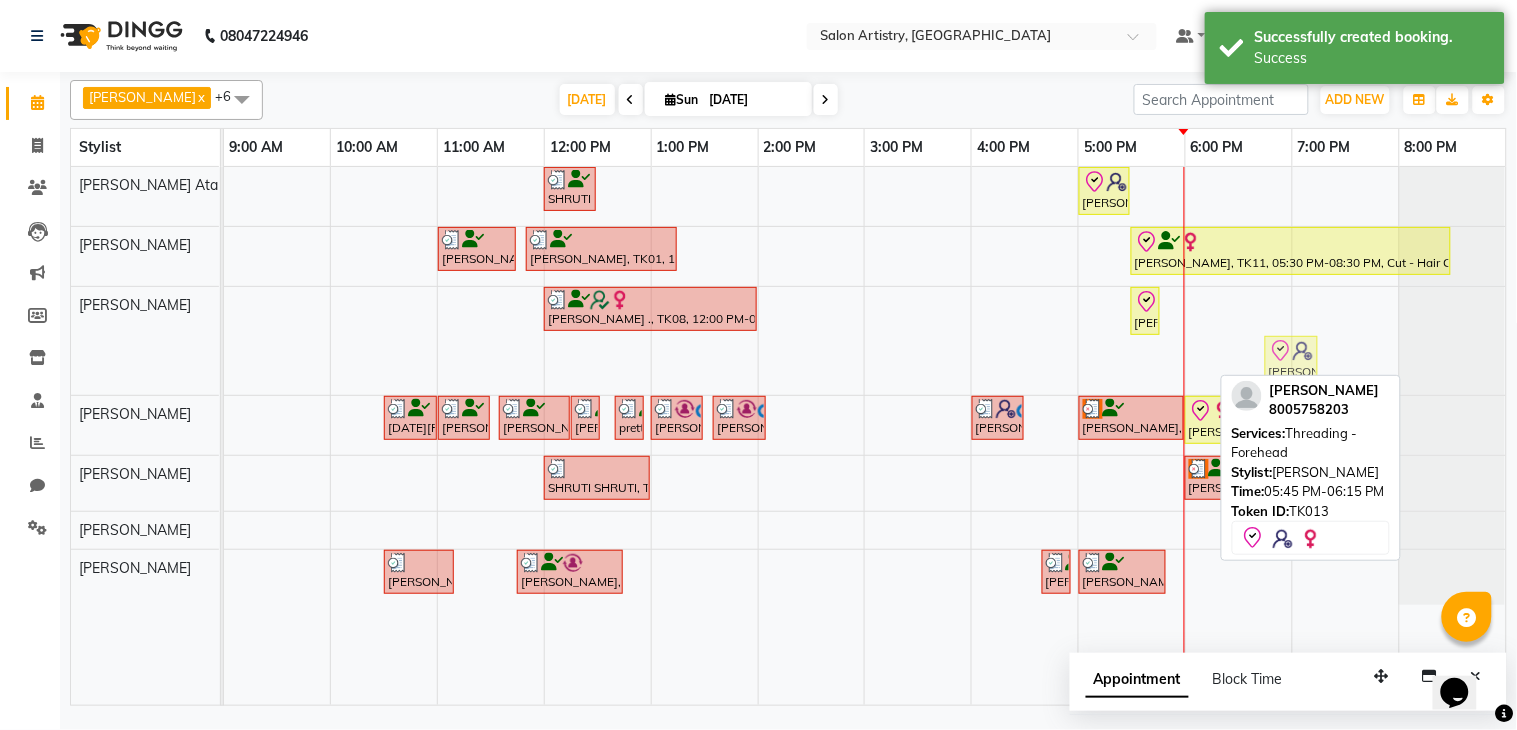 drag, startPoint x: 1166, startPoint y: 361, endPoint x: 1184, endPoint y: 332, distance: 34.132095 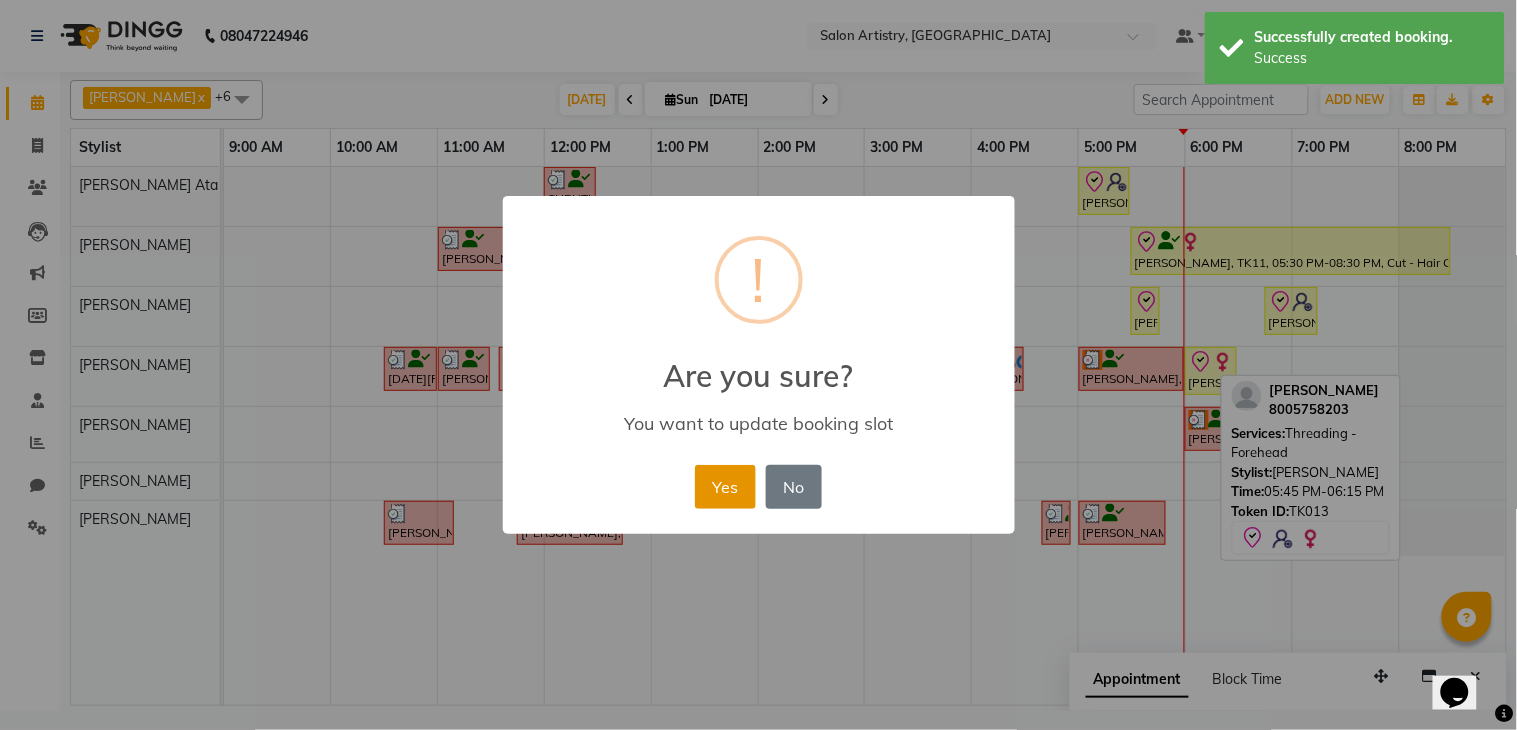 click on "Yes" at bounding box center [725, 487] 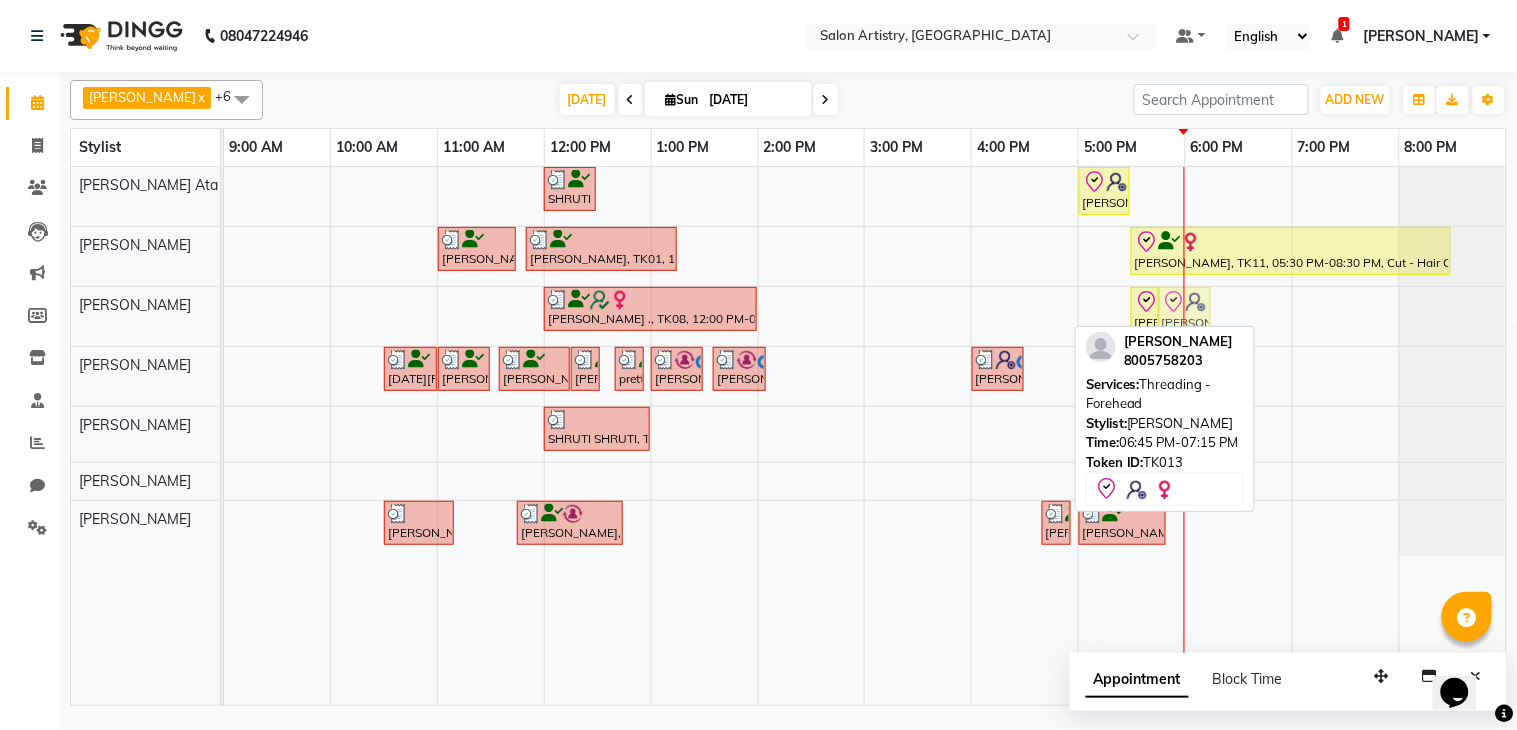 drag, startPoint x: 1276, startPoint y: 301, endPoint x: 1181, endPoint y: 310, distance: 95.42536 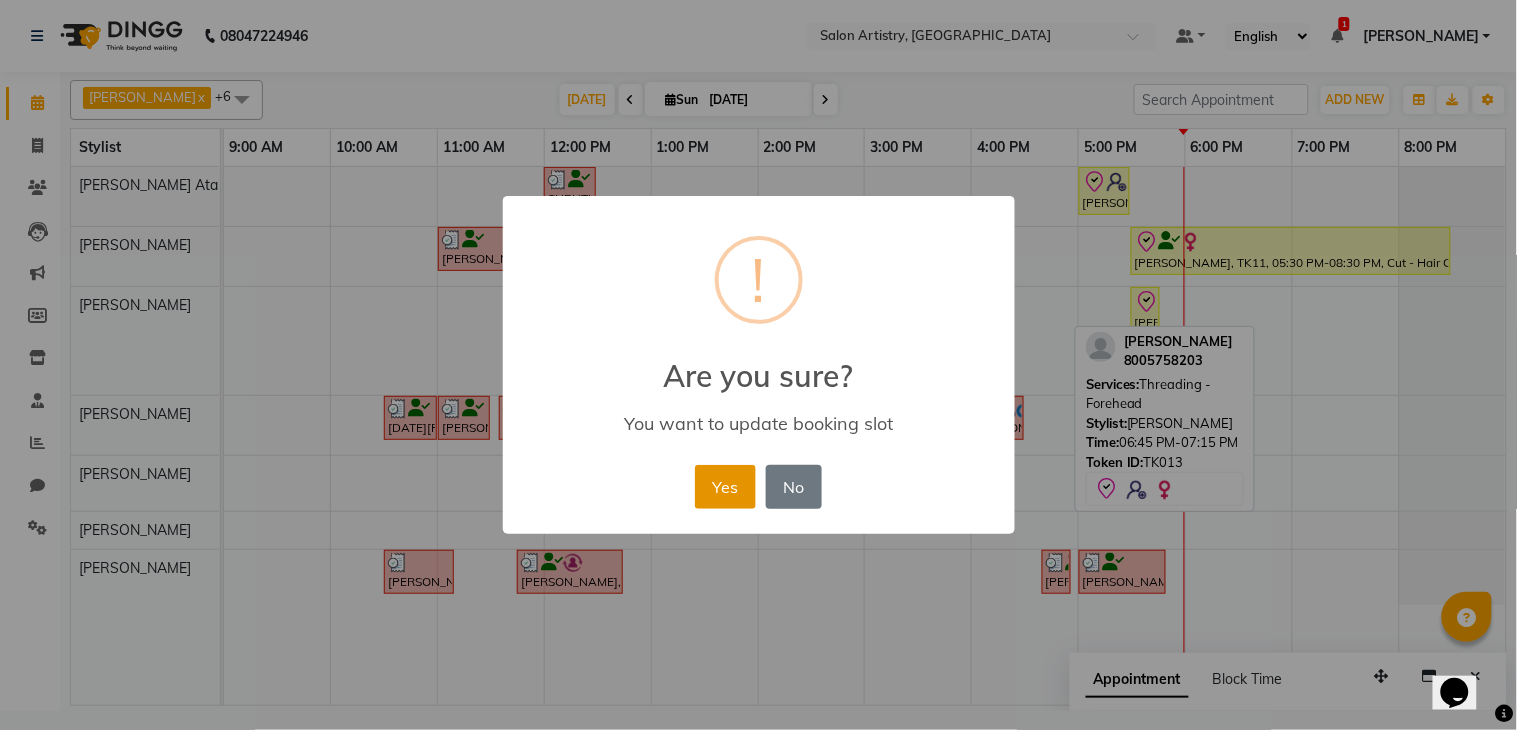 click on "Yes" at bounding box center (725, 487) 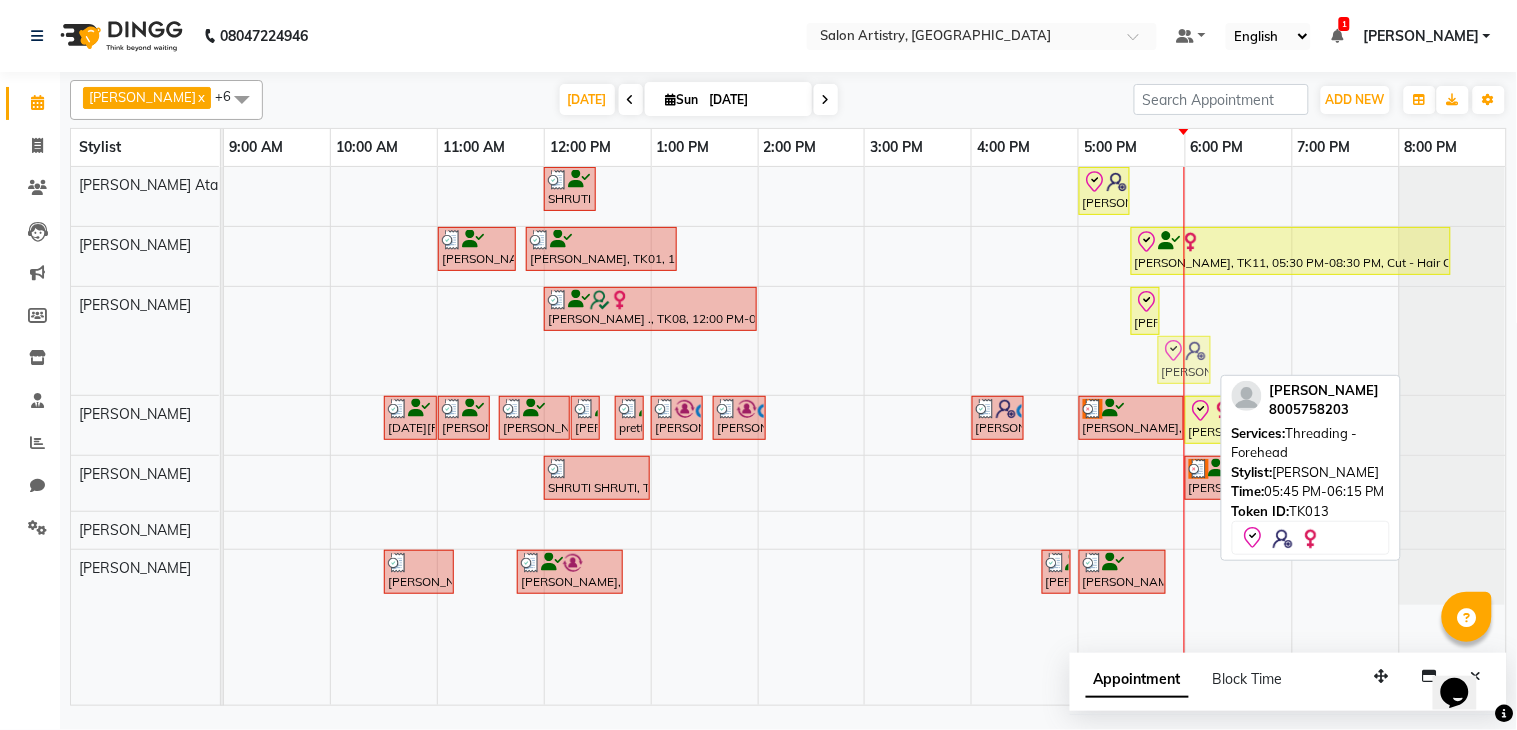 drag, startPoint x: 1168, startPoint y: 360, endPoint x: 1180, endPoint y: 318, distance: 43.68066 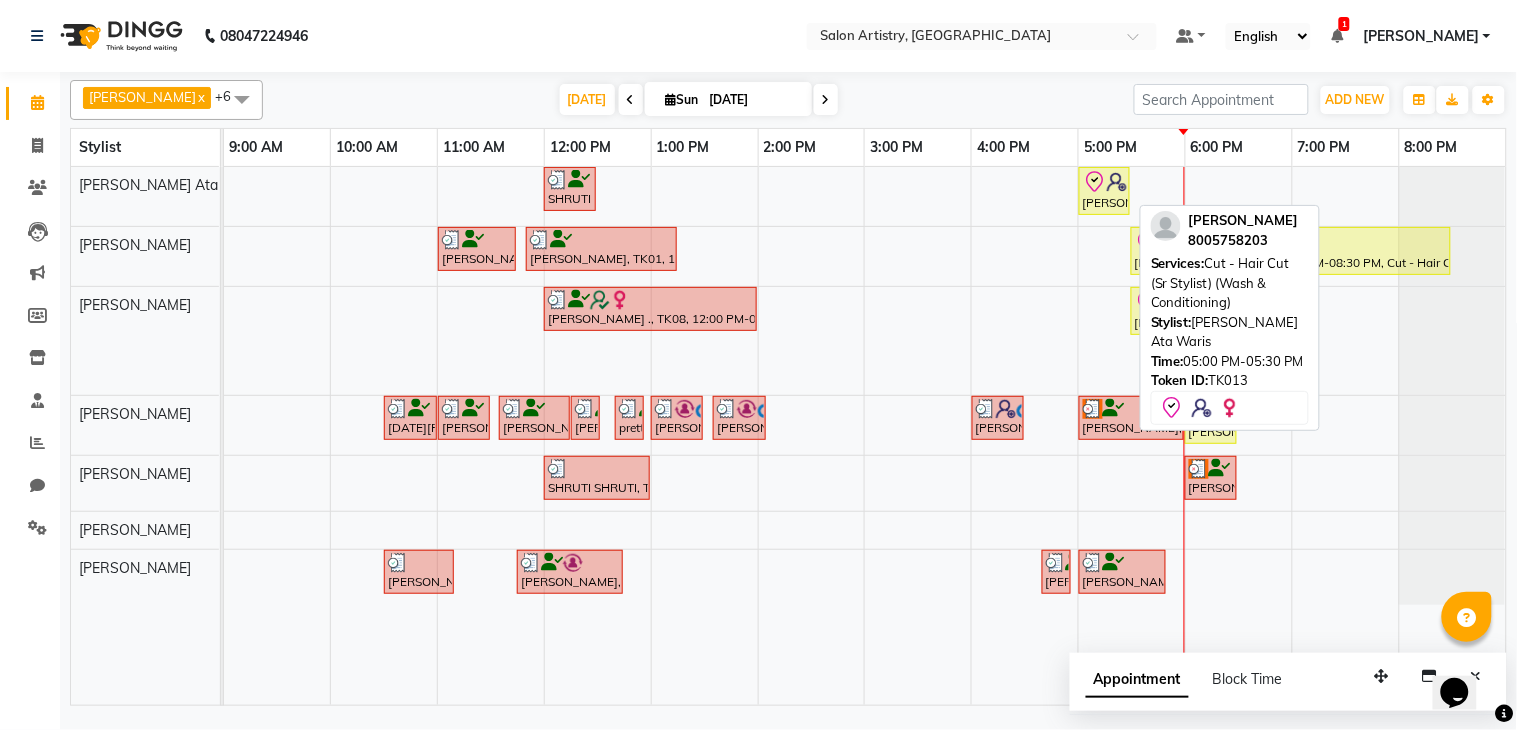 click 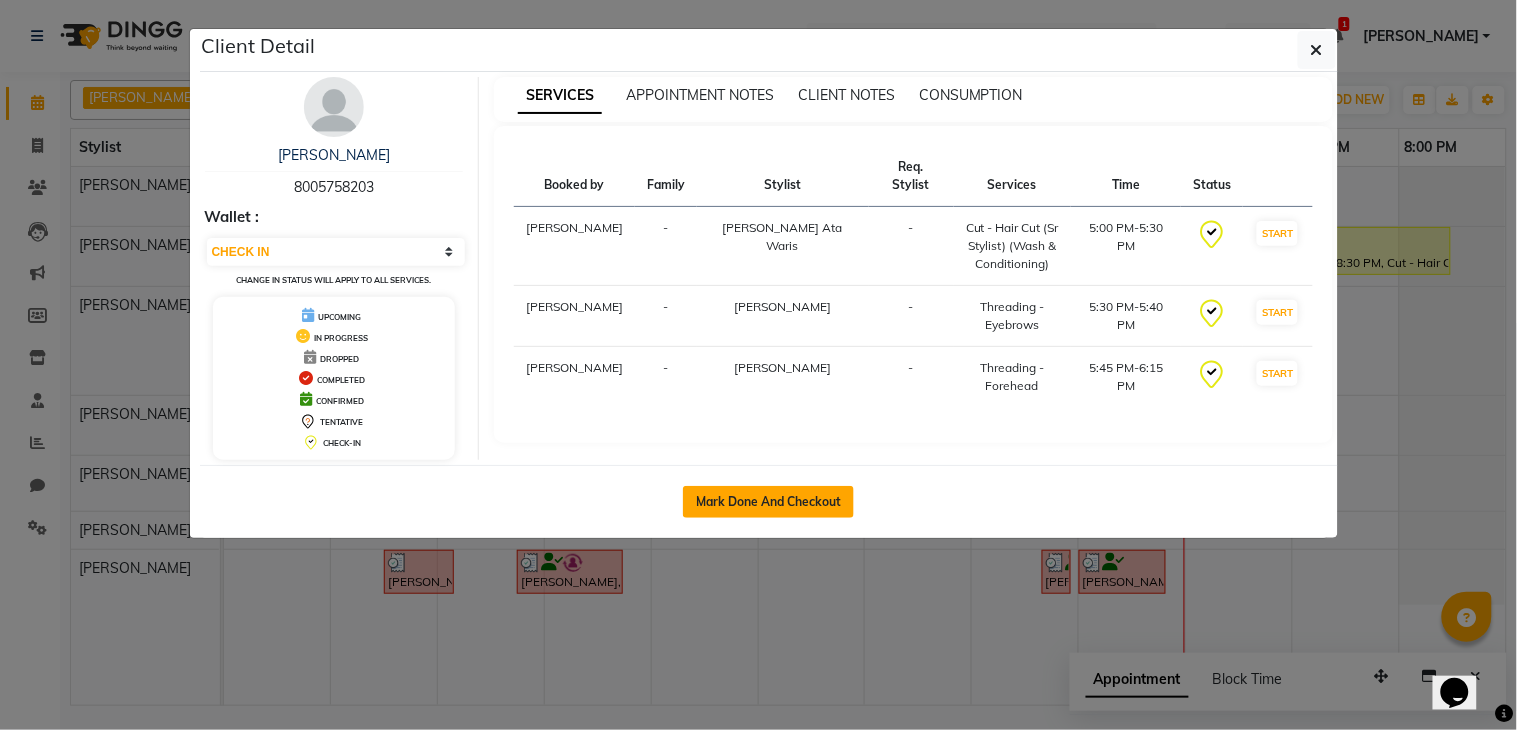click on "Mark Done And Checkout" 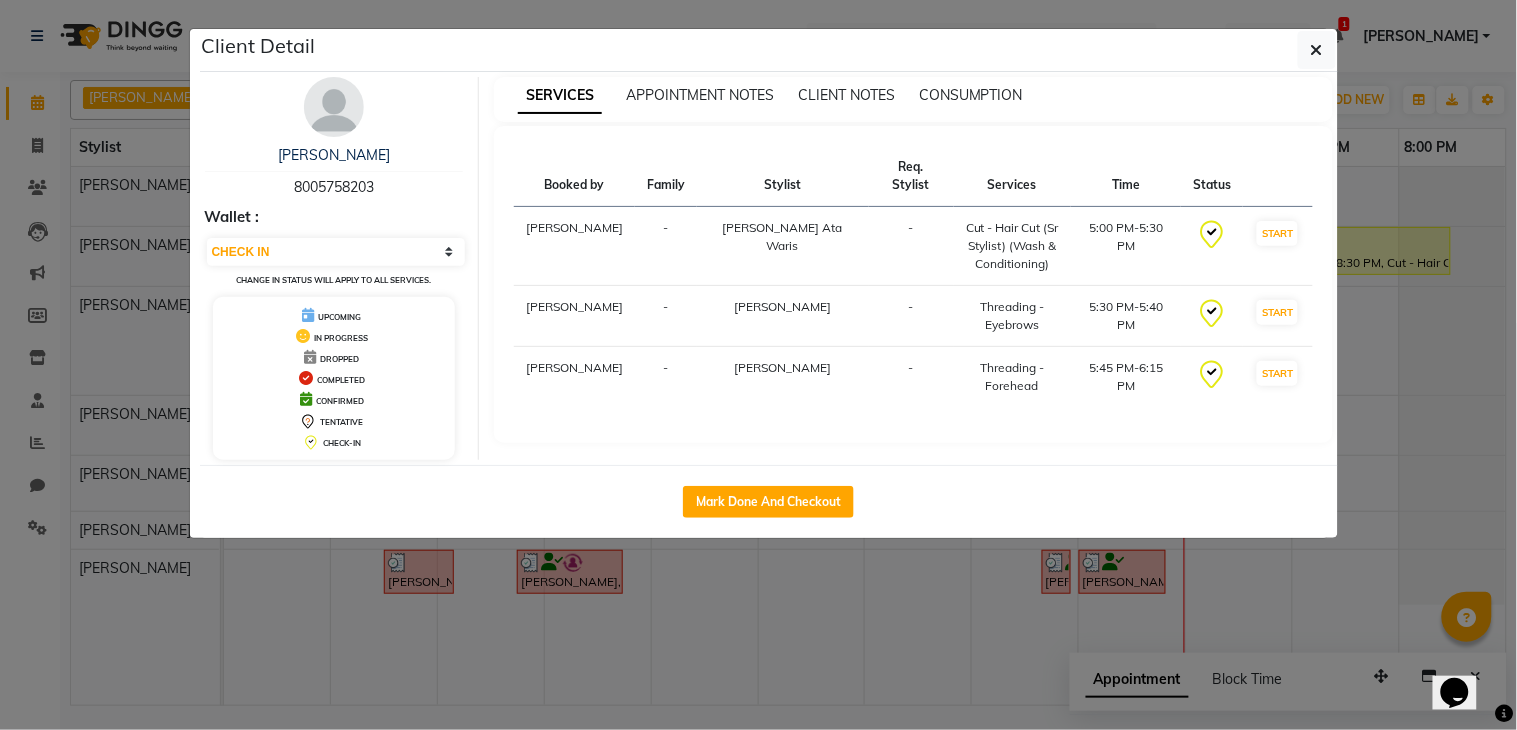 select on "service" 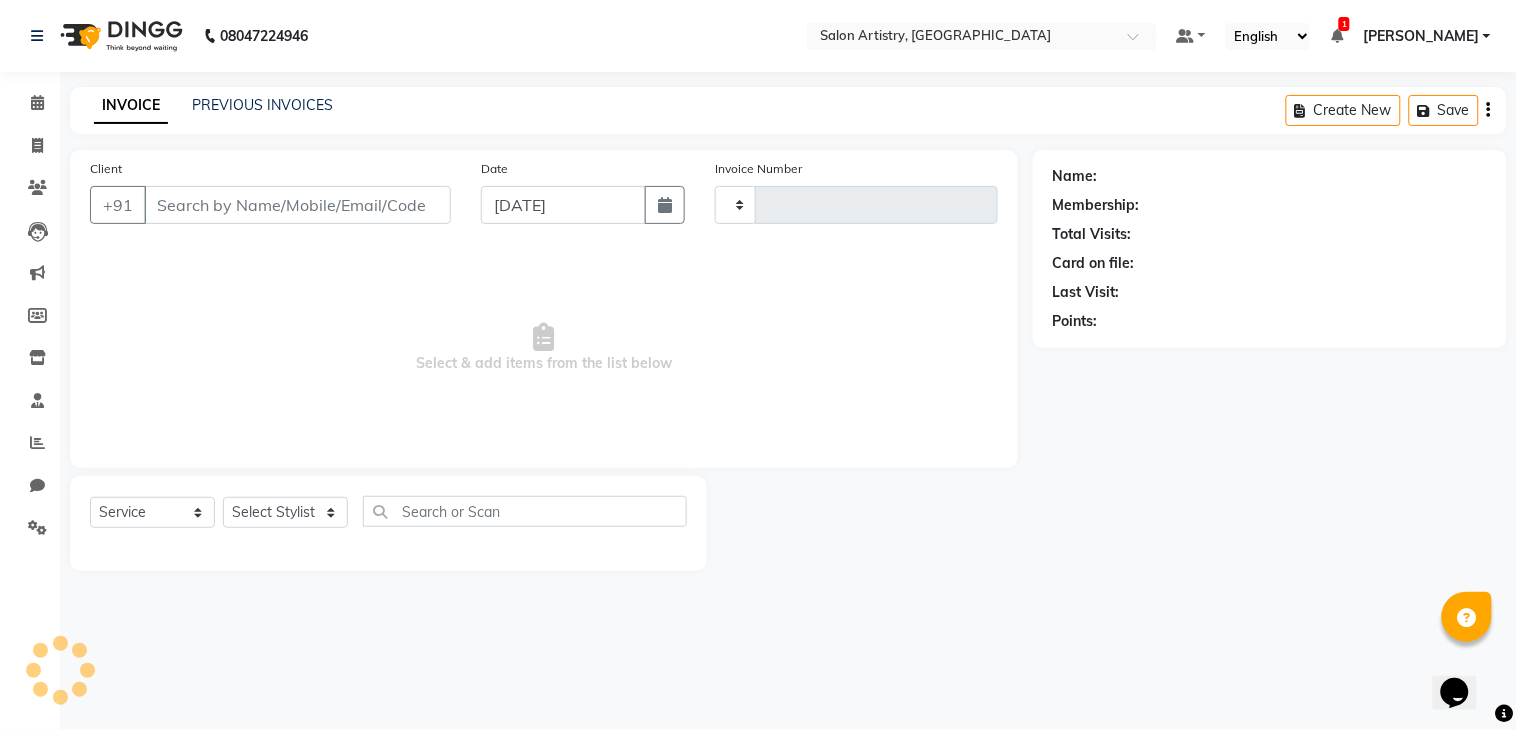type on "1456" 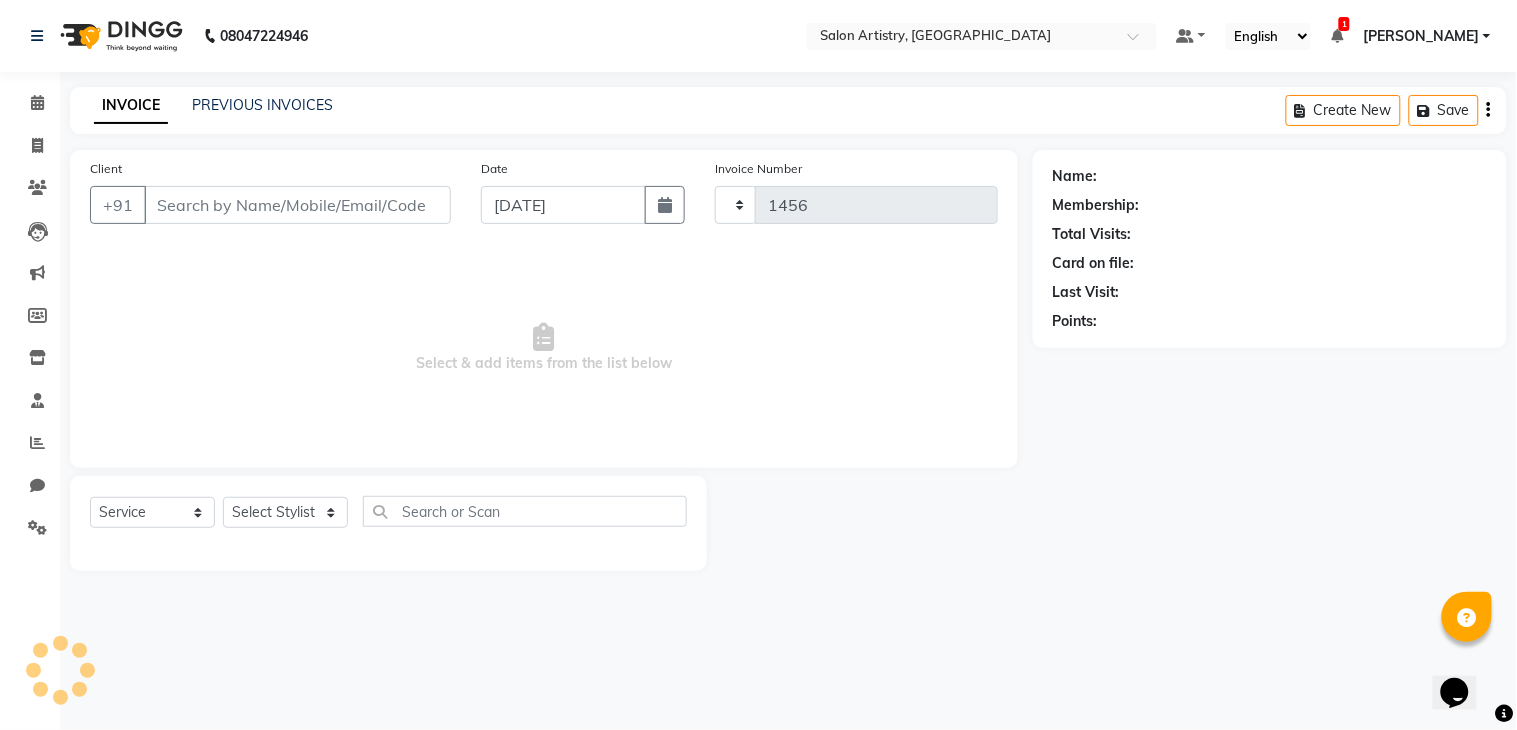 select on "8285" 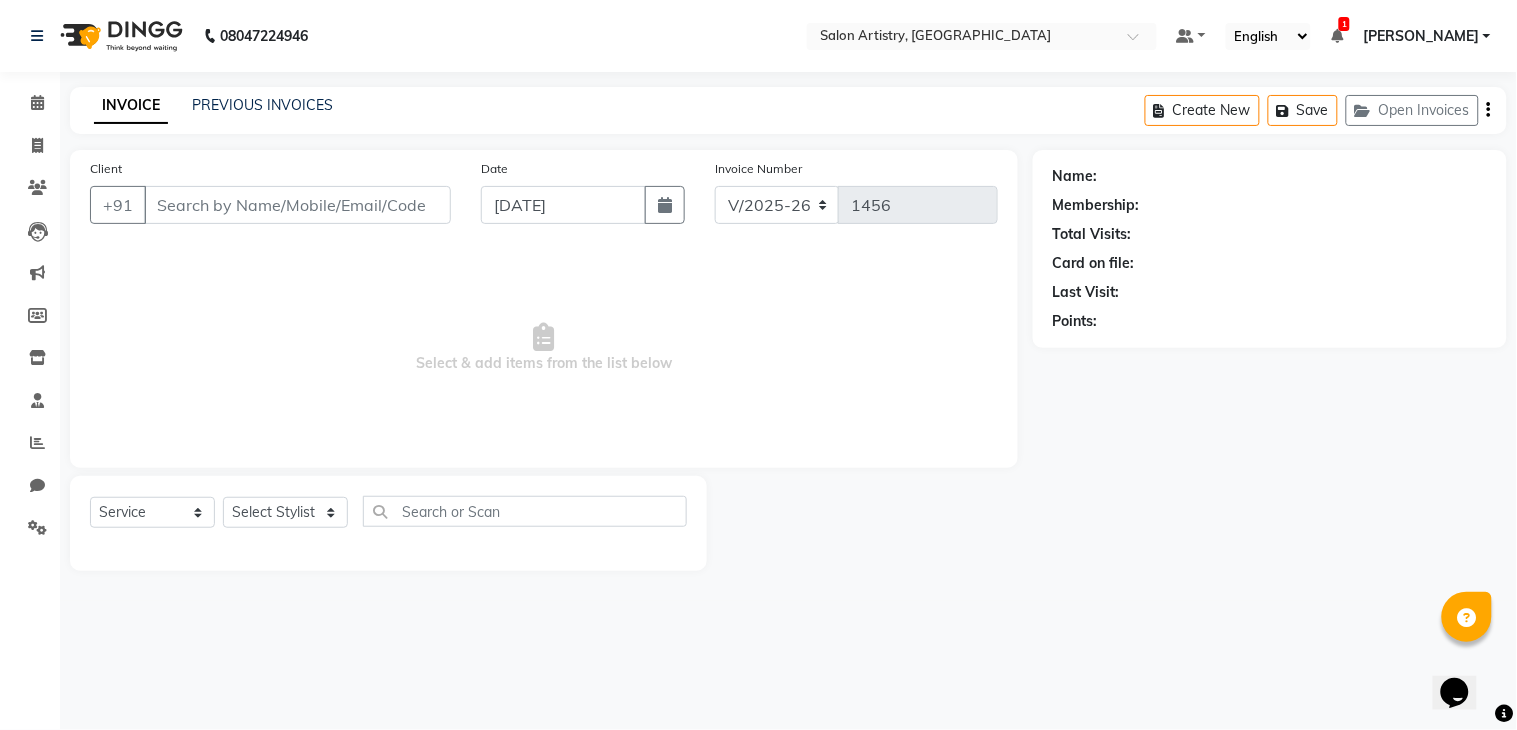 type on "8005758203" 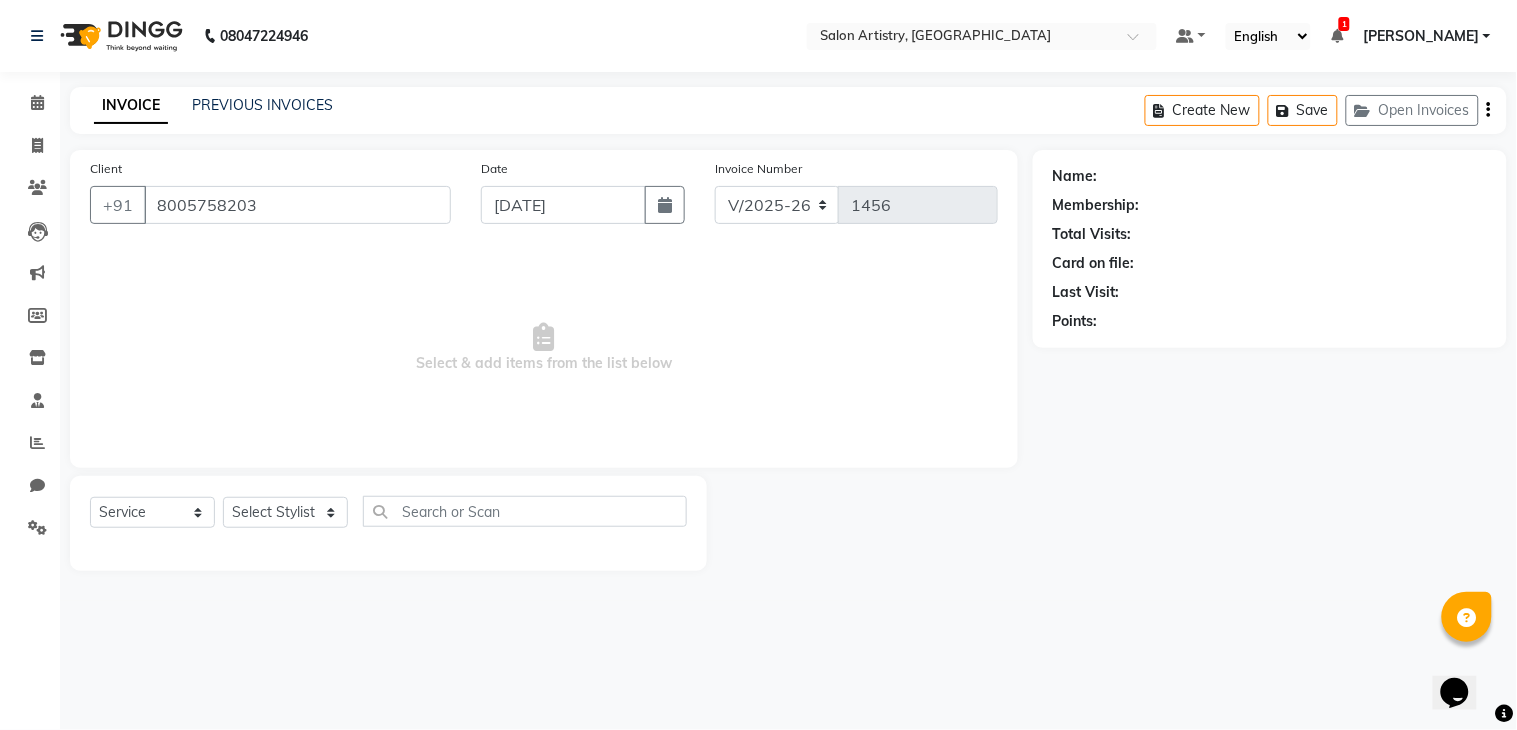 select on "79860" 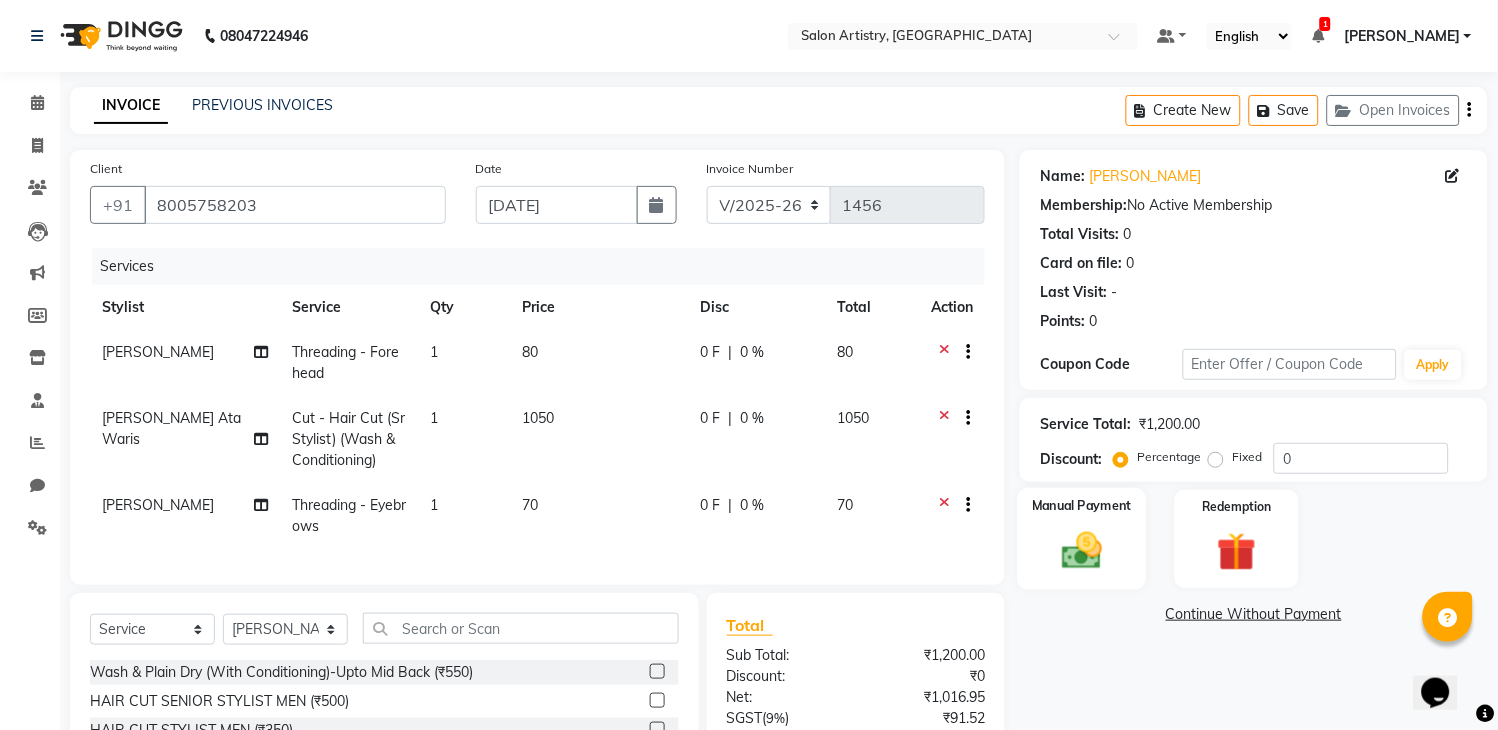 click 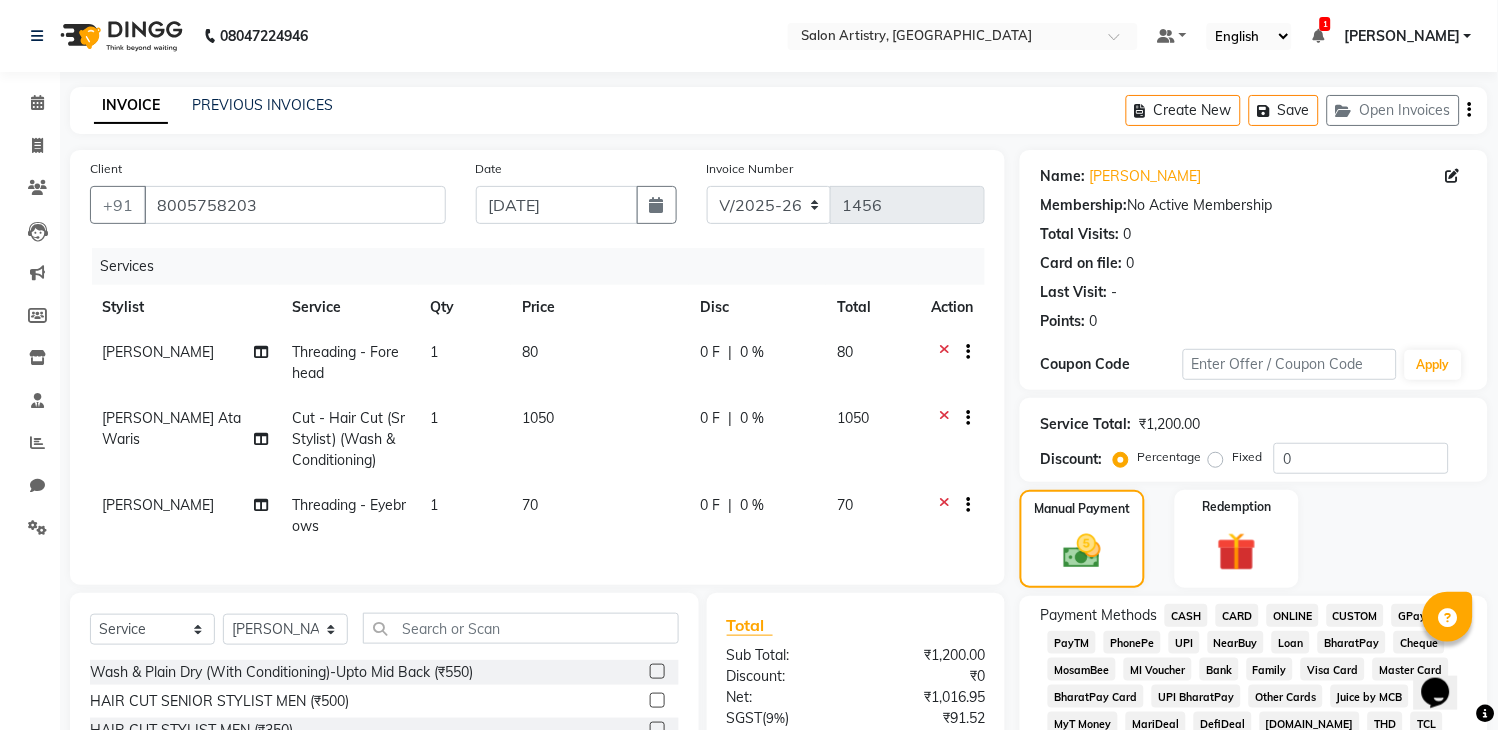 click on "GPay" 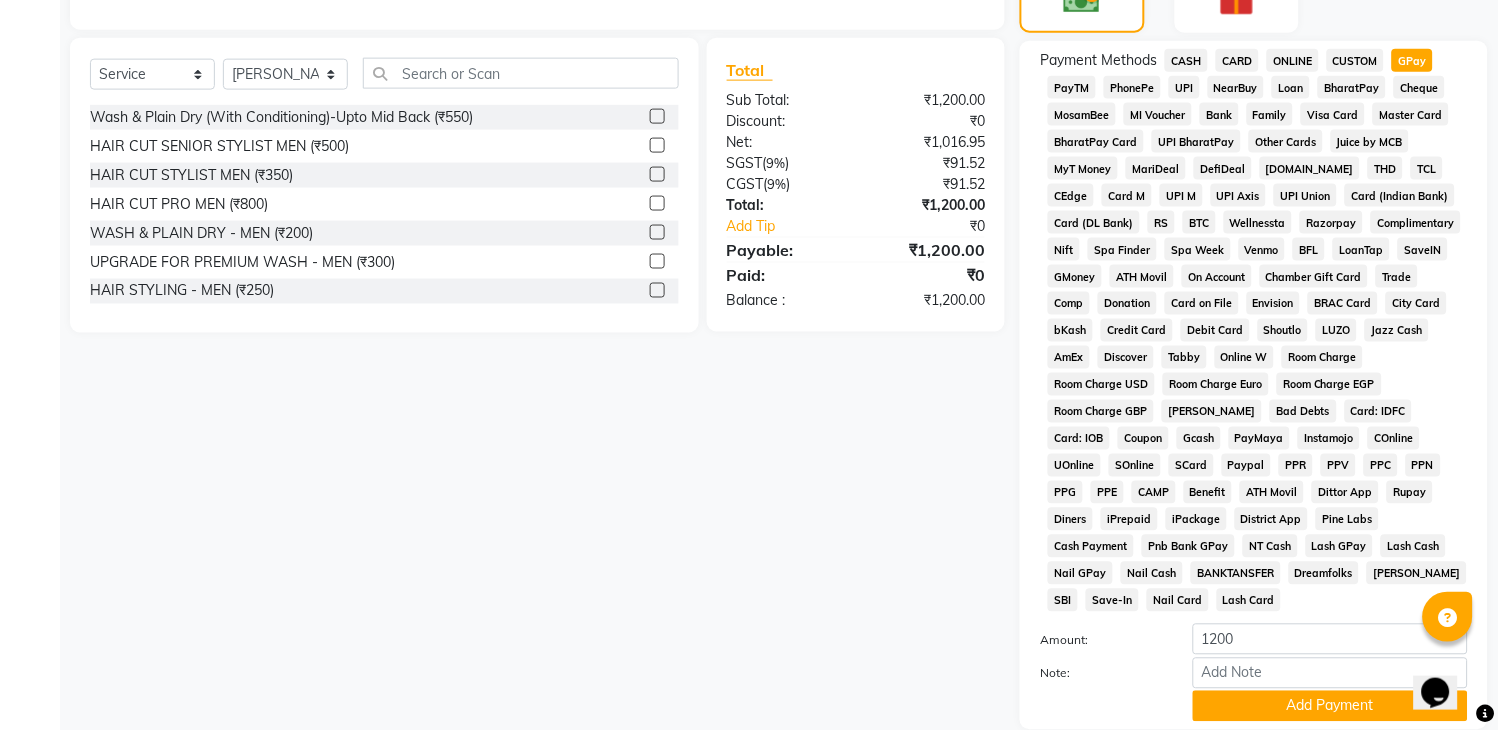 scroll, scrollTop: 707, scrollLeft: 0, axis: vertical 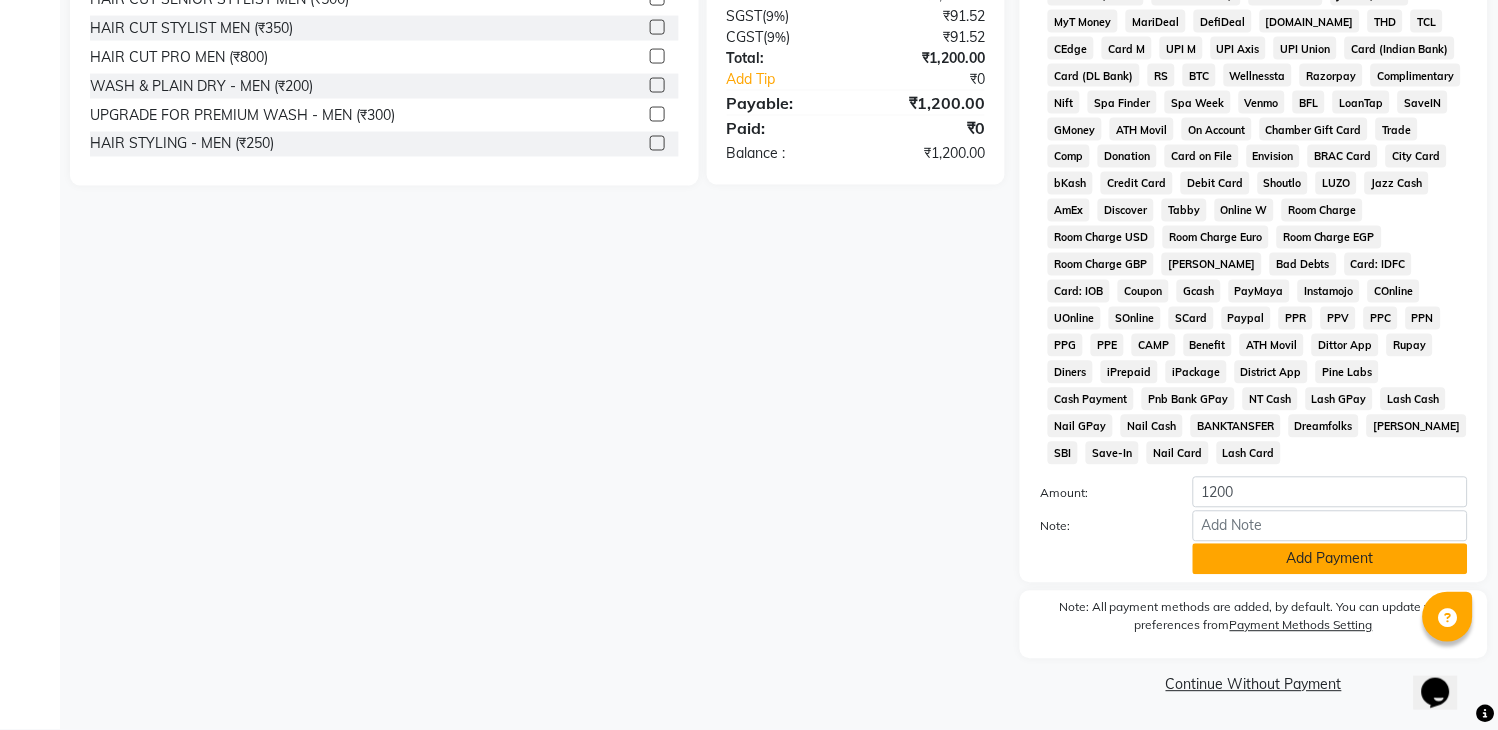 click on "Add Payment" 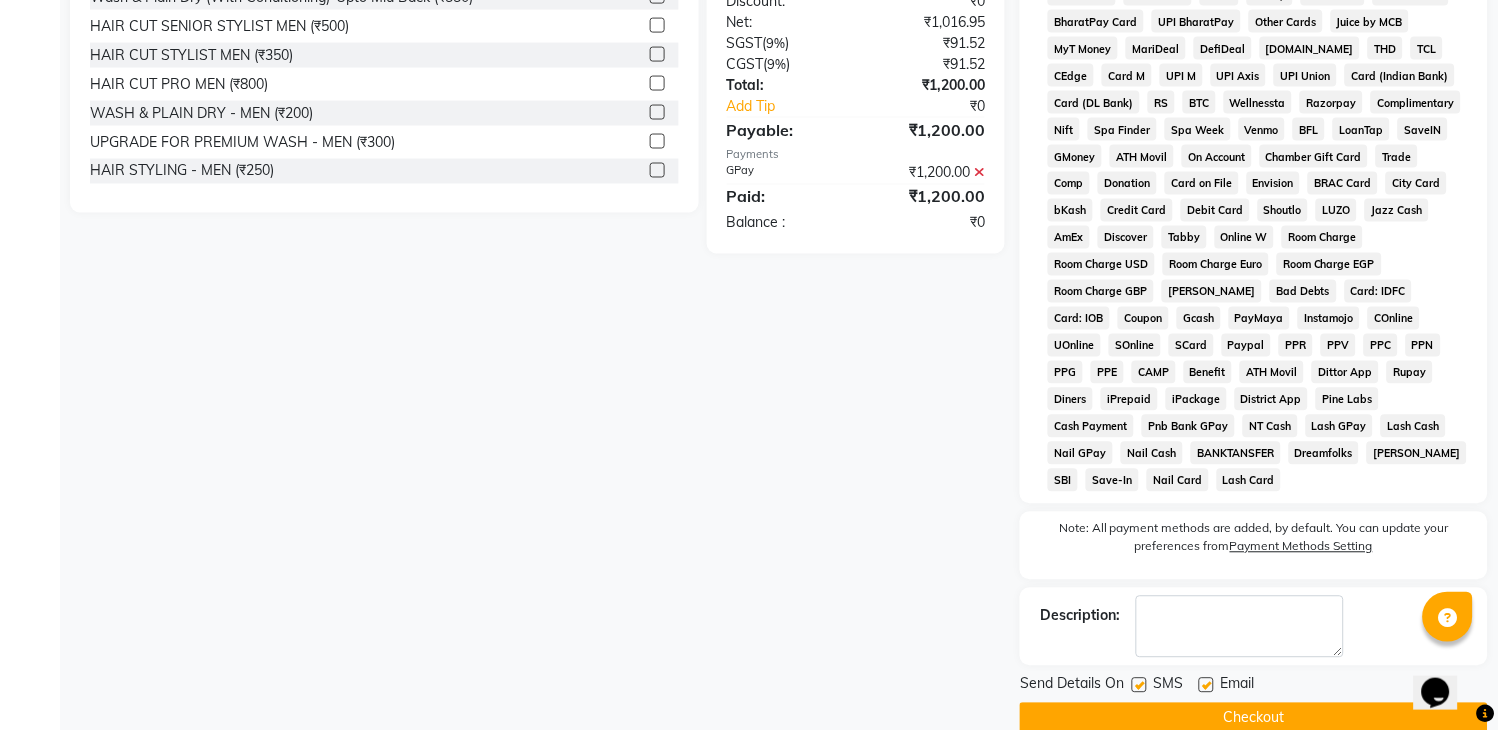 scroll, scrollTop: 714, scrollLeft: 0, axis: vertical 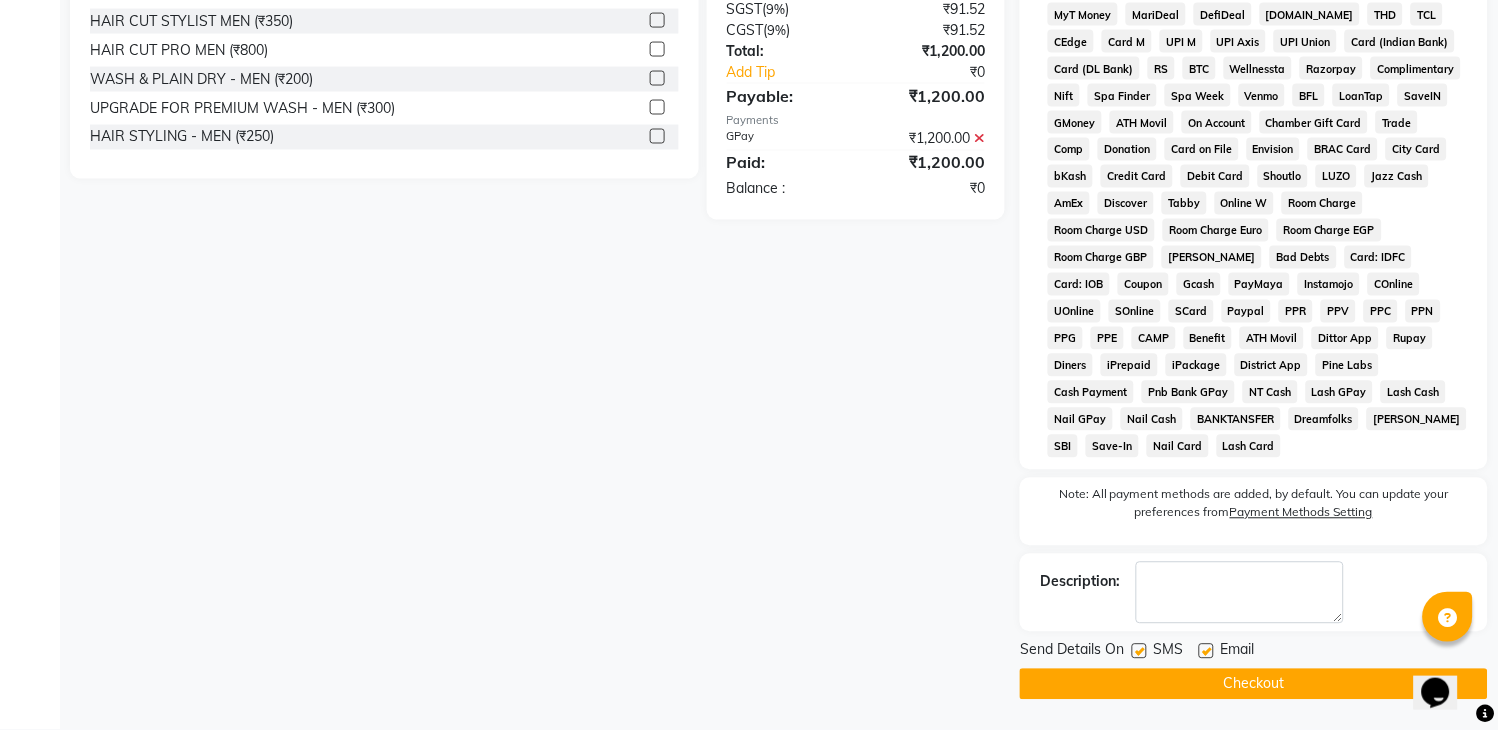 click on "Checkout" 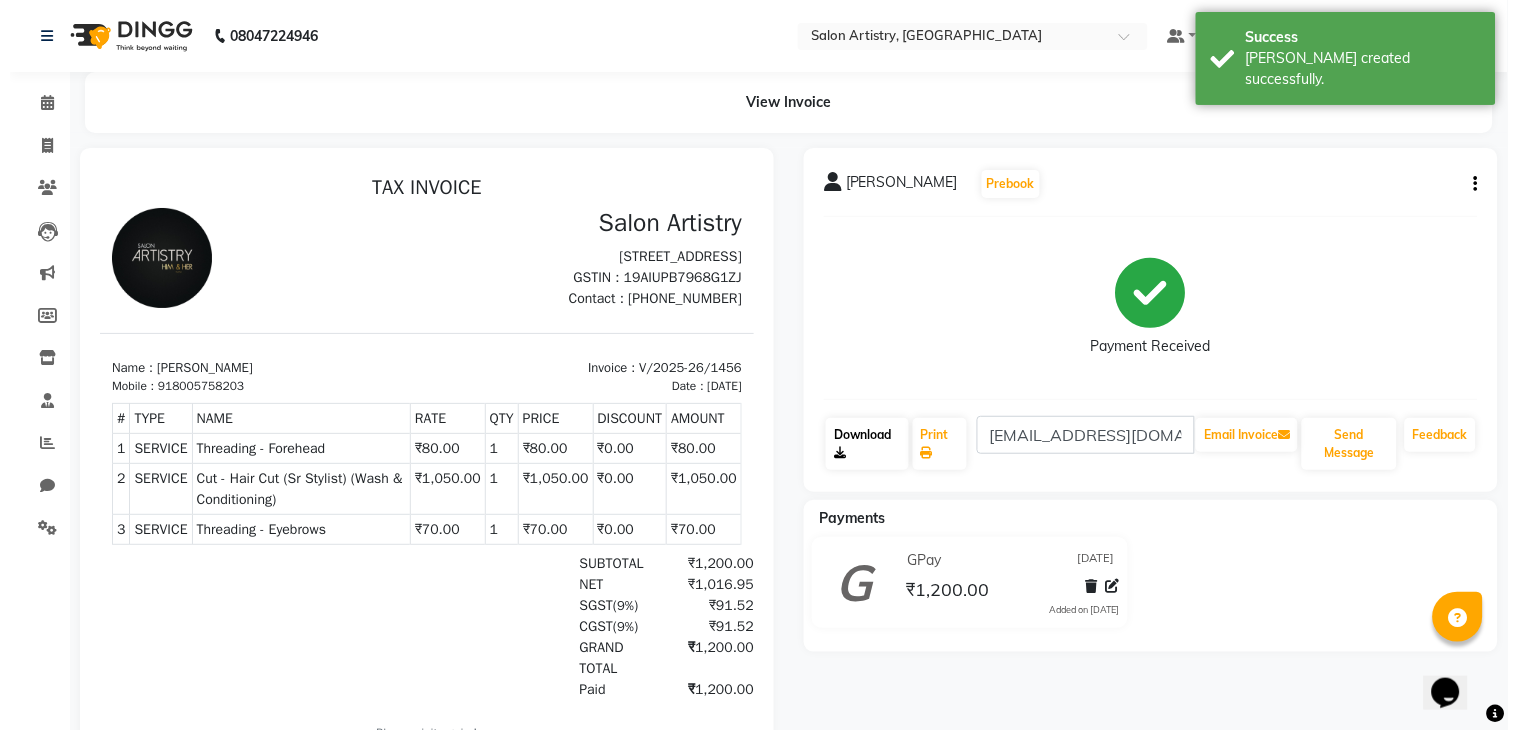 scroll, scrollTop: 0, scrollLeft: 0, axis: both 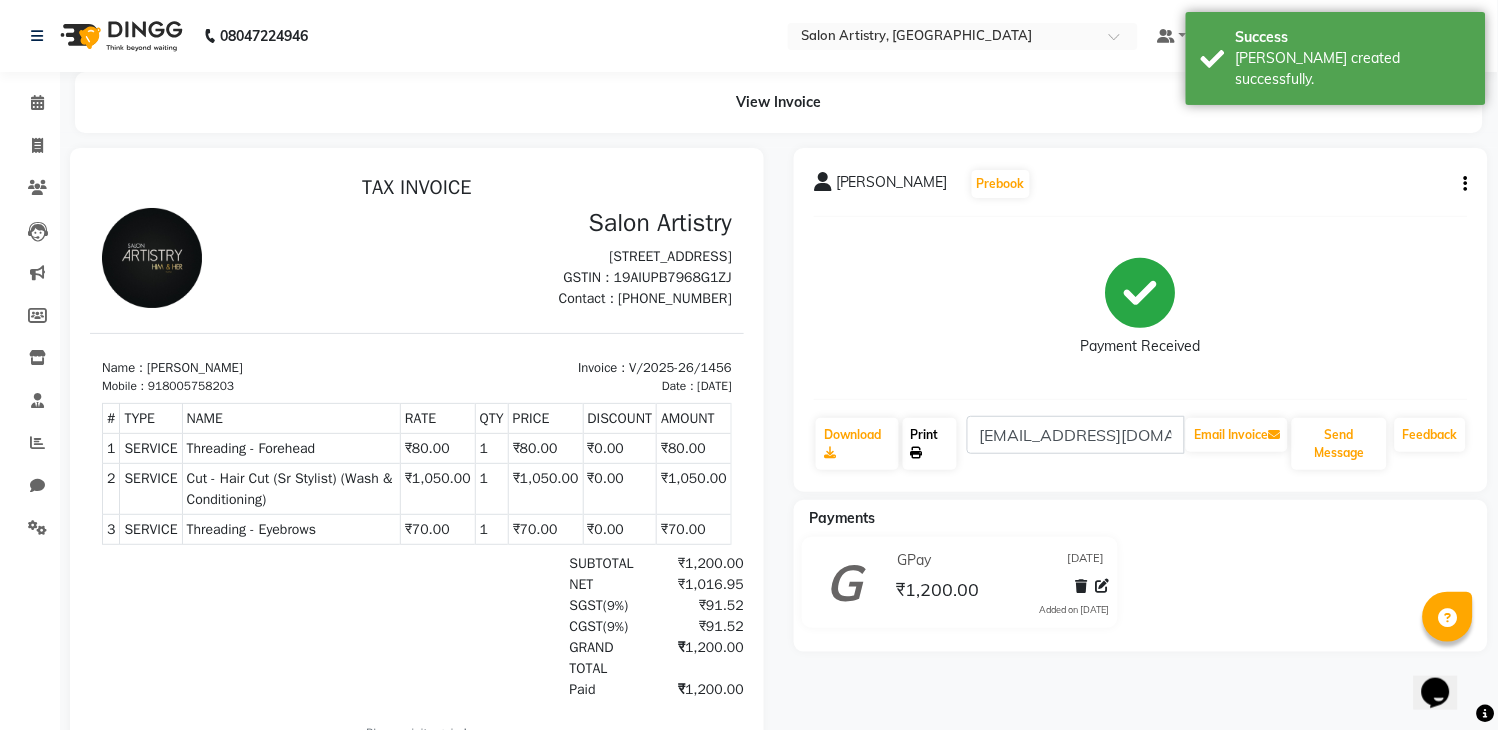 click on "Print" 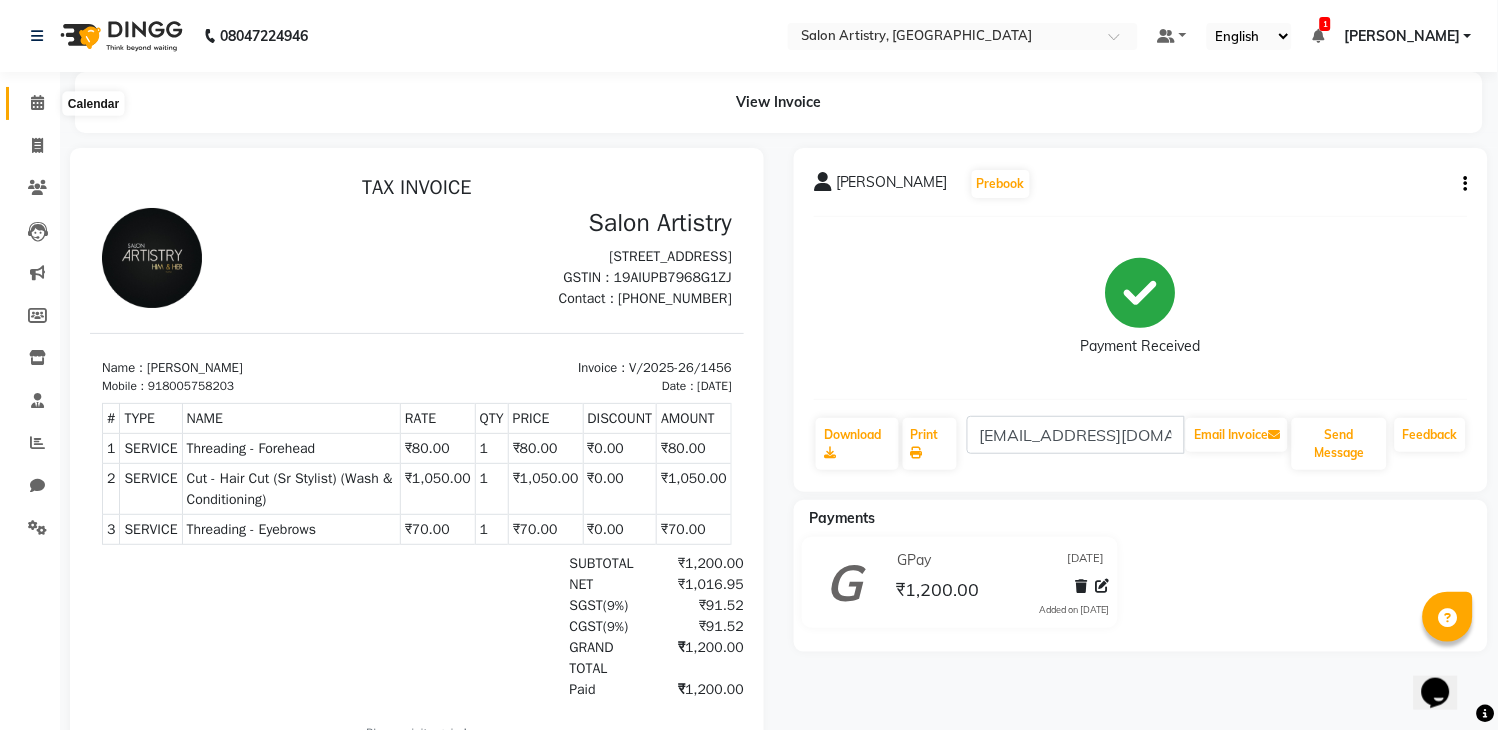 click 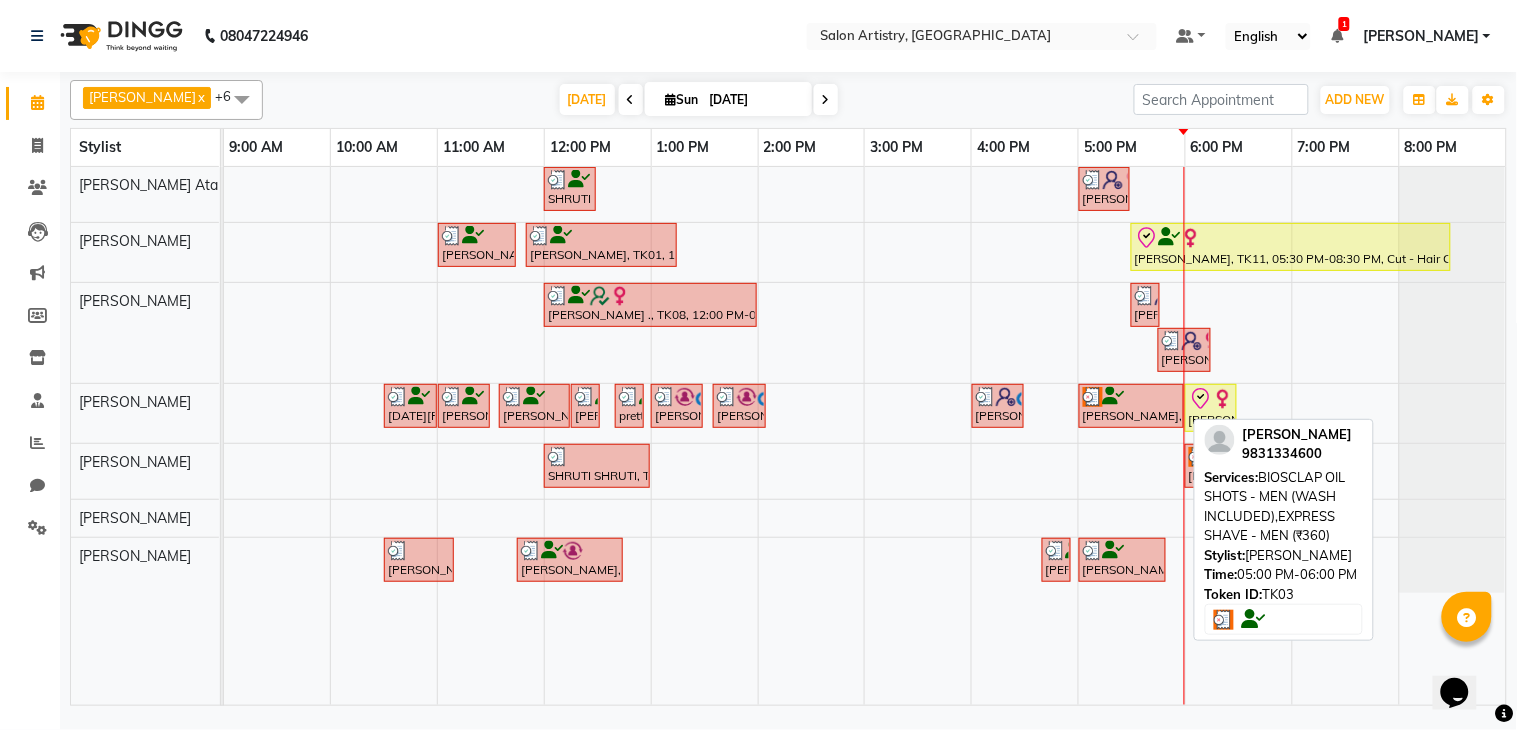 click on "[PERSON_NAME], TK03, 05:00 PM-06:00 PM, BIOSCLAP OIL SHOTS - MEN (WASH INCLUDED),EXPRESS SHAVE - MEN (₹360)" at bounding box center [1131, 406] 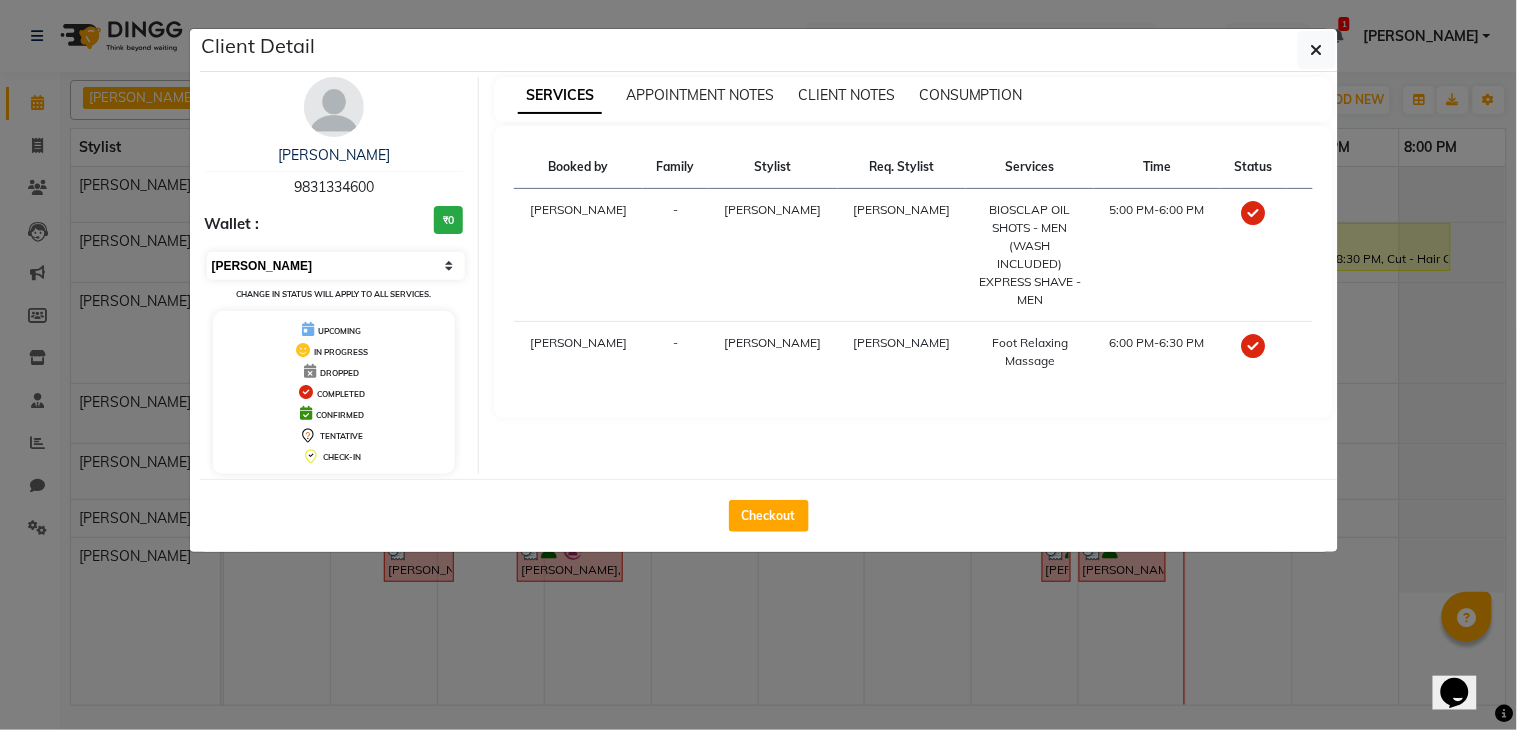 click on "Select MARK DONE UPCOMING" at bounding box center [336, 266] 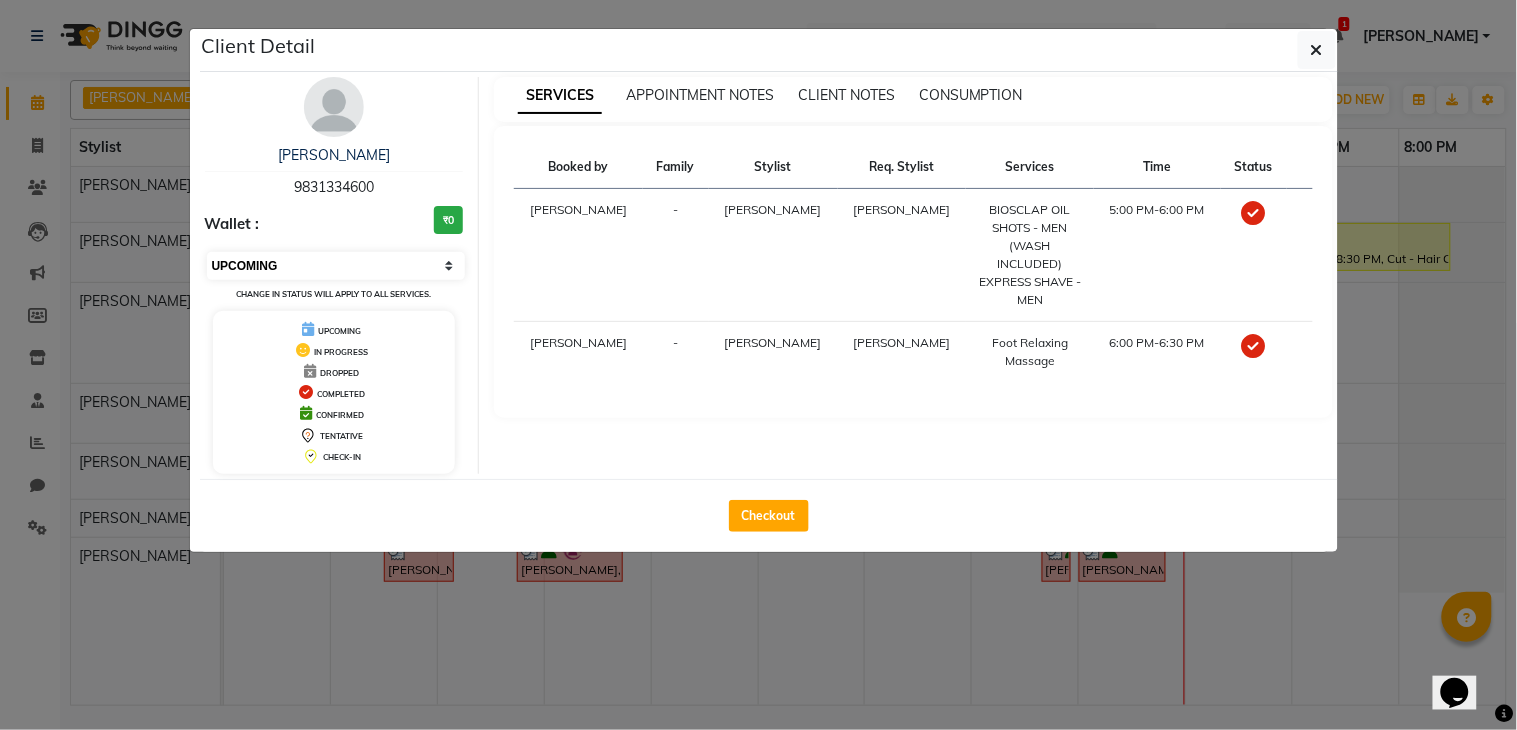 click on "Select MARK DONE UPCOMING" at bounding box center (336, 266) 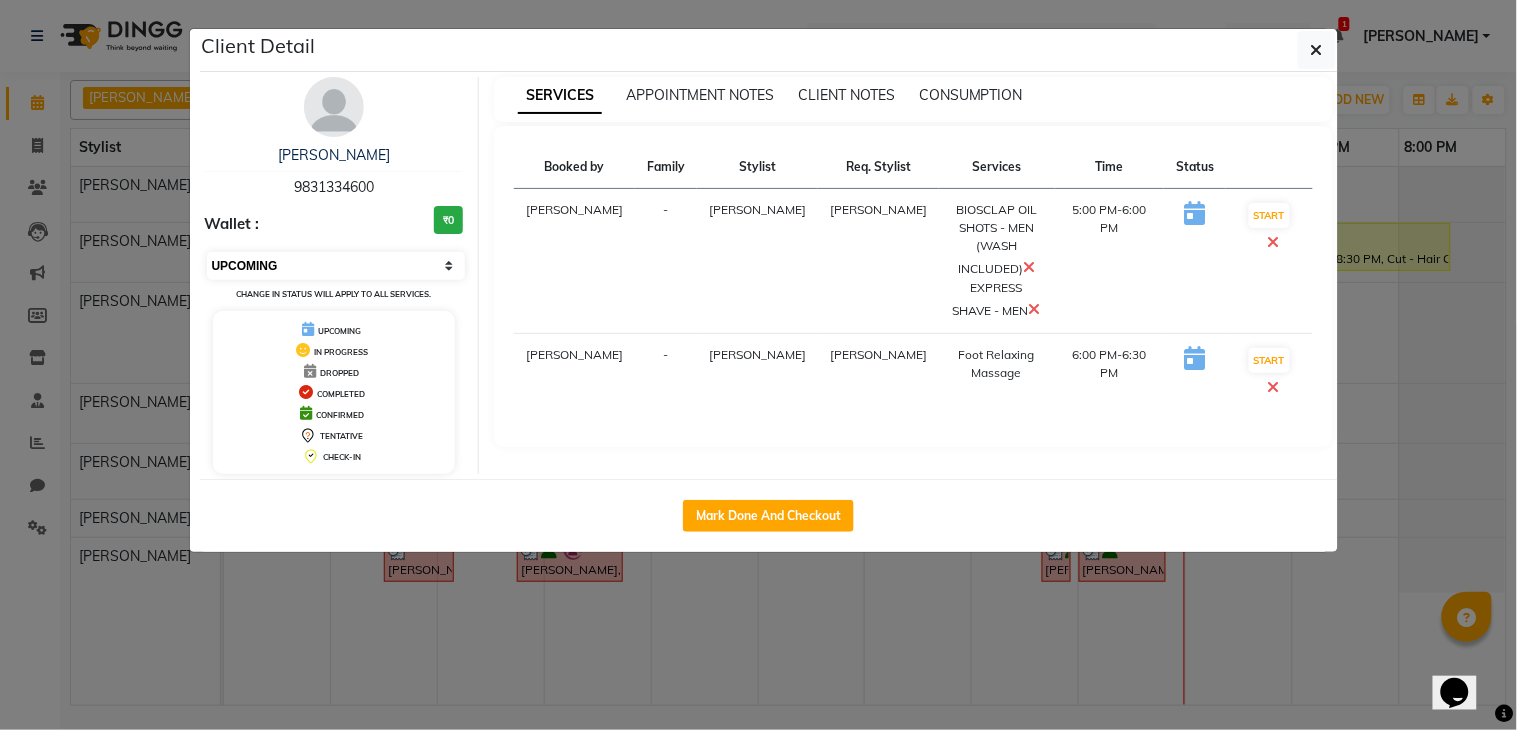 click on "Select IN SERVICE CONFIRMED TENTATIVE CHECK IN MARK DONE DROPPED UPCOMING" at bounding box center [336, 266] 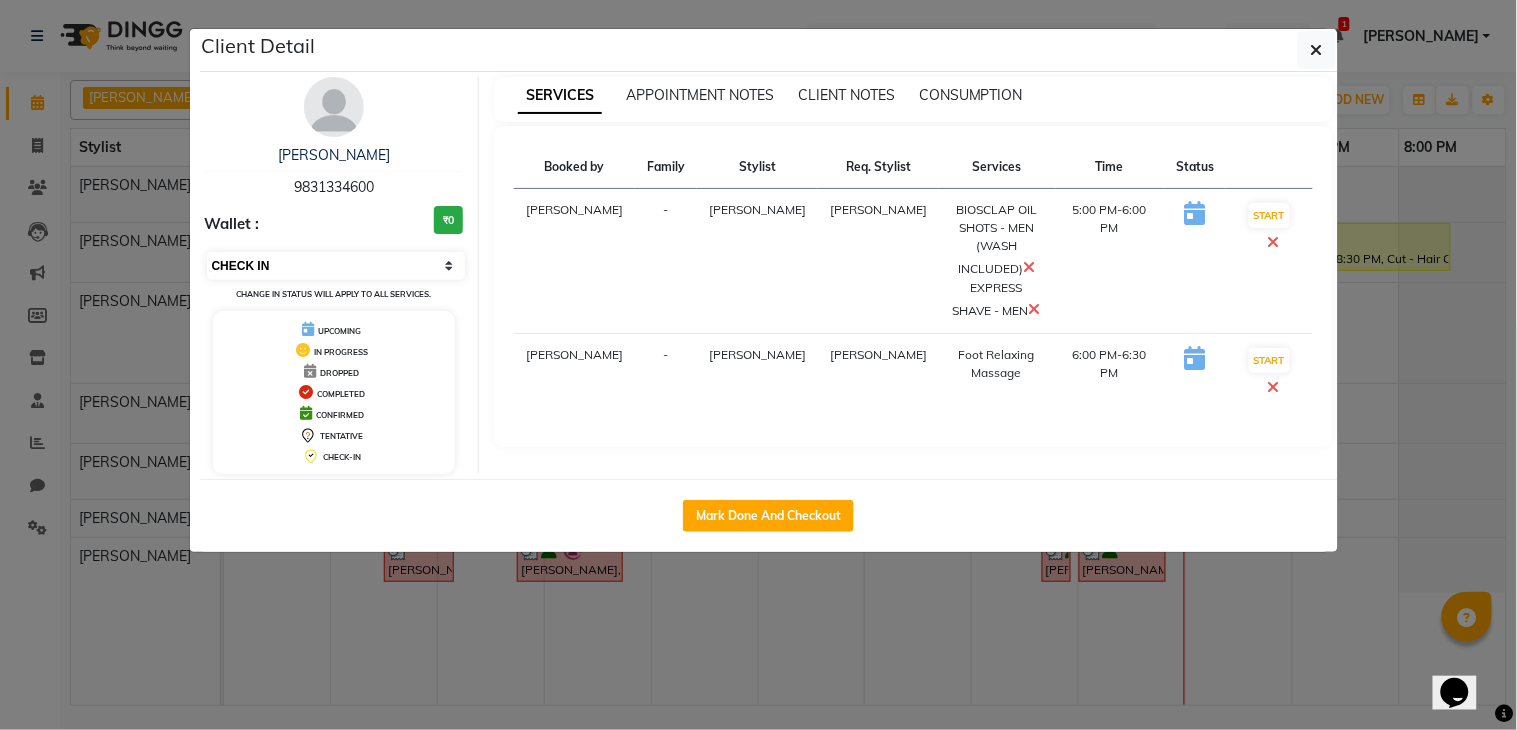 click on "Select IN SERVICE CONFIRMED TENTATIVE CHECK IN MARK DONE DROPPED UPCOMING" at bounding box center (336, 266) 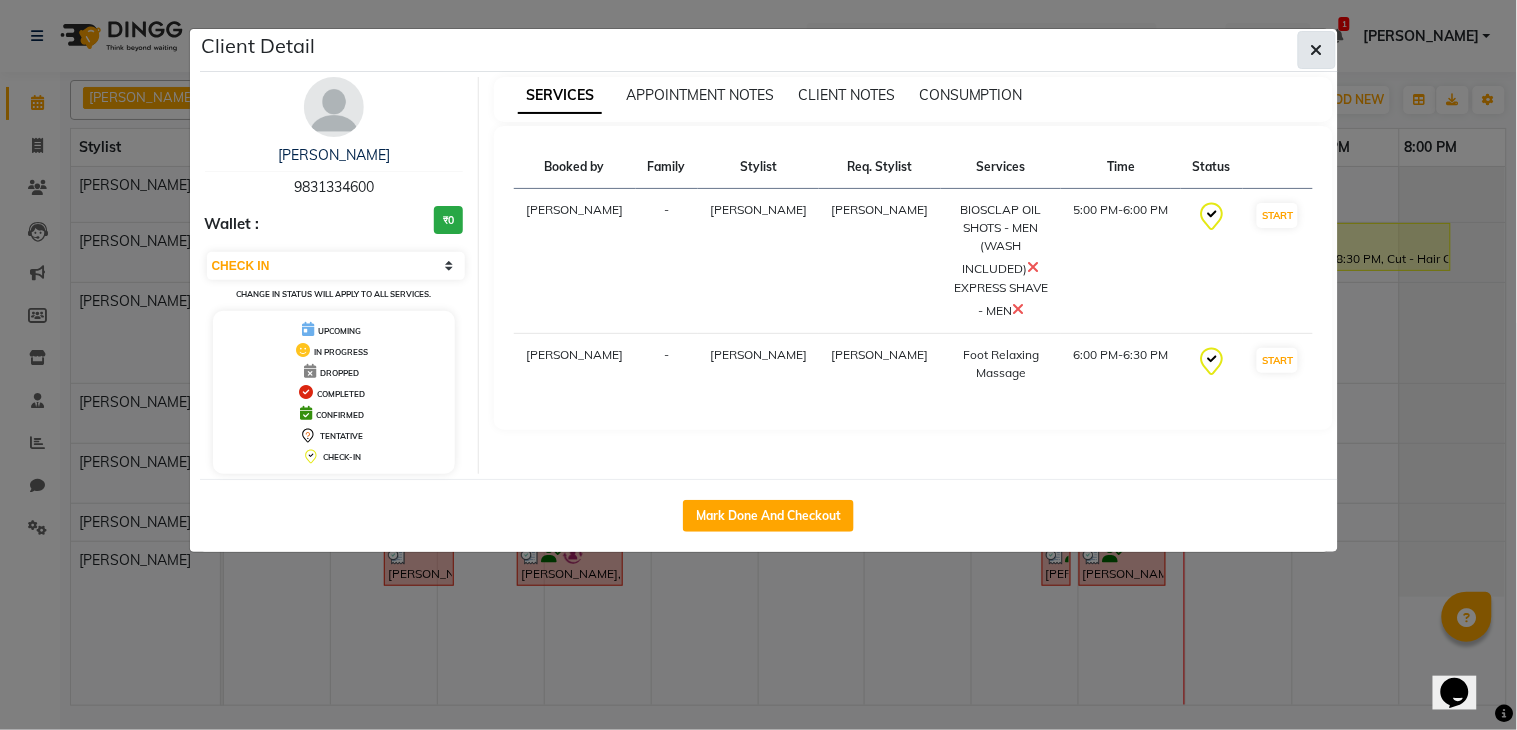 click 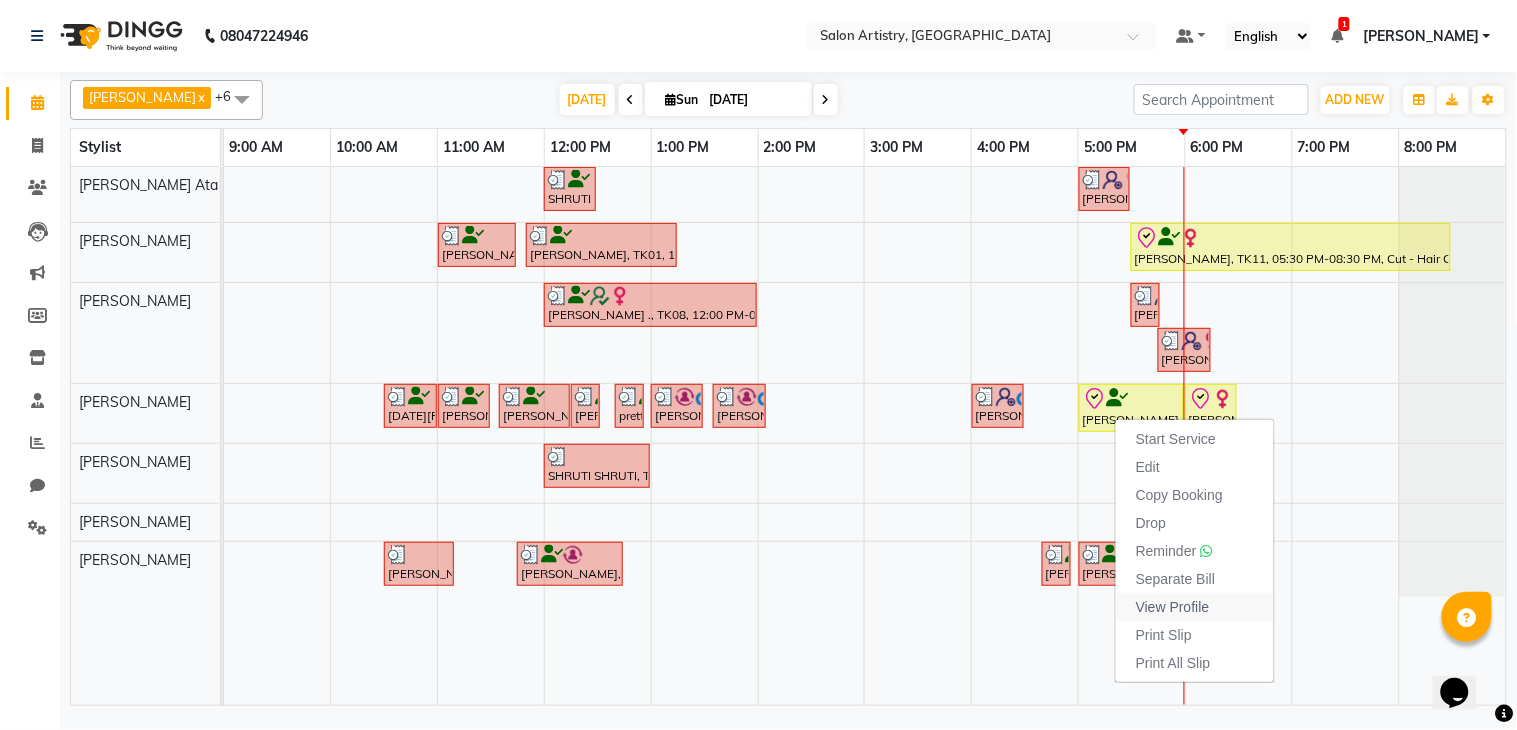 click on "View Profile" at bounding box center (1173, 607) 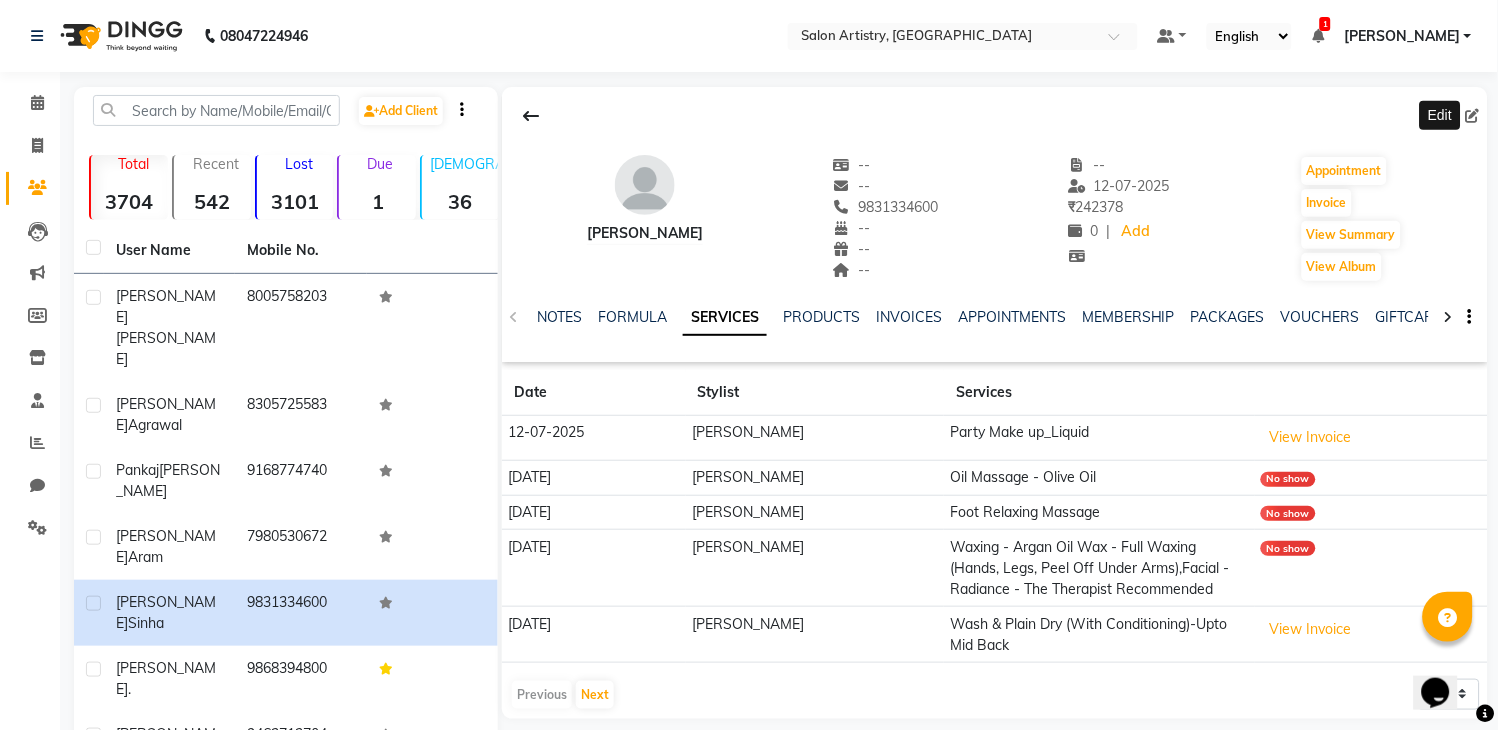 click 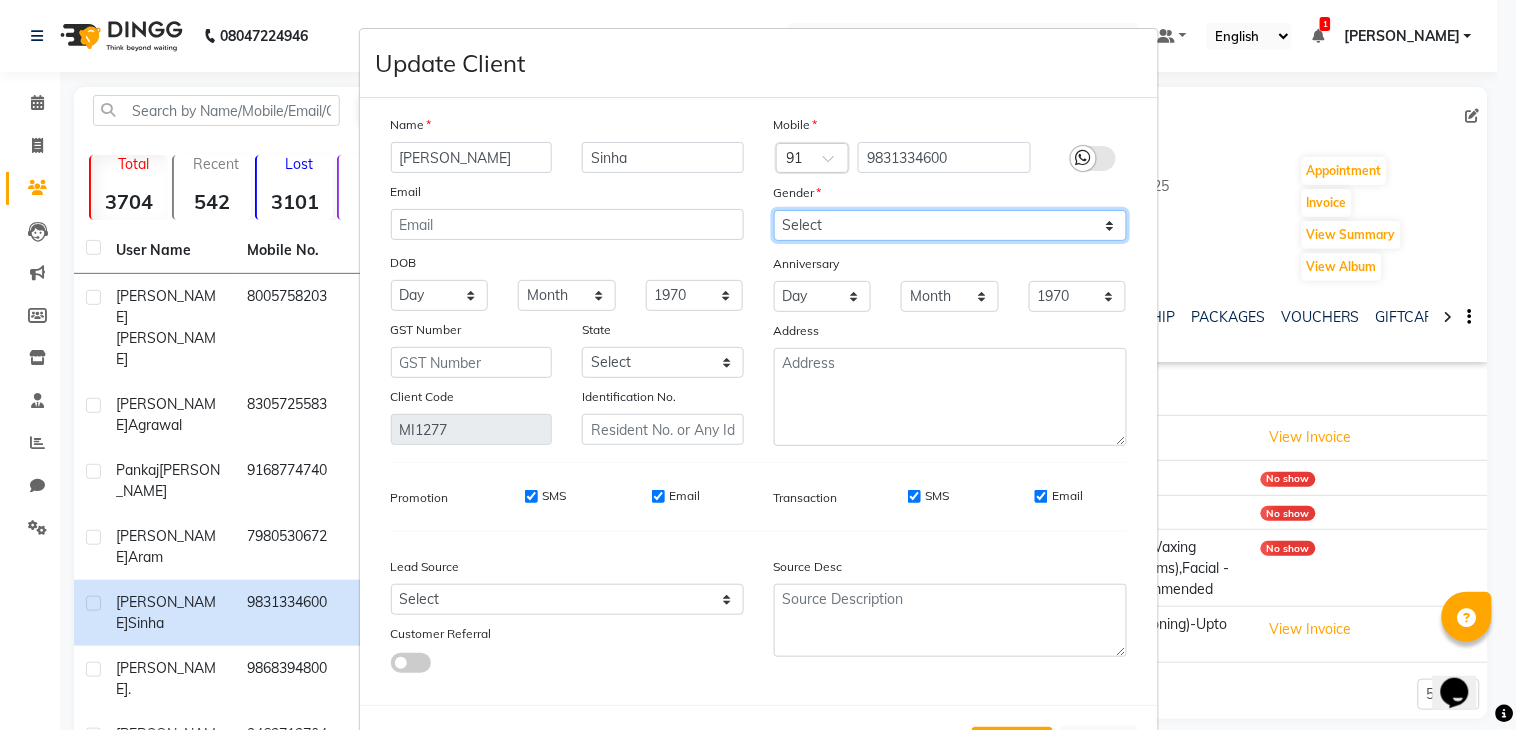 drag, startPoint x: 834, startPoint y: 230, endPoint x: 835, endPoint y: 240, distance: 10.049875 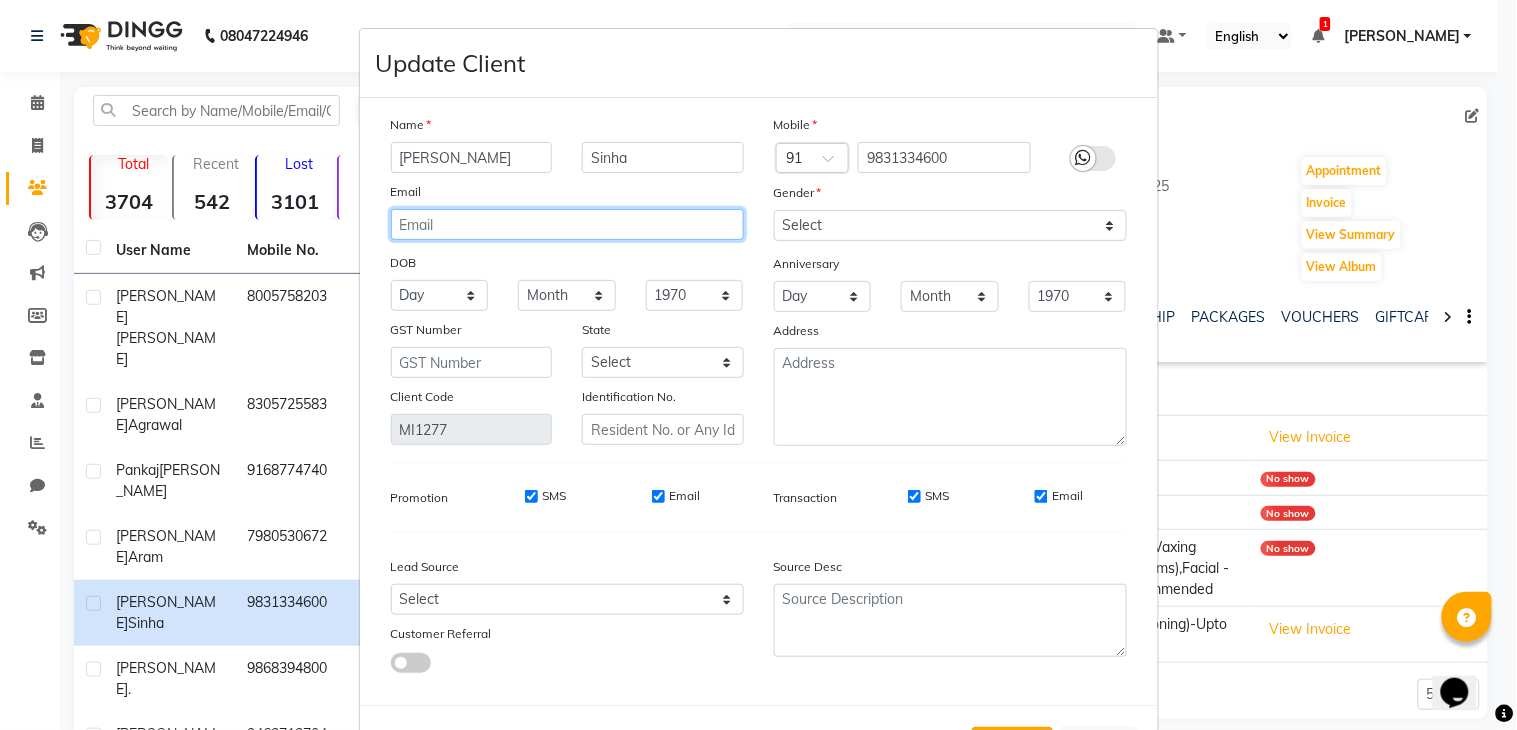 click at bounding box center (567, 224) 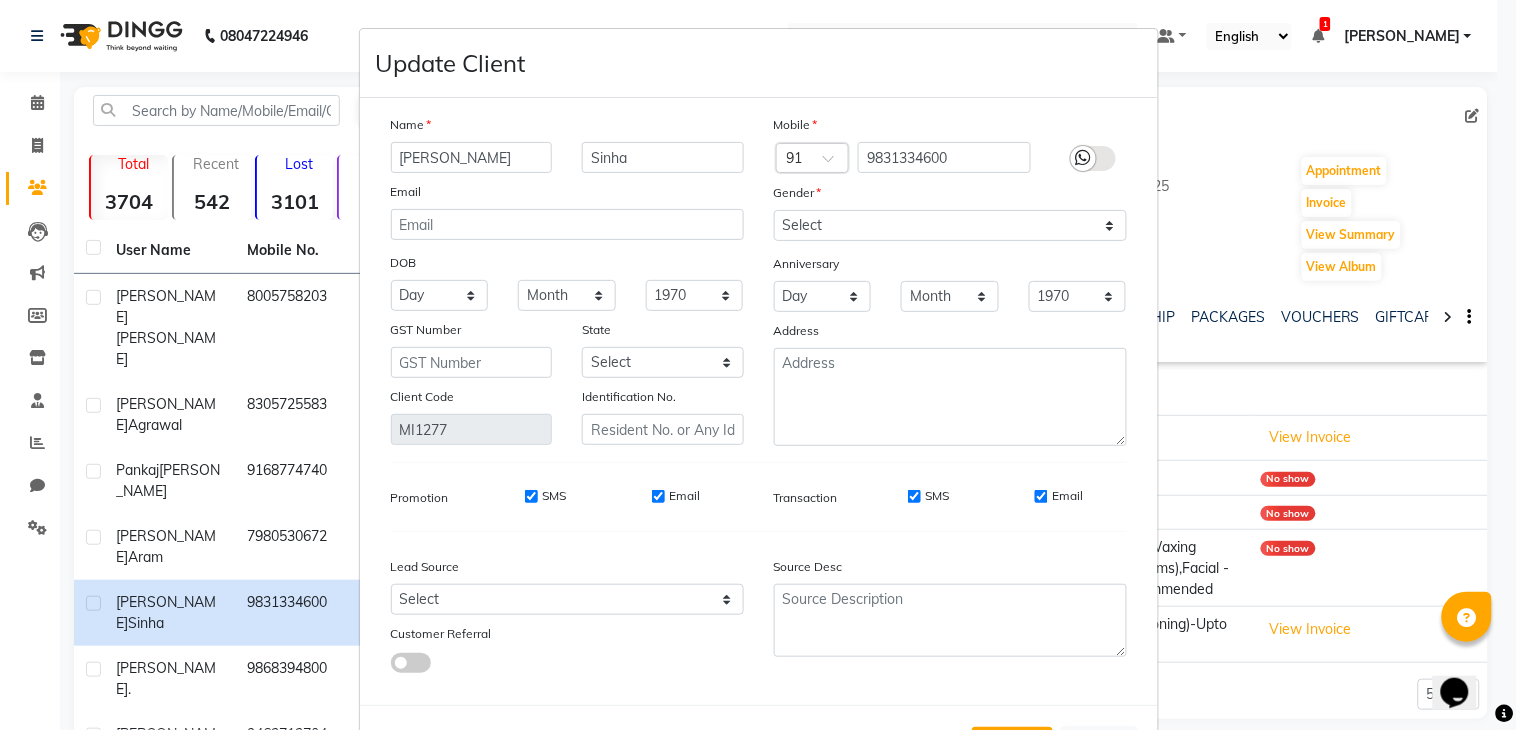click on "Update Client Name Aniruddh Sinha Email DOB Day 01 02 03 04 05 06 07 08 09 10 11 12 13 14 15 16 17 18 19 20 21 22 23 24 25 26 27 28 29 30 31 Month January February March April May June July August September October November December 1940 1941 1942 1943 1944 1945 1946 1947 1948 1949 1950 1951 1952 1953 1954 1955 1956 1957 1958 1959 1960 1961 1962 1963 1964 1965 1966 1967 1968 1969 1970 1971 1972 1973 1974 1975 1976 1977 1978 1979 1980 1981 1982 1983 1984 1985 1986 1987 1988 1989 1990 1991 1992 1993 1994 1995 1996 1997 1998 1999 2000 2001 2002 2003 2004 2005 2006 2007 2008 2009 2010 2011 2012 2013 2014 2015 2016 2017 2018 2019 2020 2021 2022 2023 2024 GST Number State Select Andaman and Nicobar Islands Andhra Pradesh Arunachal Pradesh Assam Bihar Chandigarh Chhattisgarh Dadra and Nagar Haveli Daman and Diu Delhi Goa Gujarat Haryana Himachal Pradesh Jammu and Kashmir Jharkhand Karnataka Kerala Lakshadweep Madhya Pradesh Maharashtra Manipur Meghalaya Mizoram Nagaland Odisha Pondicherry Punjab Rajasthan Sikkim ×" at bounding box center [758, 365] 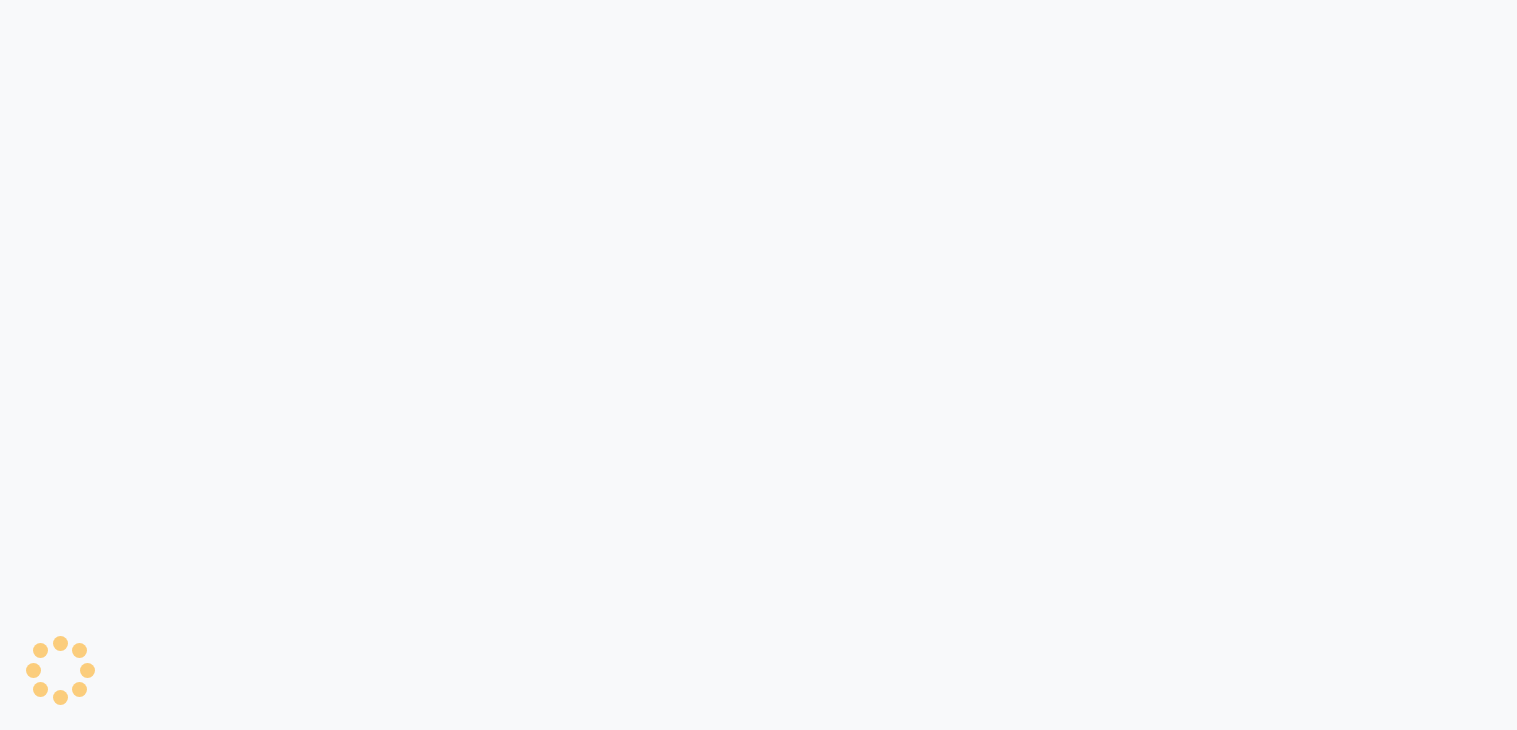 scroll, scrollTop: 0, scrollLeft: 0, axis: both 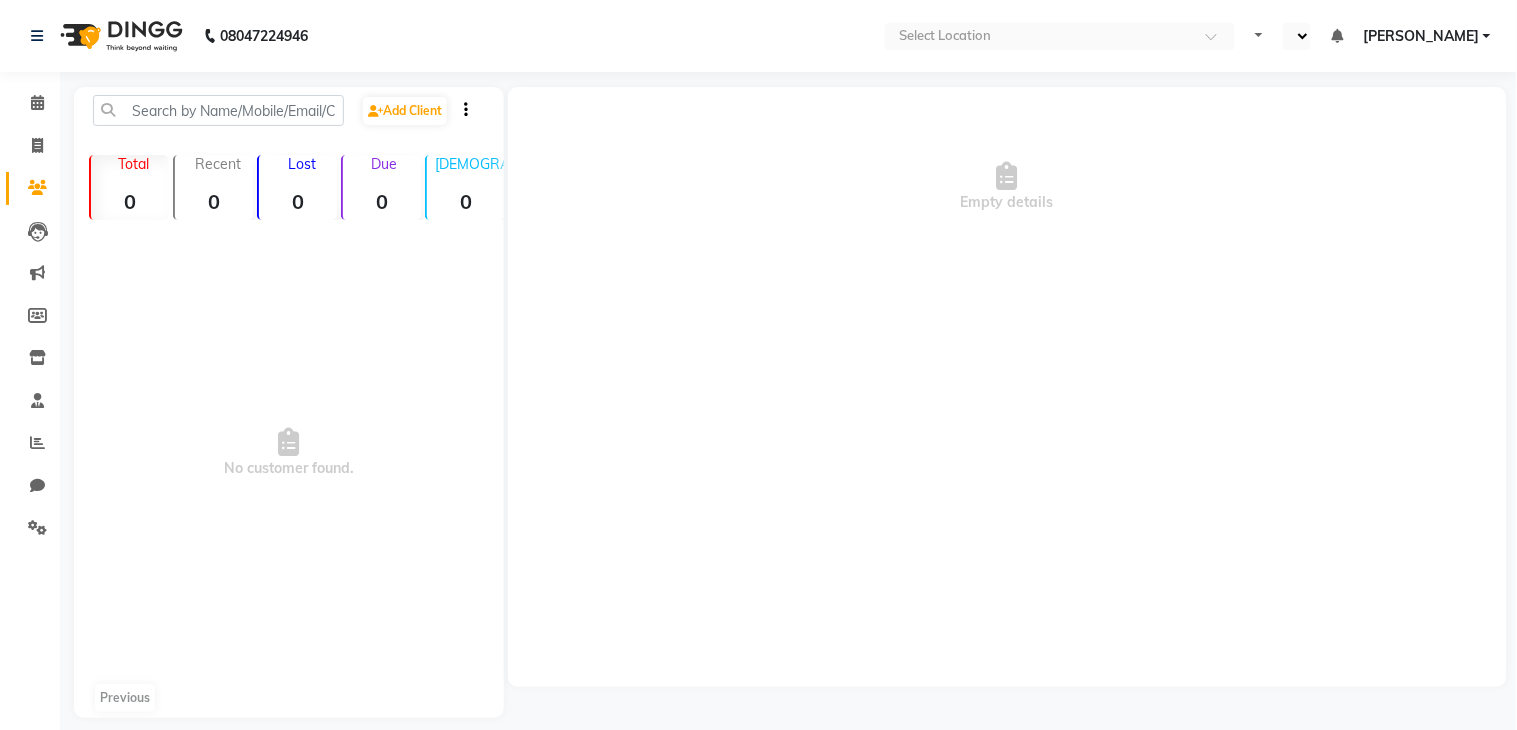select on "en" 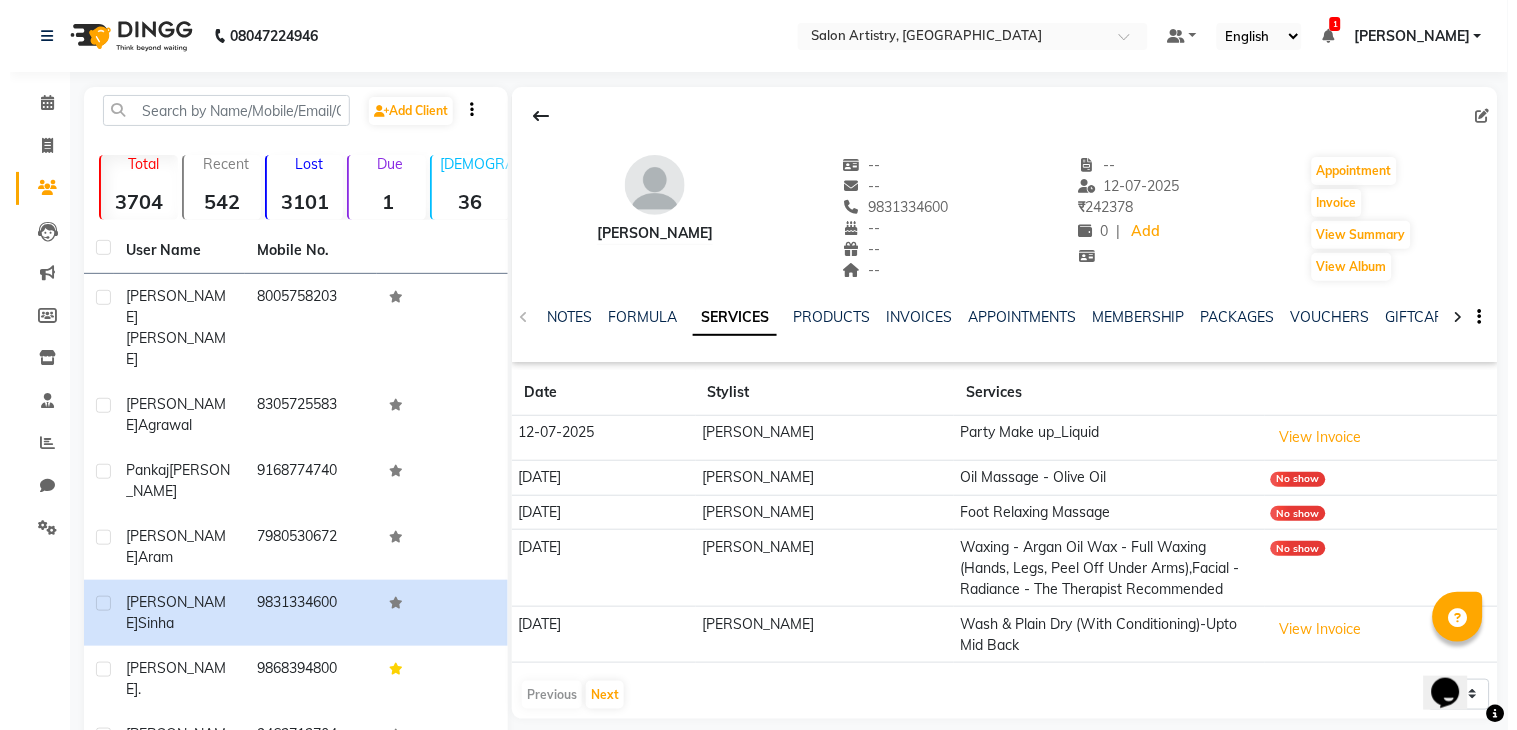 scroll, scrollTop: 0, scrollLeft: 0, axis: both 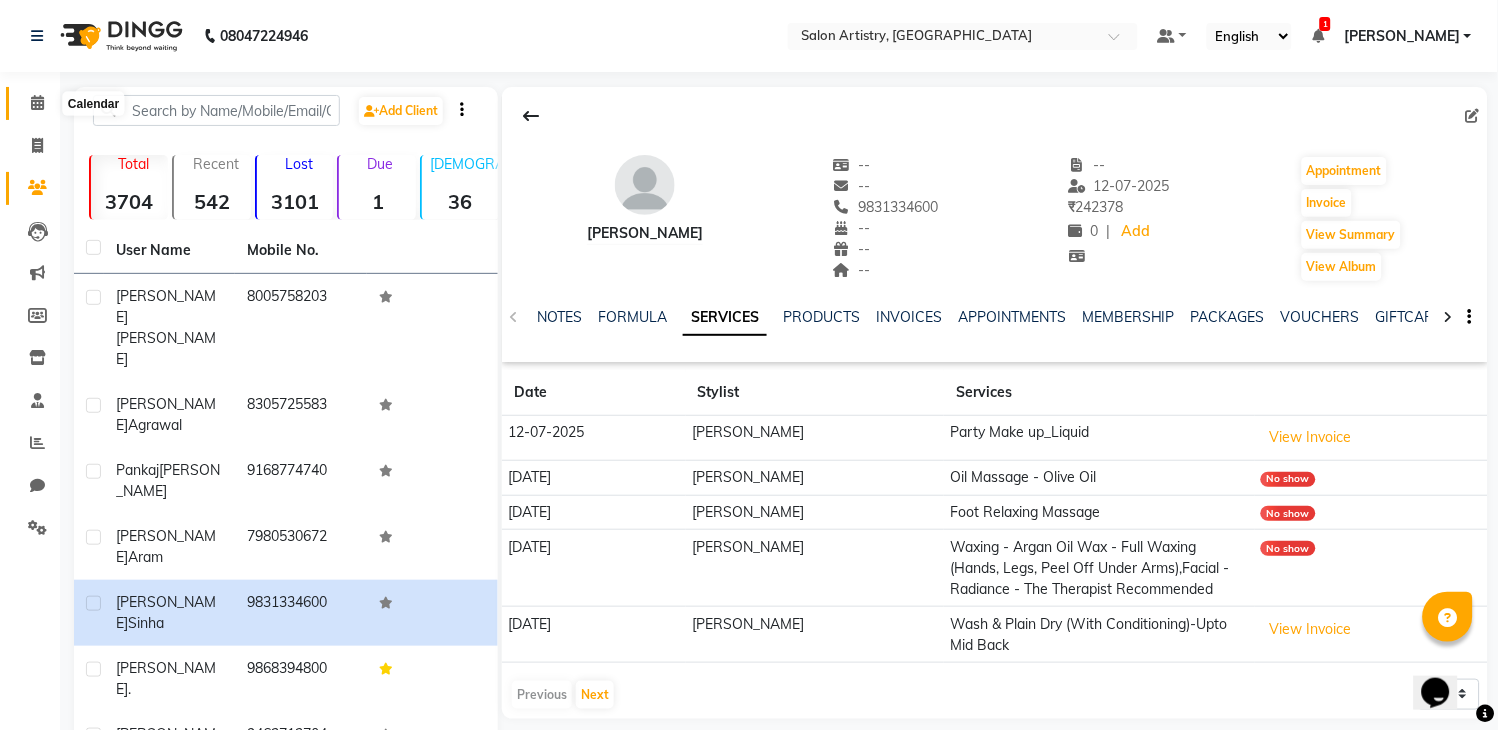click 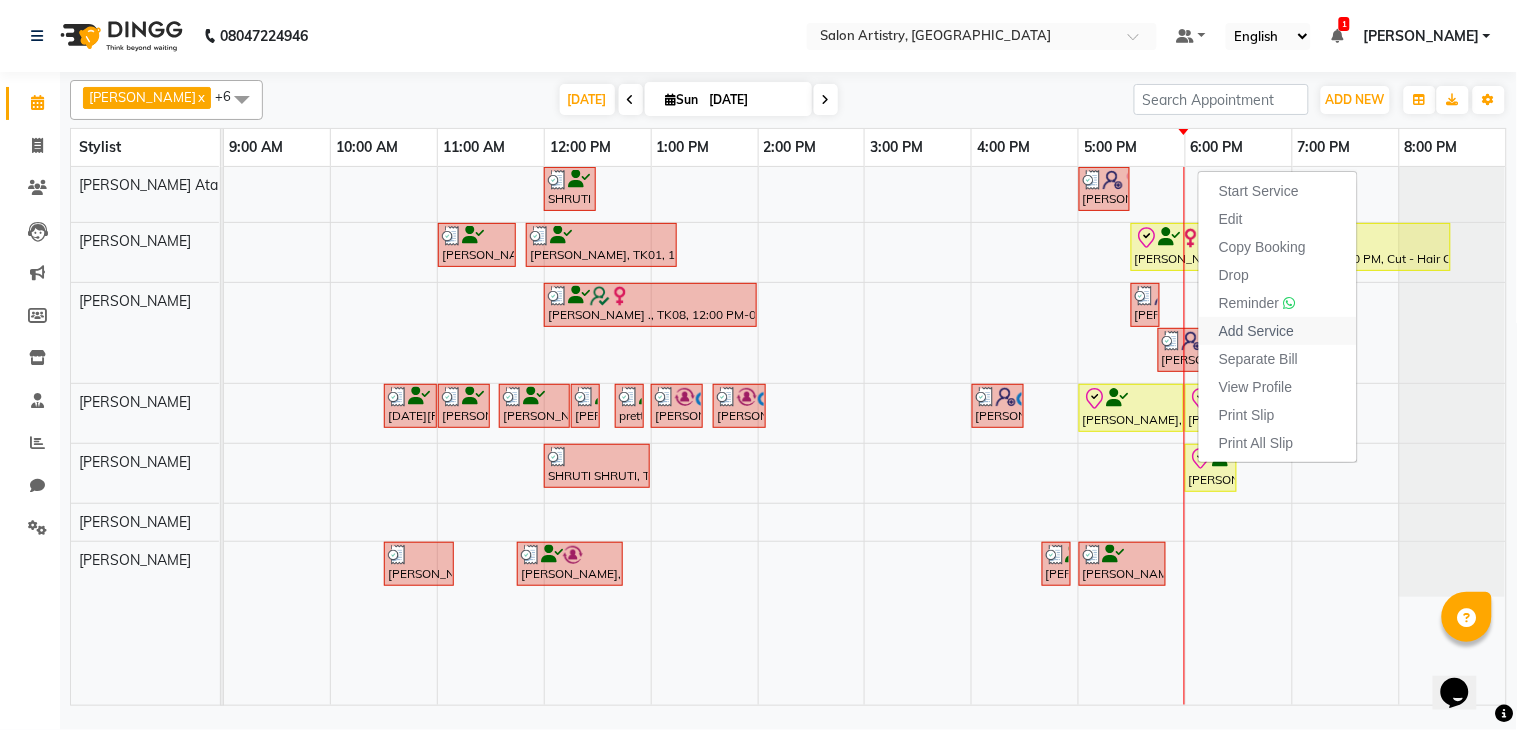 click on "Add Service" at bounding box center (1256, 331) 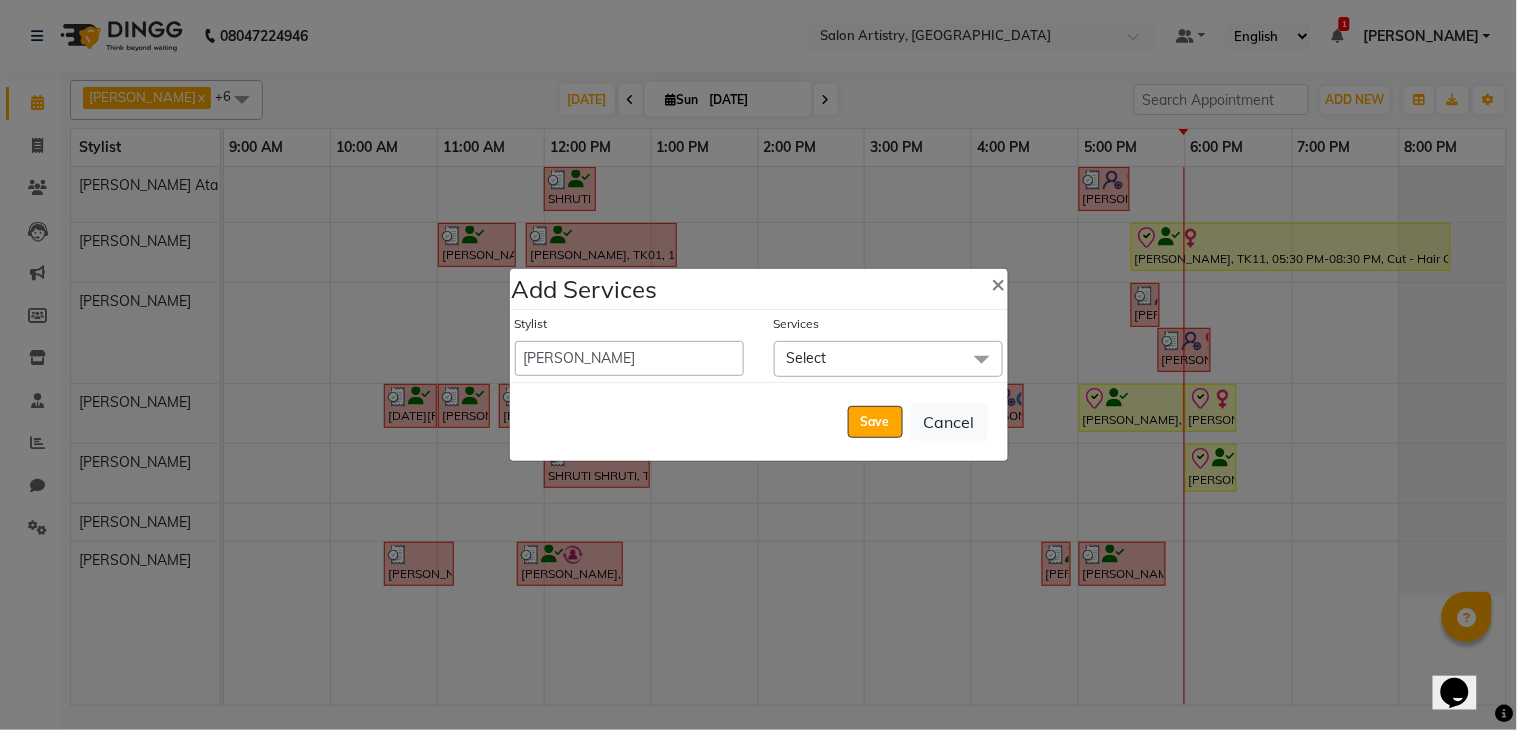 click on "Select" 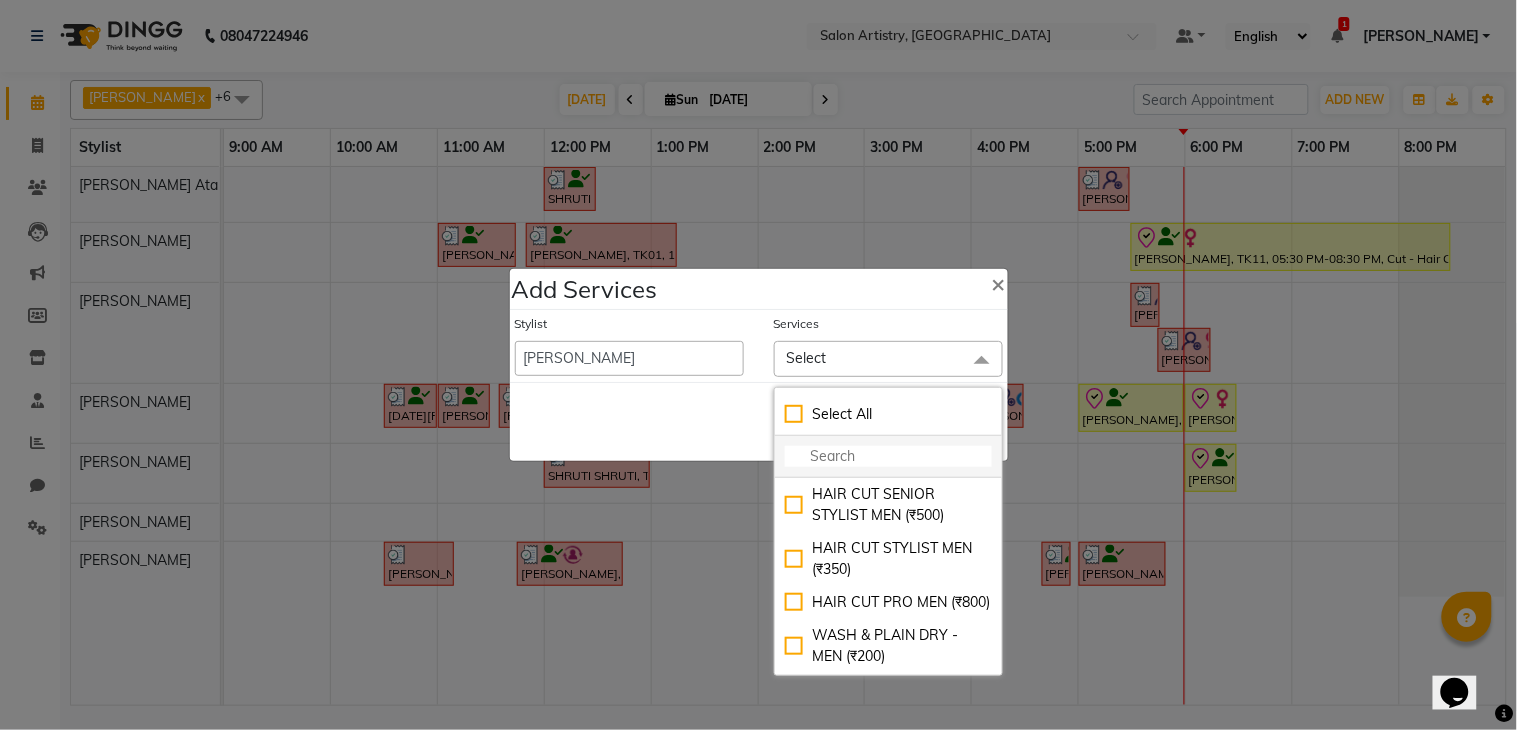 click 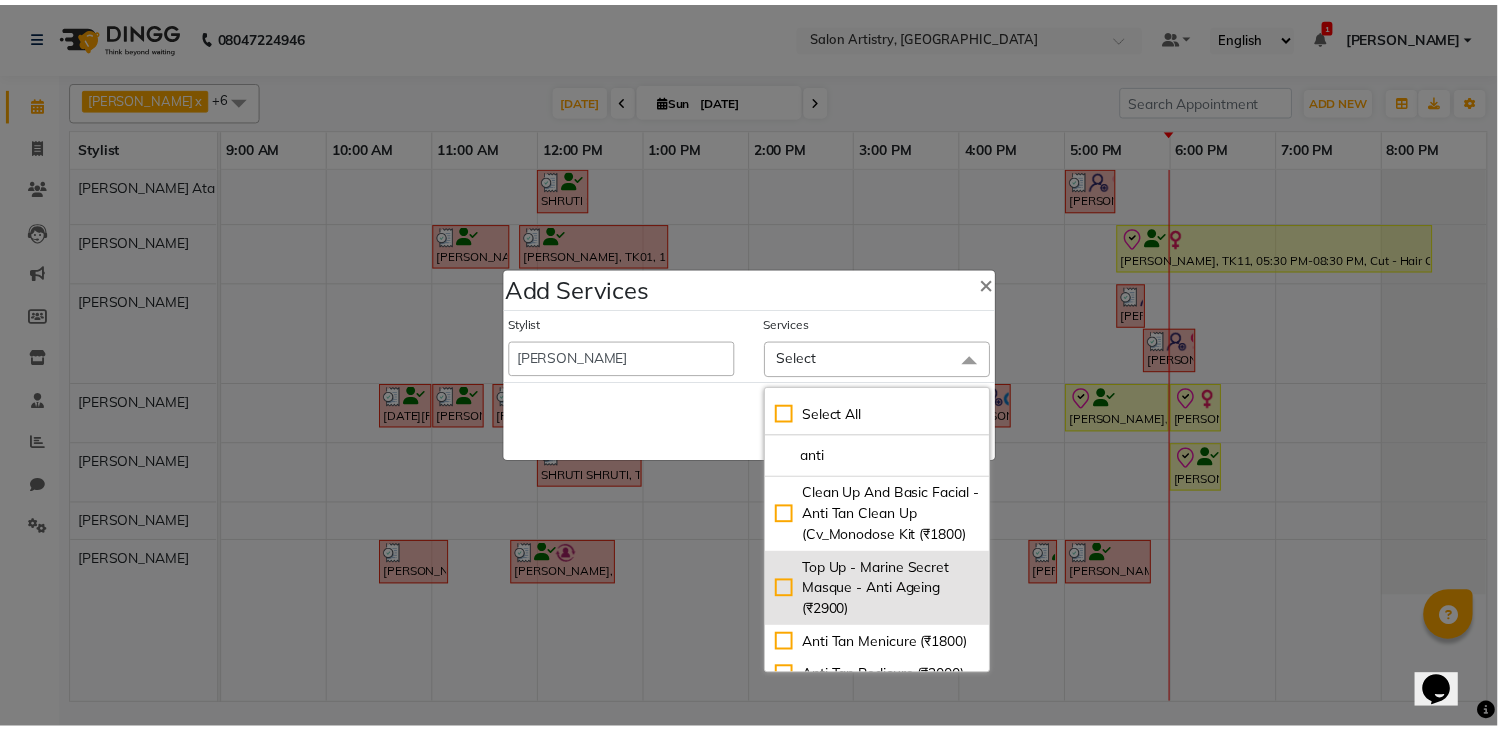 scroll, scrollTop: 82, scrollLeft: 0, axis: vertical 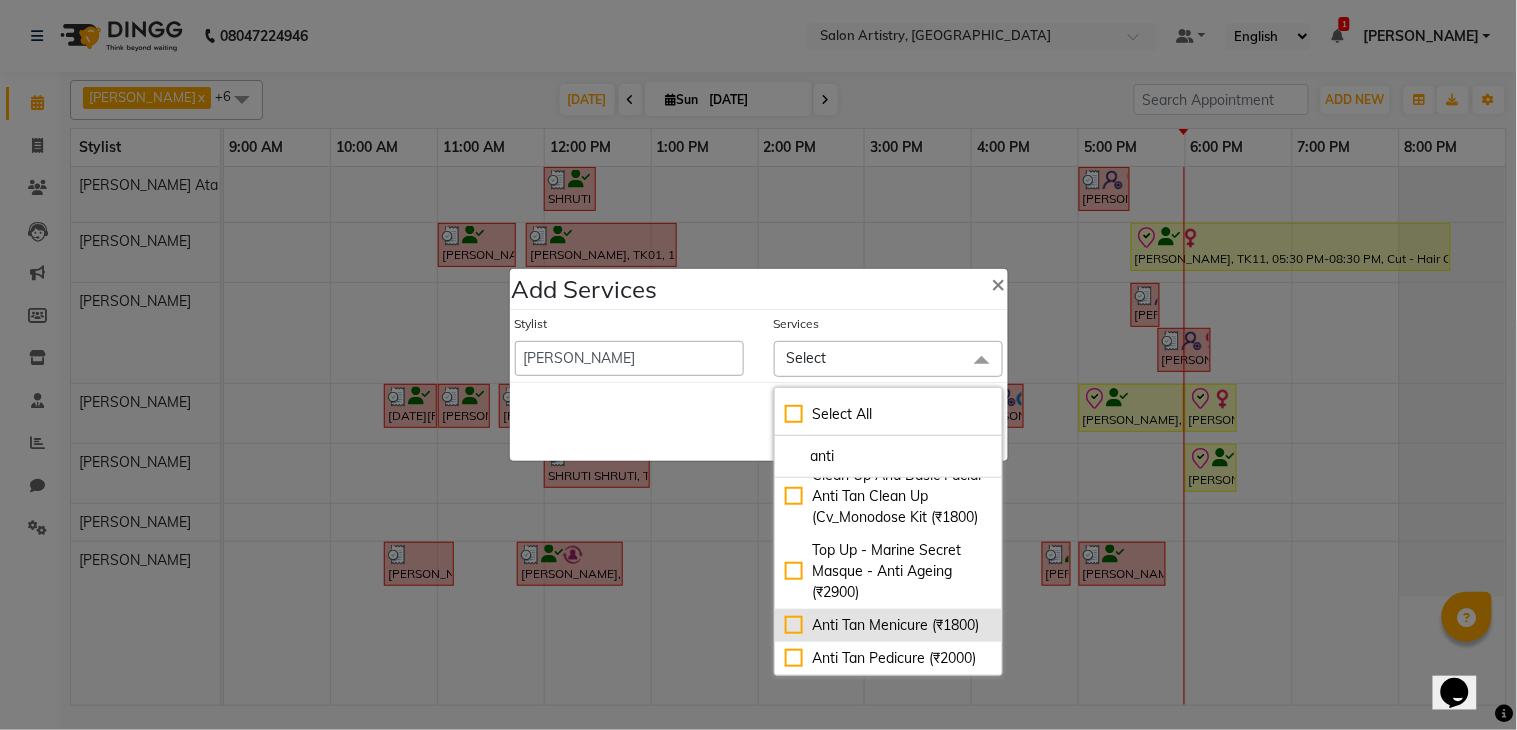 type on "anti" 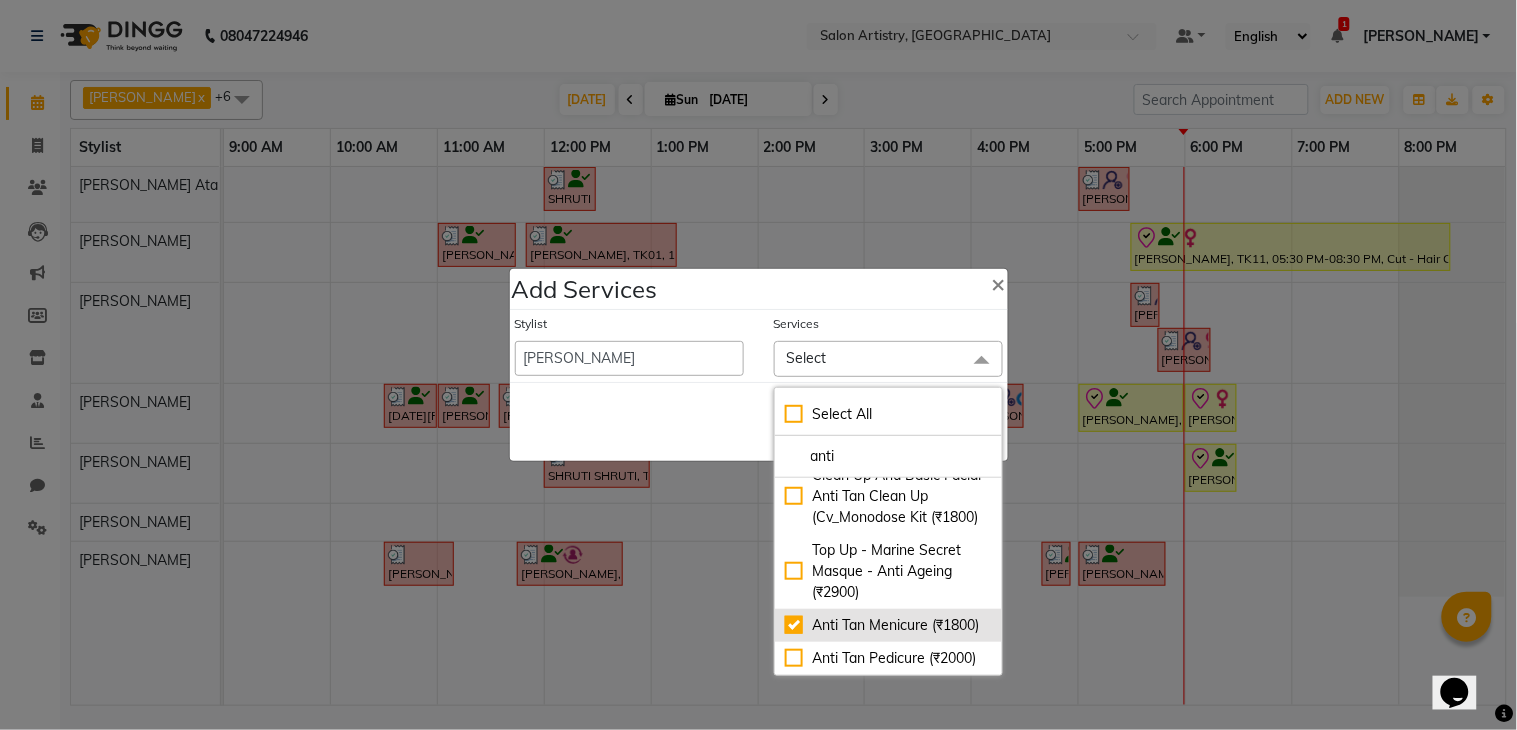 checkbox on "true" 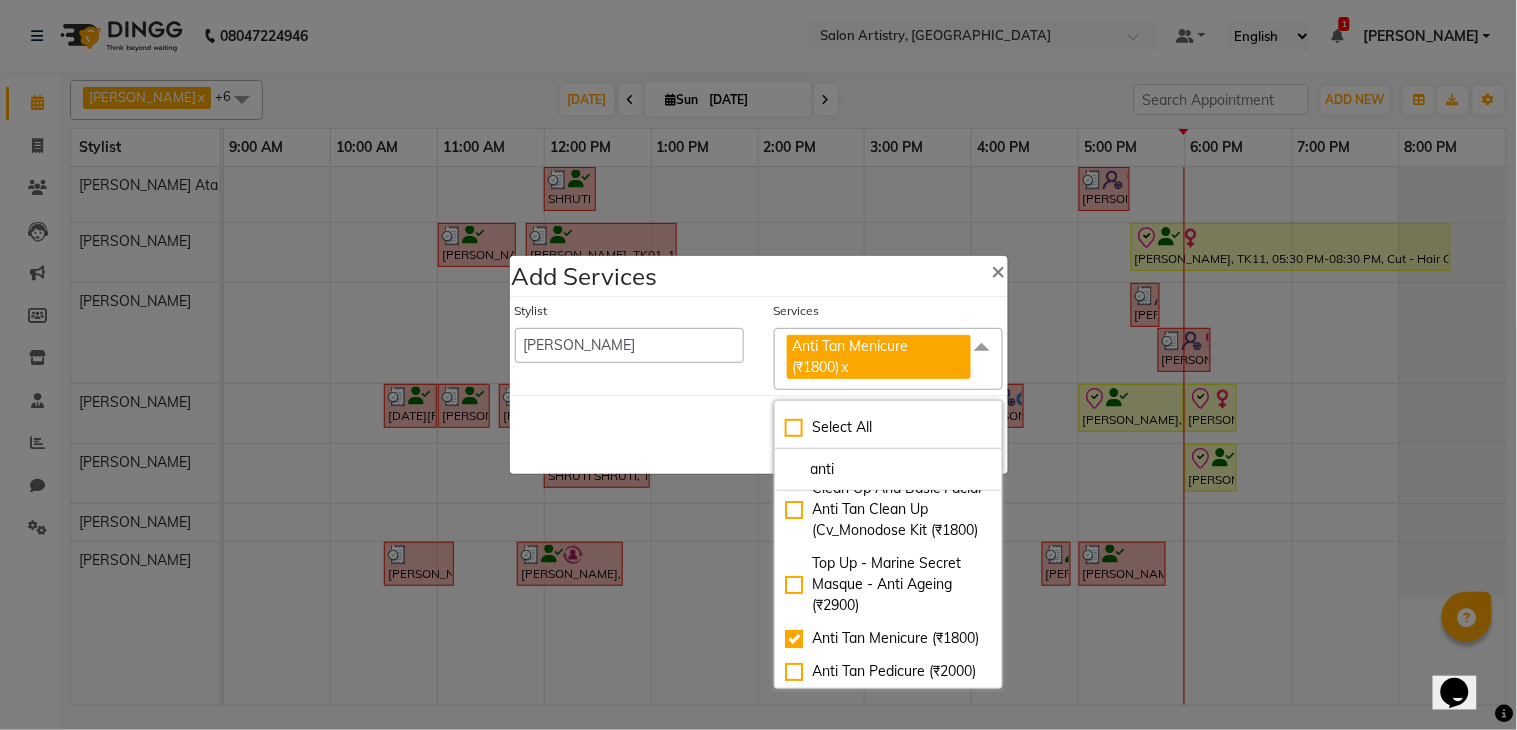 click on "Save   Cancel" 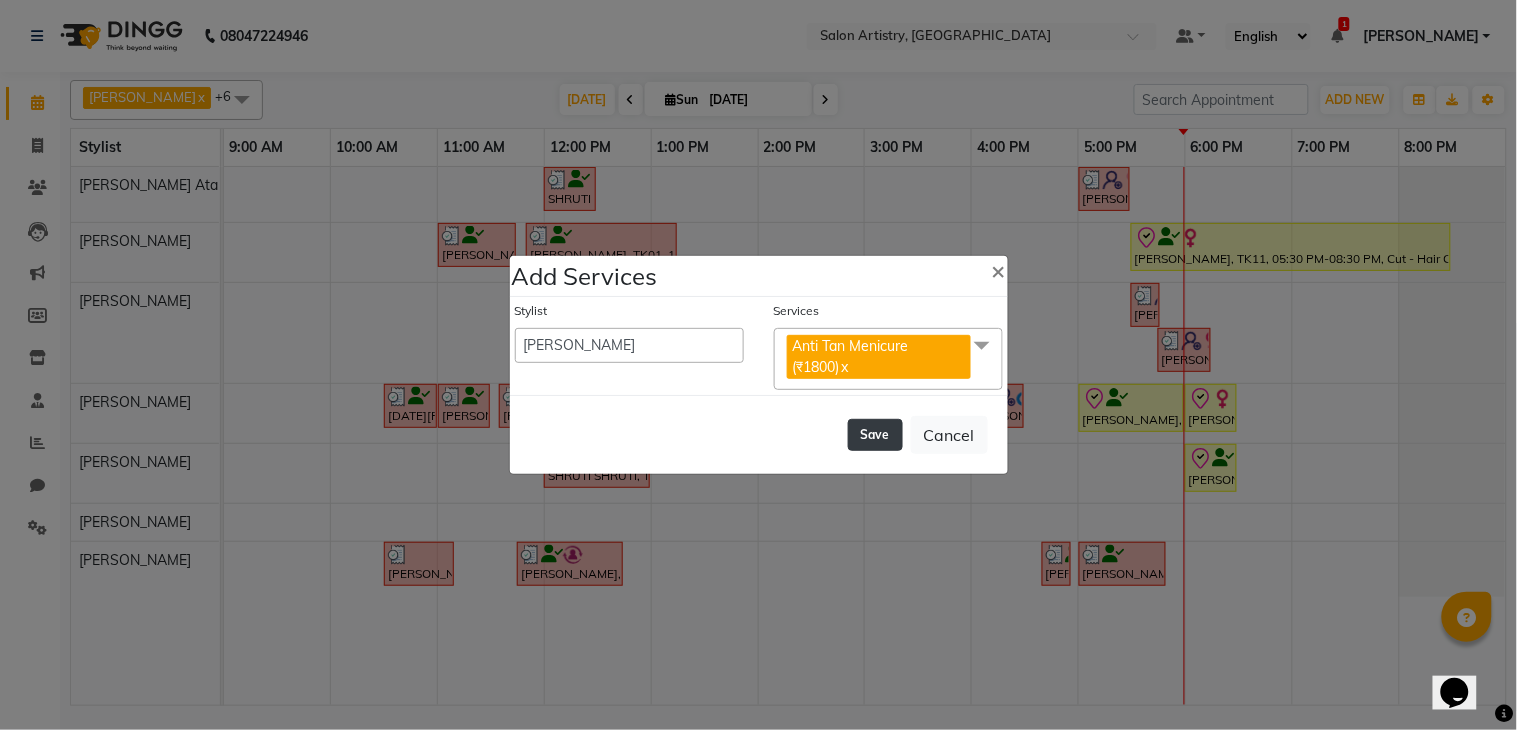 click on "Save" 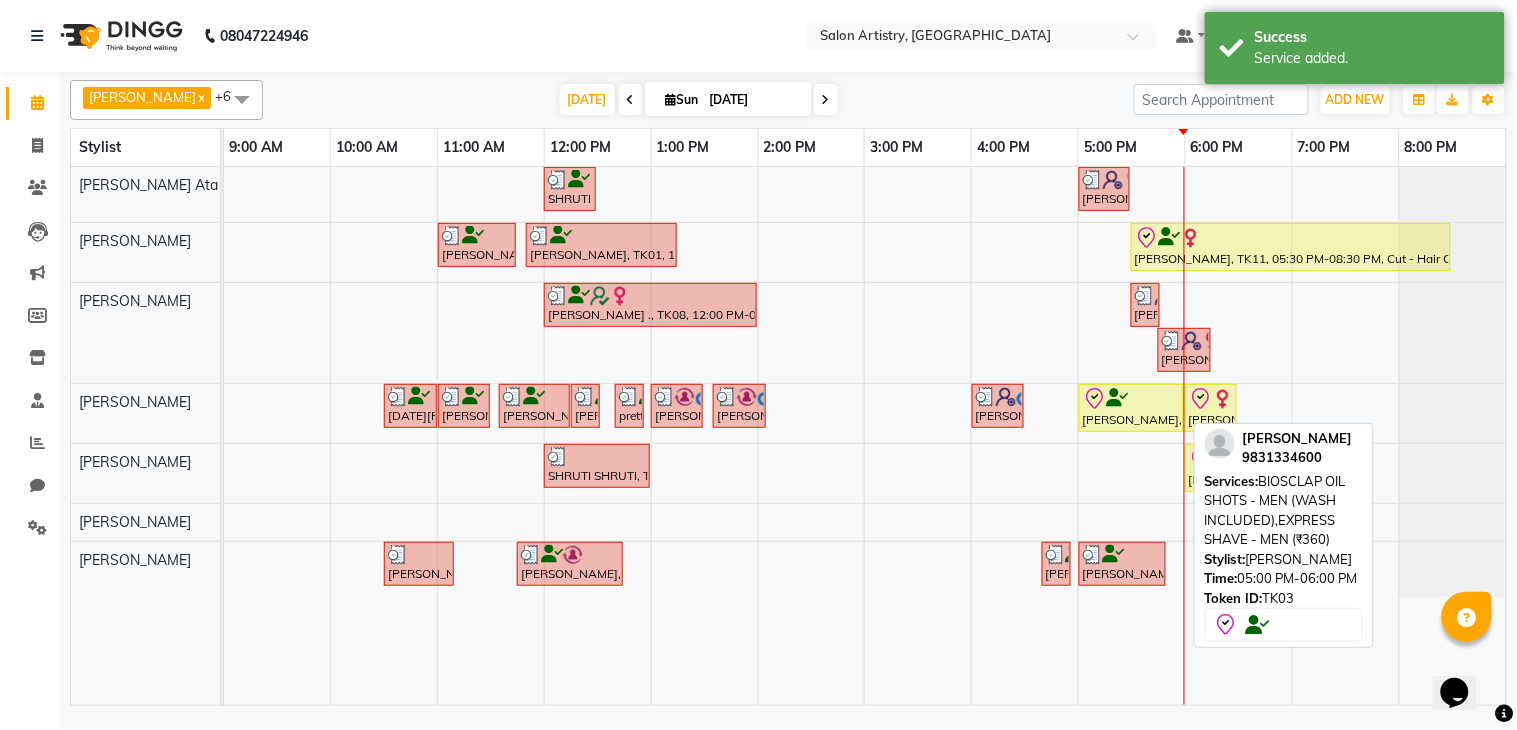 click at bounding box center [1131, 399] 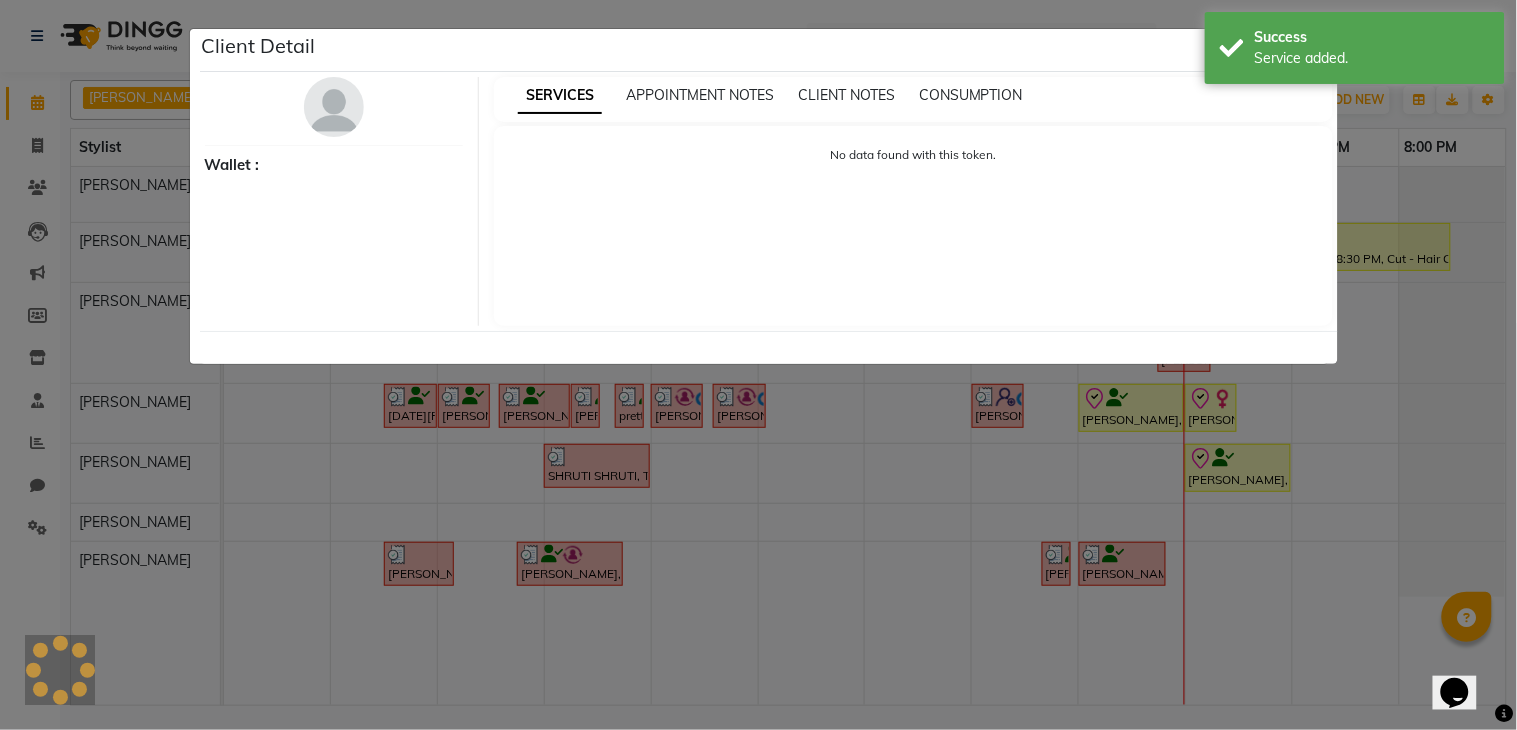 select on "8" 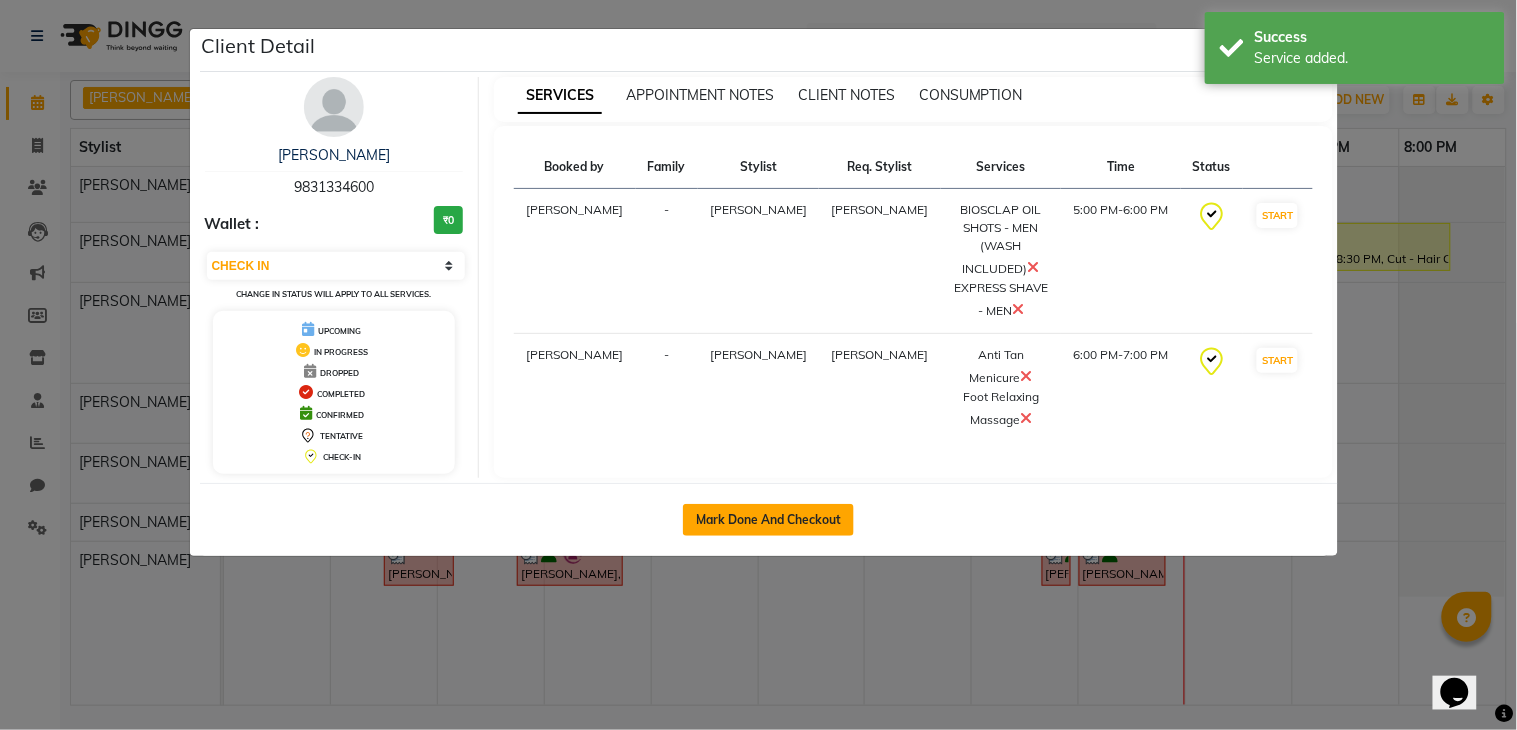 click on "Mark Done And Checkout" 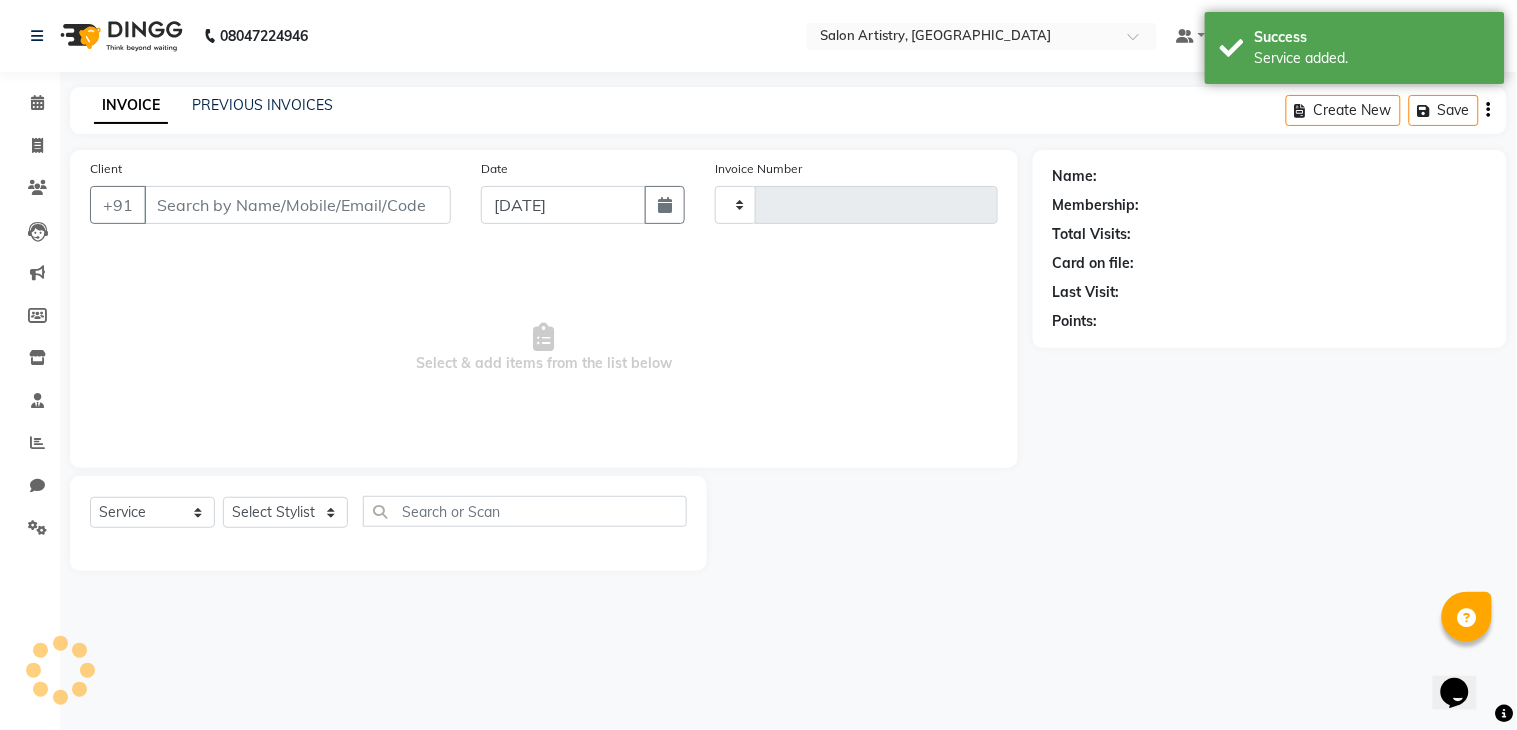 type on "1457" 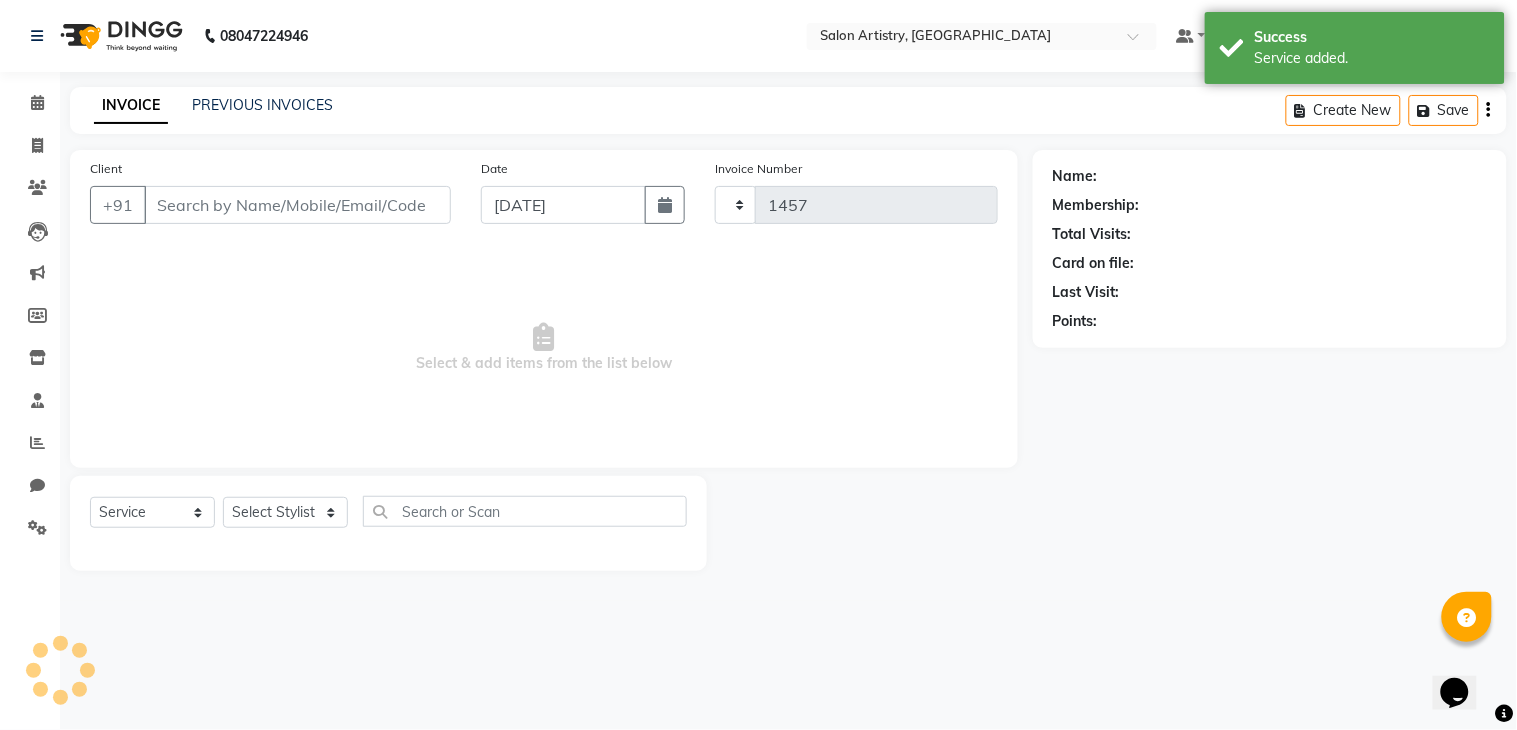 select on "8285" 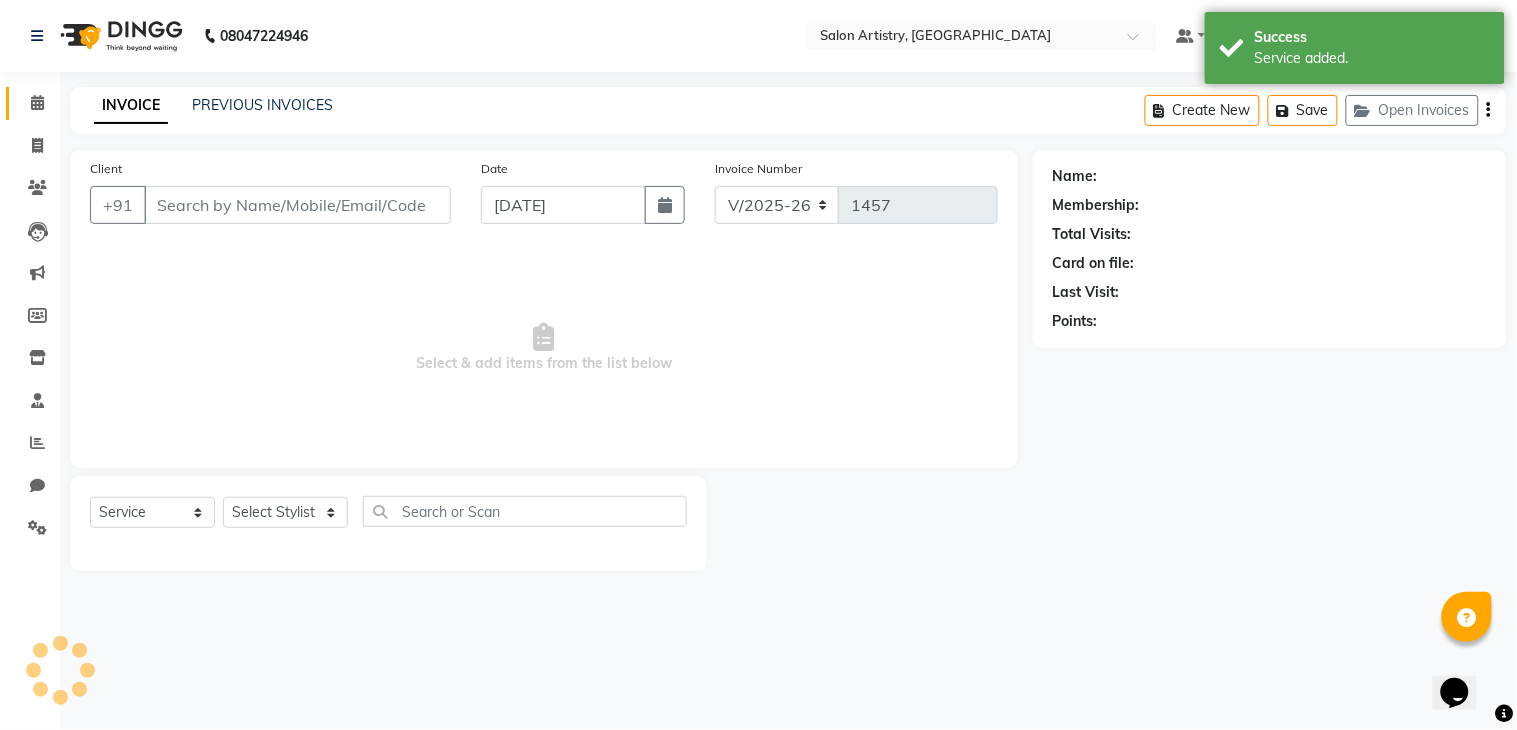 type on "9831334600" 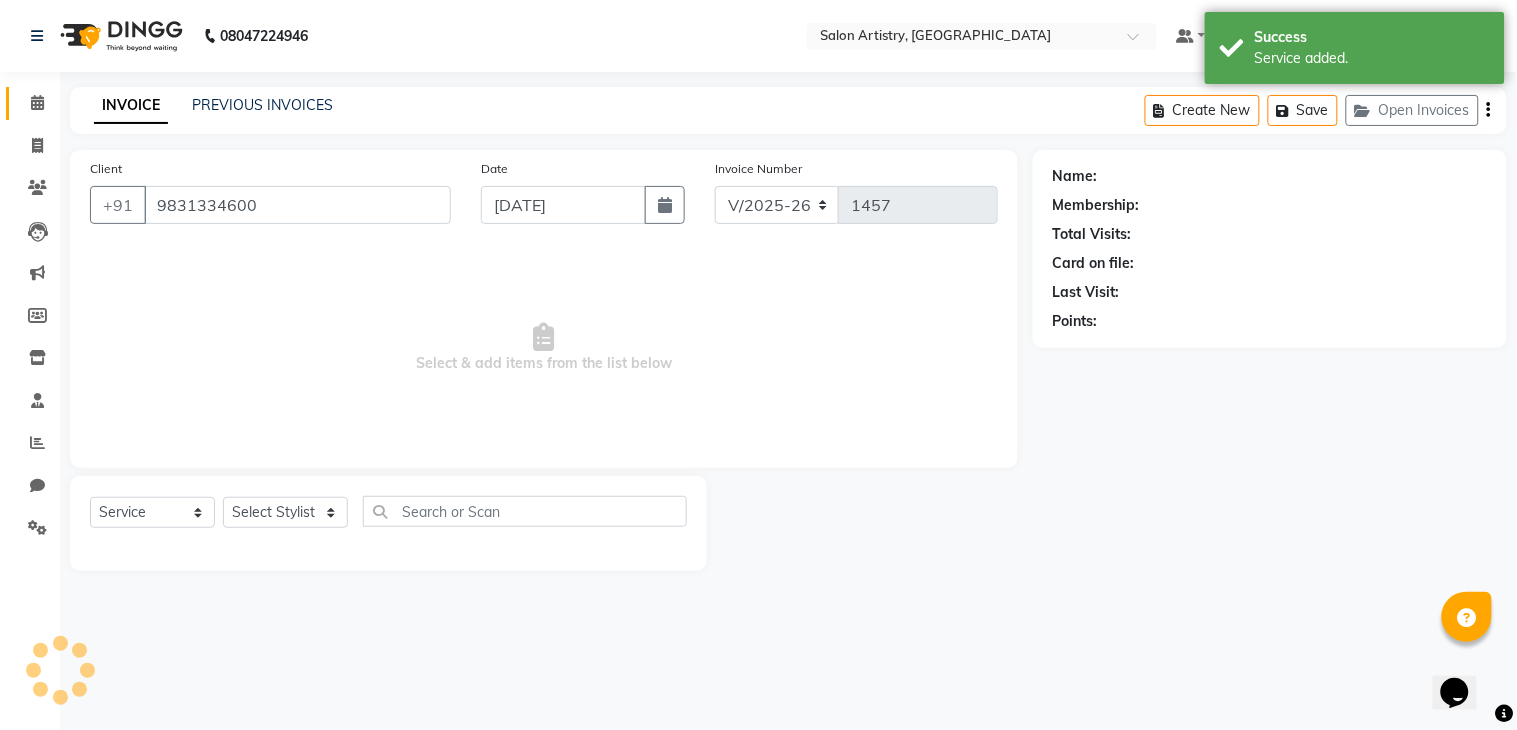 select on "79861" 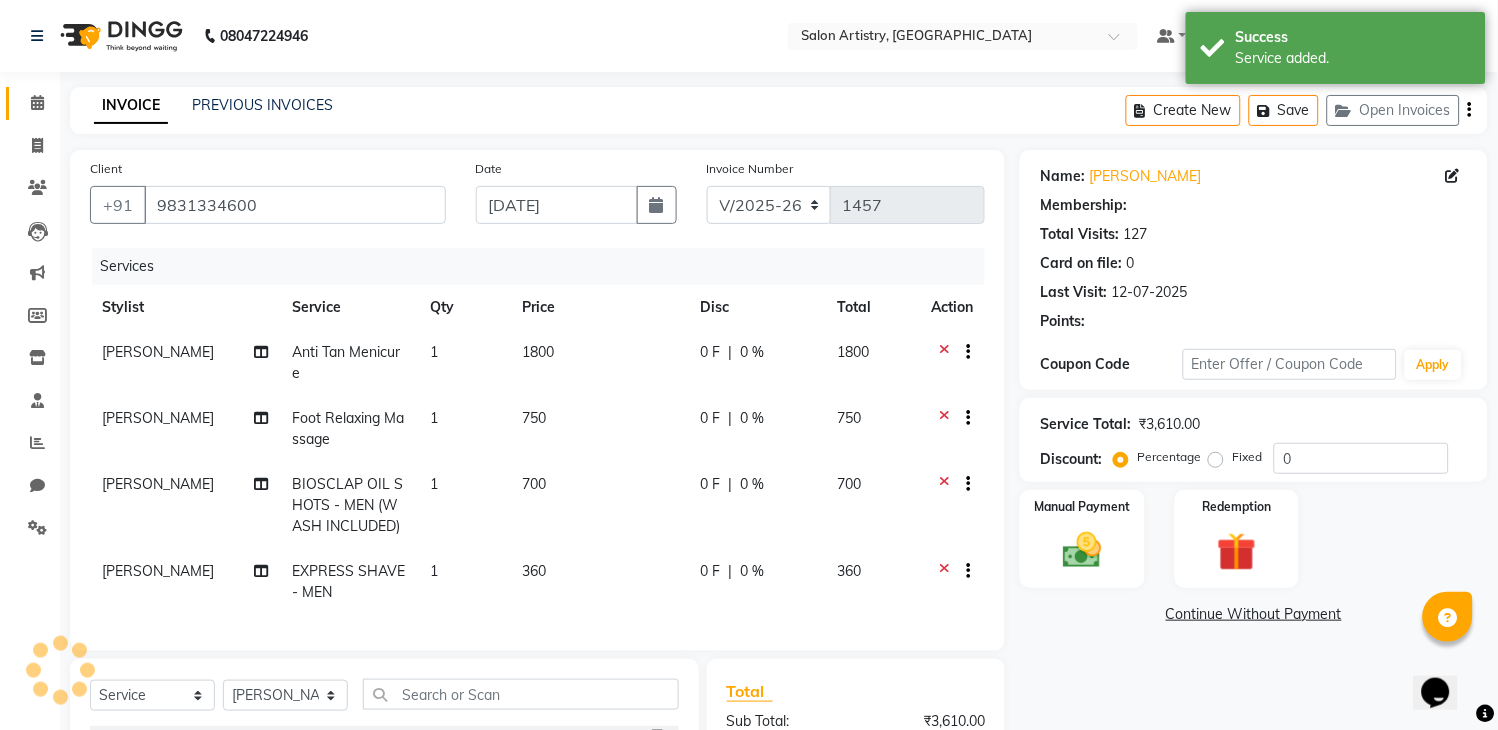 select on "1: Object" 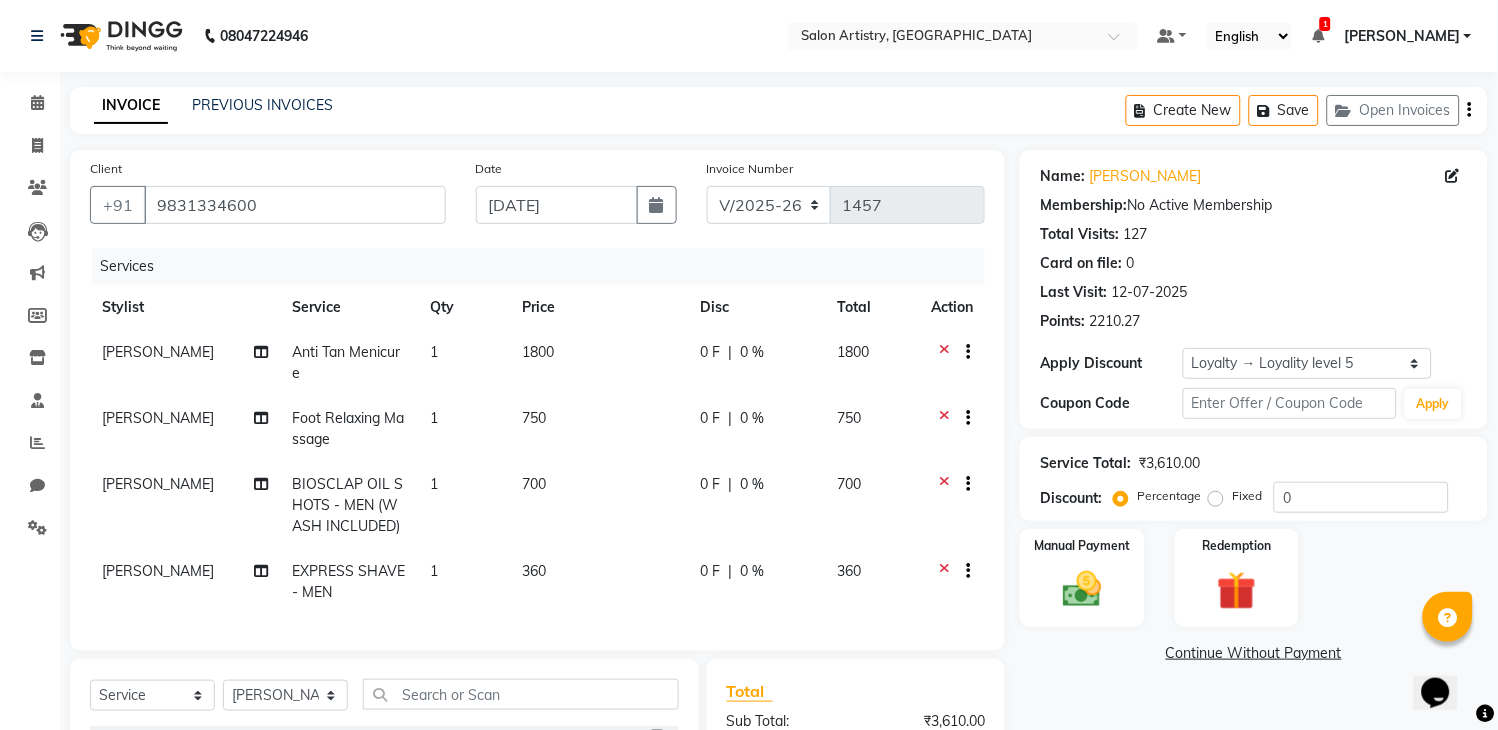click on "700" 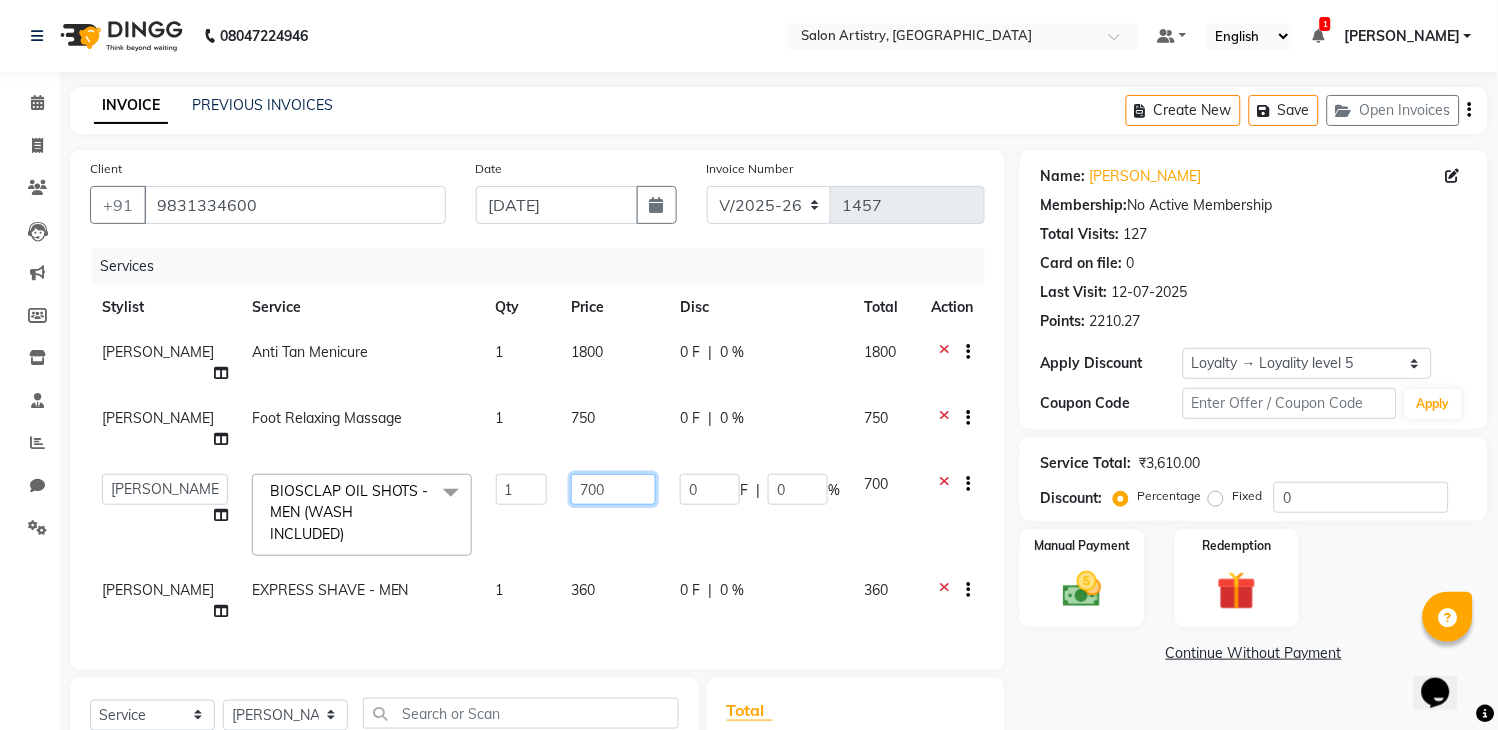 click on "700" 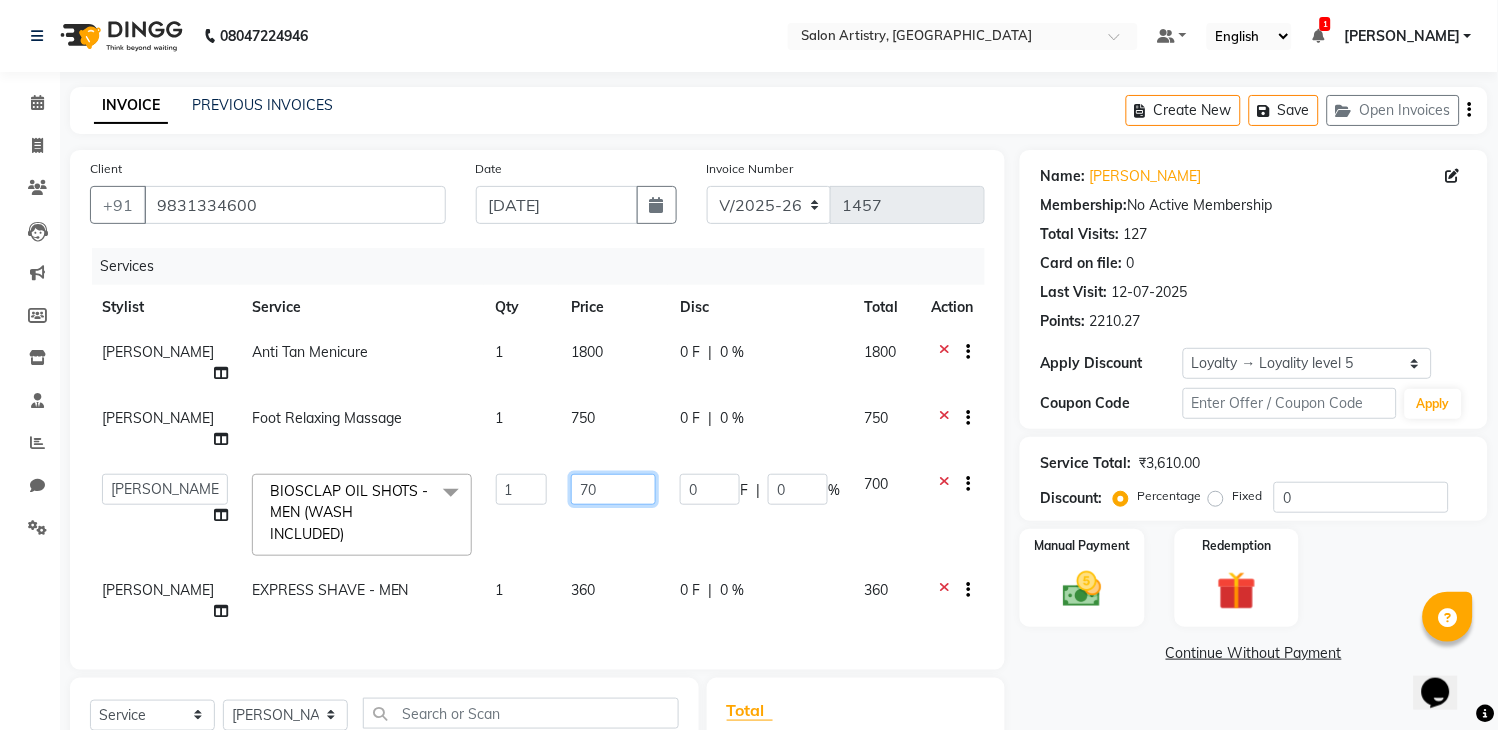 type on "7" 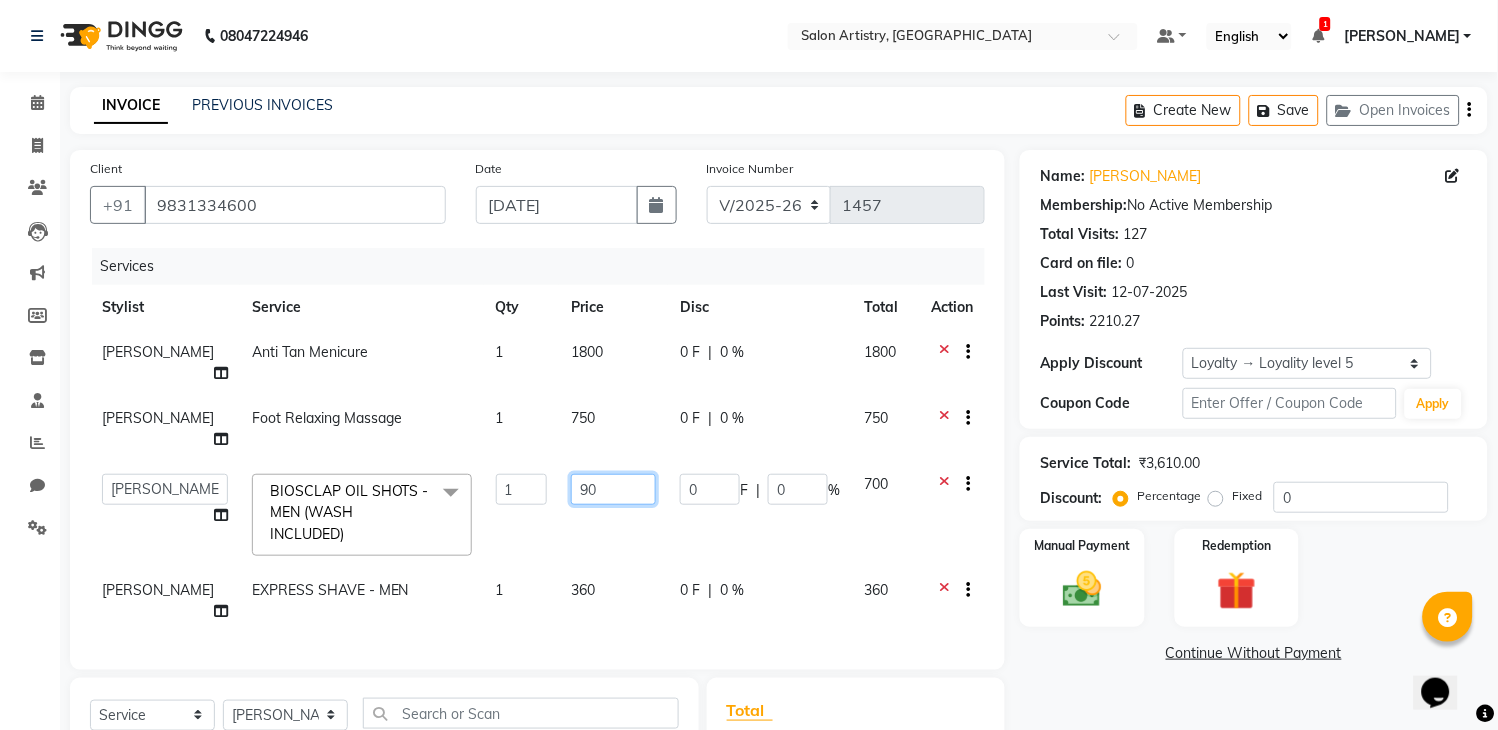 type on "900" 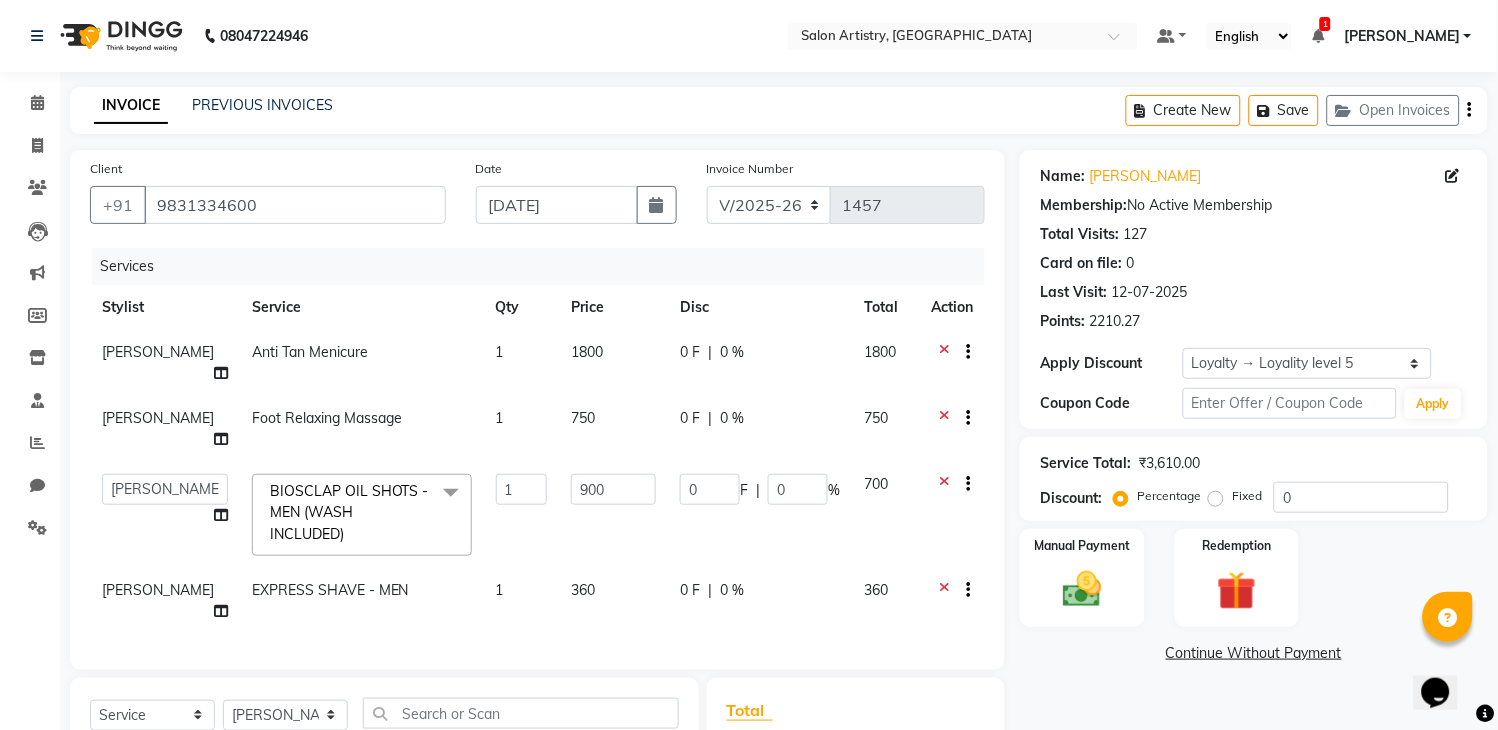 click on "360" 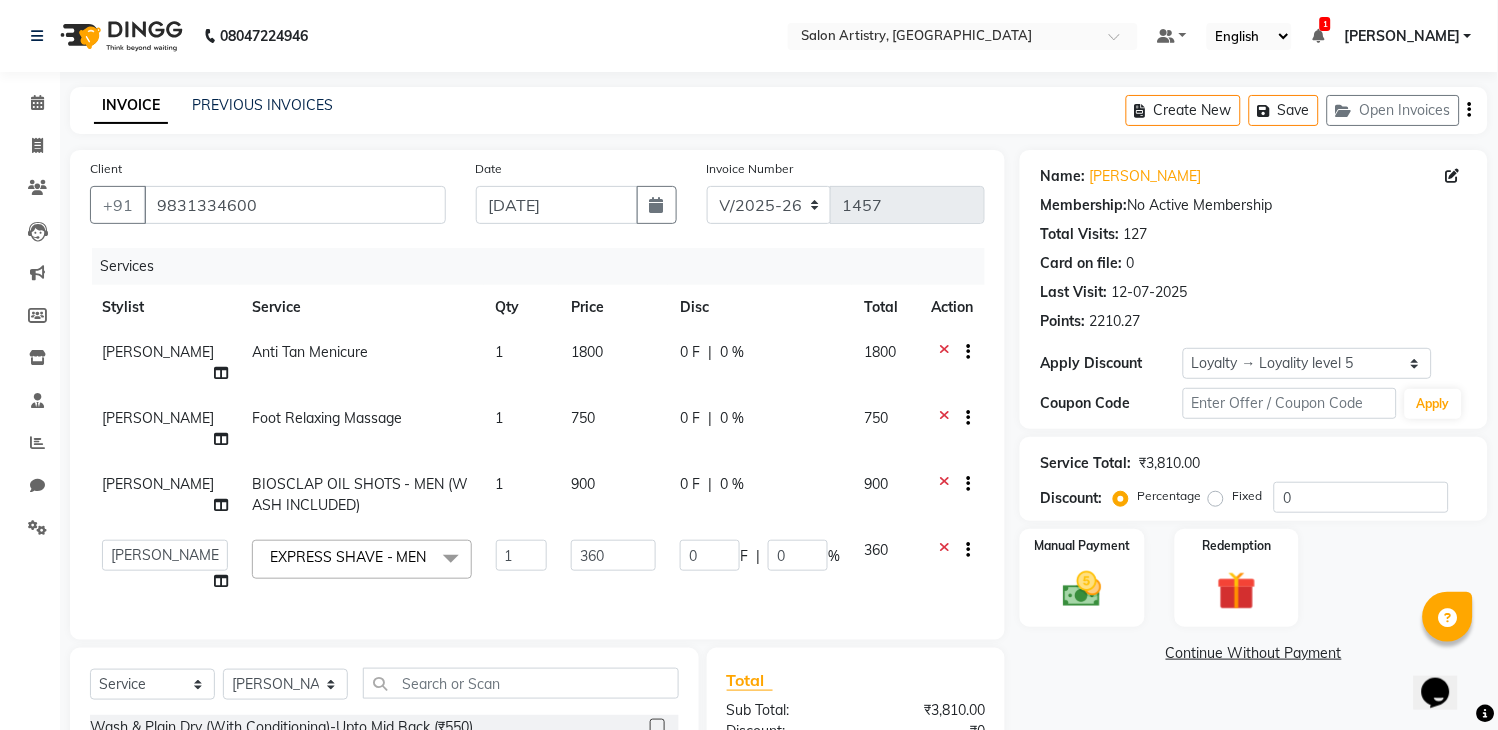 click on "0 F | 0 %" 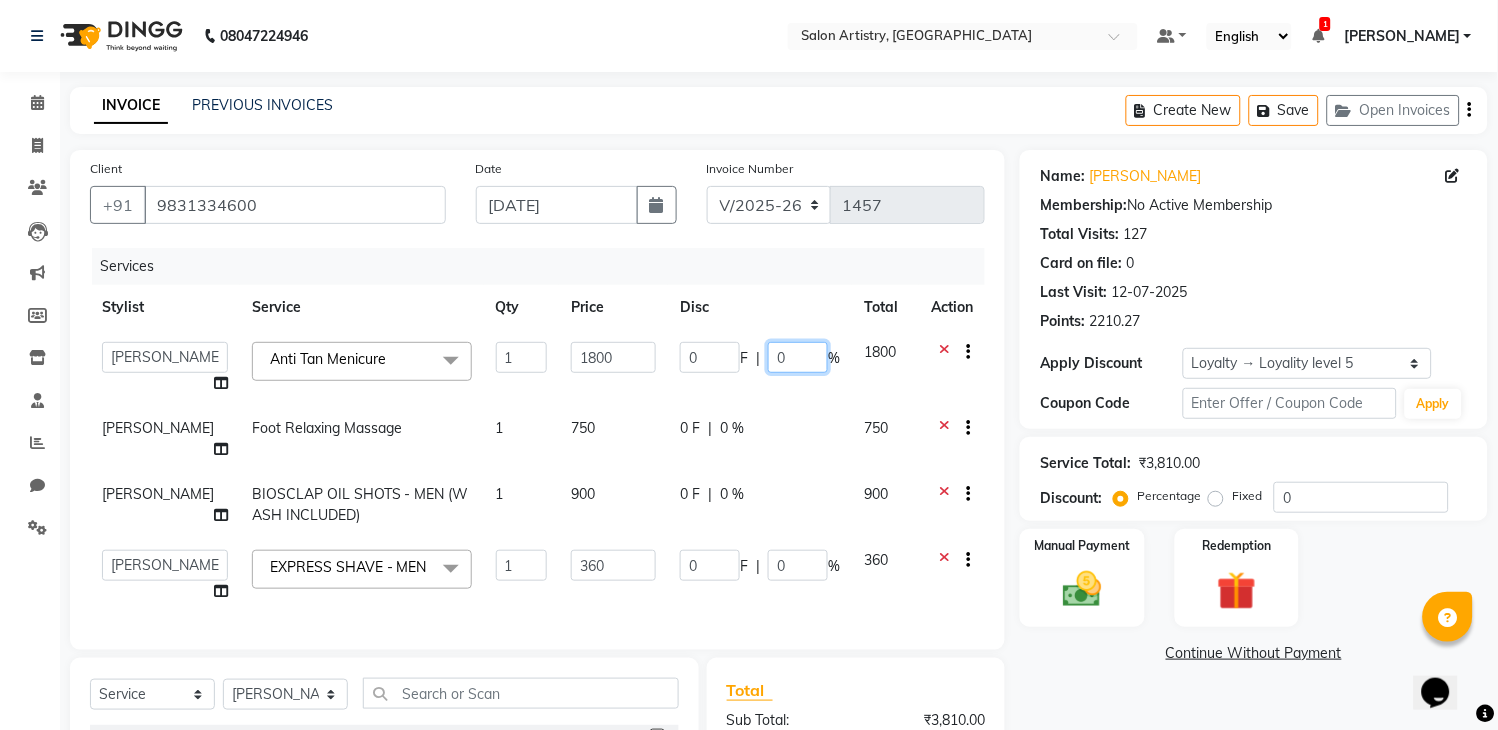 click on "0" 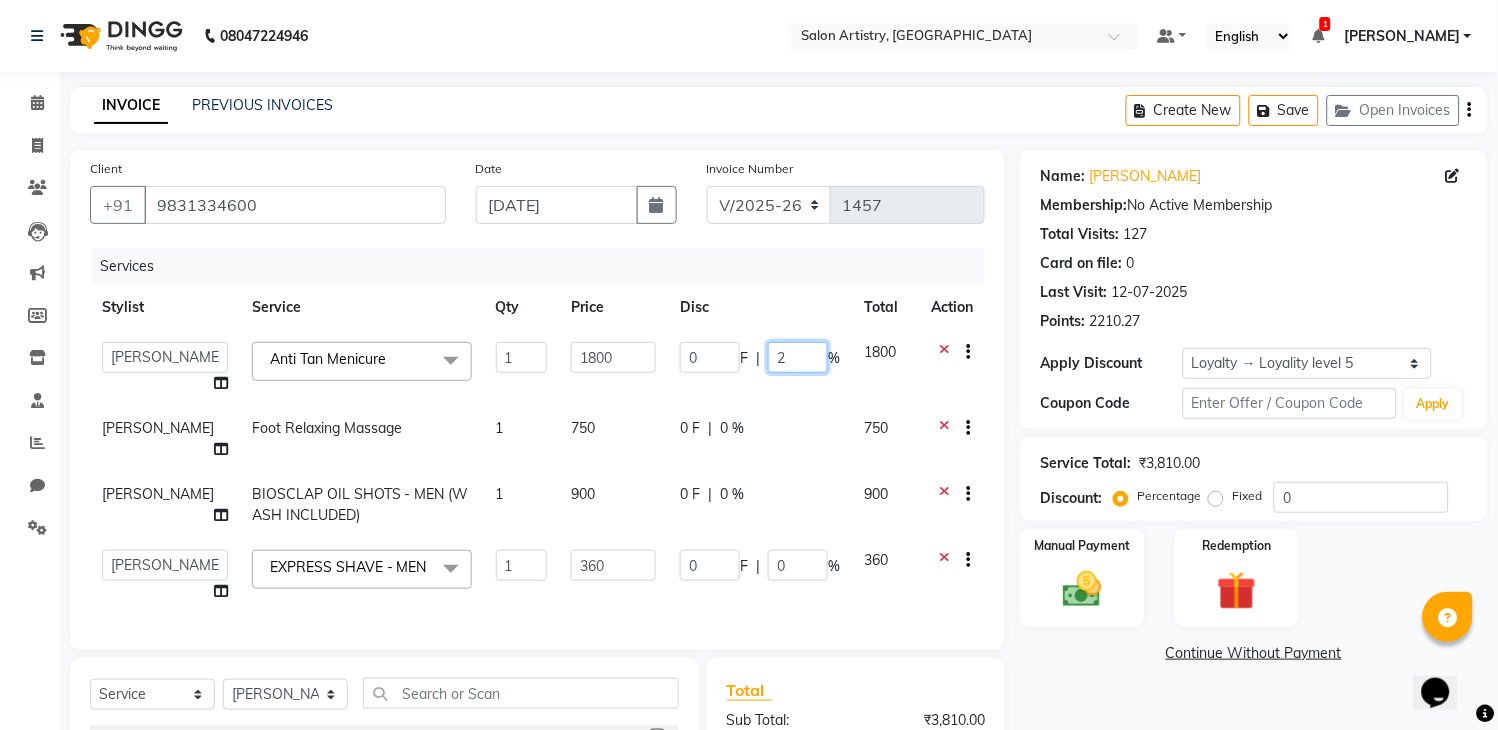 type on "25" 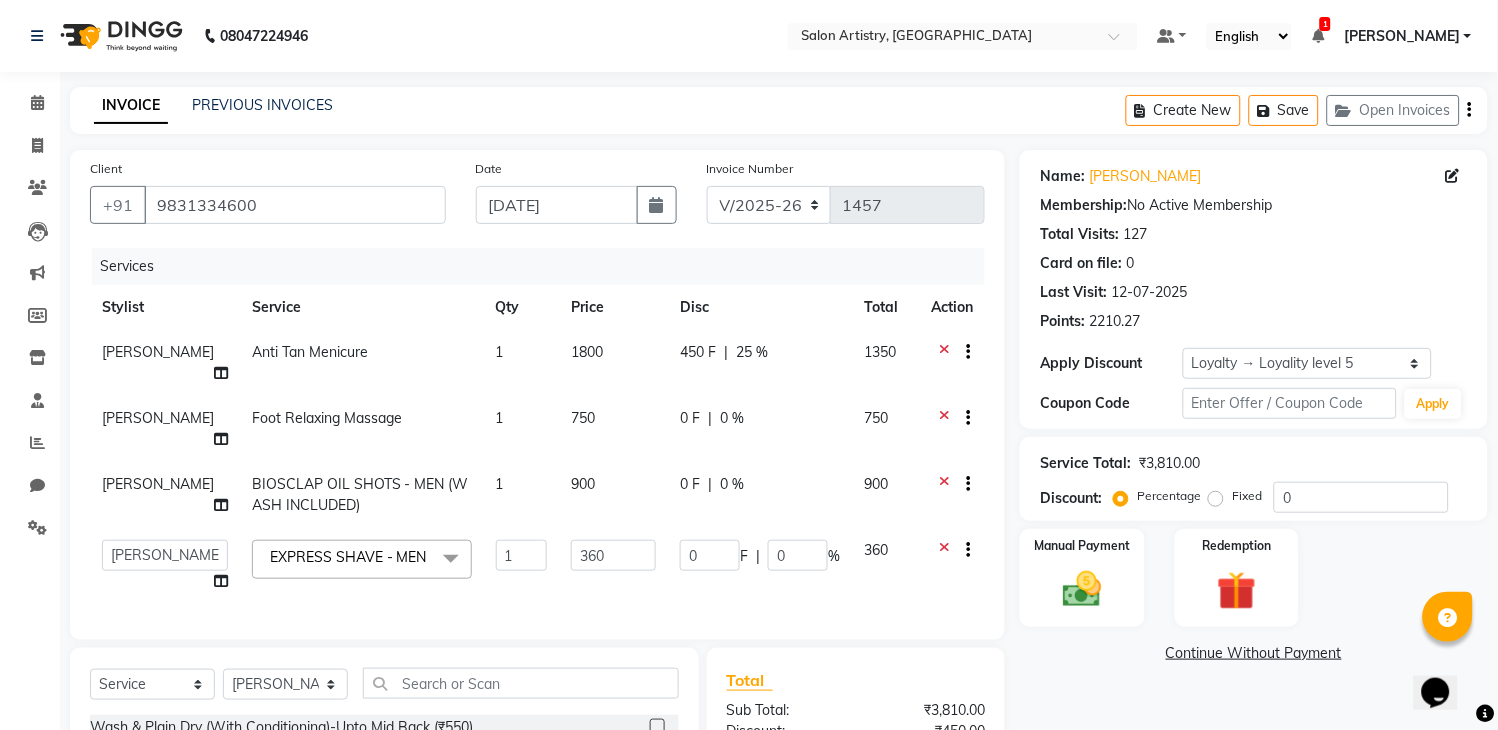 click on "Tapasi Anti Tan Menicure 1 1800 450 F | 25 % 1350 Tapasi Foot Relaxing Massage 1 750 0 F | 0 % 750 Iqbal Ahmed BIOSCLAP OIL SHOTS - MEN (WASH INCLUDED) 1 900 0 F | 0 % 900  Admin   Anupriya Ghosh   Iqbal Ahmed   Irshad Khan   Mannu Kumar Gupta   Mekhla Bhattacharya   Minika Das   Puja Debnath   Reception   Rekha Singh   Ricky Das   Rony Das   Sangeeta Lodh   Sharfaraz Ata Waris   Simmy Rai   Tapasi  EXPRESS SHAVE - MEN  x Wash & Plain Dry (With Conditioning)-Upto Mid Back (₹550) HAIR CUT SENIOR STYLIST MEN (₹500) HAIR CUT STYLIST MEN (₹350) HAIR CUT PRO MEN (₹800) WASH & PLAIN DRY - MEN (₹200) UPGRADE FOR PREMIUM WASH - MEN (₹300) HAIR STYLING - MEN (₹250) EXPRESS SHAVE - MEN (₹360) CLASSIC SHAVE - MEN (₹480) HEAD SHAVE - MEN (₹500) PRE COLLAGEN EXPERT SHAVE - MEN (₹800) BEARD TRIM MEN (₹250) BEARD TRIMMING AND SHAPING (₹350) BEARD TRIMMING OR SHAVING WITH FACE WASH (₹500) BEARD SPA MEN (₹500) PRE LIGHTENING - PER FOIL - MEN (₹300) PRE LIGHTENING GLOBAL - MEN (₹1500) 1 360 0" 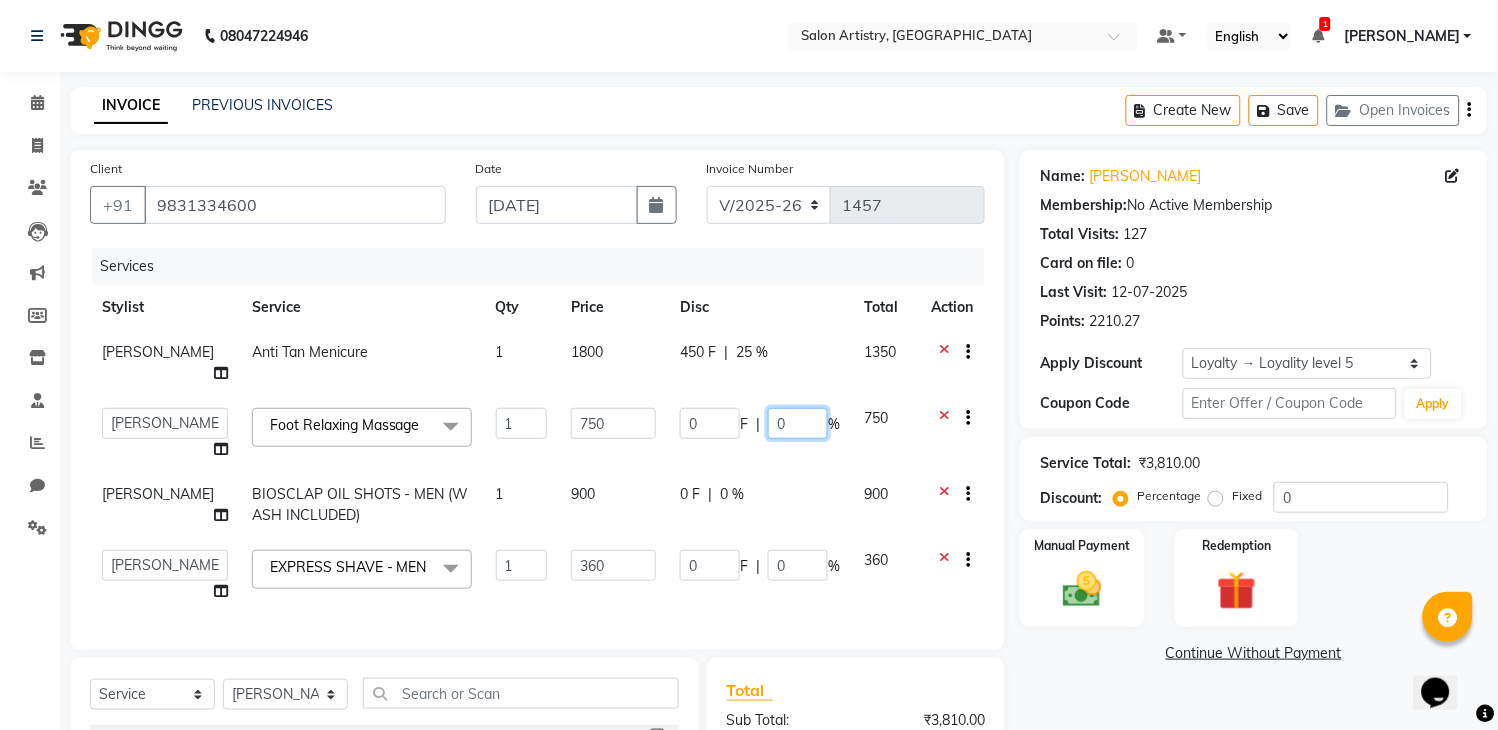 click on "0" 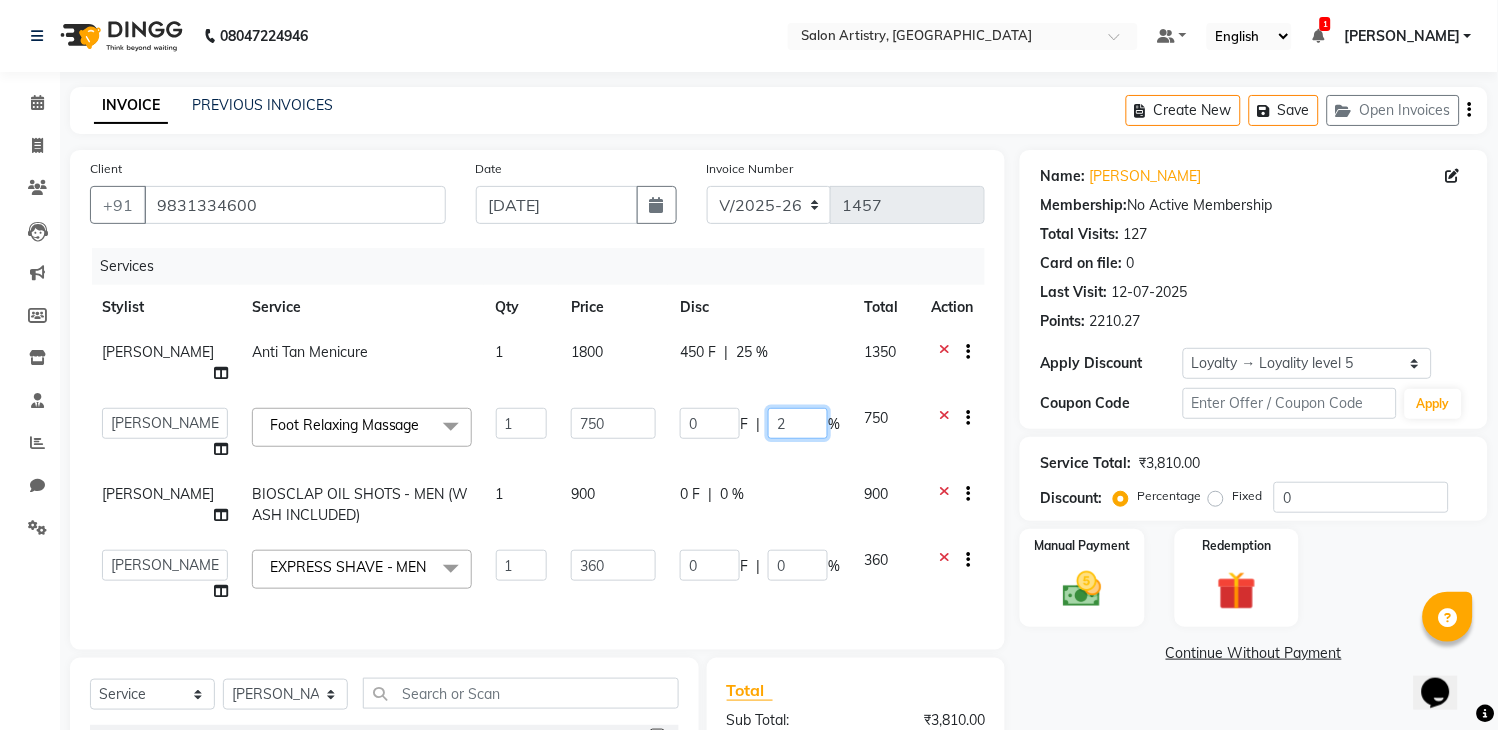 type on "25" 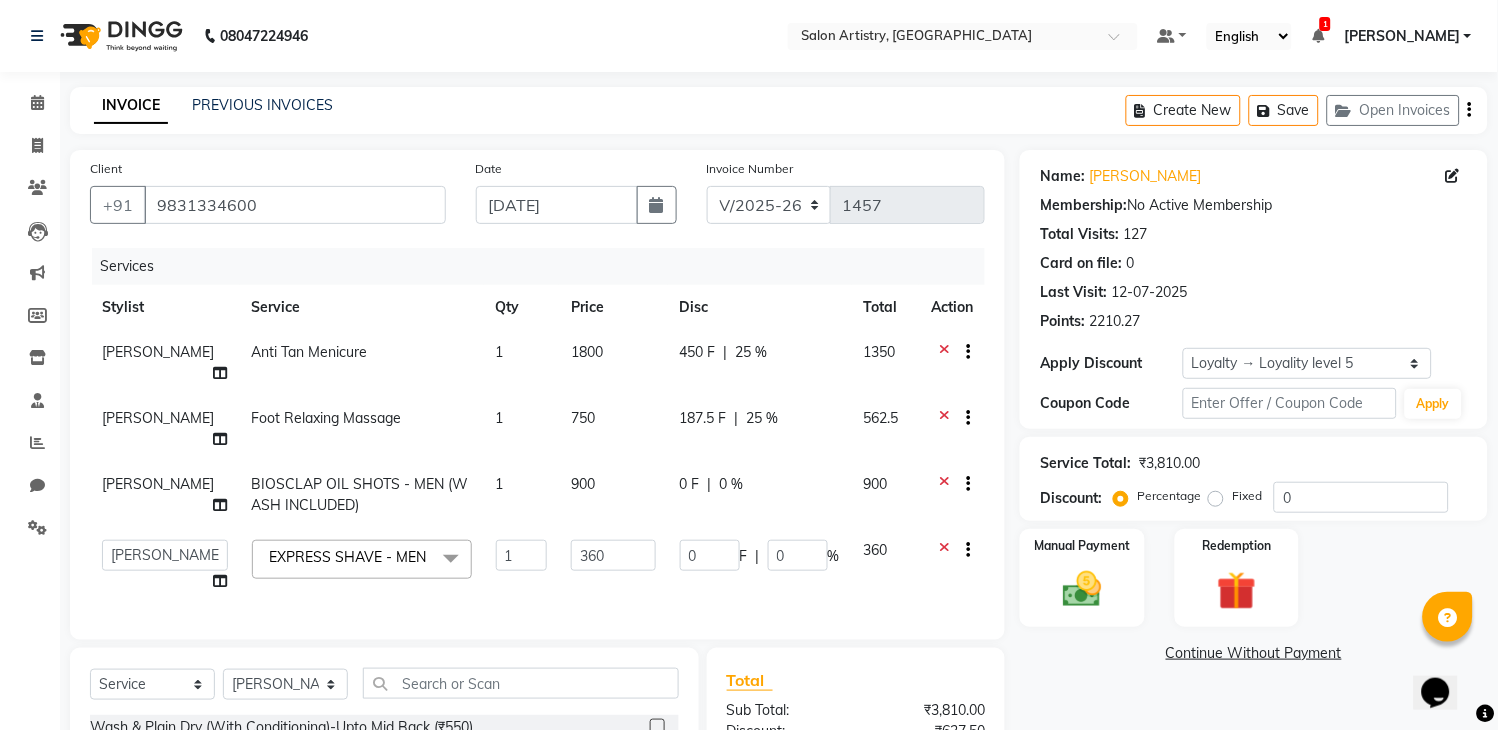 click on "0 F | 0 %" 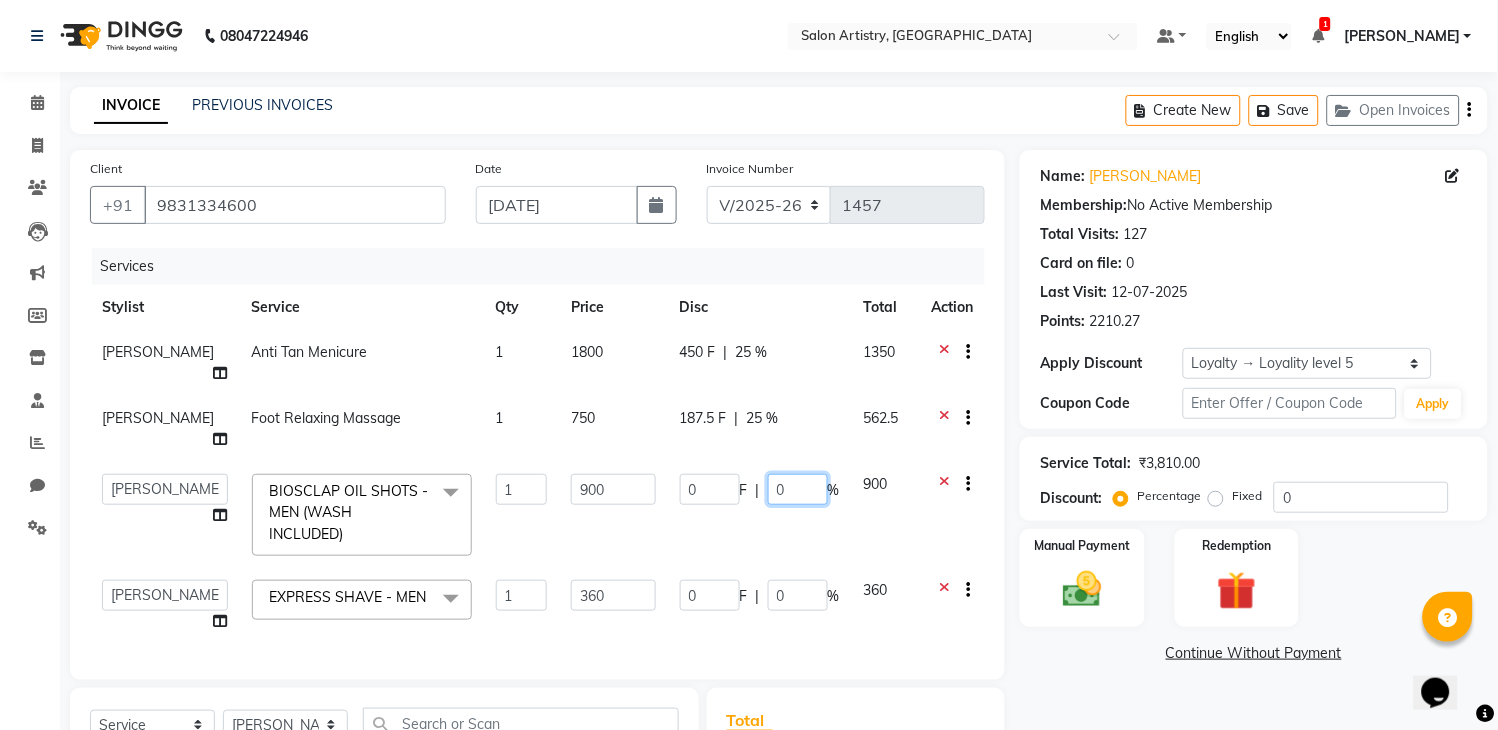 click on "0" 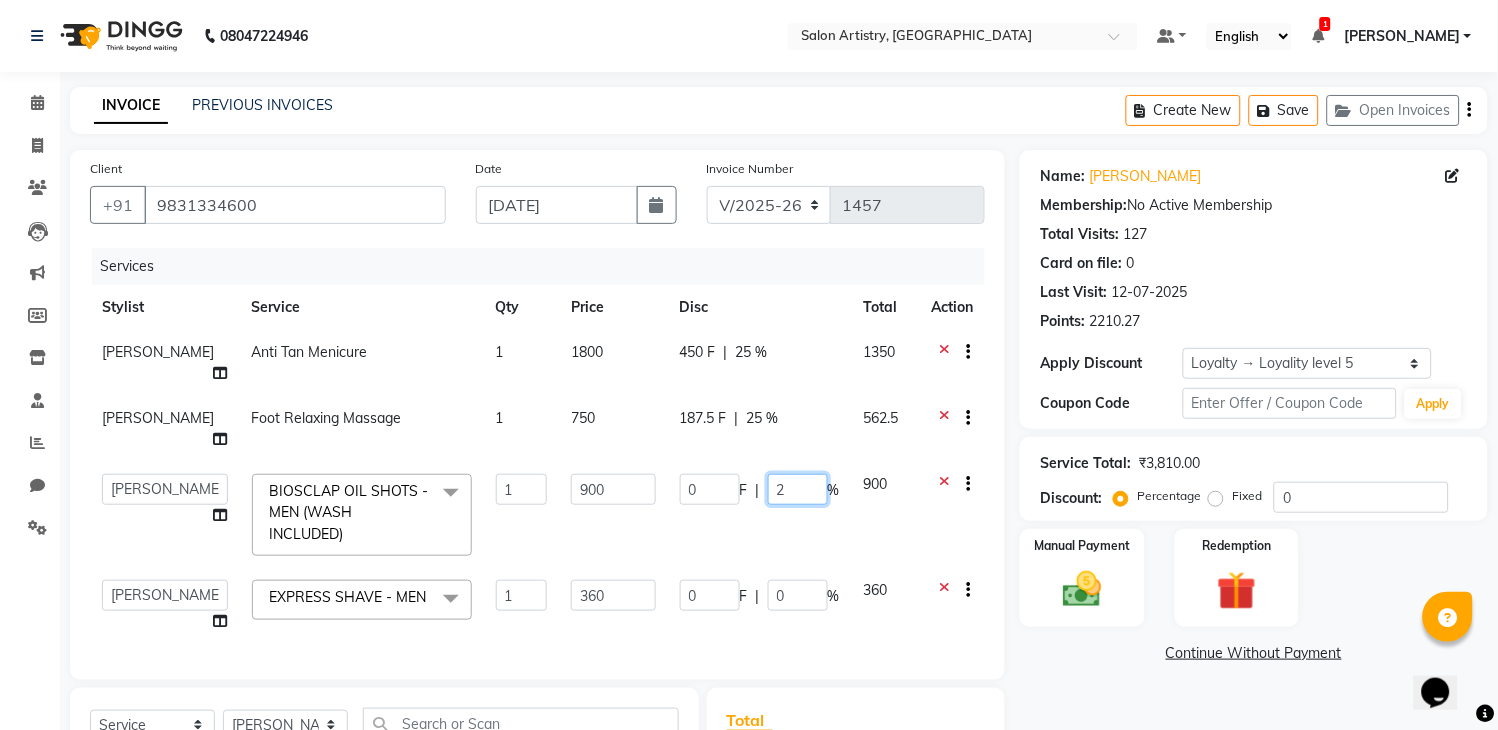 type on "25" 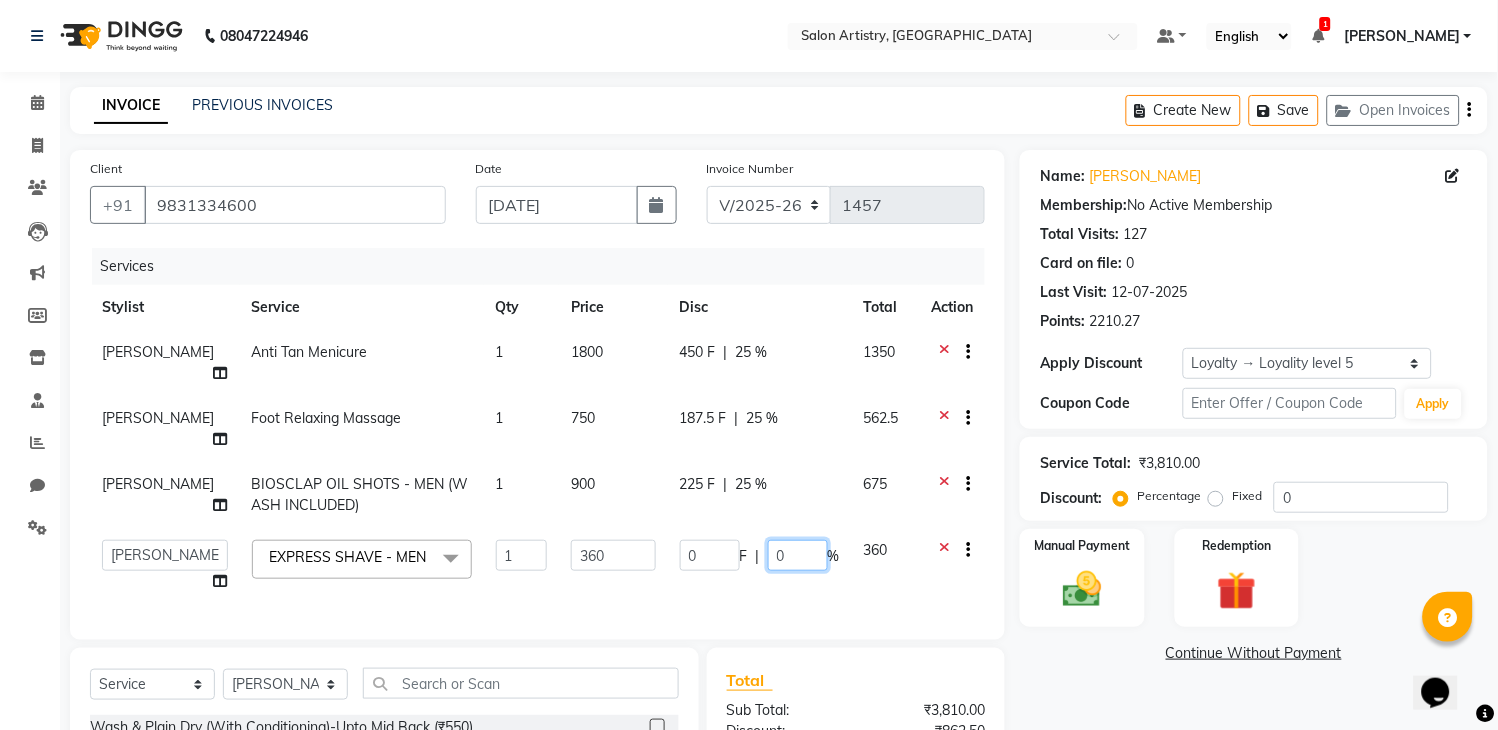 click on "0 F | 0 %" 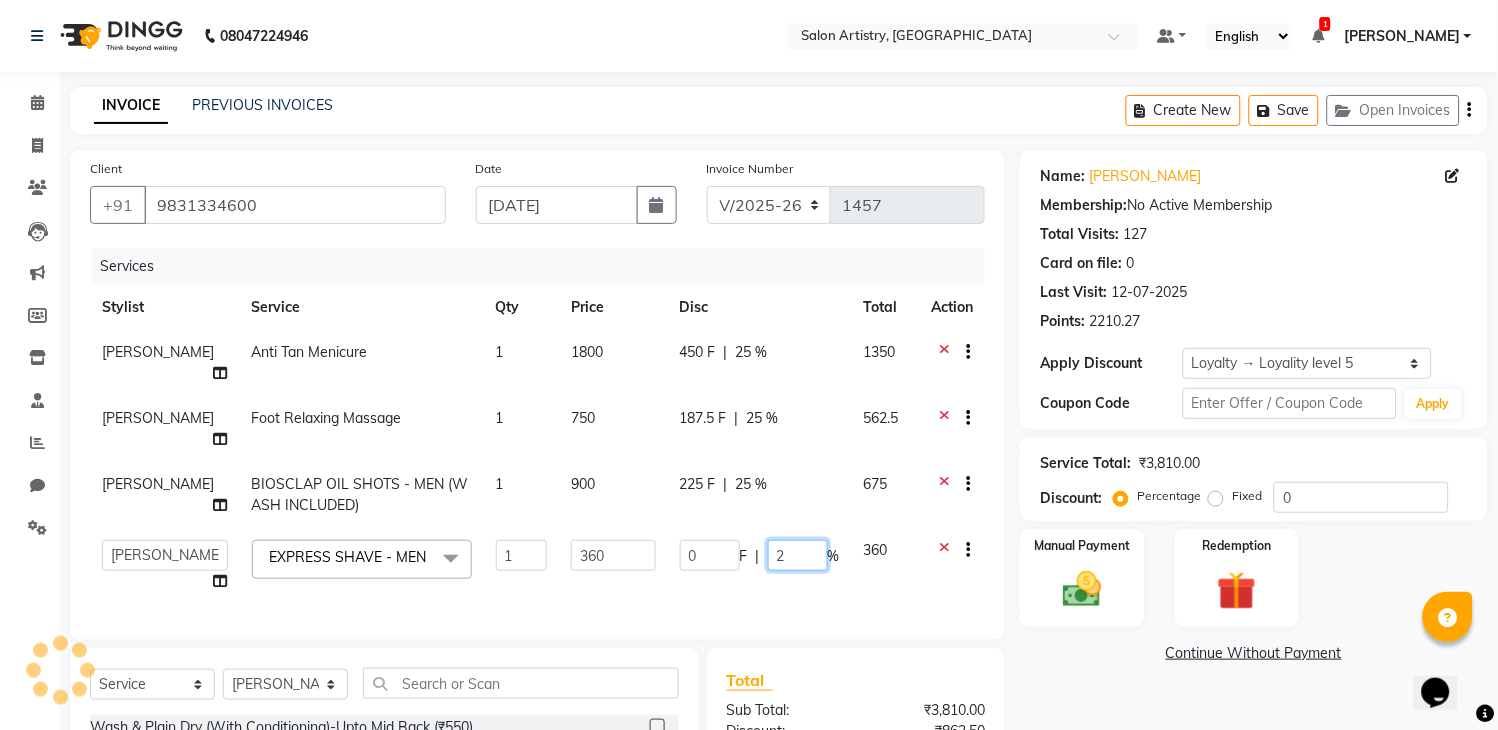 type on "25" 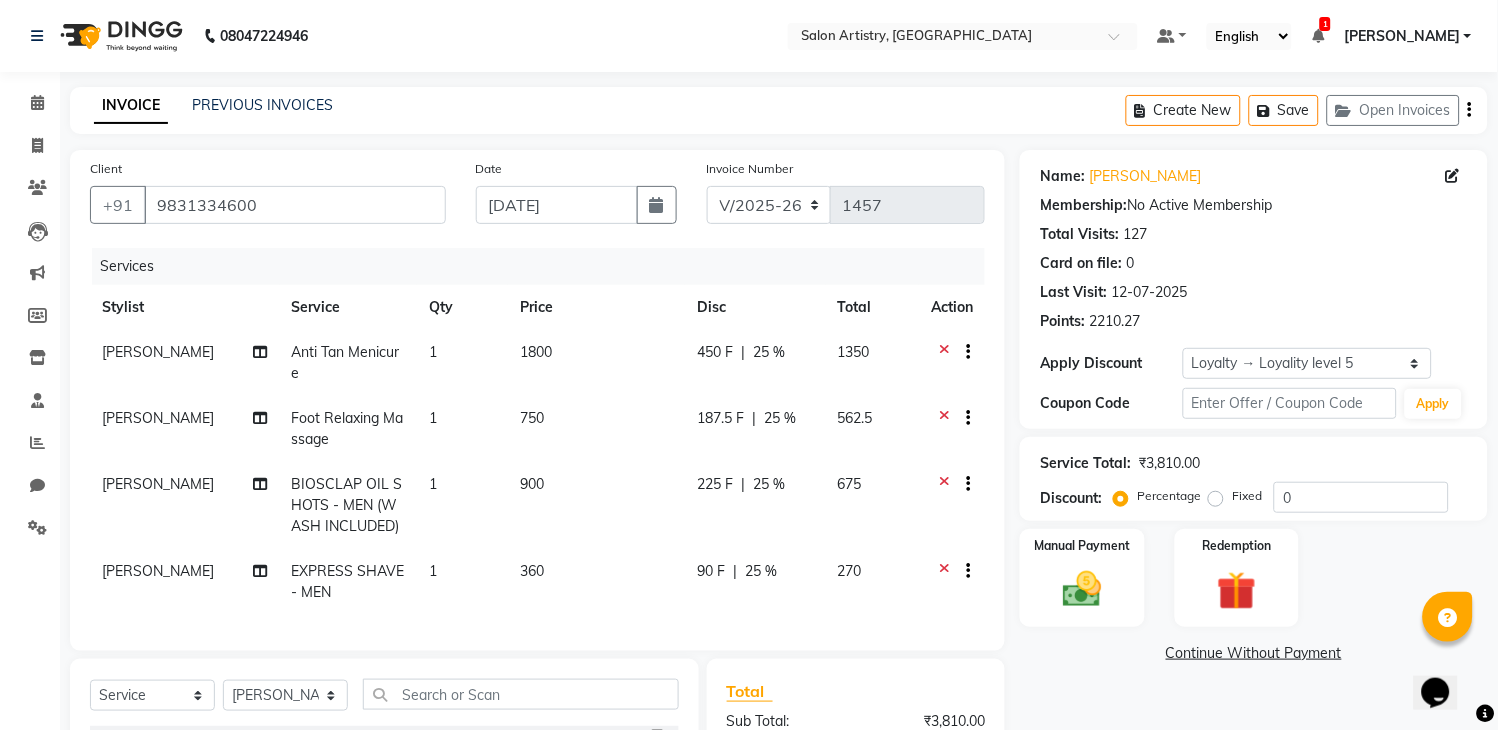 click on "INVOICE PREVIOUS INVOICES Create New   Save   Open Invoices" 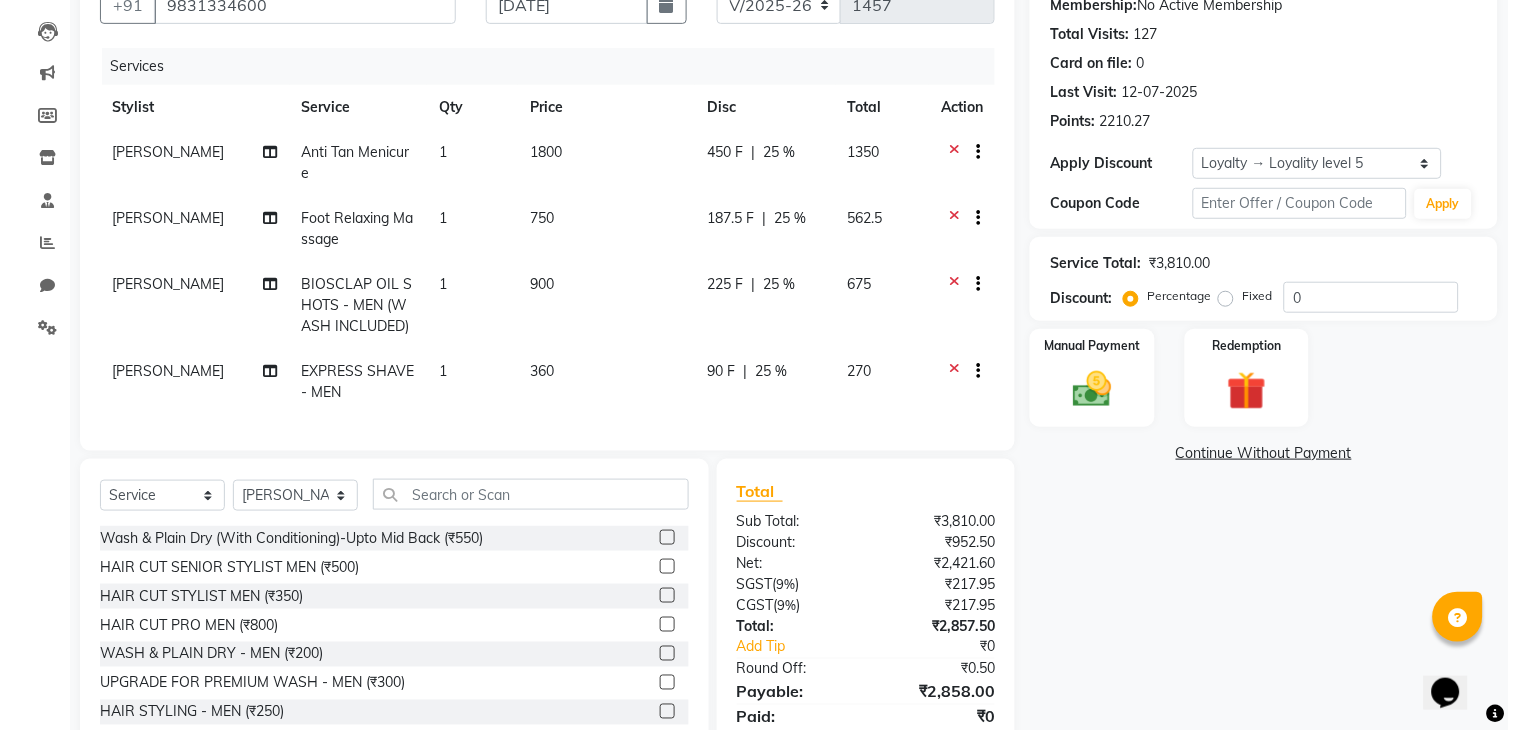 scroll, scrollTop: 71, scrollLeft: 0, axis: vertical 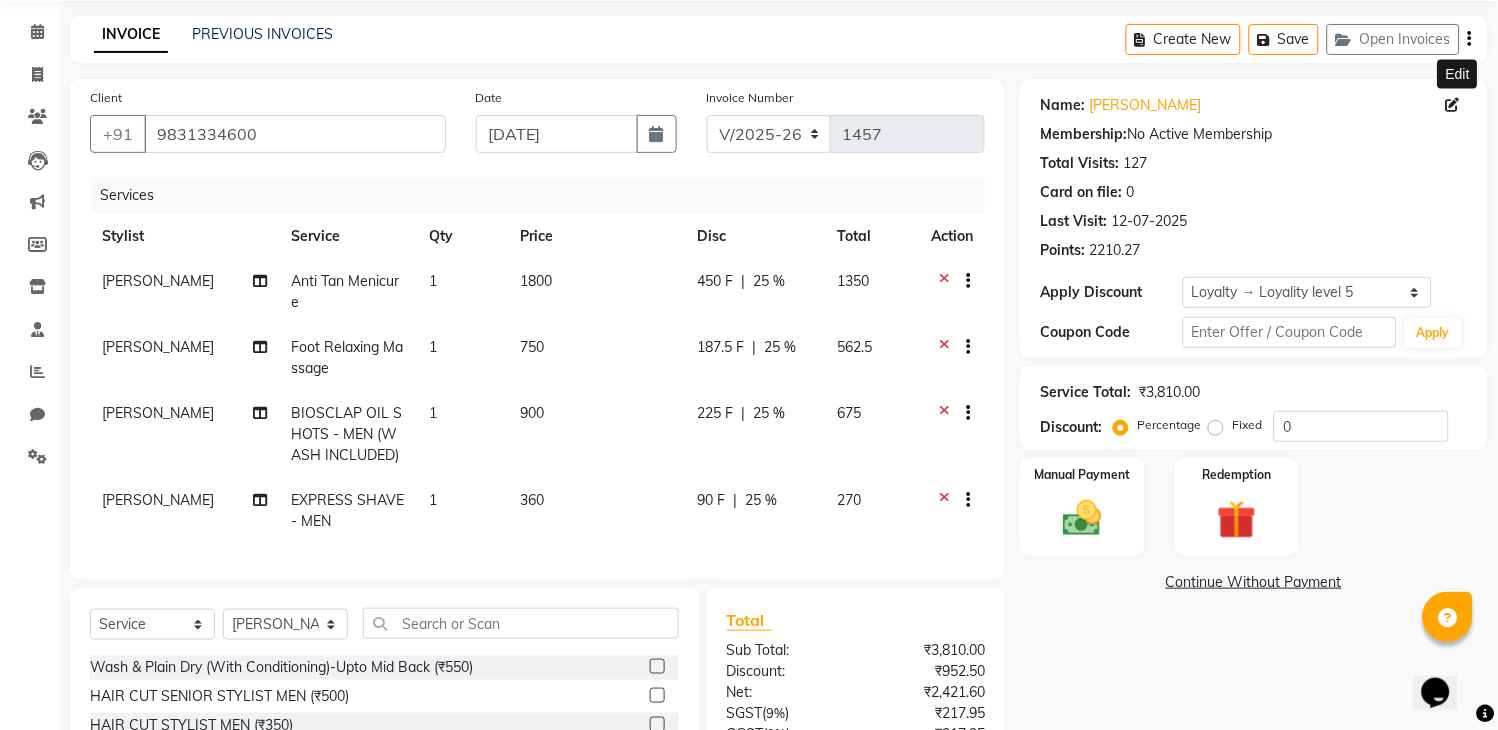 click 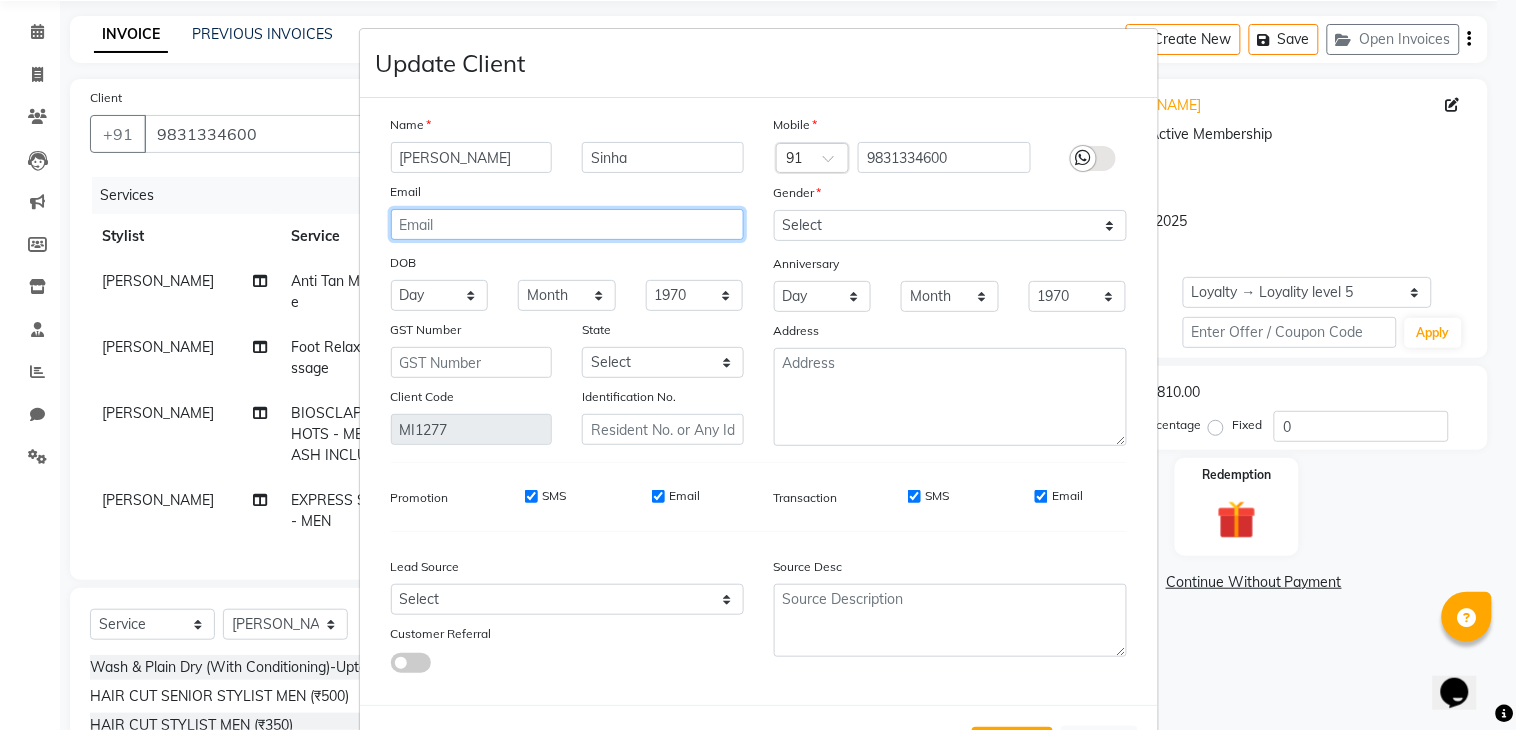click at bounding box center (567, 224) 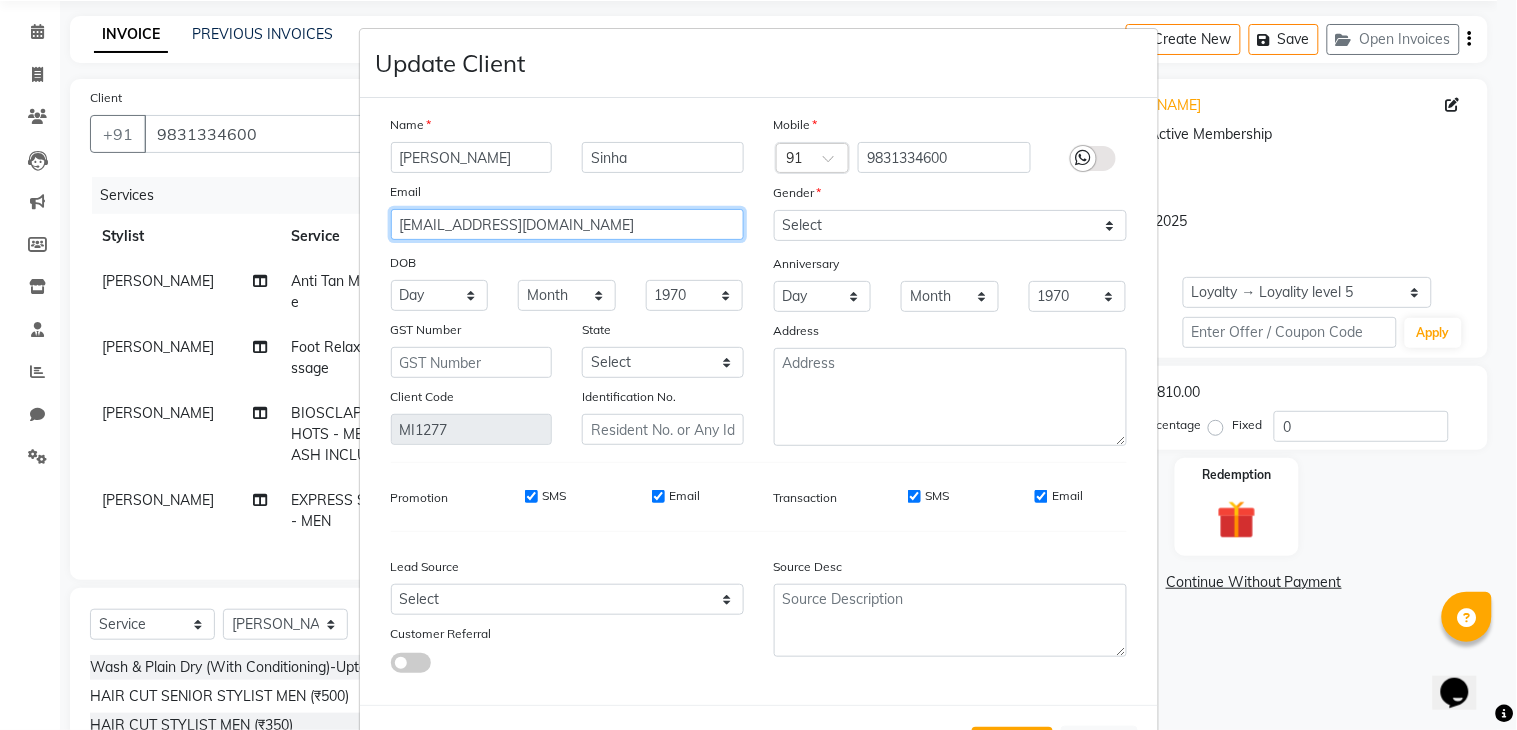 type on "aniruddhasinha.llb@gmail.com" 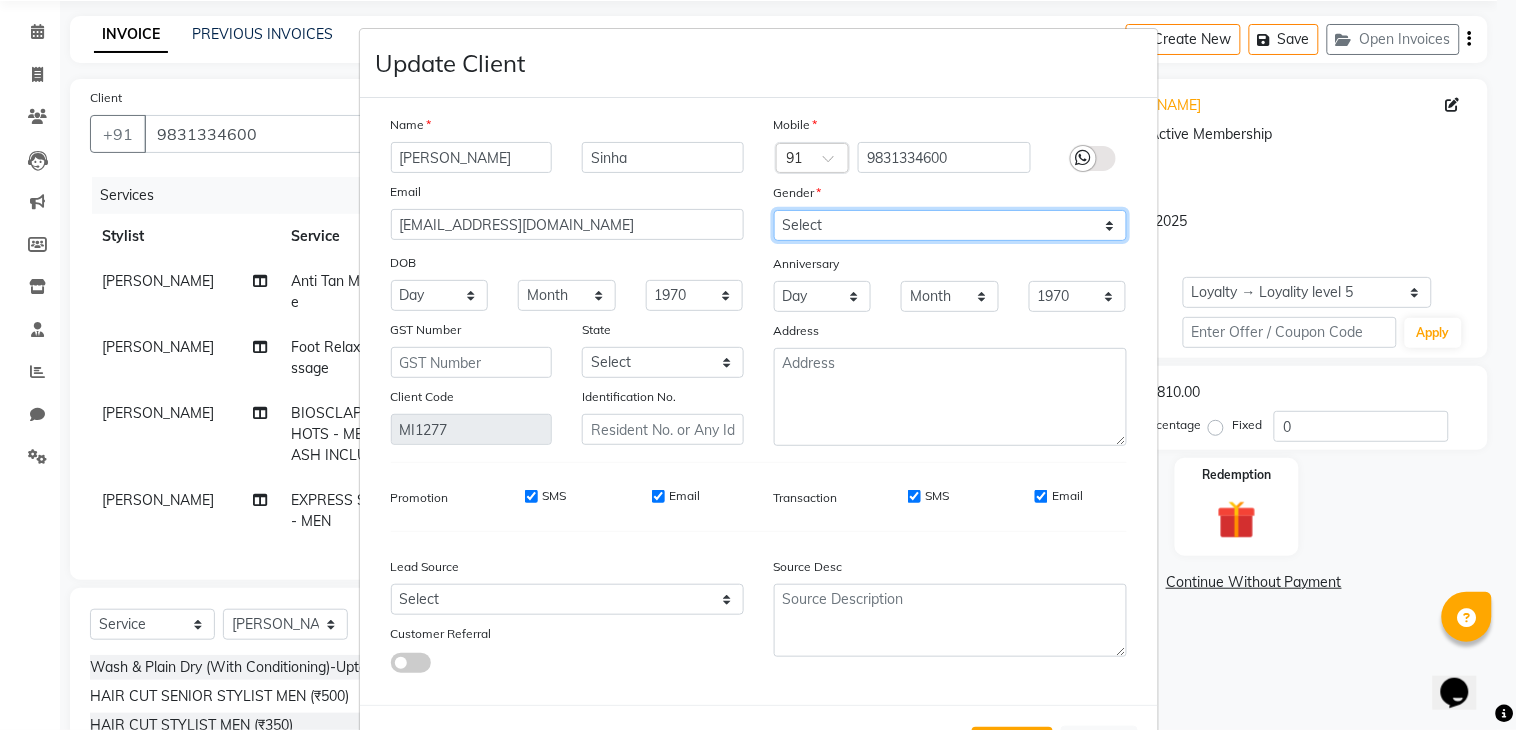 click on "Select Male Female Other Prefer Not To Say" at bounding box center [950, 225] 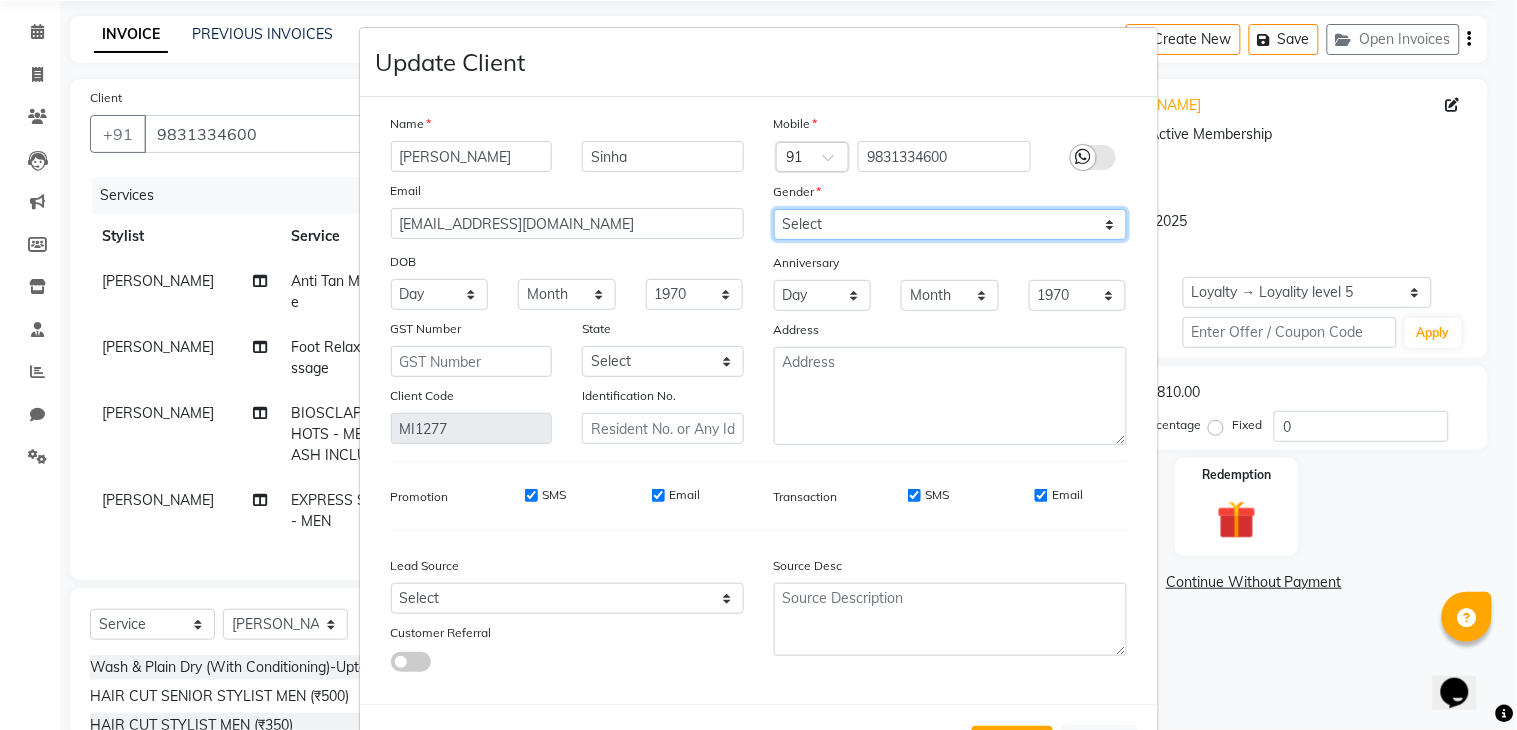 scroll, scrollTop: 0, scrollLeft: 0, axis: both 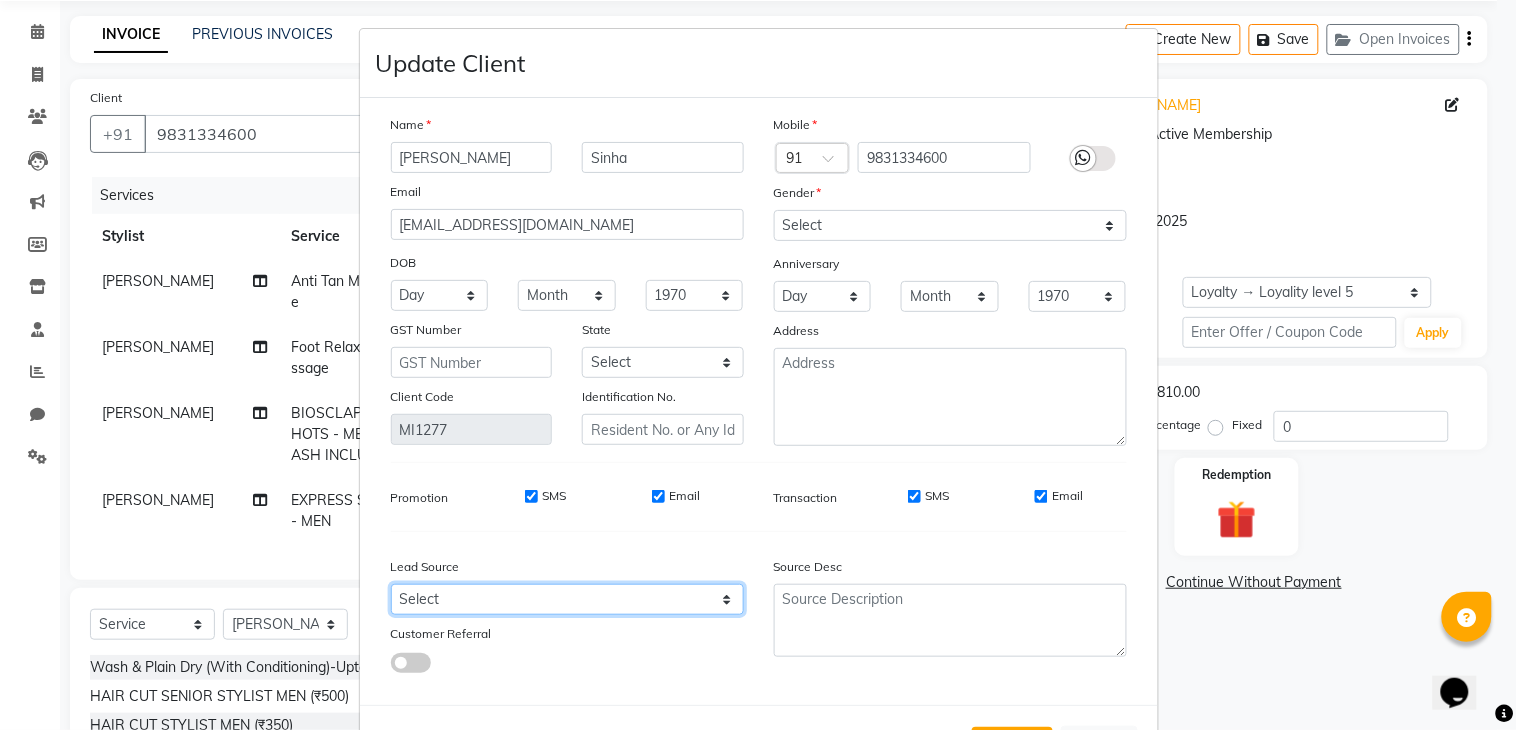 drag, startPoint x: 466, startPoint y: 603, endPoint x: 465, endPoint y: 590, distance: 13.038404 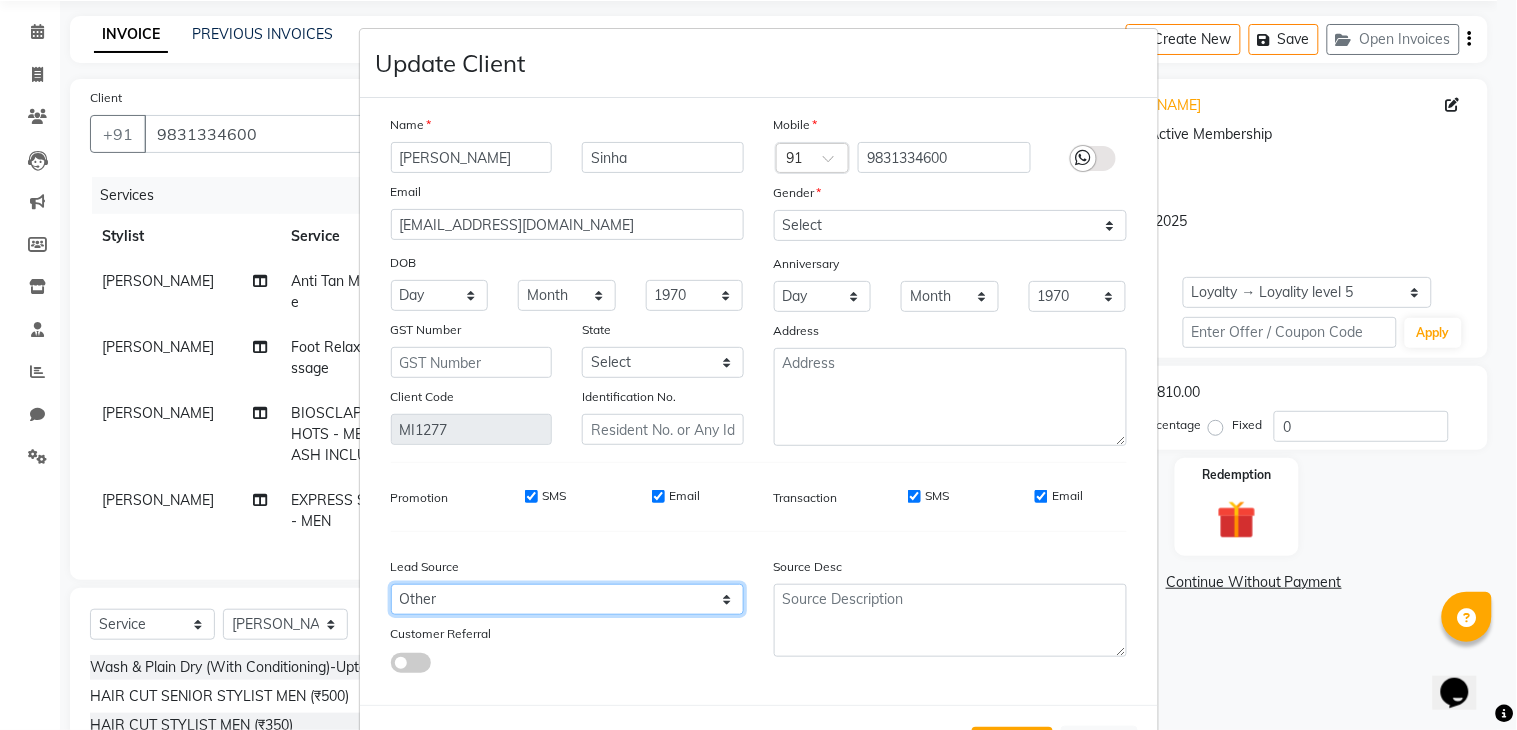 click on "Select Walk-in Referral Internet Friend Word of Mouth Advertisement Facebook JustDial Google Other" at bounding box center (567, 599) 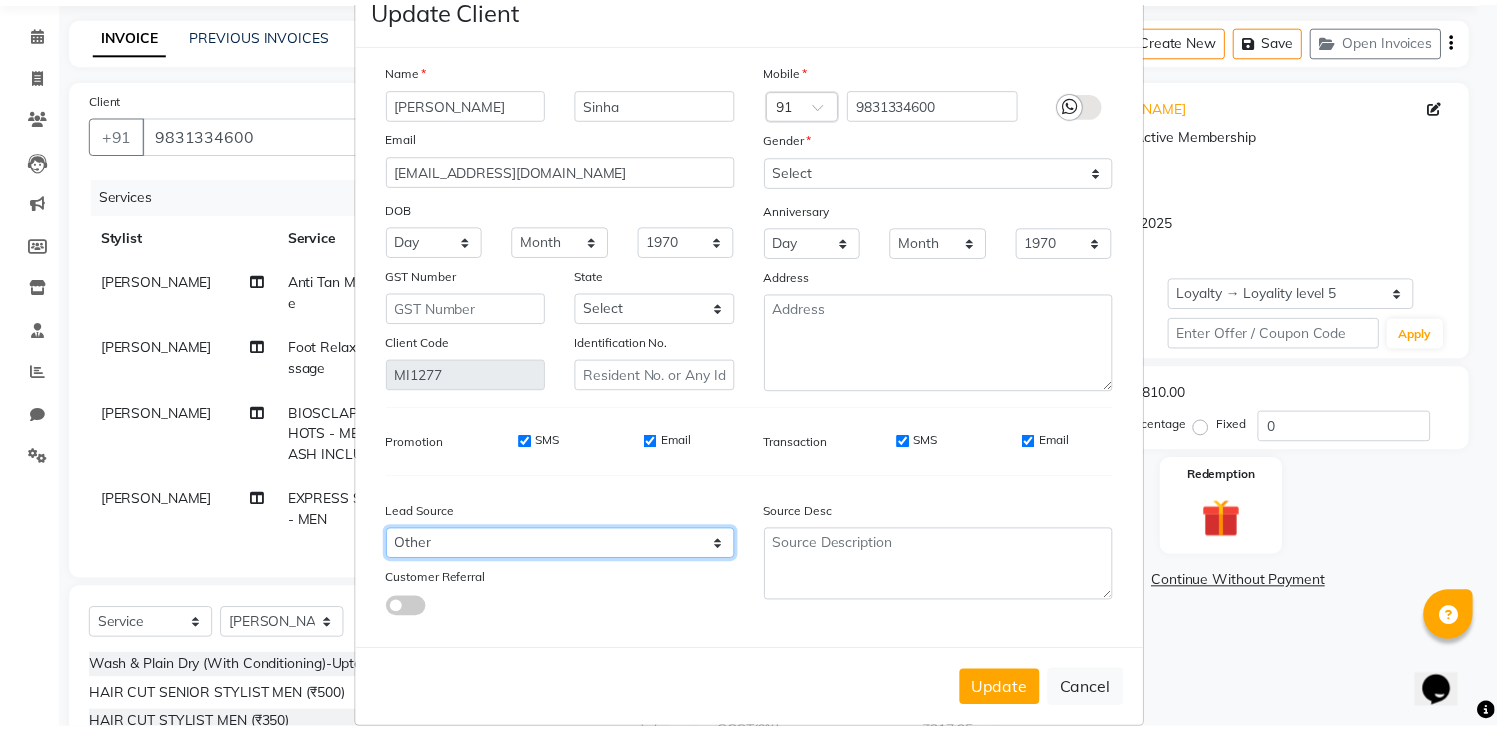 scroll, scrollTop: 85, scrollLeft: 0, axis: vertical 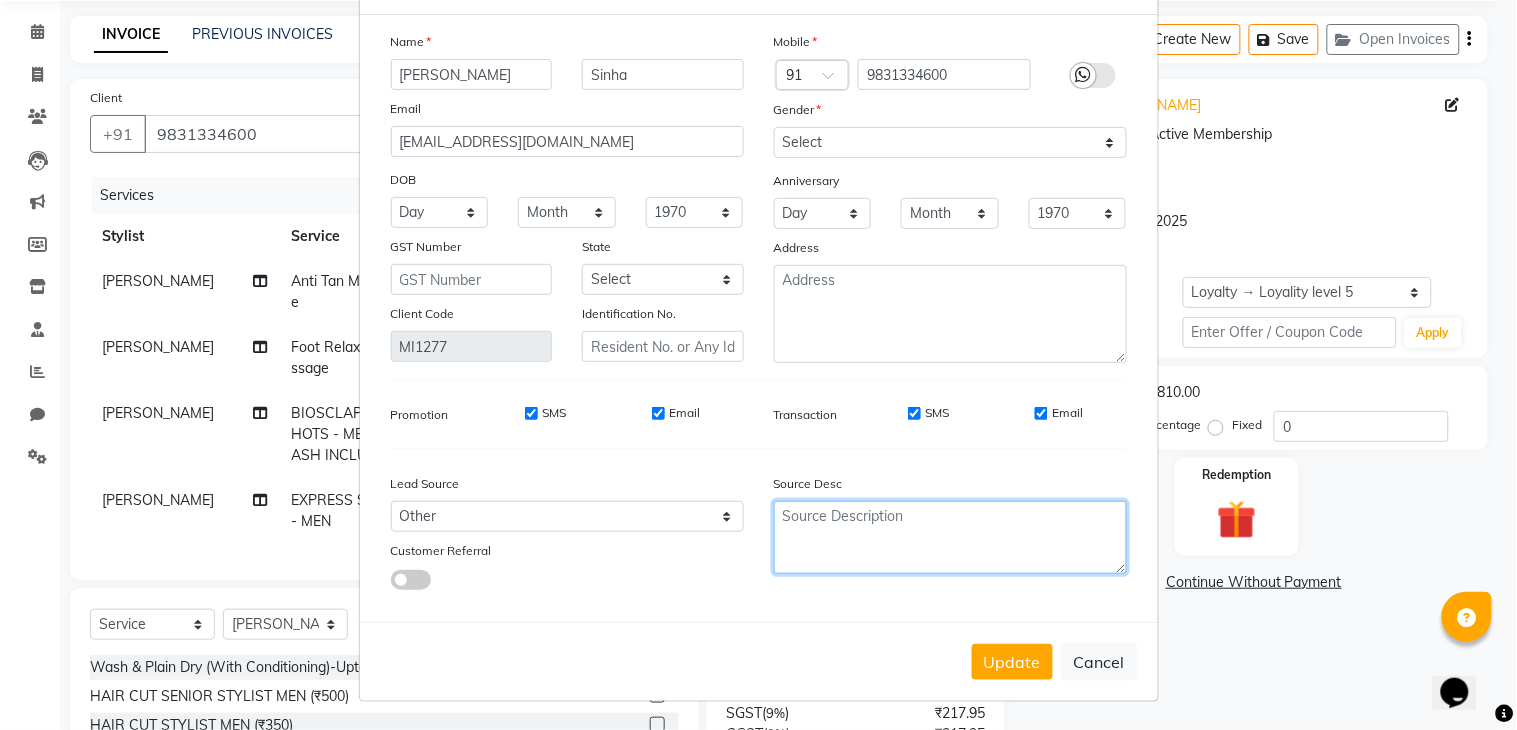 click at bounding box center [950, 537] 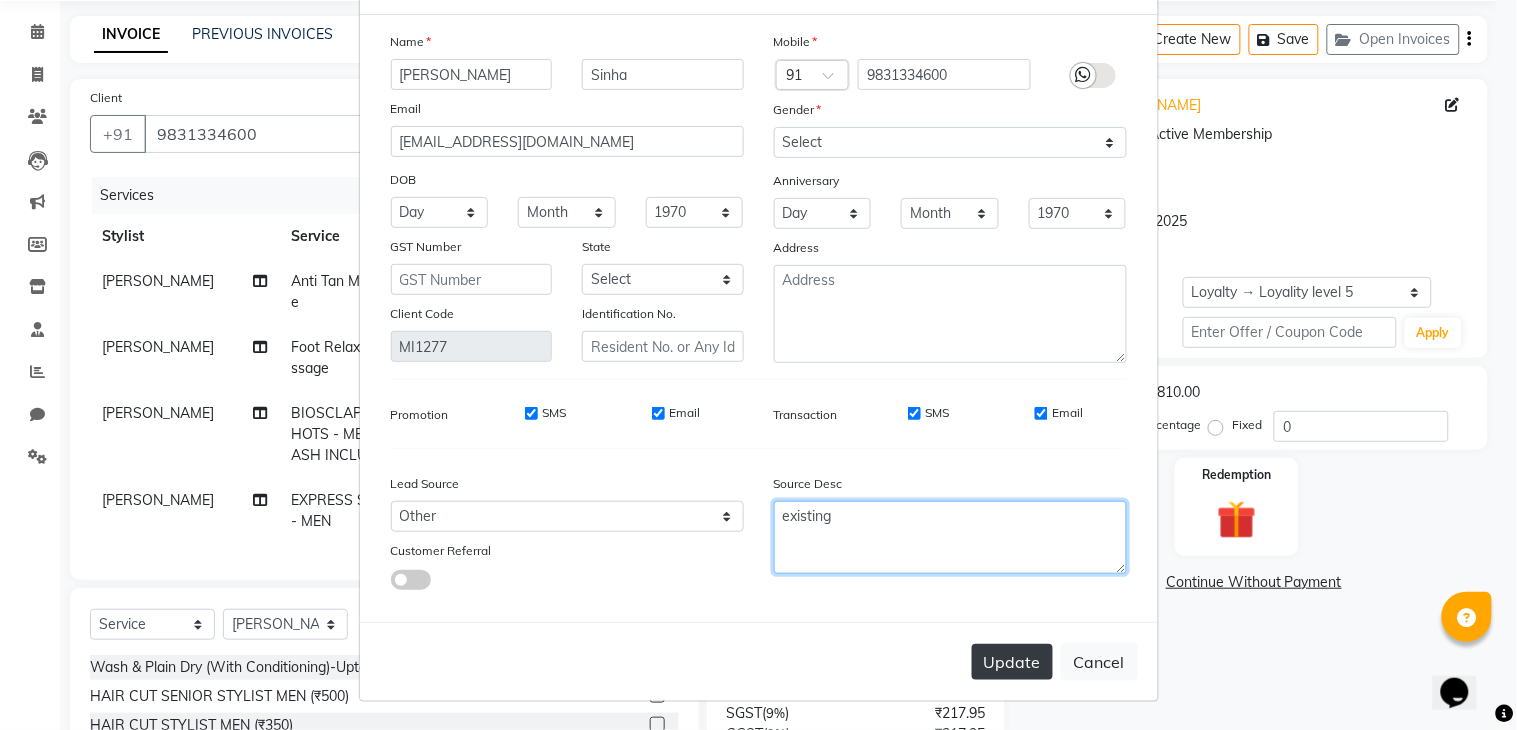 type on "existing" 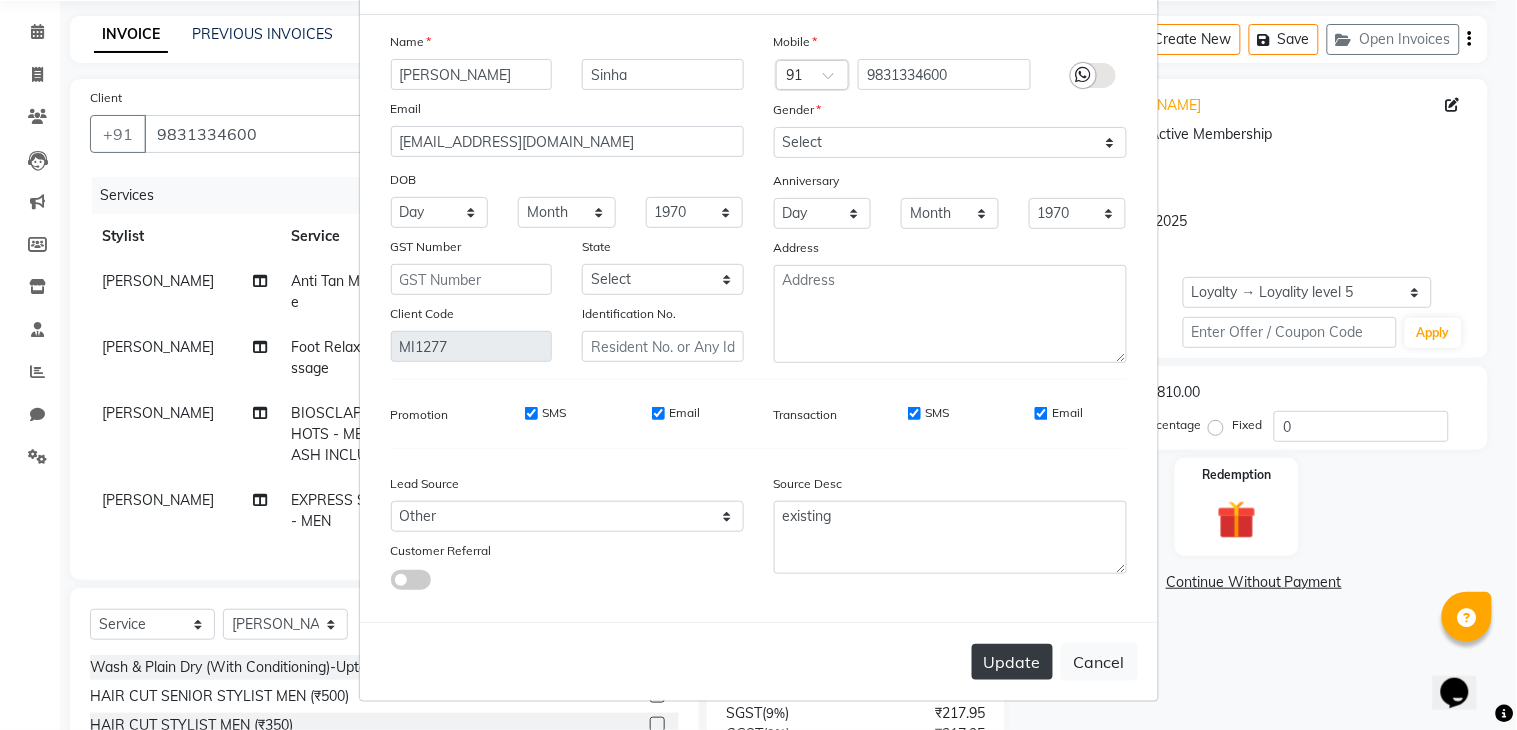 click on "Update" at bounding box center (1012, 662) 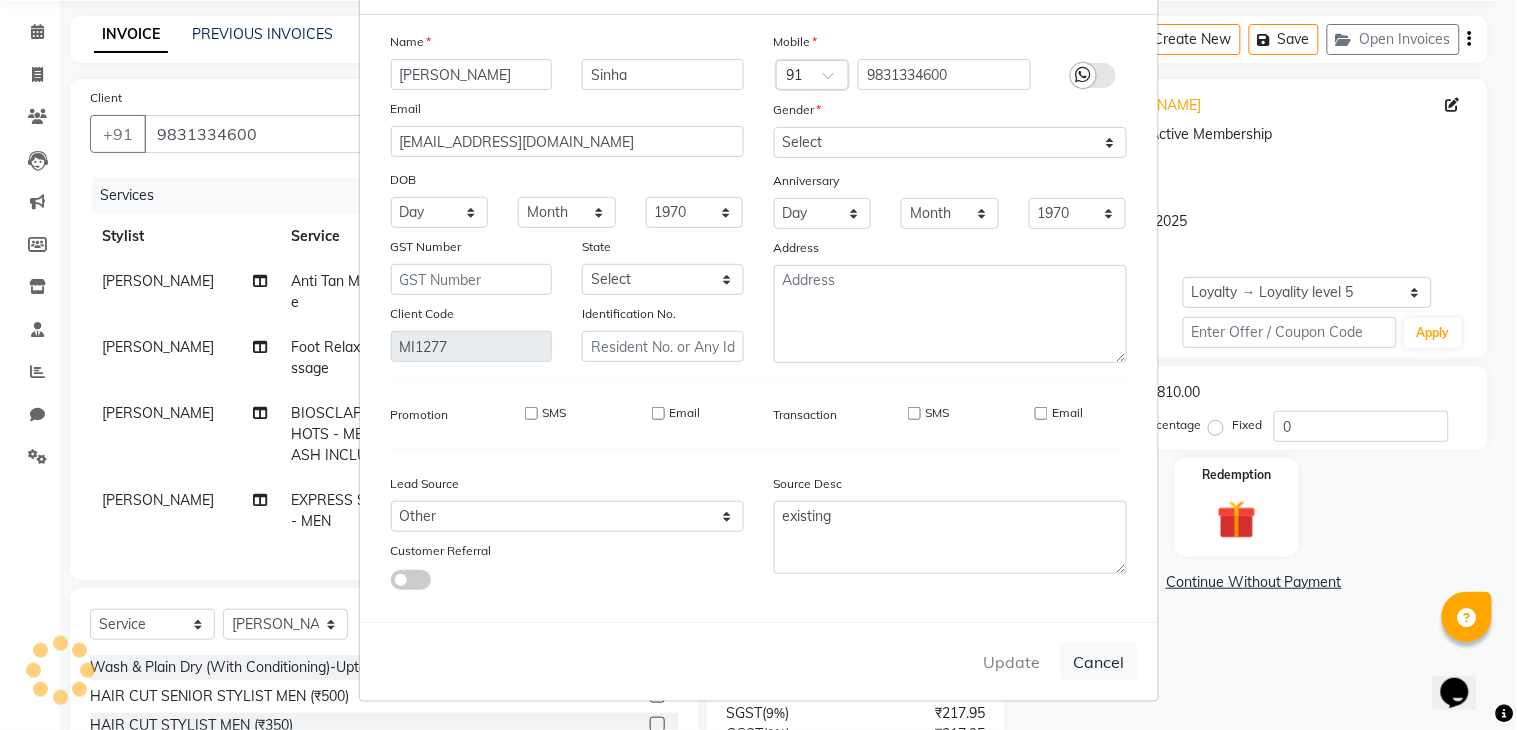 type 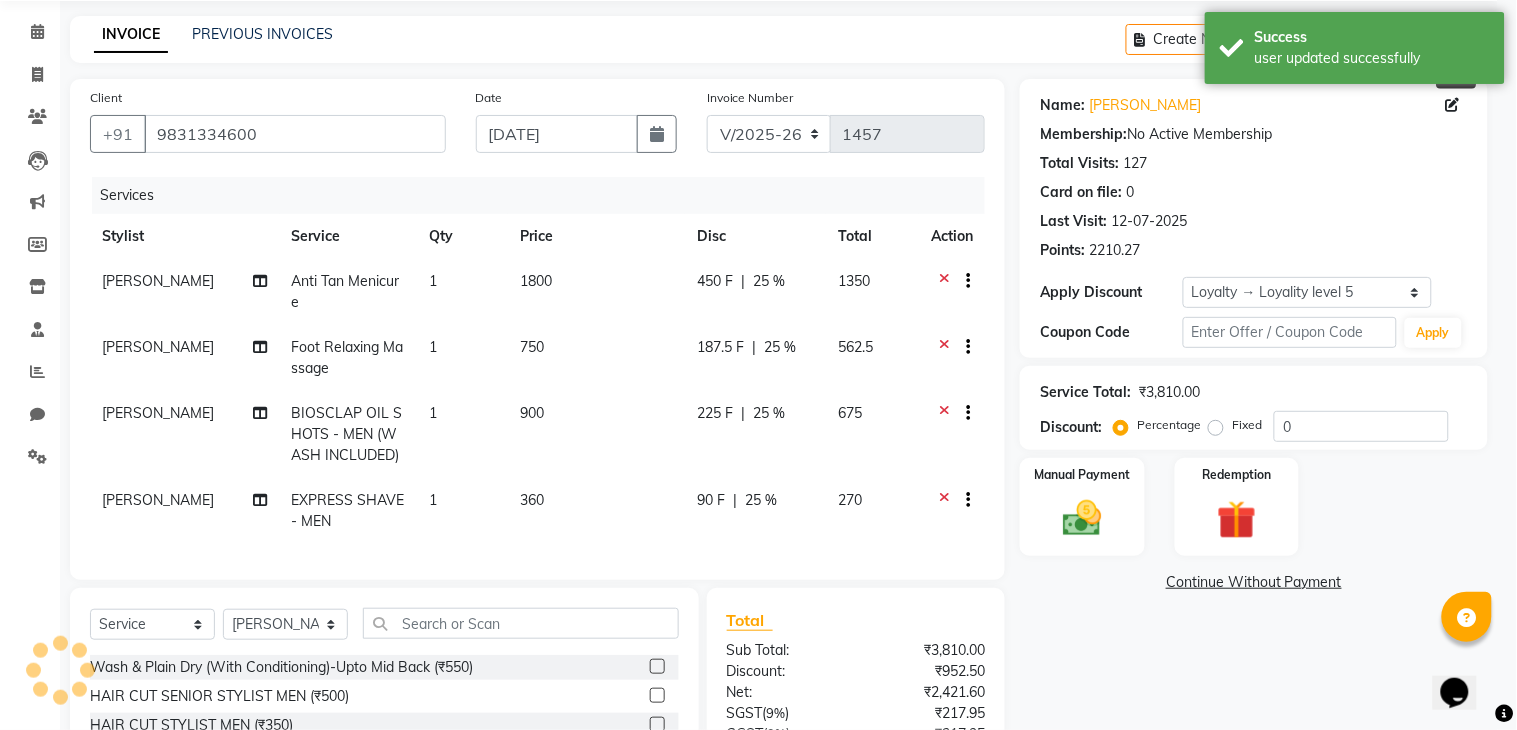 select on "1: Object" 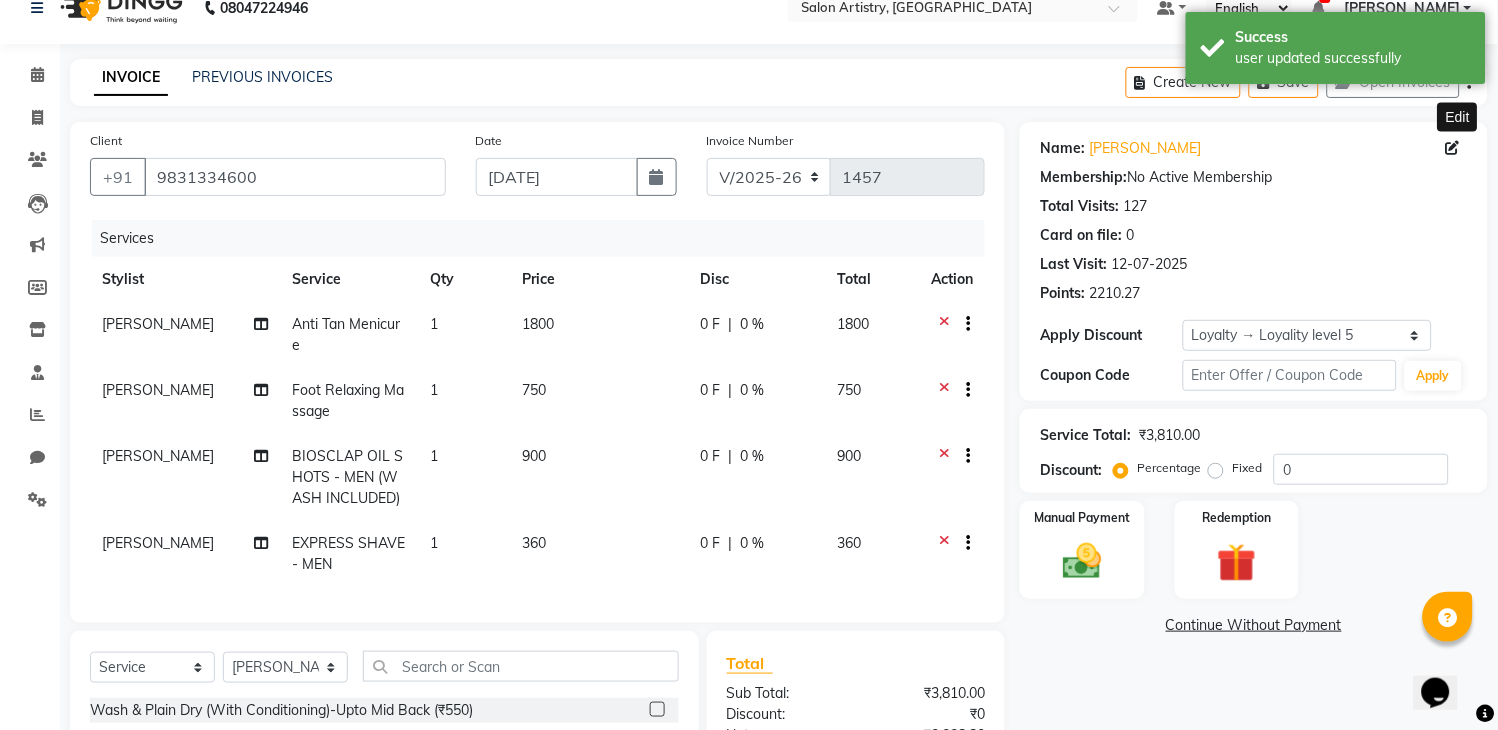 scroll, scrollTop: 0, scrollLeft: 0, axis: both 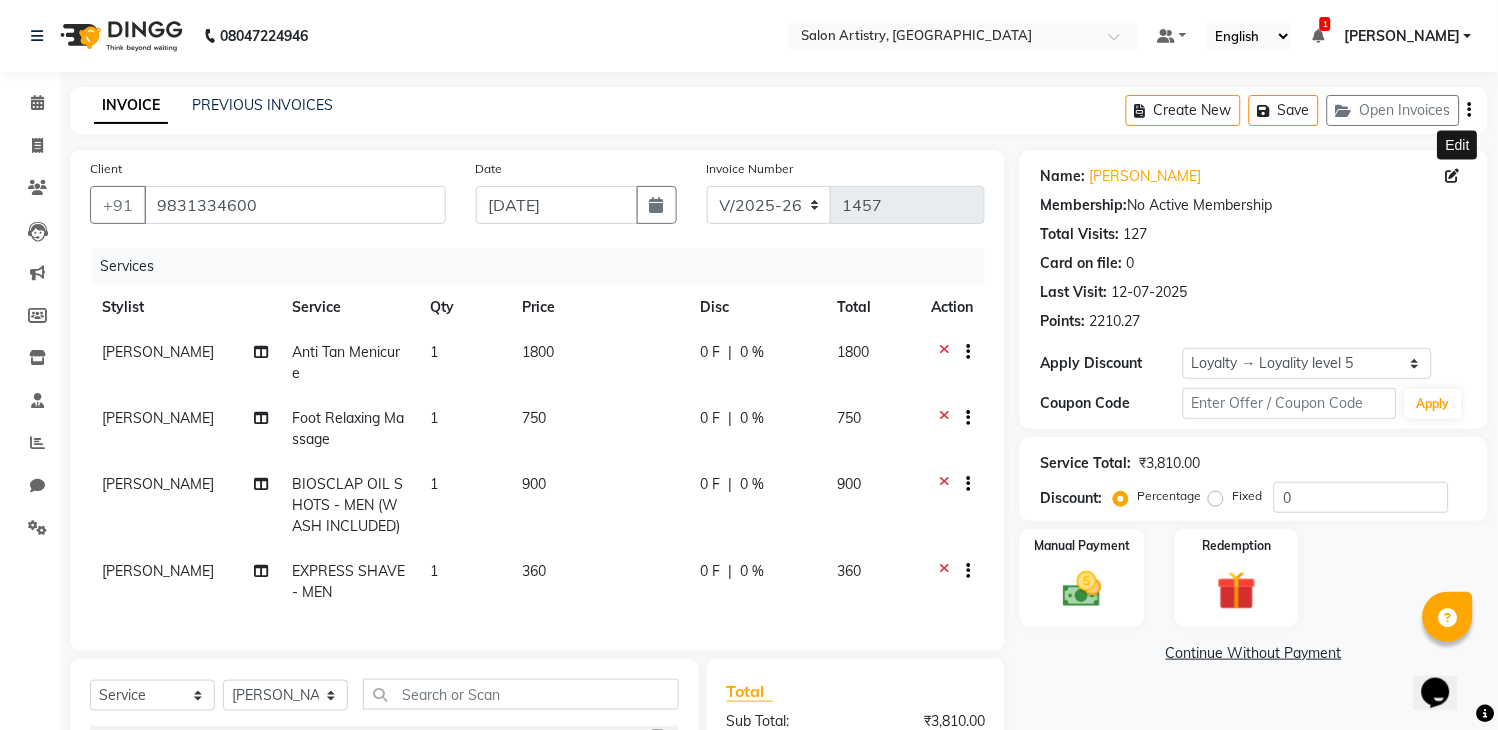 click on "0 F | 0 %" 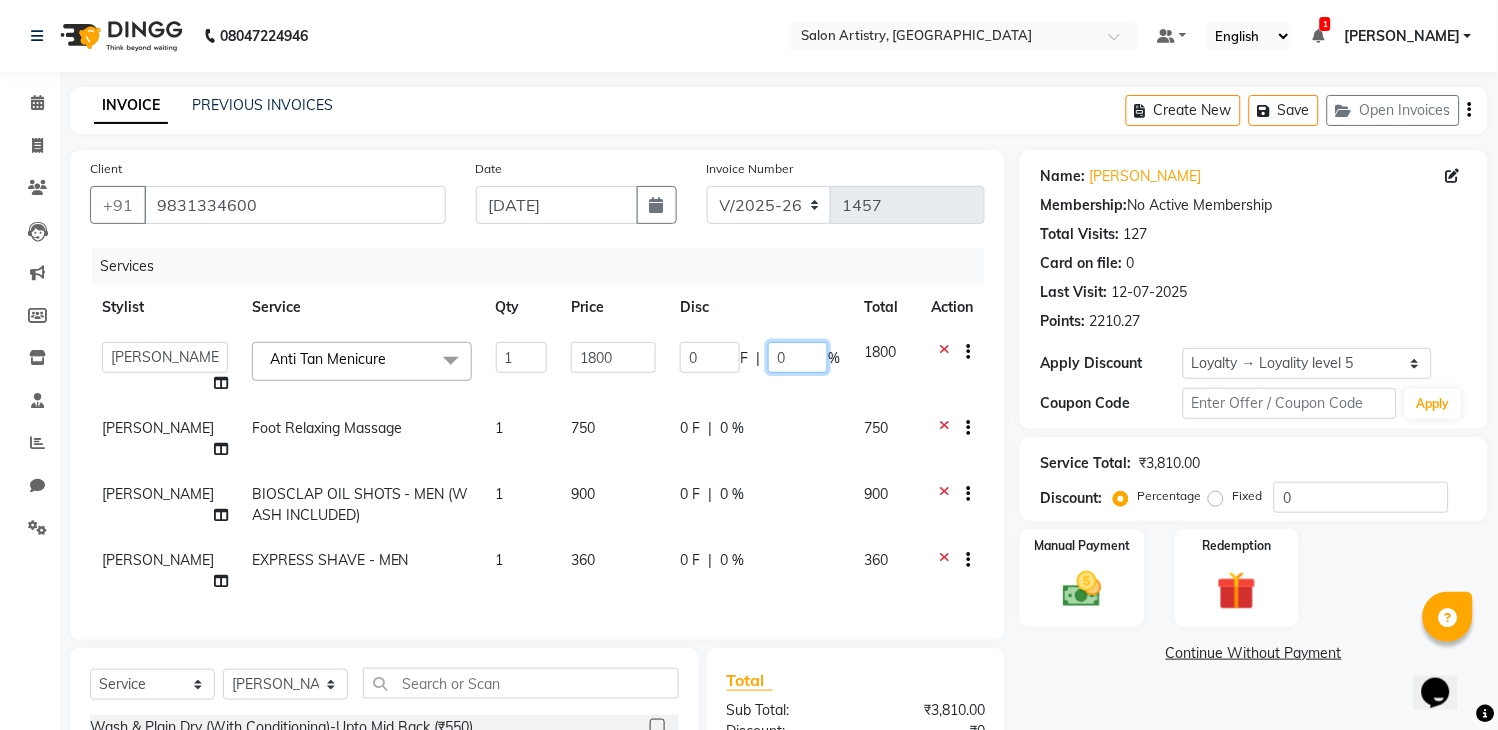 click on "0" 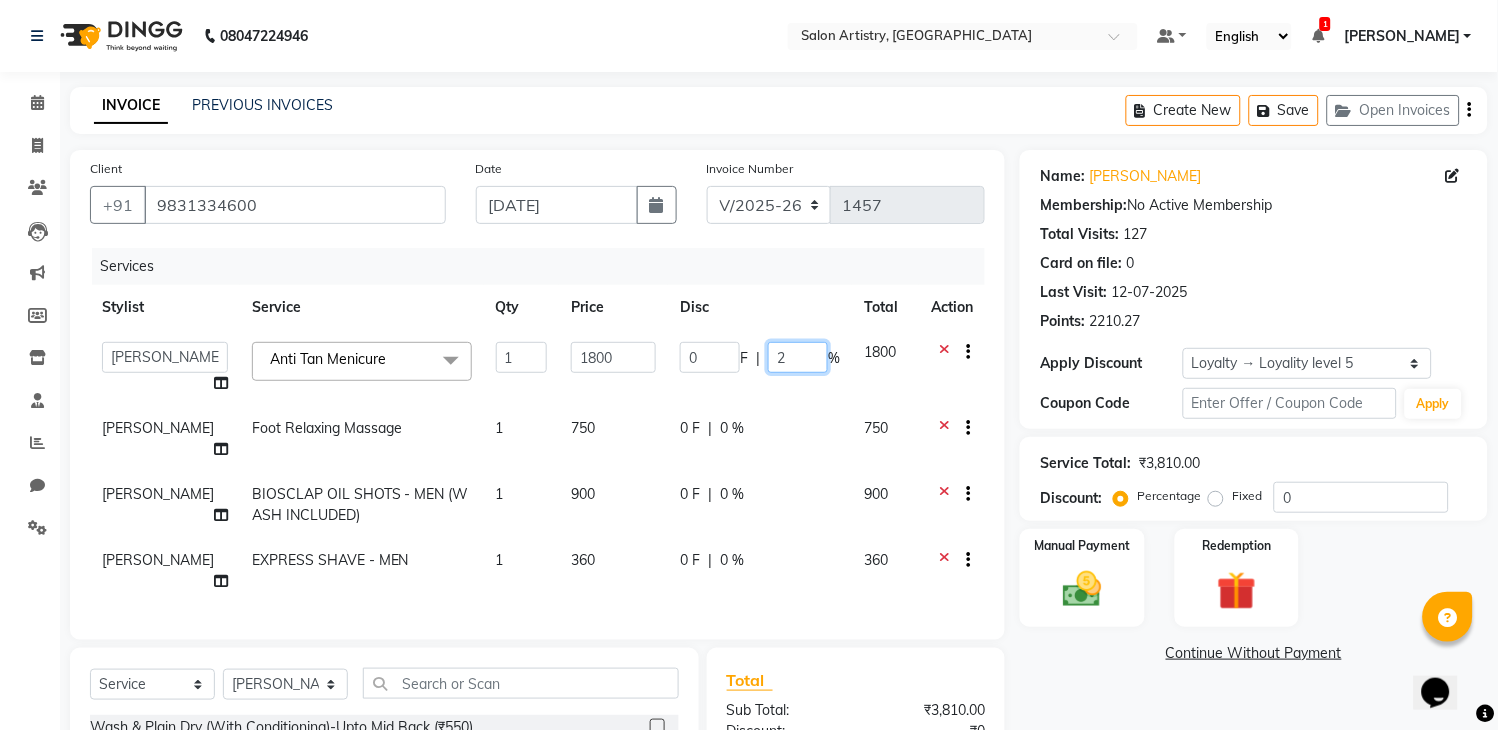 type on "25" 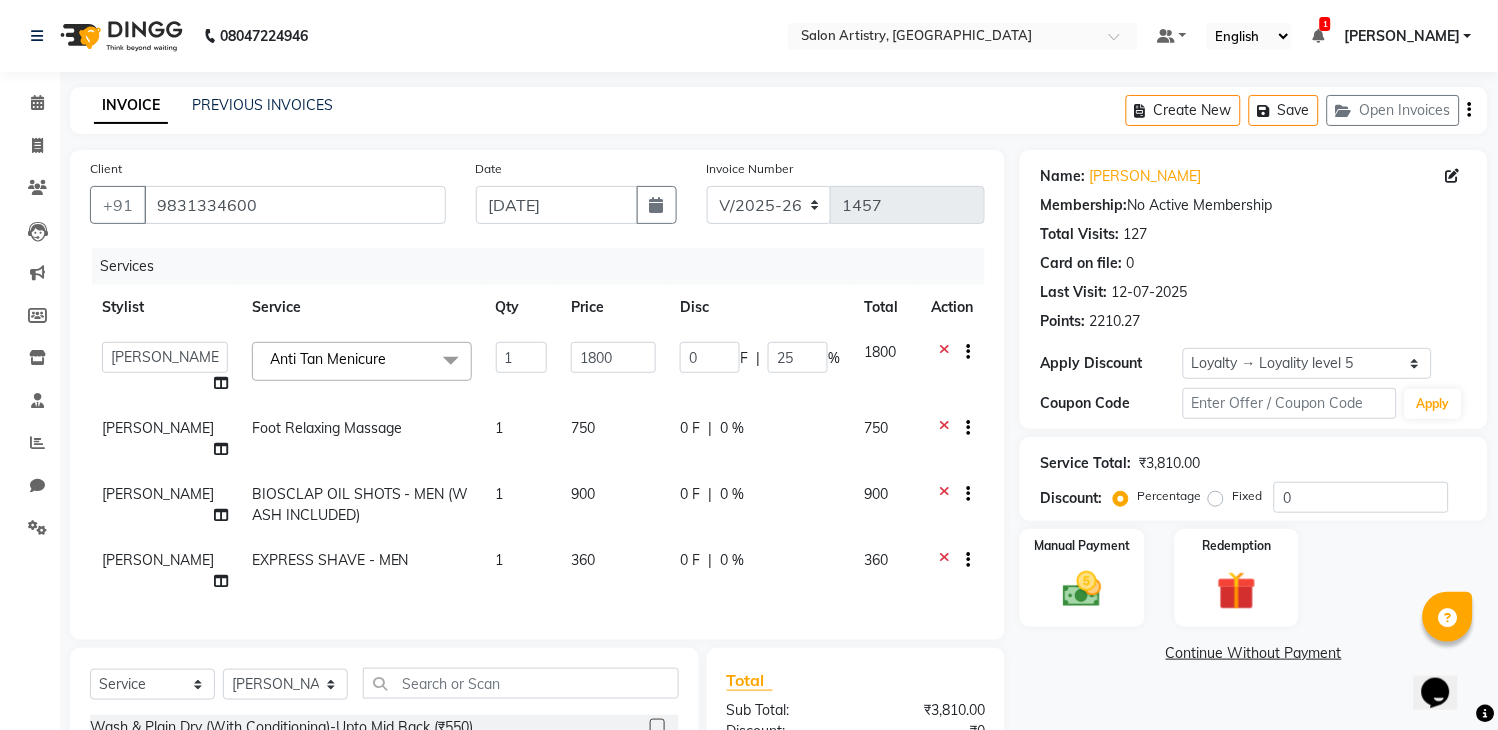 click on "0 F | 0 %" 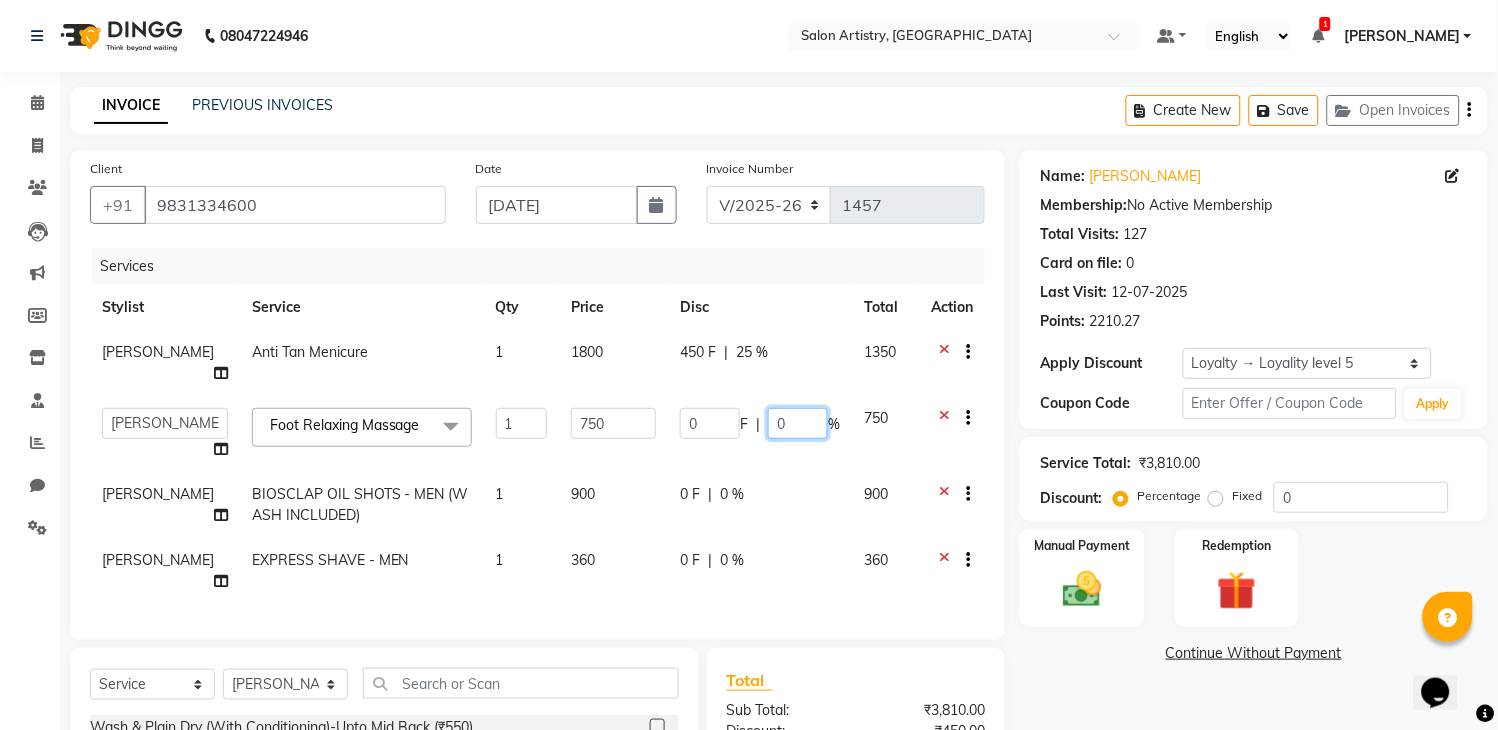 click on "0" 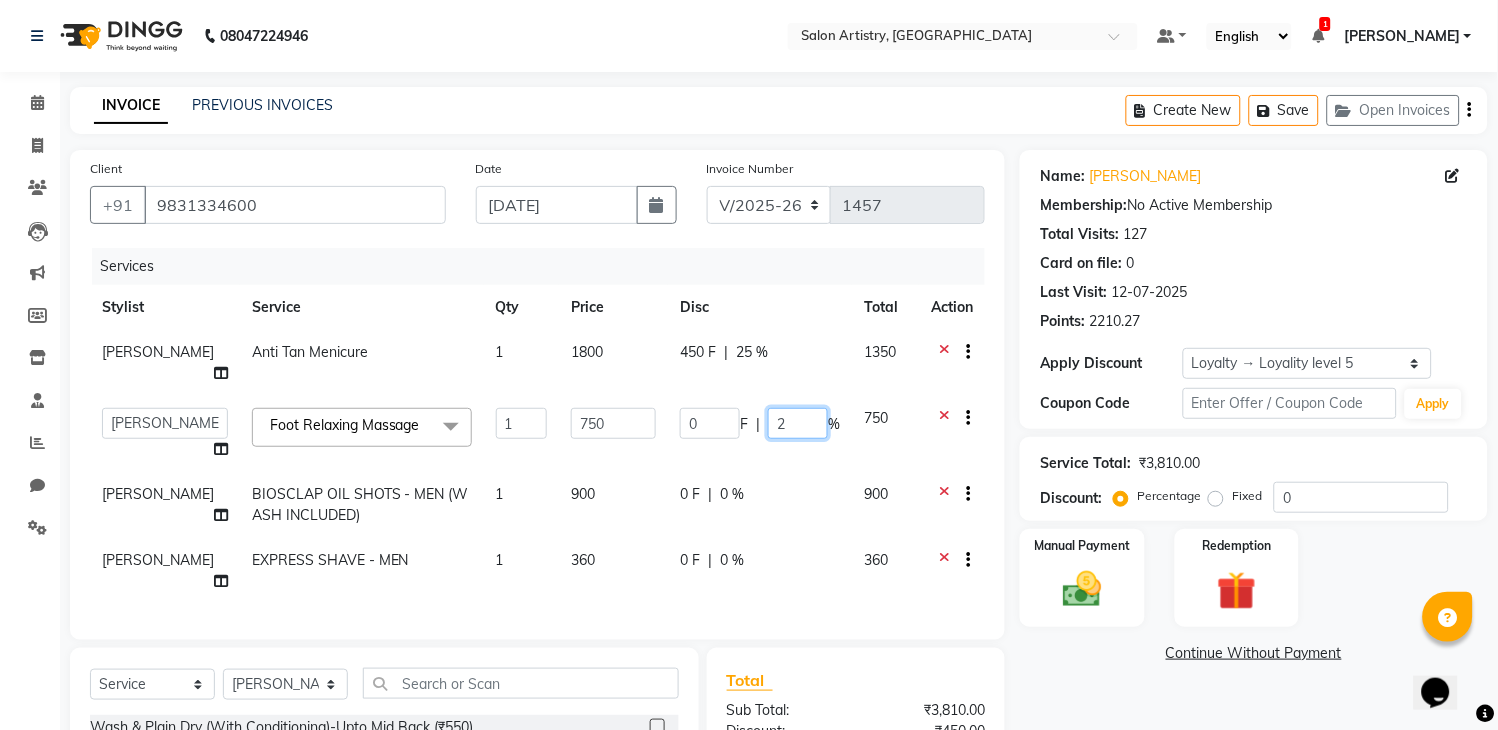 type on "25" 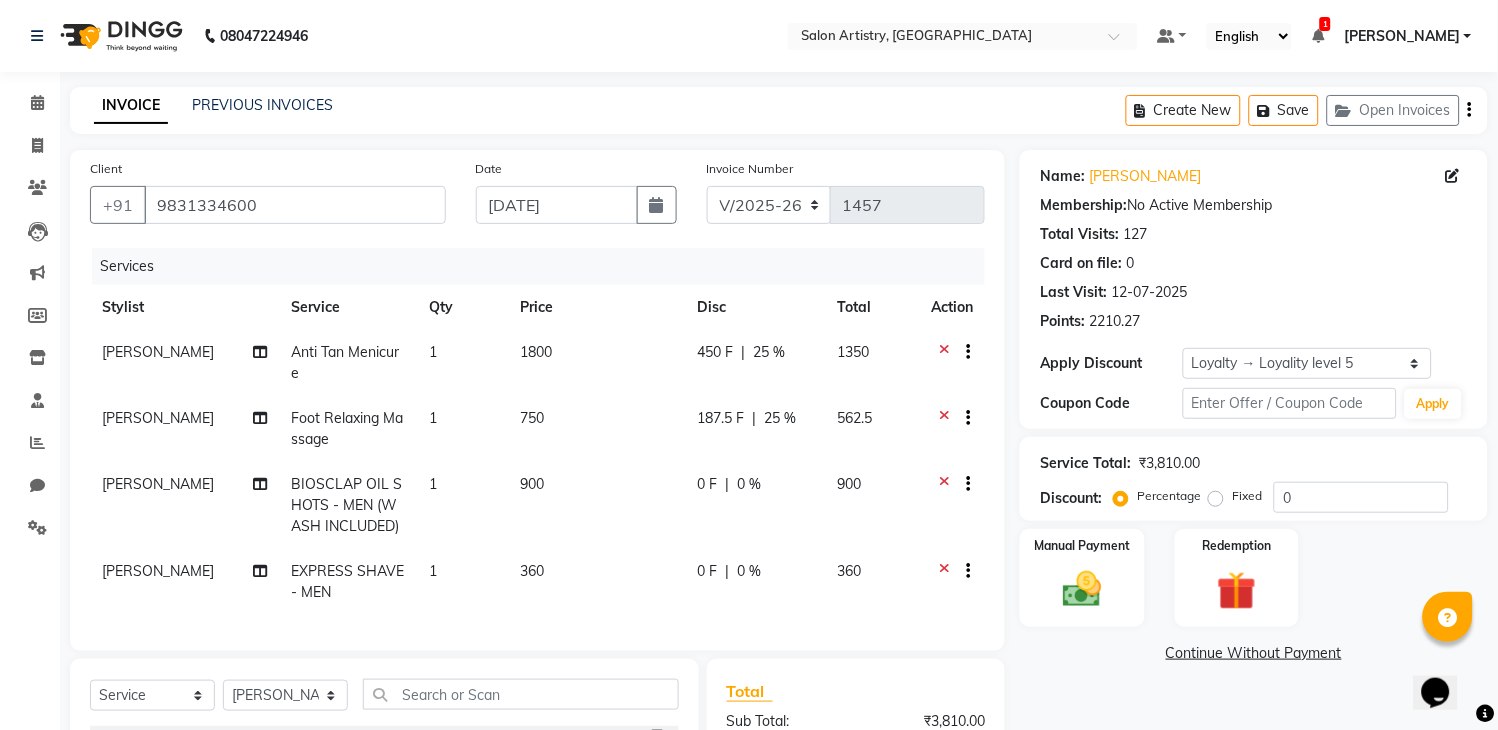 click on "0 F | 0 %" 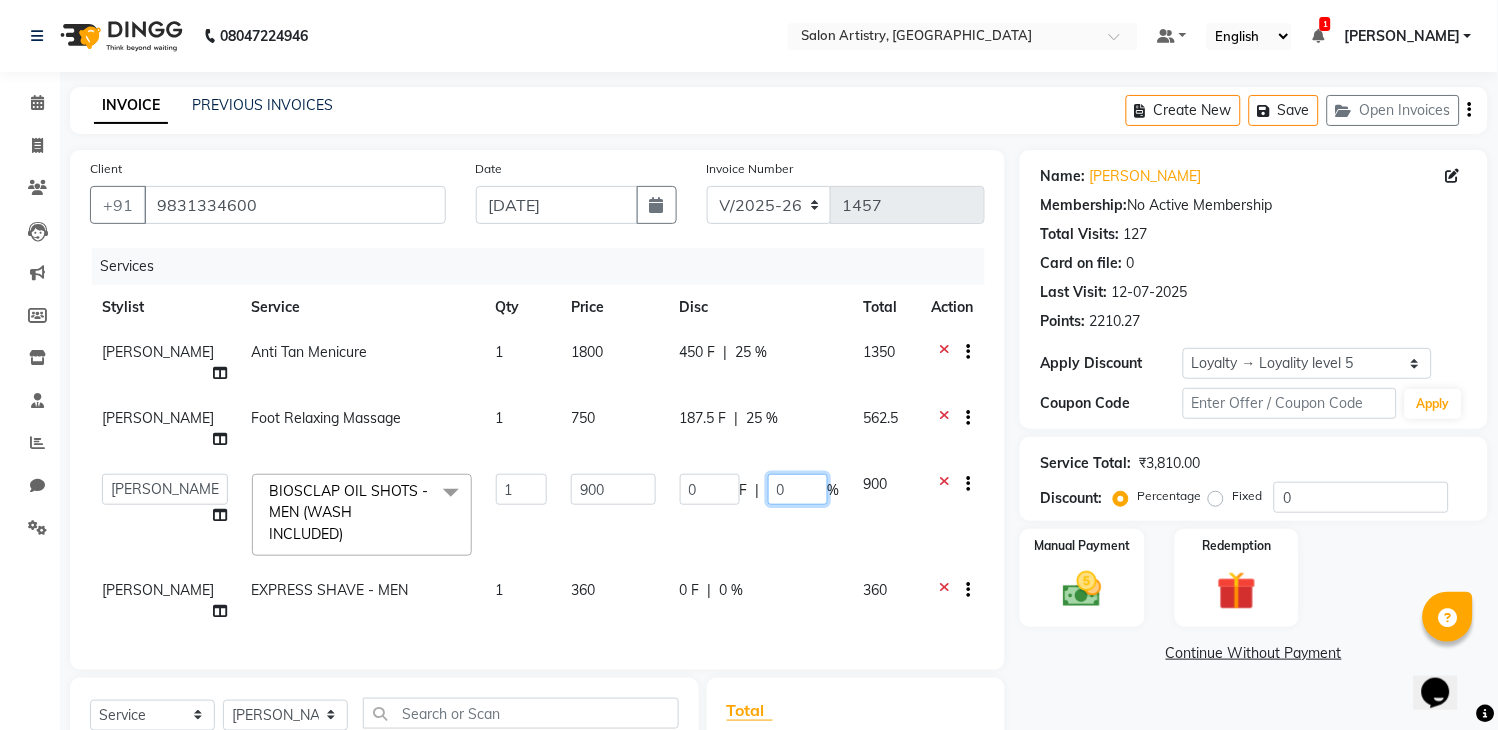 click on "0" 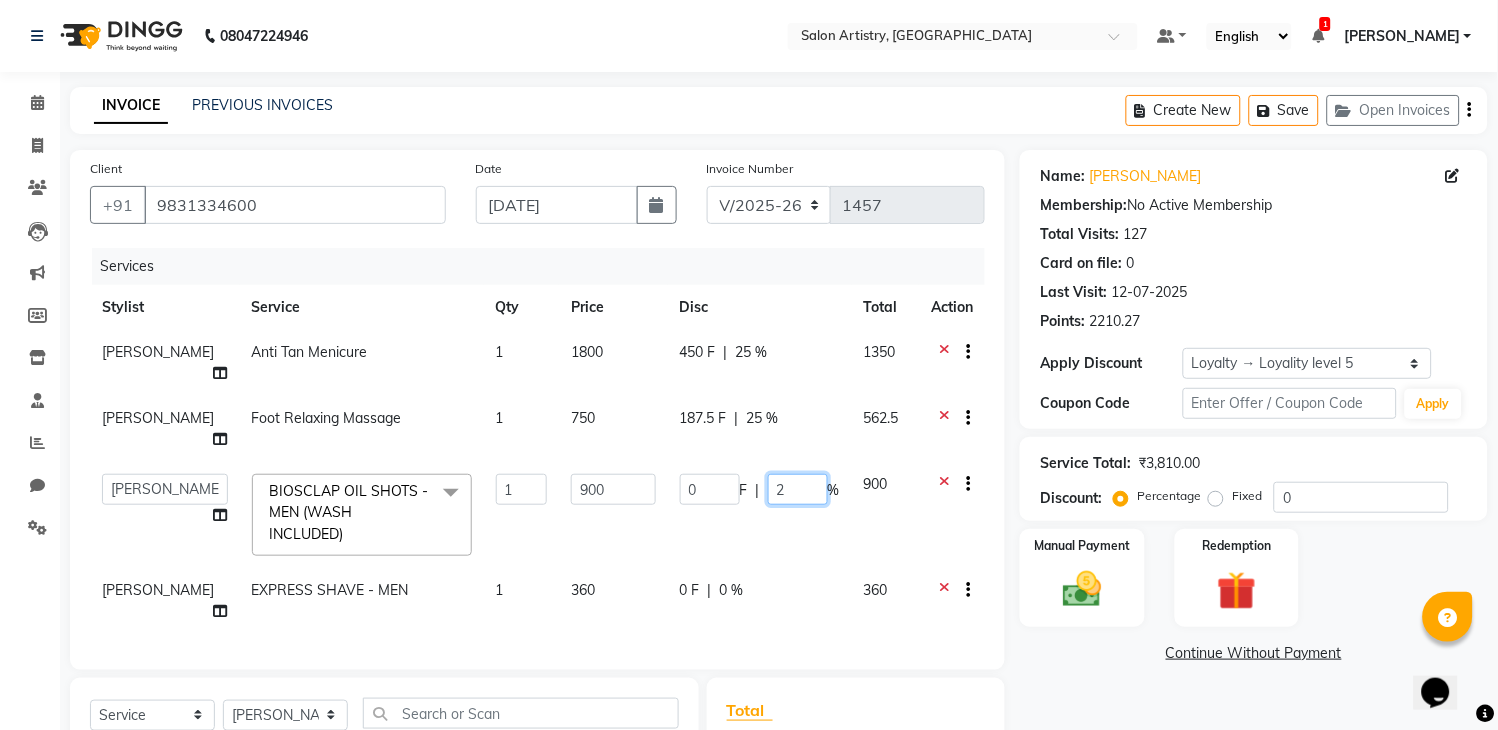 type on "25" 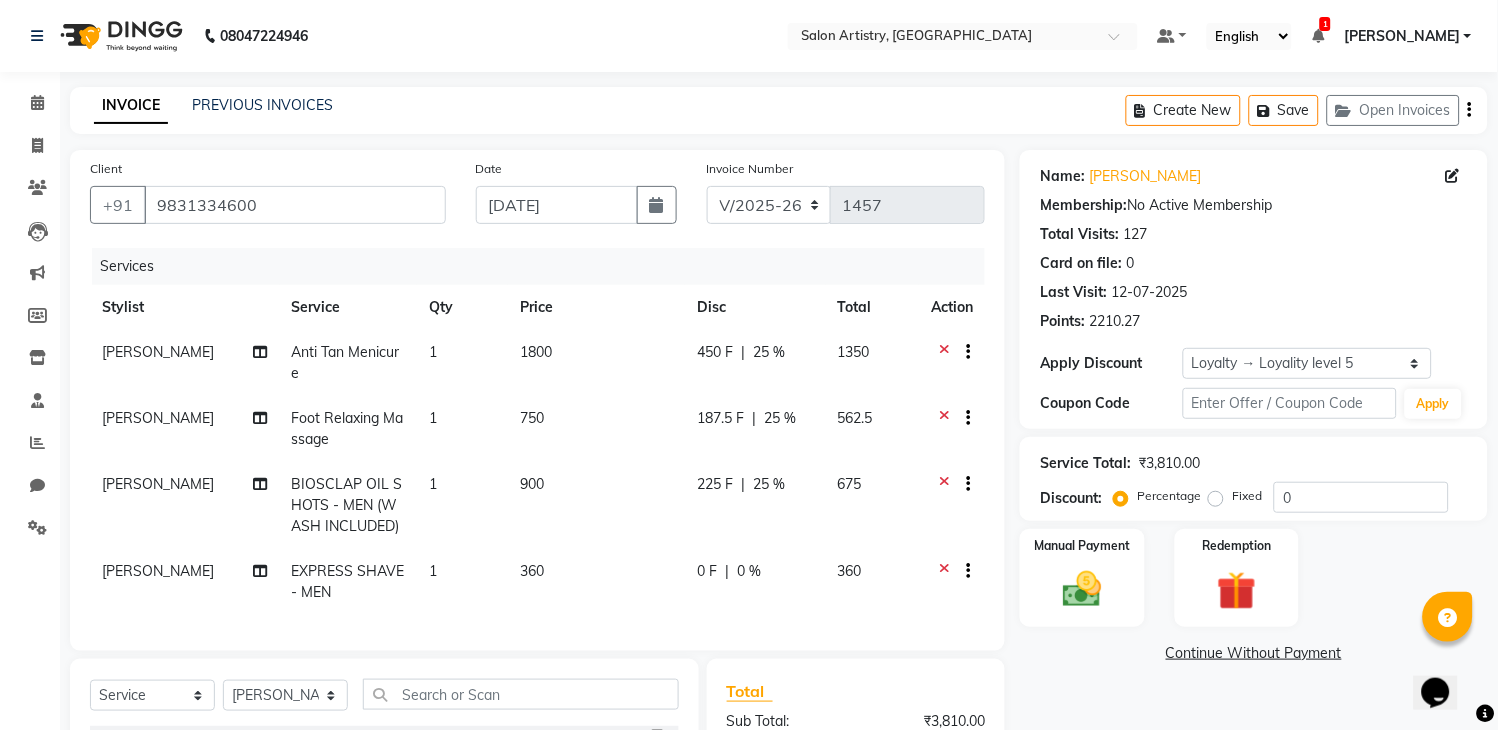 click on "Tapasi Anti Tan Menicure 1 1800 450 F | 25 % 1350 Tapasi Foot Relaxing Massage 1 750 187.5 F | 25 % 562.5 Iqbal Ahmed BIOSCLAP OIL SHOTS - MEN (WASH INCLUDED) 1 900 225 F | 25 % 675 Iqbal Ahmed EXPRESS SHAVE - MEN 1 360 0 F | 0 % 360" 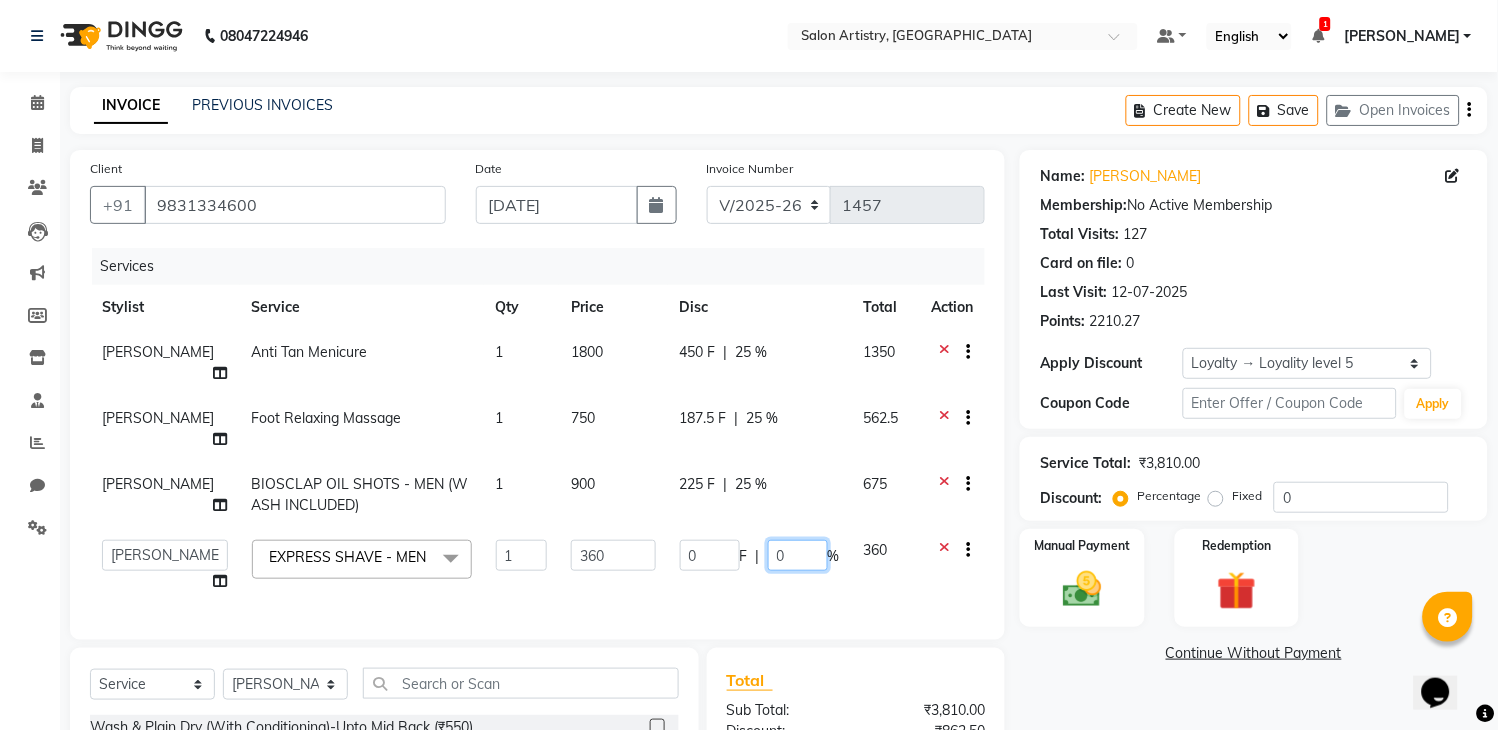 click on "0" 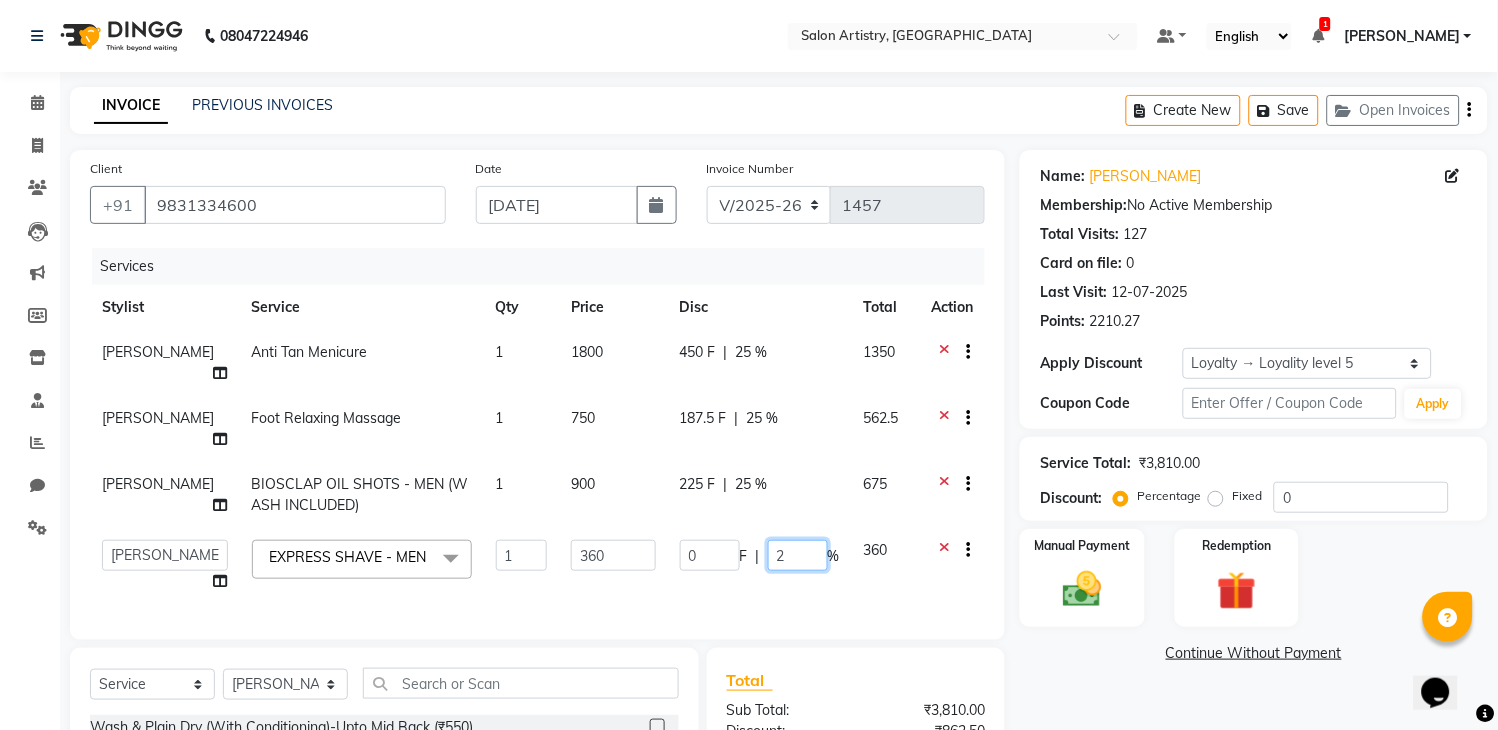 type on "25" 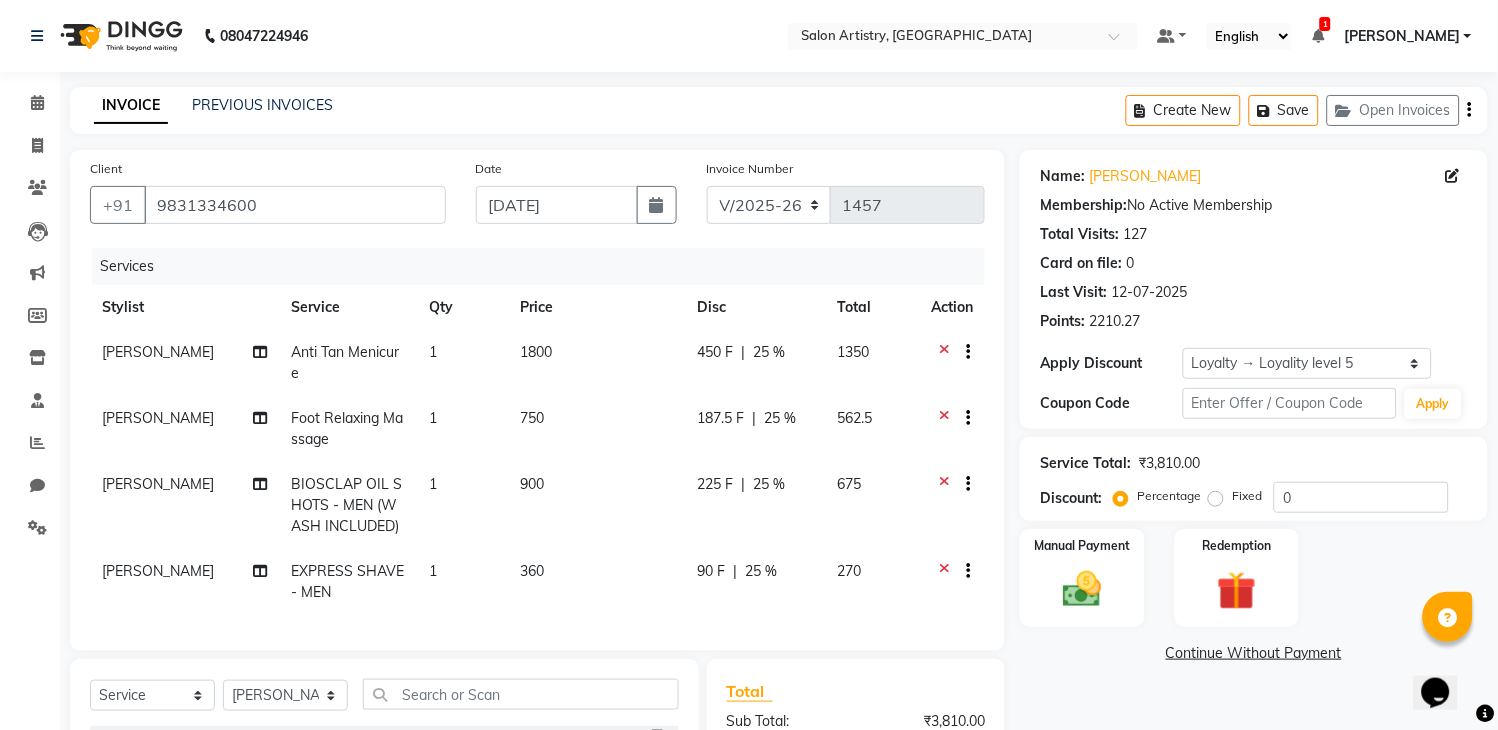 click on "08047224946 Select Location ×  Salon Artistry, Middleton Street Default Panel My Panel English ENGLISH Español العربية मराठी हिंदी ગુજરાતી தமிழ் 中文 1 Notifications nothing to show Mannu Kumar Gupta Manage Profile Change Password Sign out  Version:3.15.4  ☀  Salon Artistry, Middleton Street ☀  Salon Artistry, Gariahat  Calendar  Invoice  Clients  Leads   Marketing  Members  Inventory  Staff  Reports  Chat  Settings Completed InProgress Upcoming Dropped Tentative Check-In Confirm Bookings Generate Report Segments Page Builder INVOICE PREVIOUS INVOICES Create New   Save   Open Invoices  Client +91 9831334600 Date 13-07-2025 Invoice Number V/2025 V/2025-26 1457 Services Stylist Service Qty Price Disc Total Action Tapasi Anti Tan Menicure 1 1800 450 F | 25 % 1350 Tapasi Foot Relaxing Massage 1 750 187.5 F | 25 % 562.5 Iqbal Ahmed BIOSCLAP OIL SHOTS - MEN (WASH INCLUDED) 1 900 225 F | 25 % 675 Iqbal Ahmed EXPRESS SHAVE - MEN 1 360 90 F | 25 % 270  (" at bounding box center (749, 502) 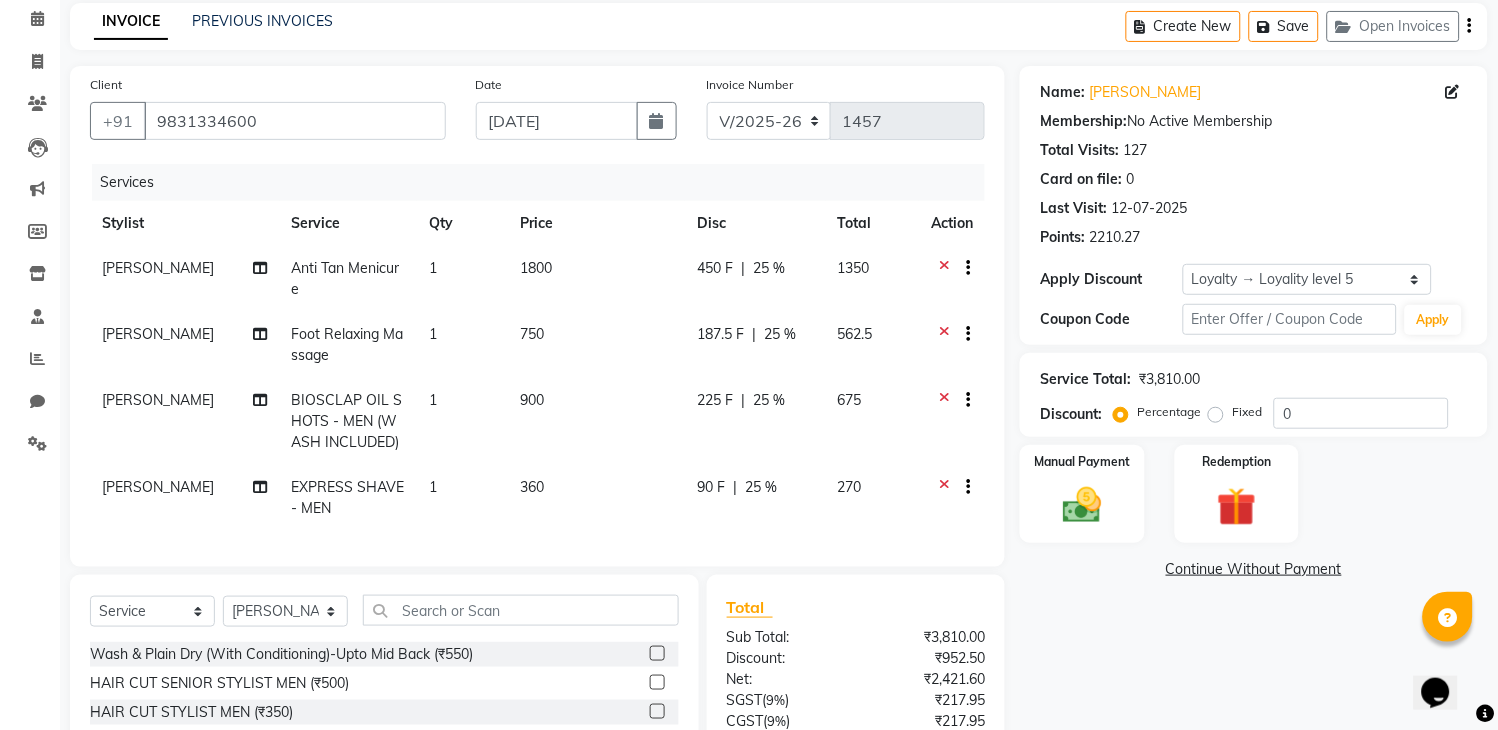 scroll, scrollTop: 111, scrollLeft: 0, axis: vertical 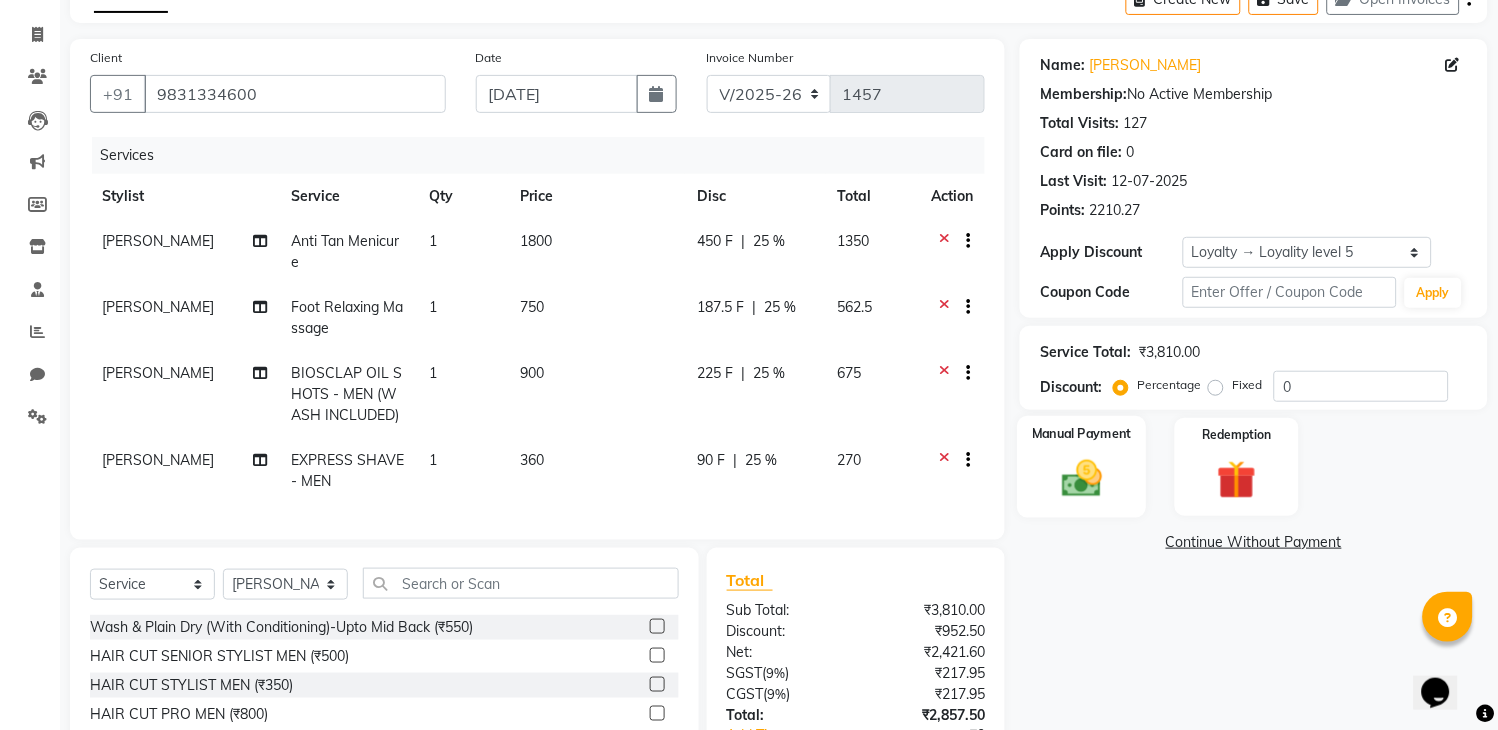 click 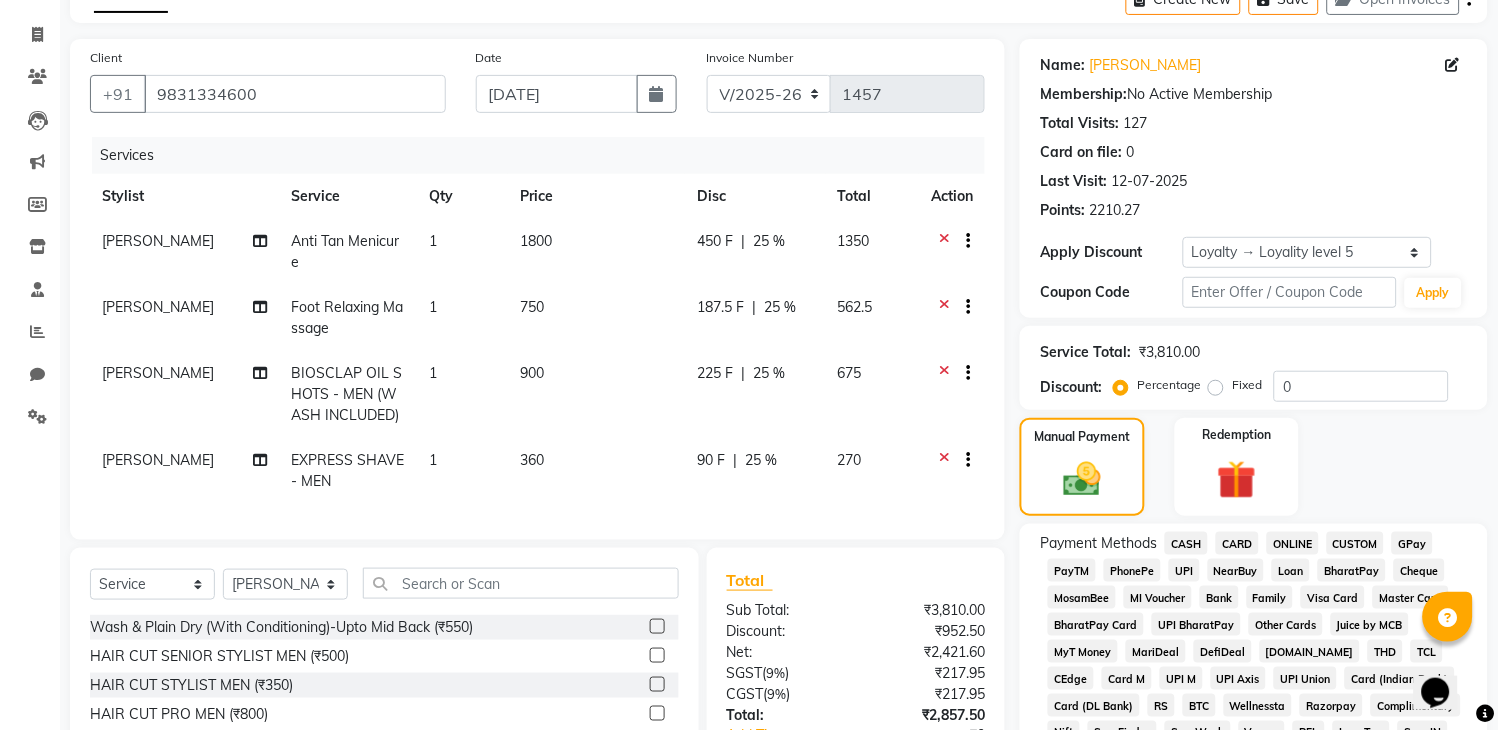 scroll, scrollTop: 444, scrollLeft: 0, axis: vertical 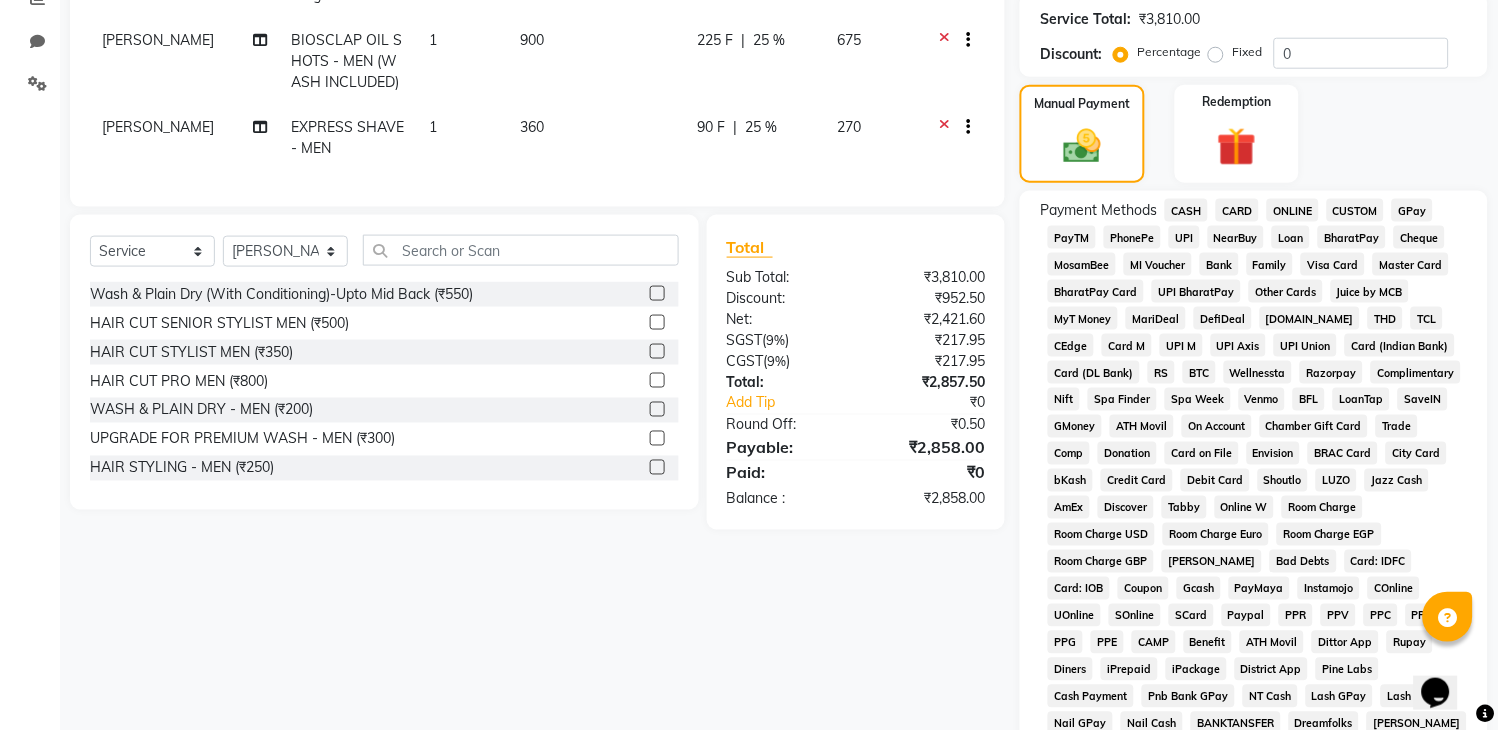 click on "CARD" 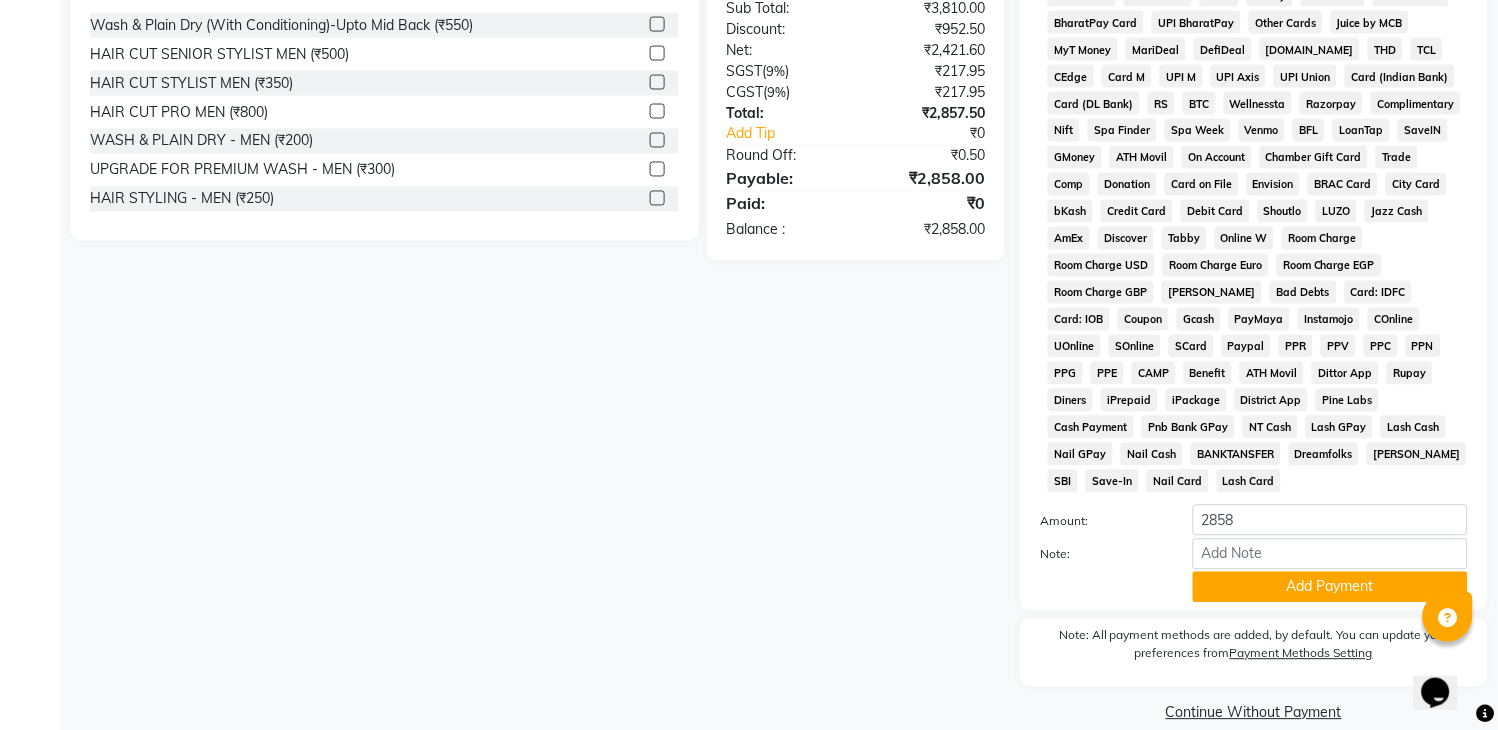 scroll, scrollTop: 746, scrollLeft: 0, axis: vertical 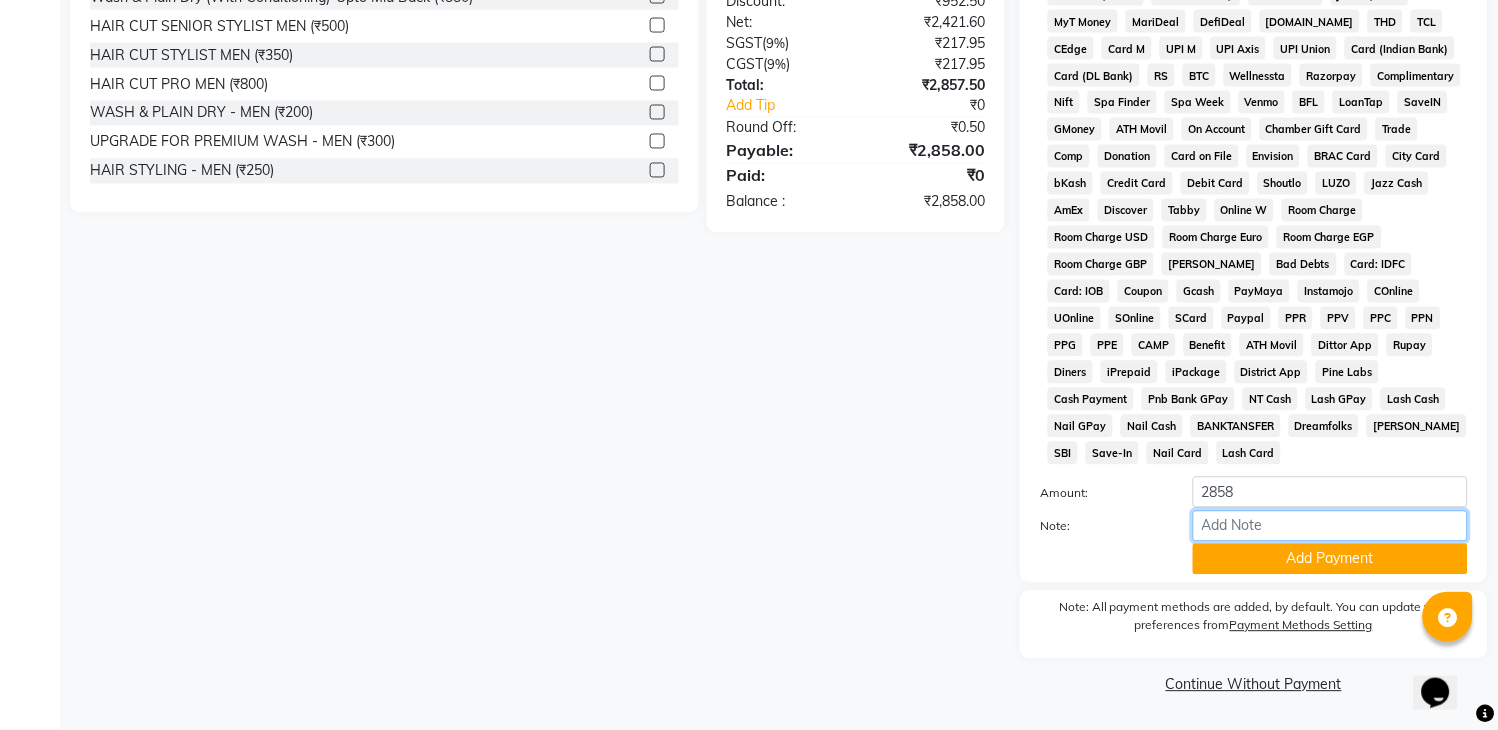 click on "Note:" at bounding box center [1330, 526] 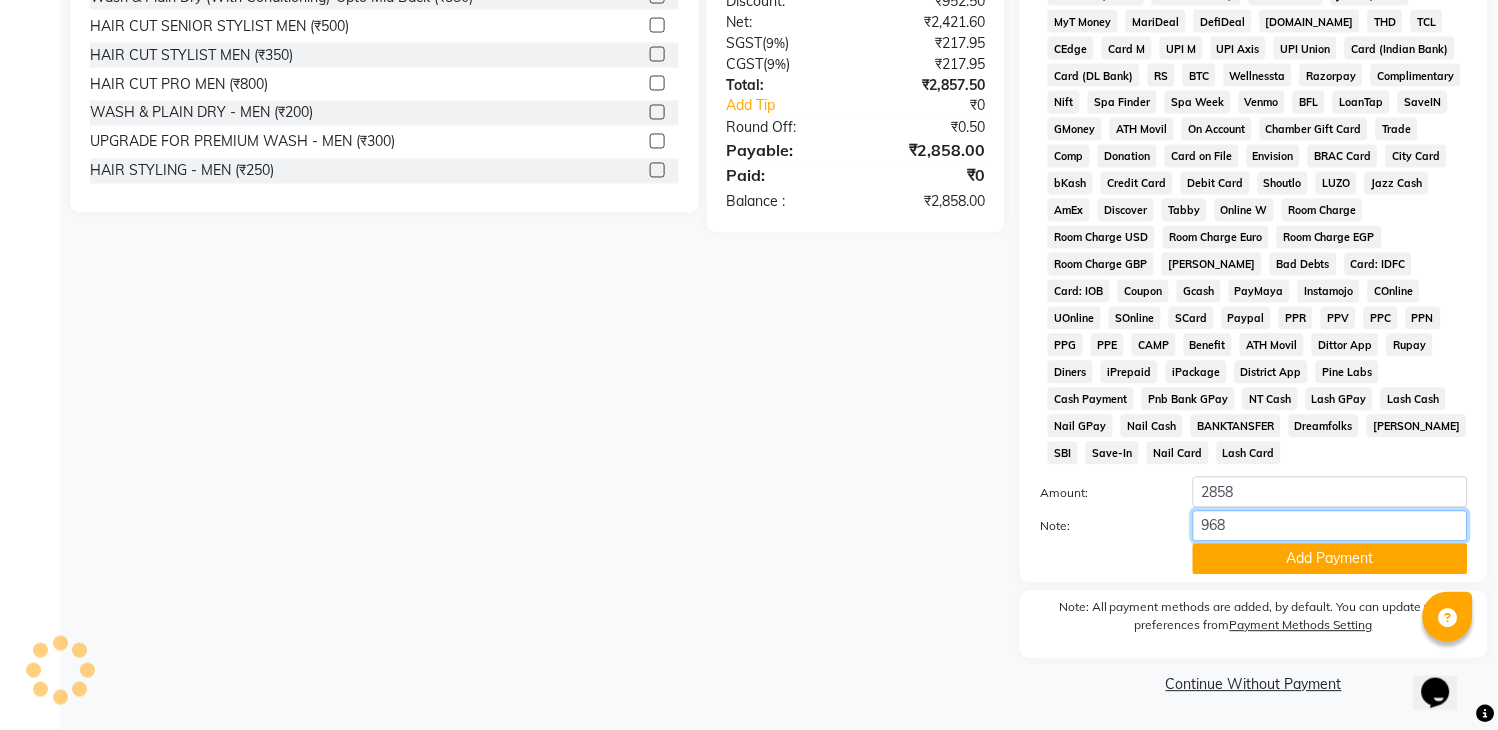 type on "9686" 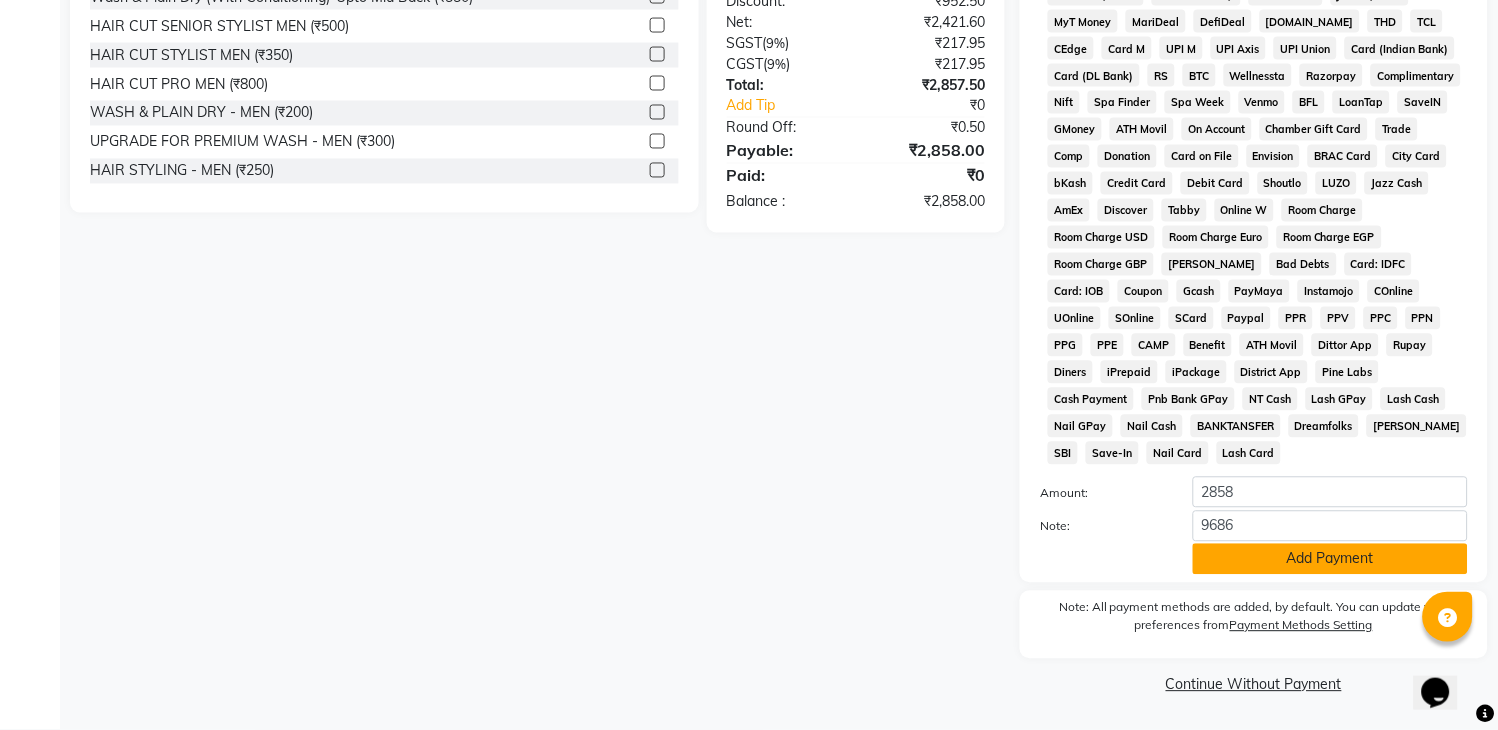 click on "Add Payment" 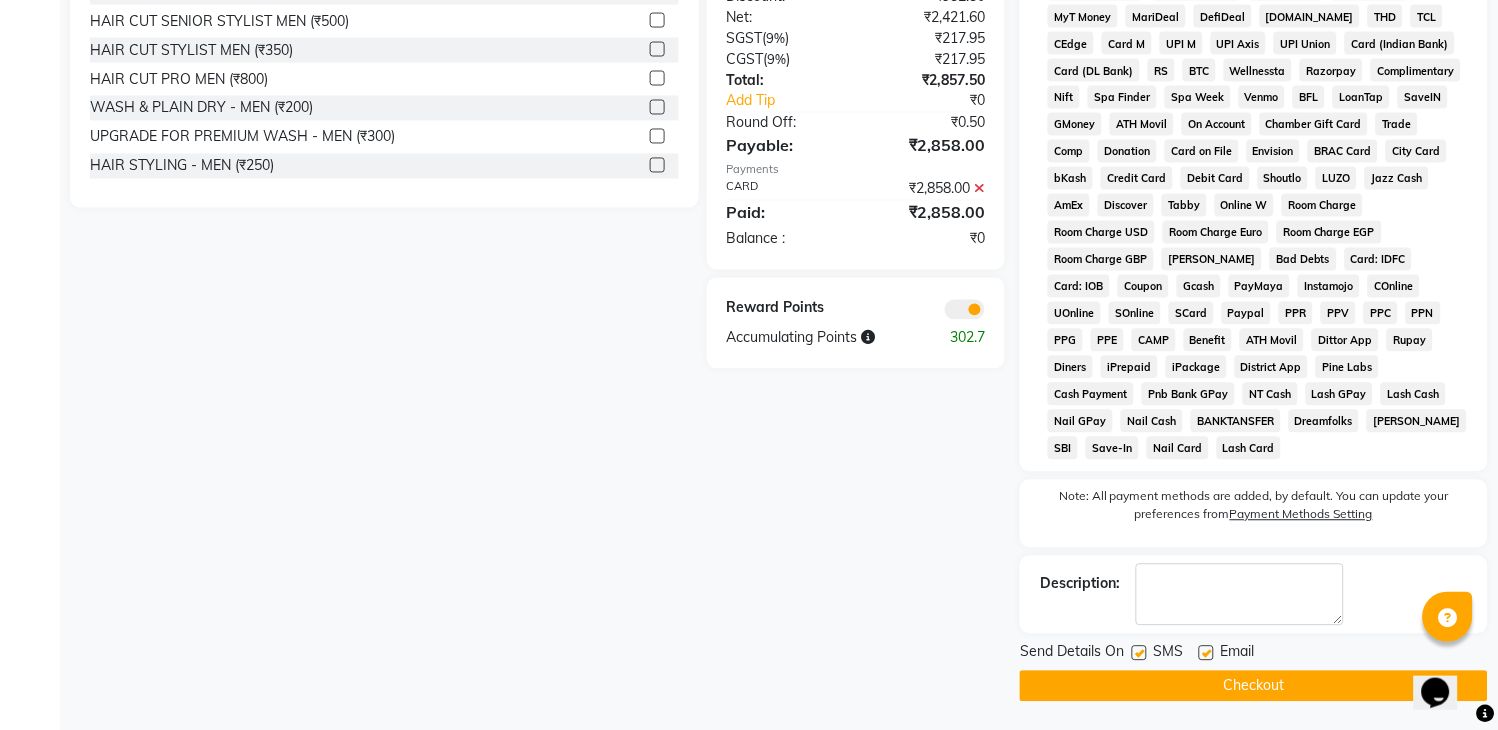 scroll, scrollTop: 753, scrollLeft: 0, axis: vertical 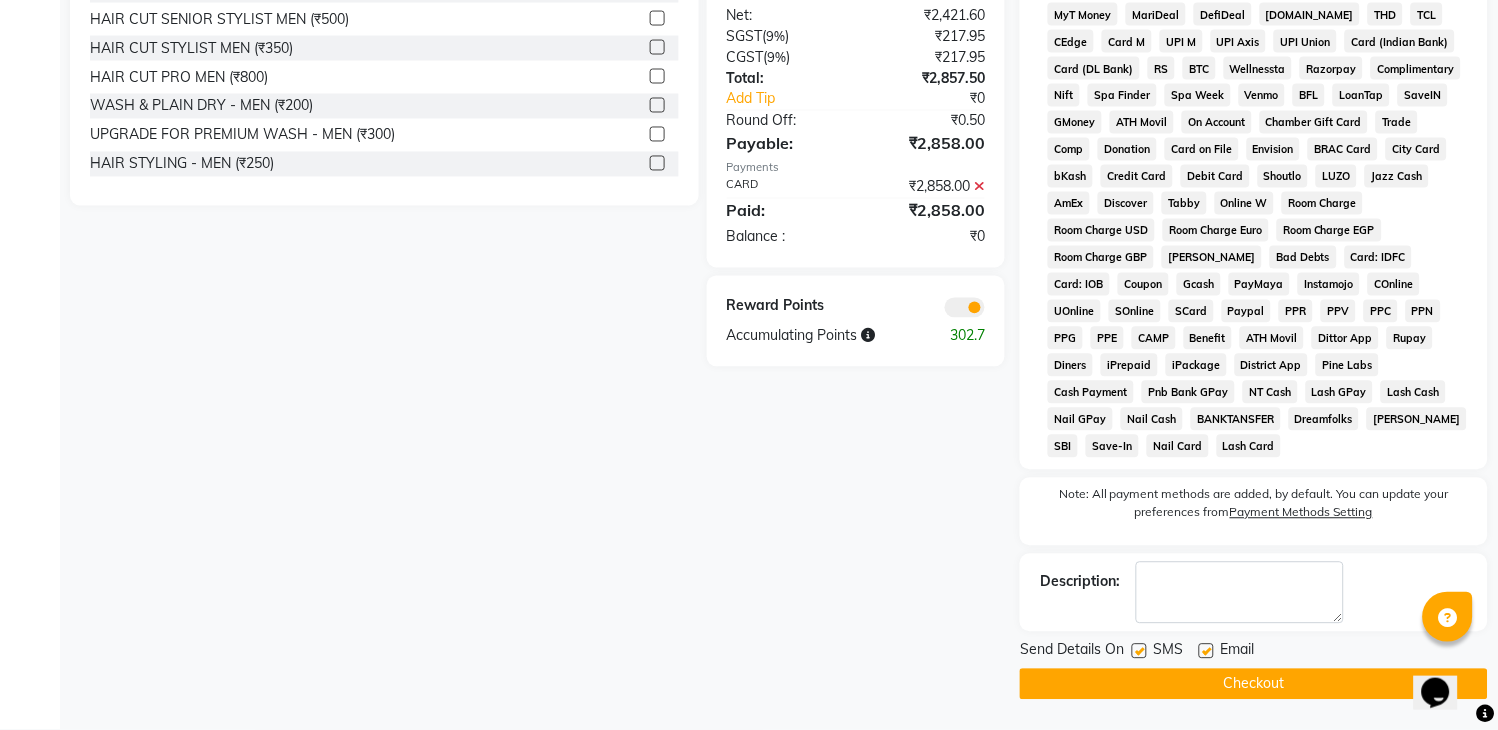 click on "Checkout" 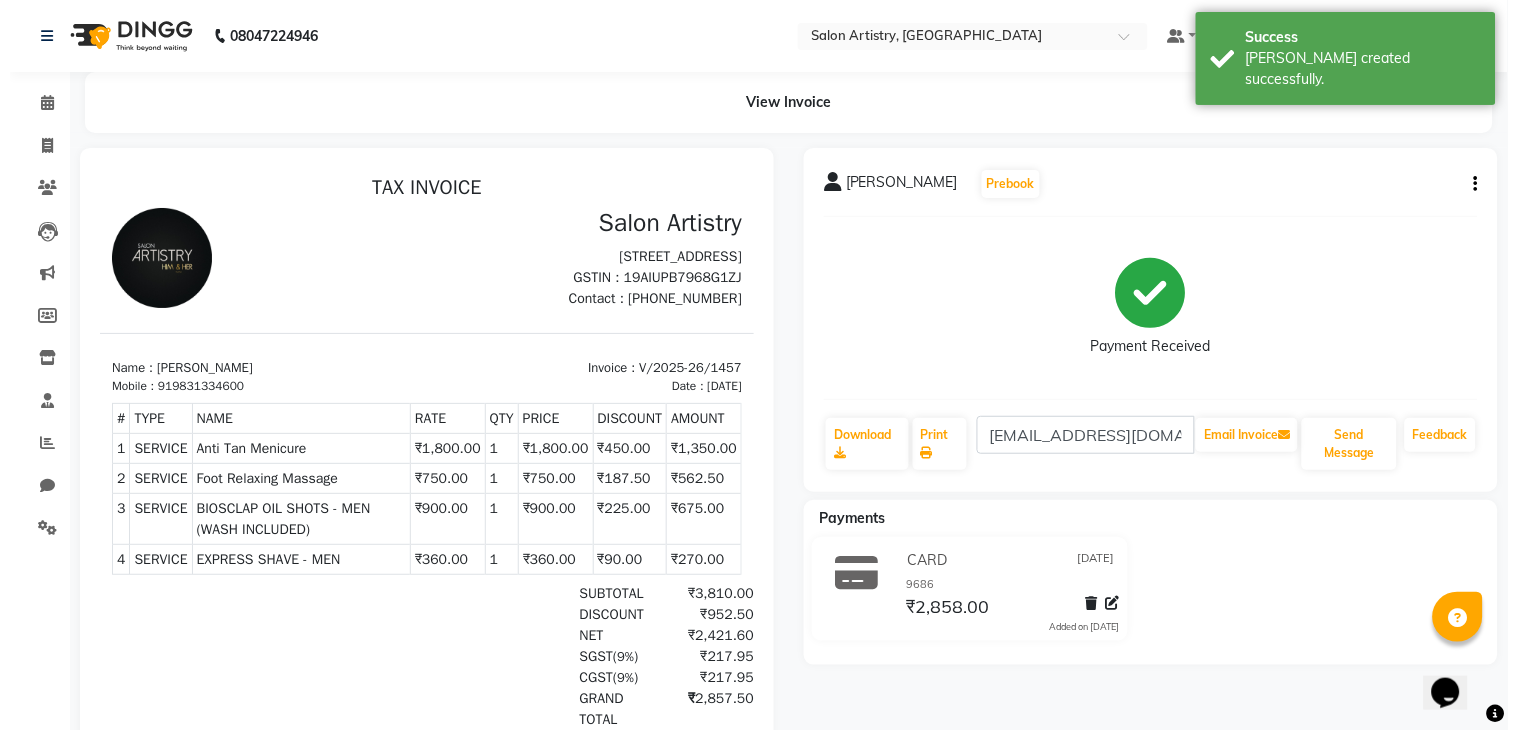 scroll, scrollTop: 0, scrollLeft: 0, axis: both 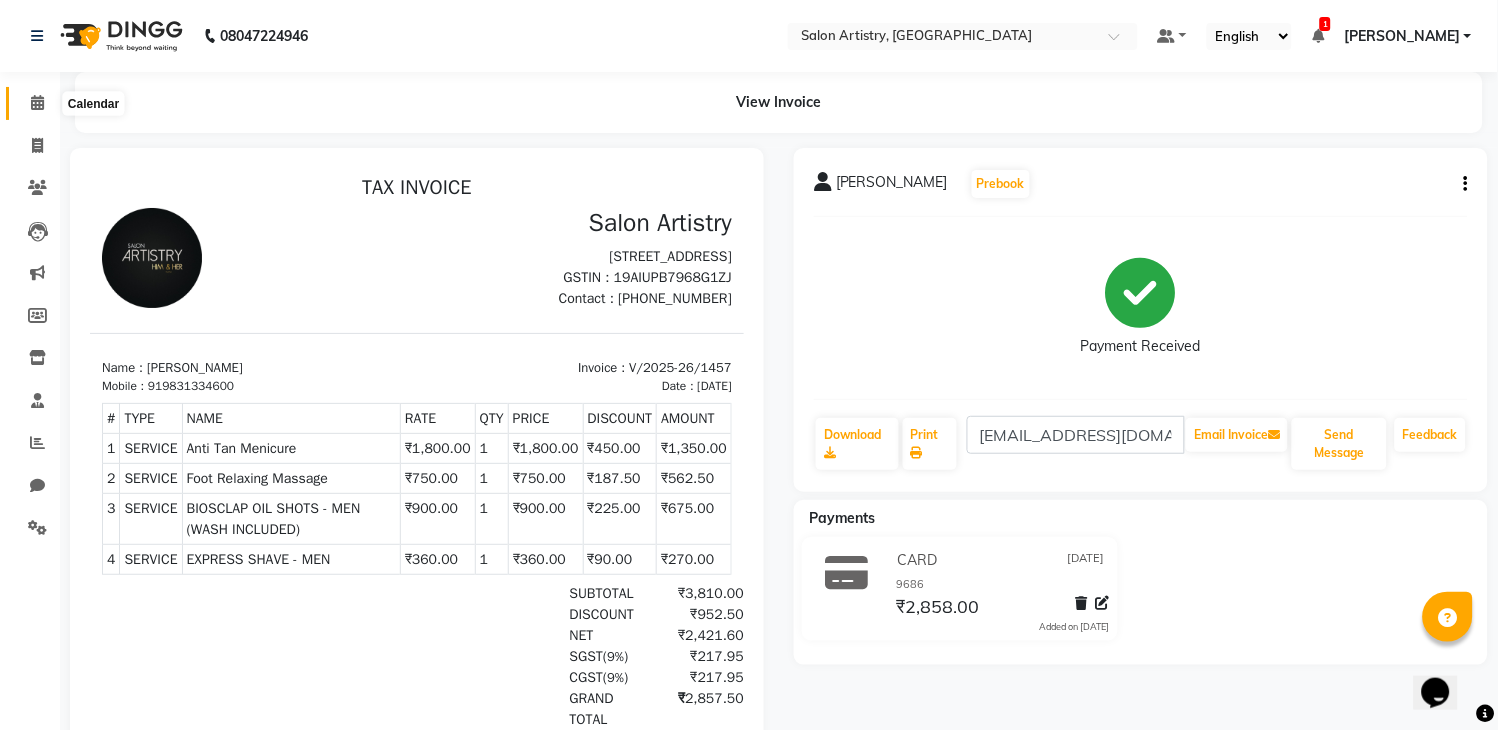 click 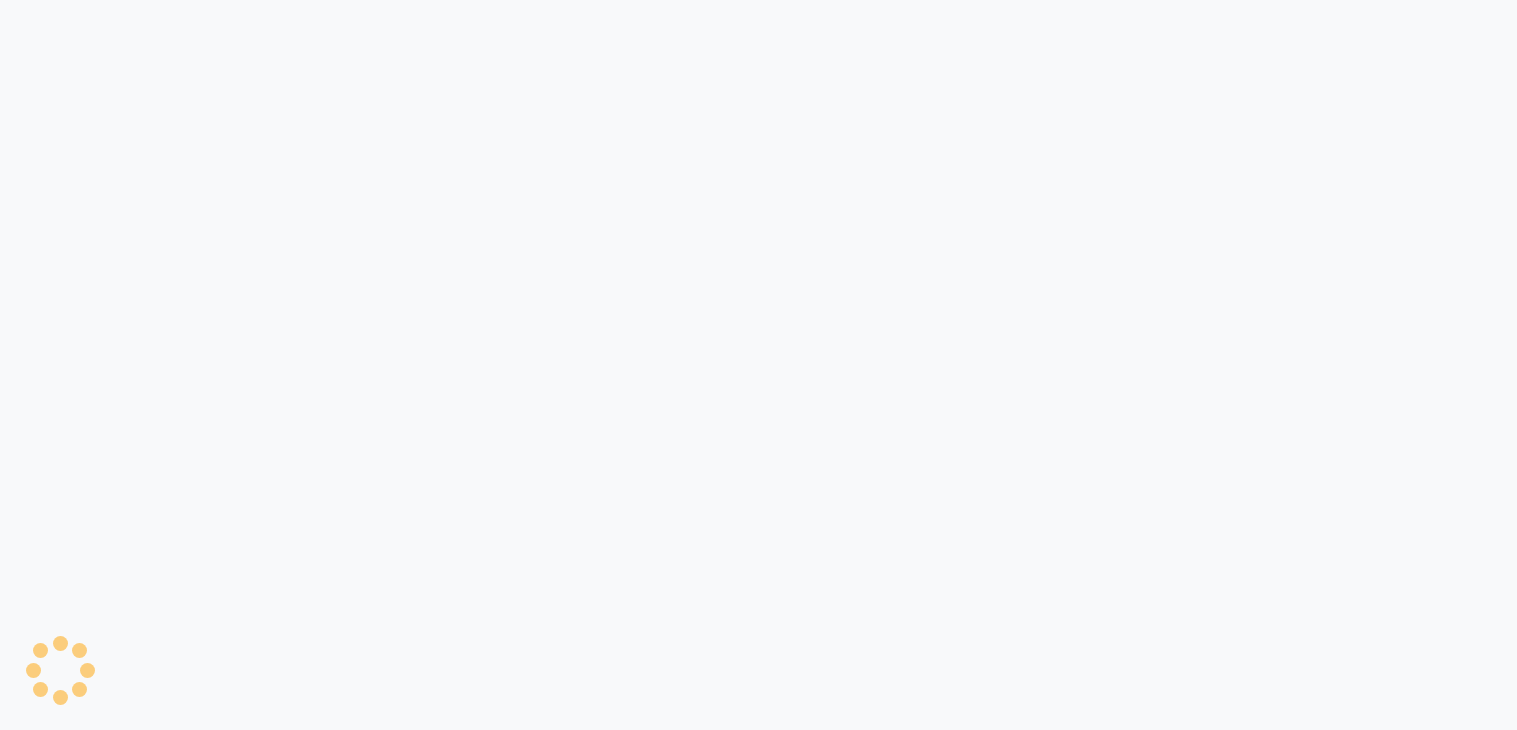 scroll, scrollTop: 0, scrollLeft: 0, axis: both 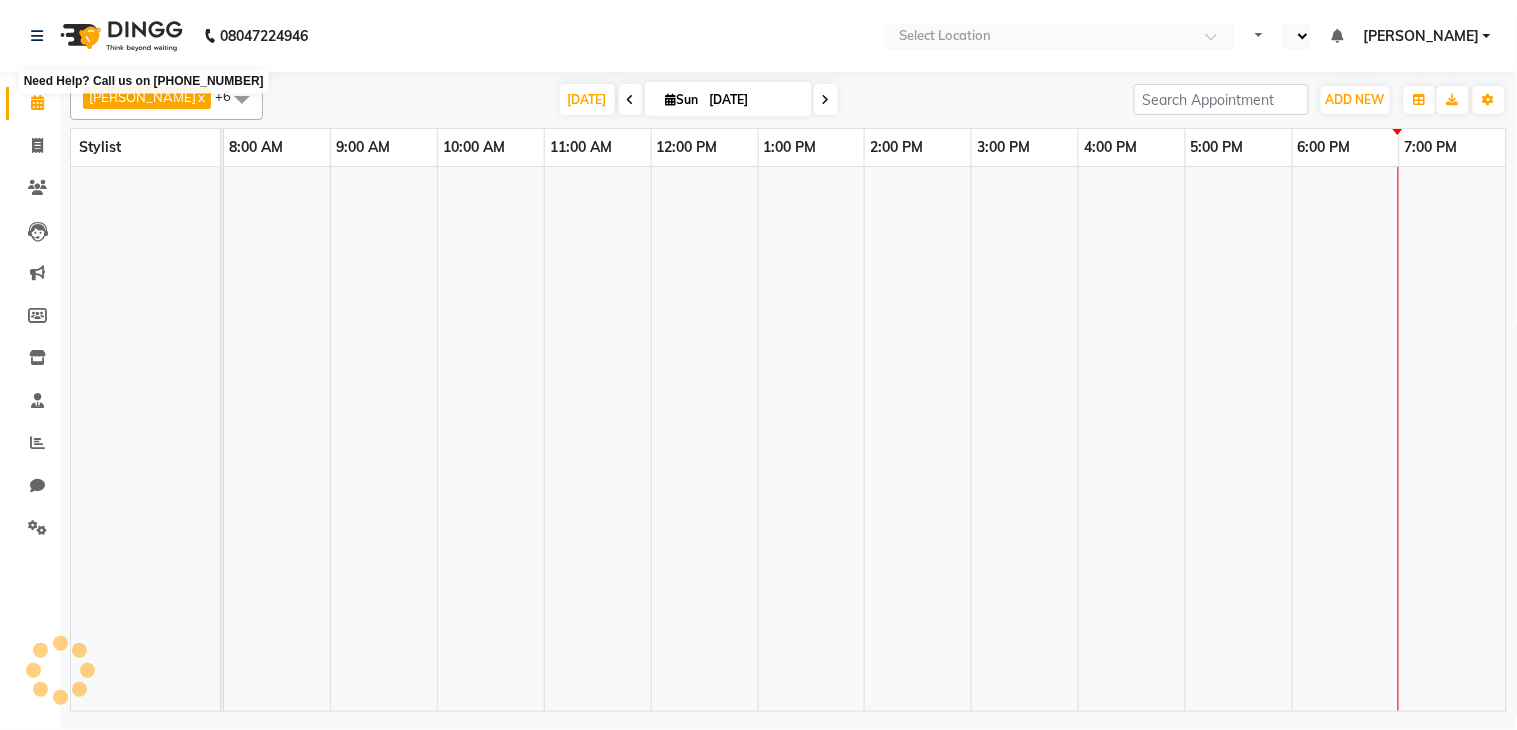 select on "en" 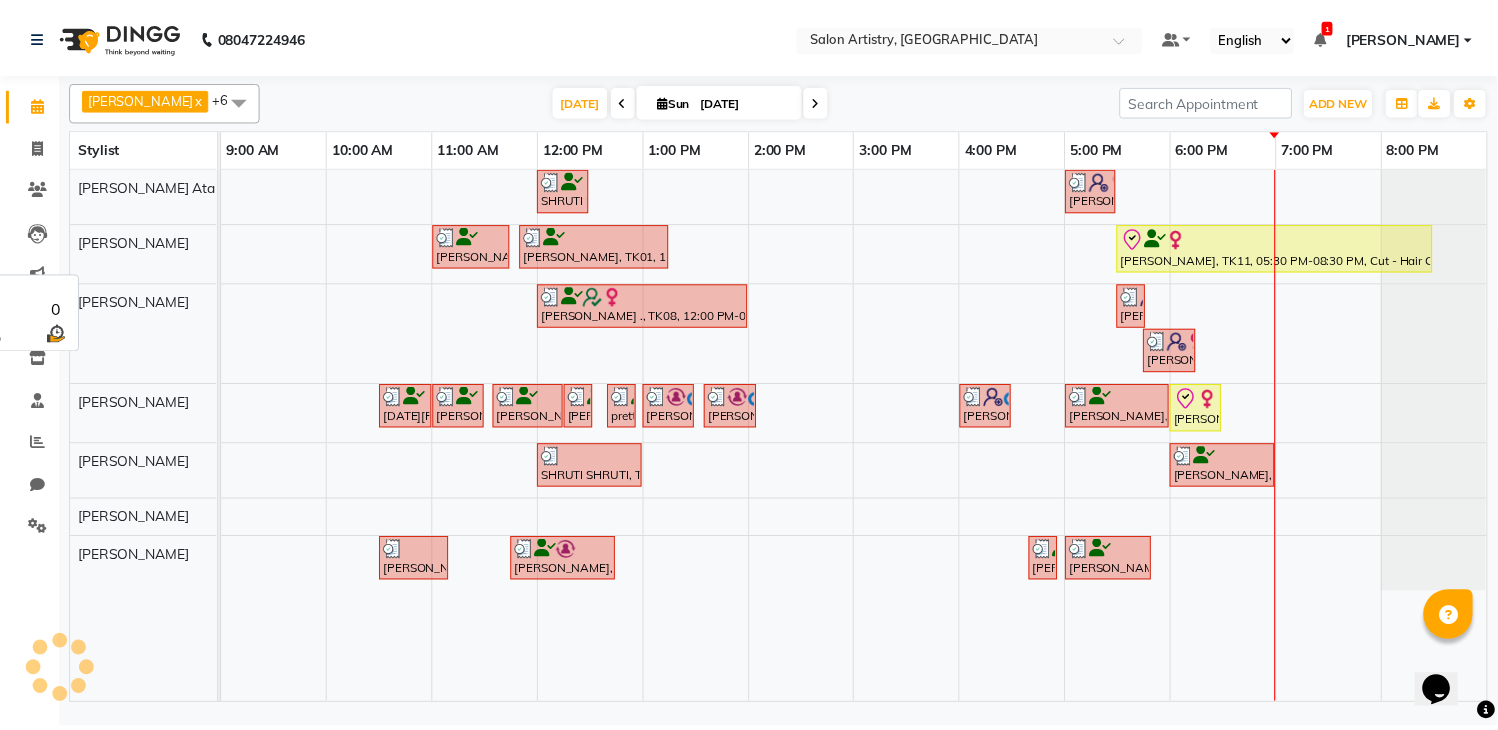 scroll, scrollTop: 0, scrollLeft: 0, axis: both 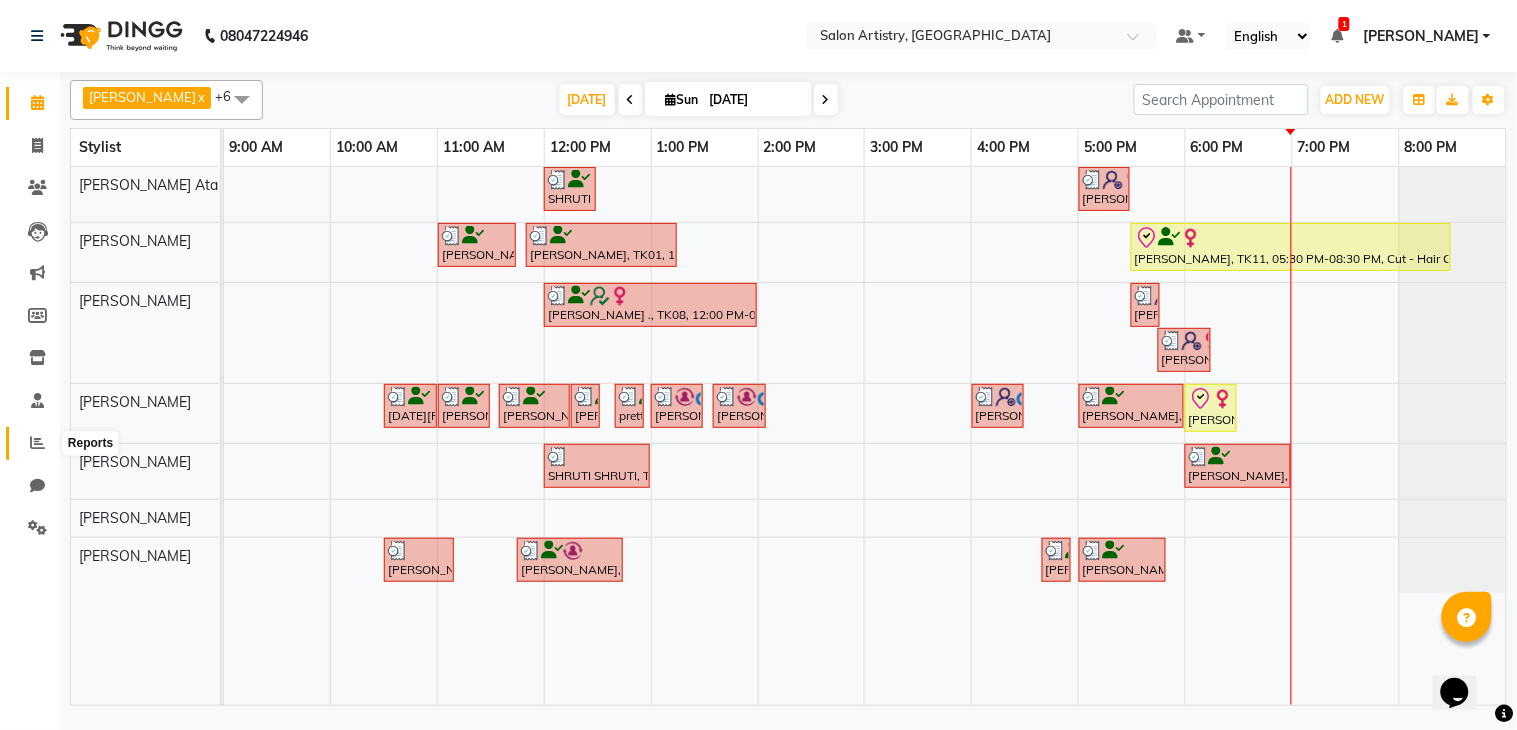 click 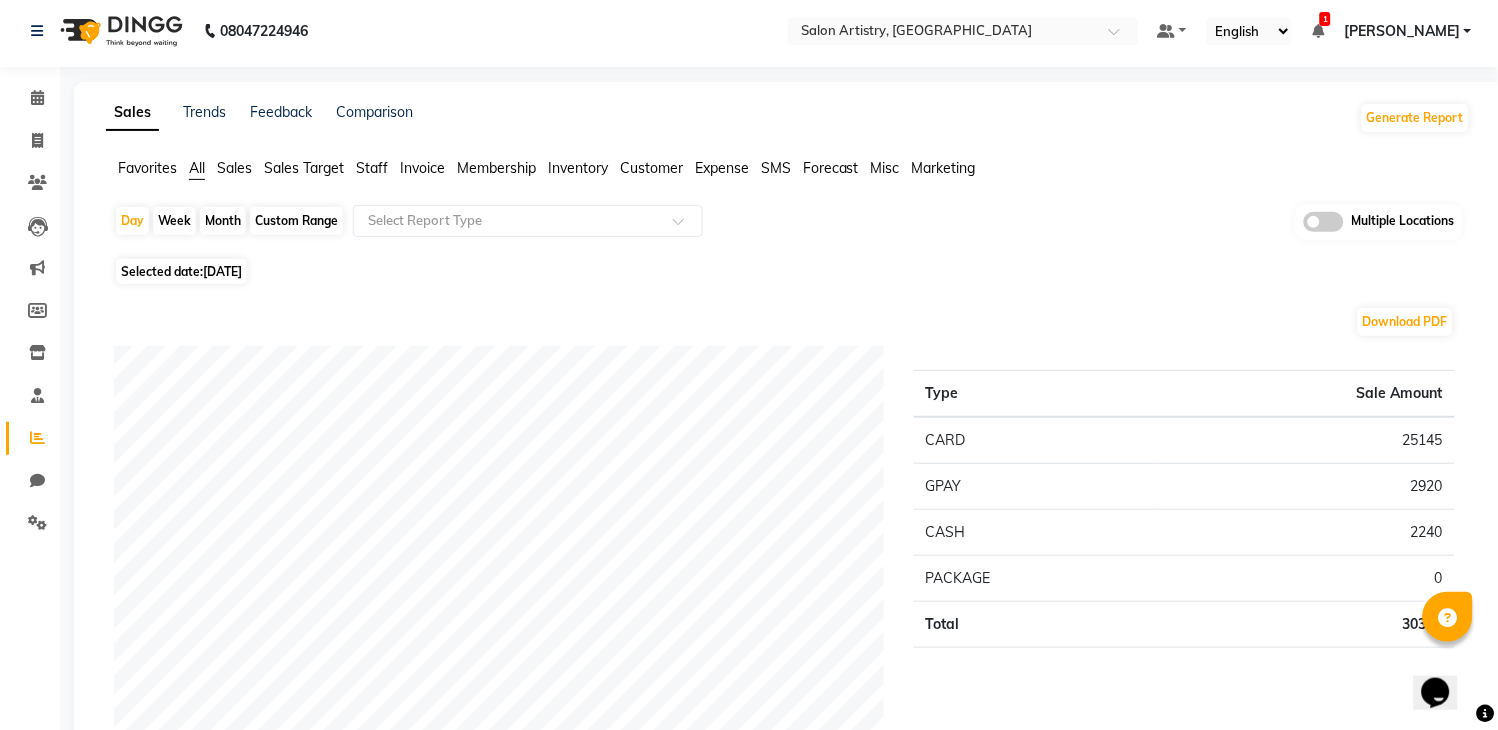 scroll, scrollTop: 0, scrollLeft: 0, axis: both 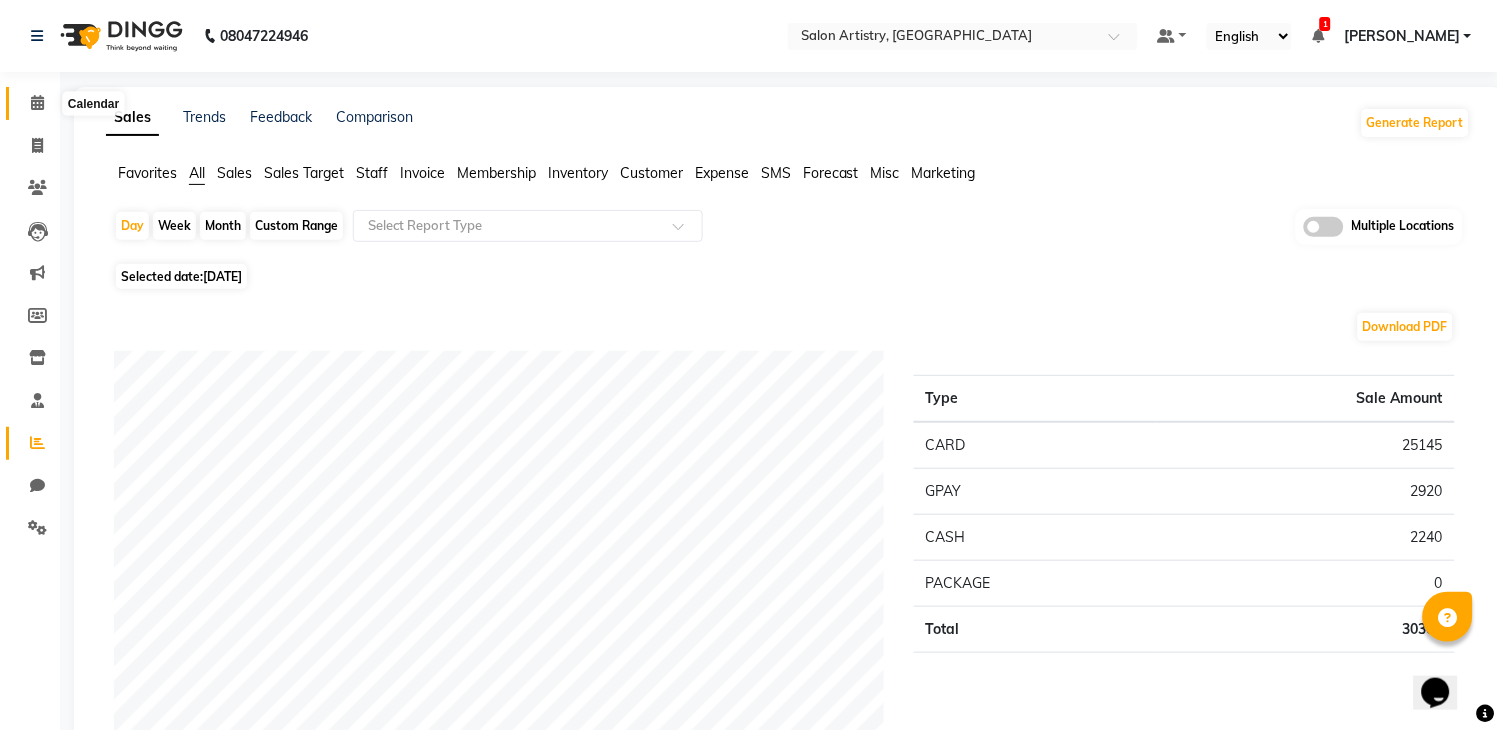 click 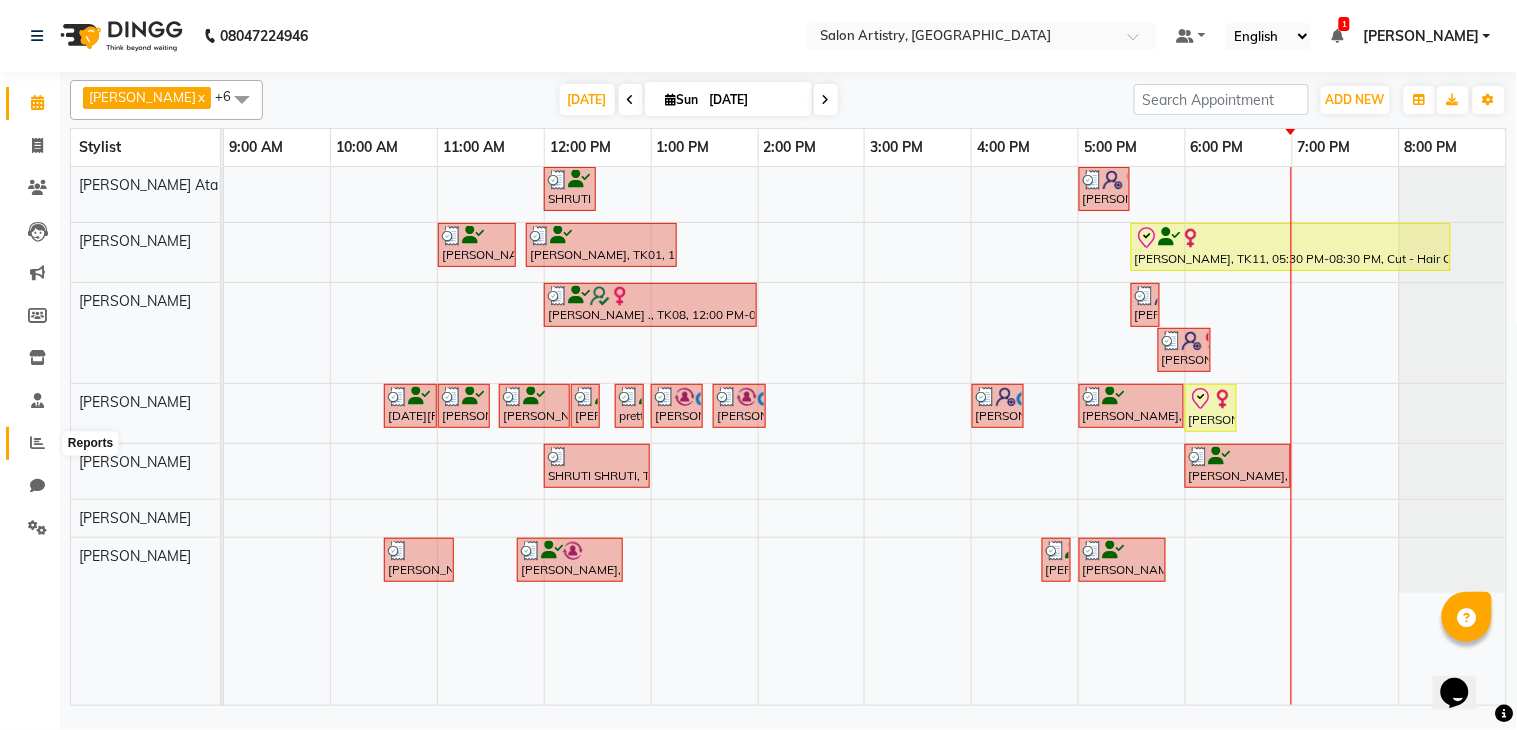 click 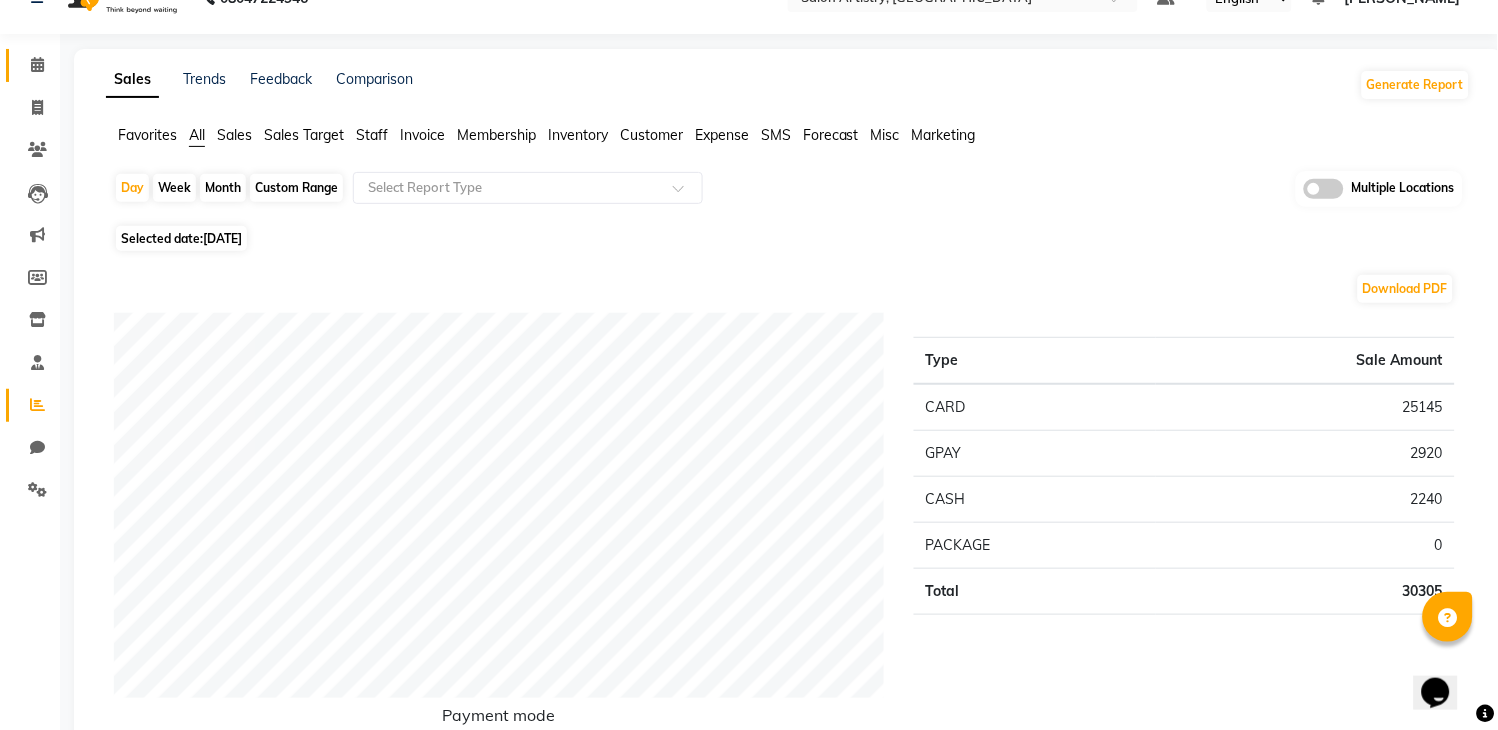 scroll, scrollTop: 0, scrollLeft: 0, axis: both 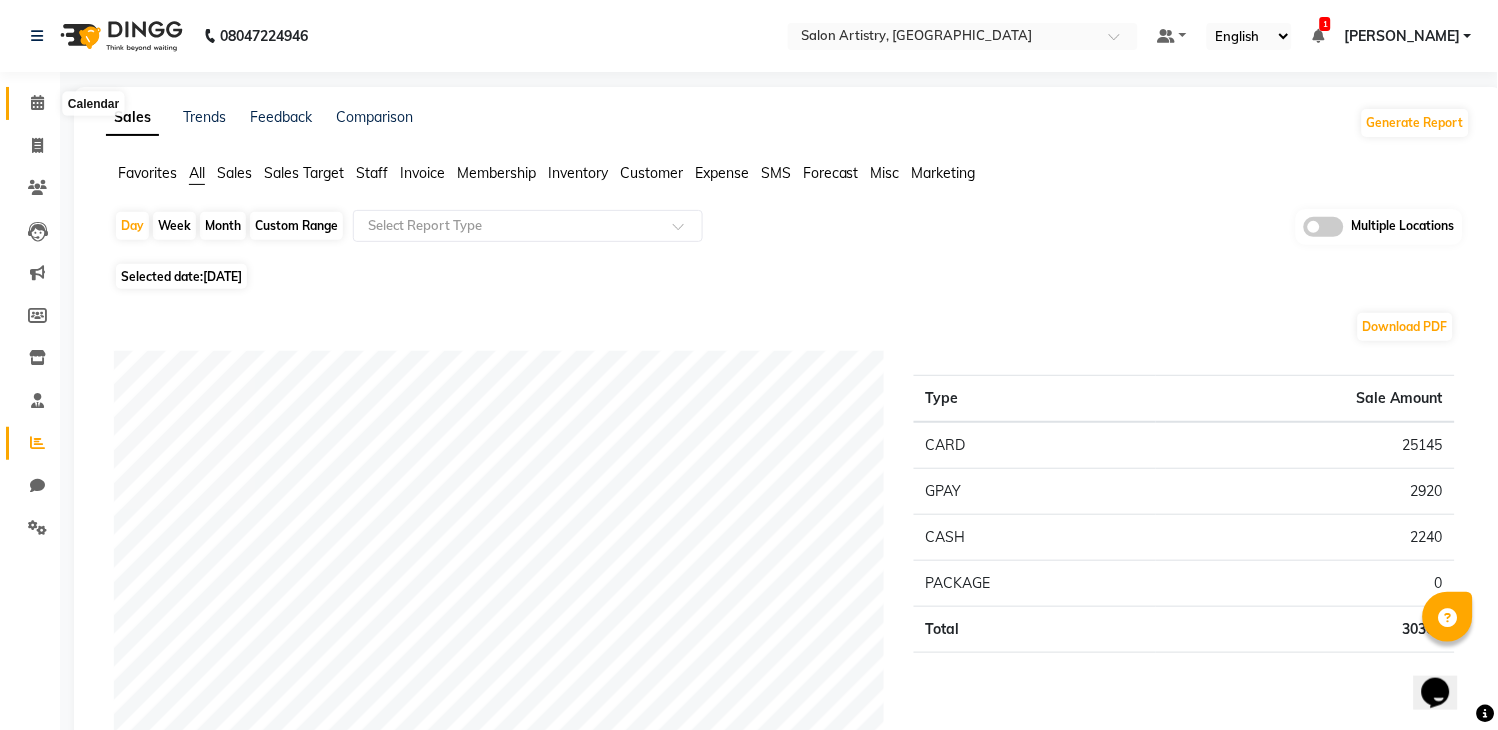 click 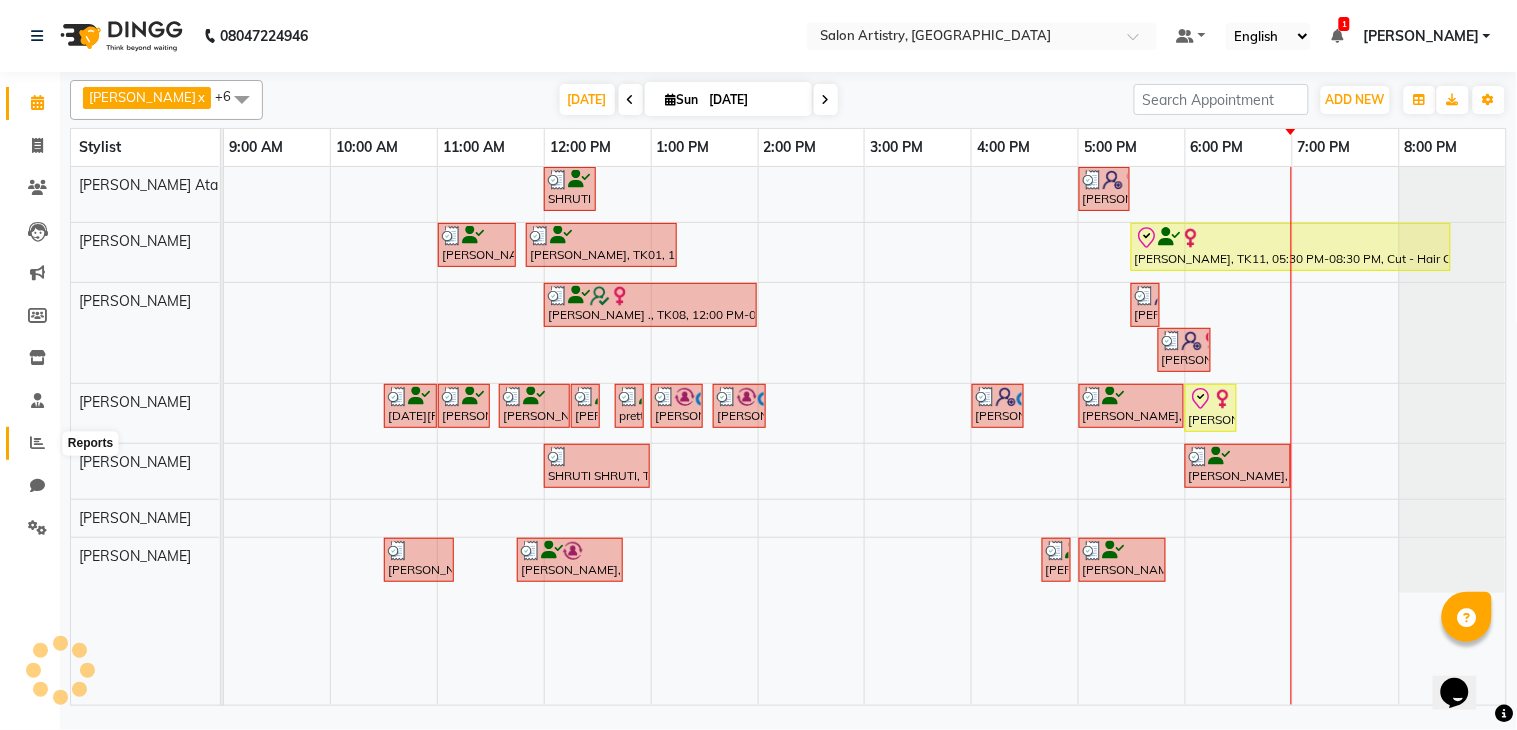 click 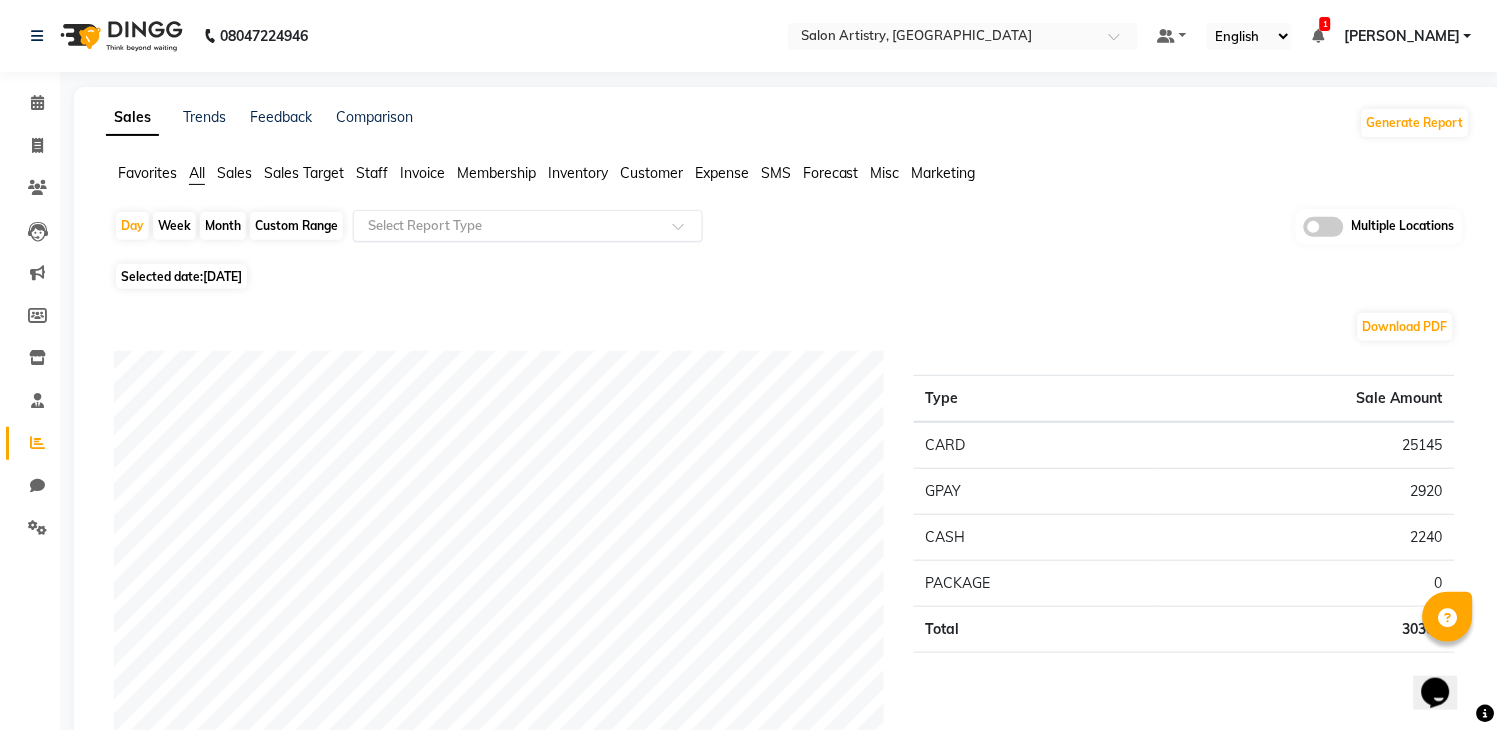 click 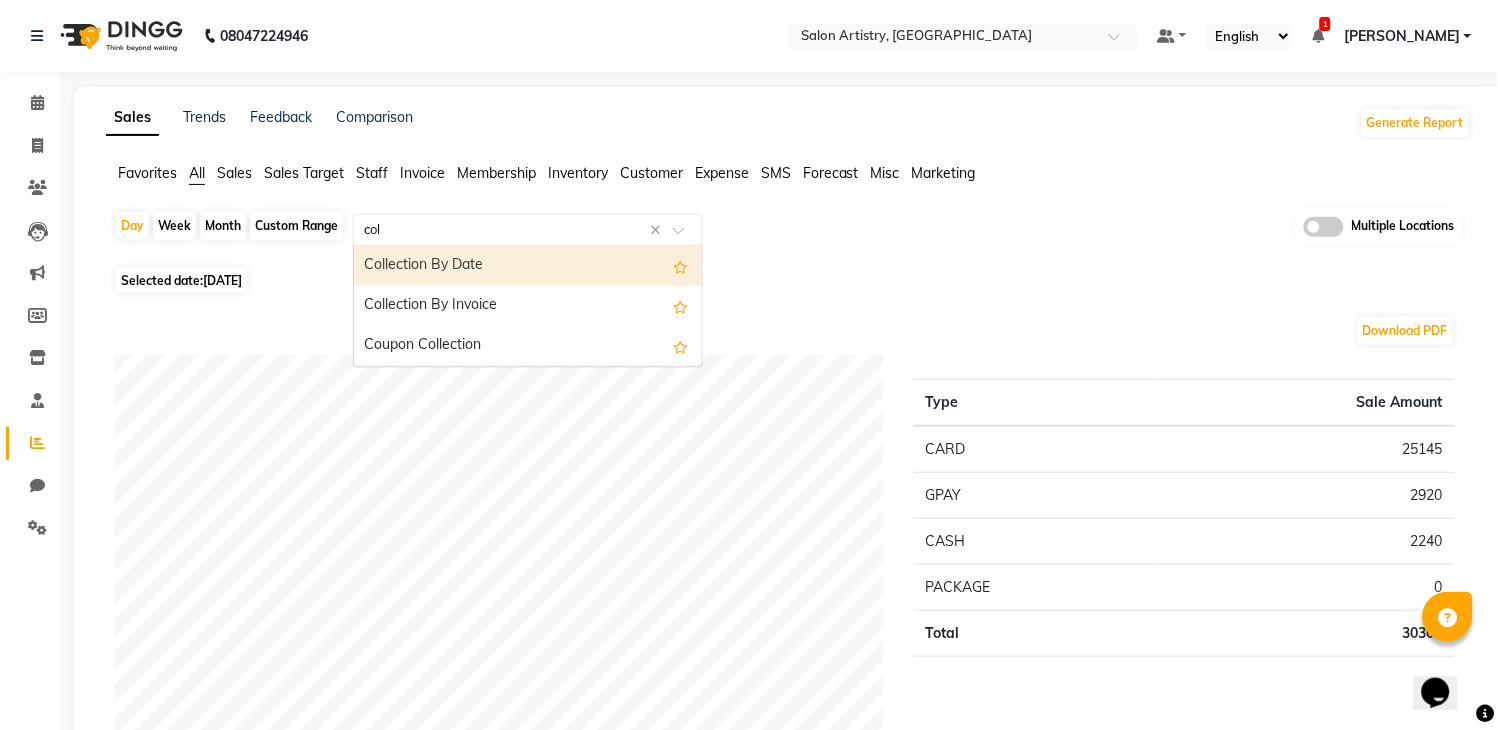 type on "coll" 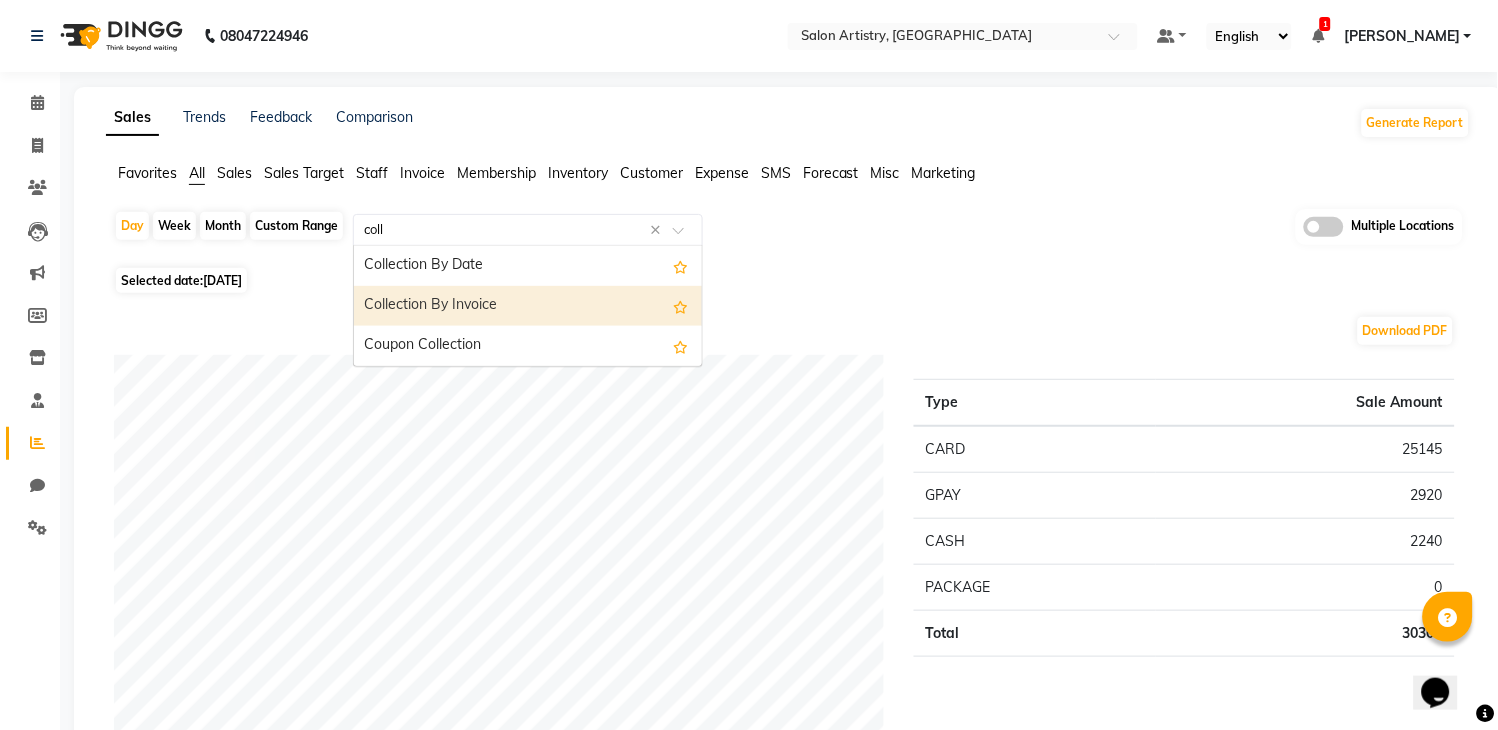 click on "Collection By Invoice" at bounding box center [528, 306] 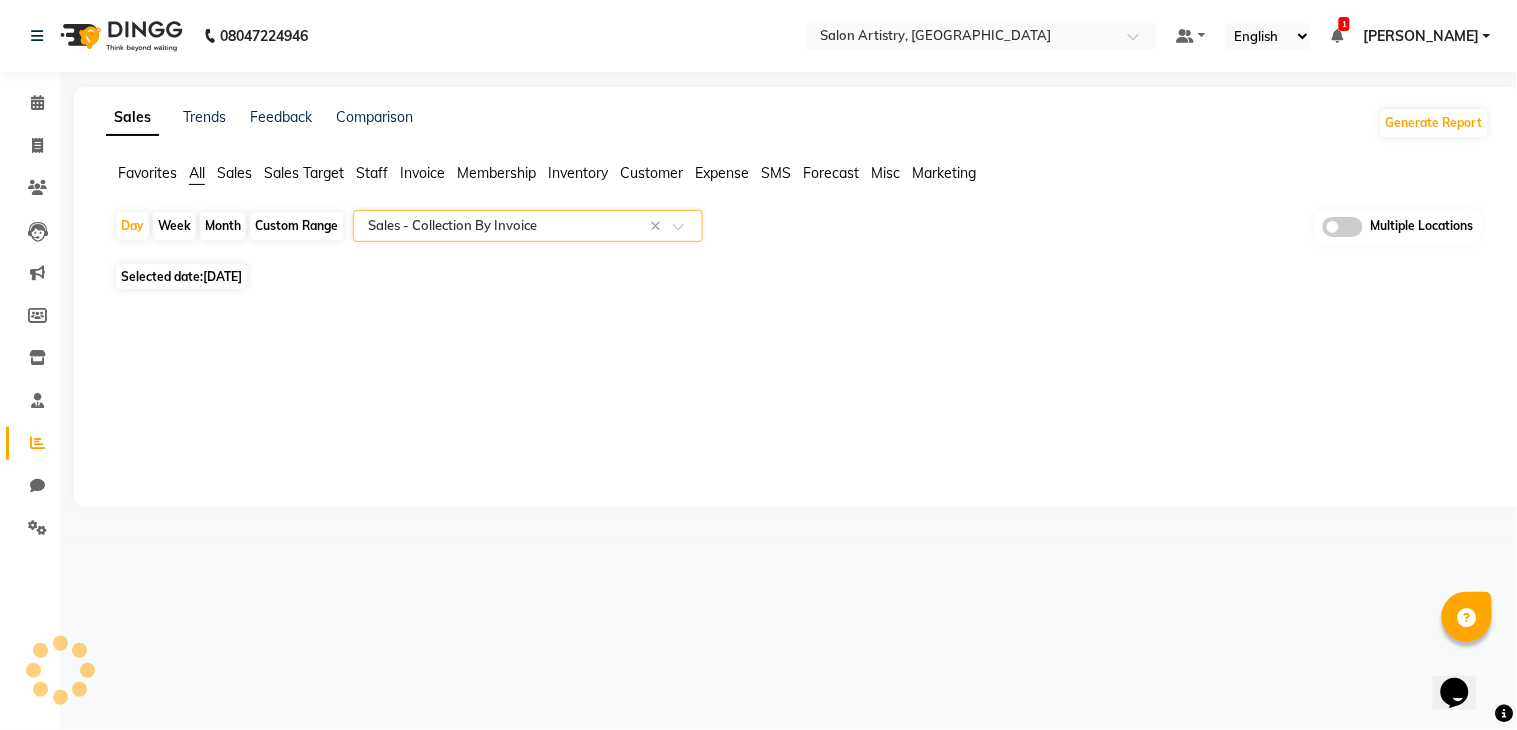 select on "full_report" 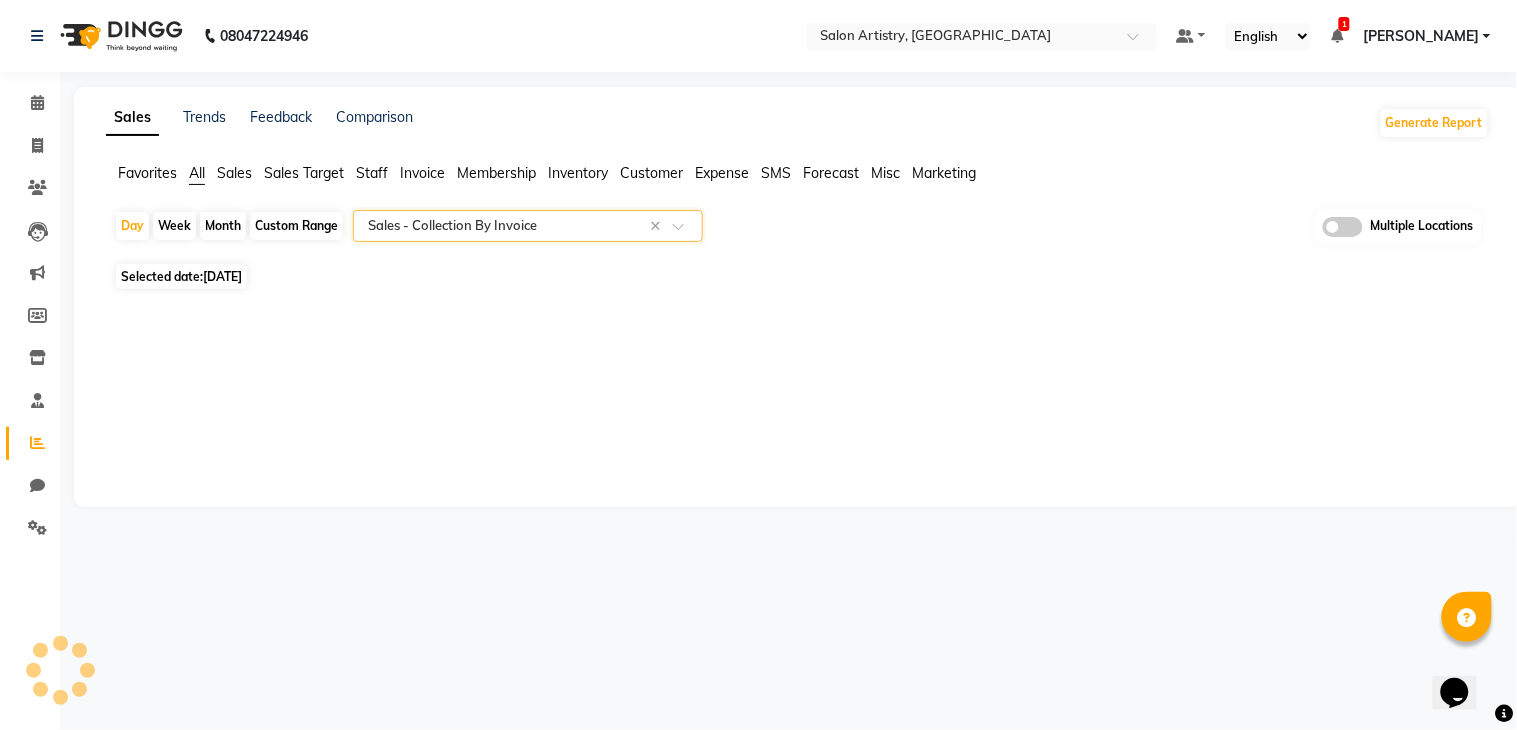 select on "csv" 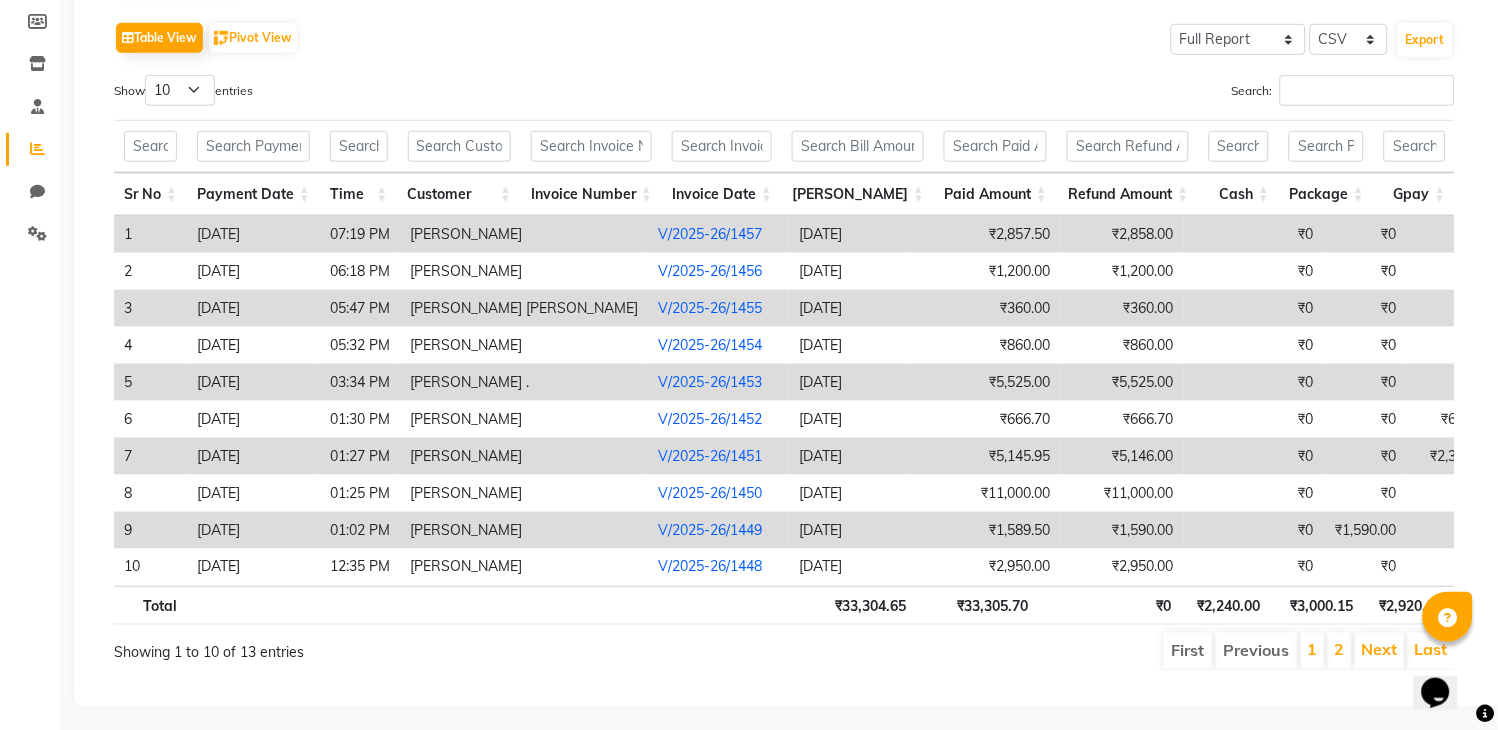 scroll, scrollTop: 333, scrollLeft: 0, axis: vertical 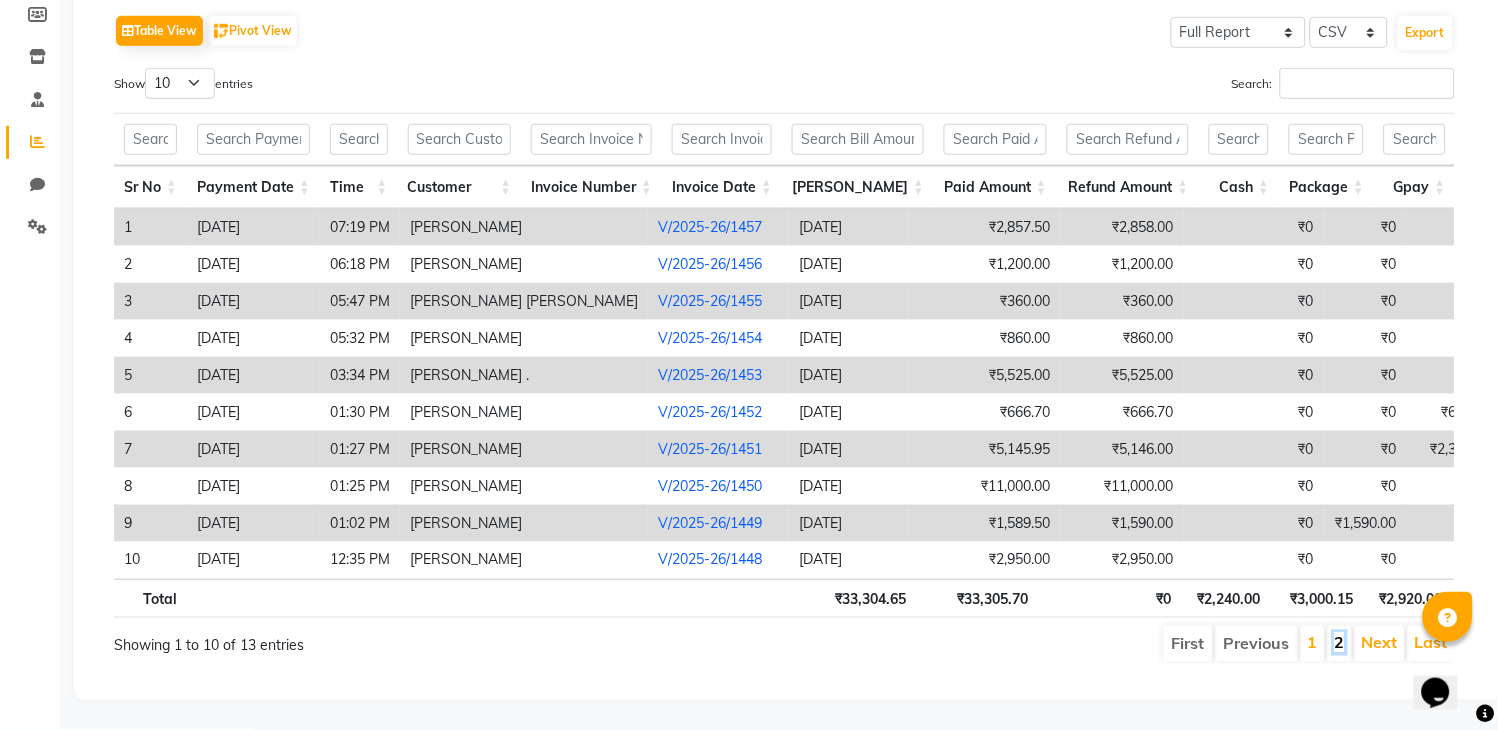 click on "2" at bounding box center (1340, 643) 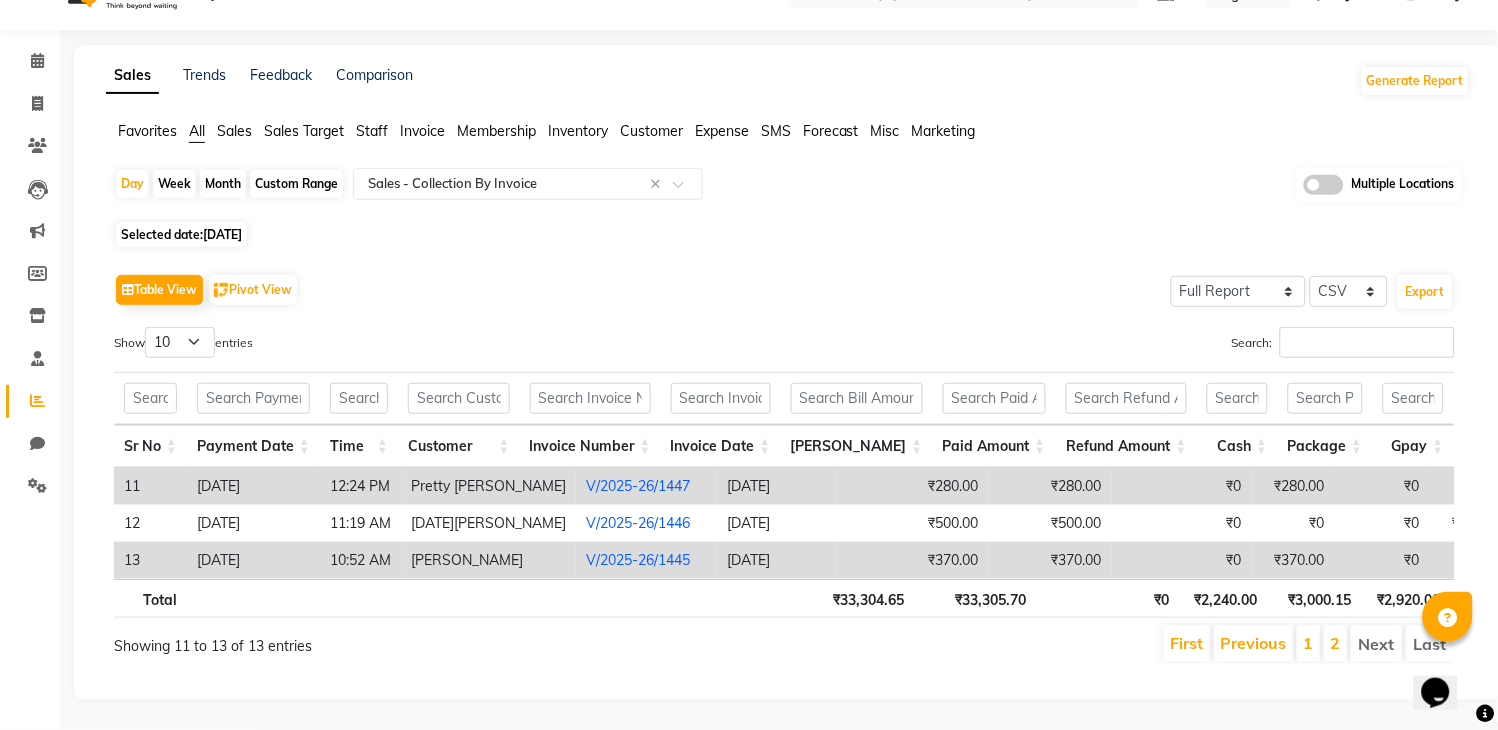 scroll, scrollTop: 80, scrollLeft: 0, axis: vertical 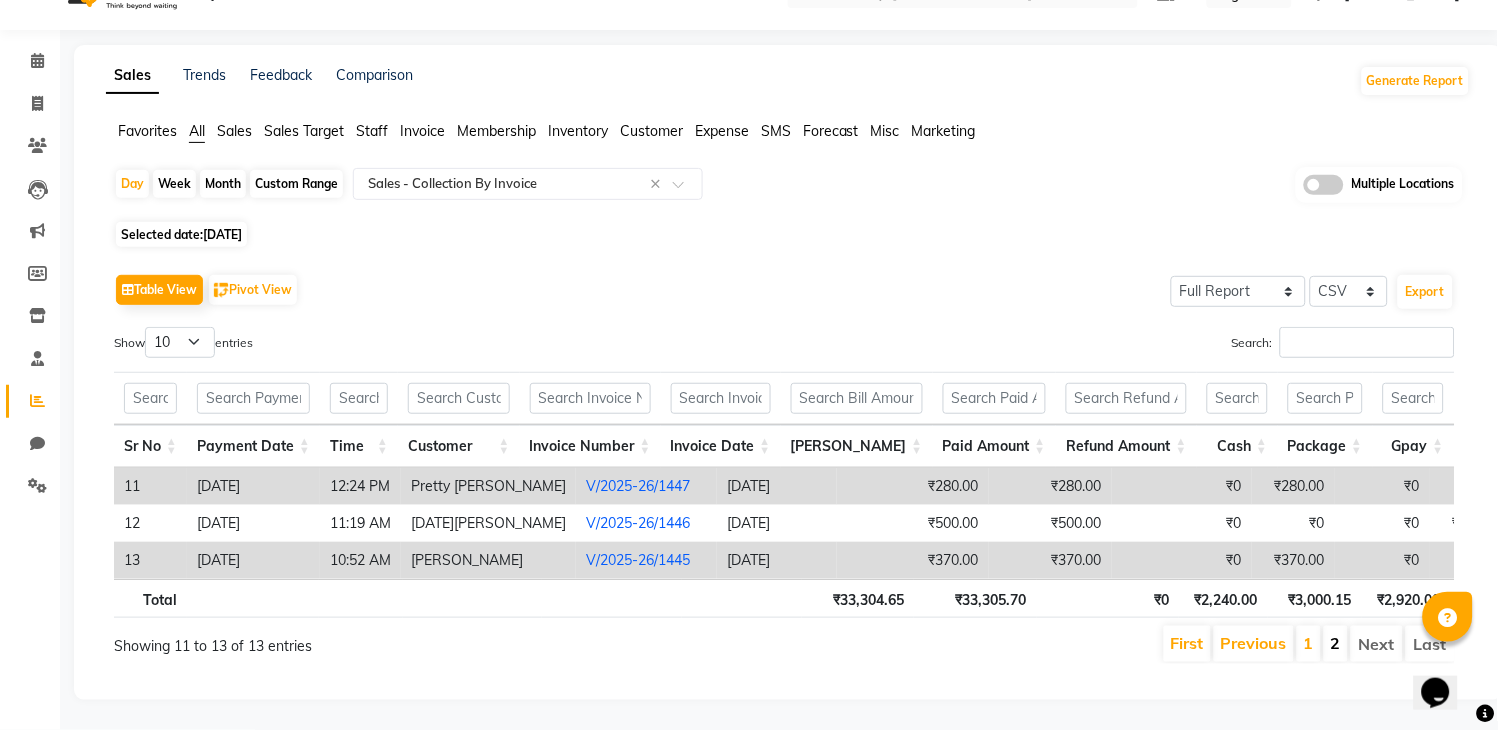 click on "2" at bounding box center [1336, 643] 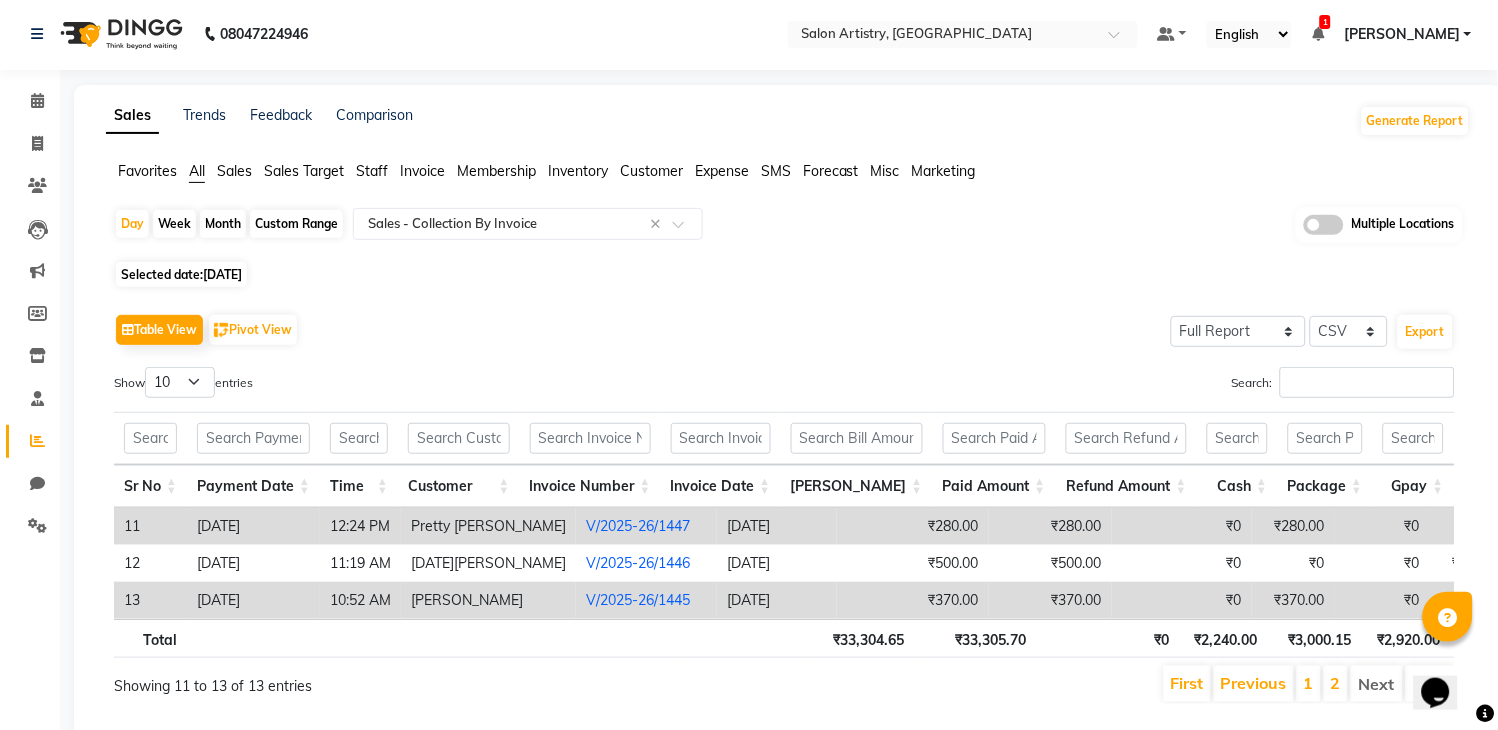 scroll, scrollTop: 0, scrollLeft: 0, axis: both 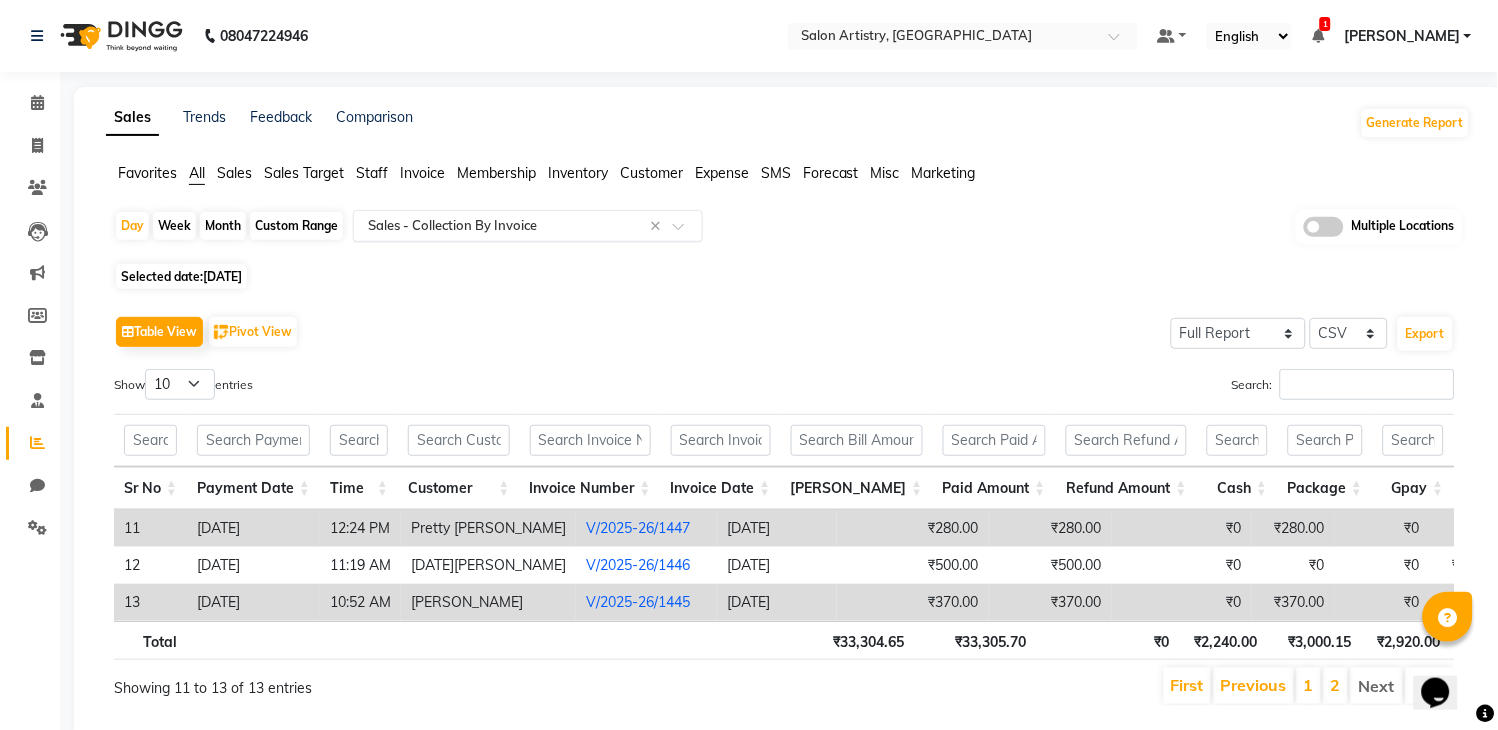 click 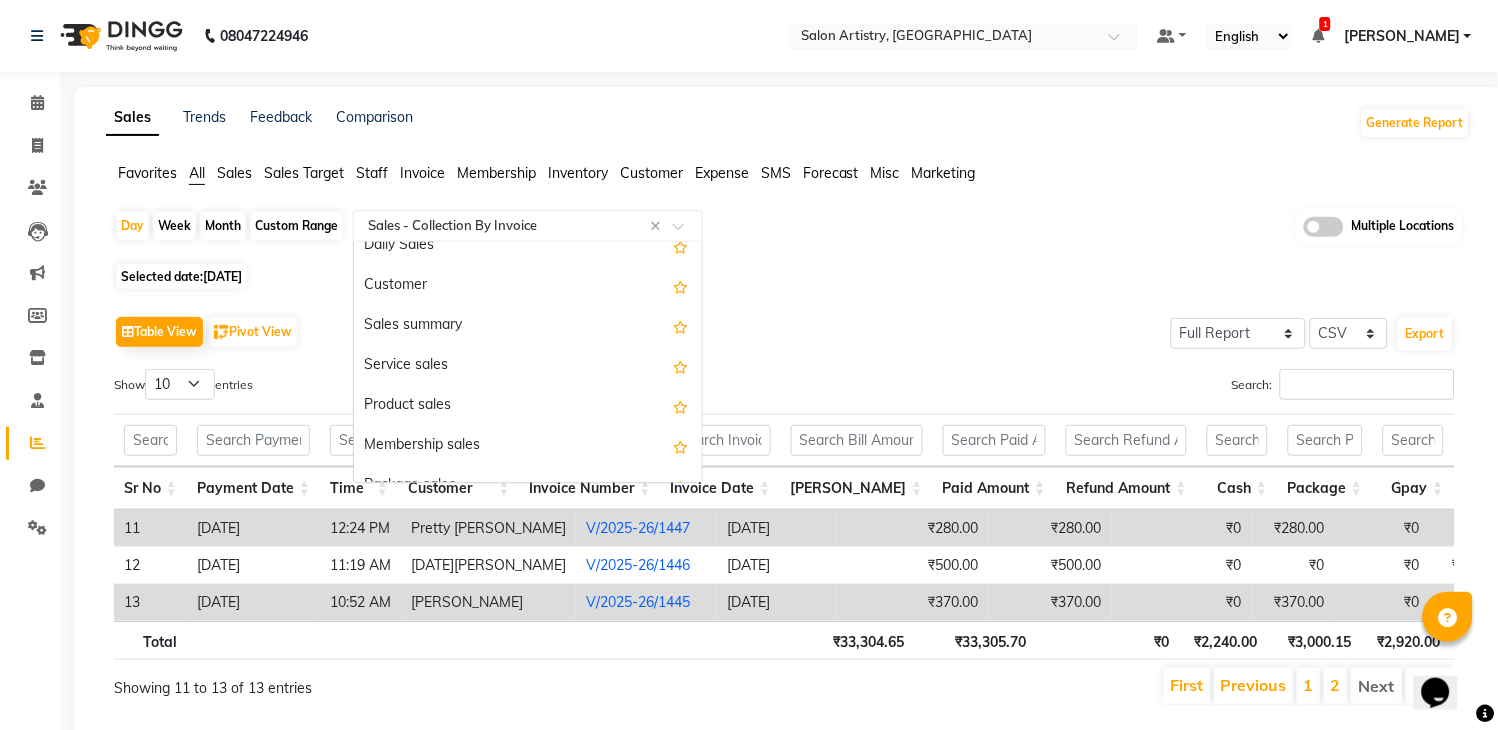 scroll, scrollTop: 0, scrollLeft: 0, axis: both 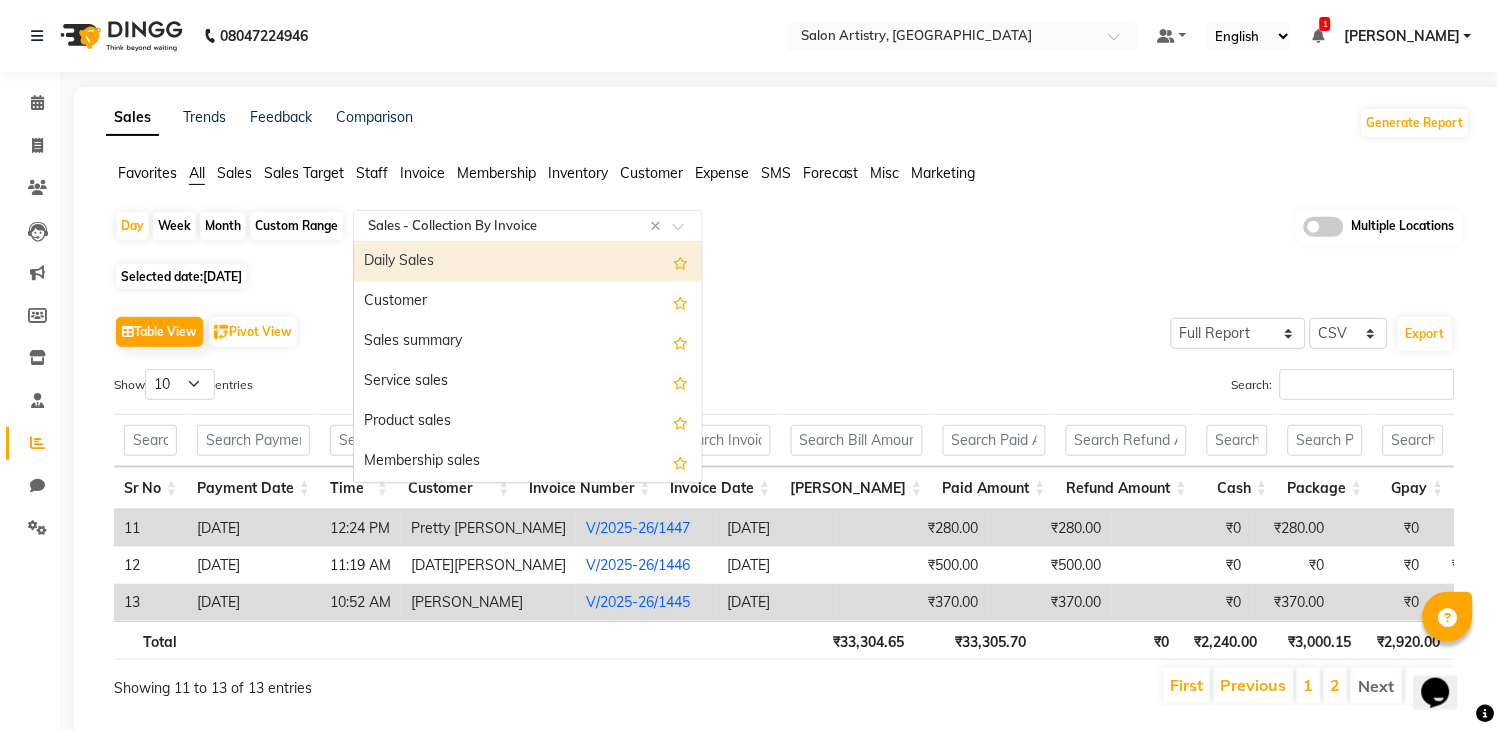 click on "Daily Sales" at bounding box center [528, 262] 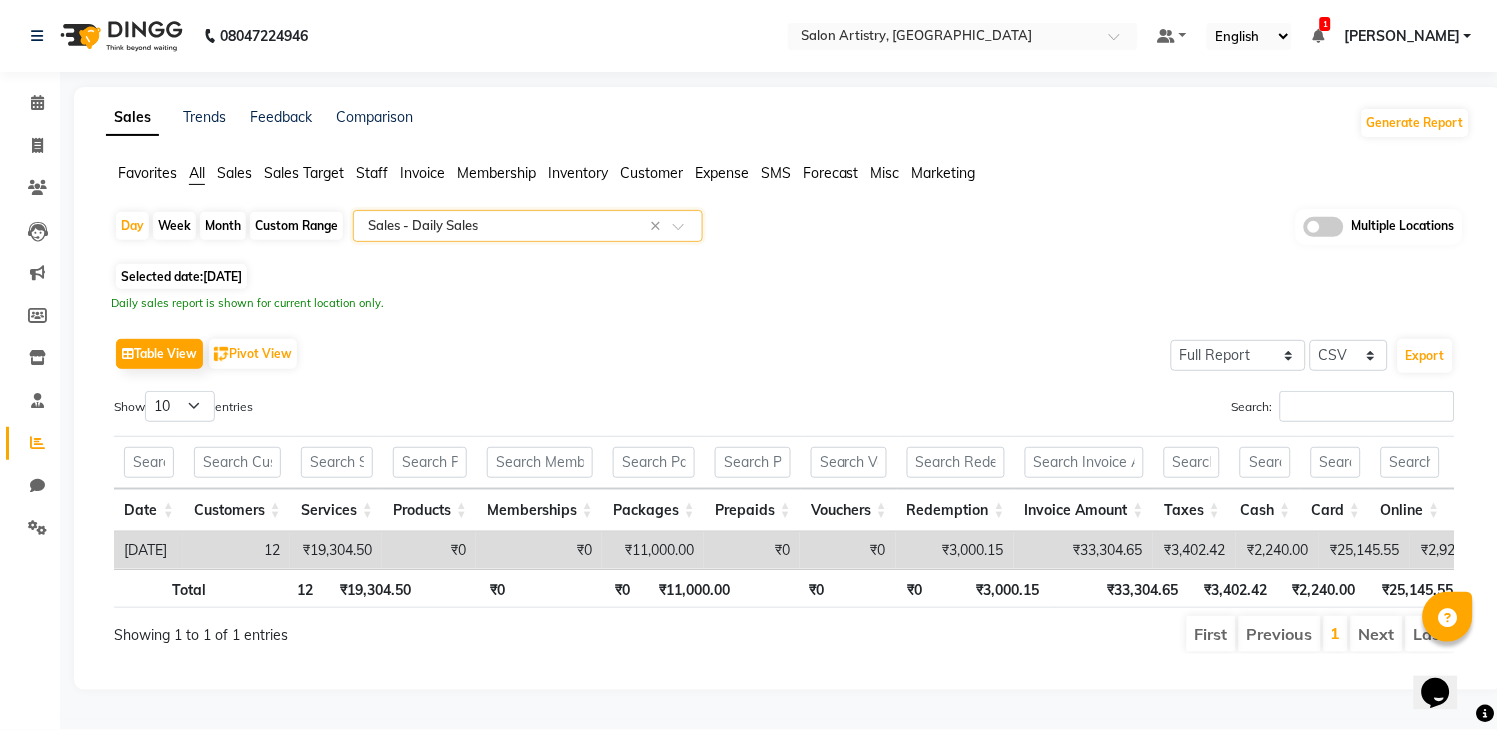 scroll, scrollTop: 27, scrollLeft: 0, axis: vertical 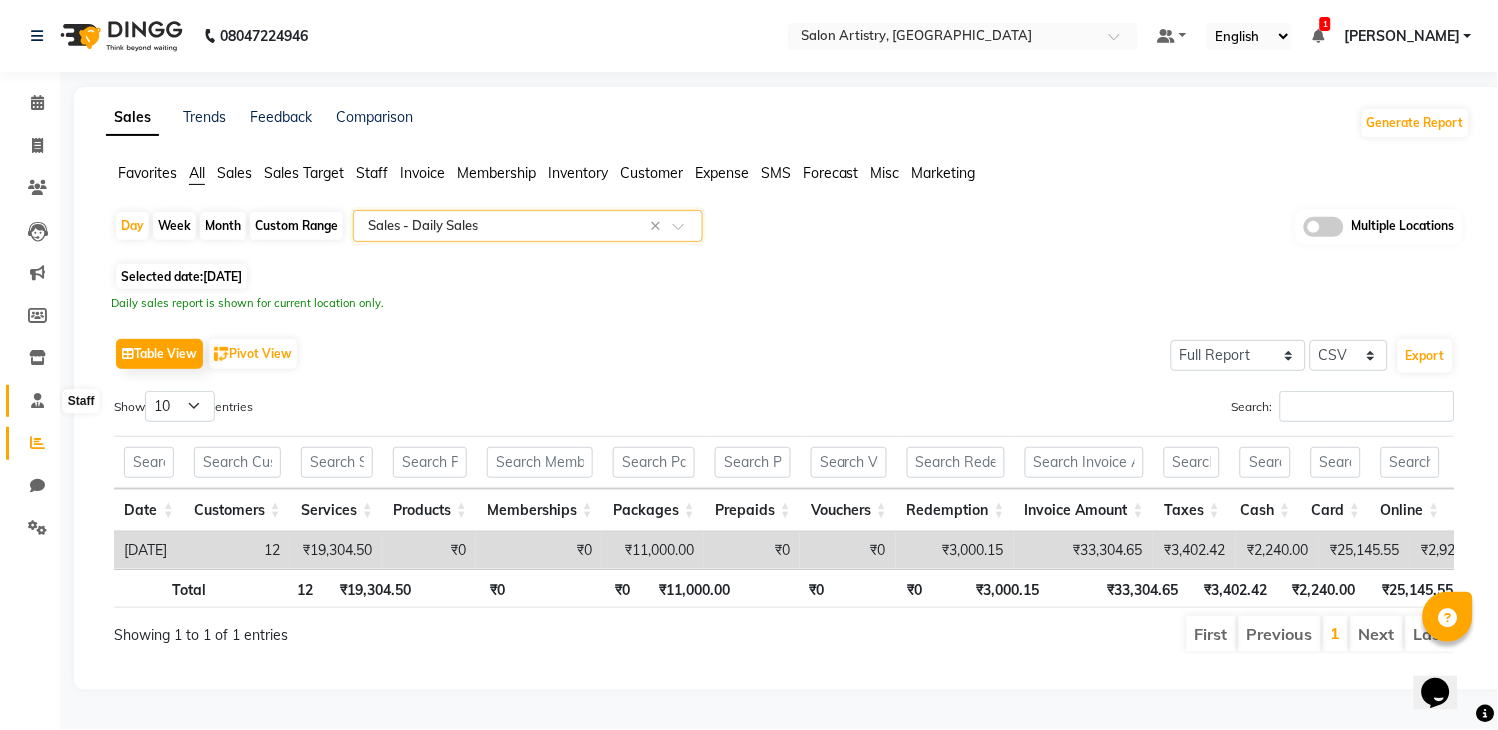 click 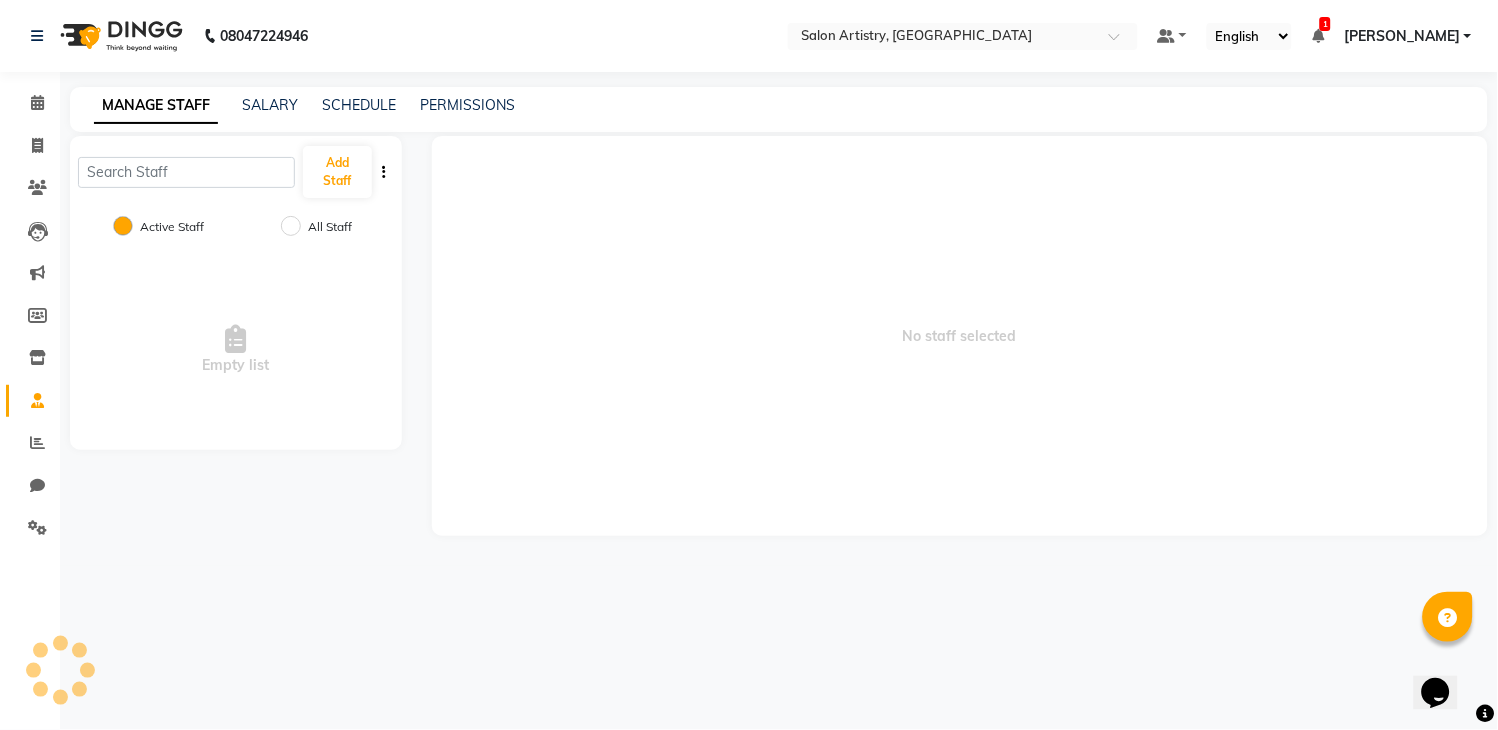 scroll, scrollTop: 0, scrollLeft: 0, axis: both 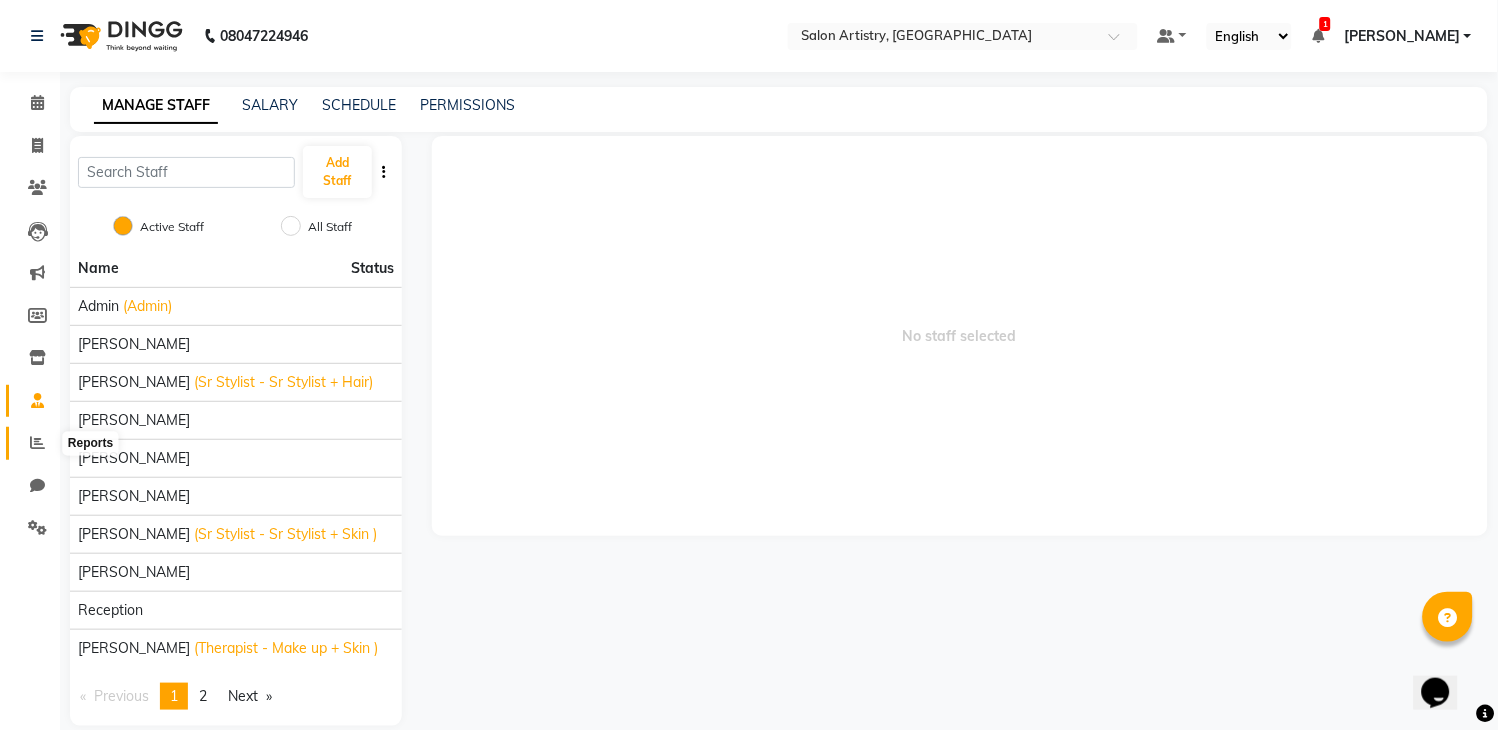 click 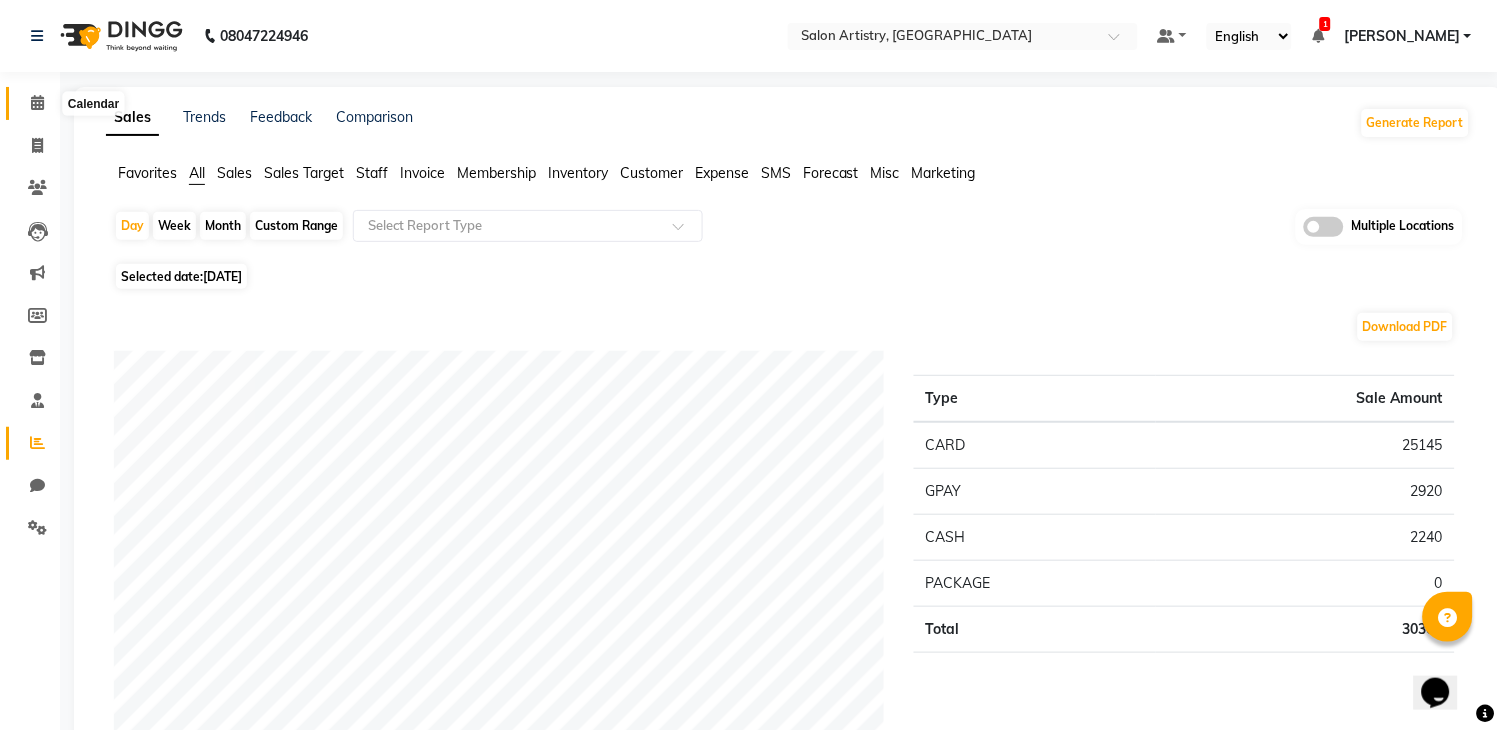 click 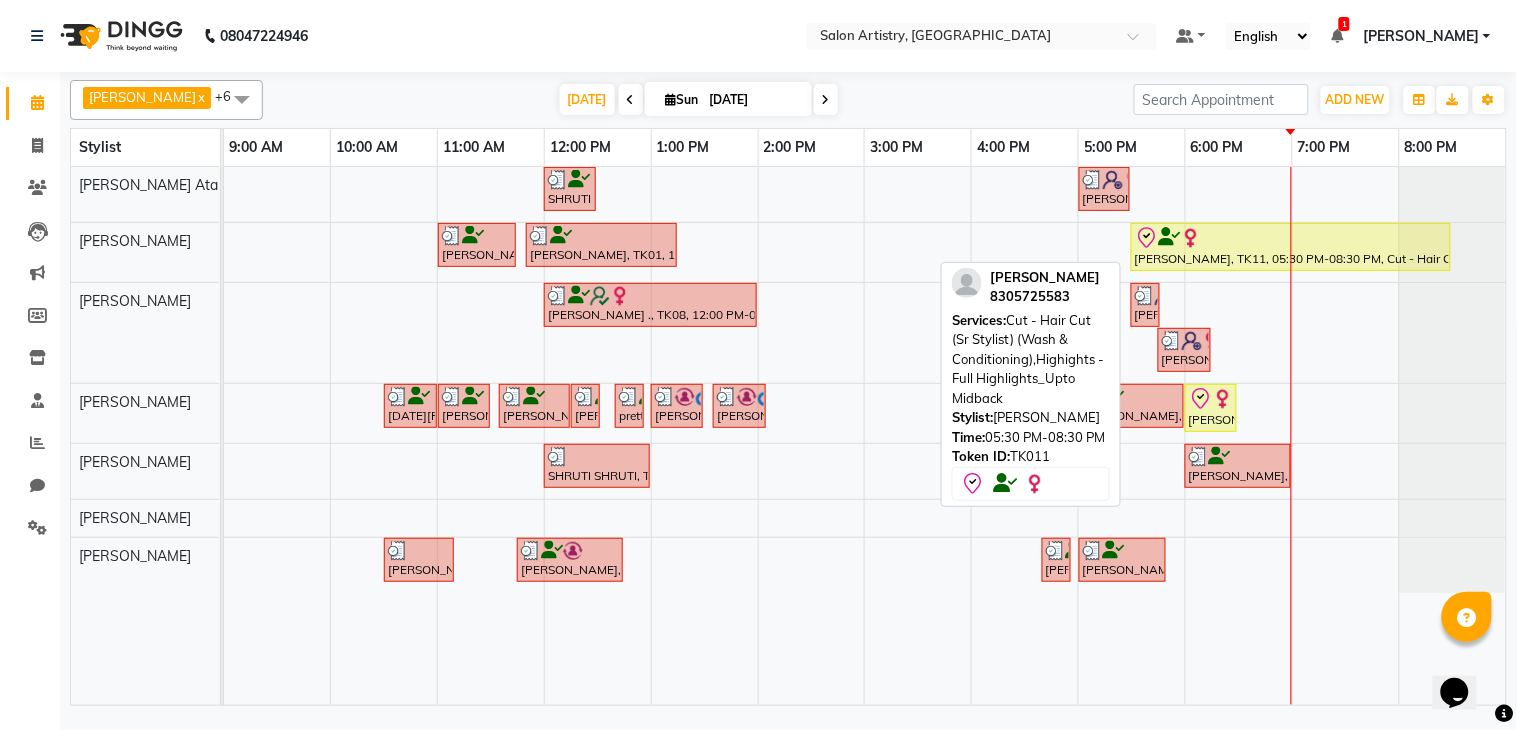 click on "[PERSON_NAME], TK11, 05:30 PM-08:30 PM, Cut - Hair Cut (Sr Stylist) (Wash & Conditioning),Highights - Full Highlights_Upto Midback" at bounding box center [1291, 247] 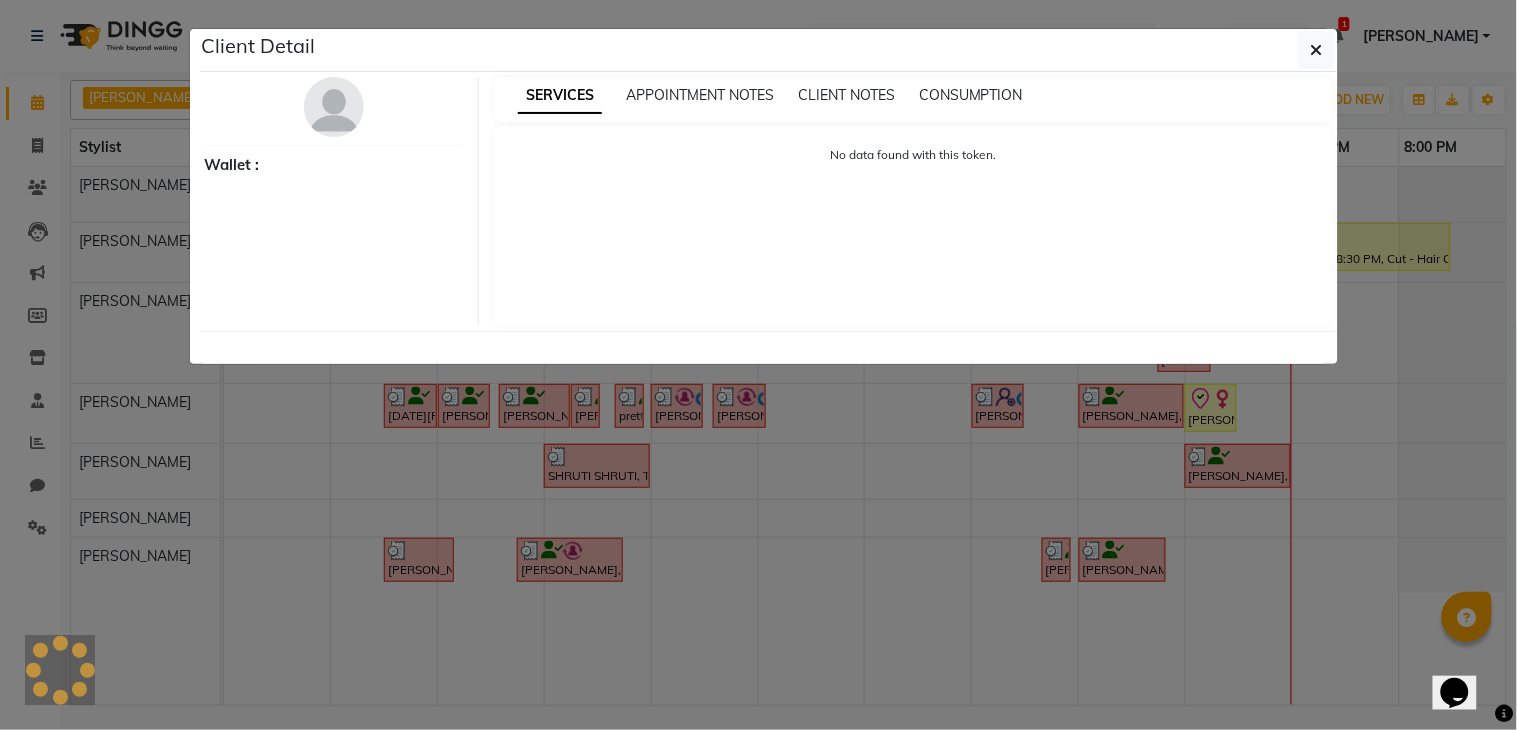 select on "8" 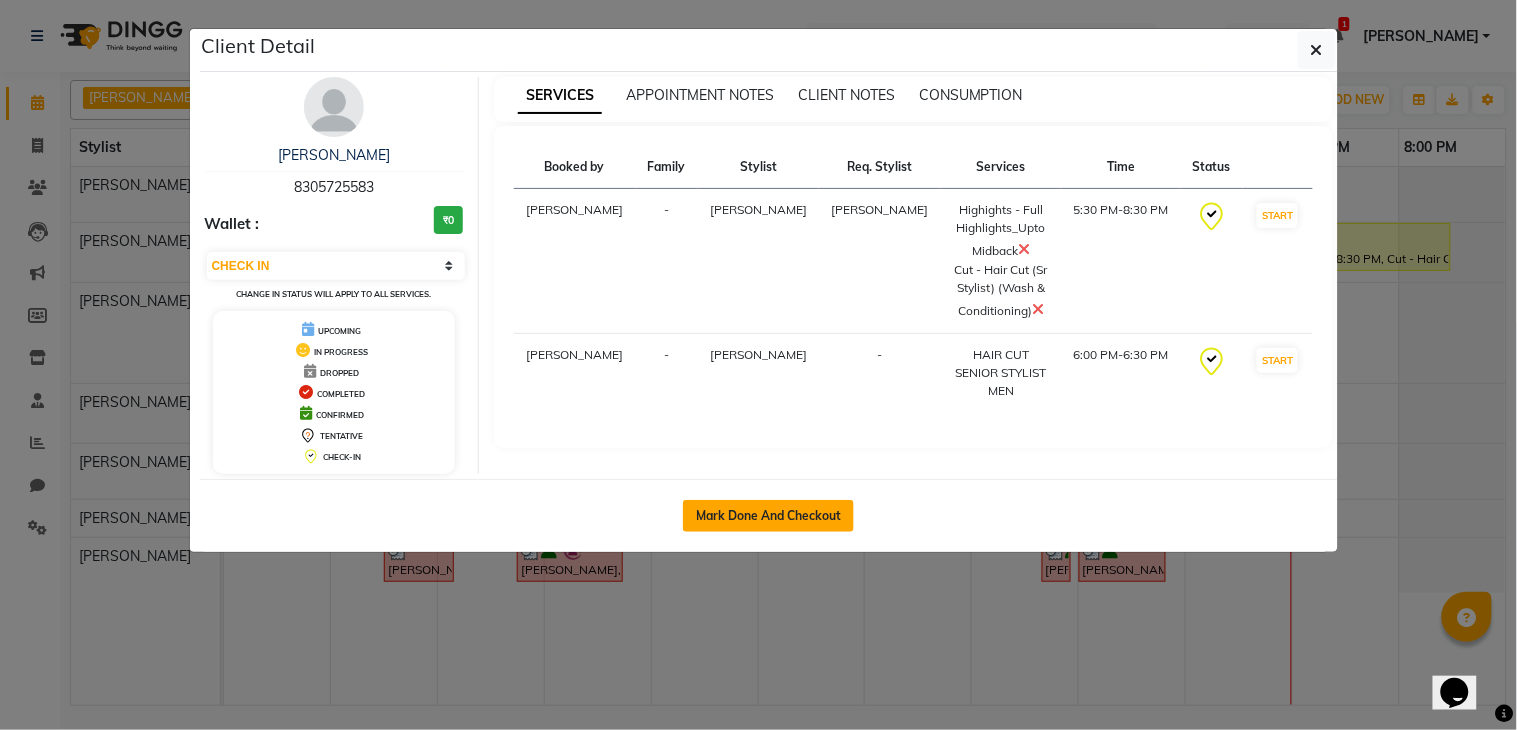 click on "Mark Done And Checkout" 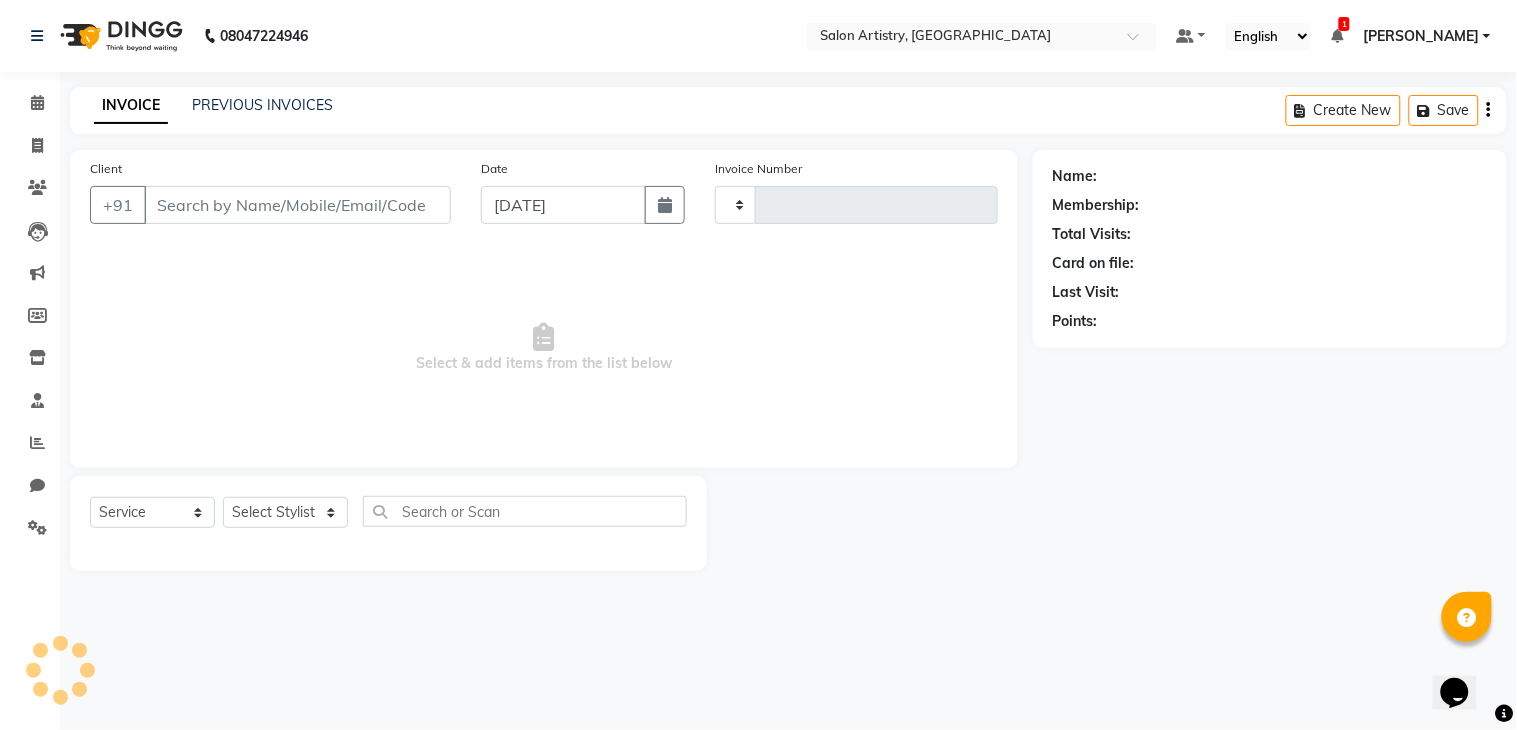 type on "1458" 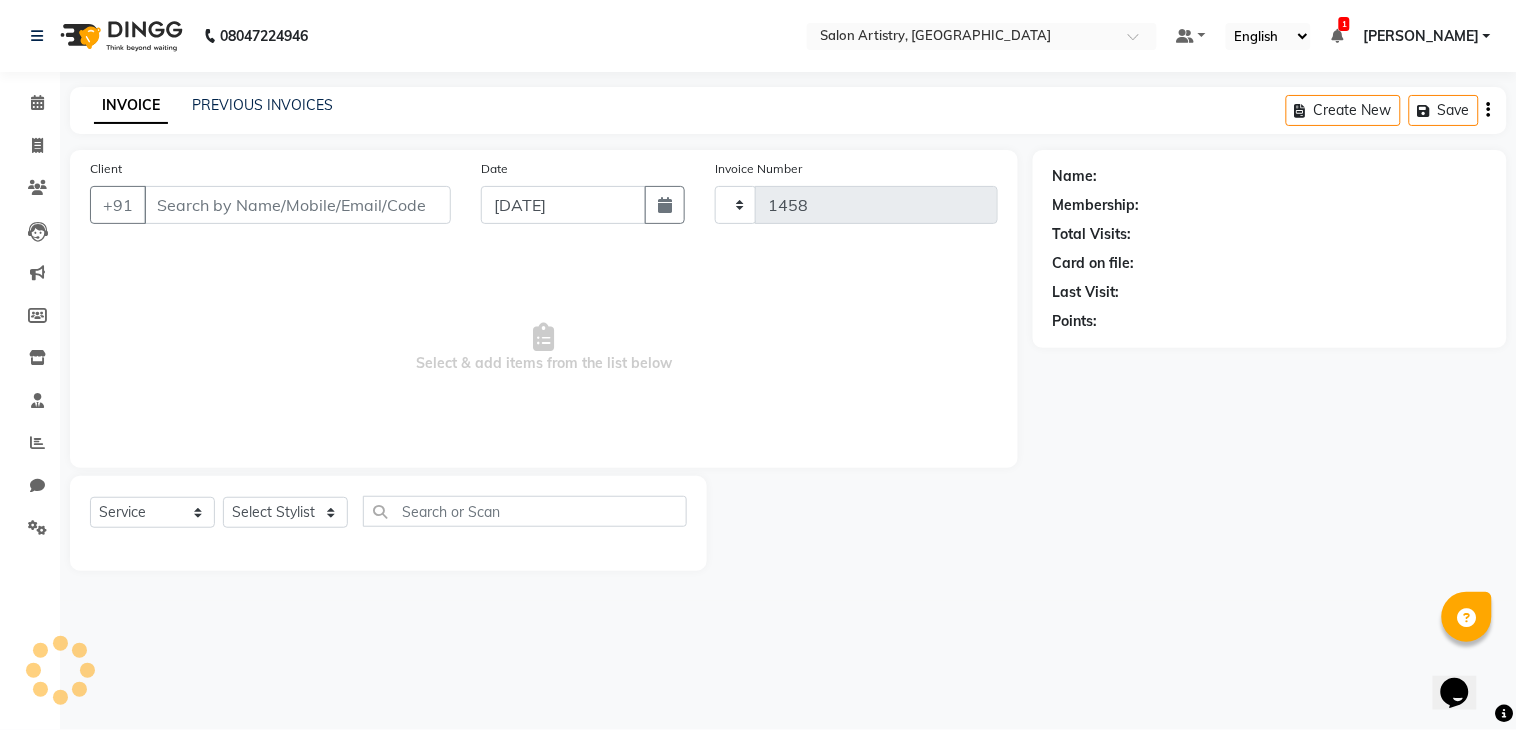 select on "8285" 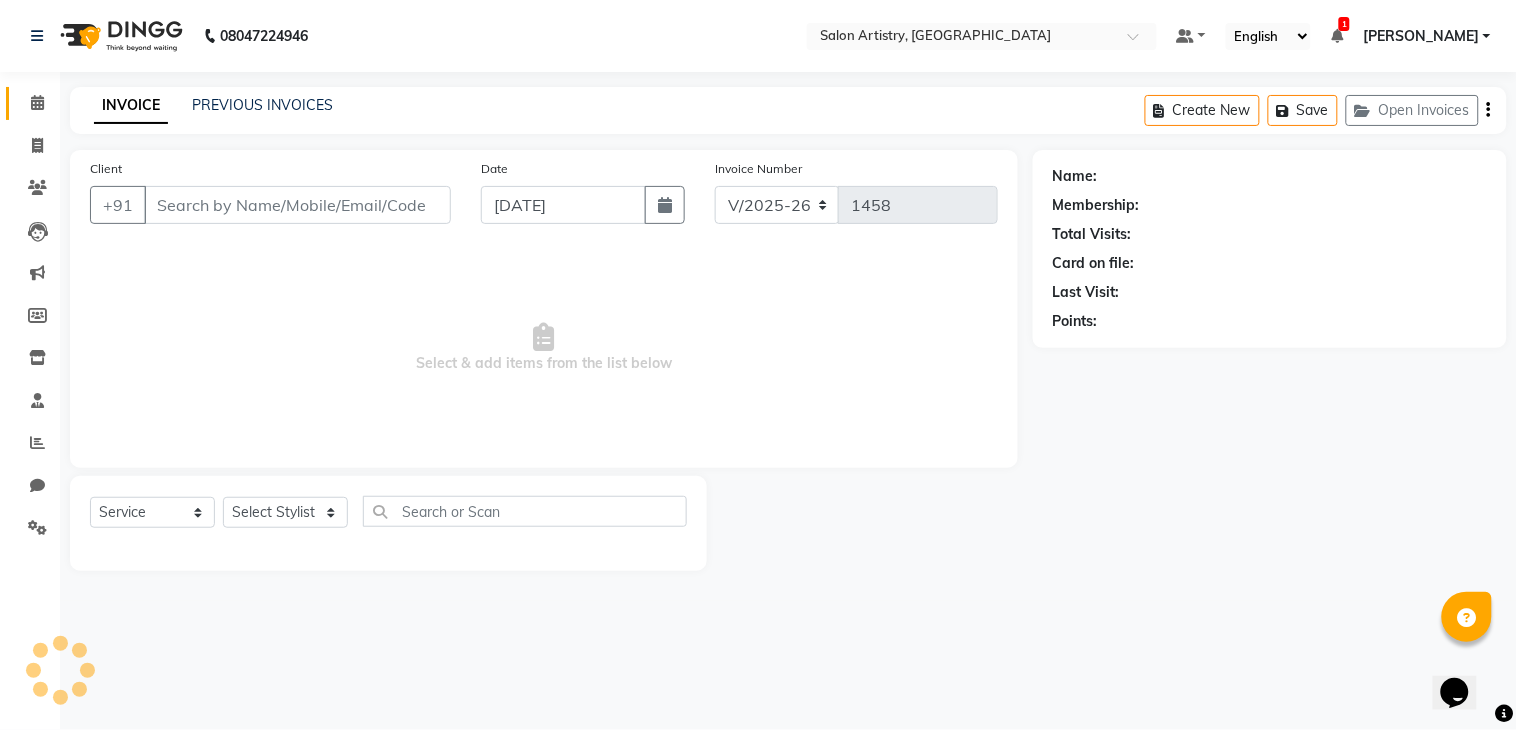 type on "8305725583" 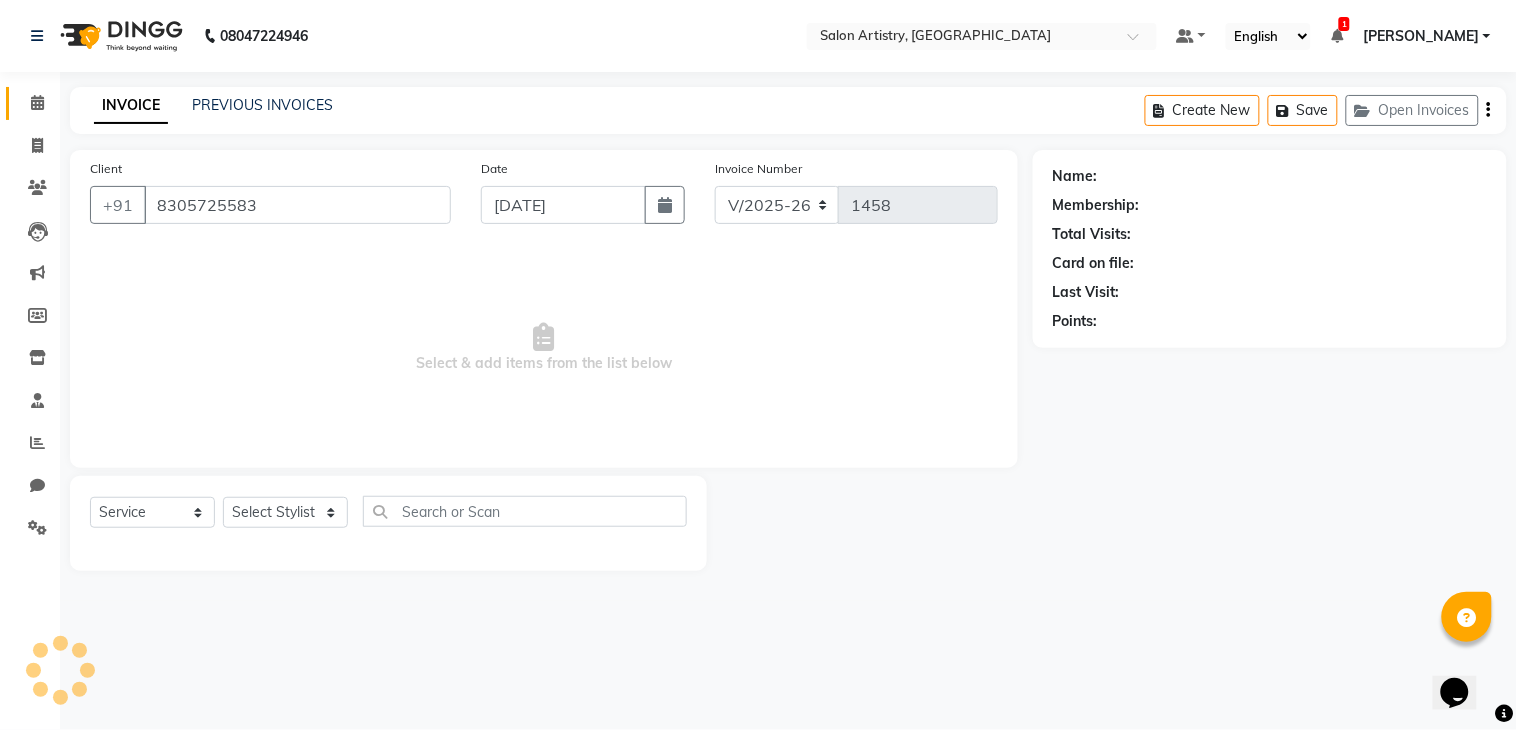 select on "79861" 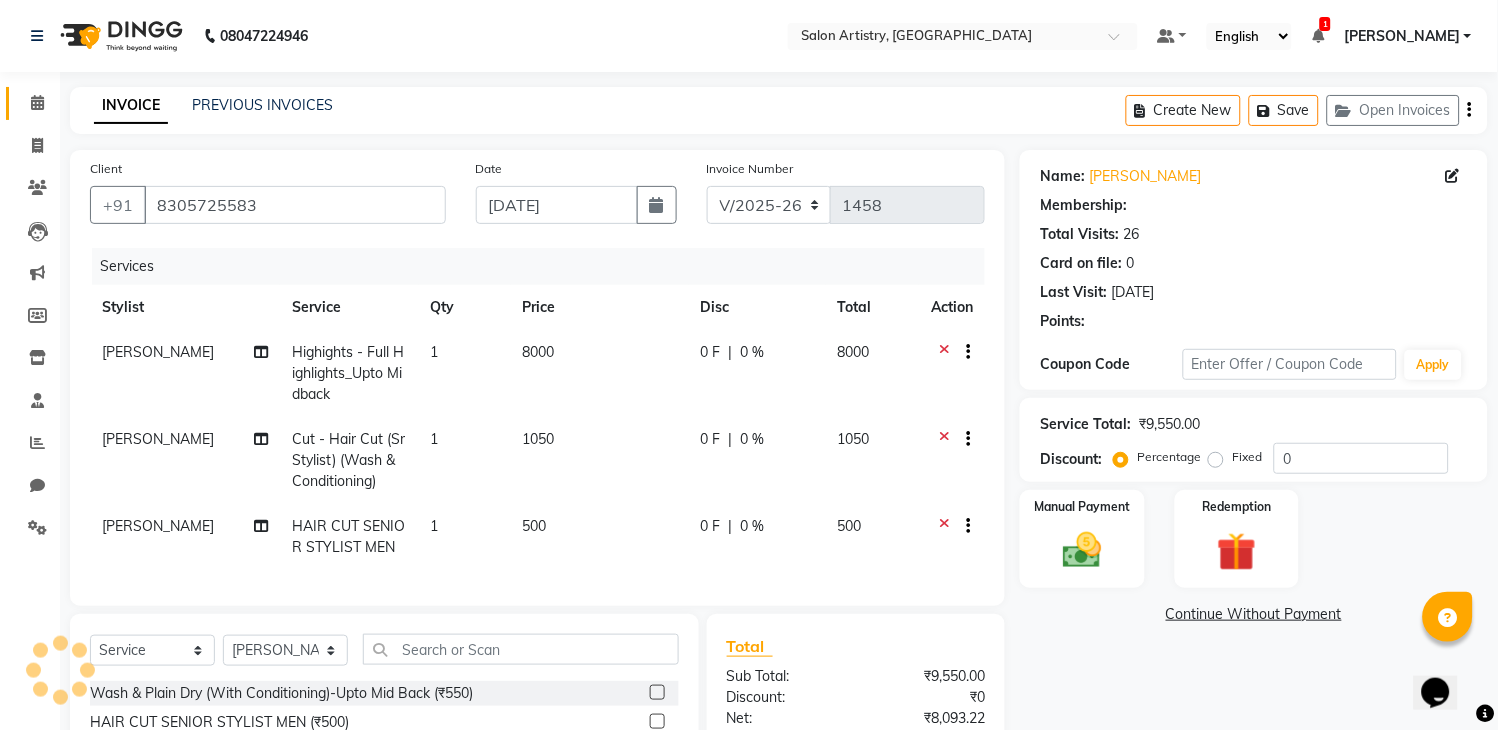 select on "1: Object" 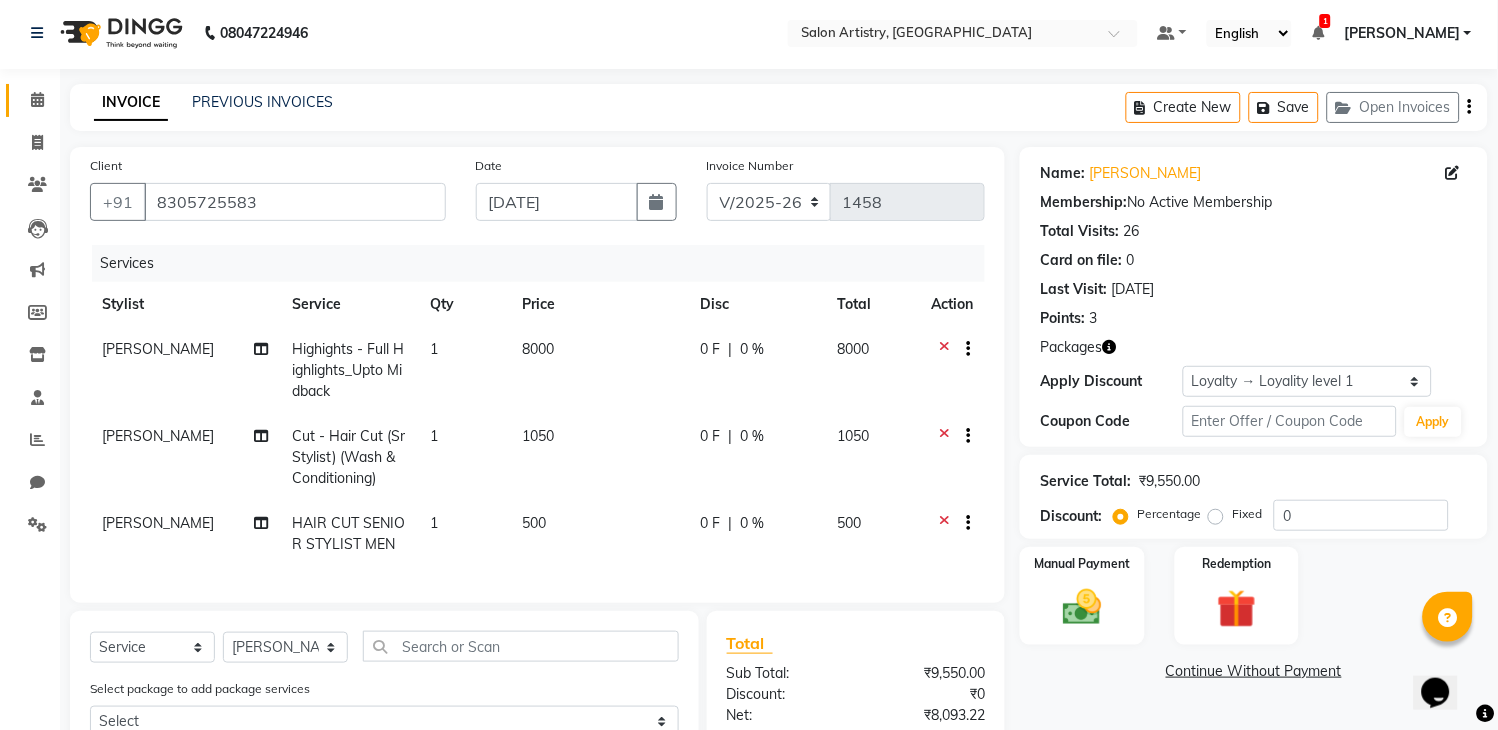 scroll, scrollTop: 0, scrollLeft: 0, axis: both 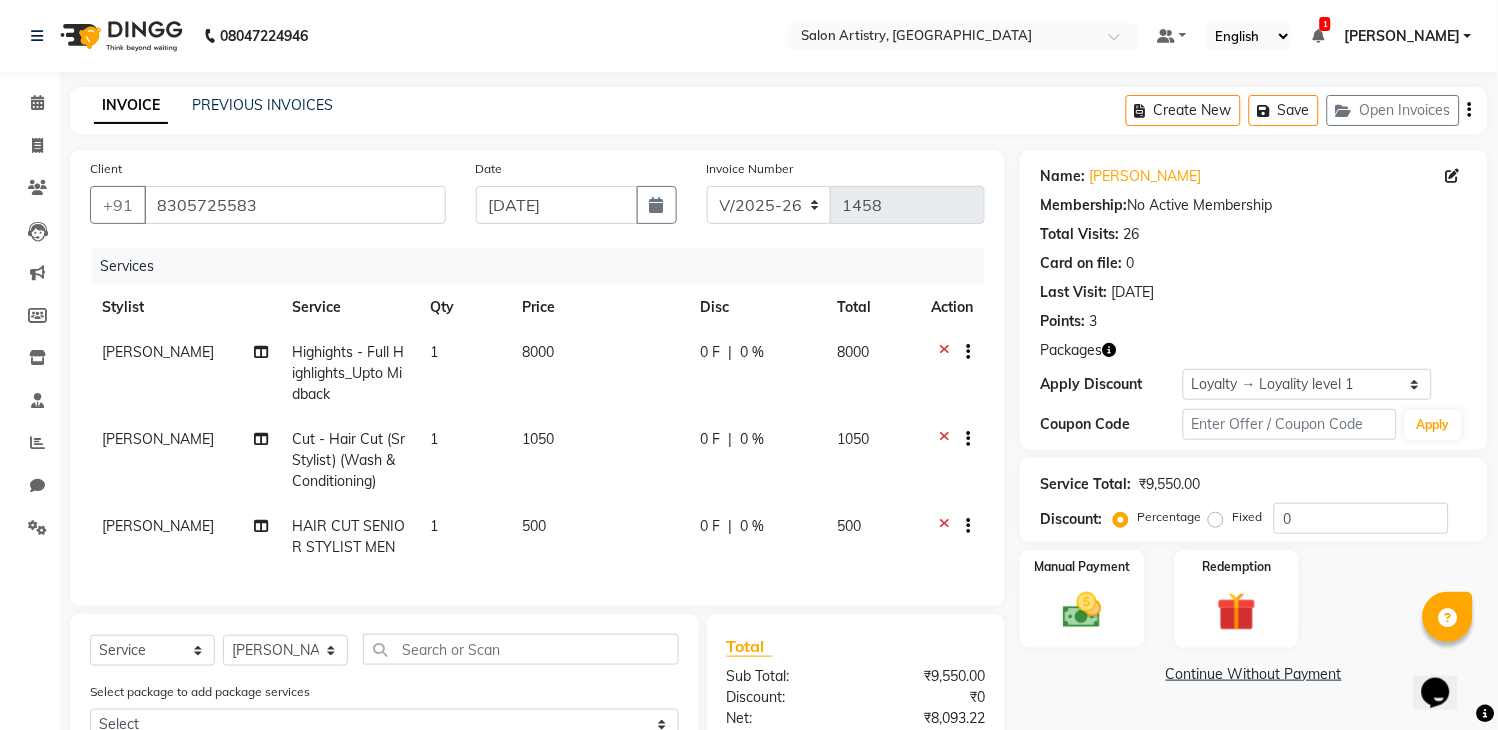 click on "0 %" 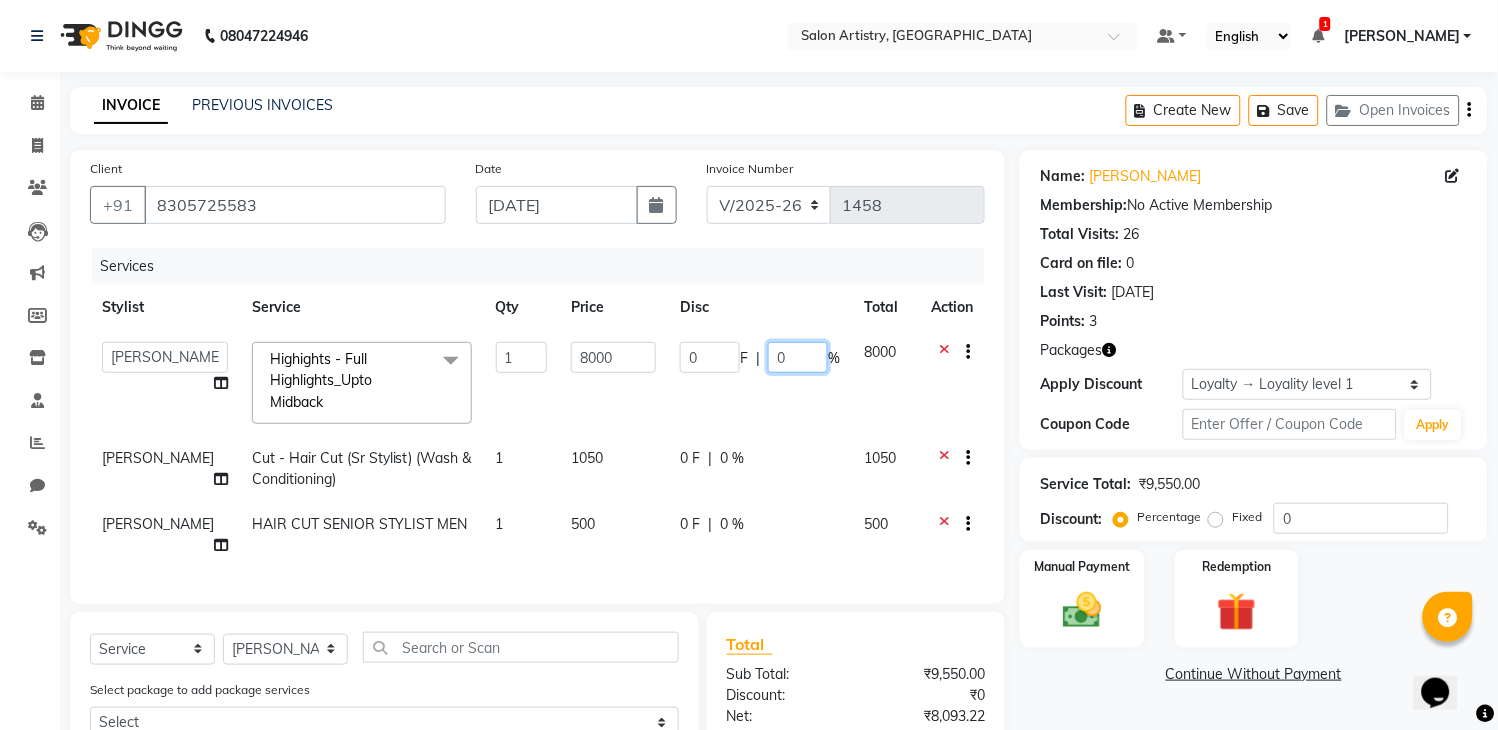 click on "0" 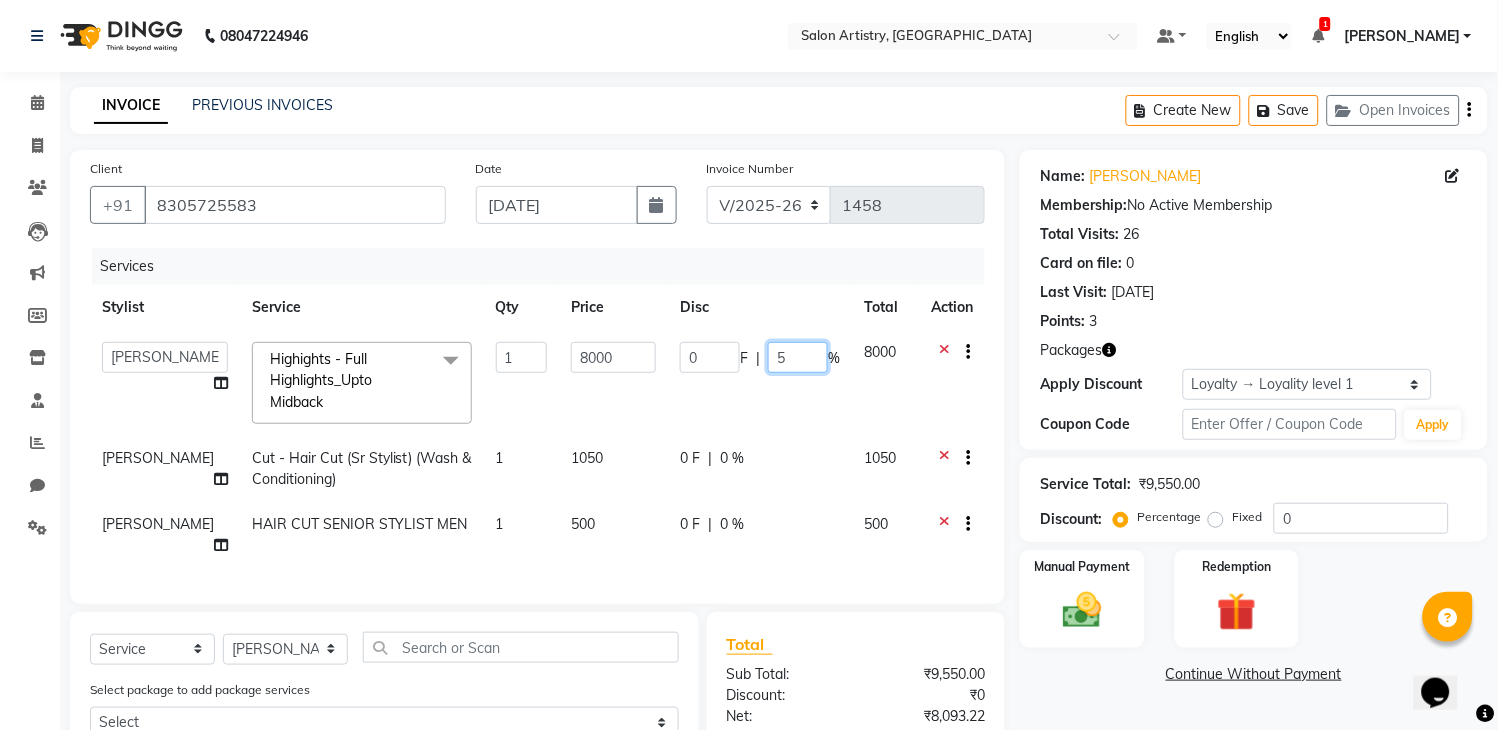 type on "50" 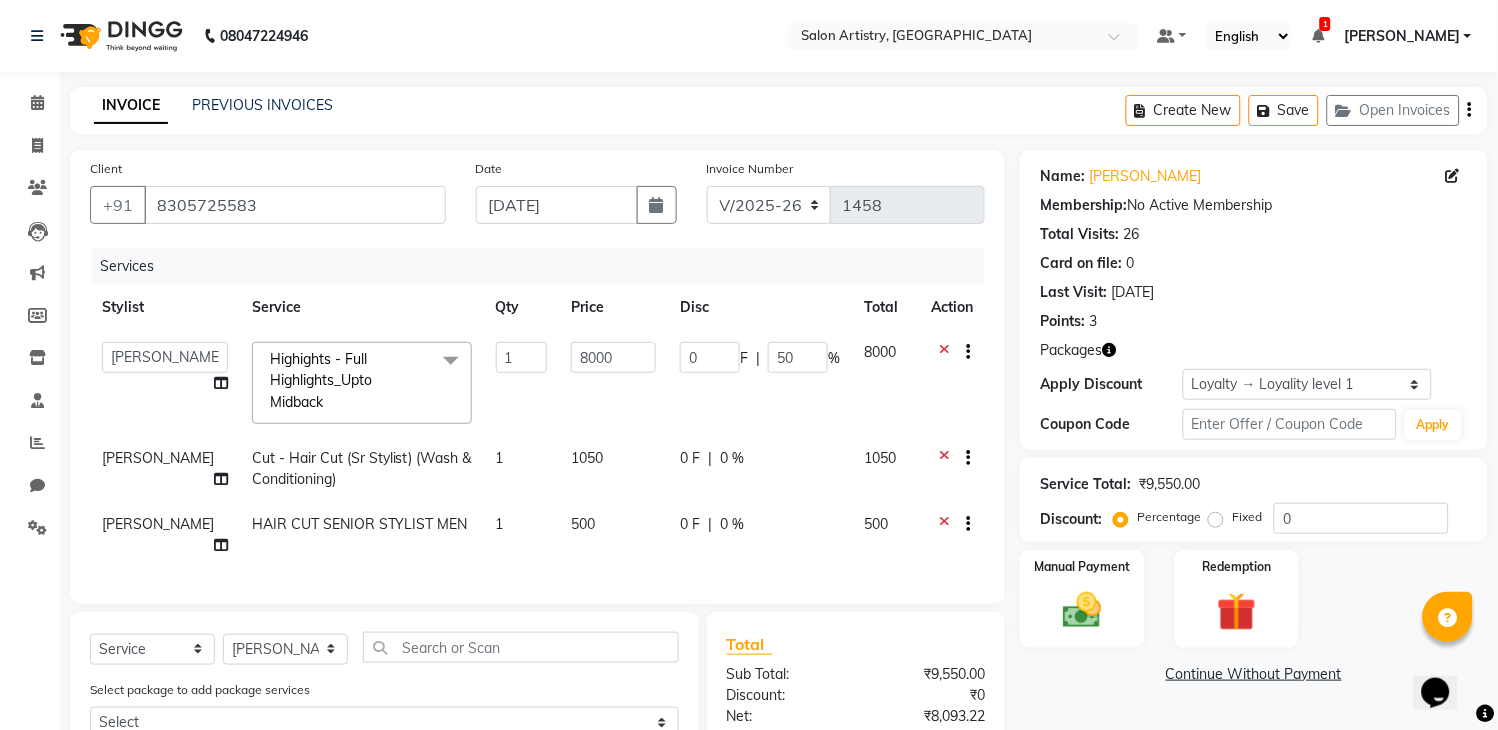 click on "0 F | 0 %" 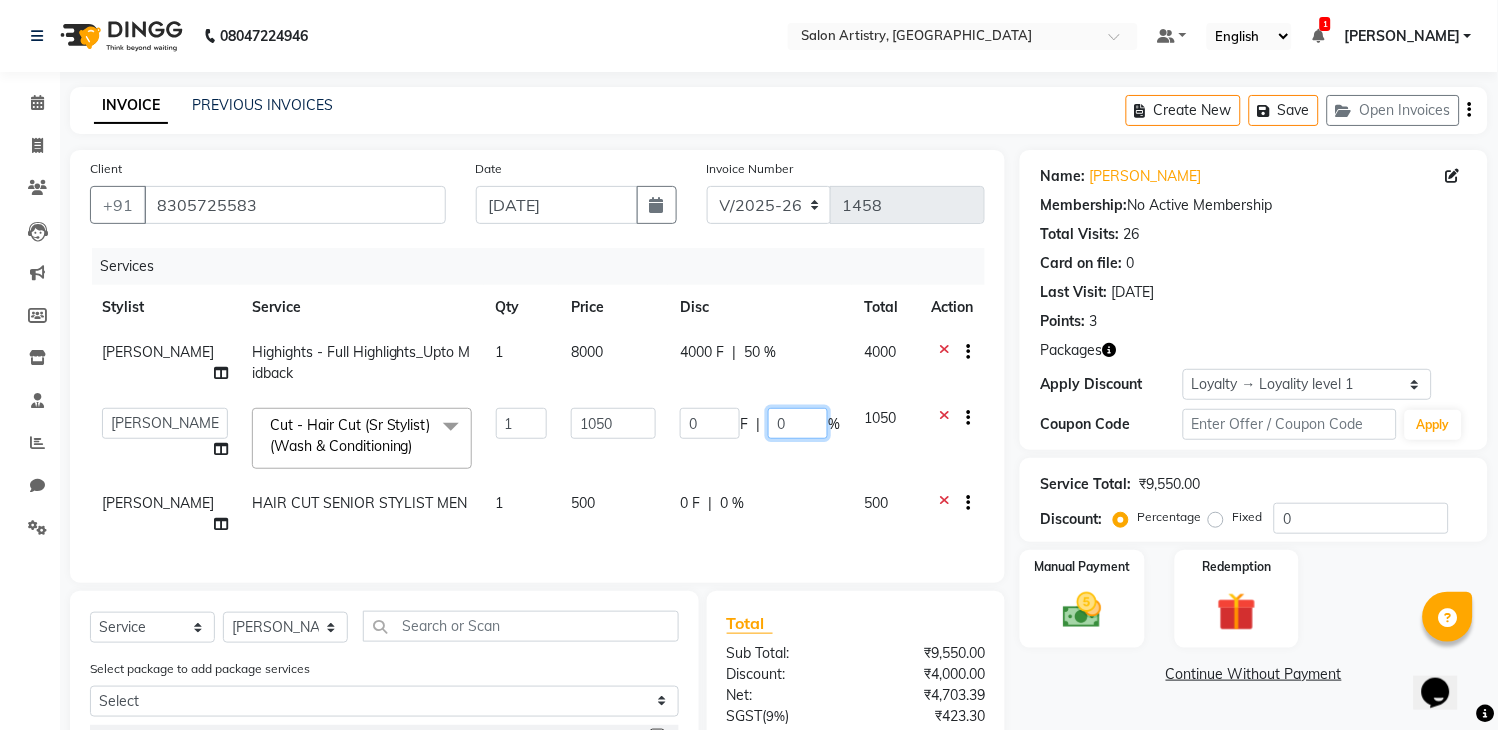 click on "0" 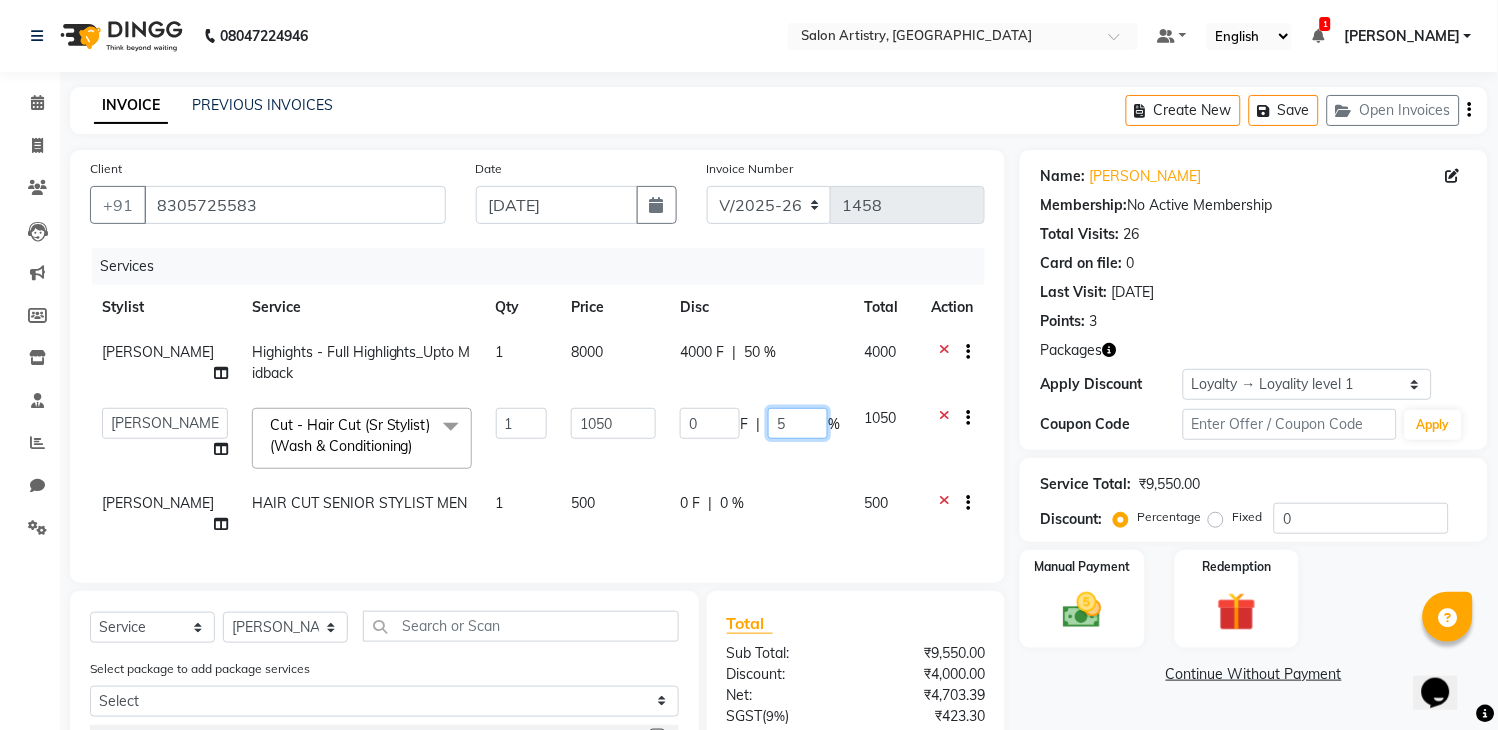 type on "50" 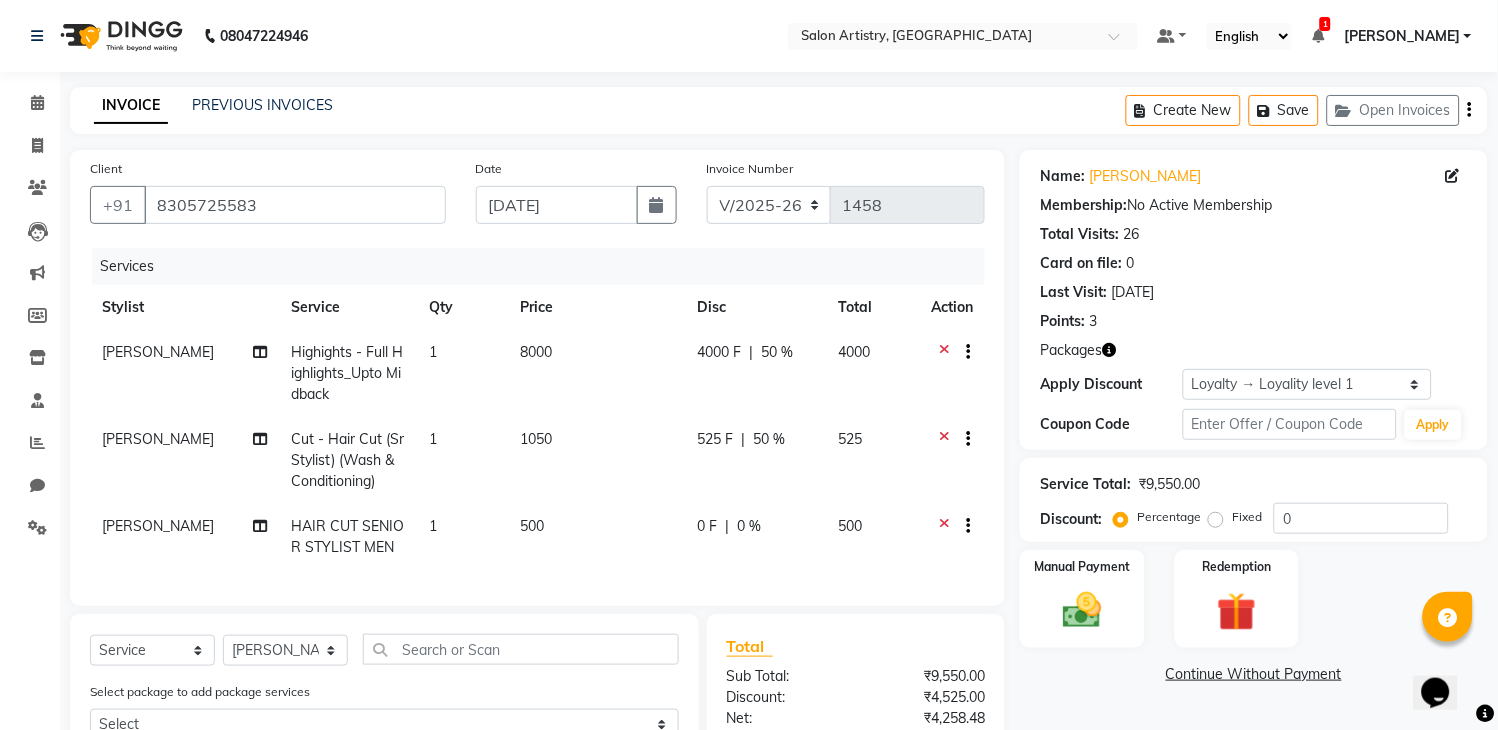 click on "Simmy Rai Highights - Full Highlights_Upto Midback 1 8000 4000 F | 50 % 4000 Simmy Rai Cut - Hair Cut (Sr Stylist) (Wash & Conditioning) 1 1050 525 F | 50 % 525 Iqbal Ahmed HAIR CUT SENIOR STYLIST MEN 1 500 0 F | 0 % 500" 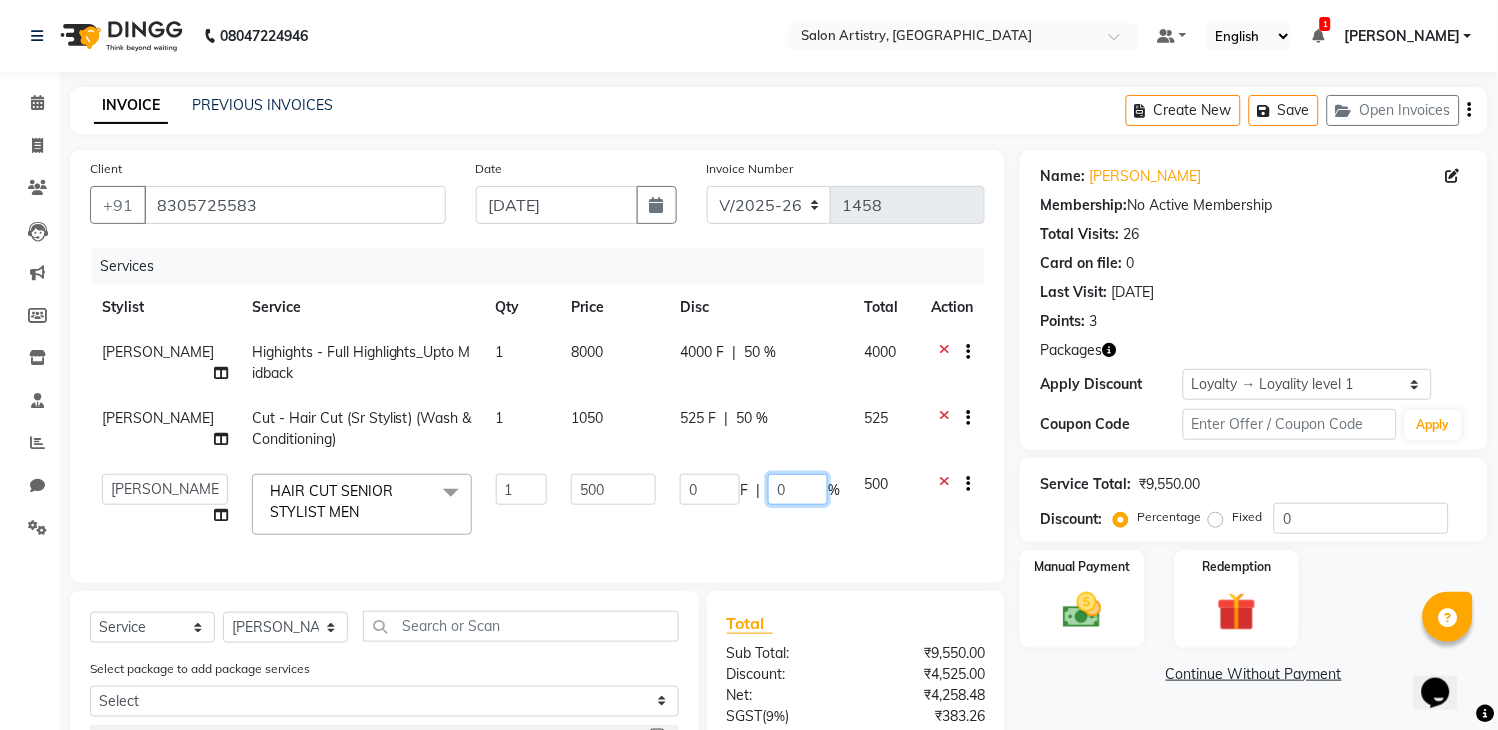 click on "0" 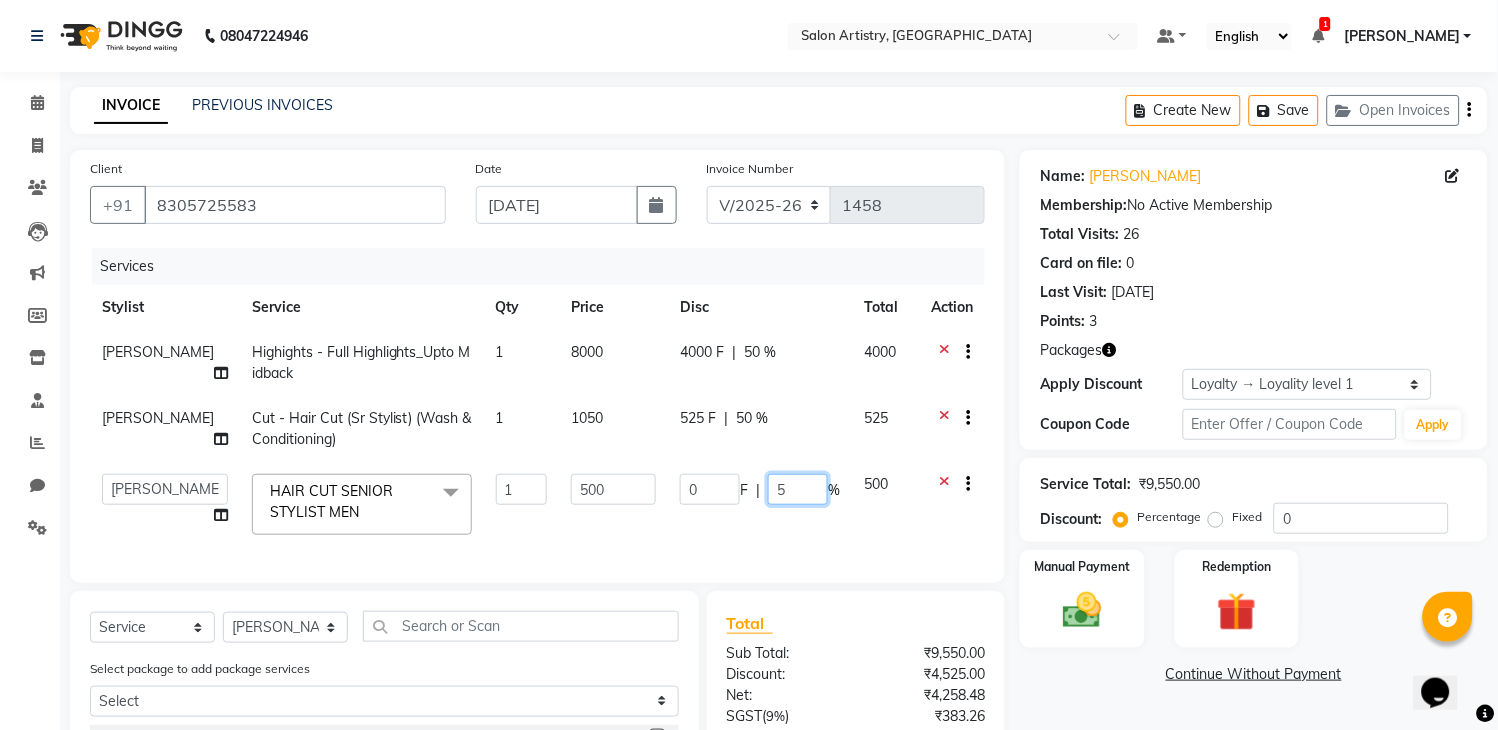 type on "50" 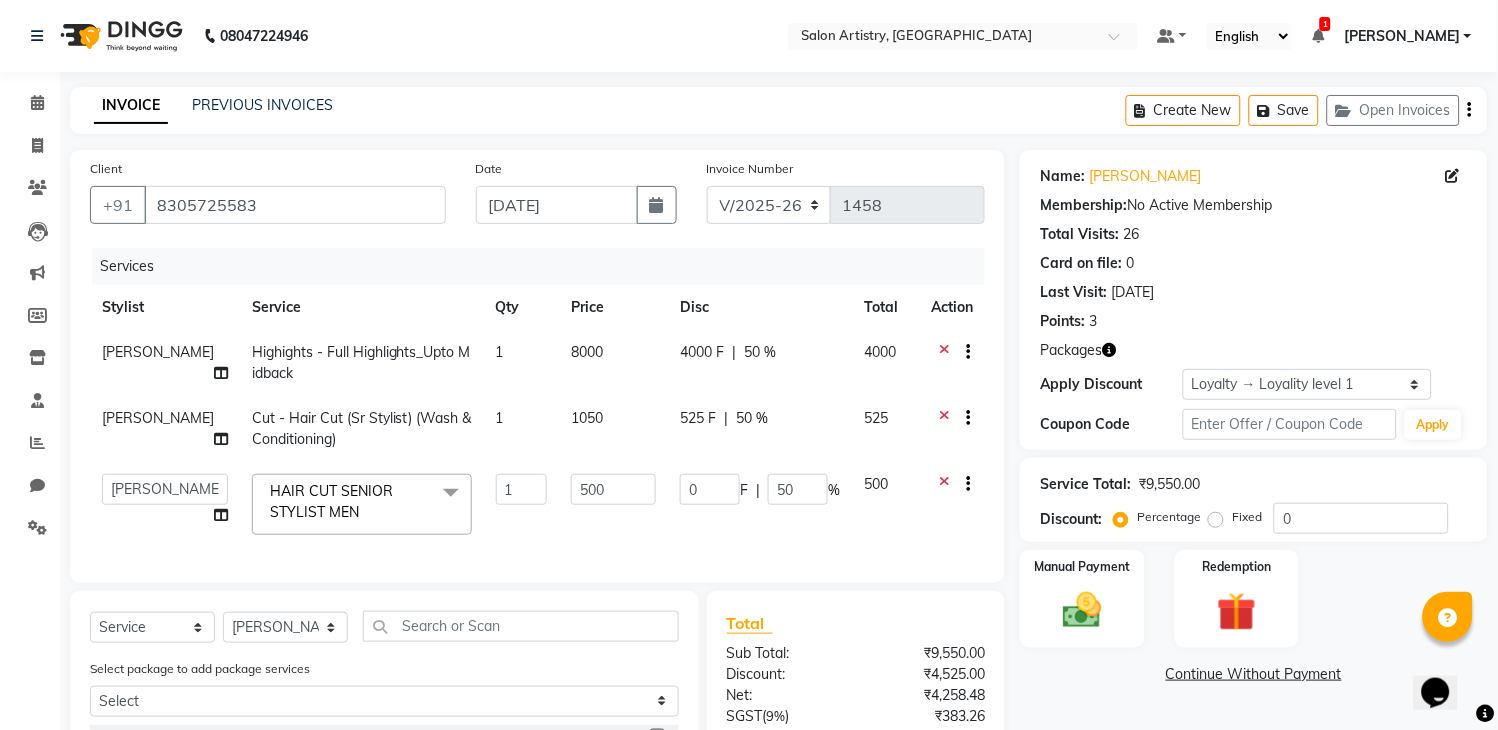 click on "INVOICE PREVIOUS INVOICES Create New   Save   Open Invoices" 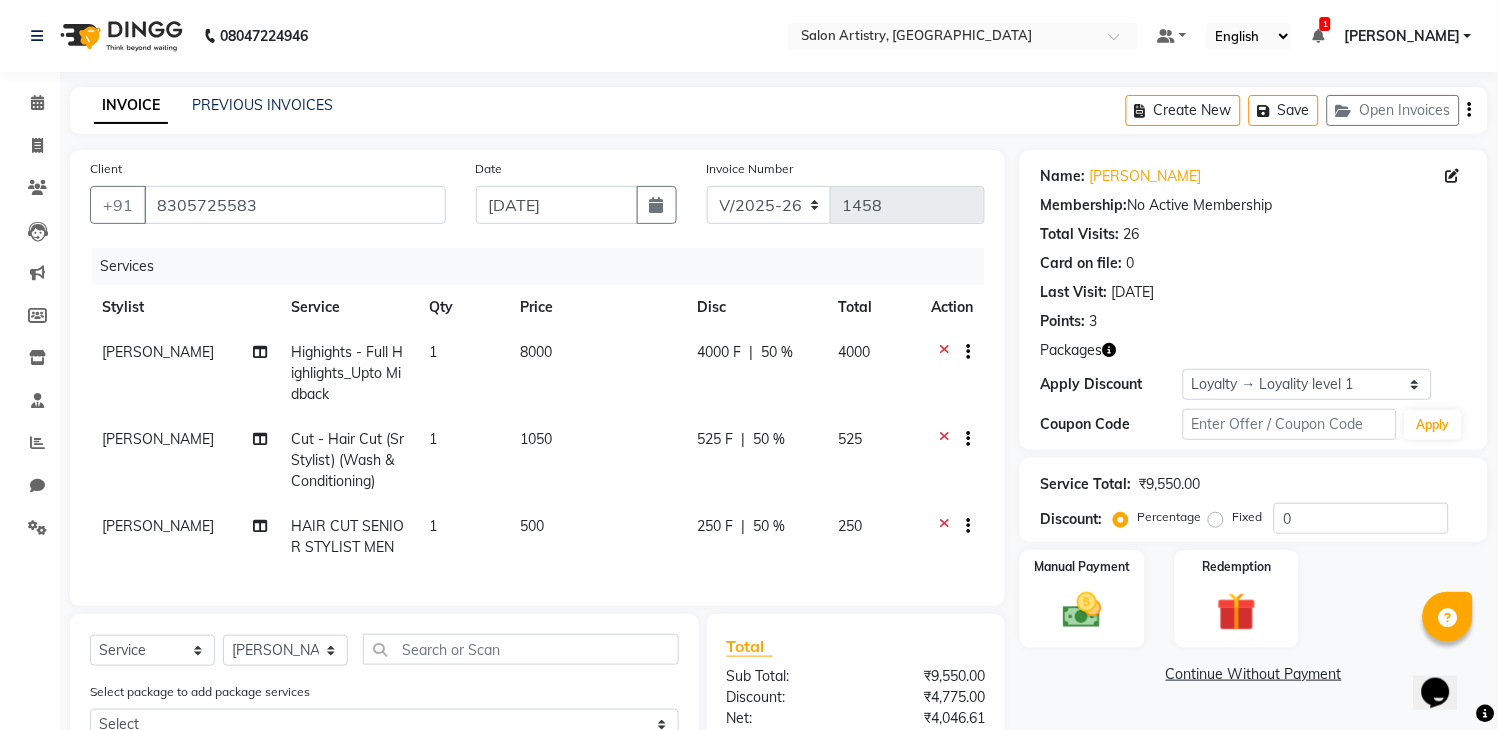 scroll, scrollTop: 295, scrollLeft: 0, axis: vertical 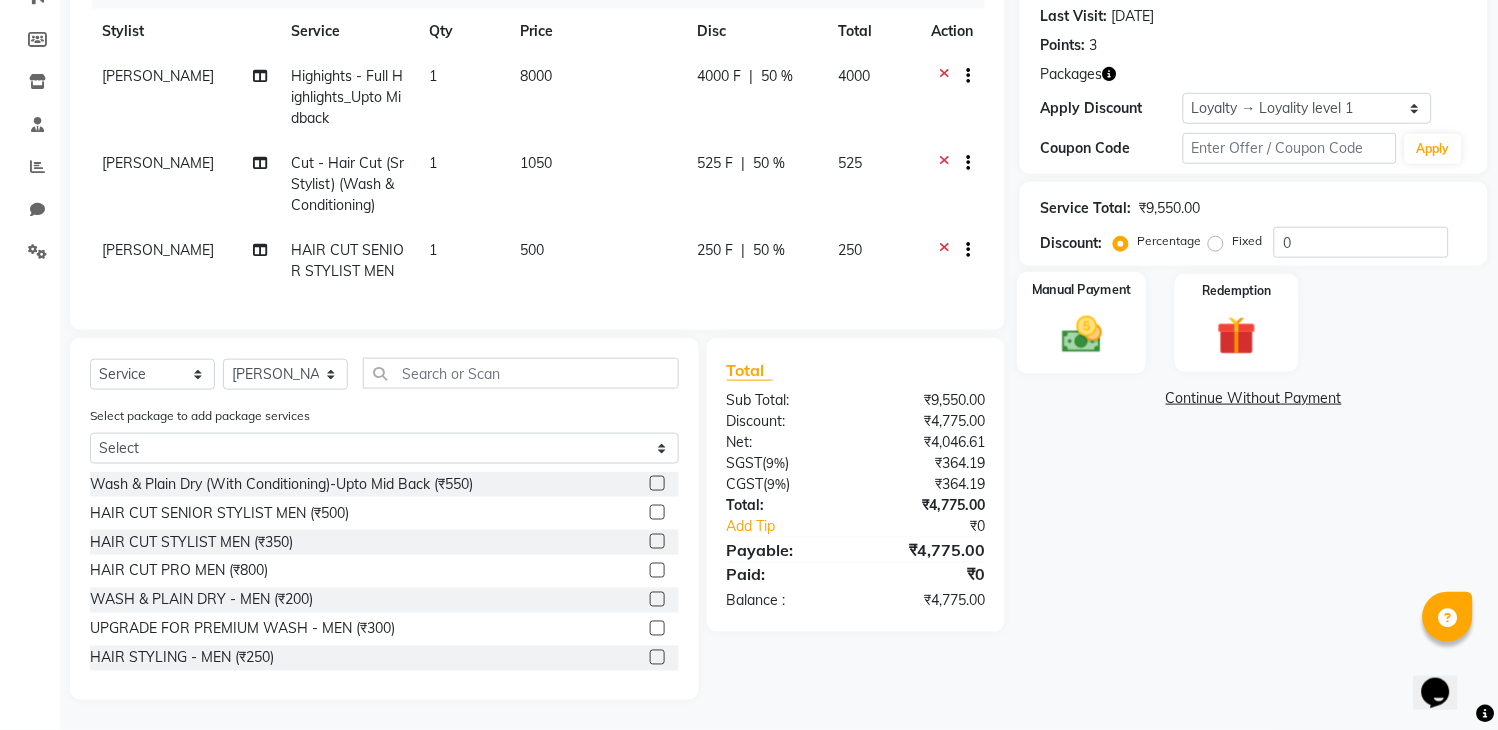 click 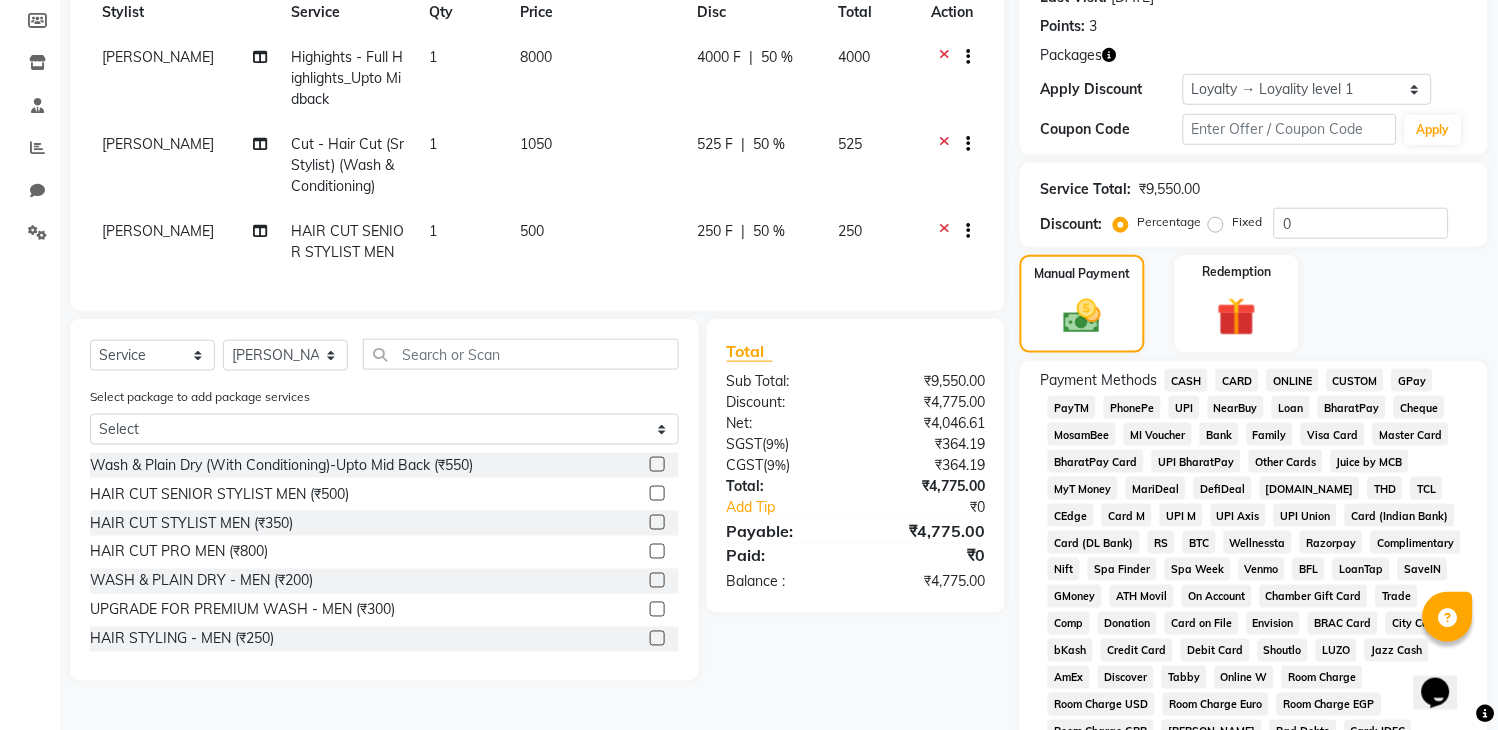 click on "CARD" 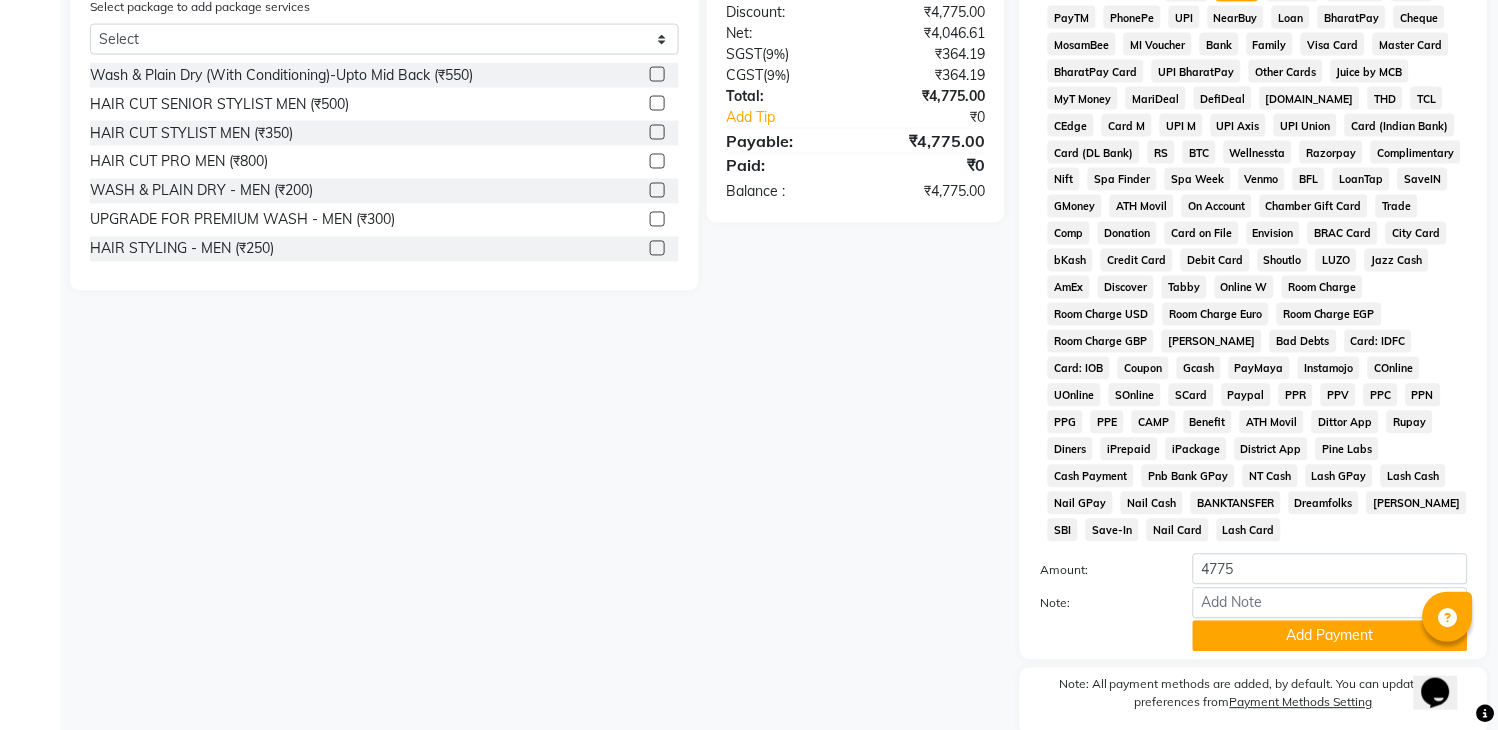 scroll, scrollTop: 767, scrollLeft: 0, axis: vertical 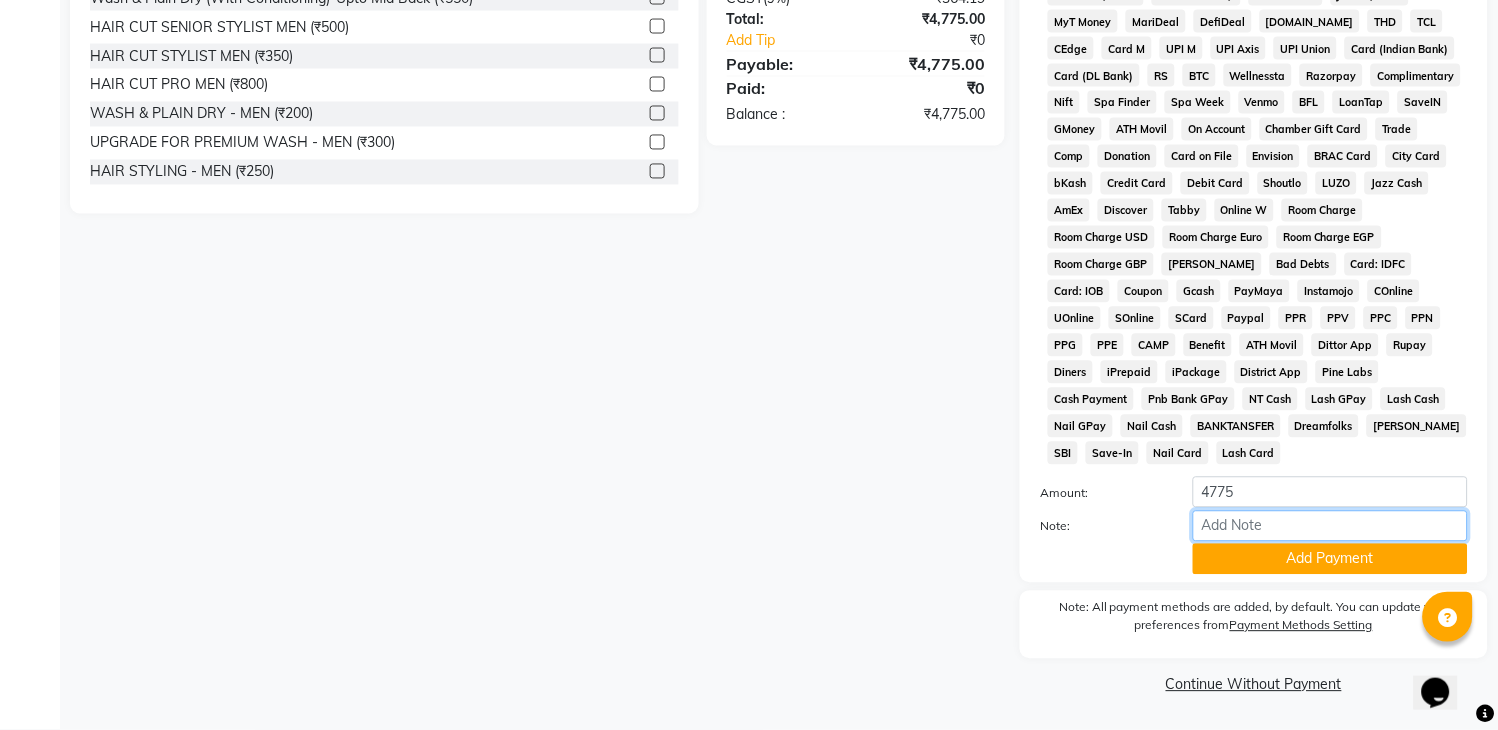 click on "Note:" at bounding box center (1330, 526) 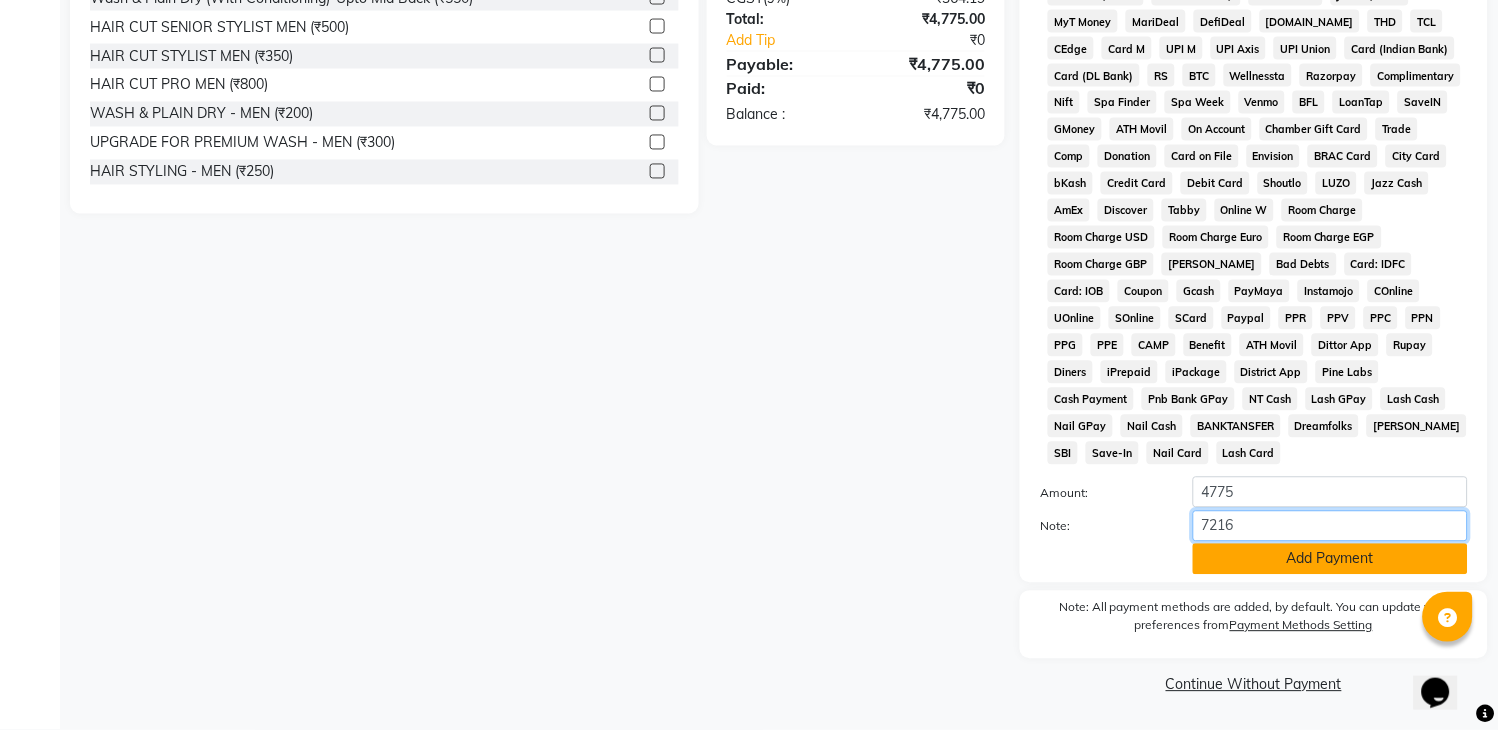 type on "7216" 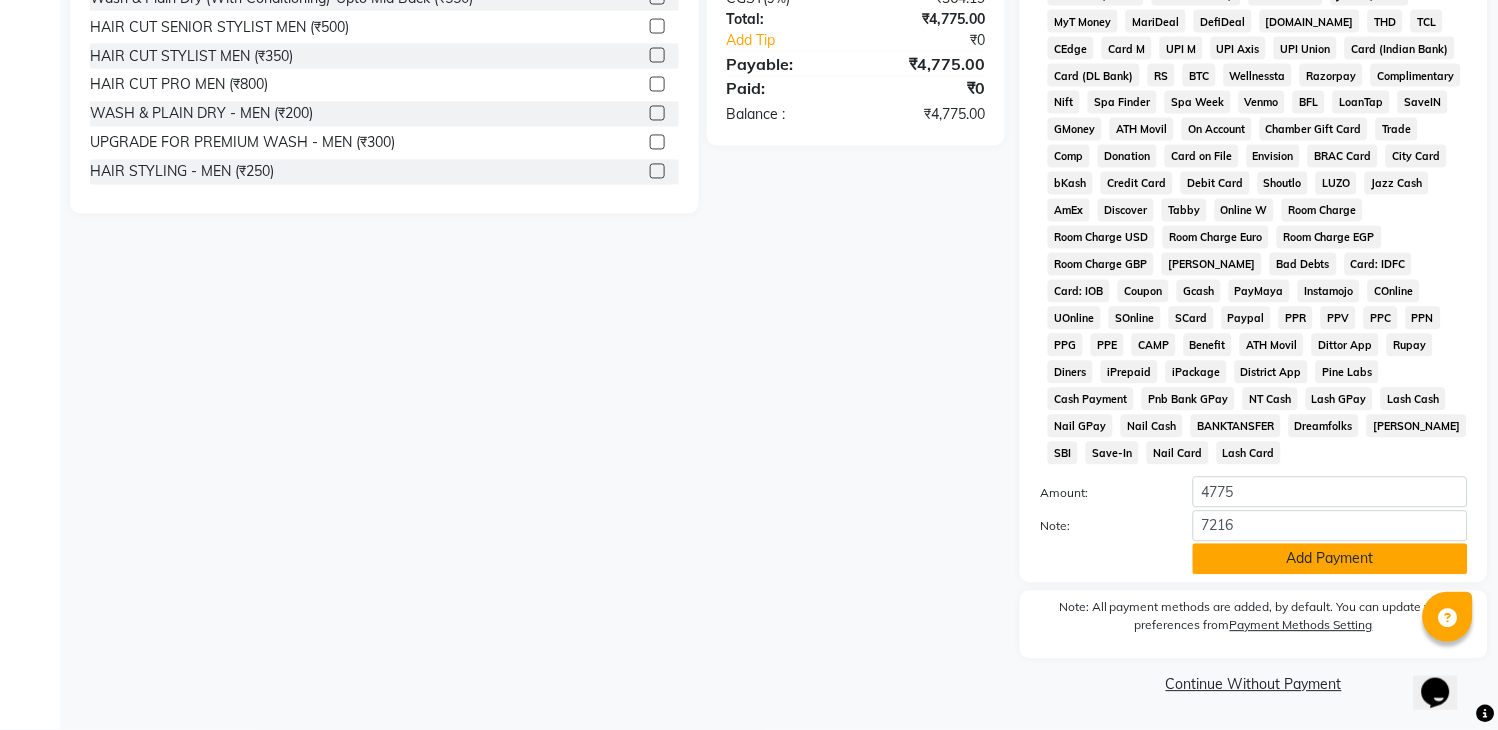 click on "Add Payment" 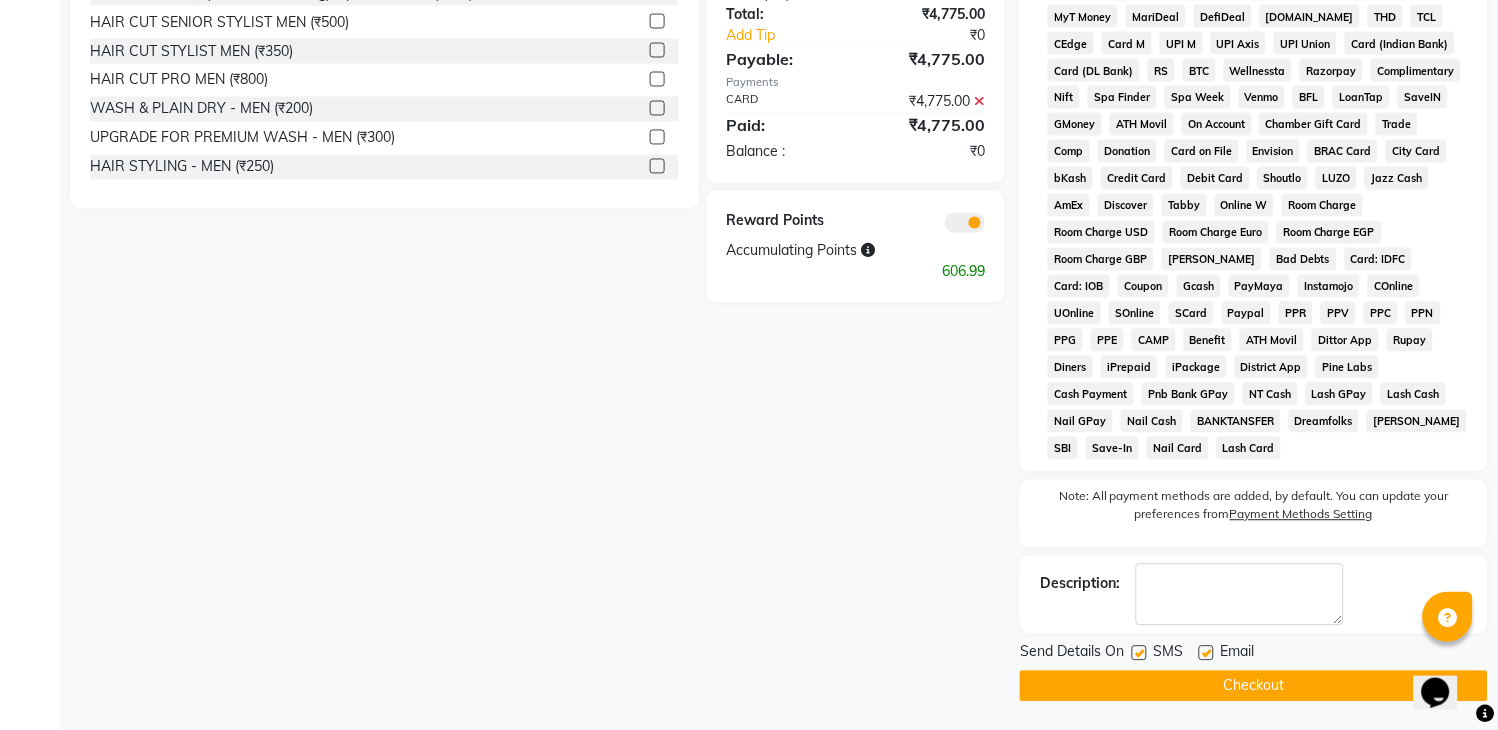 click on "Checkout" 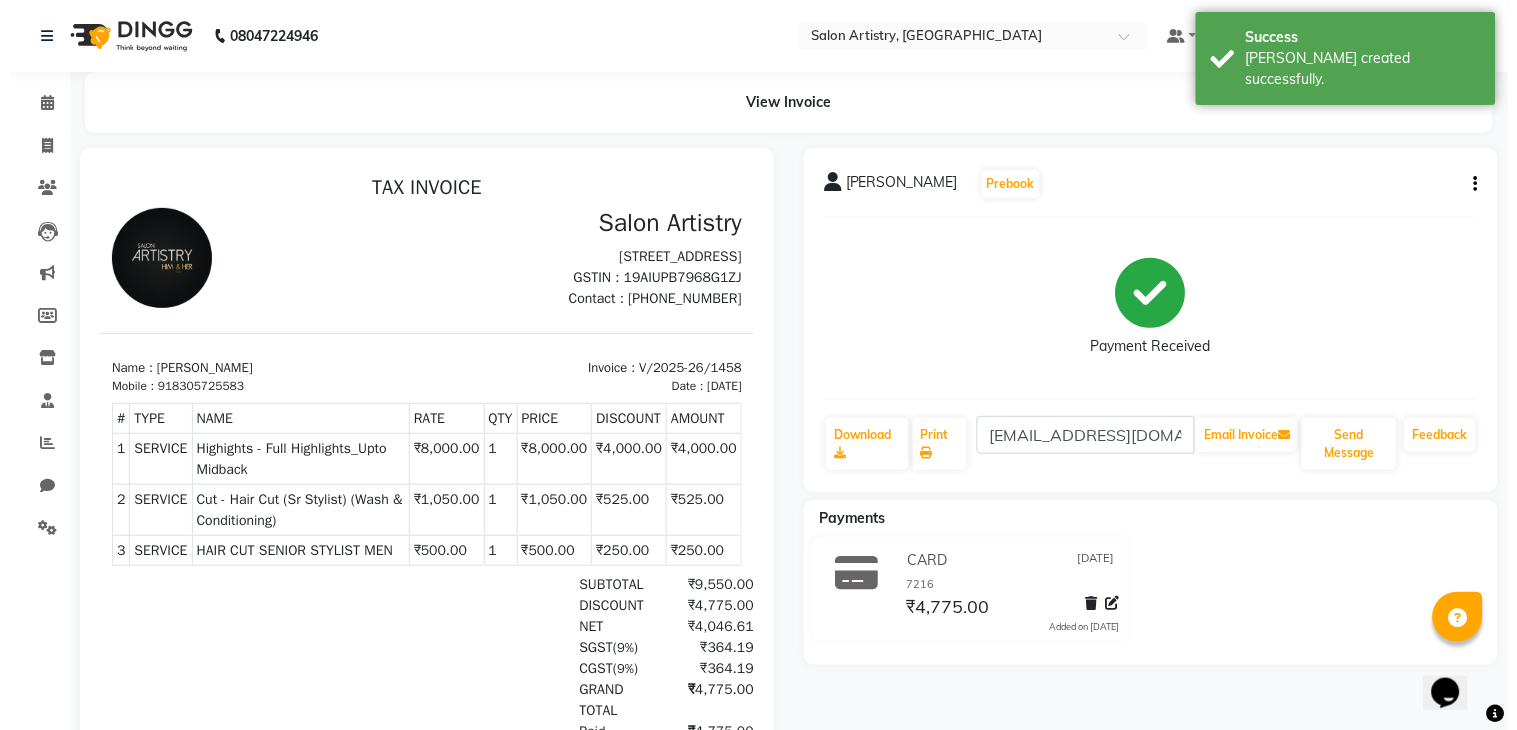 scroll, scrollTop: 0, scrollLeft: 0, axis: both 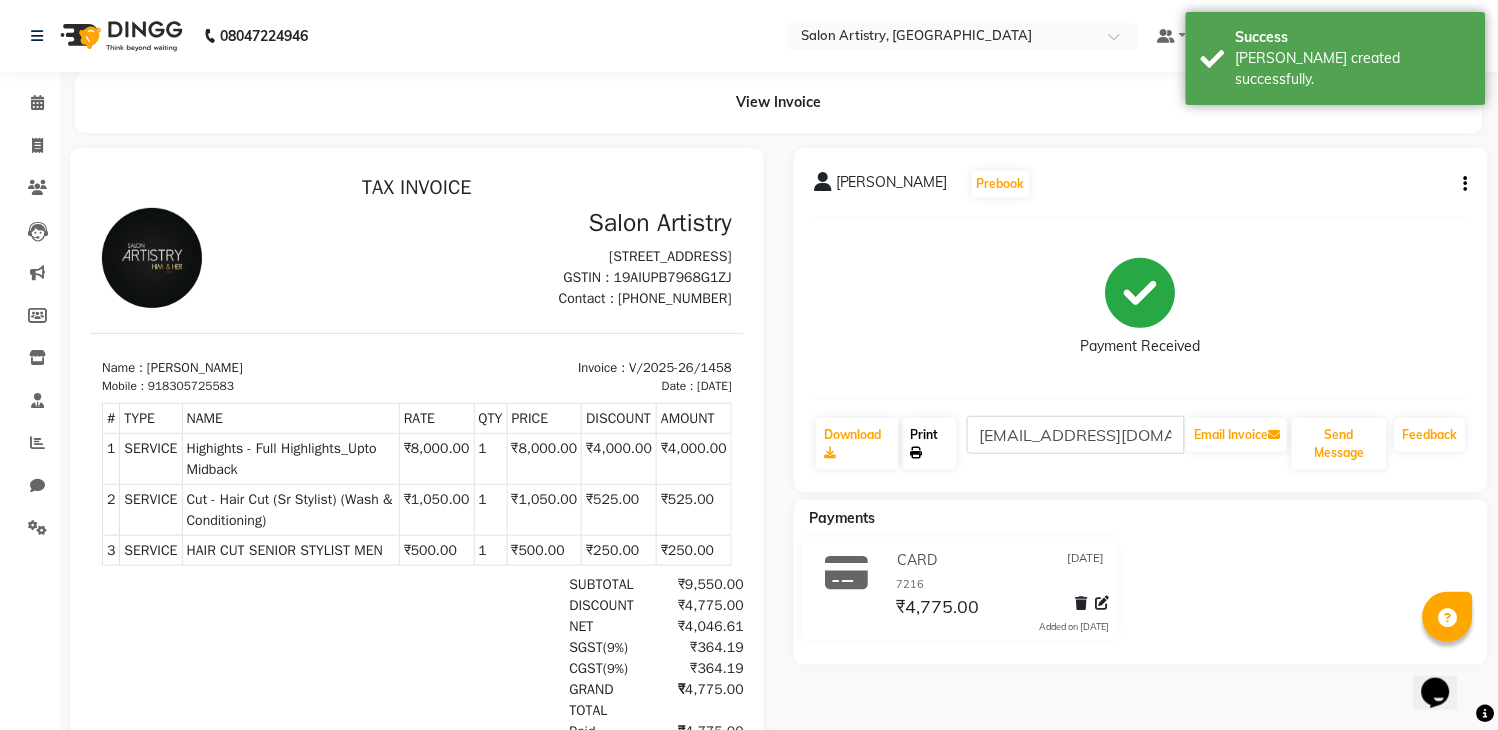 click on "Print" 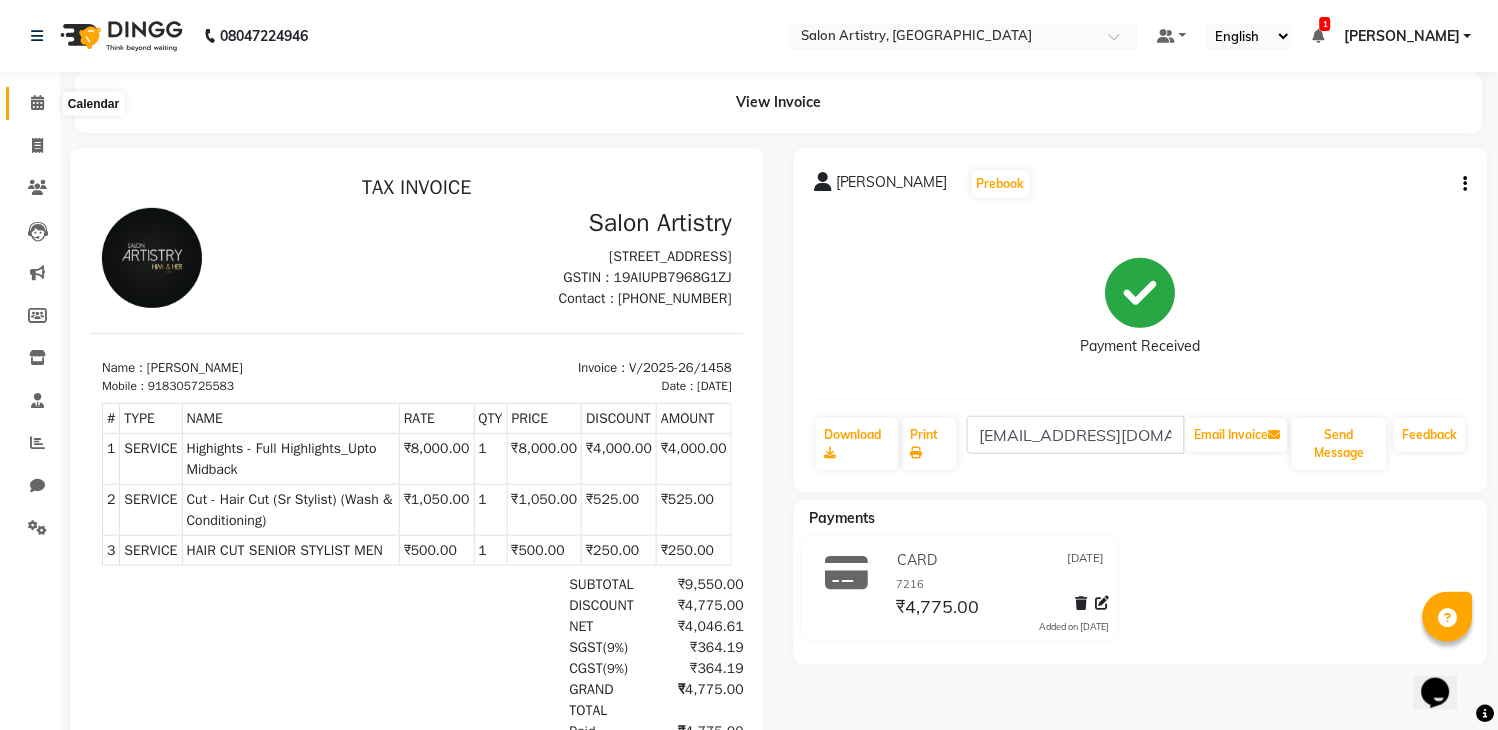 click 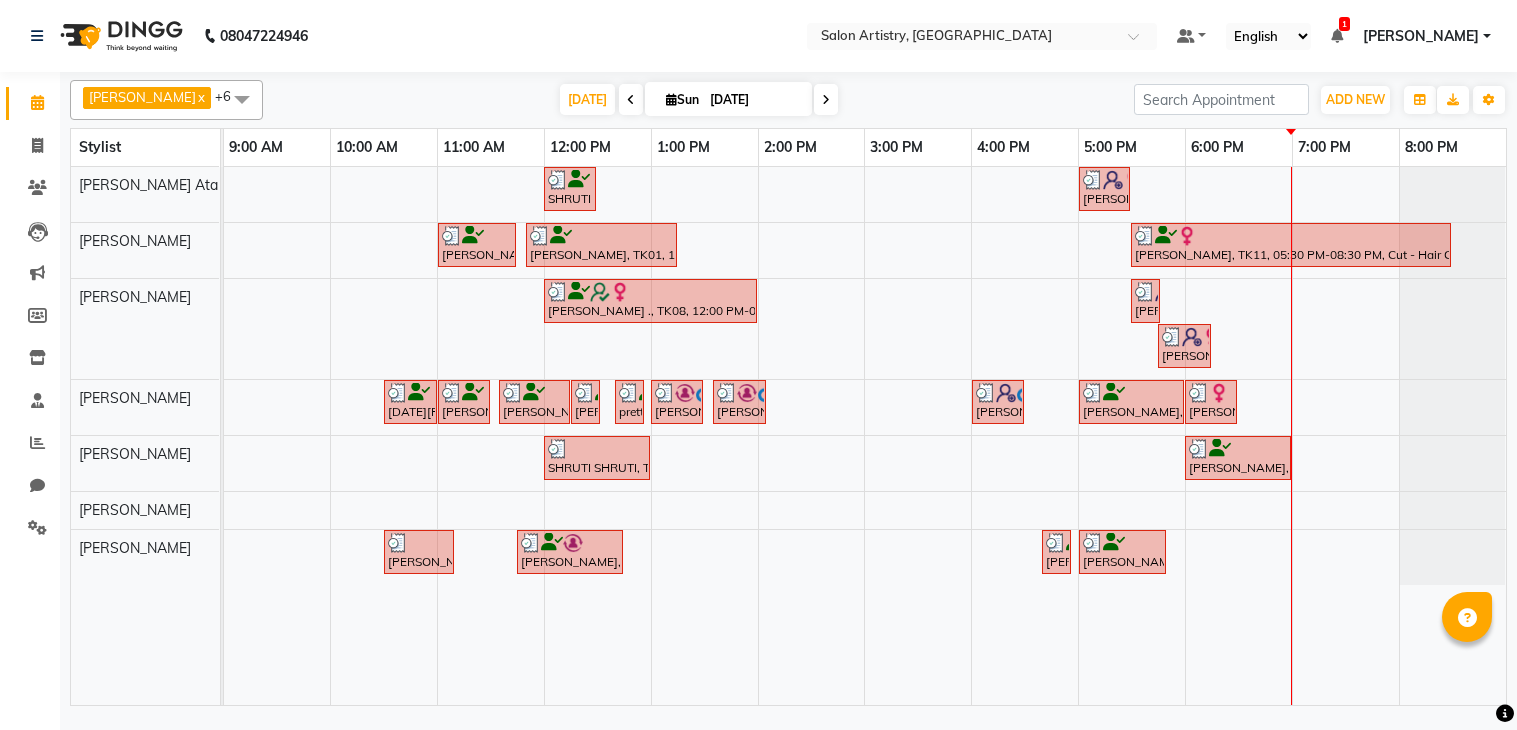 scroll, scrollTop: 0, scrollLeft: 0, axis: both 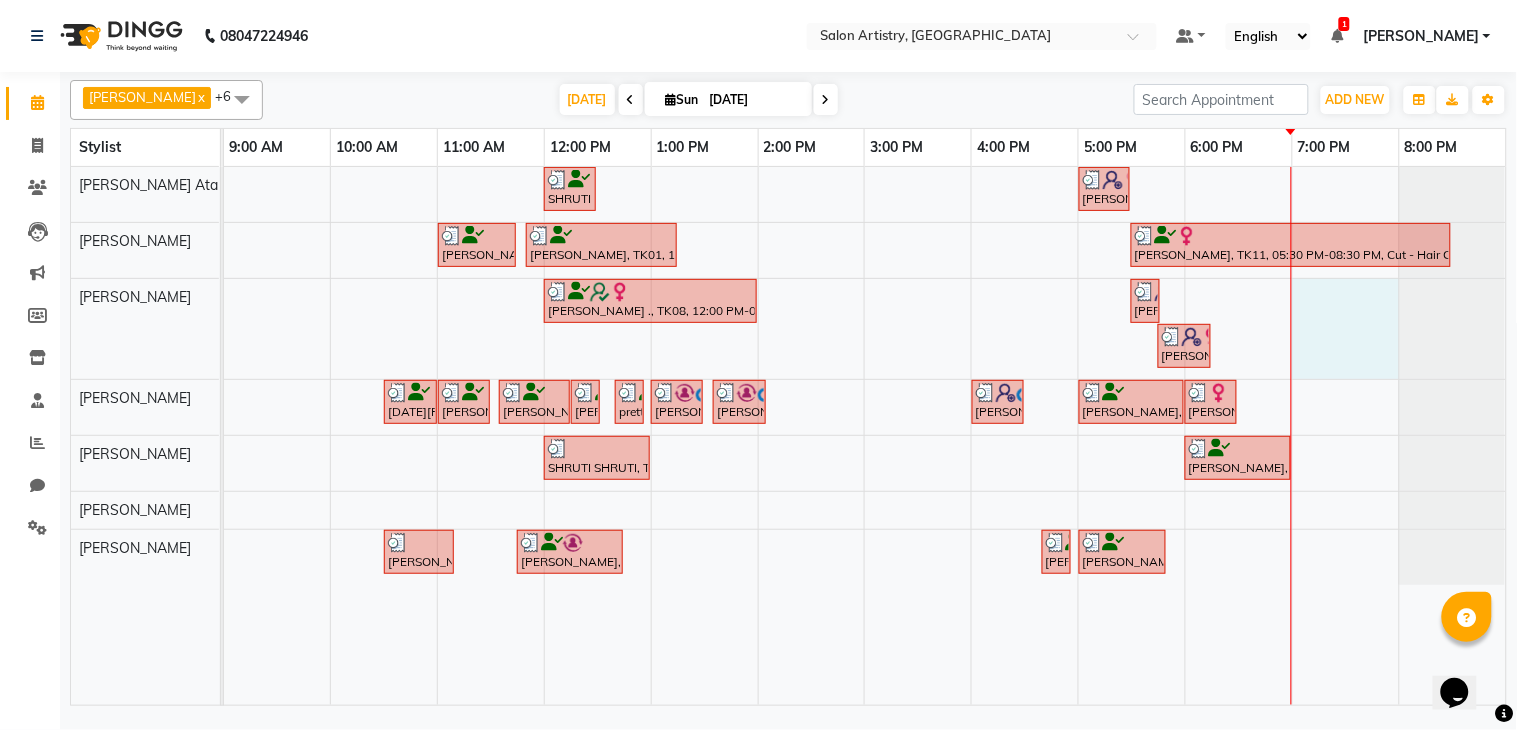 click on "SHRUTI SHRUTI, TK07, 12:00 PM-12:30 PM, Tressplex Top Up (With Blow Dry And Hair Cut) - Upto Mid Back     [PERSON_NAME], TK13, 05:00 PM-05:30 PM, Cut - Hair Cut (Sr Stylist) (Wash & Conditioning)     [PERSON_NAME], TK01, 11:00 AM-11:45 AM, Waxing - Flavoured Waxing - Full Waxing (Hands, Legs, Peel Off Underarms)     [PERSON_NAME], TK01, 11:50 AM-01:15 PM, Spa - Moroccon Oil_Upto Mid Back,Threading - Forehead,Threading - Eyebrows     [PERSON_NAME], TK11, 05:30 PM-08:30 PM, Cut - Hair Cut (Sr Stylist) (Wash & Conditioning),Highights - Full Highlights_Upto Midback     [PERSON_NAME] ., TK08, 12:00 PM-02:00 PM, Highights - Full Highlights_Upto Shoulder     [PERSON_NAME], TK13, 05:30 PM-05:40 PM, Threading - Eyebrows     [PERSON_NAME], TK13, 05:45 PM-06:15 PM, Threading - Forehead     [DATE] [PERSON_NAME], TK06, 10:30 AM-11:00 AM, HAIR CUT SENIOR STYLIST MEN     [PERSON_NAME], TK01, 11:00 AM-11:30 AM, HAIR CUT SENIOR STYLIST MEN         [PERSON_NAME], TK01, 12:15 PM-12:30 PM, Oil Massage - Olive Oil" at bounding box center (865, 436) 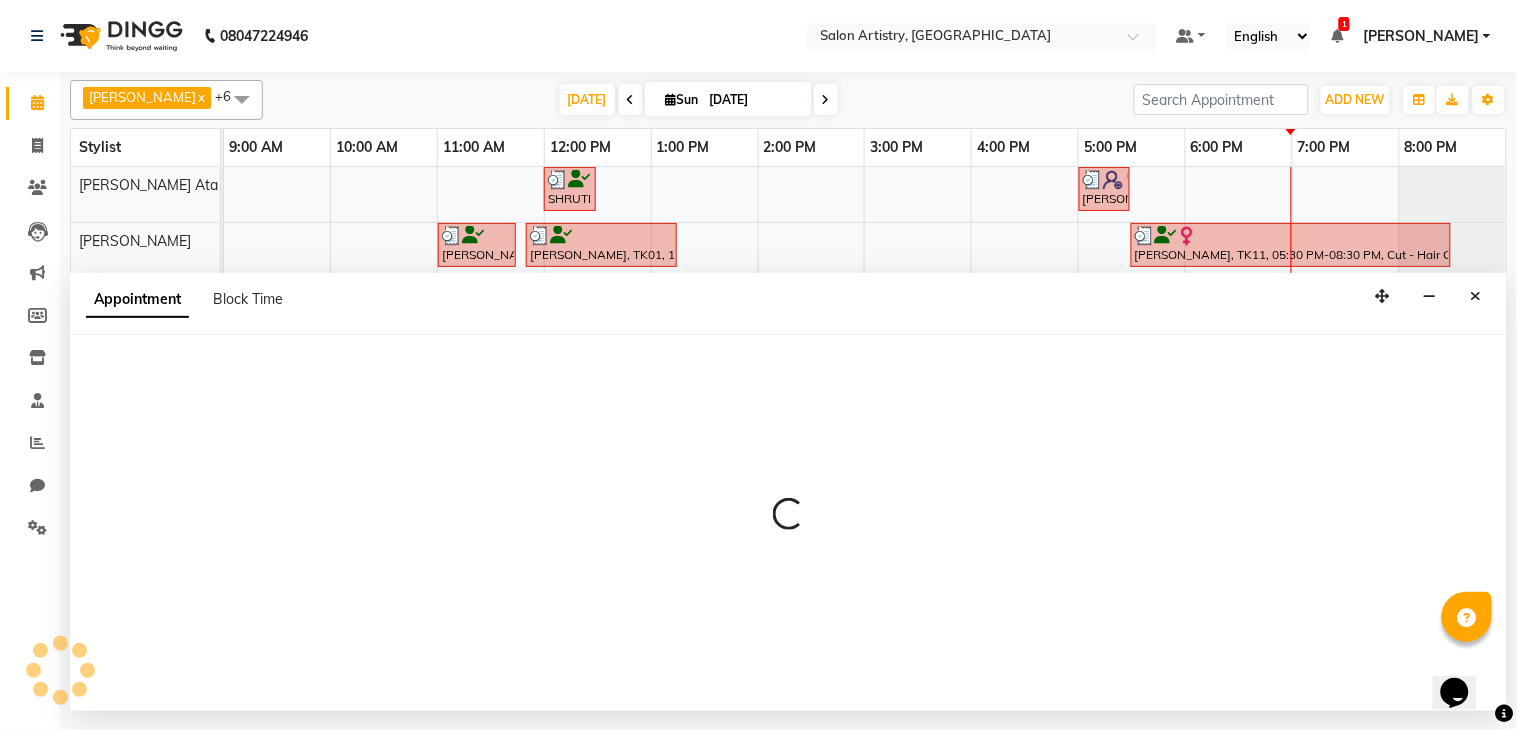 select on "79860" 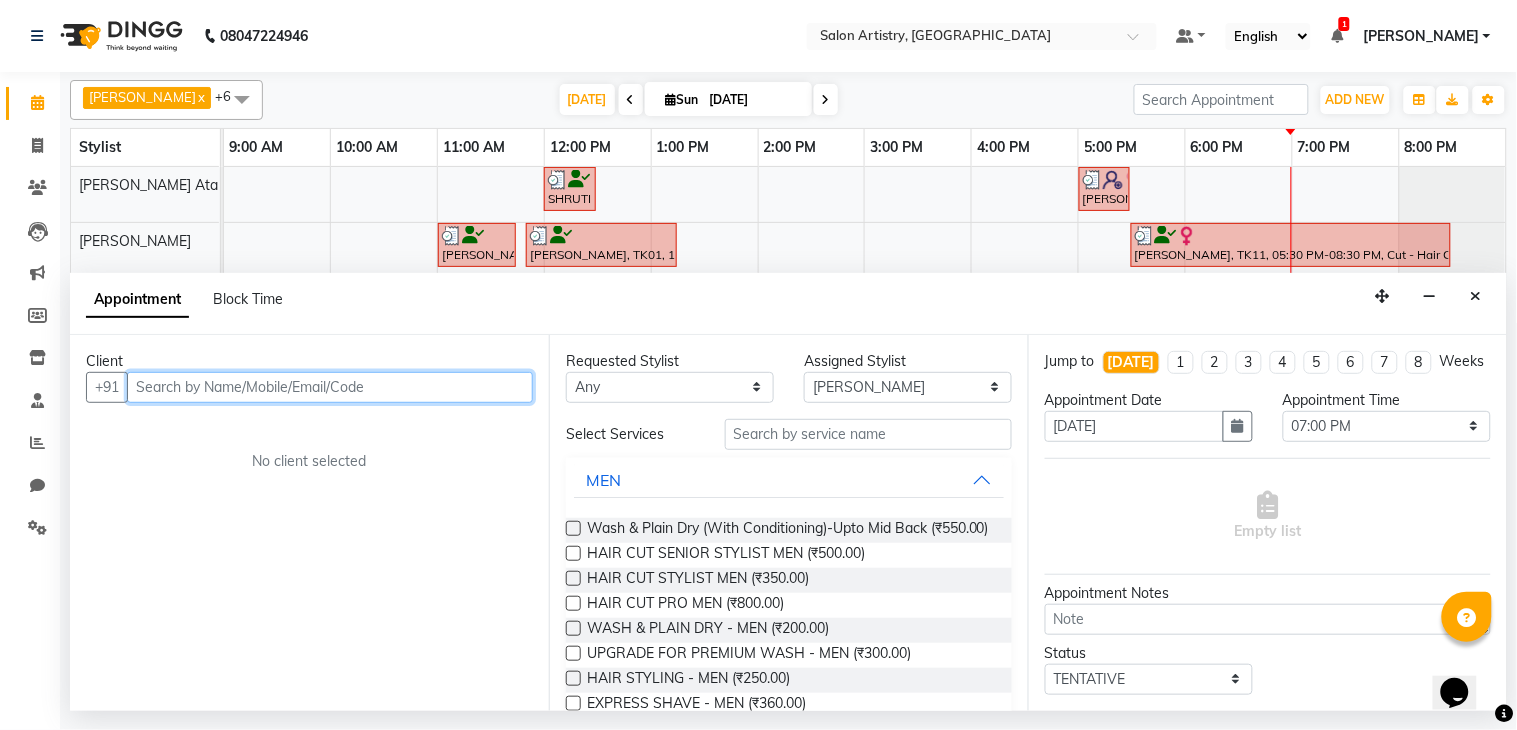 click at bounding box center (330, 387) 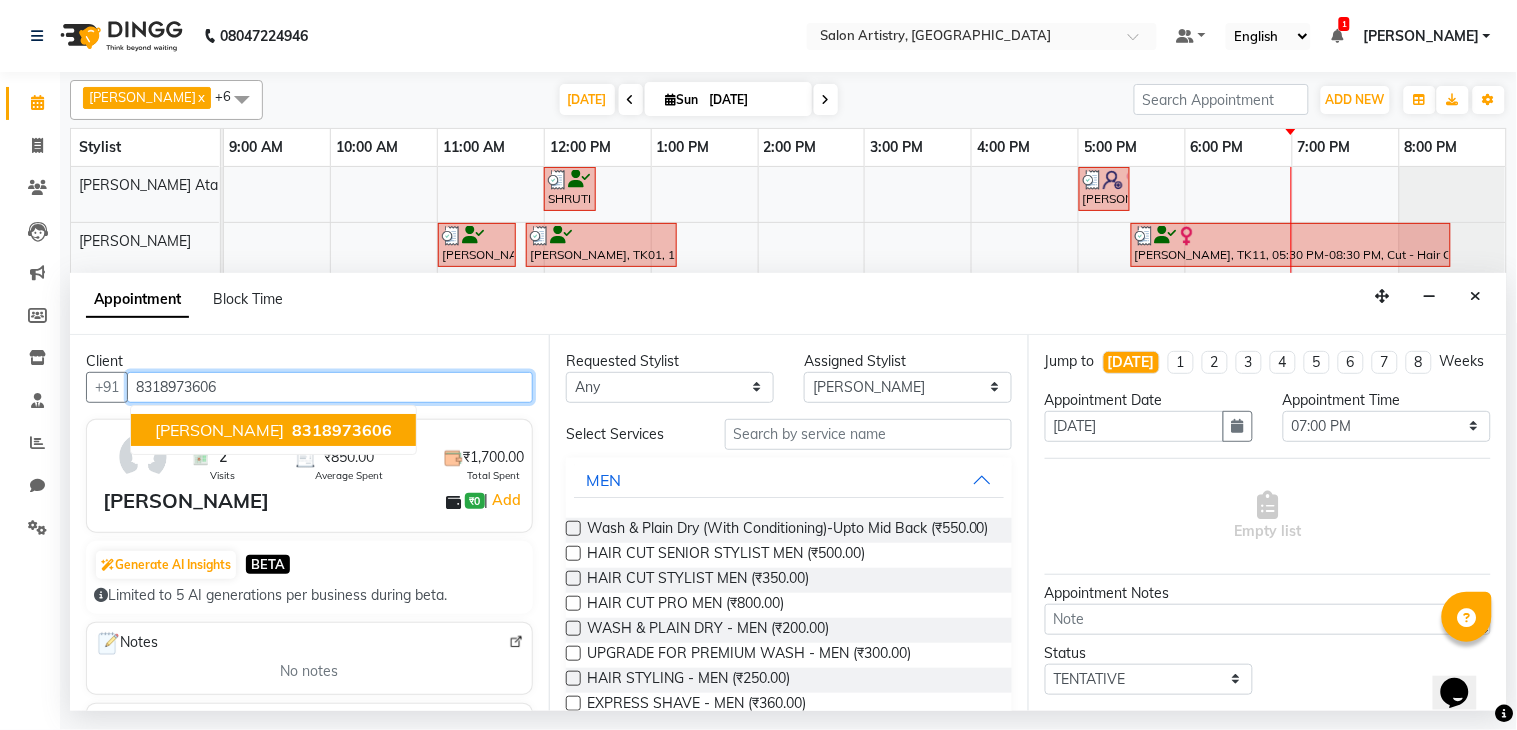 click on "Nandini Agarwal" at bounding box center [219, 430] 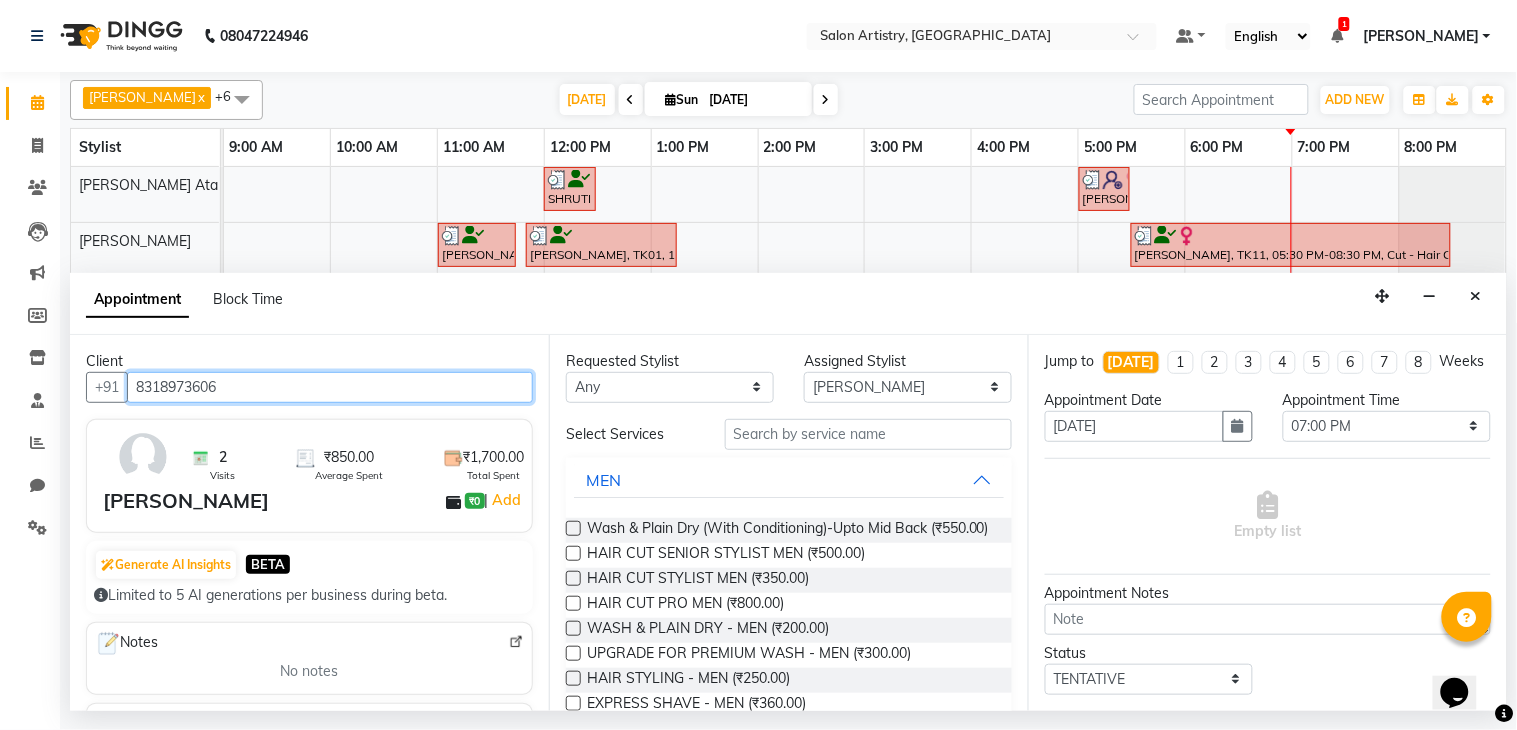 type on "8318973606" 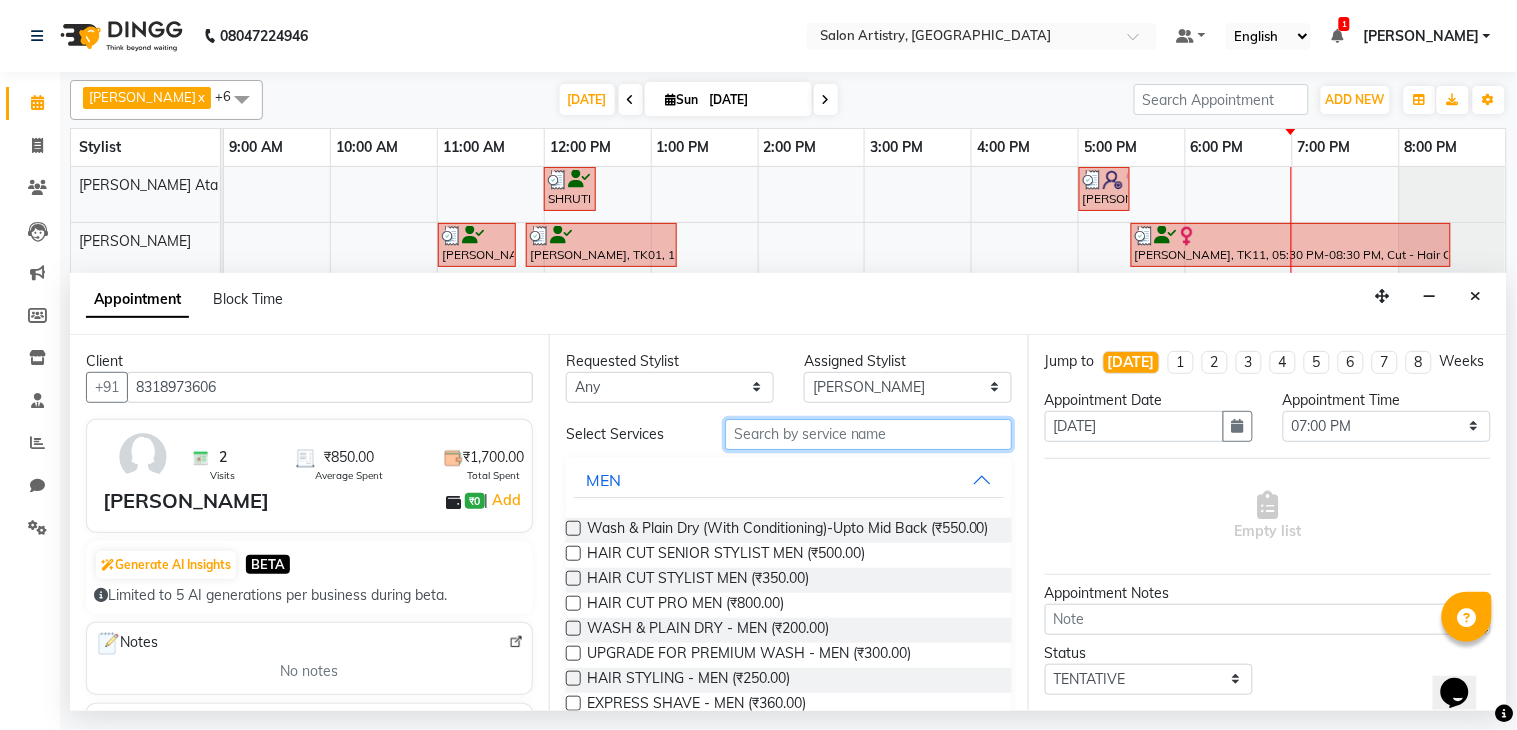 click at bounding box center (868, 434) 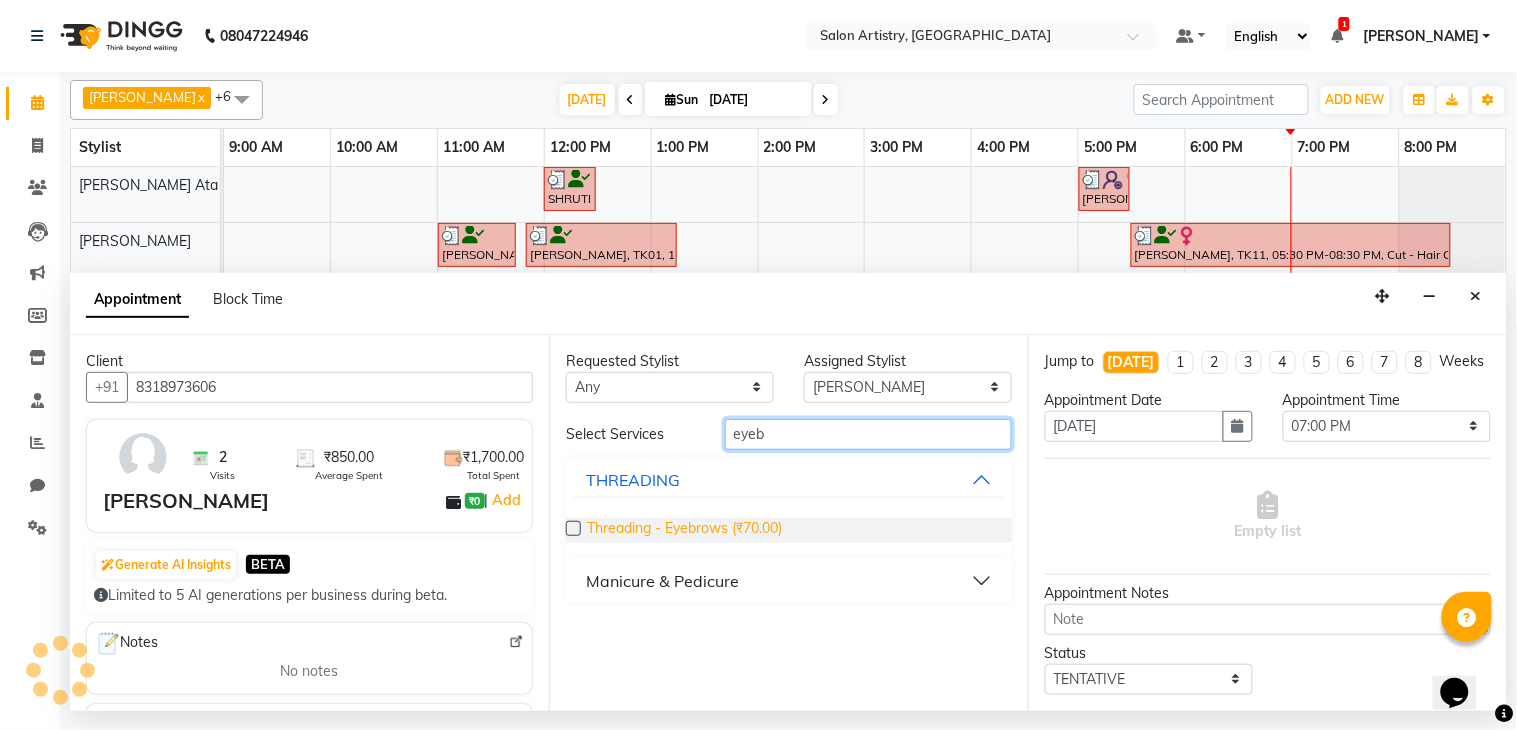 type on "eyeb" 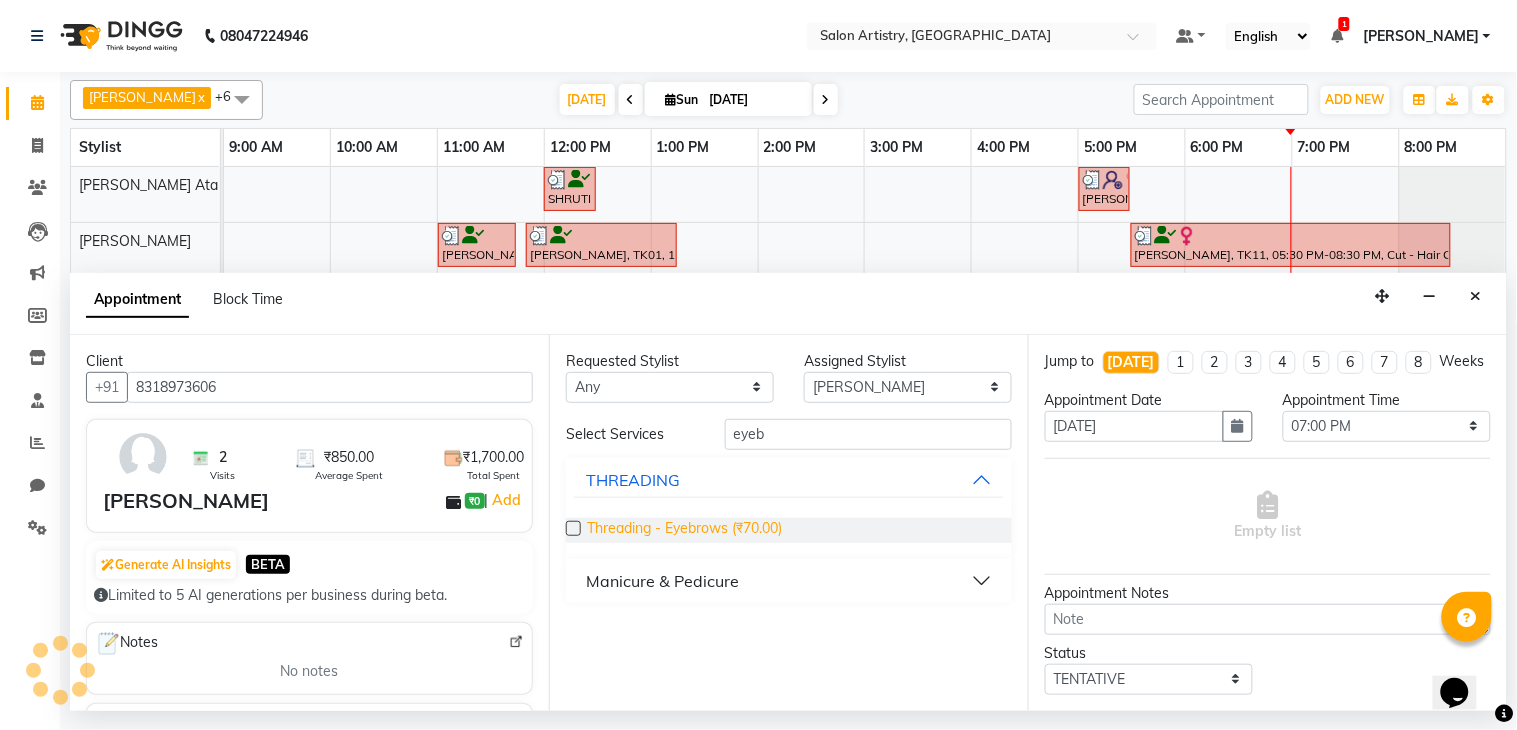 click on "Threading - Eyebrows (₹70.00)" at bounding box center (684, 530) 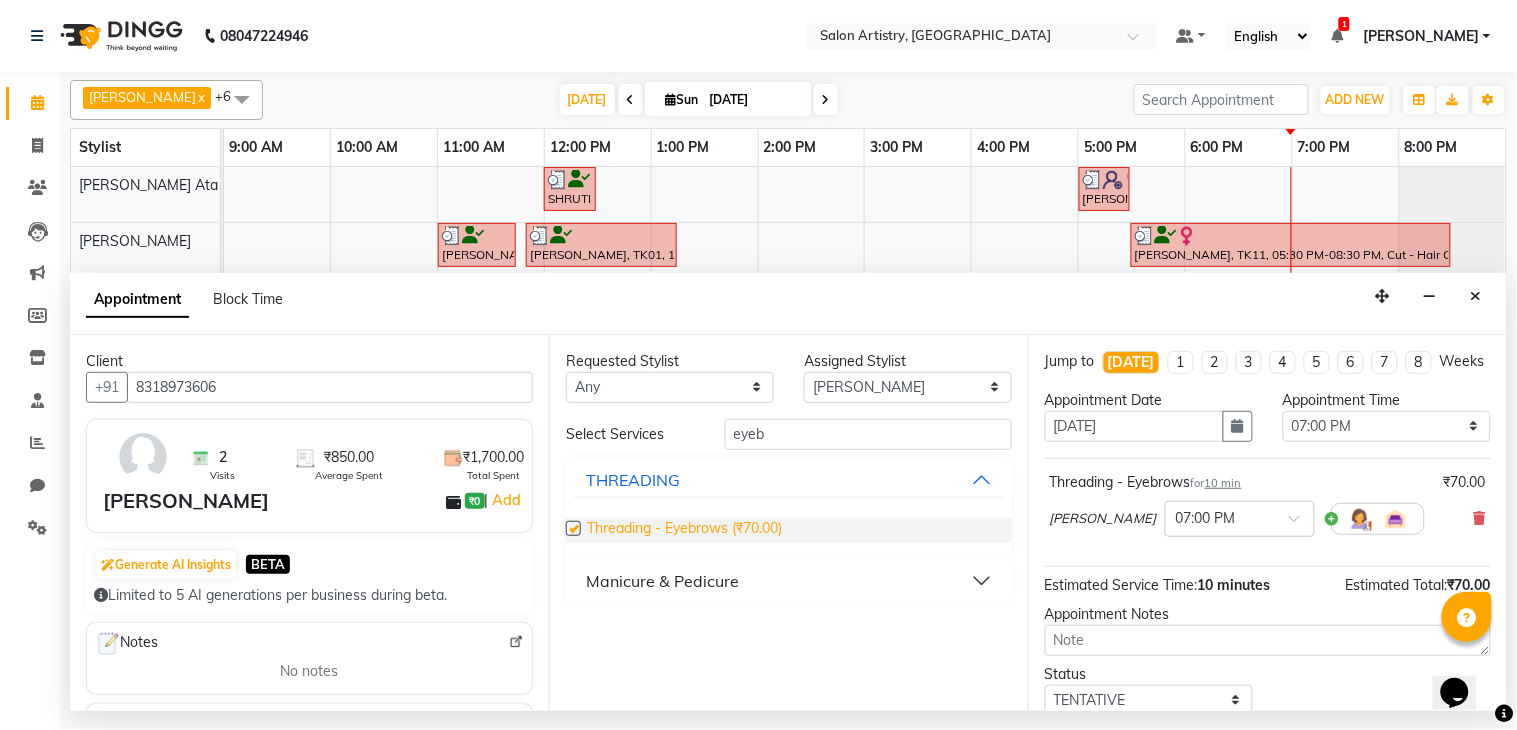 checkbox on "false" 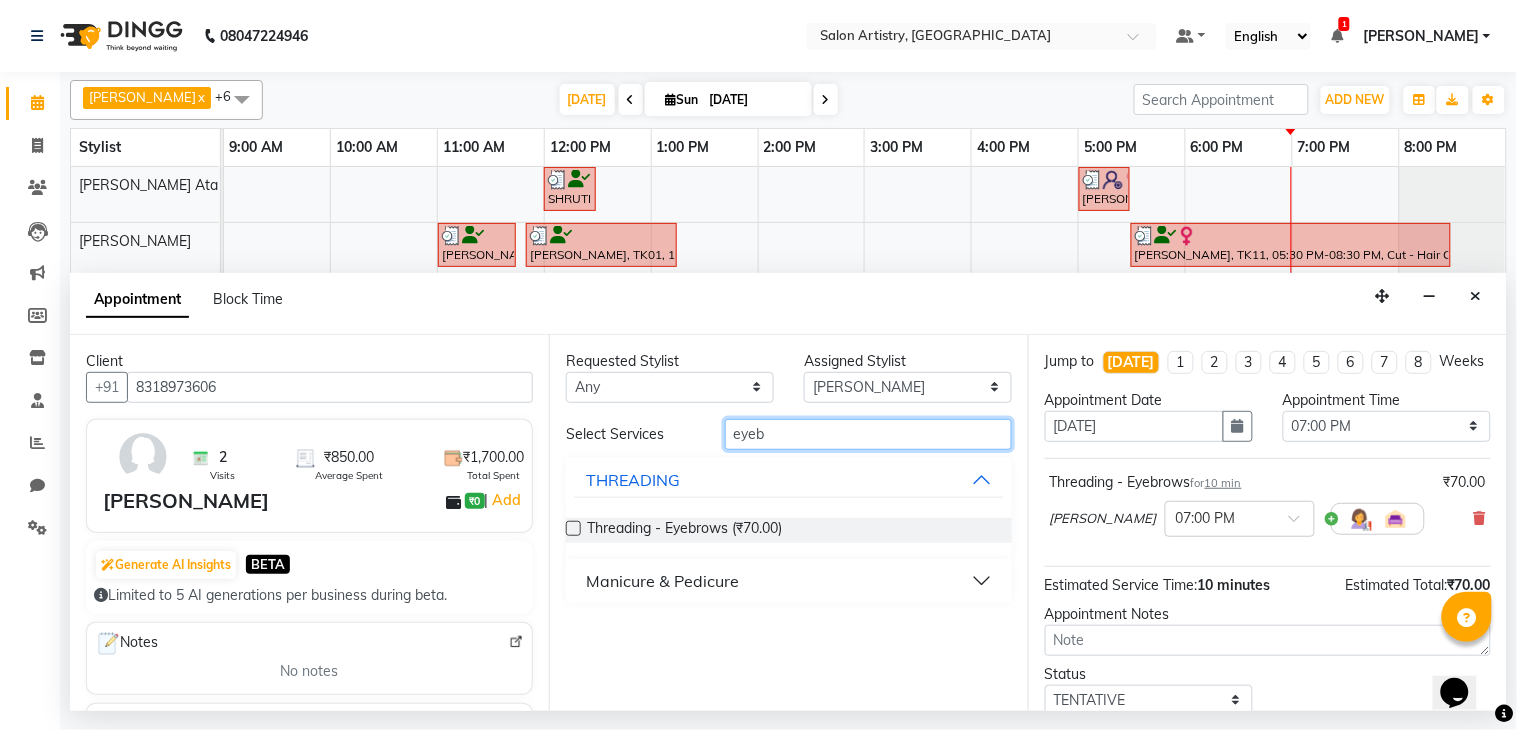 click on "eyeb" at bounding box center [868, 434] 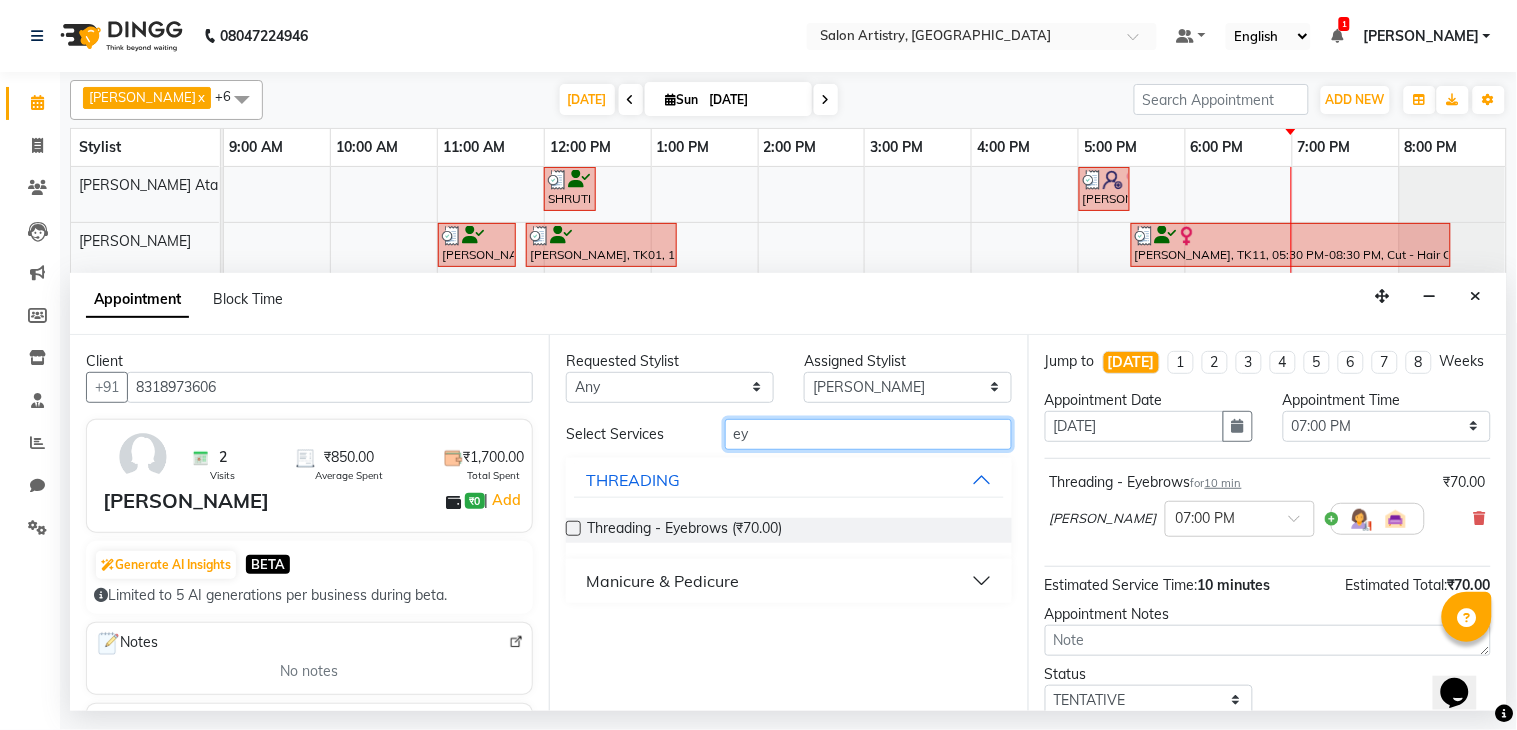 type on "e" 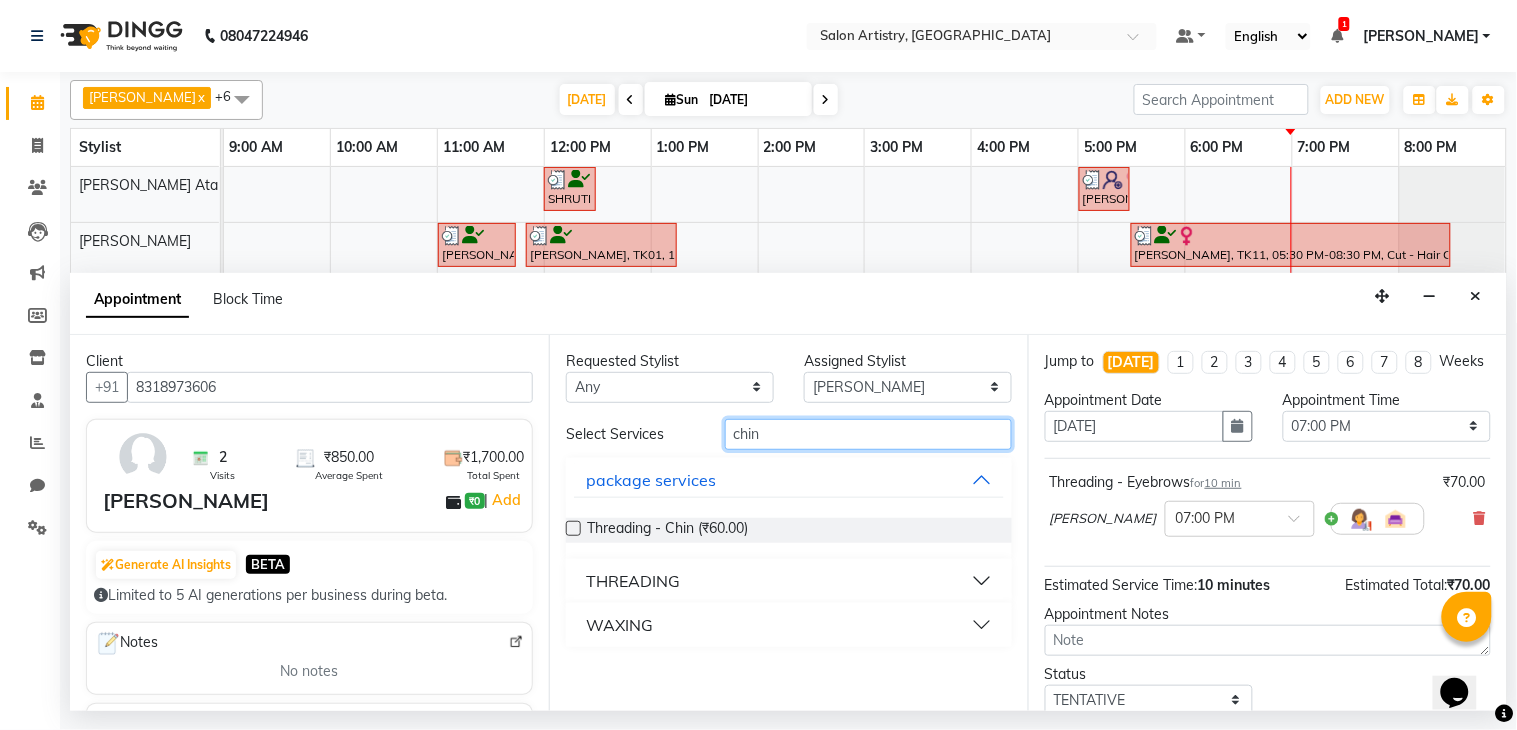 type on "chin" 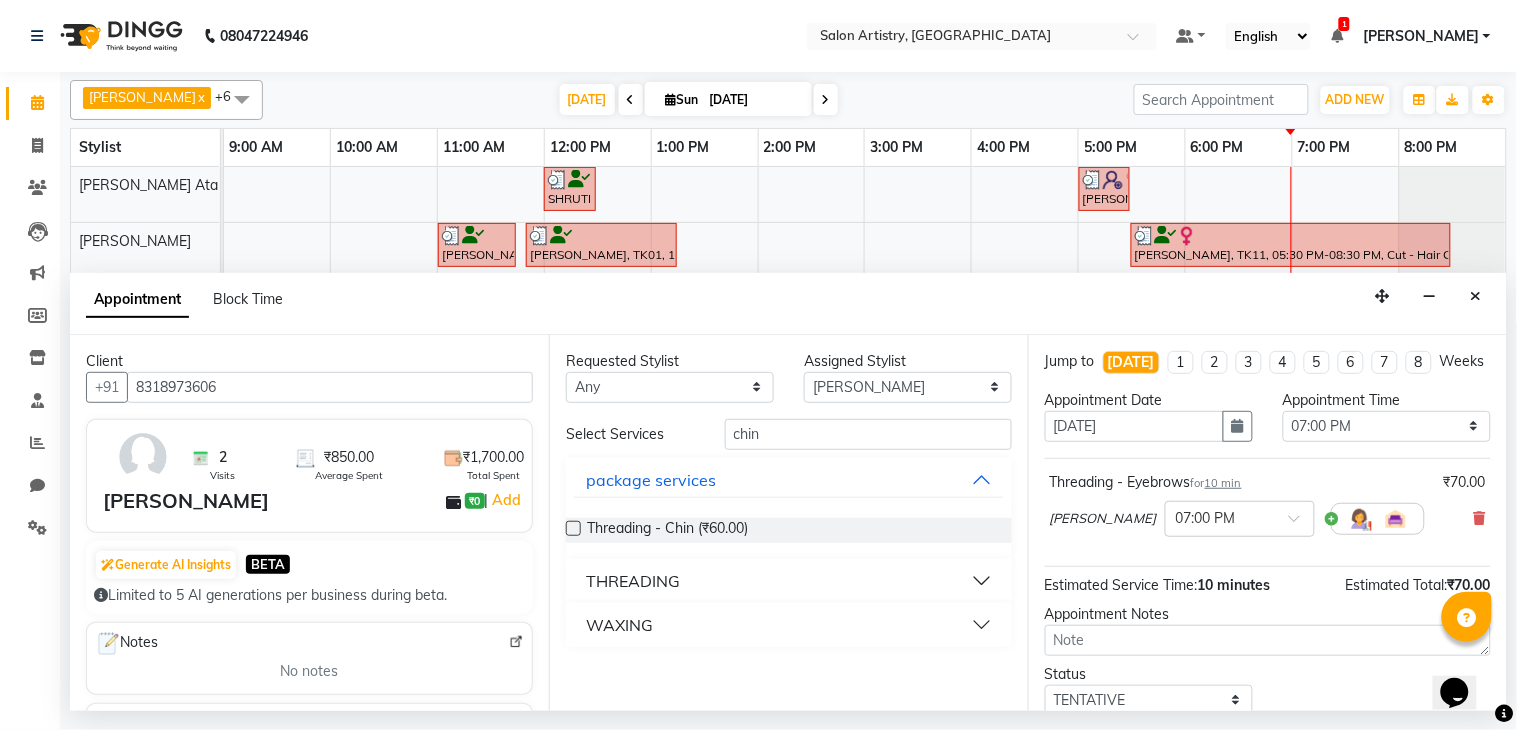click on "WAXING" at bounding box center (789, 625) 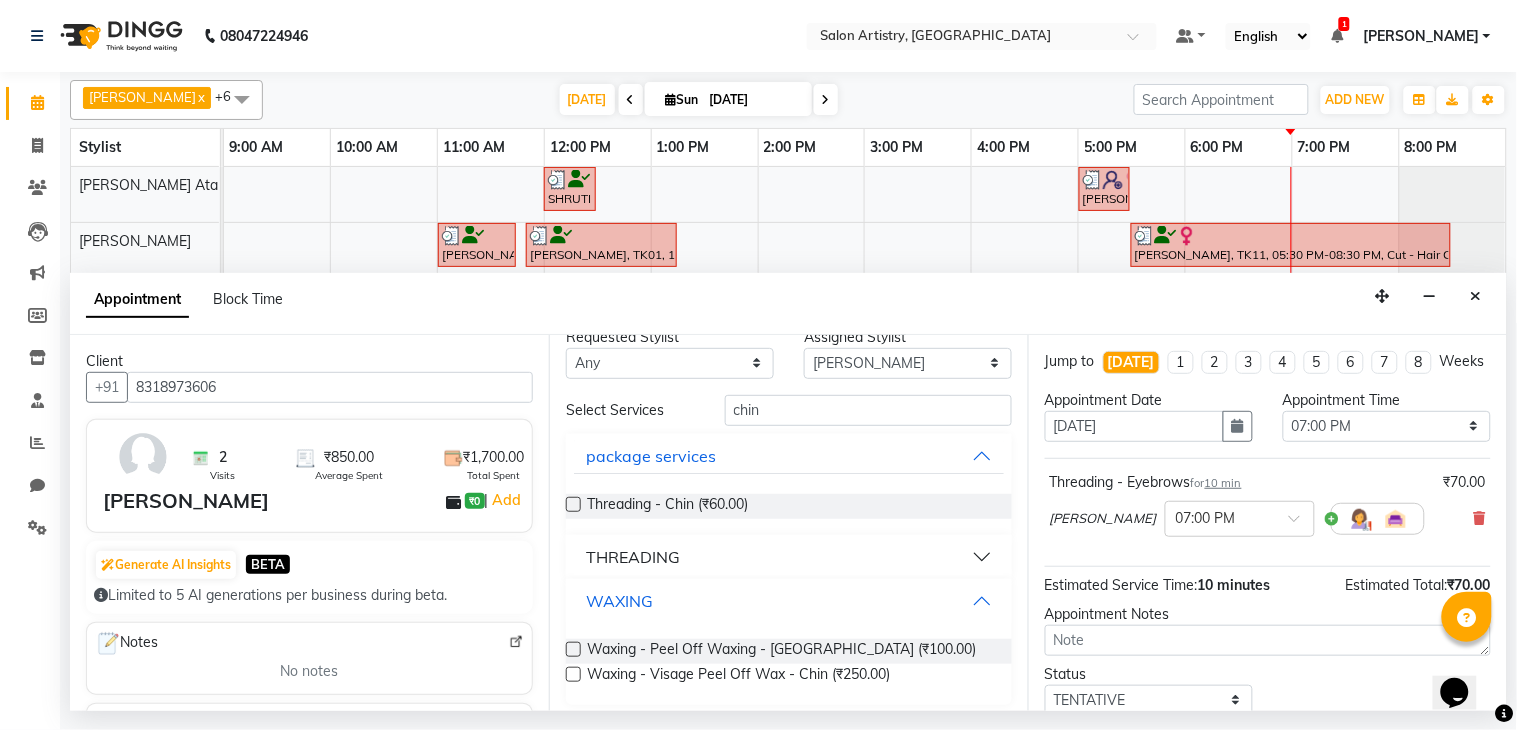 scroll, scrollTop: 32, scrollLeft: 0, axis: vertical 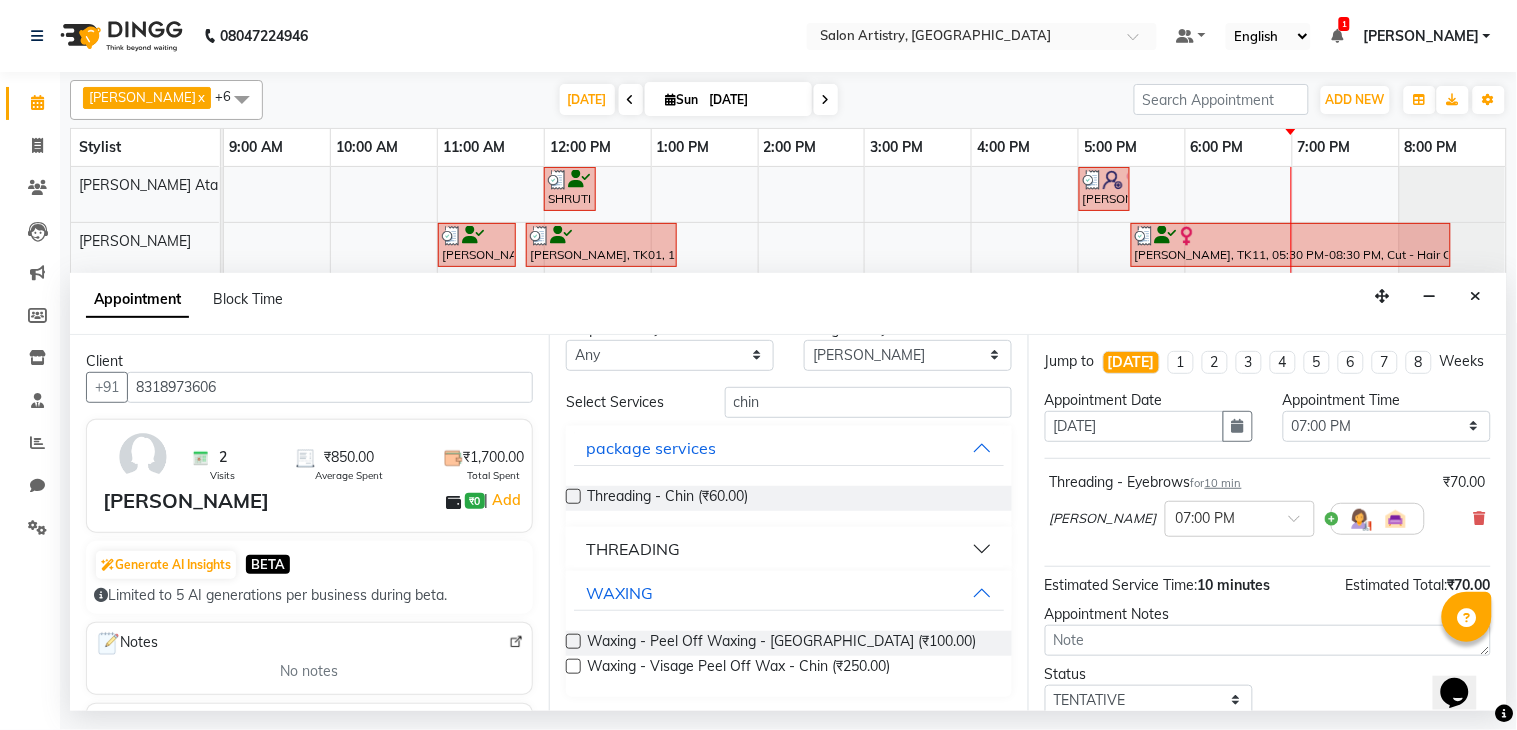click at bounding box center [573, 641] 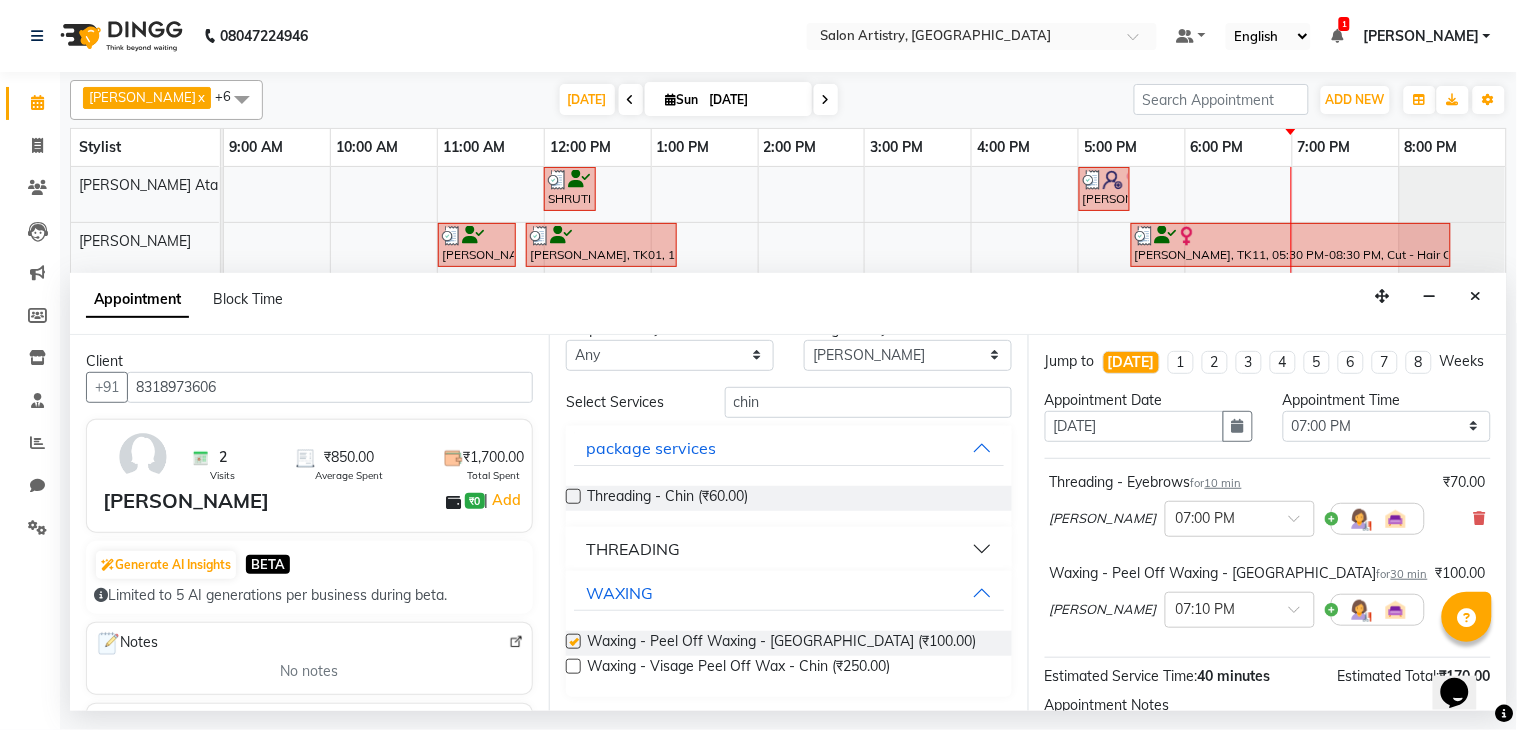 checkbox on "false" 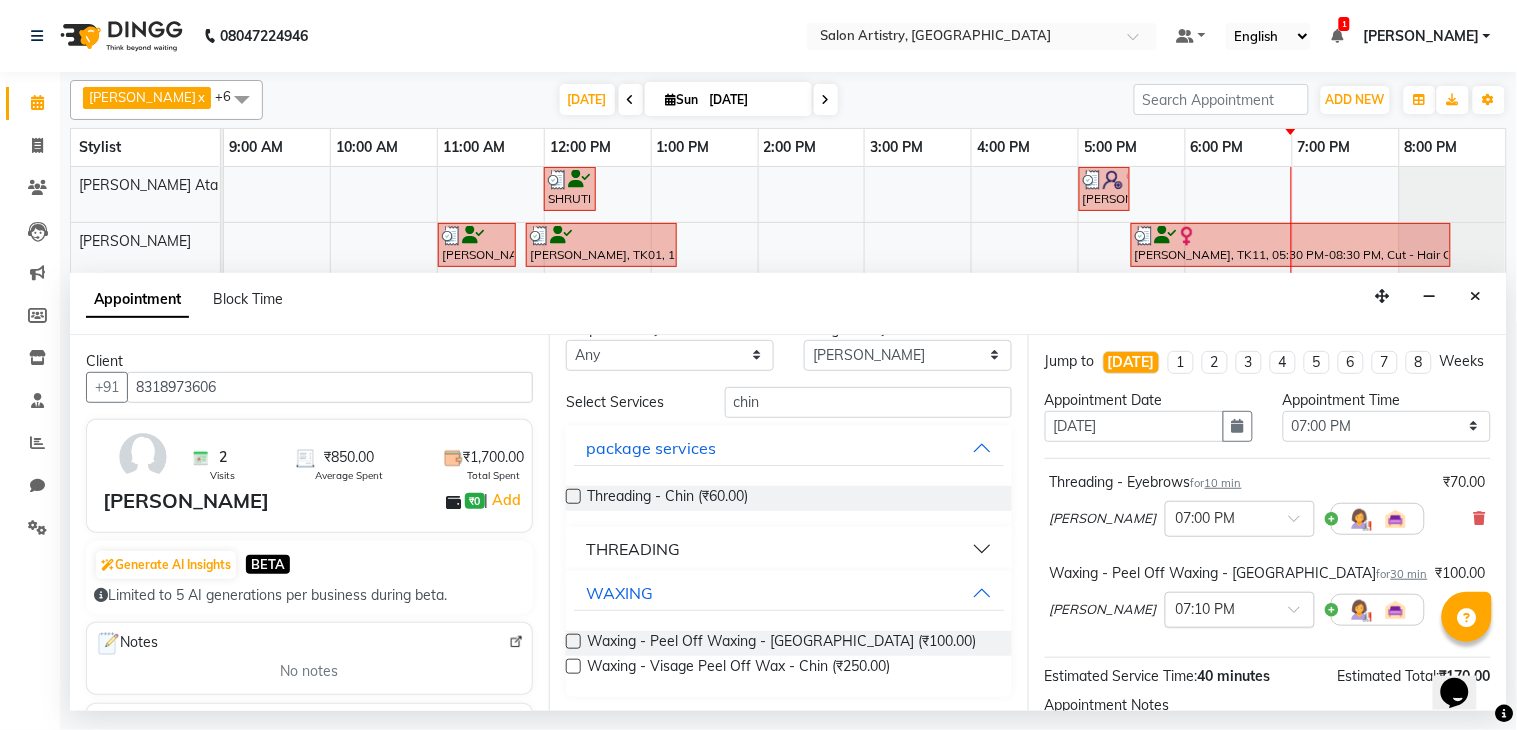 click at bounding box center [1220, 608] 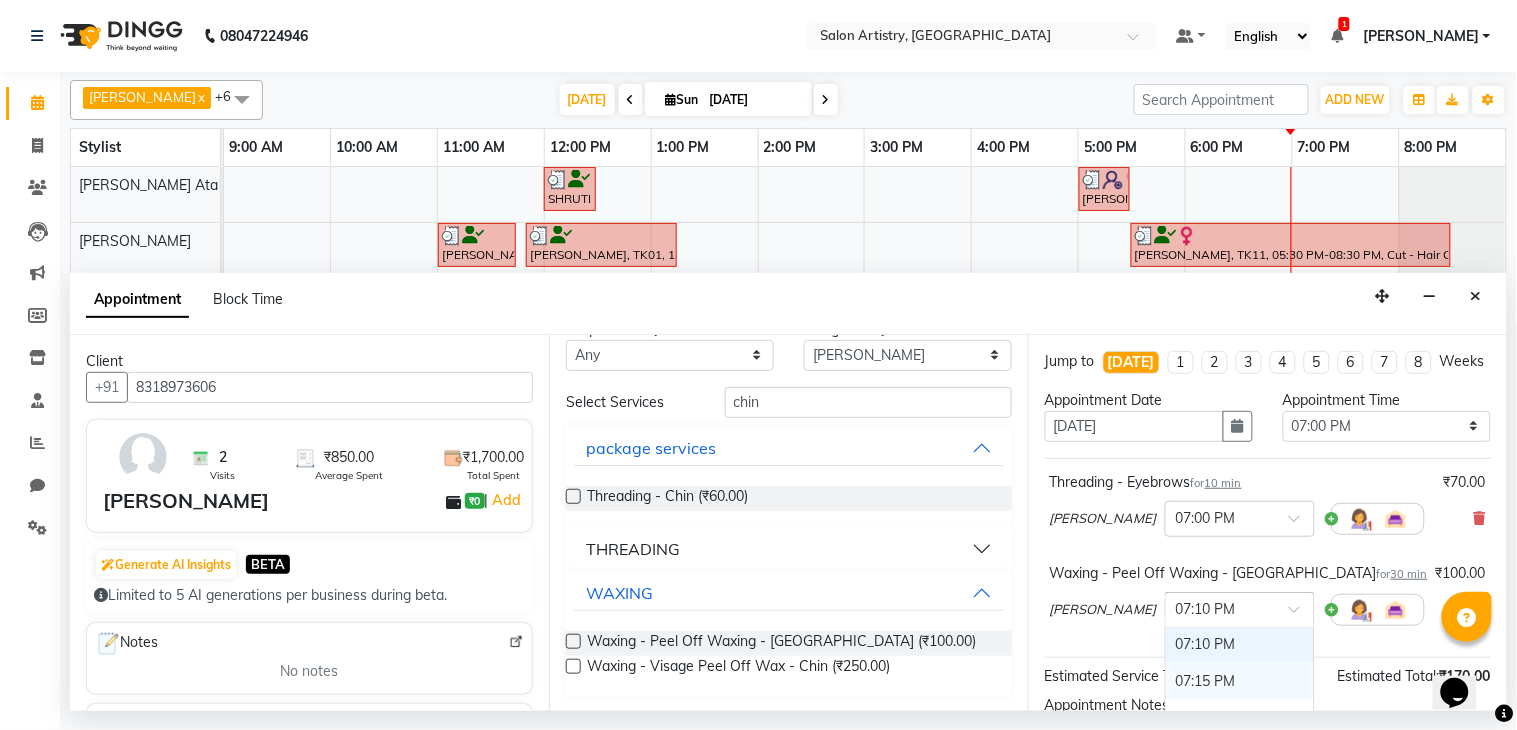 scroll, scrollTop: 4247, scrollLeft: 0, axis: vertical 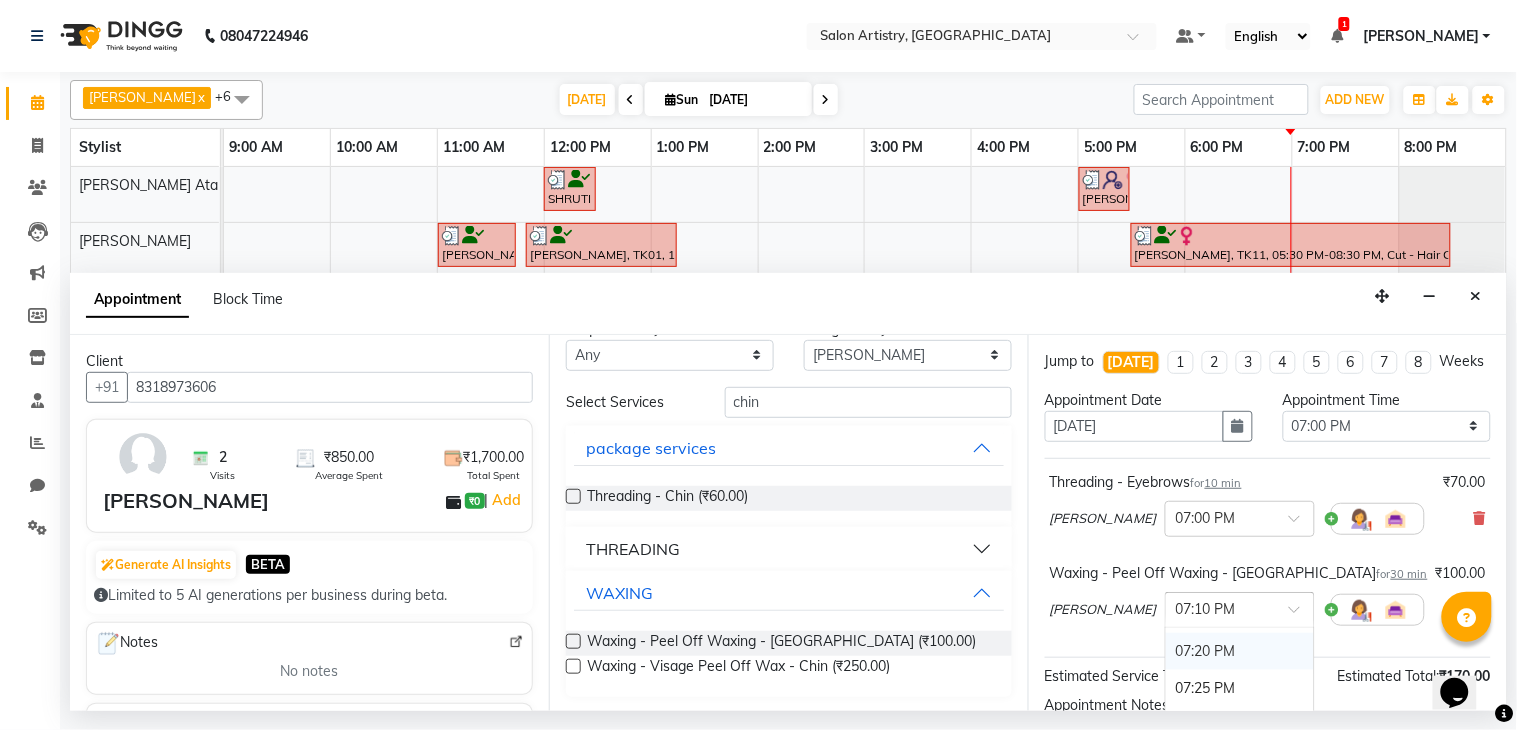 click on "07:20 PM" at bounding box center (1240, 651) 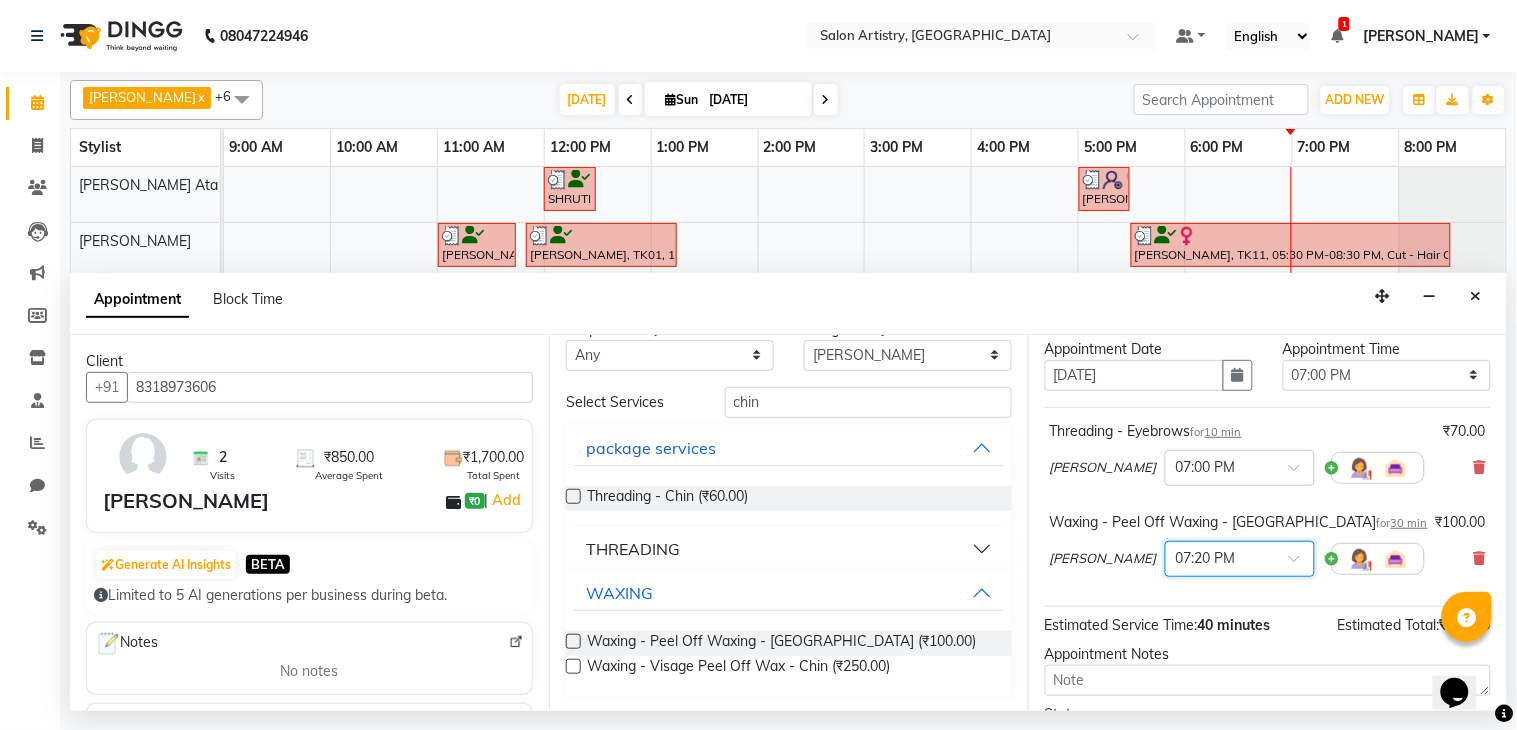 scroll, scrollTop: 0, scrollLeft: 0, axis: both 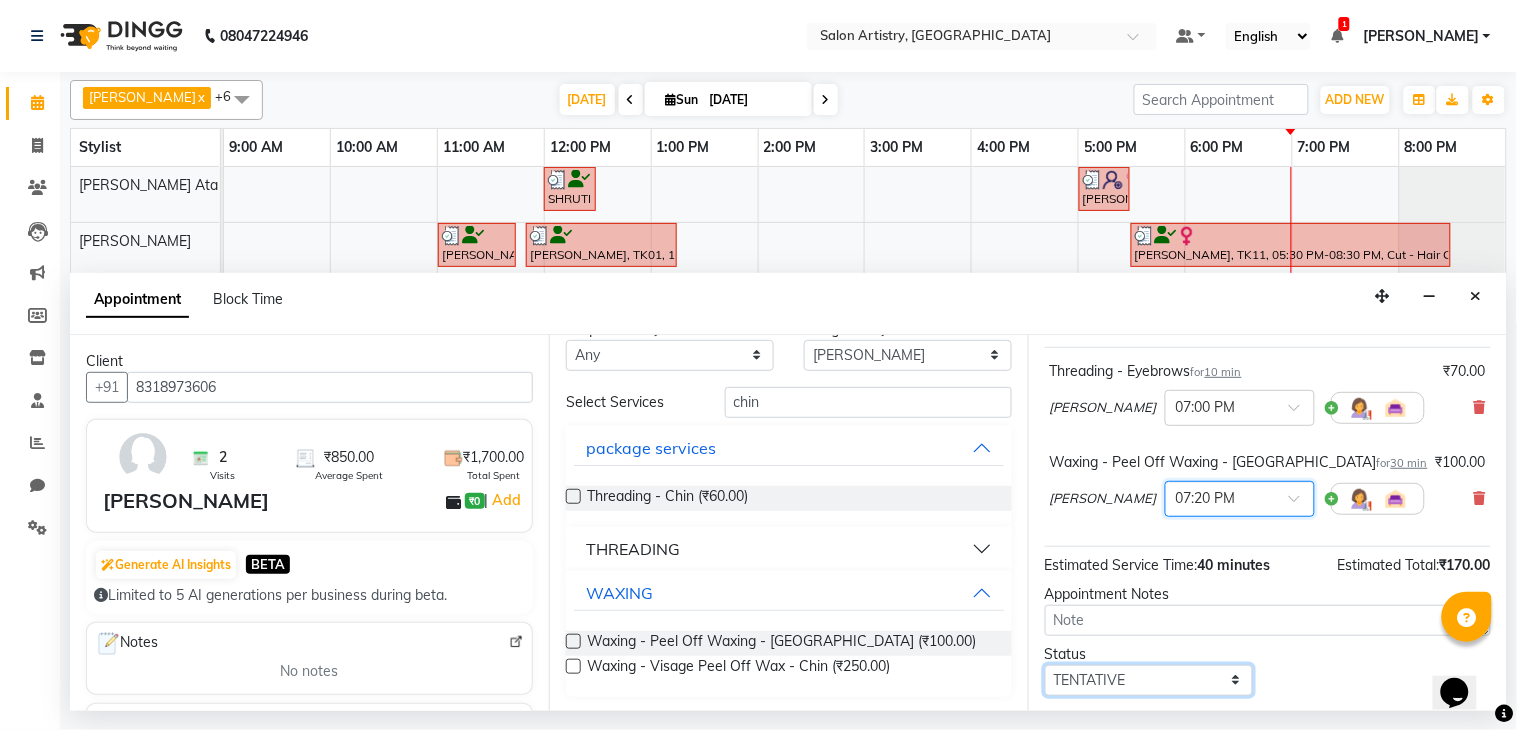 click on "Select TENTATIVE CONFIRM CHECK-IN UPCOMING" at bounding box center (1149, 680) 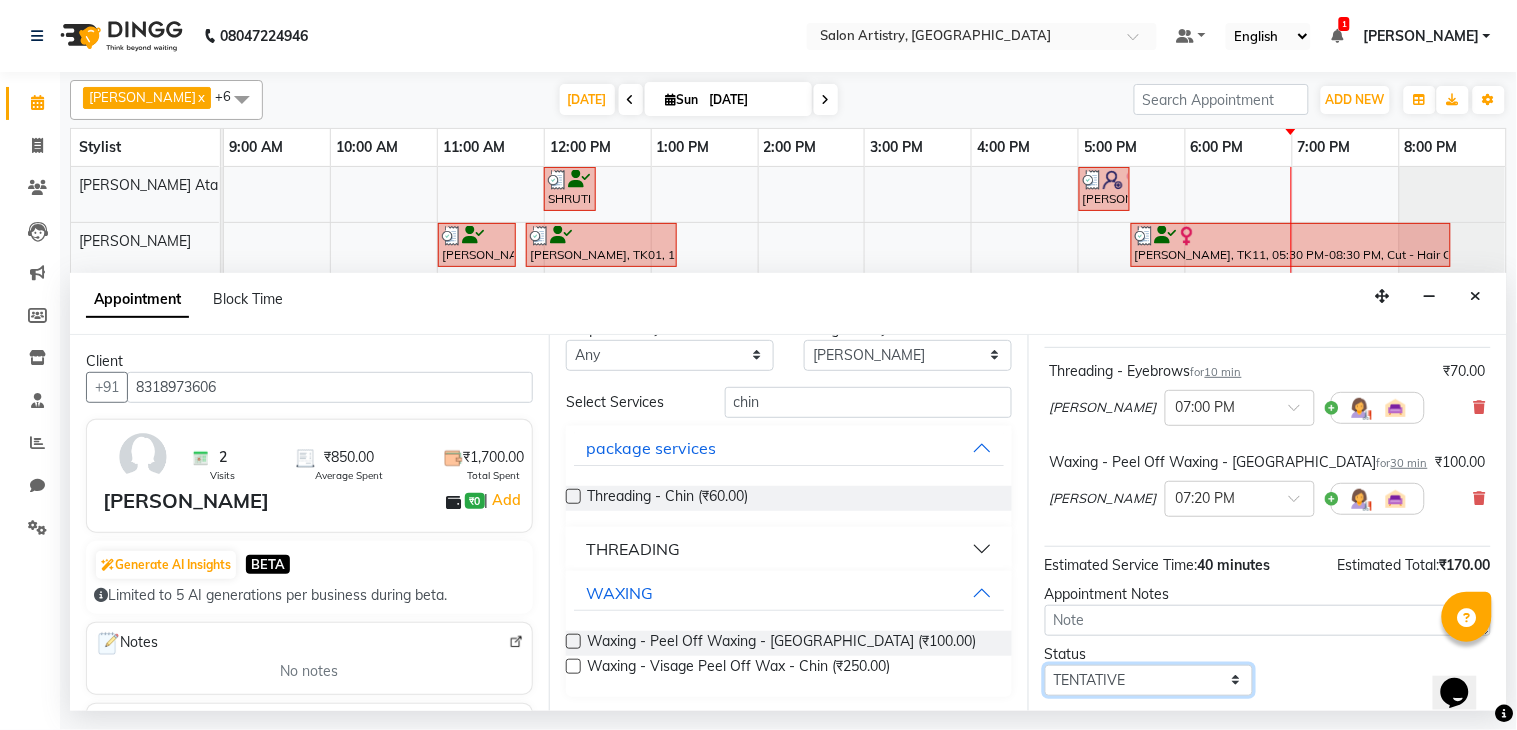 scroll, scrollTop: 115, scrollLeft: 0, axis: vertical 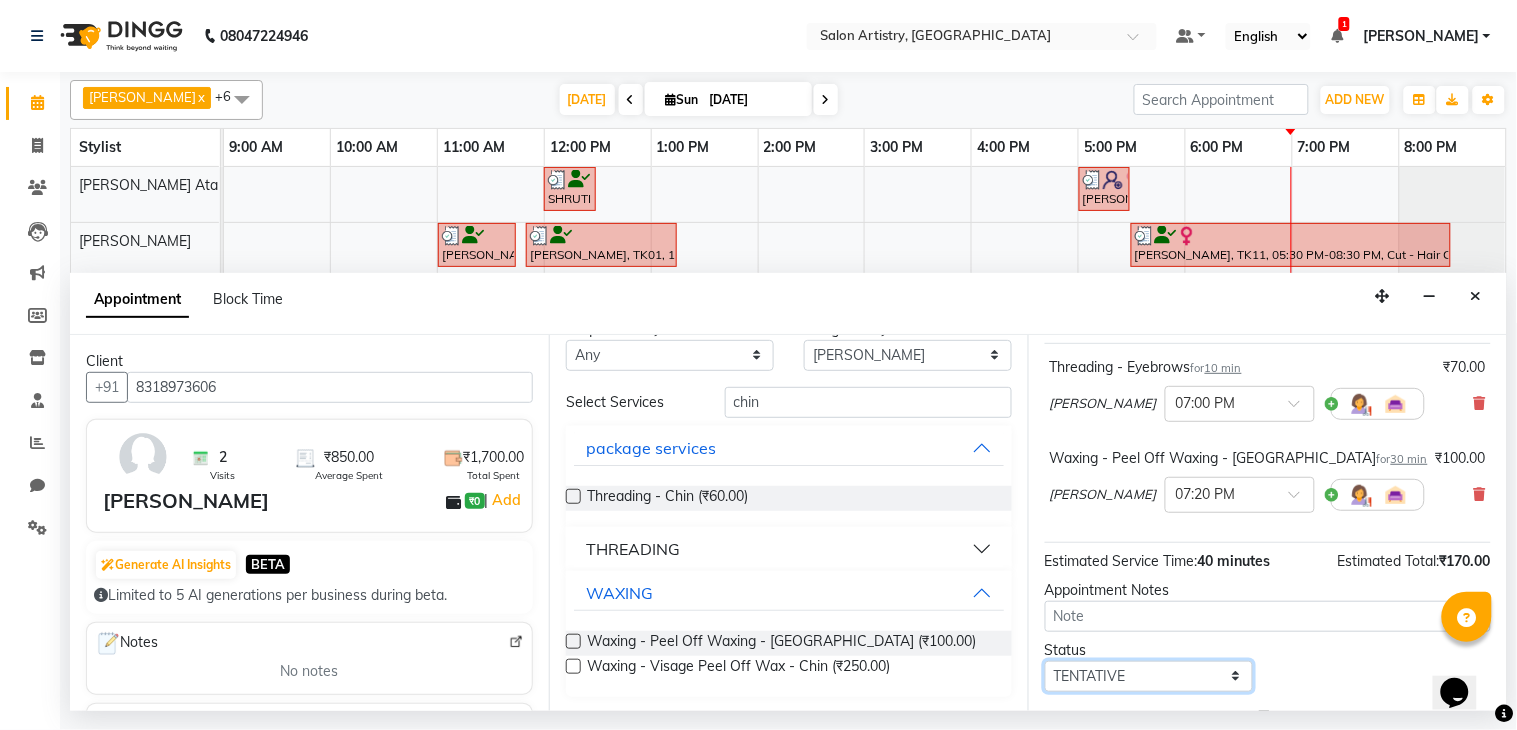 select on "check-in" 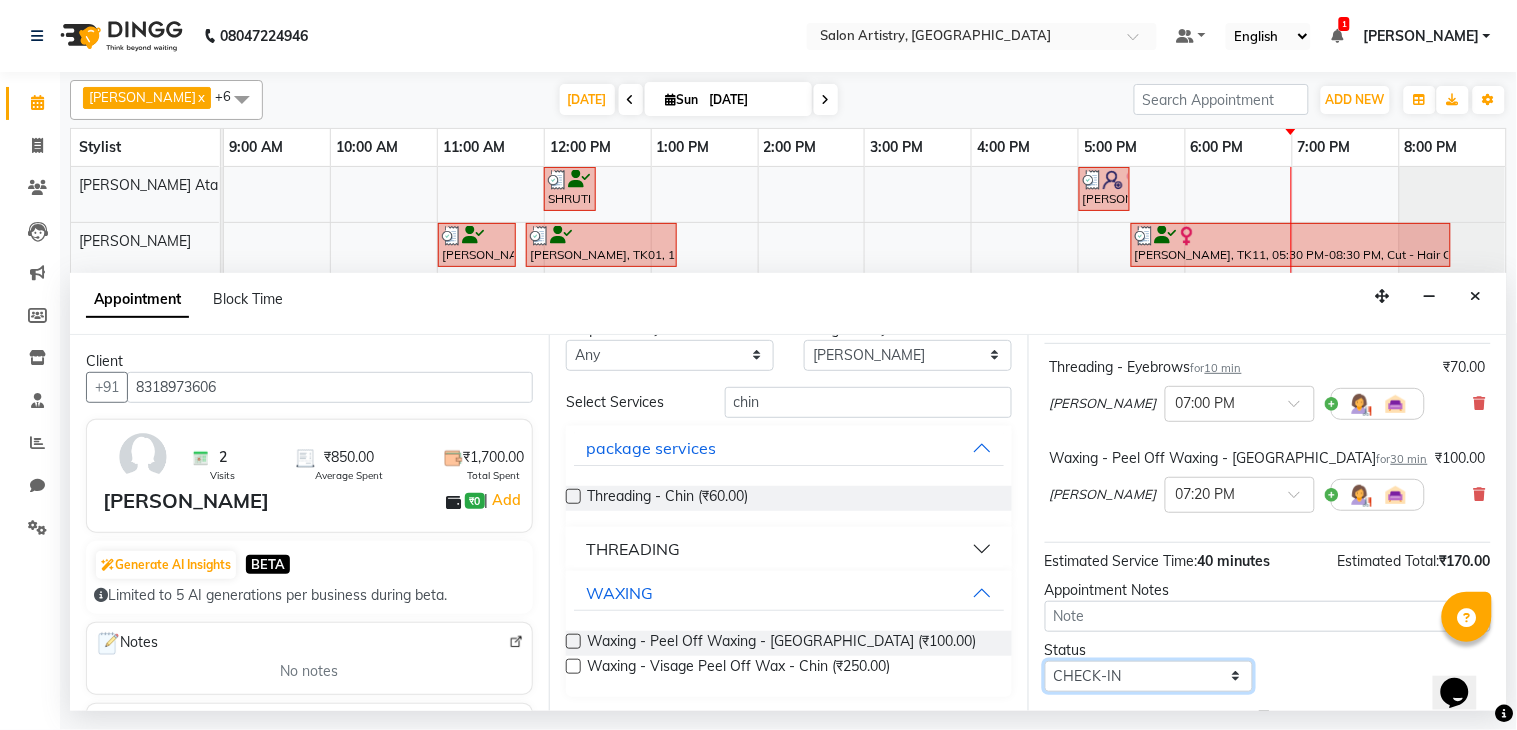 click on "Select TENTATIVE CONFIRM CHECK-IN UPCOMING" at bounding box center [1149, 676] 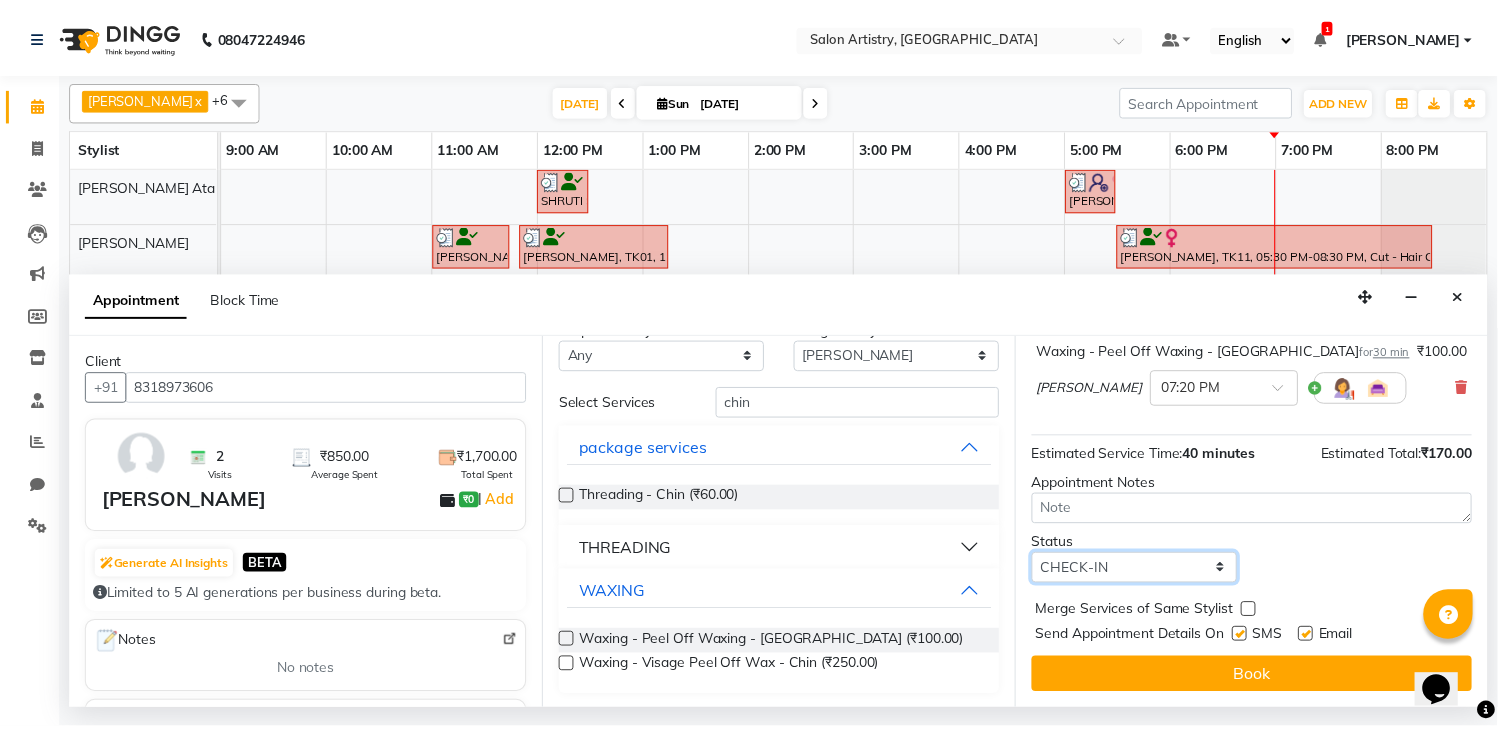 scroll, scrollTop: 241, scrollLeft: 0, axis: vertical 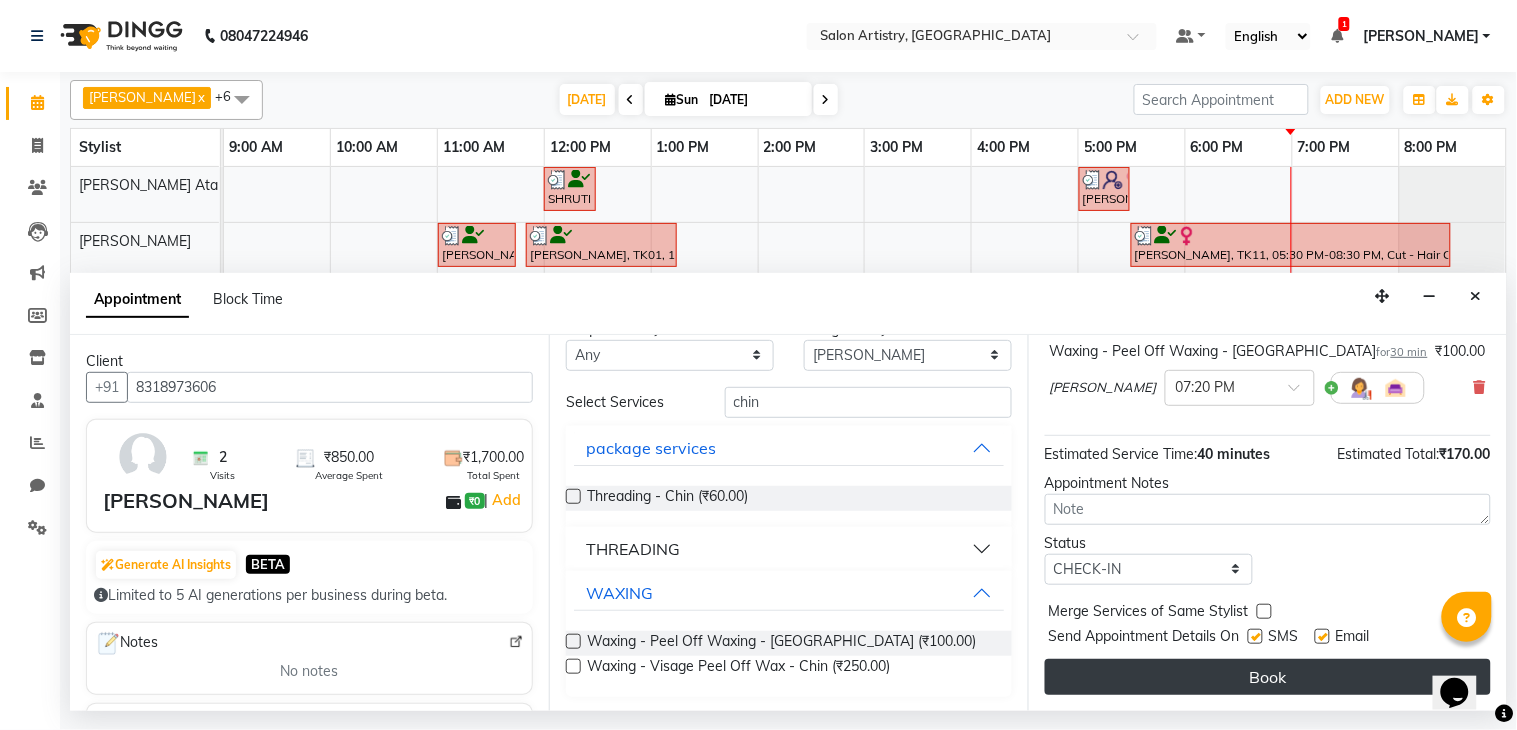 click on "Book" at bounding box center [1268, 677] 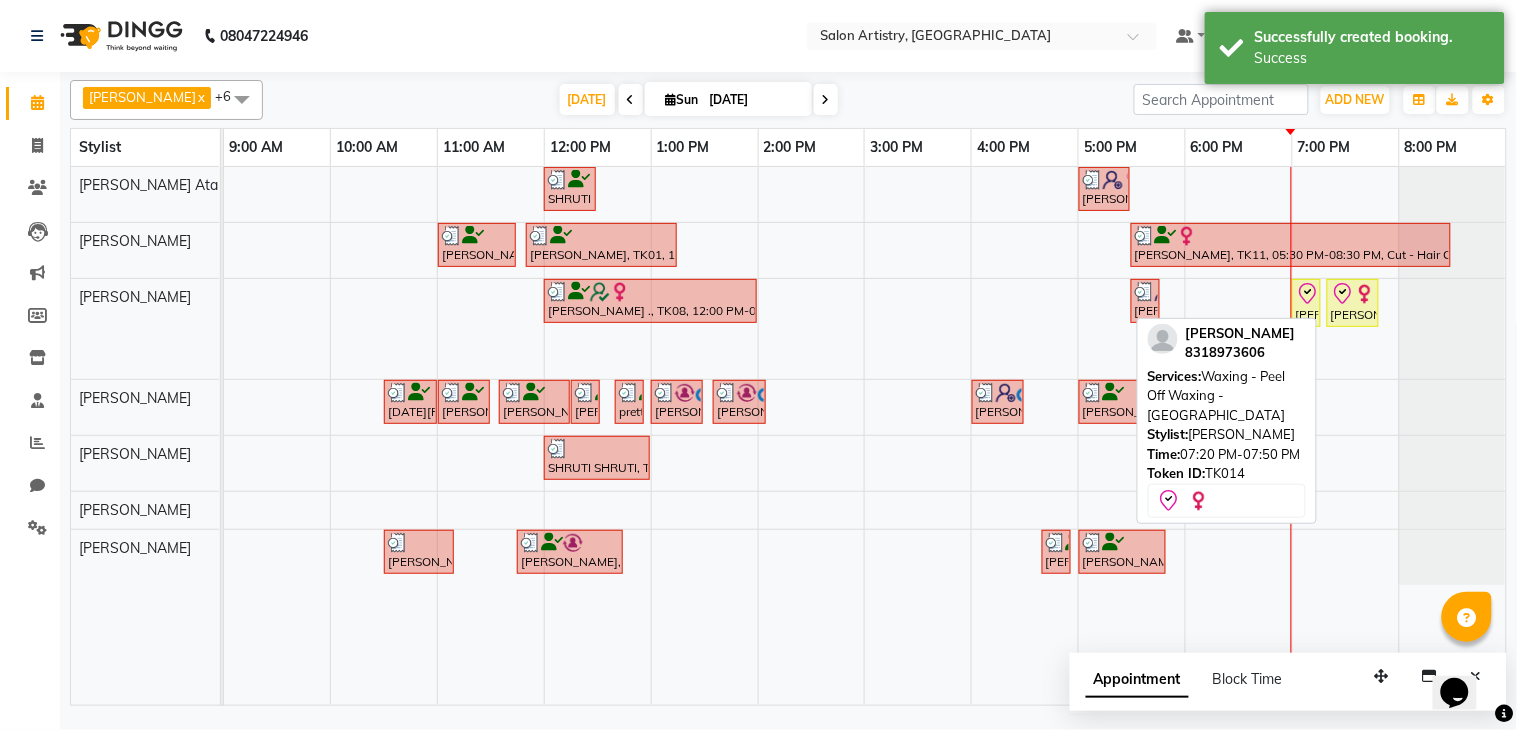click on "Nandini Agarwal, TK14, 07:20 PM-07:50 PM, Waxing - Peel Off Waxing - Chin" at bounding box center [1353, 303] 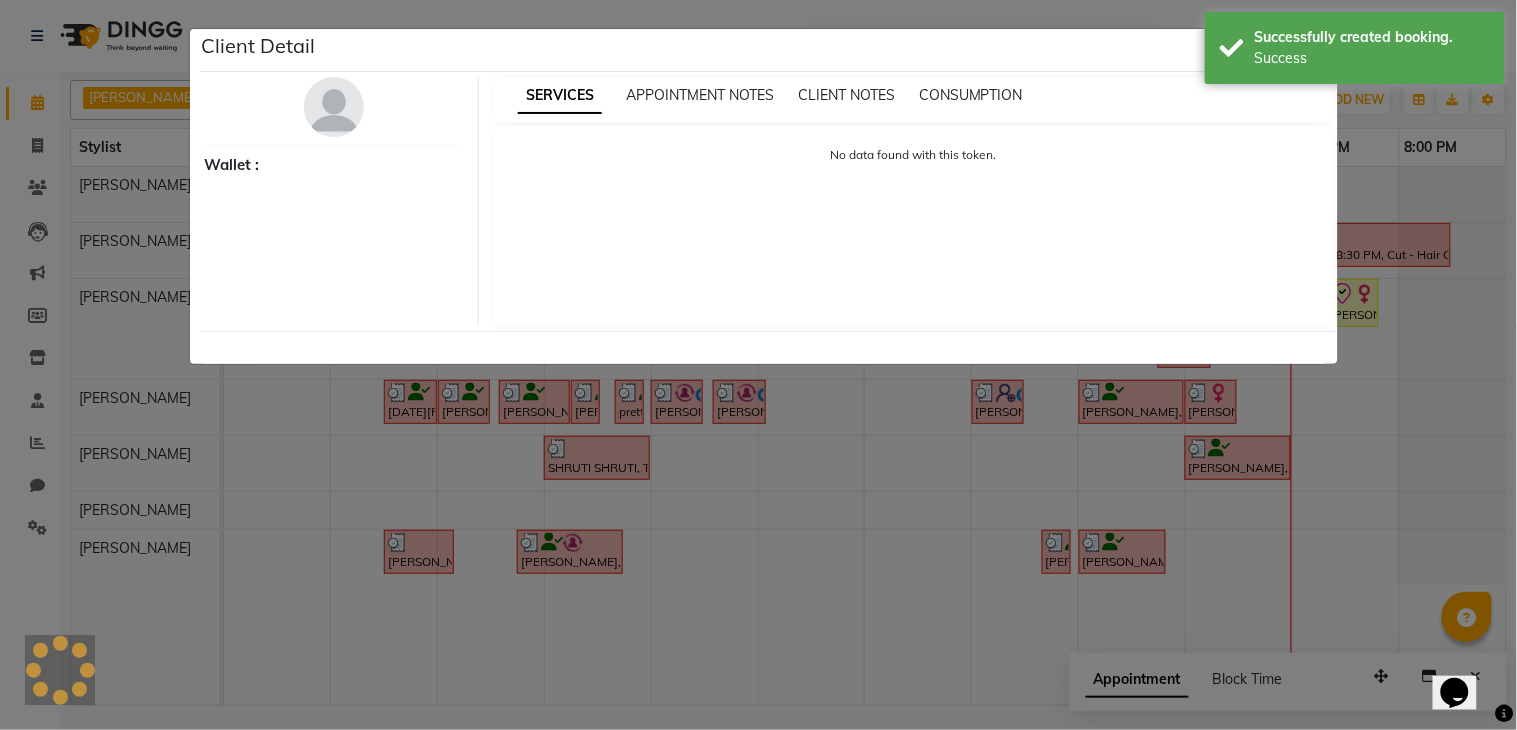 select on "8" 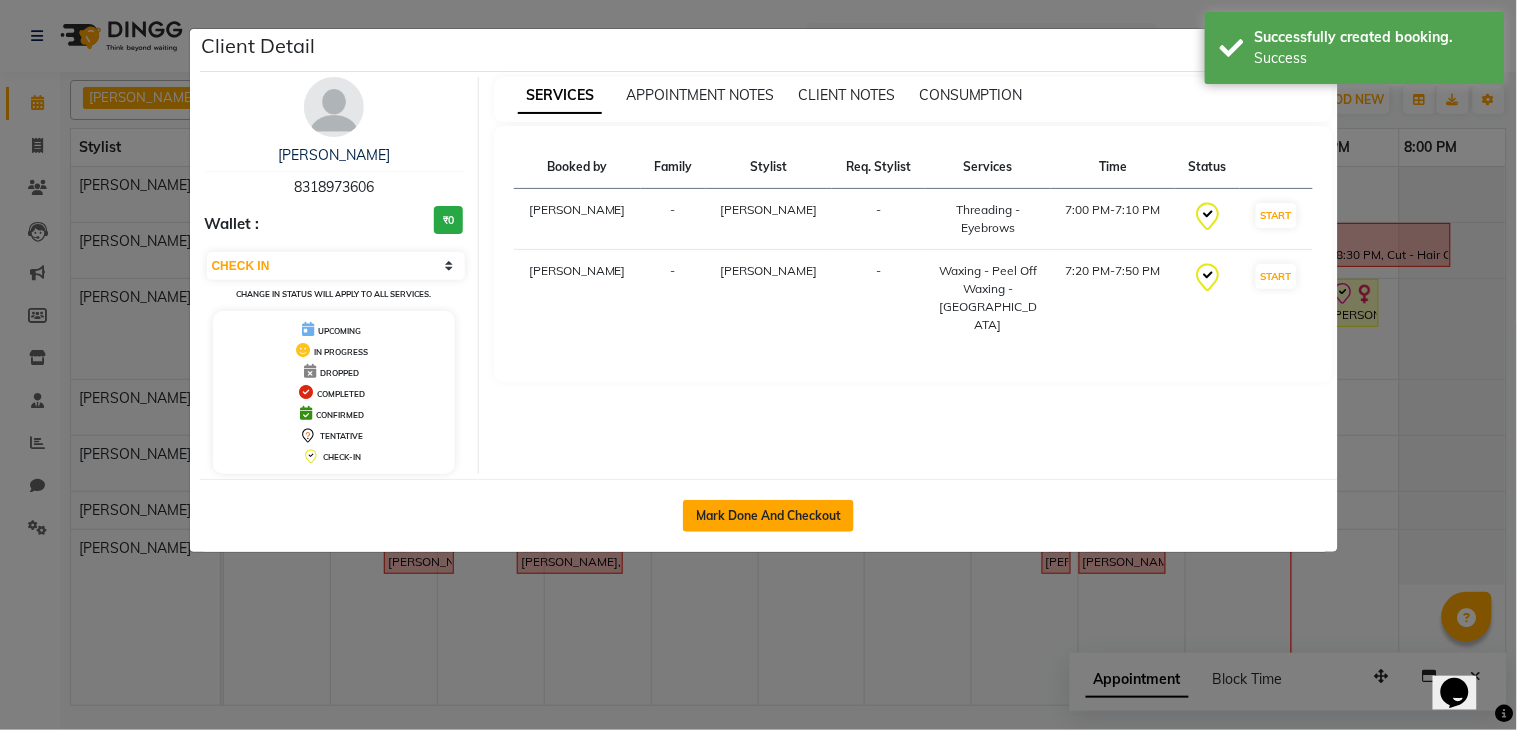 click on "Mark Done And Checkout" 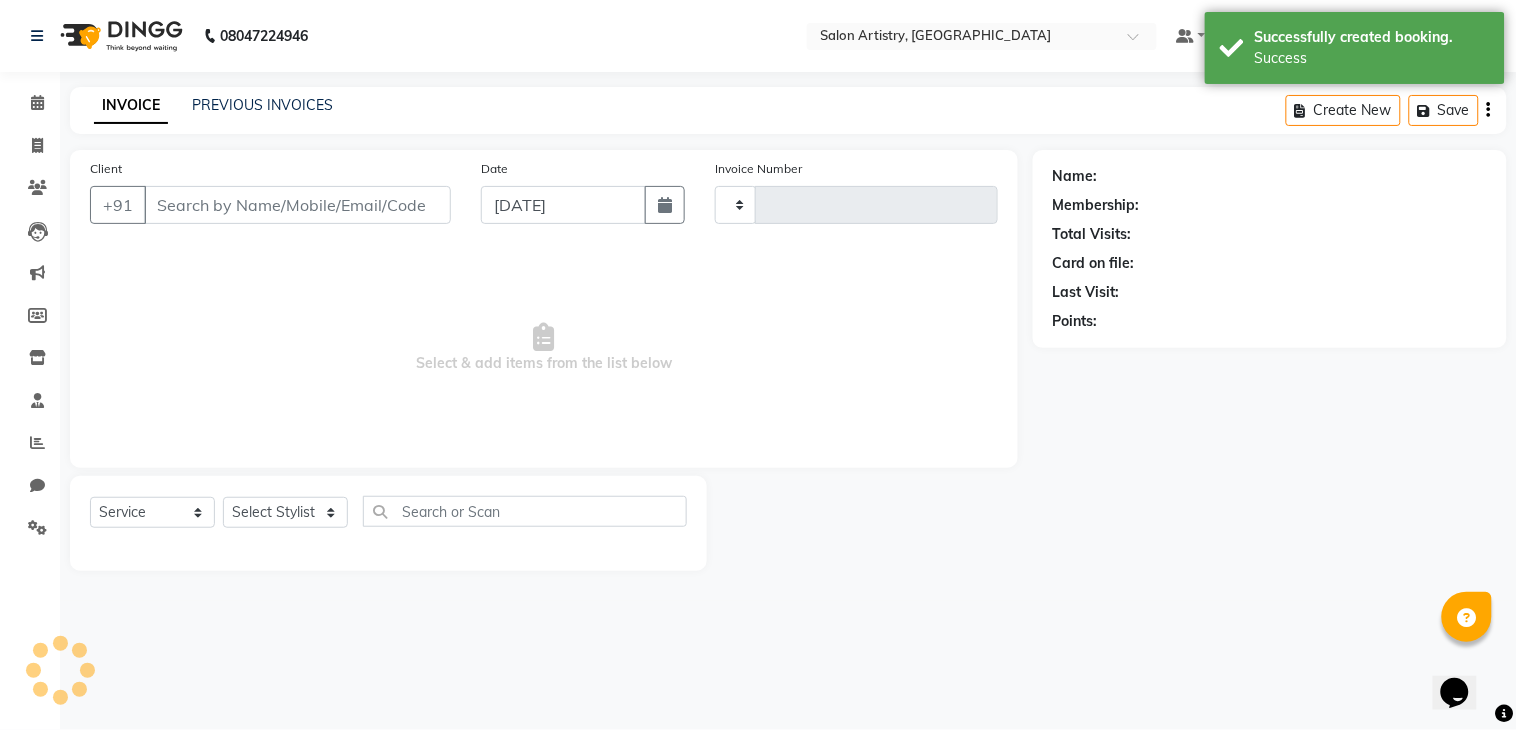 type on "1459" 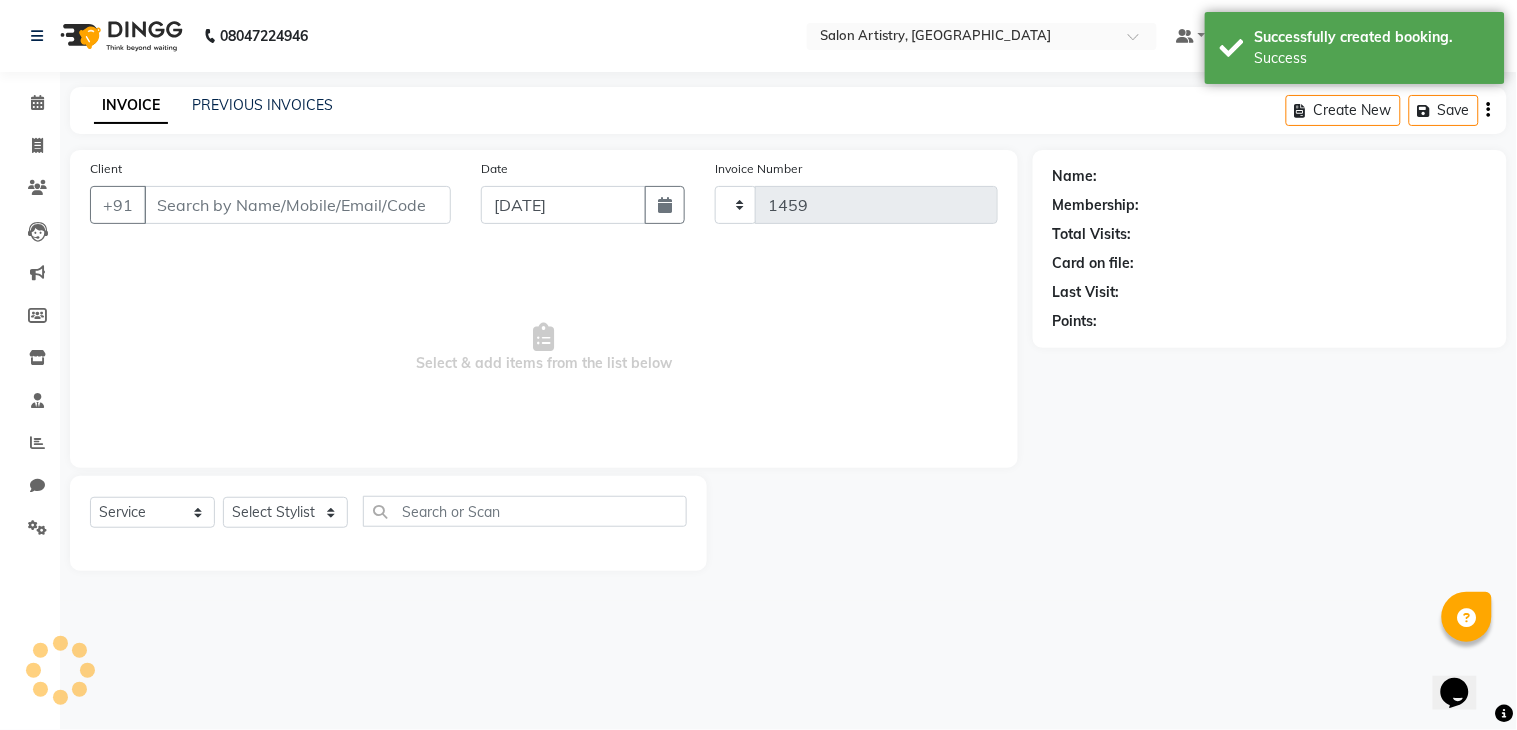 select on "8285" 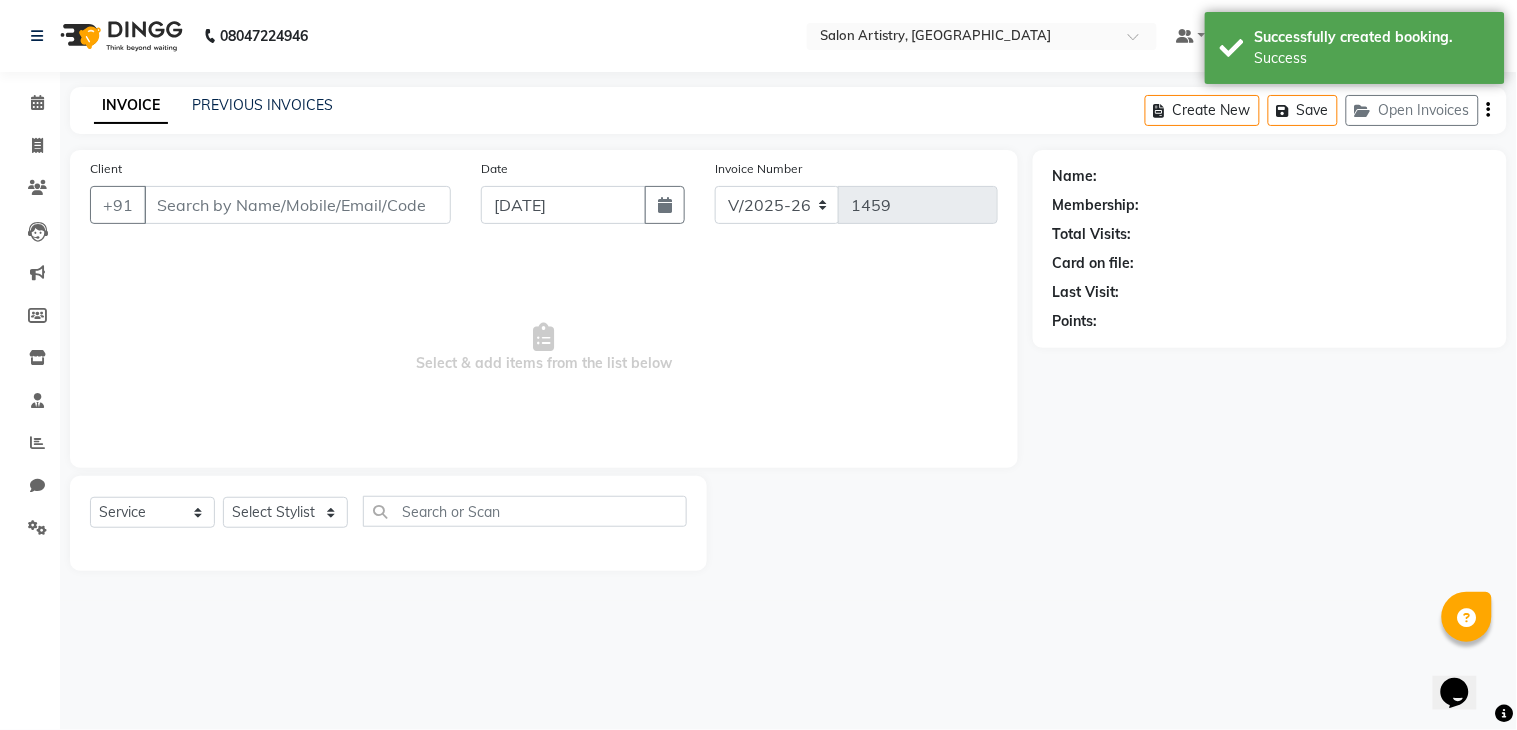type on "8318973606" 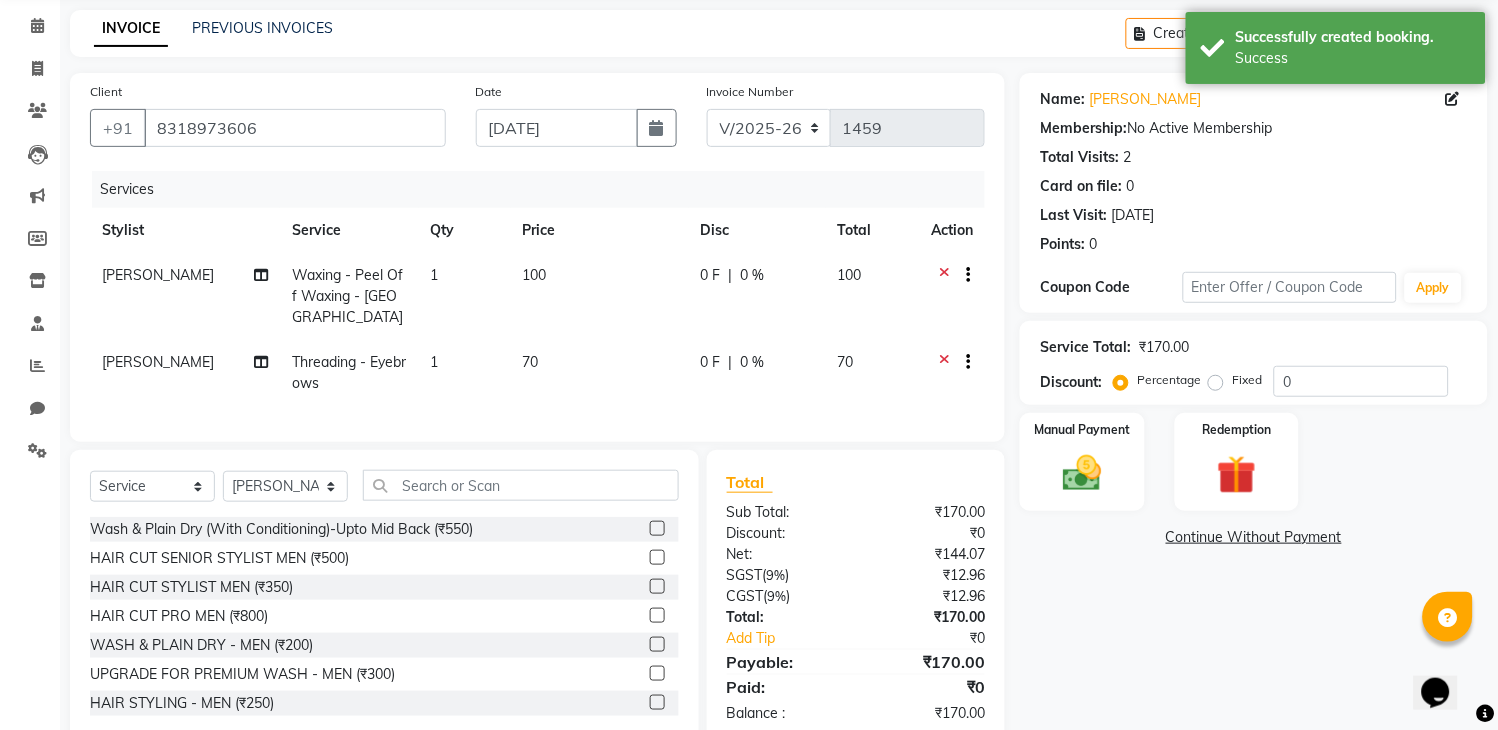 scroll, scrollTop: 120, scrollLeft: 0, axis: vertical 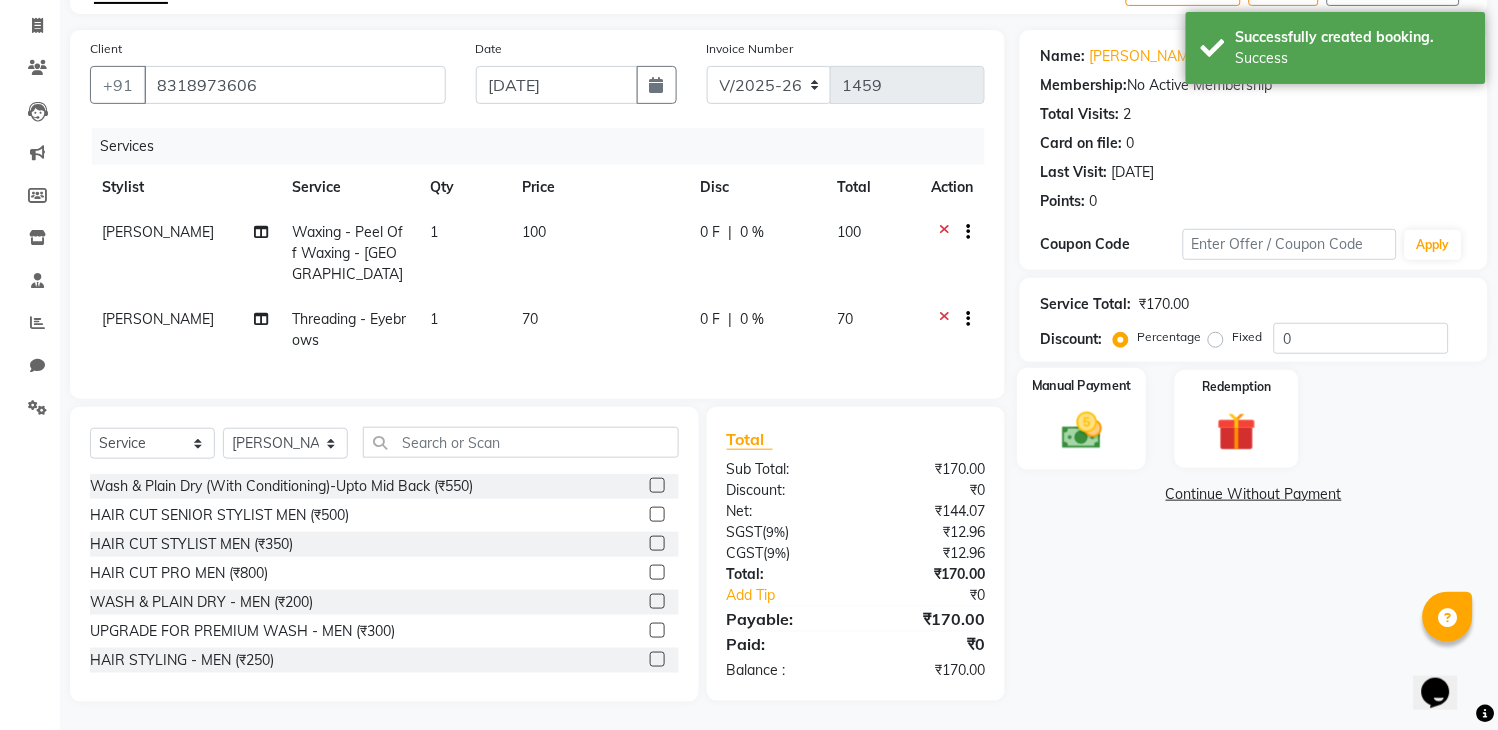 click 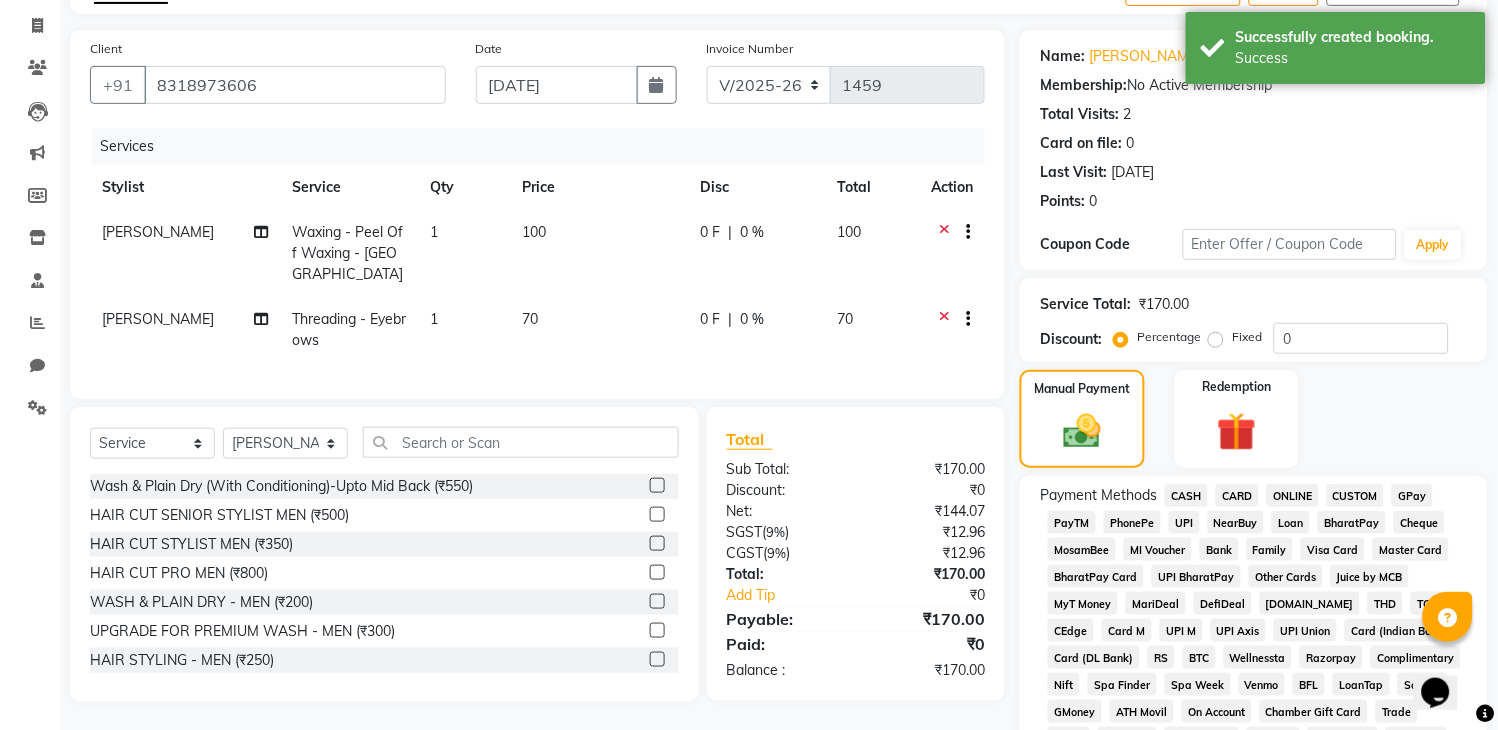 click on "GPay" 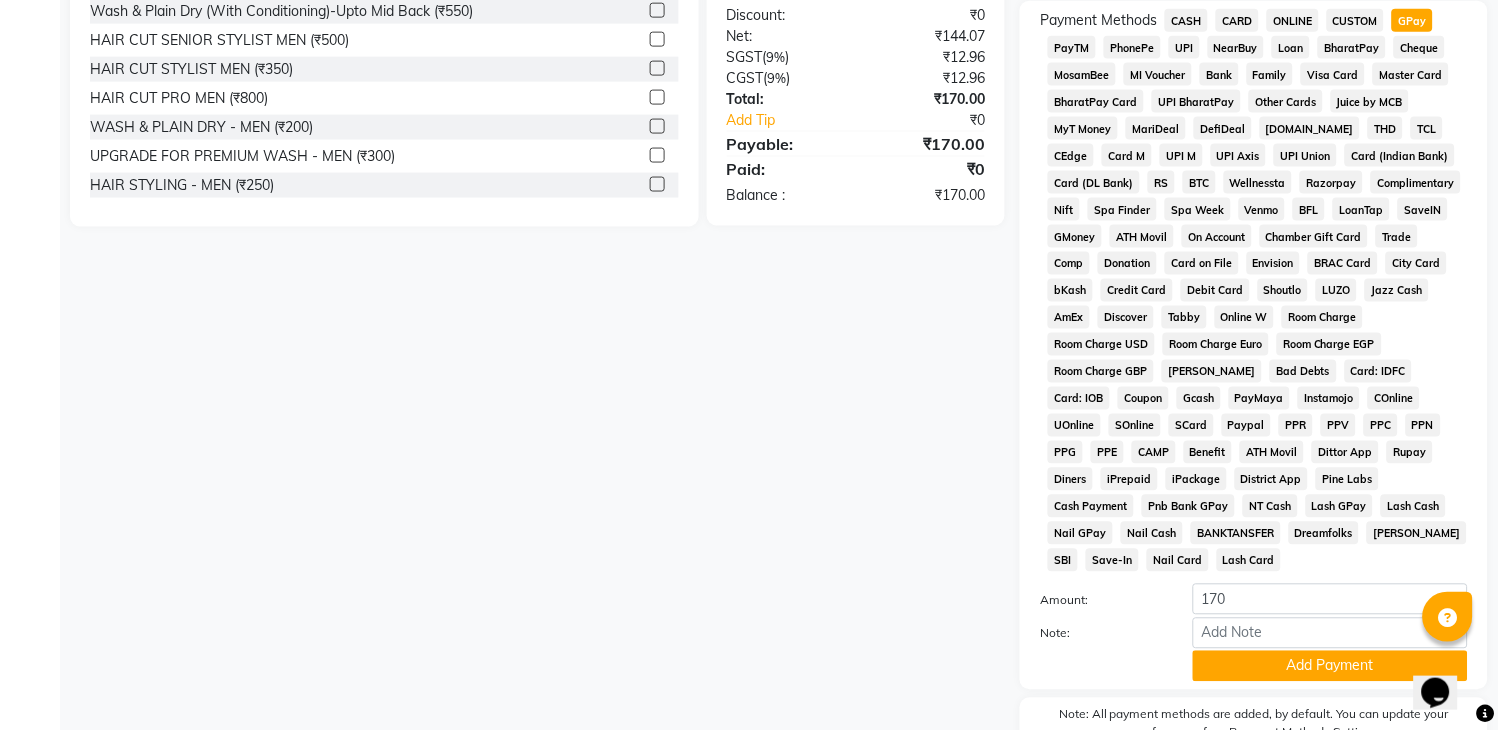 scroll, scrollTop: 596, scrollLeft: 0, axis: vertical 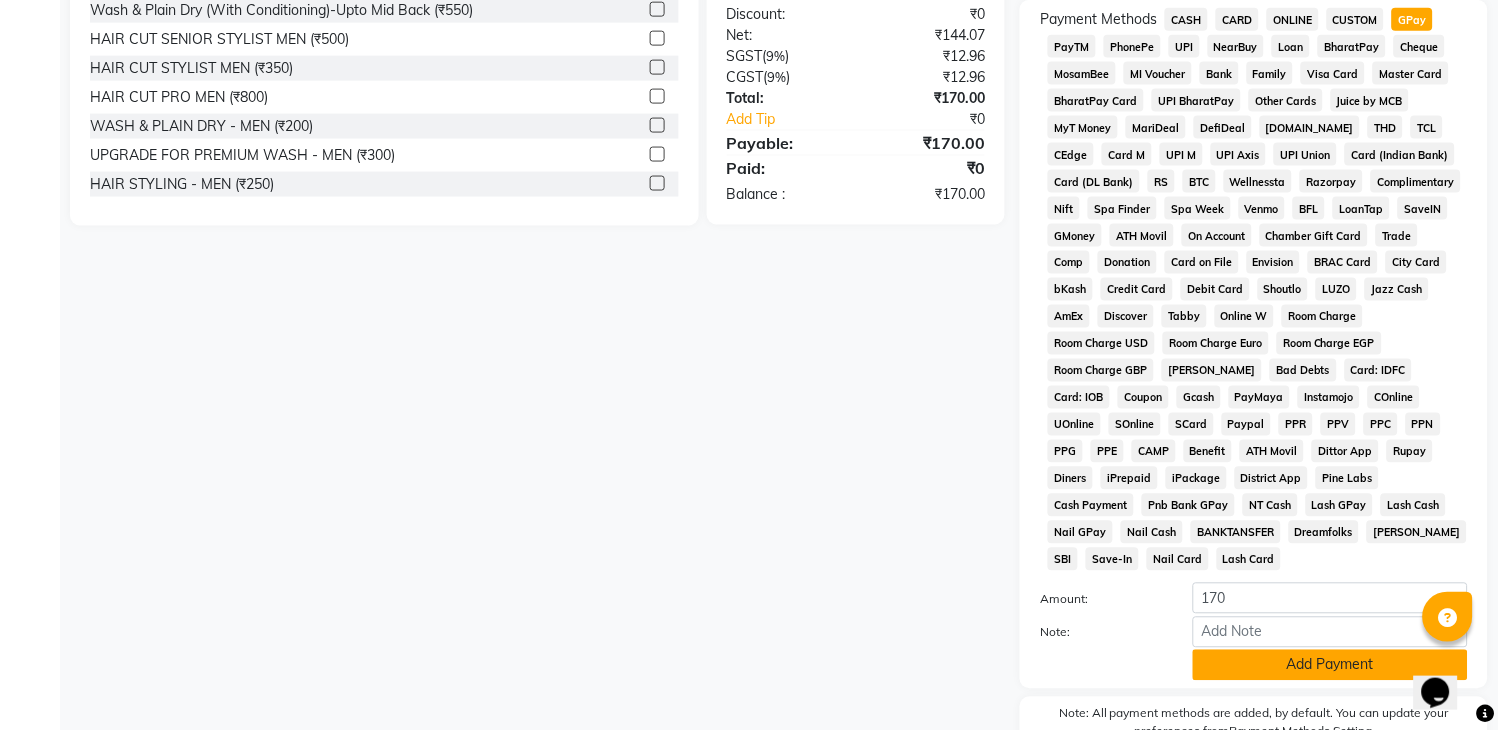 click on "Add Payment" 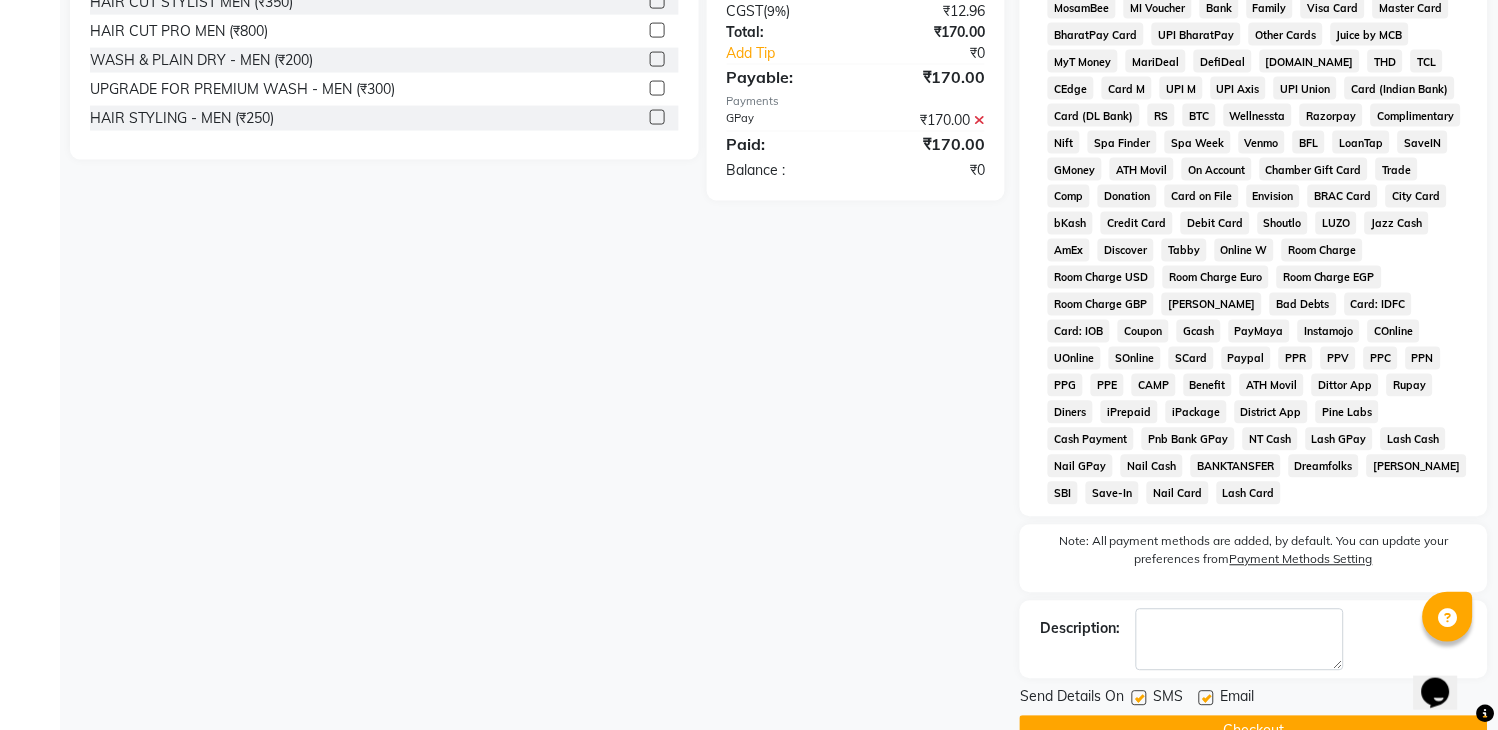 scroll, scrollTop: 714, scrollLeft: 0, axis: vertical 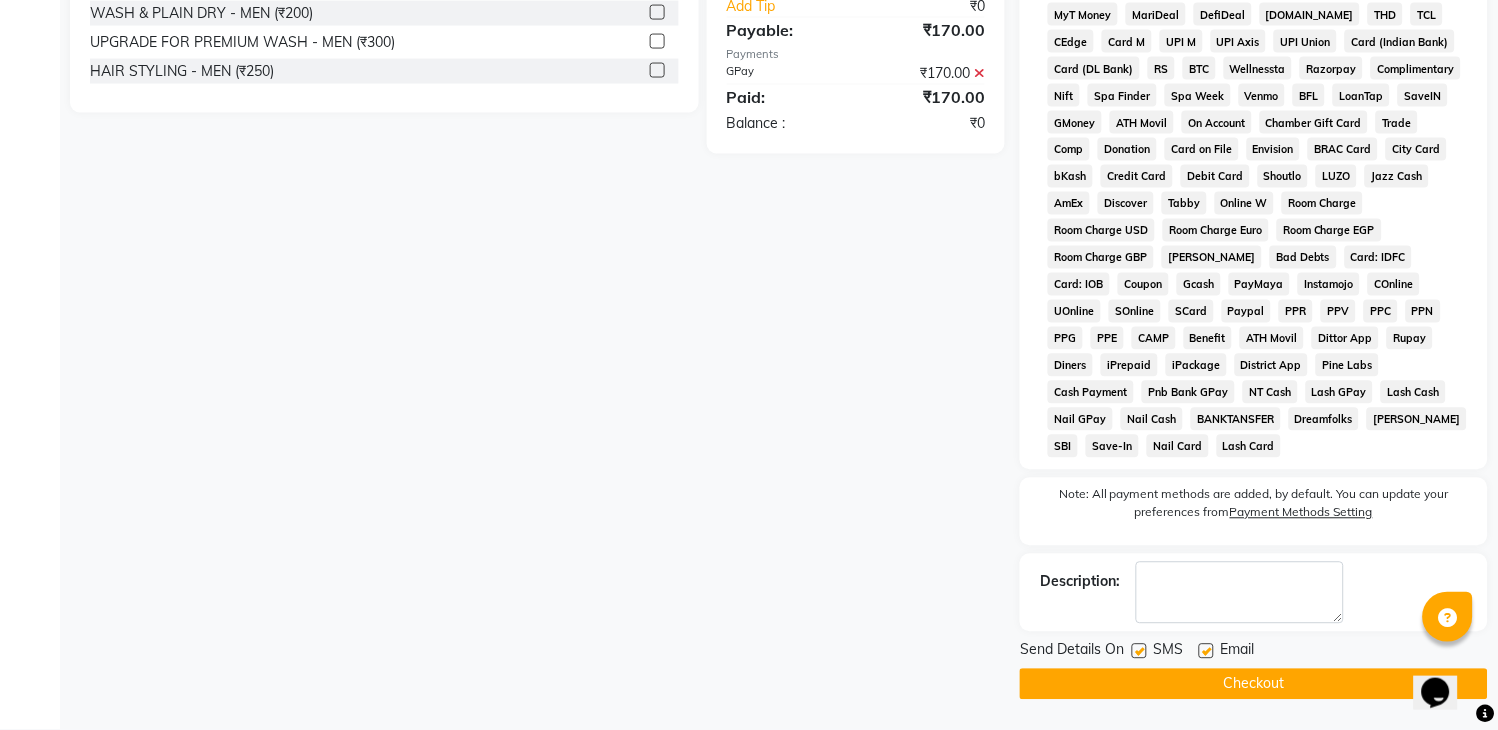 click on "Checkout" 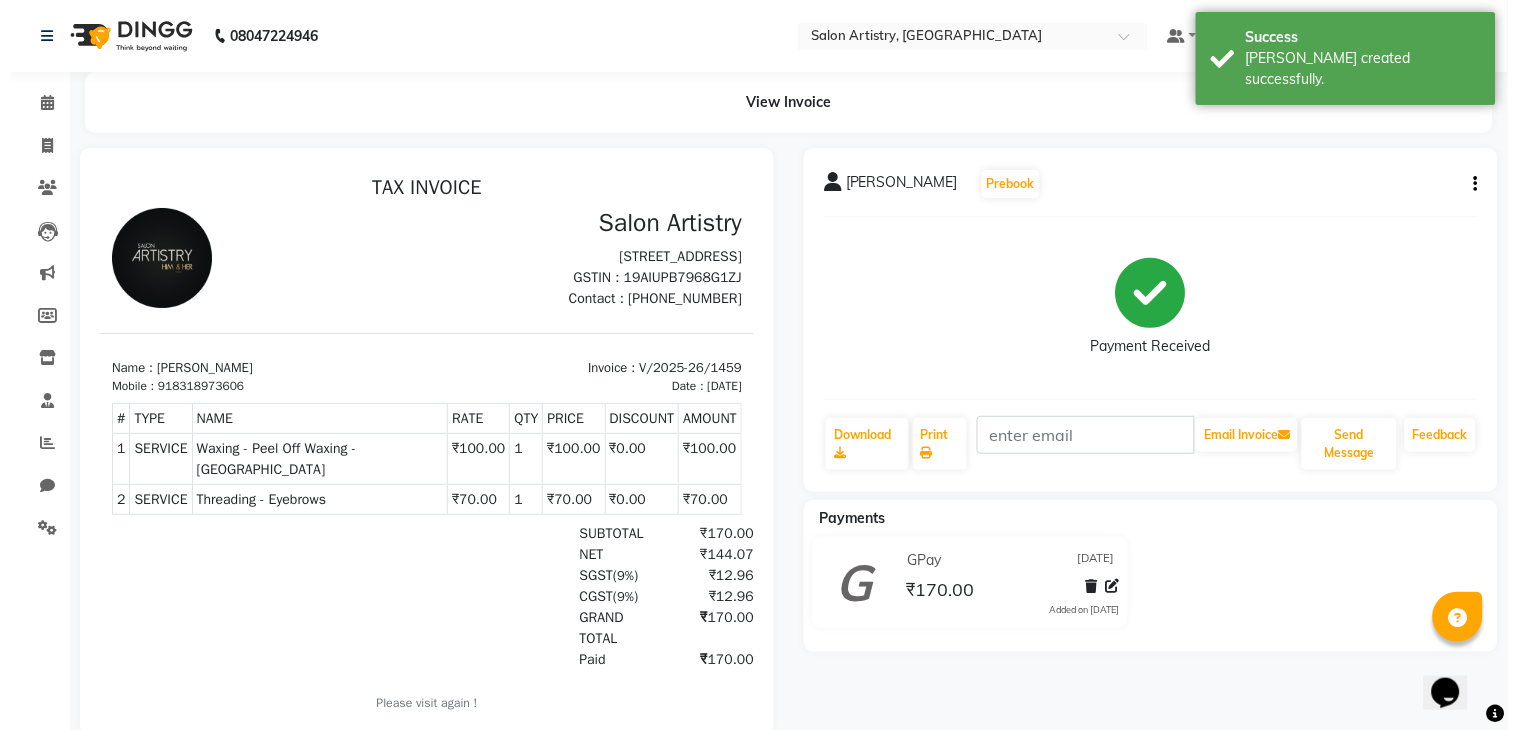 scroll, scrollTop: 0, scrollLeft: 0, axis: both 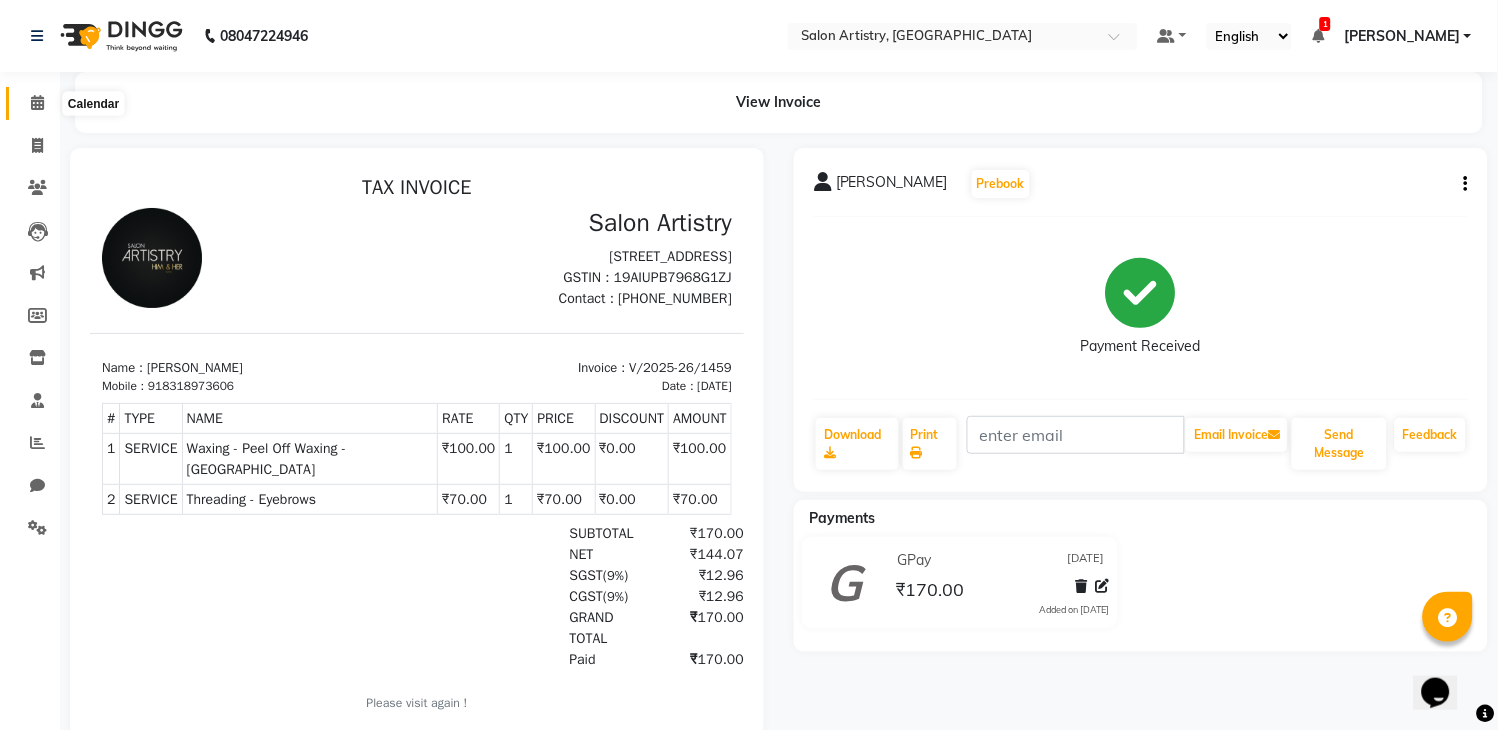 click 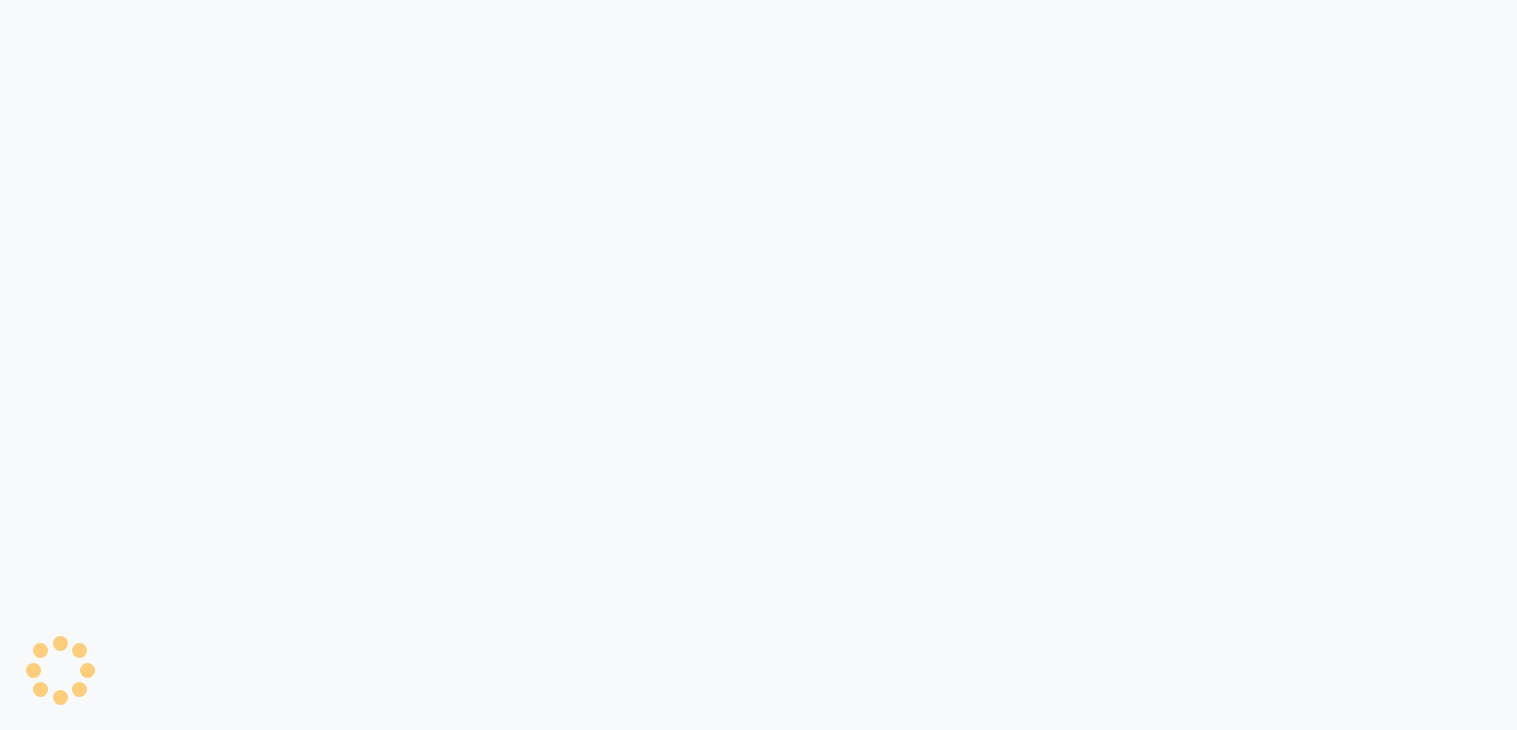 scroll, scrollTop: 0, scrollLeft: 0, axis: both 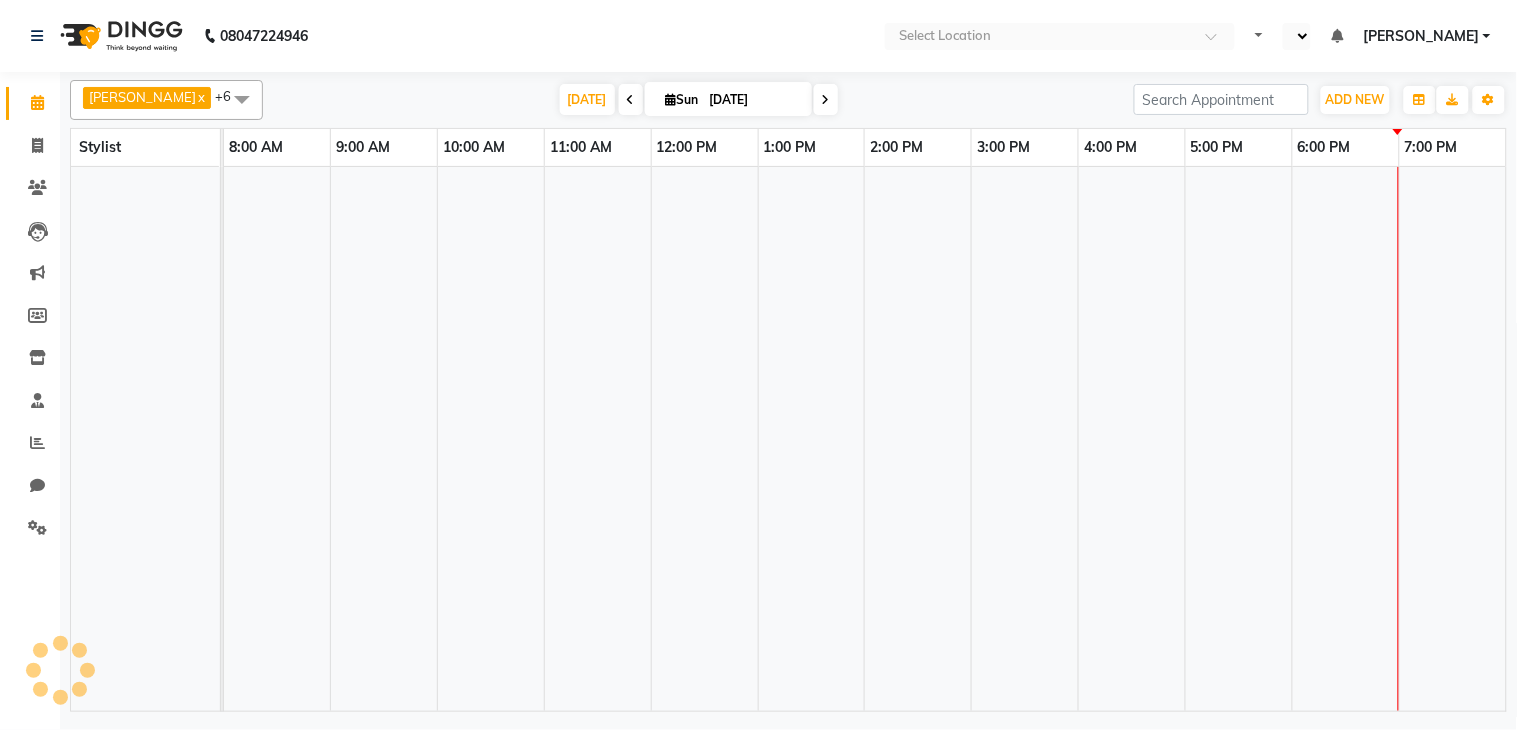 select on "en" 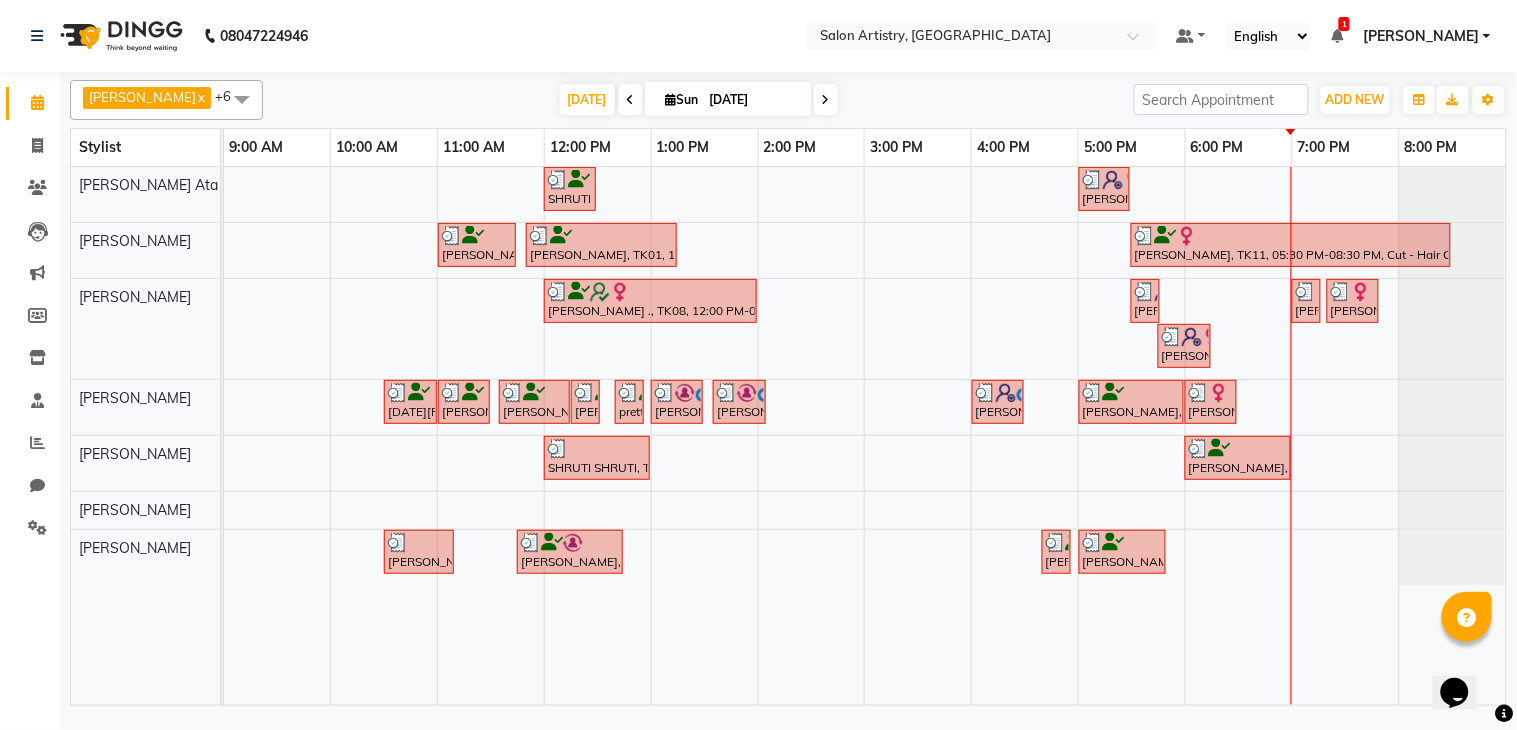scroll, scrollTop: 0, scrollLeft: 0, axis: both 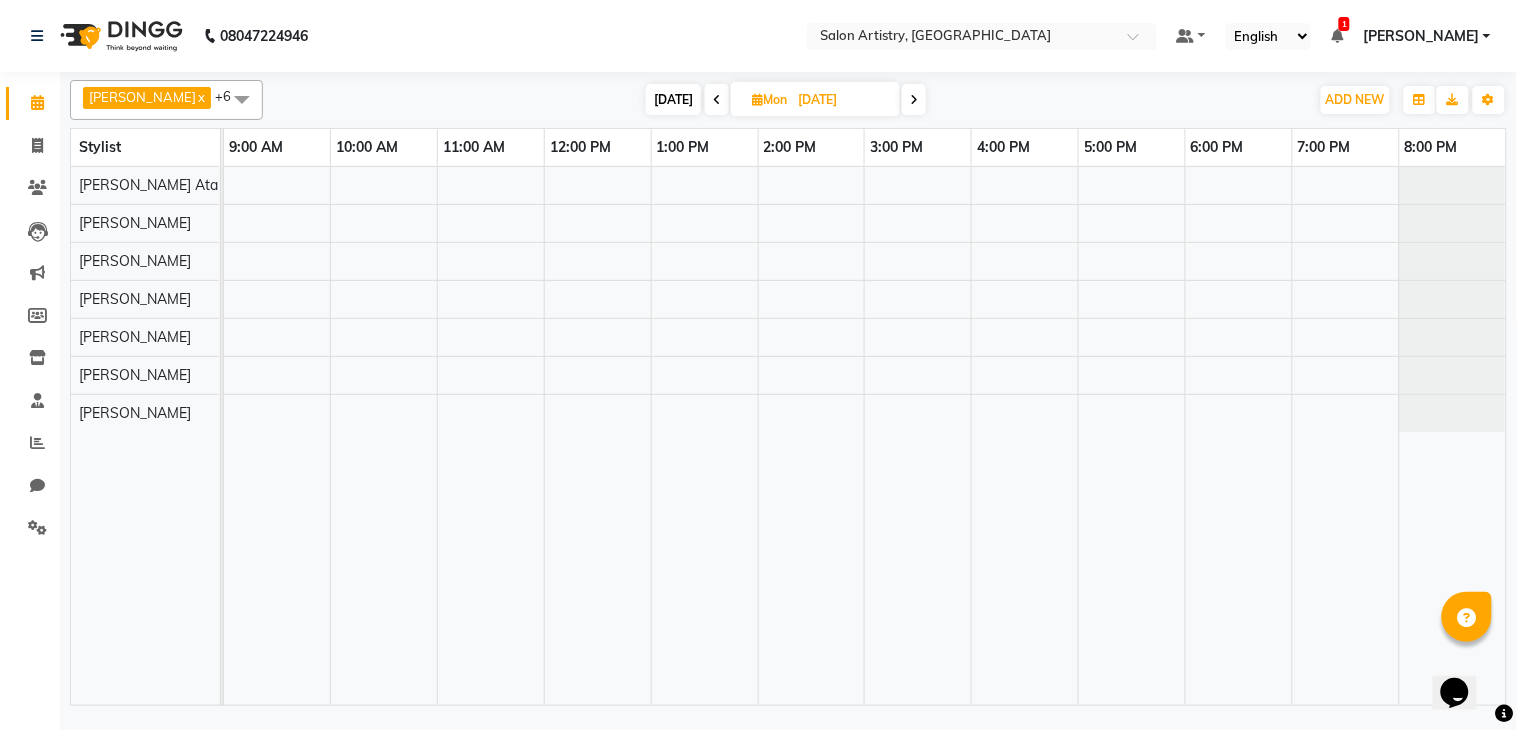 click at bounding box center (242, 99) 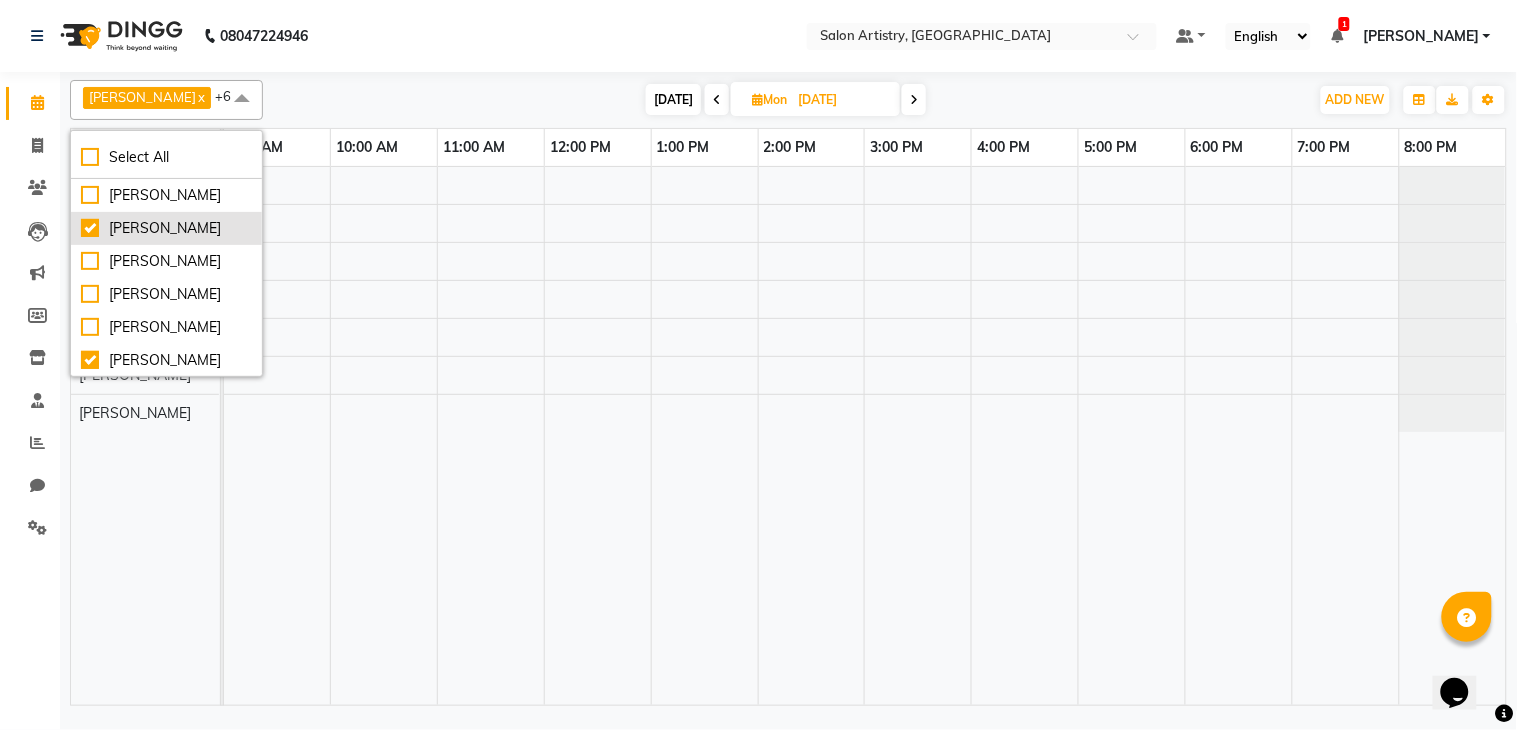 click on "[PERSON_NAME]" at bounding box center (166, 228) 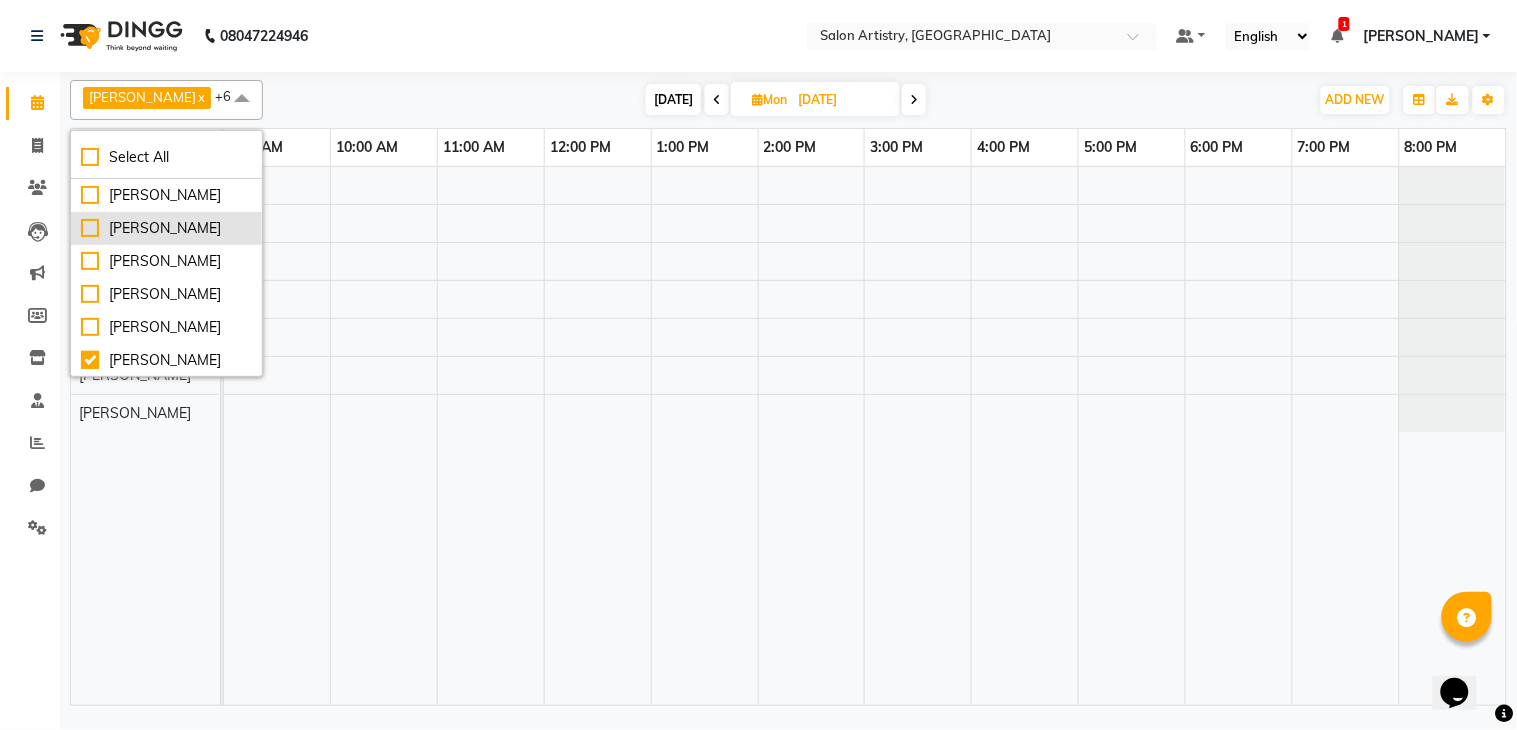 checkbox on "false" 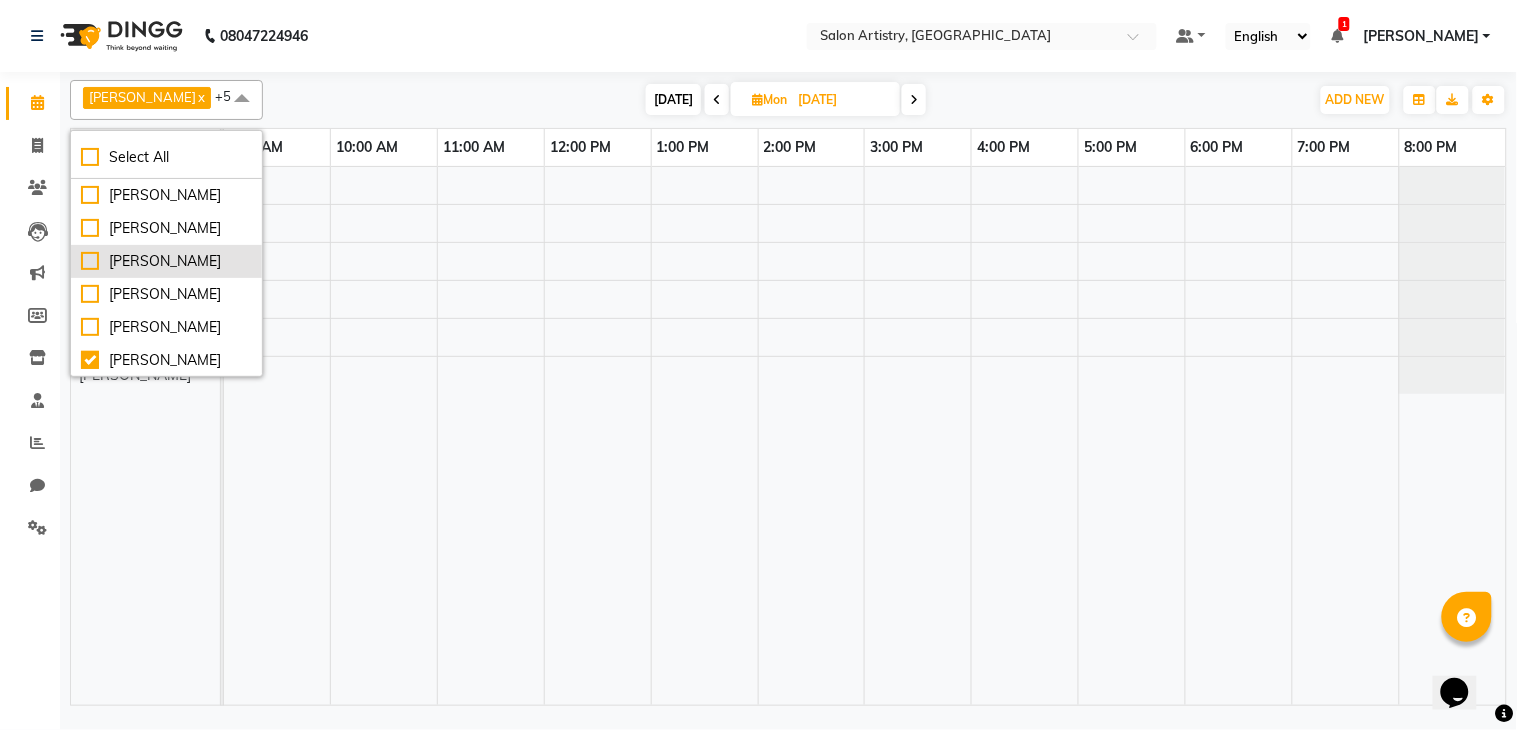 click on "[PERSON_NAME]" at bounding box center (166, 261) 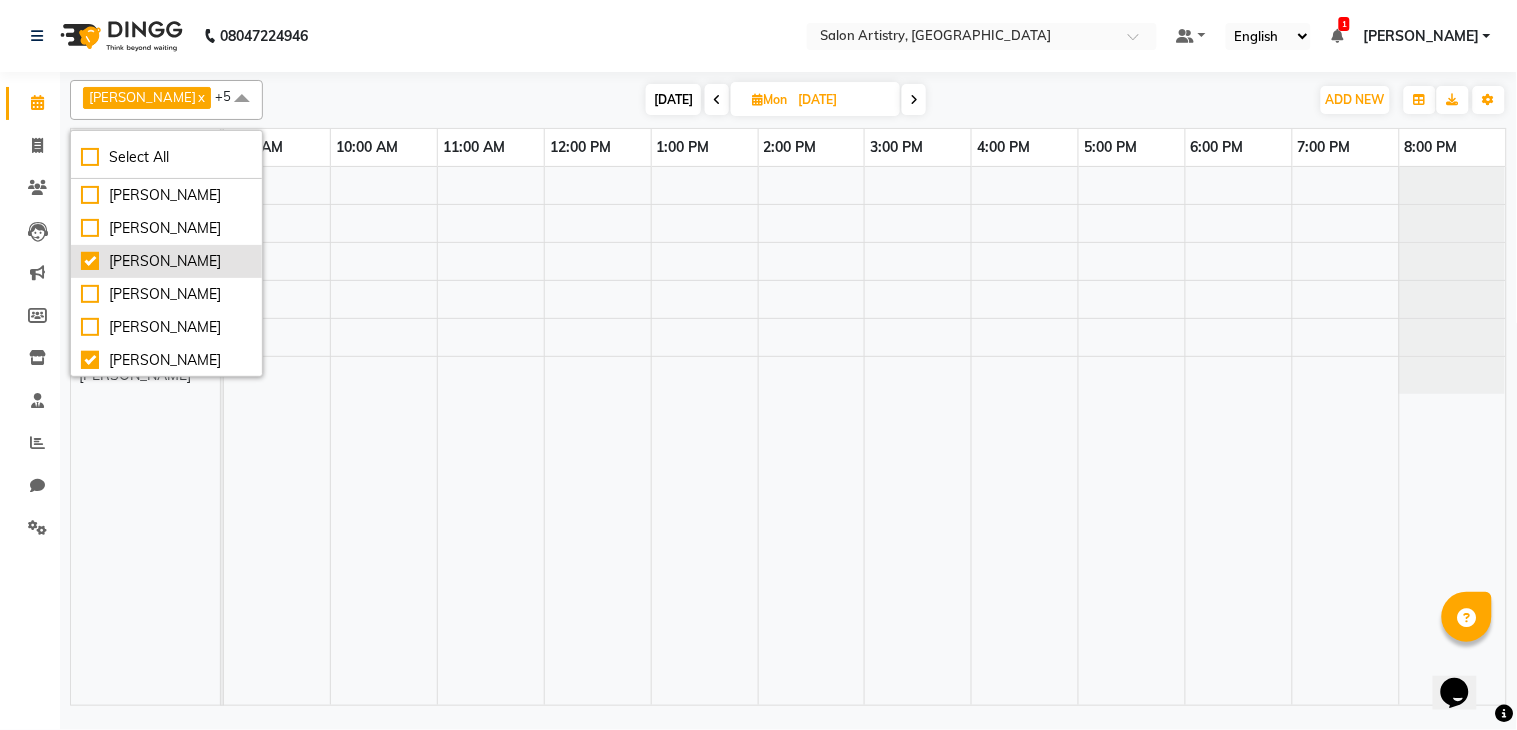 checkbox on "true" 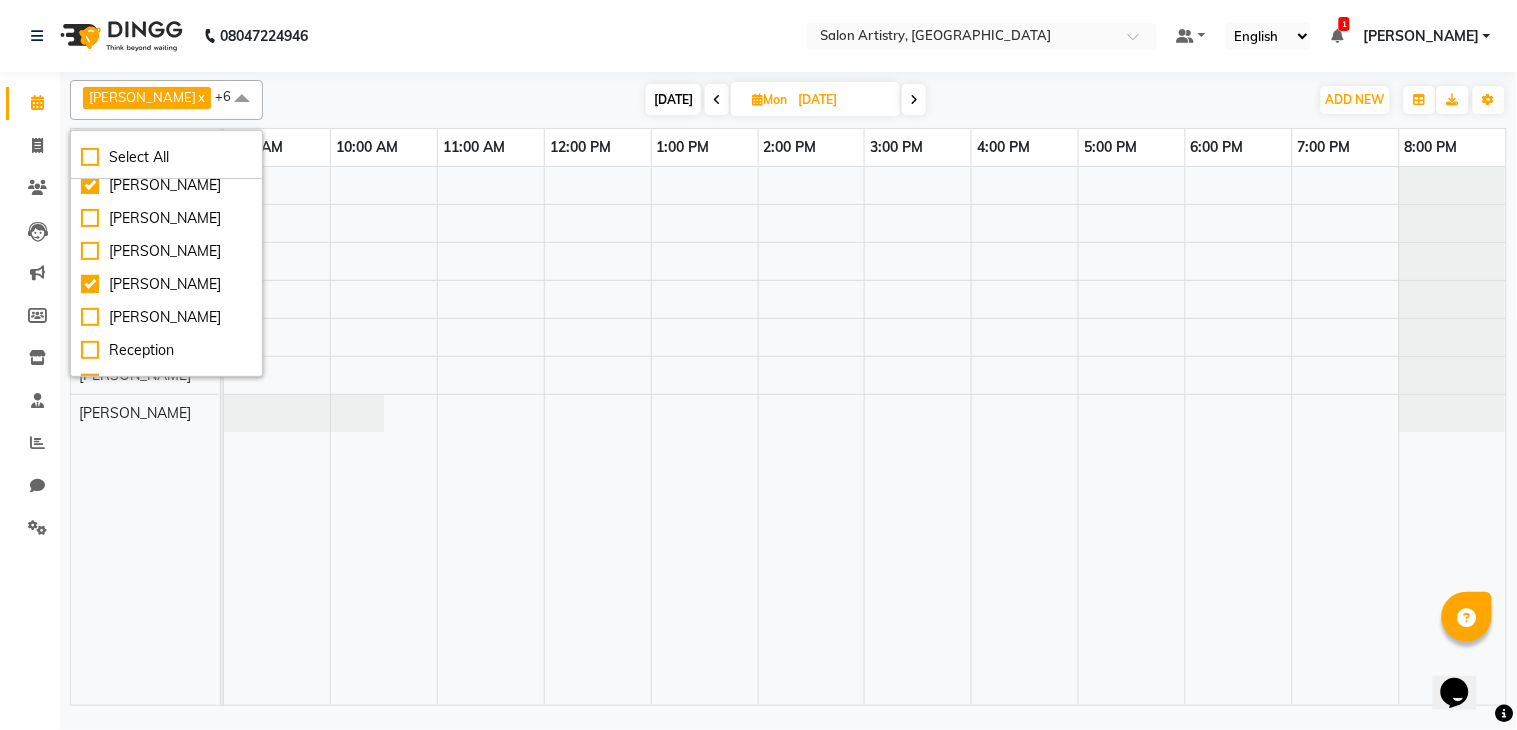 scroll, scrollTop: 88, scrollLeft: 0, axis: vertical 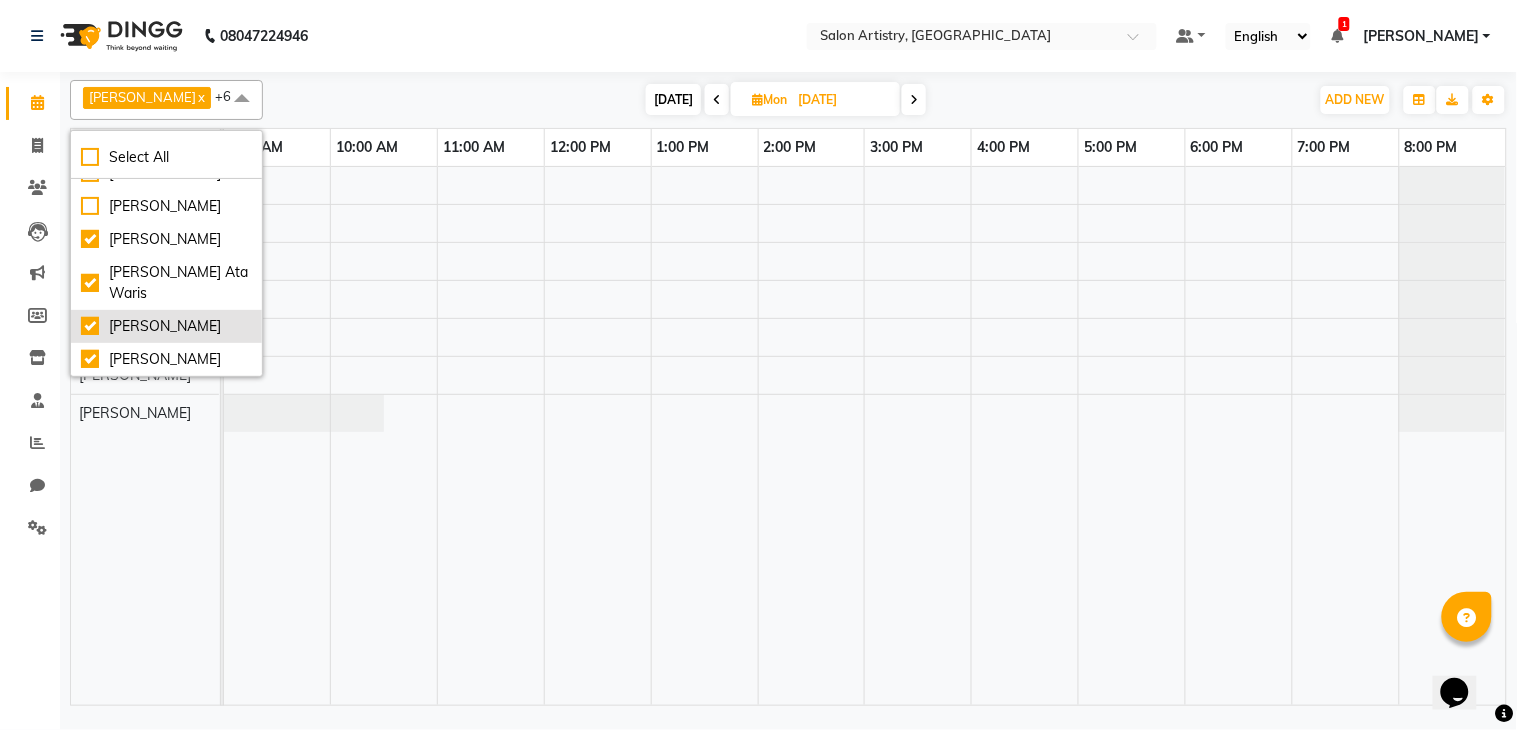 click on "[PERSON_NAME]" at bounding box center (166, 326) 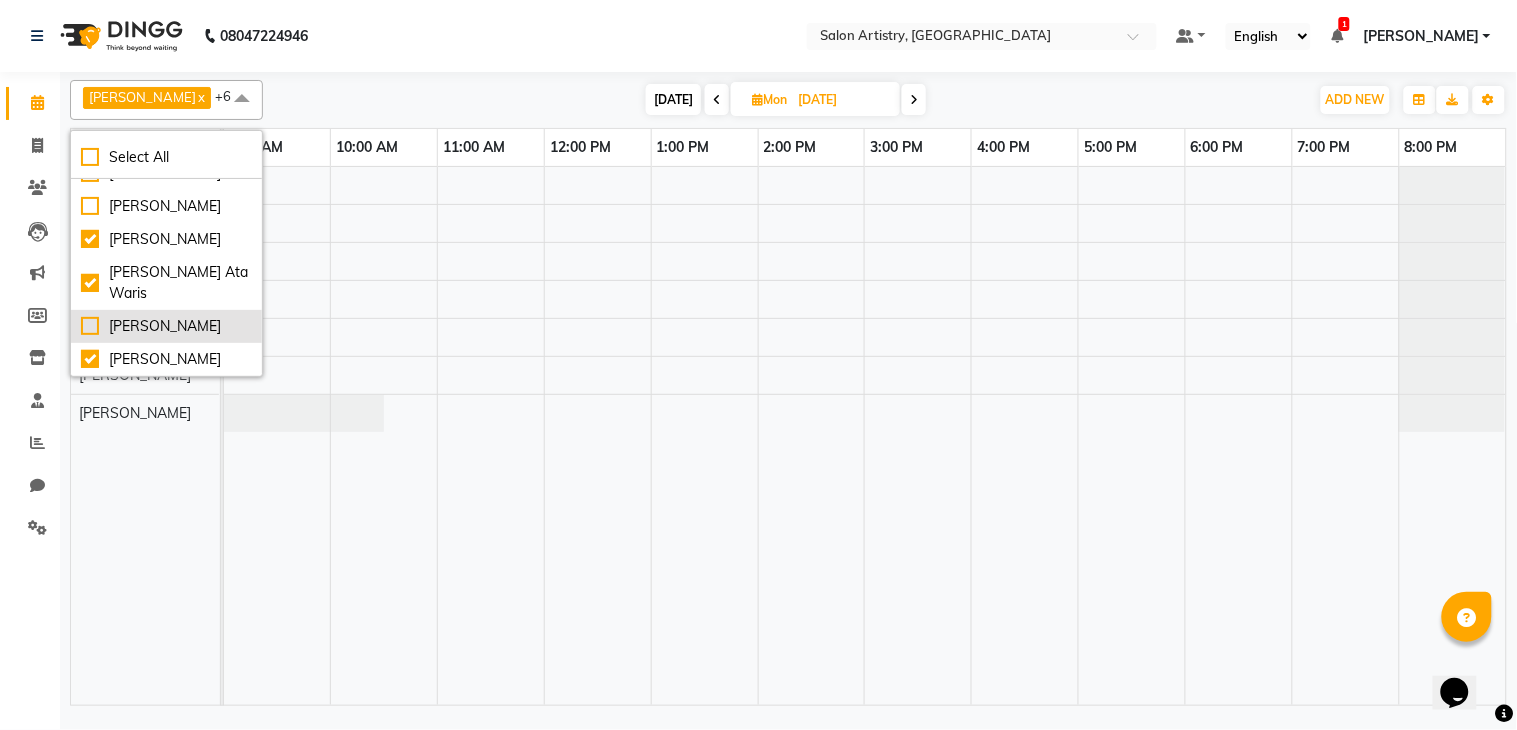 checkbox on "false" 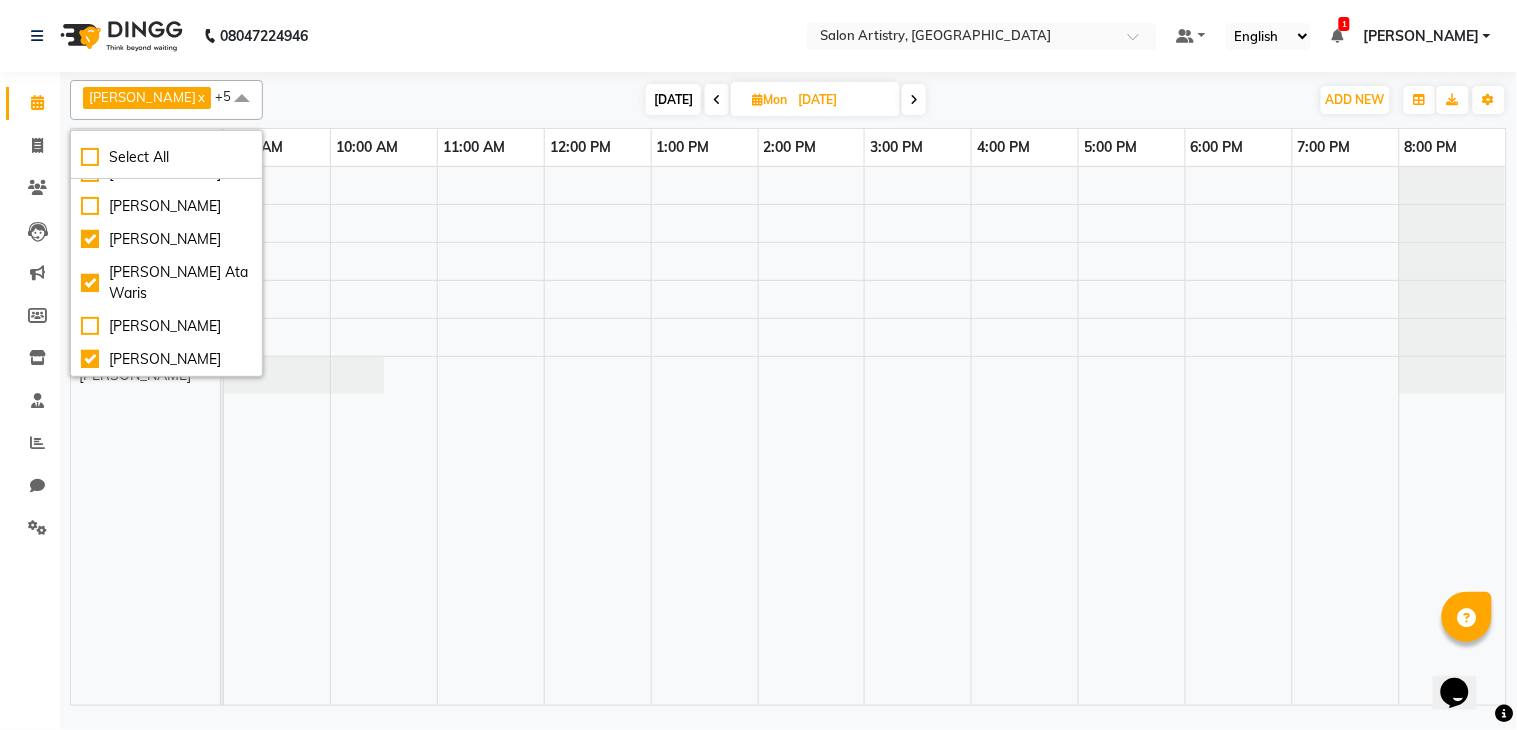 click on "08047224946 Select Location ×  Salon Artistry, [GEOGRAPHIC_DATA] Default Panel My Panel English ENGLISH Español العربية मराठी हिंदी ગુજરાતી தமிழ் 中文 1 Notifications nothing to show [PERSON_NAME] Manage Profile Change Password Sign out  Version:3.15.4" 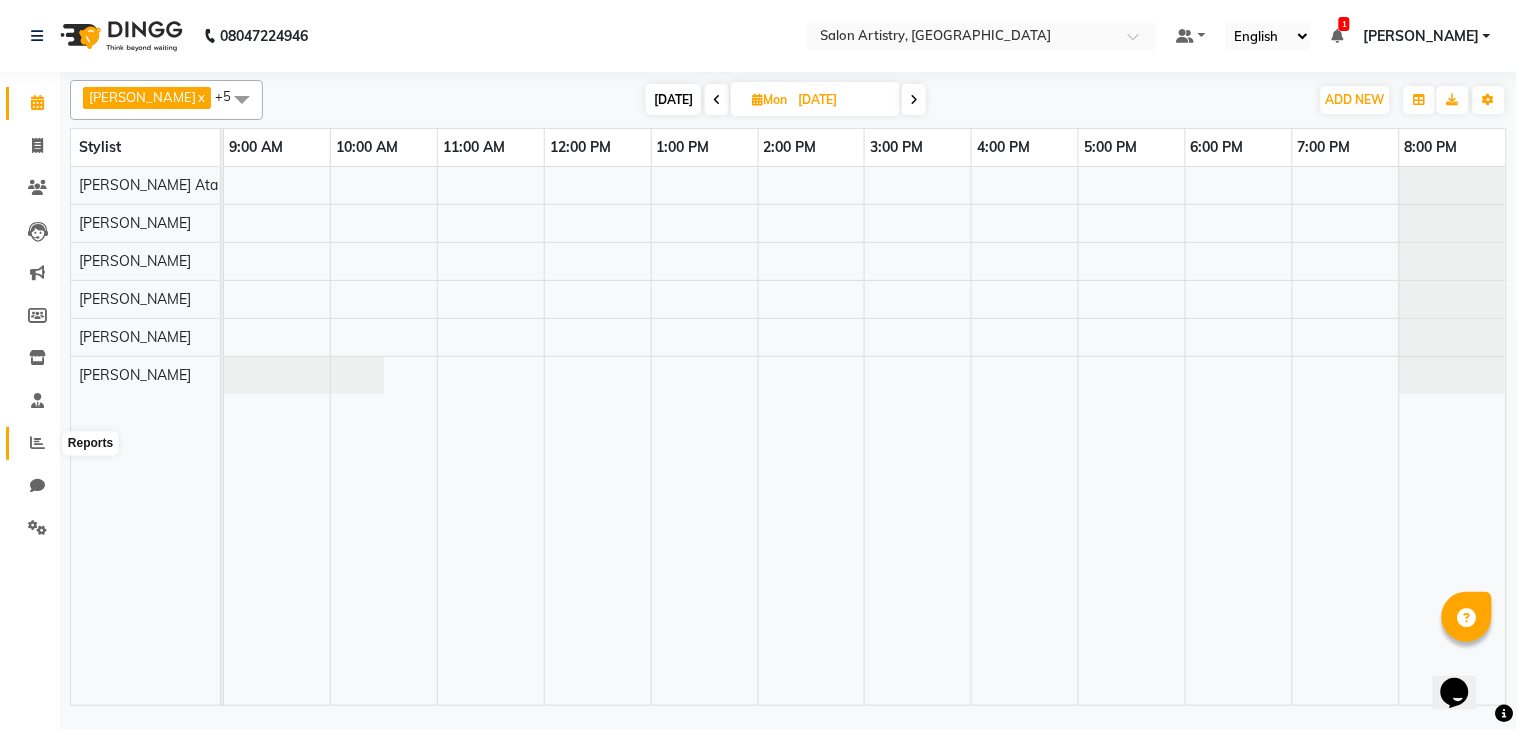 click 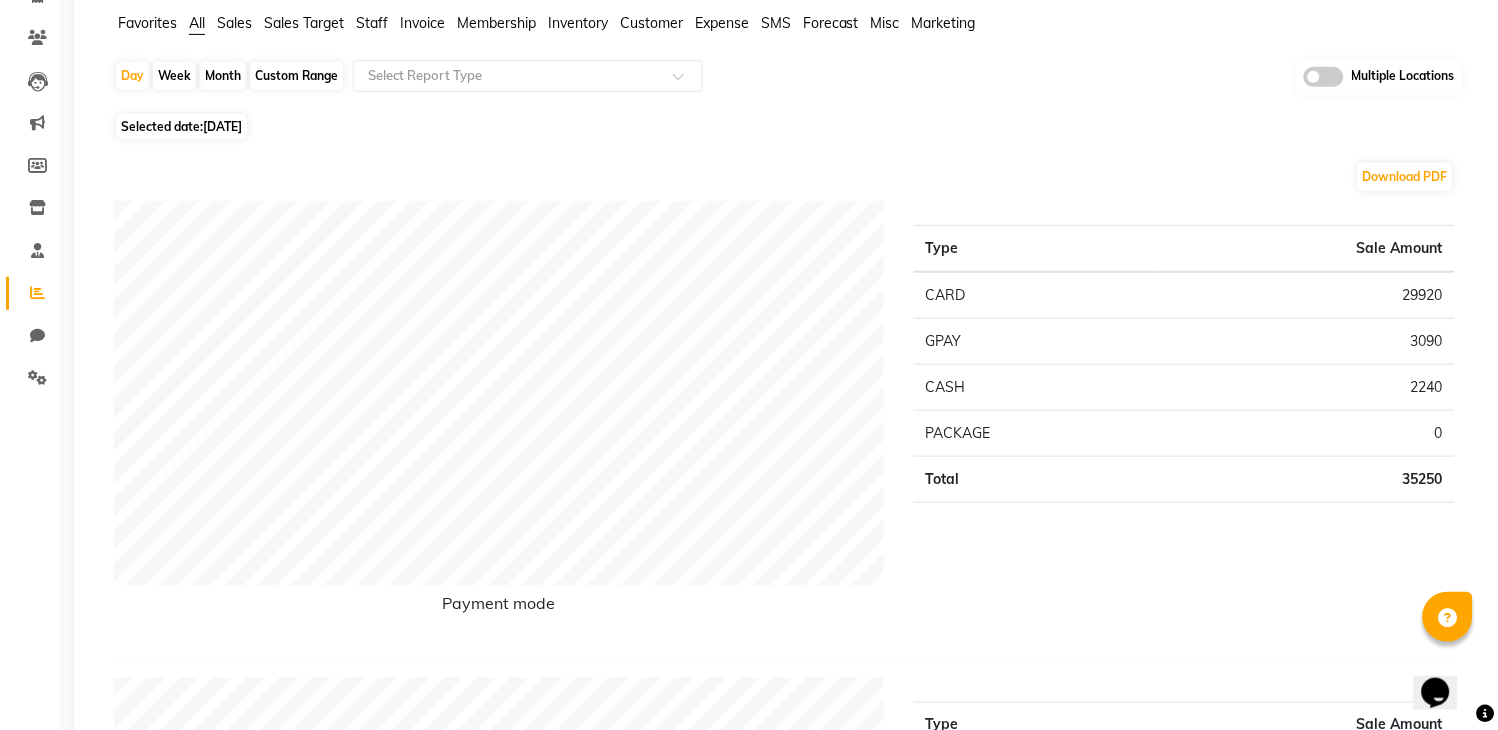scroll, scrollTop: 0, scrollLeft: 0, axis: both 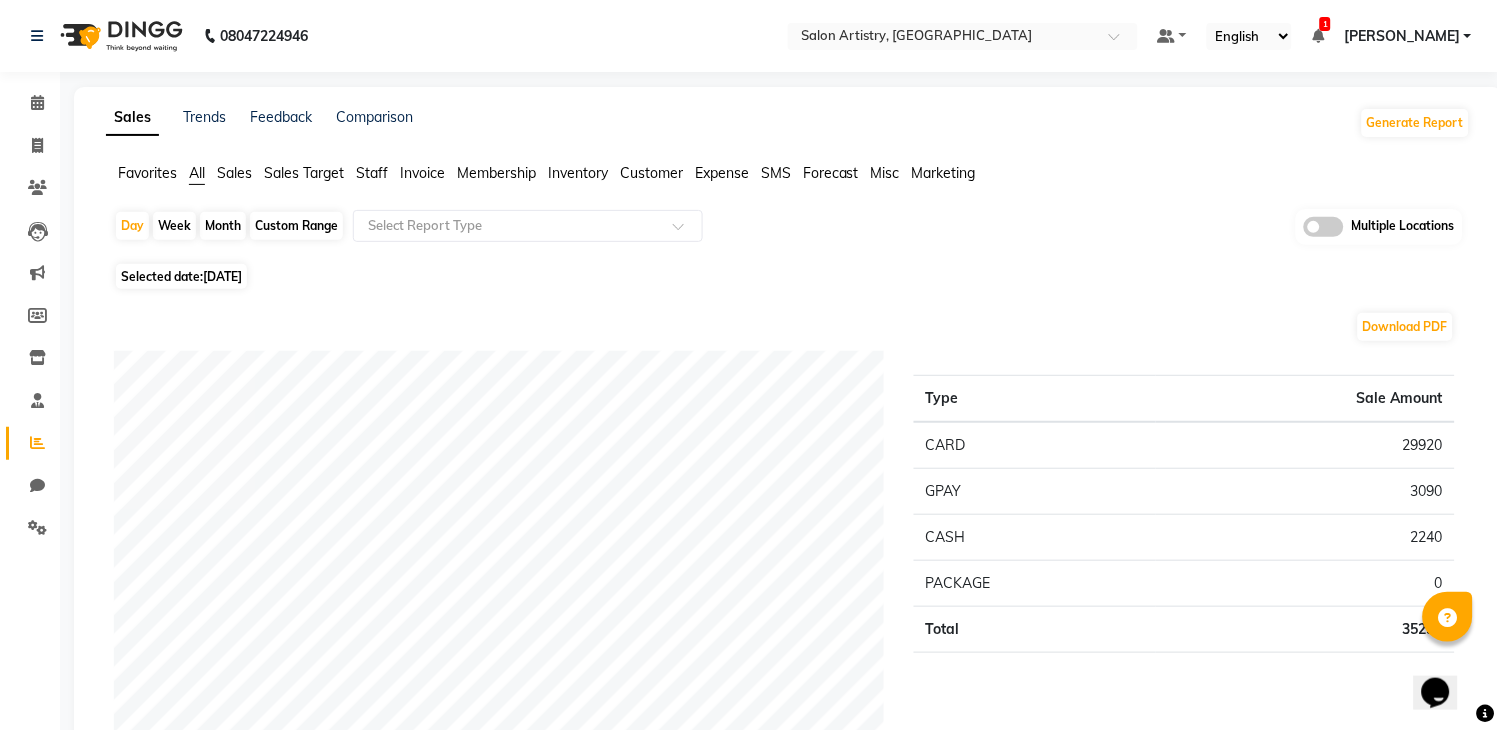 click on "Staff" 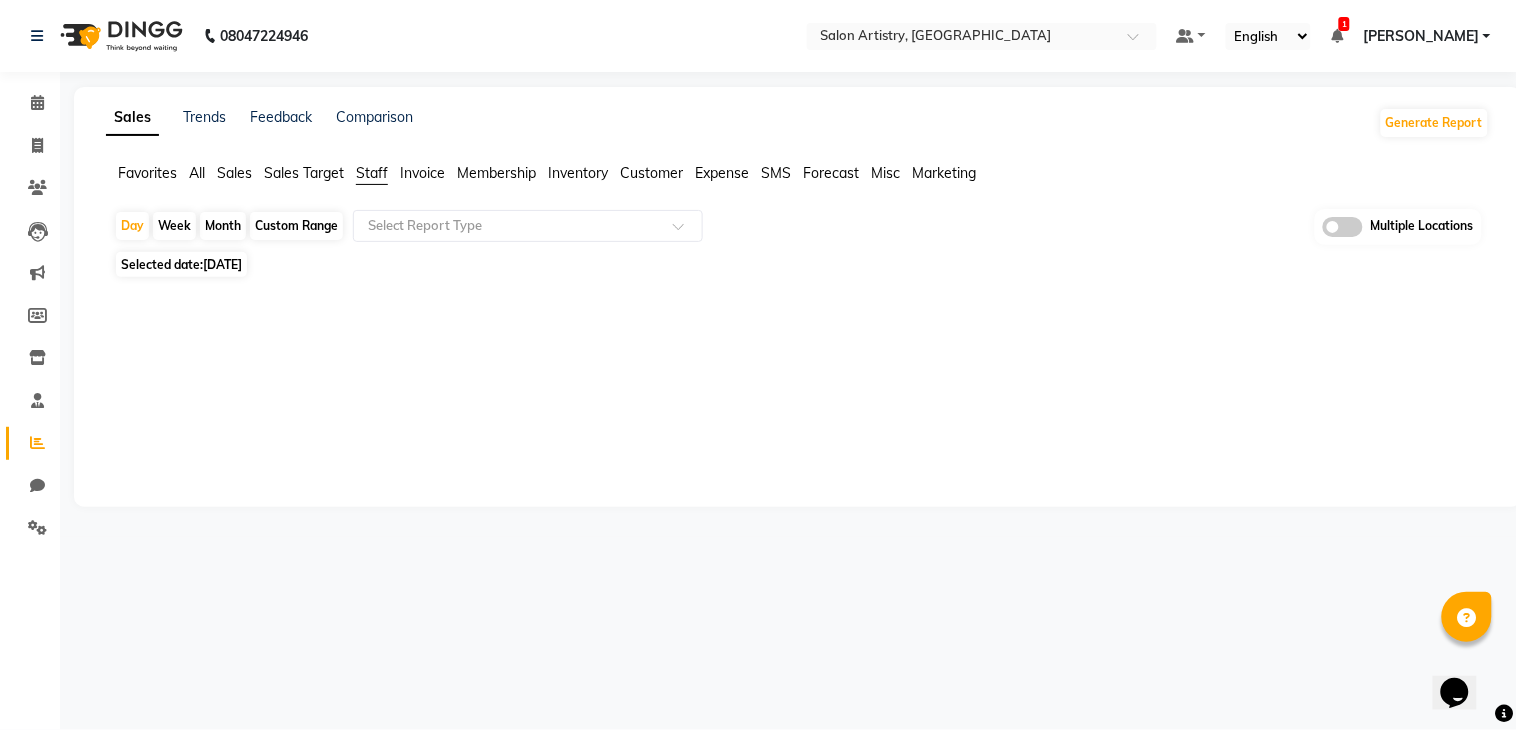 click on "Sales" 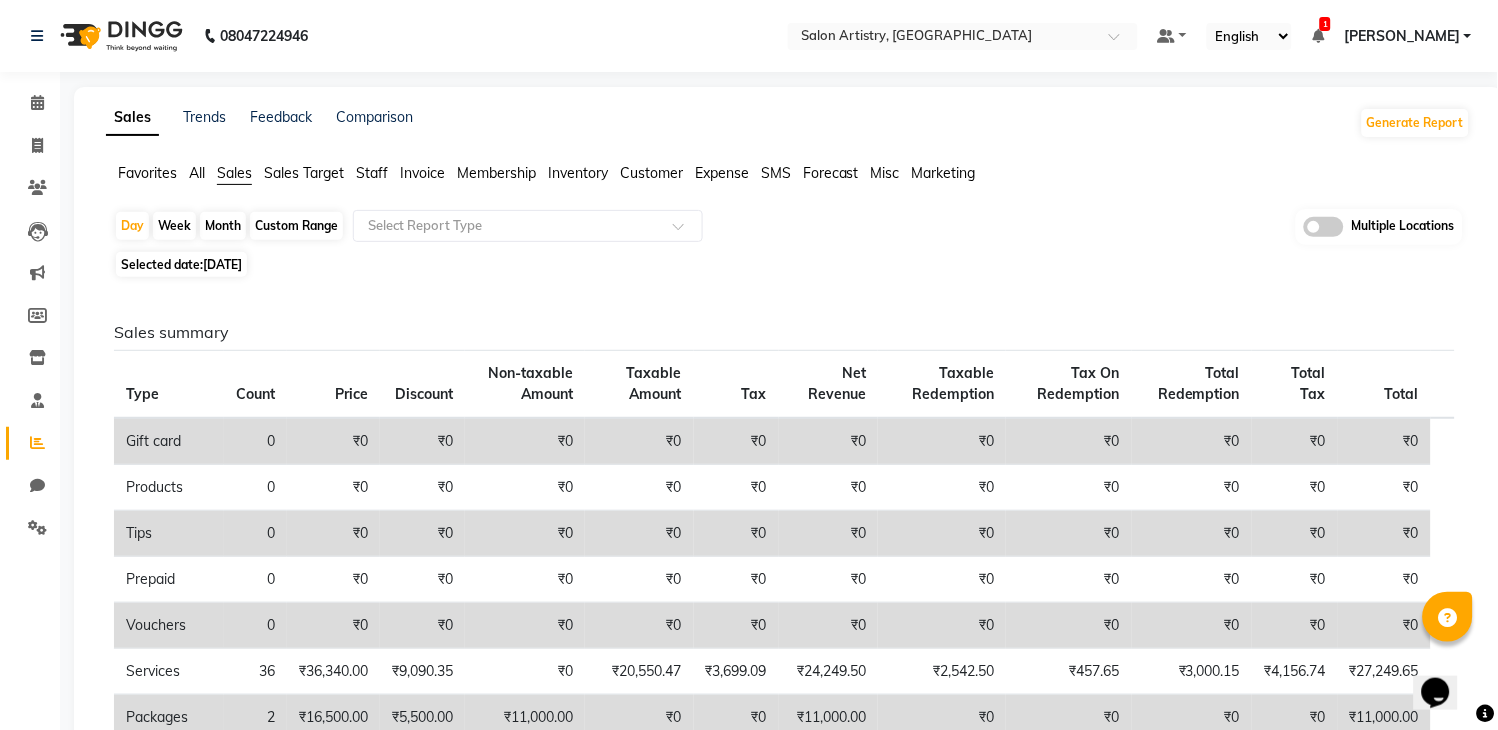 click on "Staff" 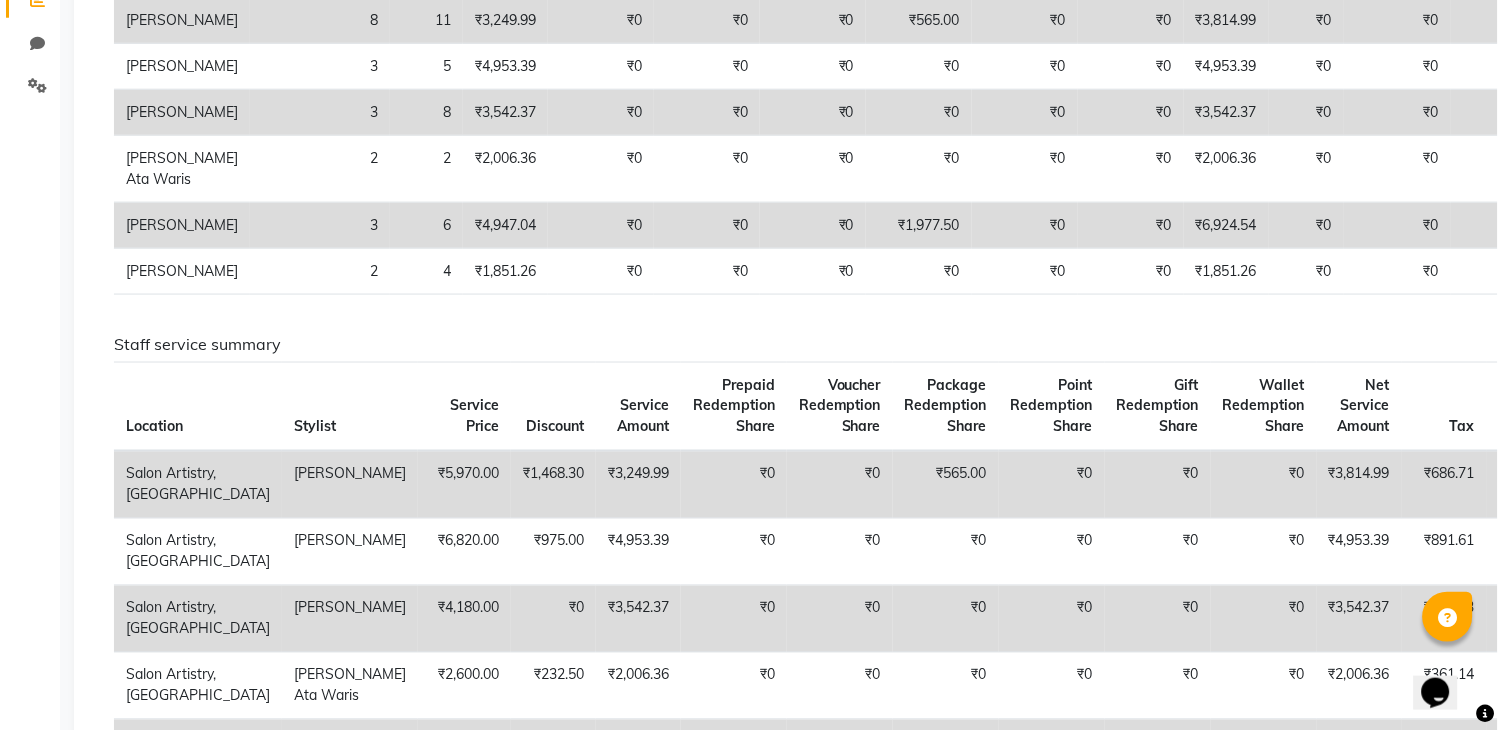 scroll, scrollTop: 333, scrollLeft: 0, axis: vertical 